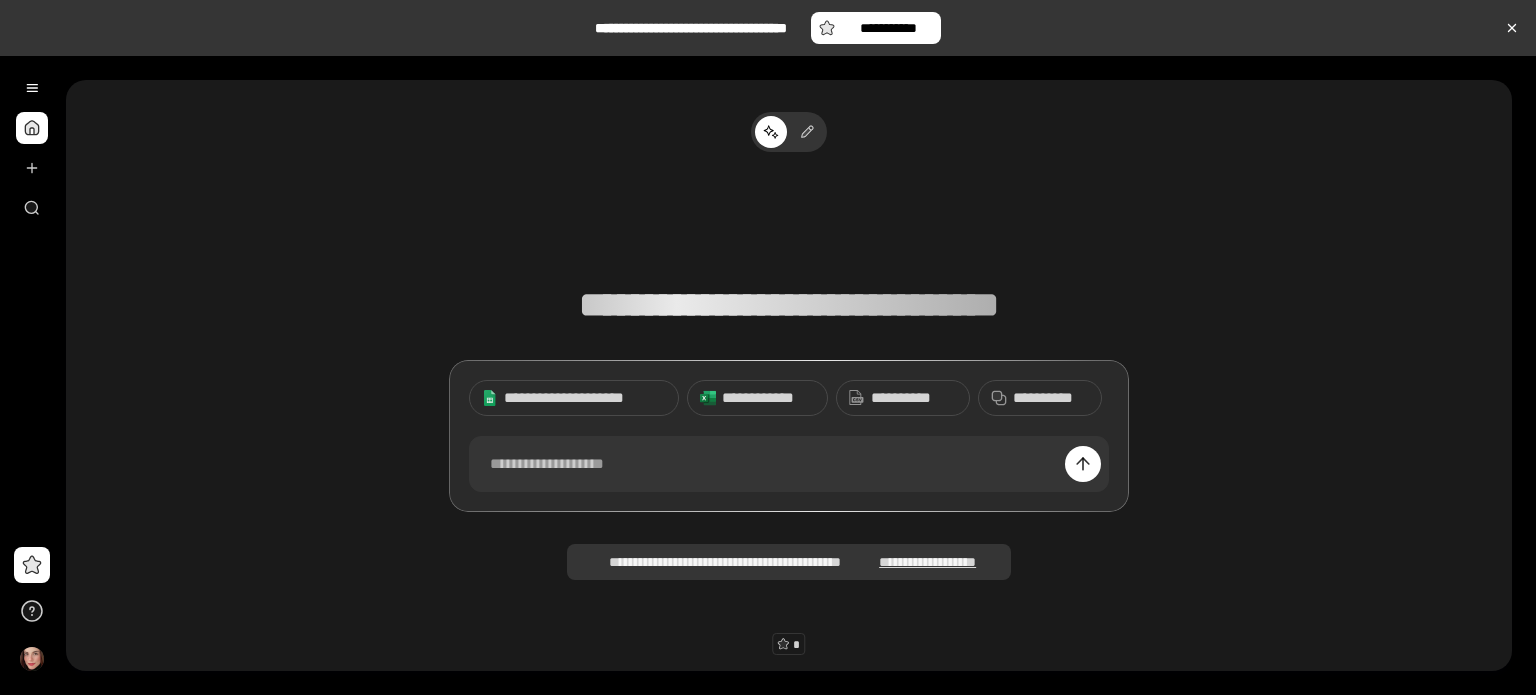 scroll, scrollTop: 0, scrollLeft: 0, axis: both 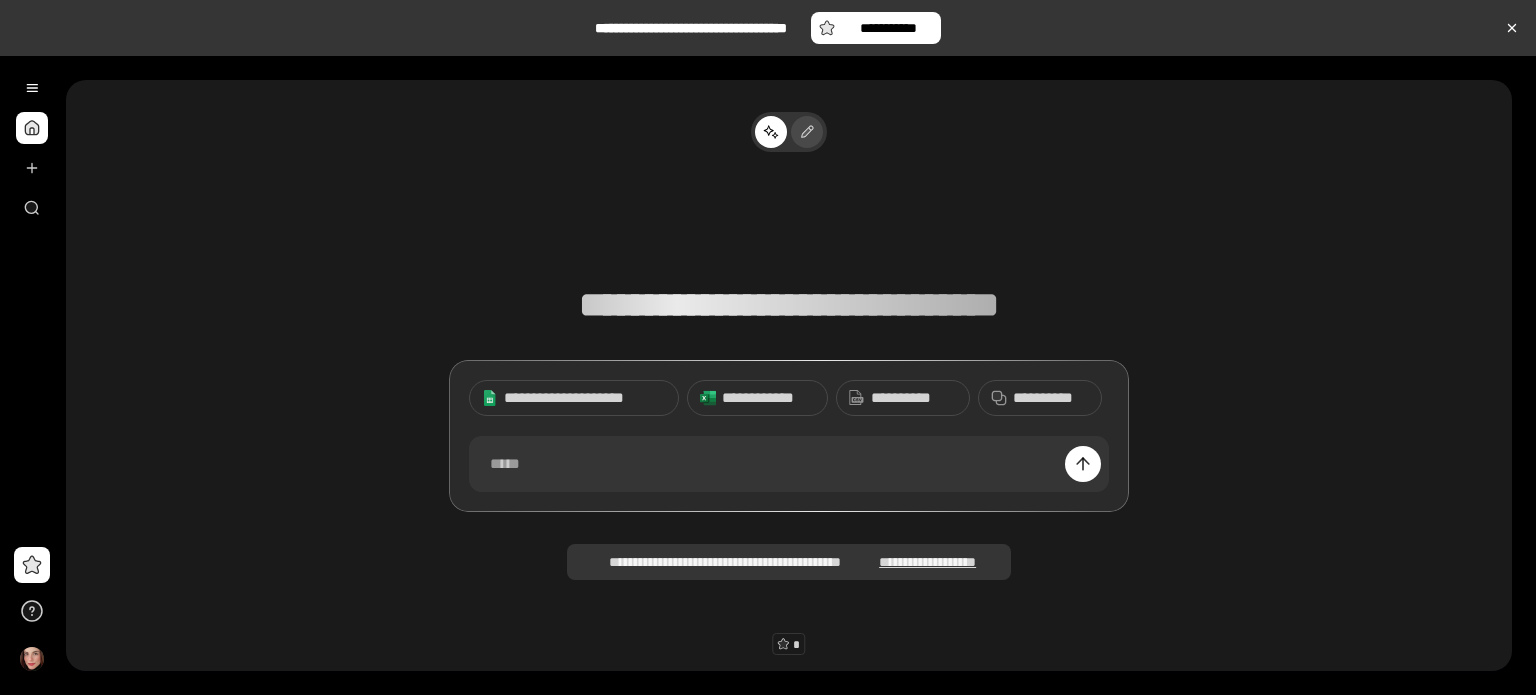 click 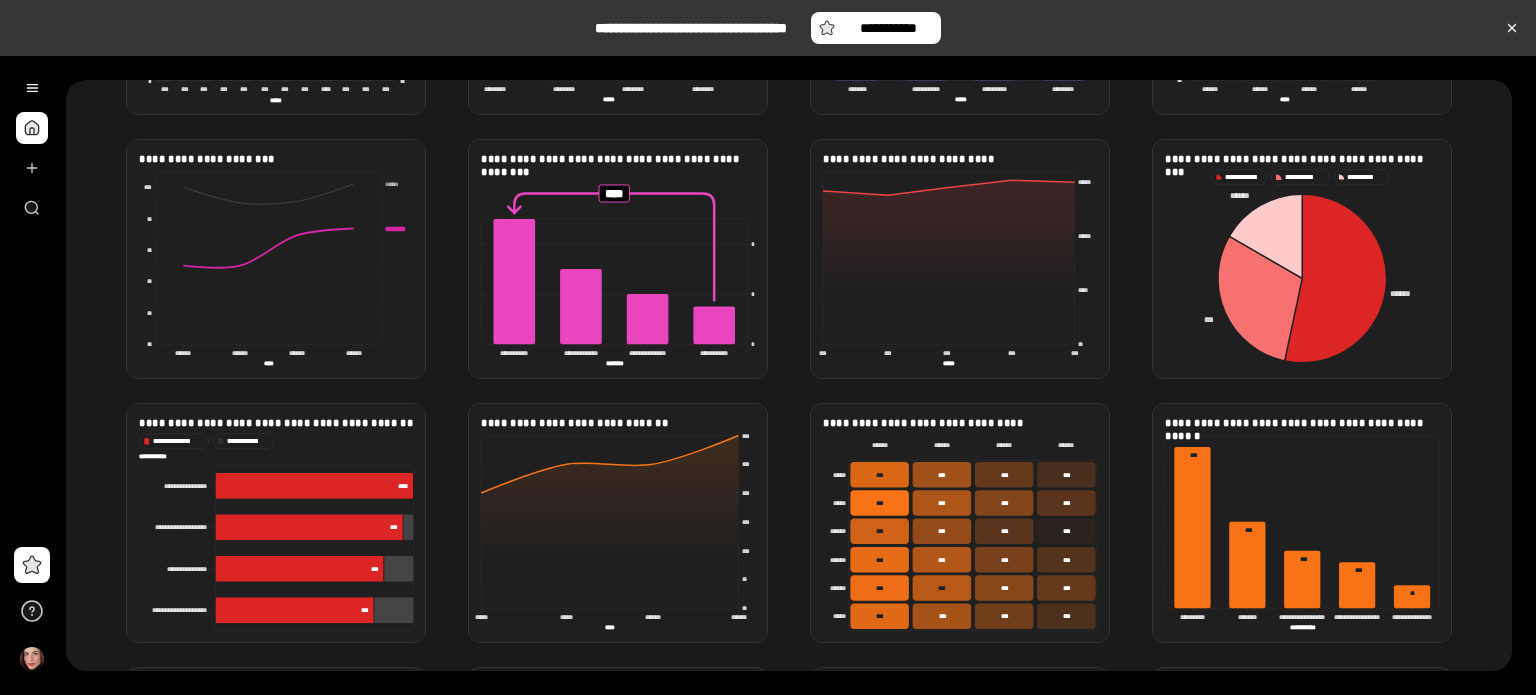 scroll, scrollTop: 976, scrollLeft: 0, axis: vertical 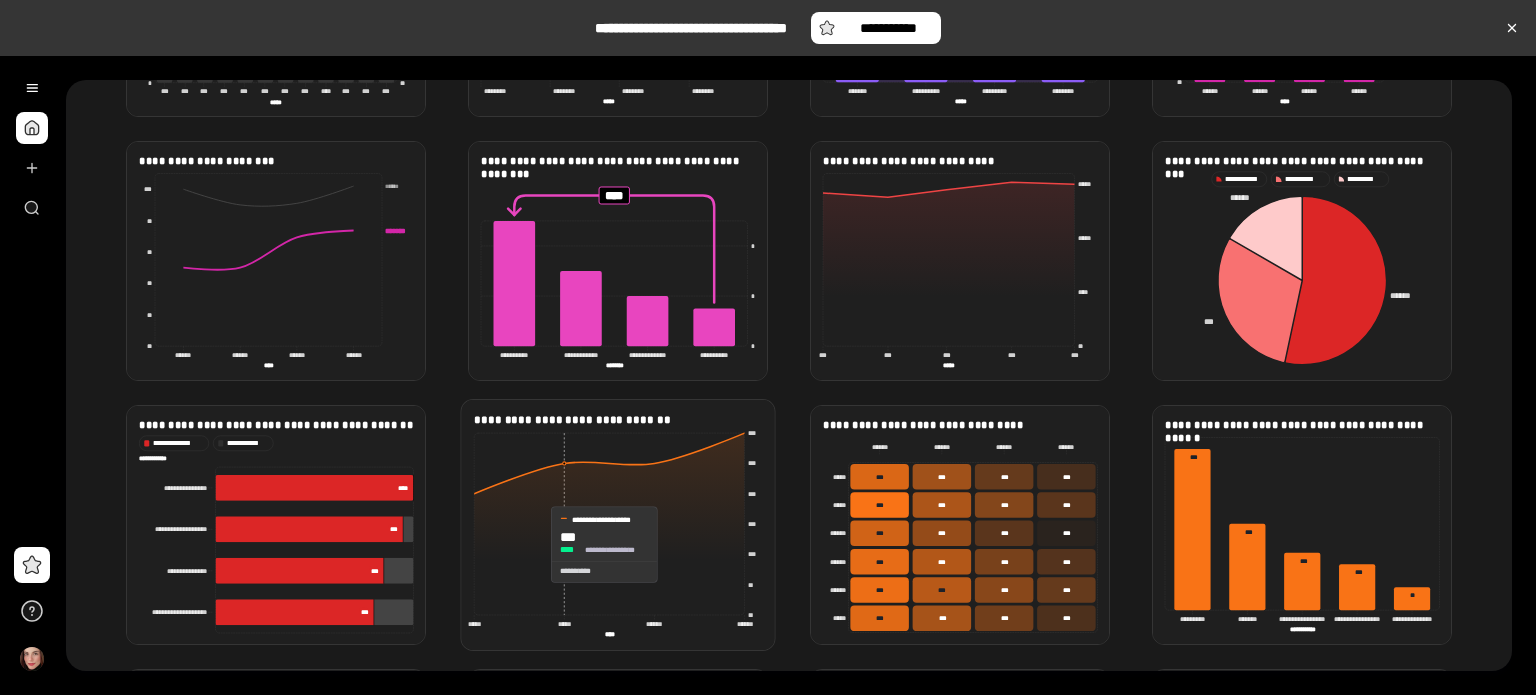 click 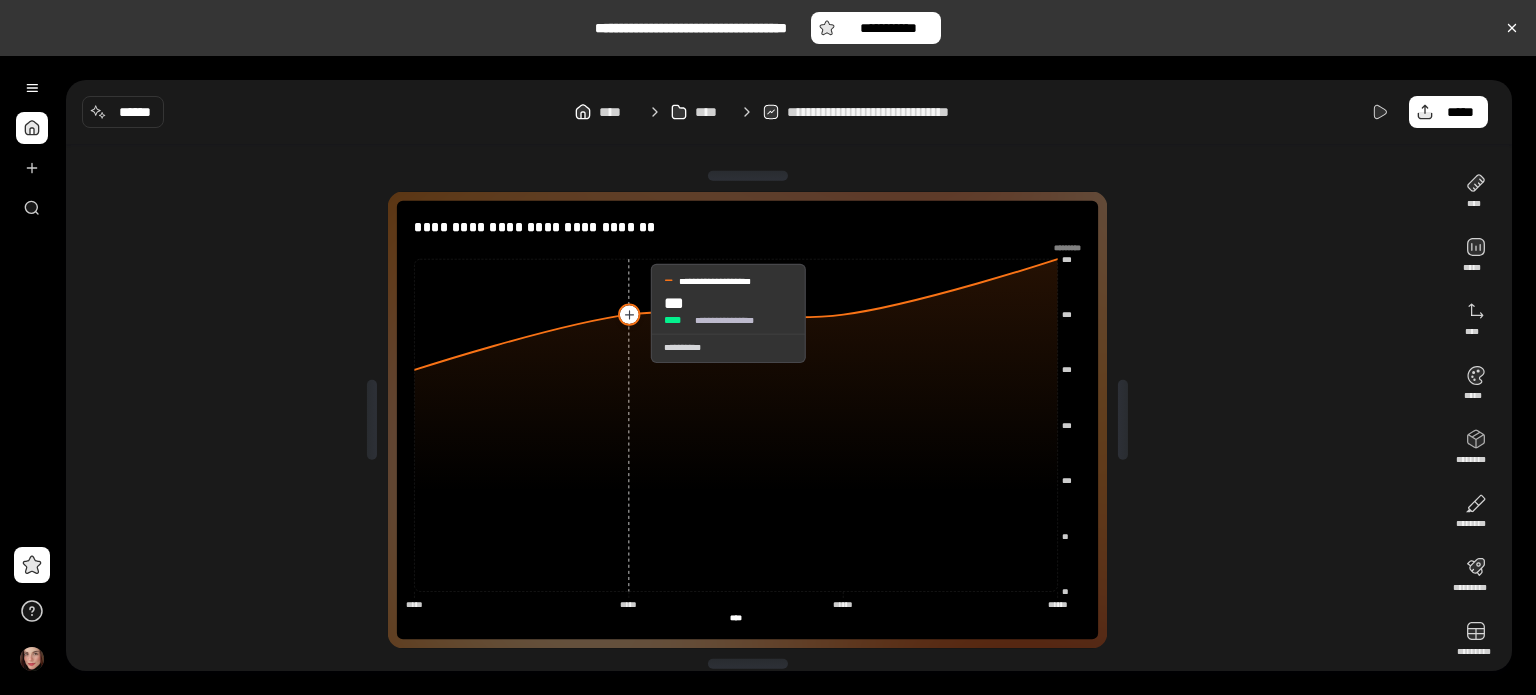 click 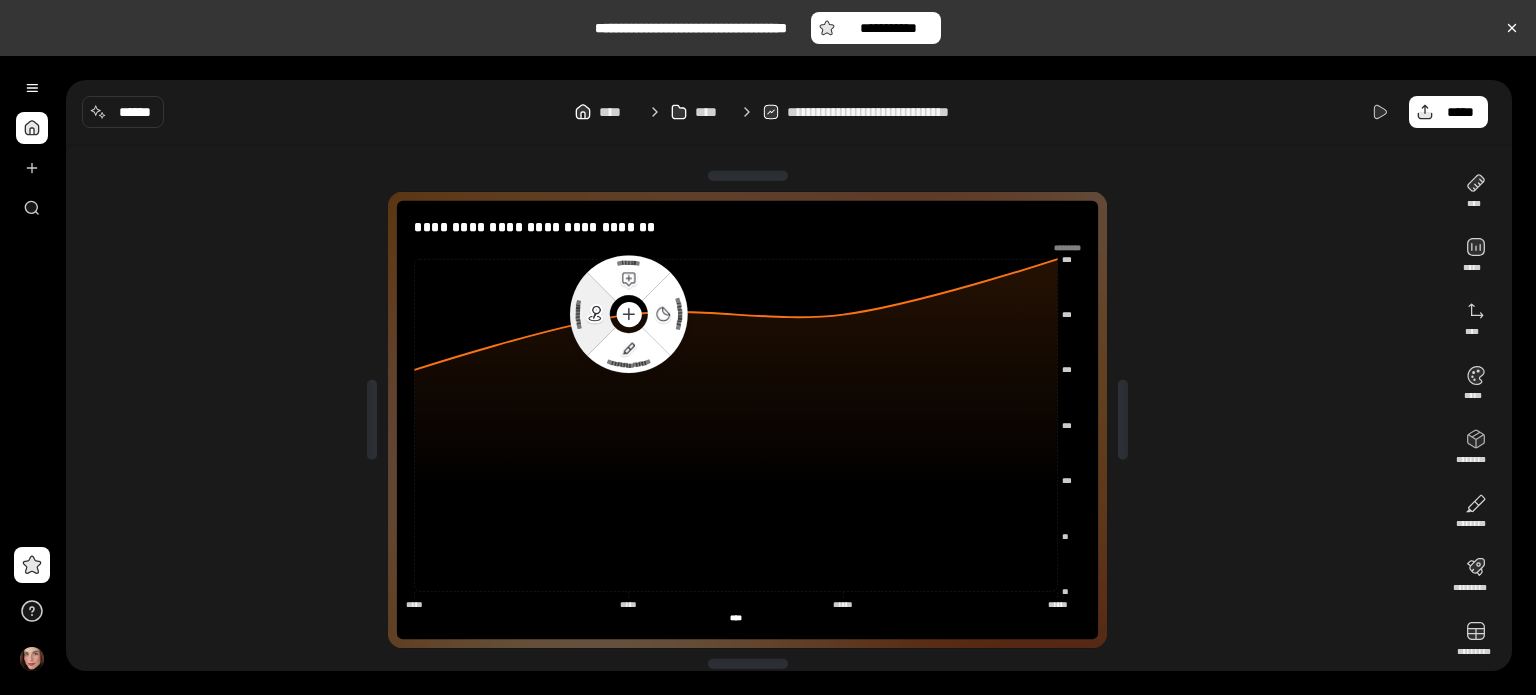 click 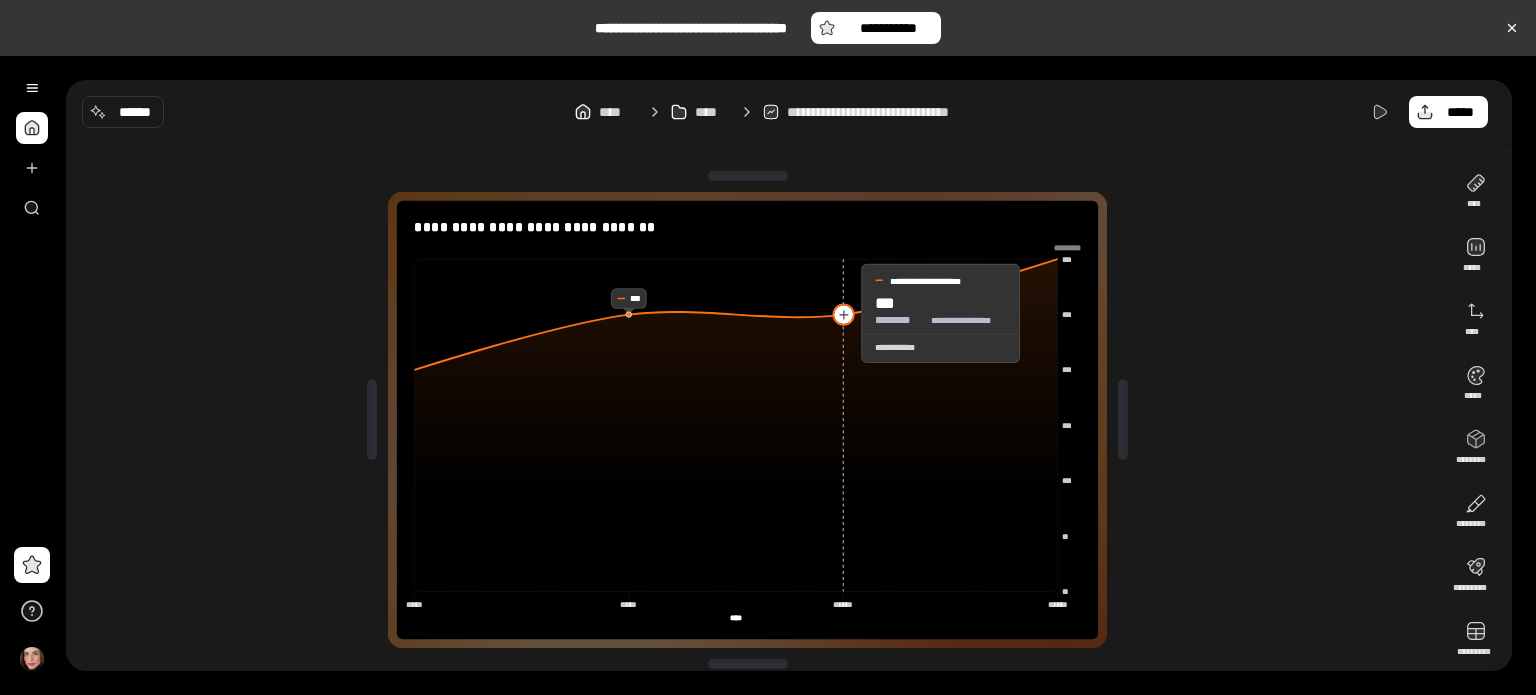 click 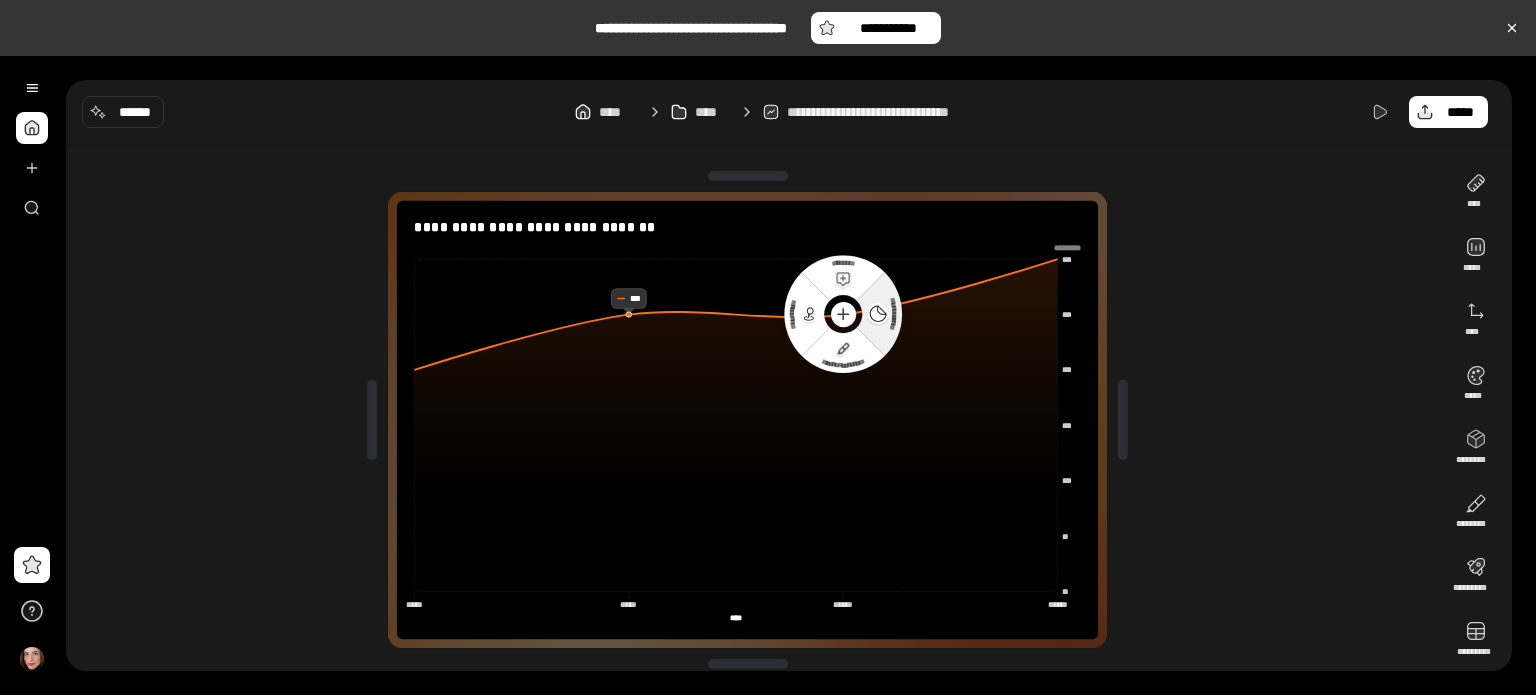 click 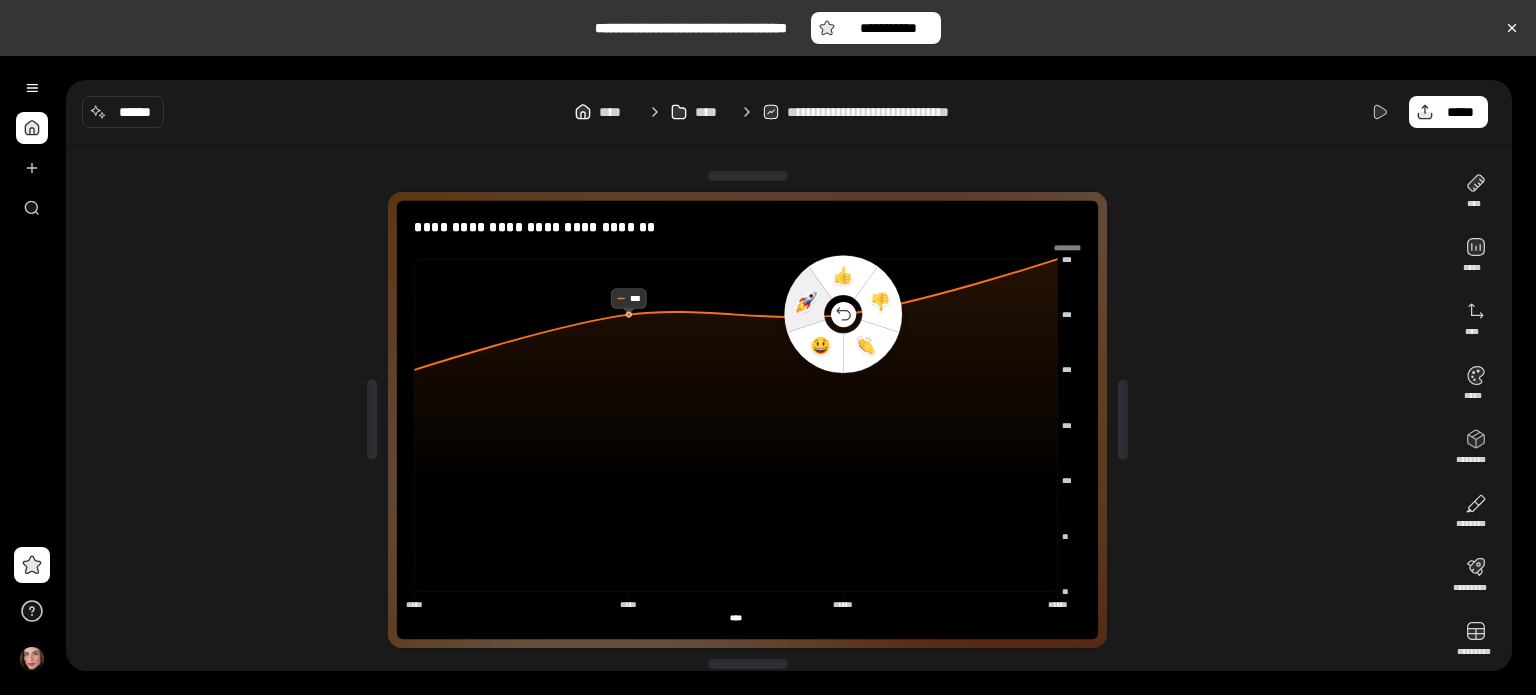click 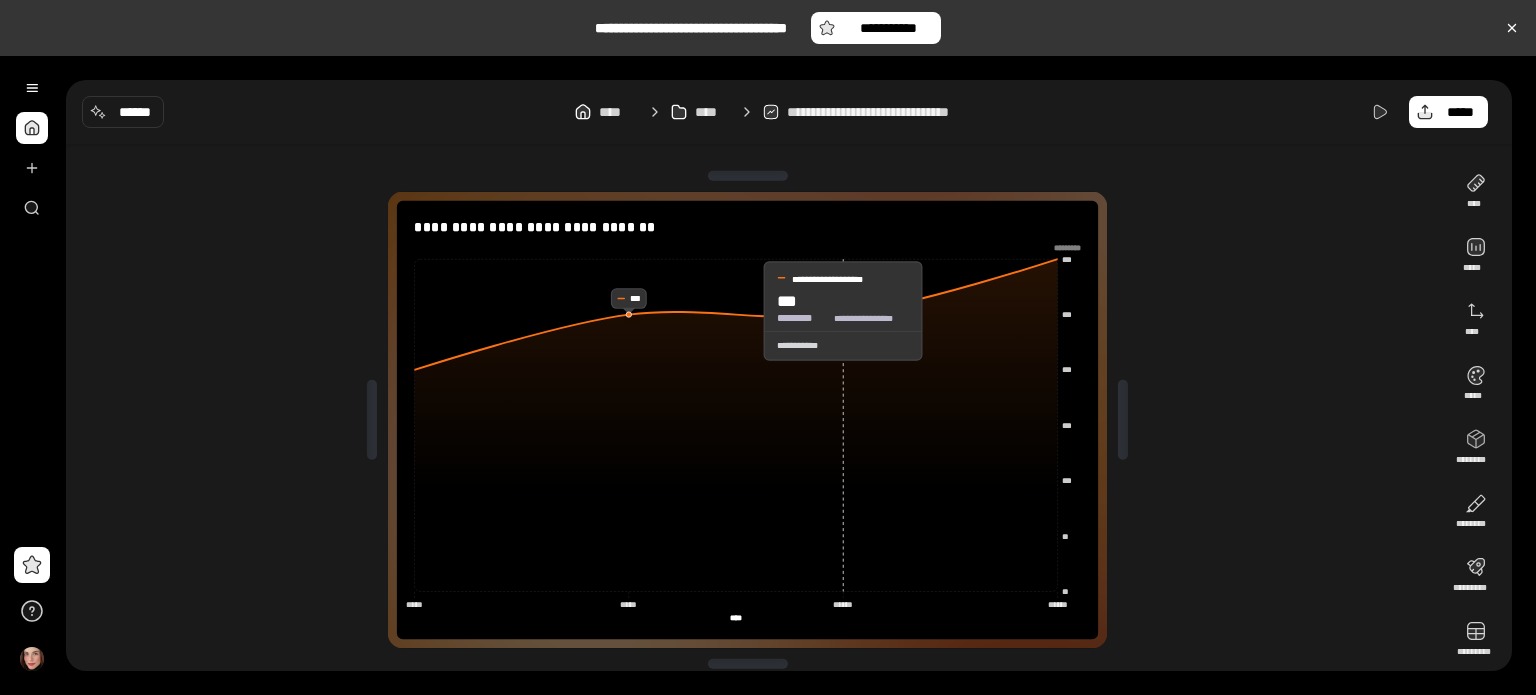 click 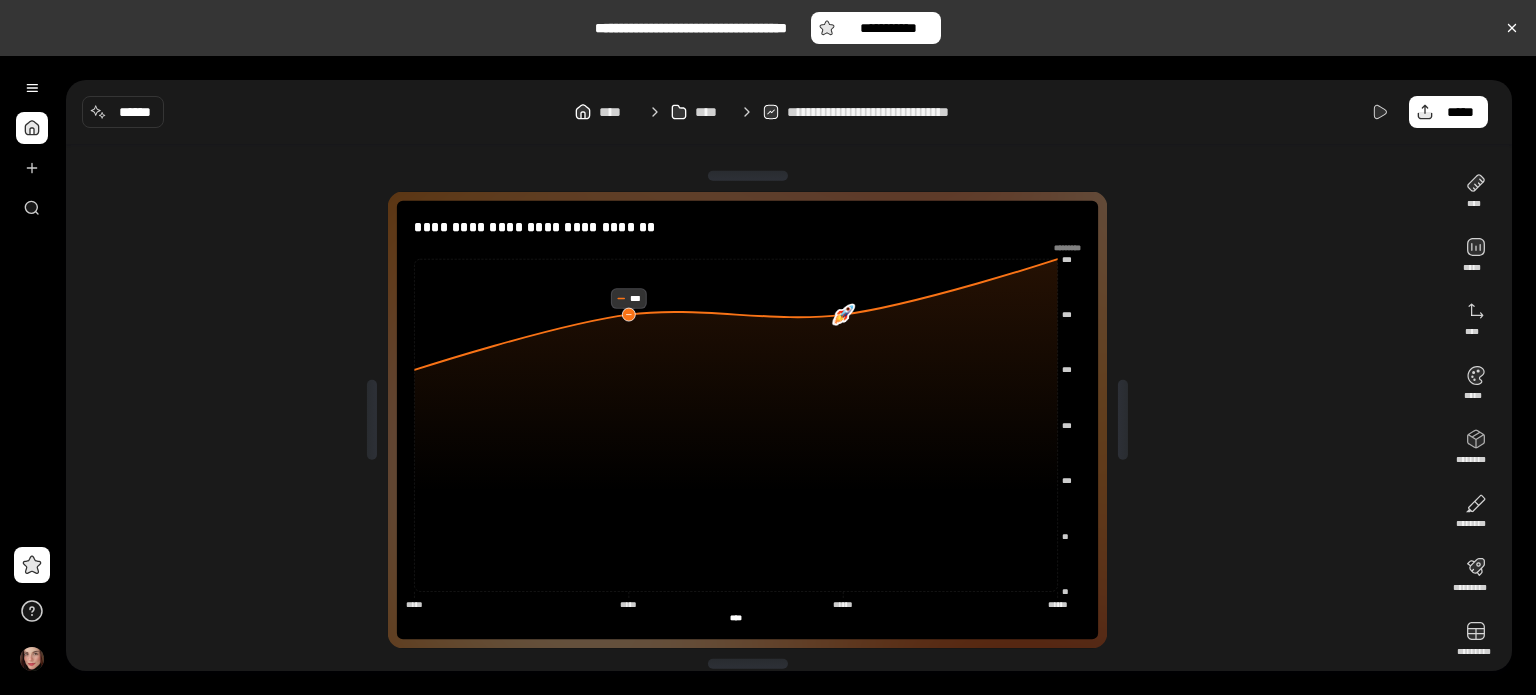 click 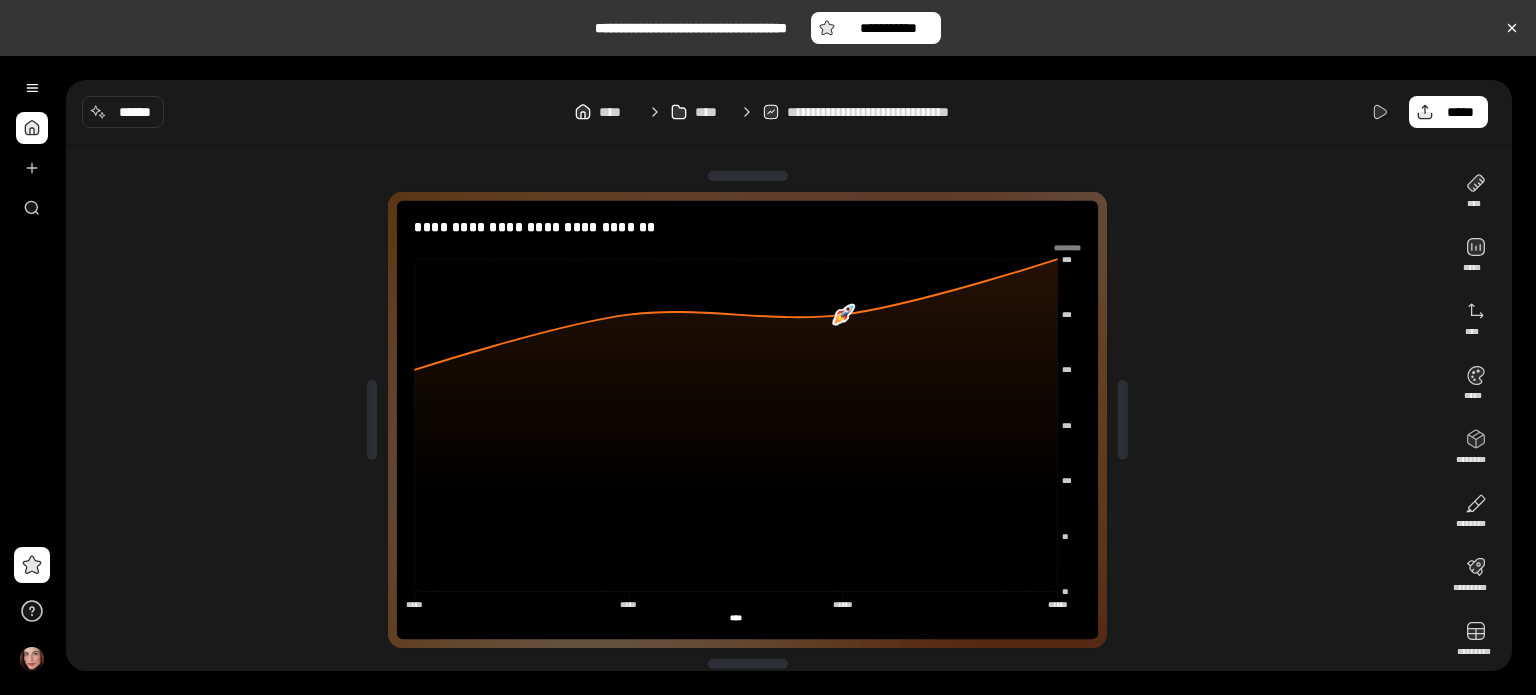 click at bounding box center (843, 314) 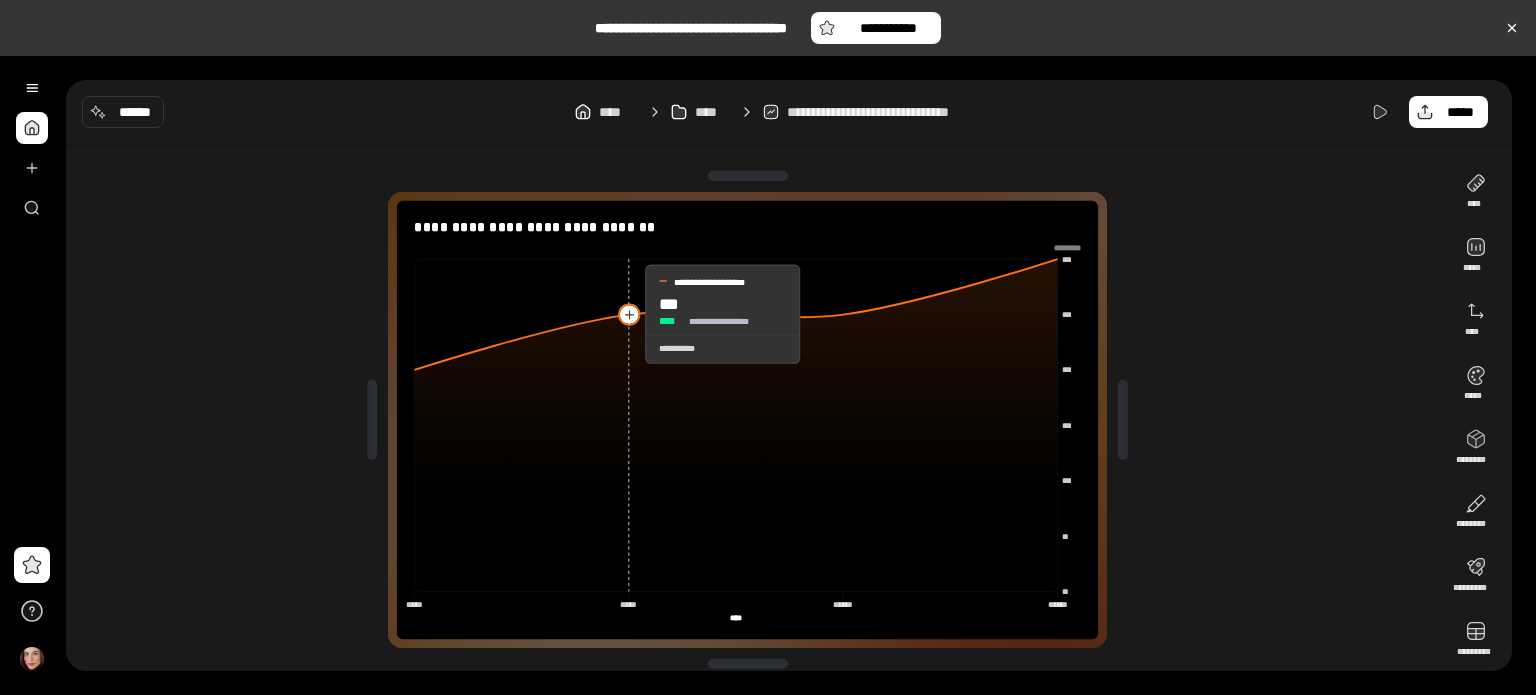 click 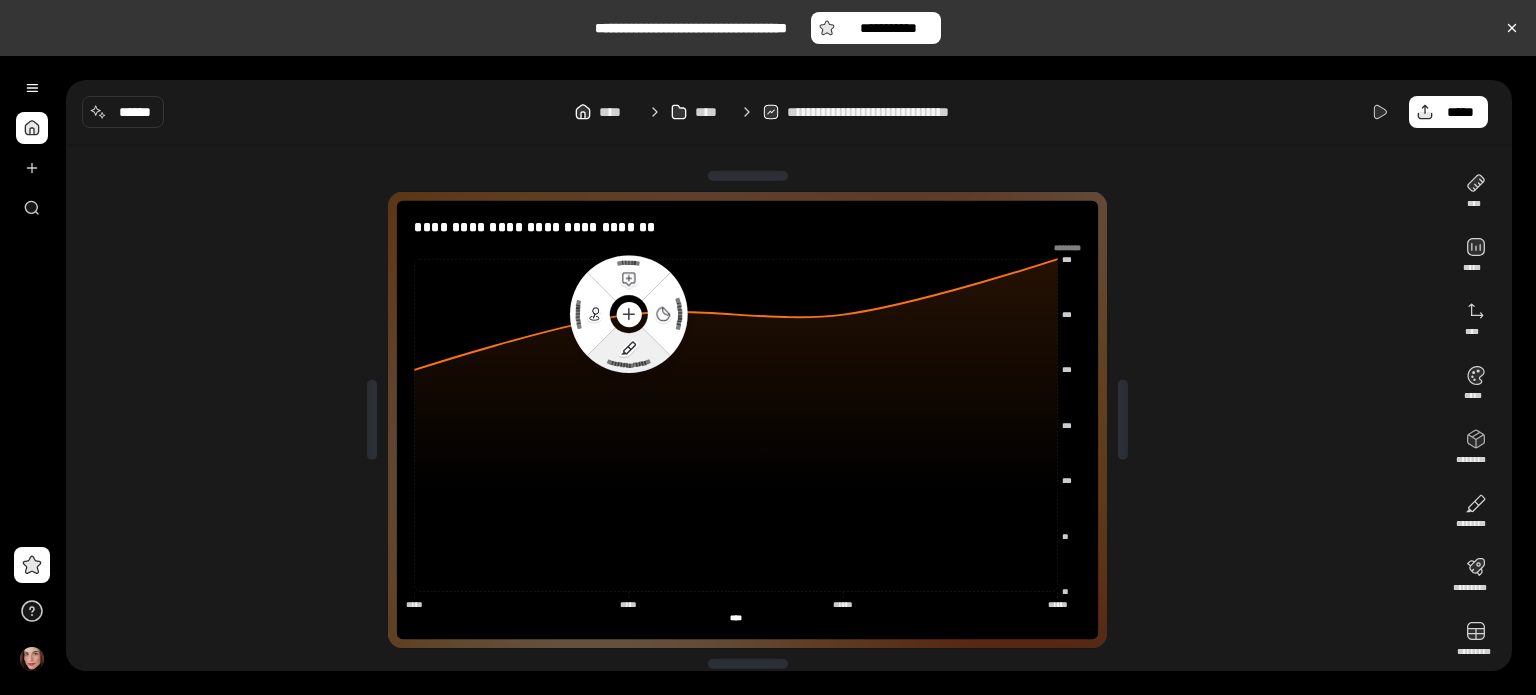 click 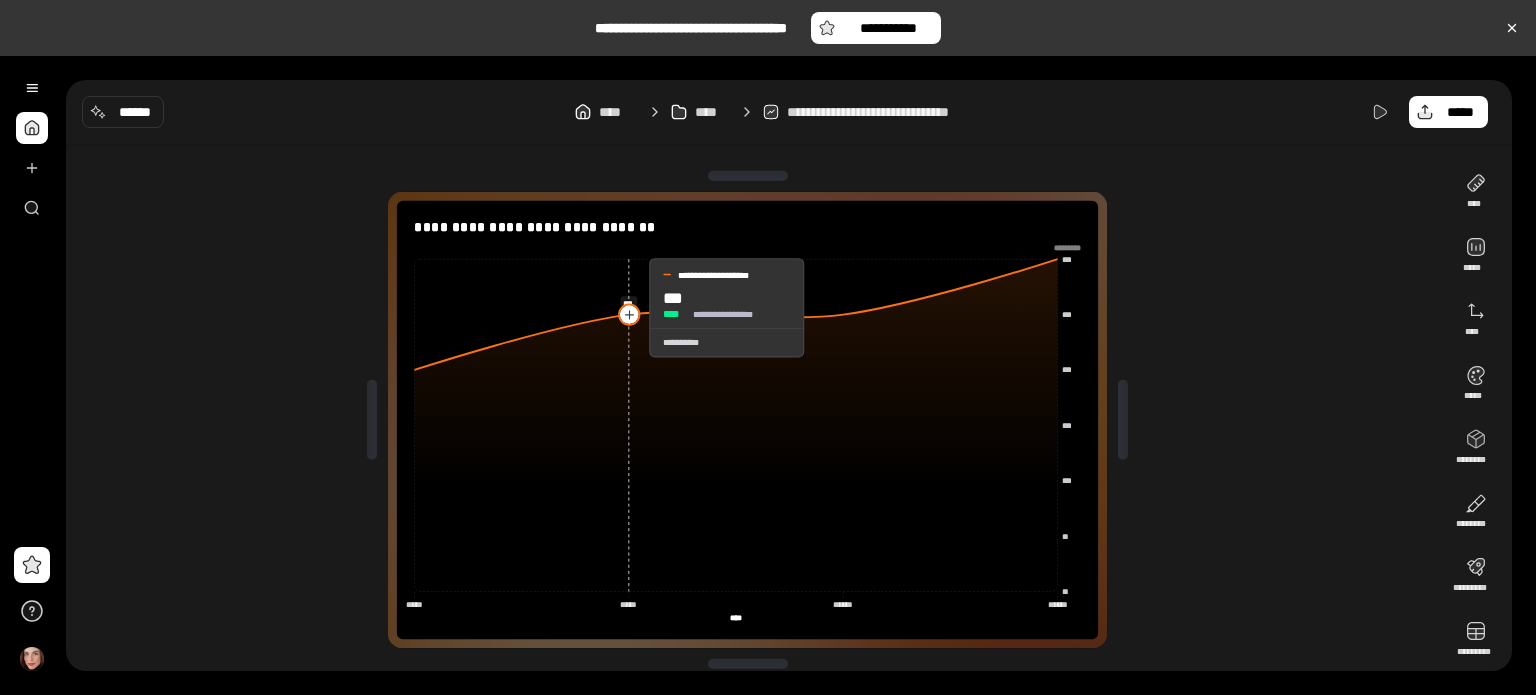 click 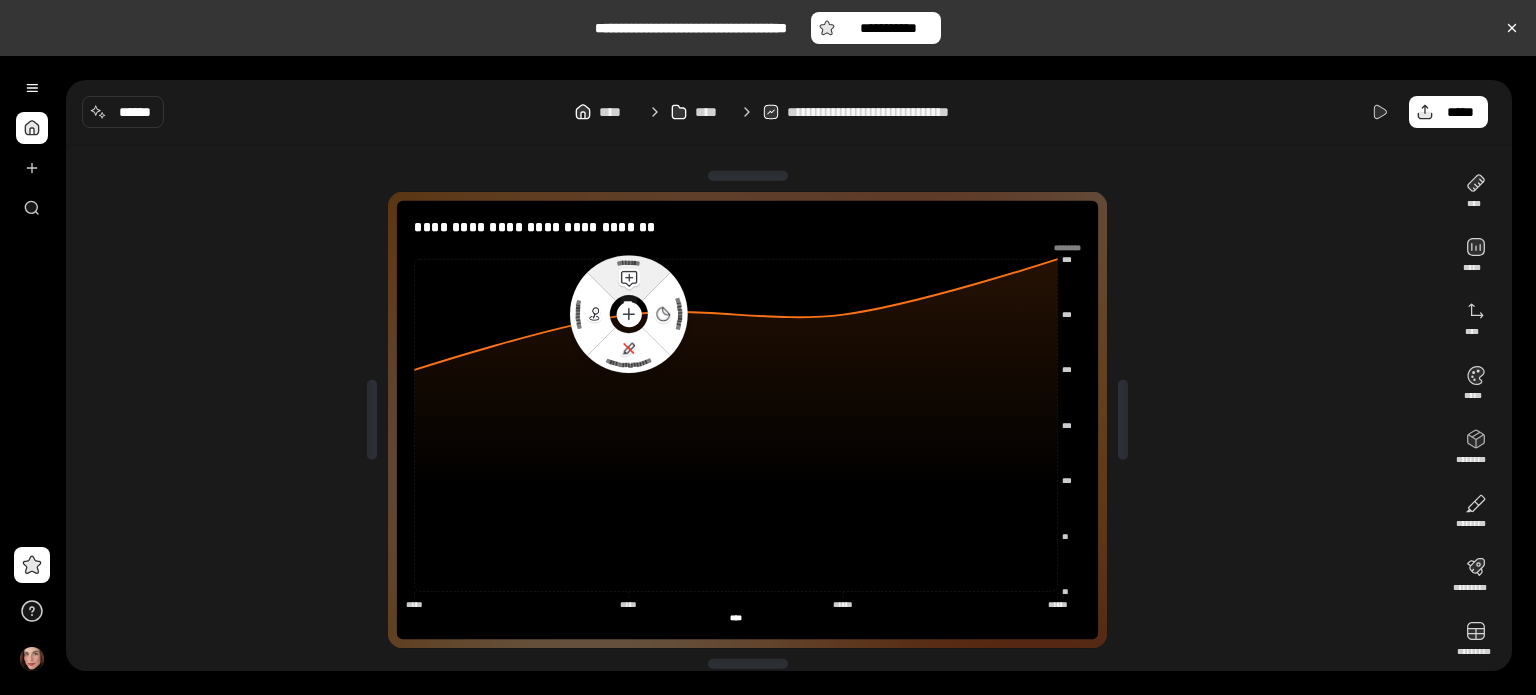 click 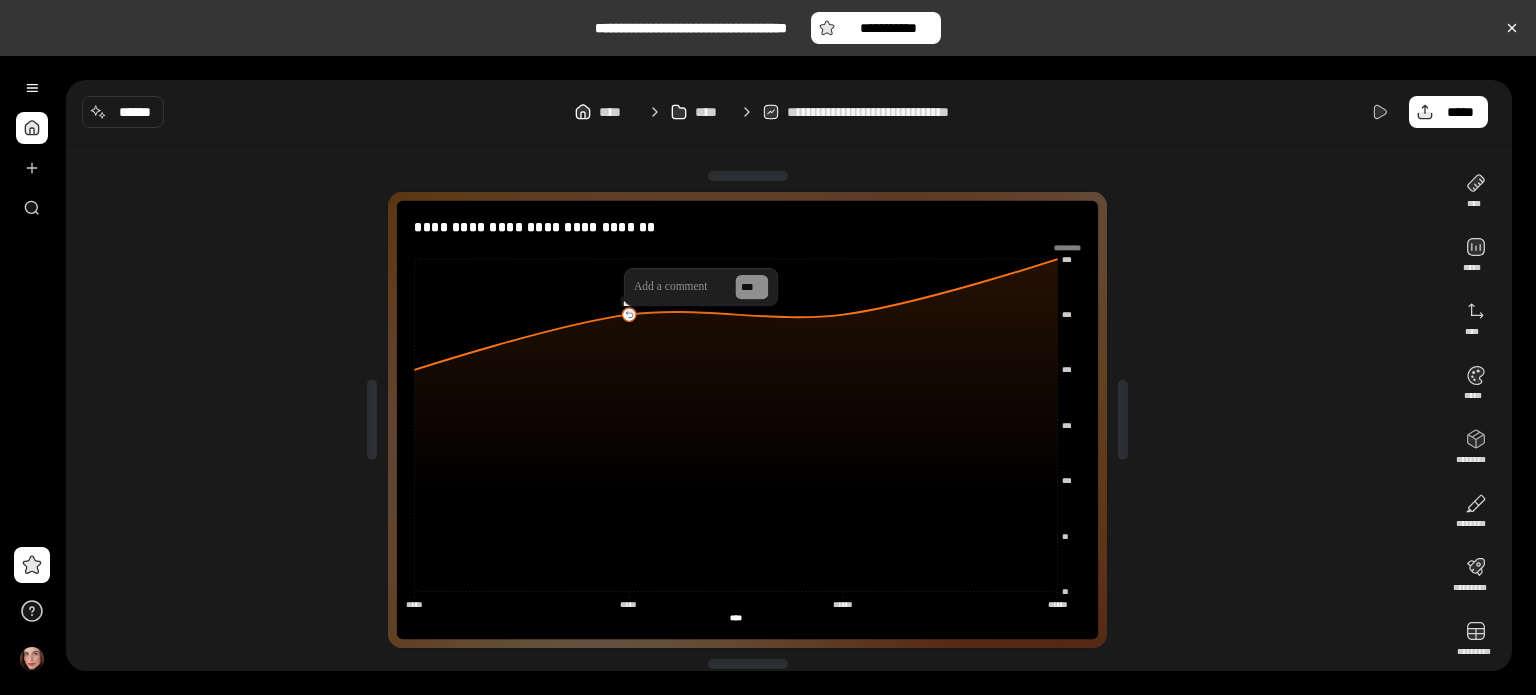 type 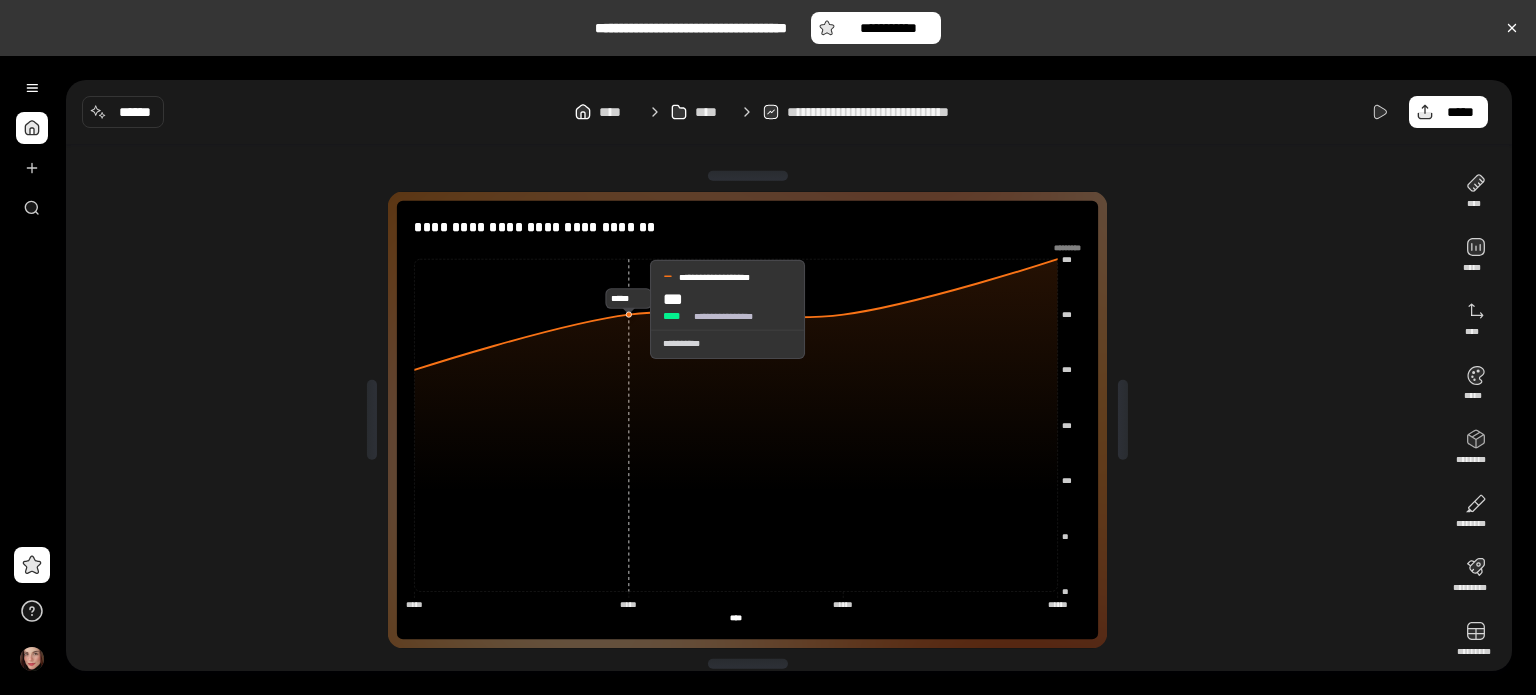 click 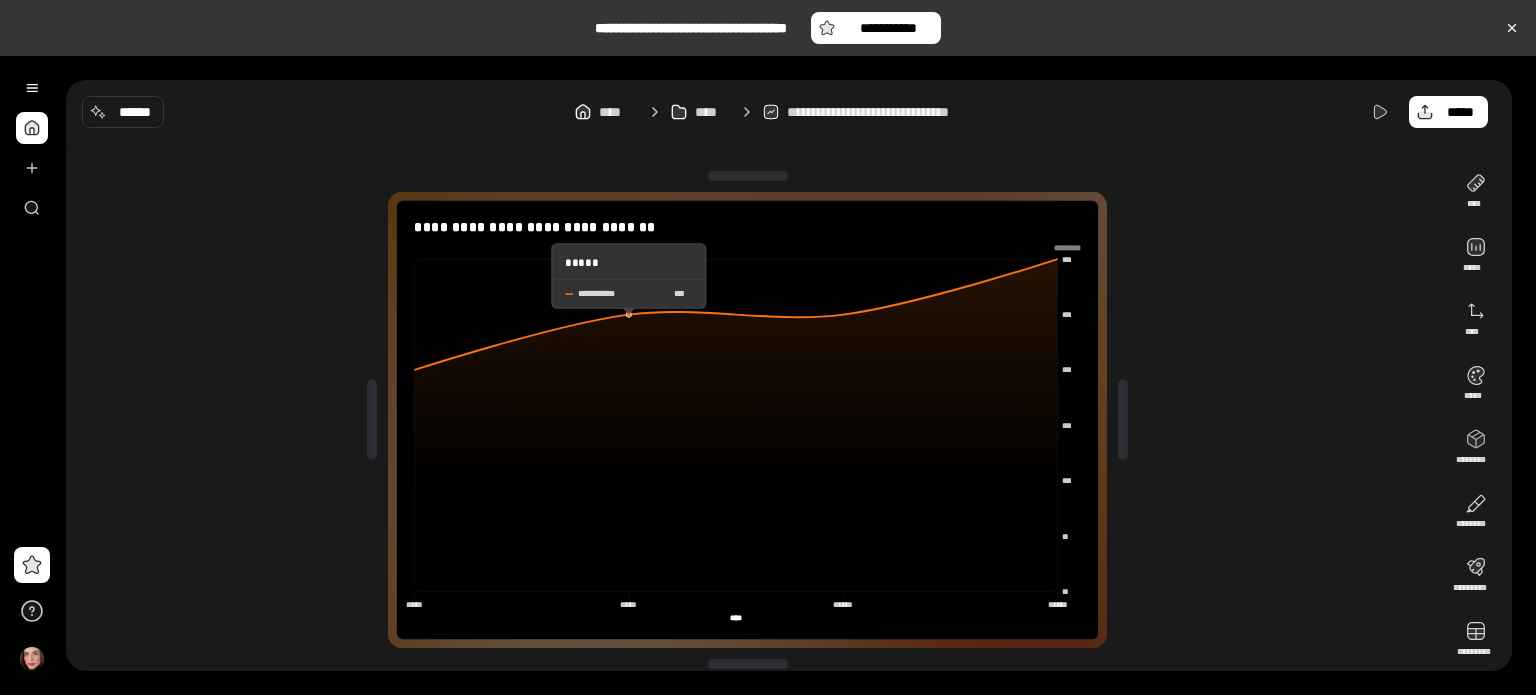 click on "**********" at bounding box center [628, 293] 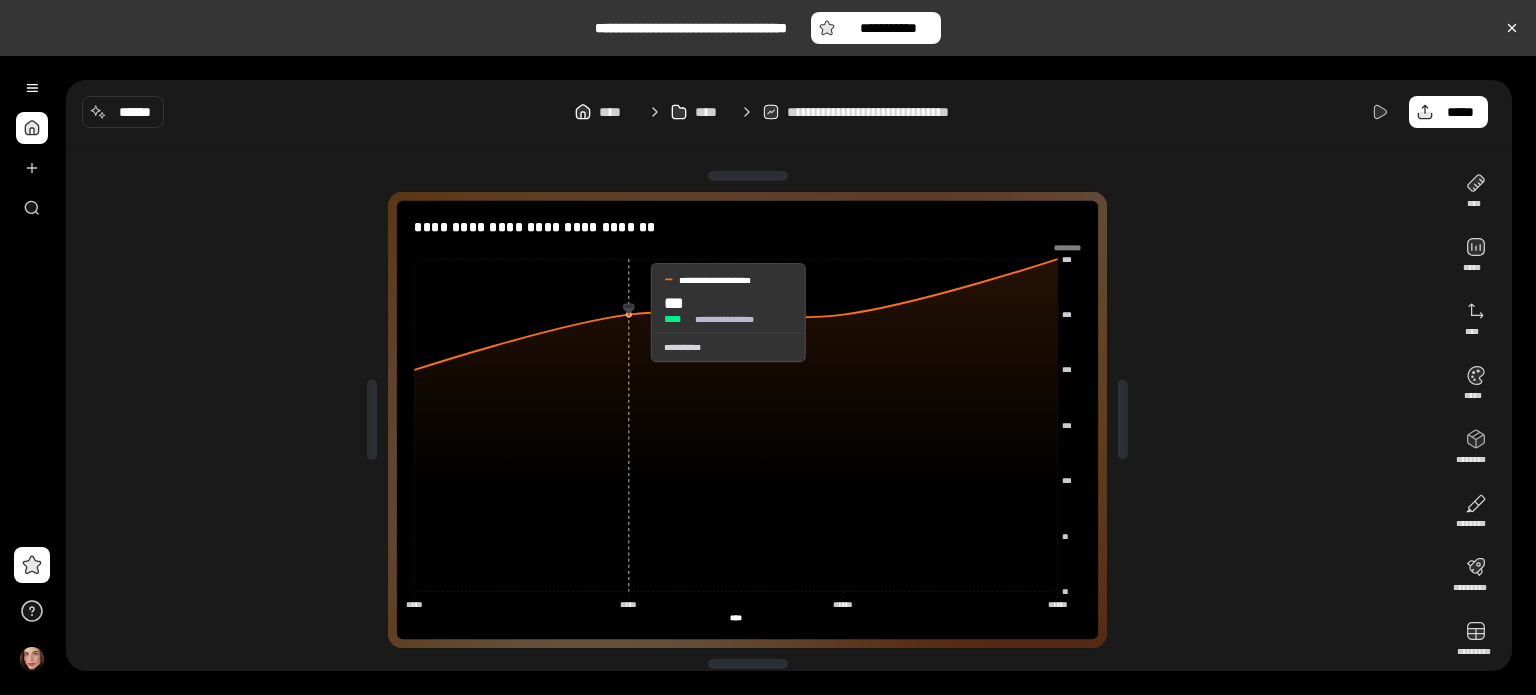 click 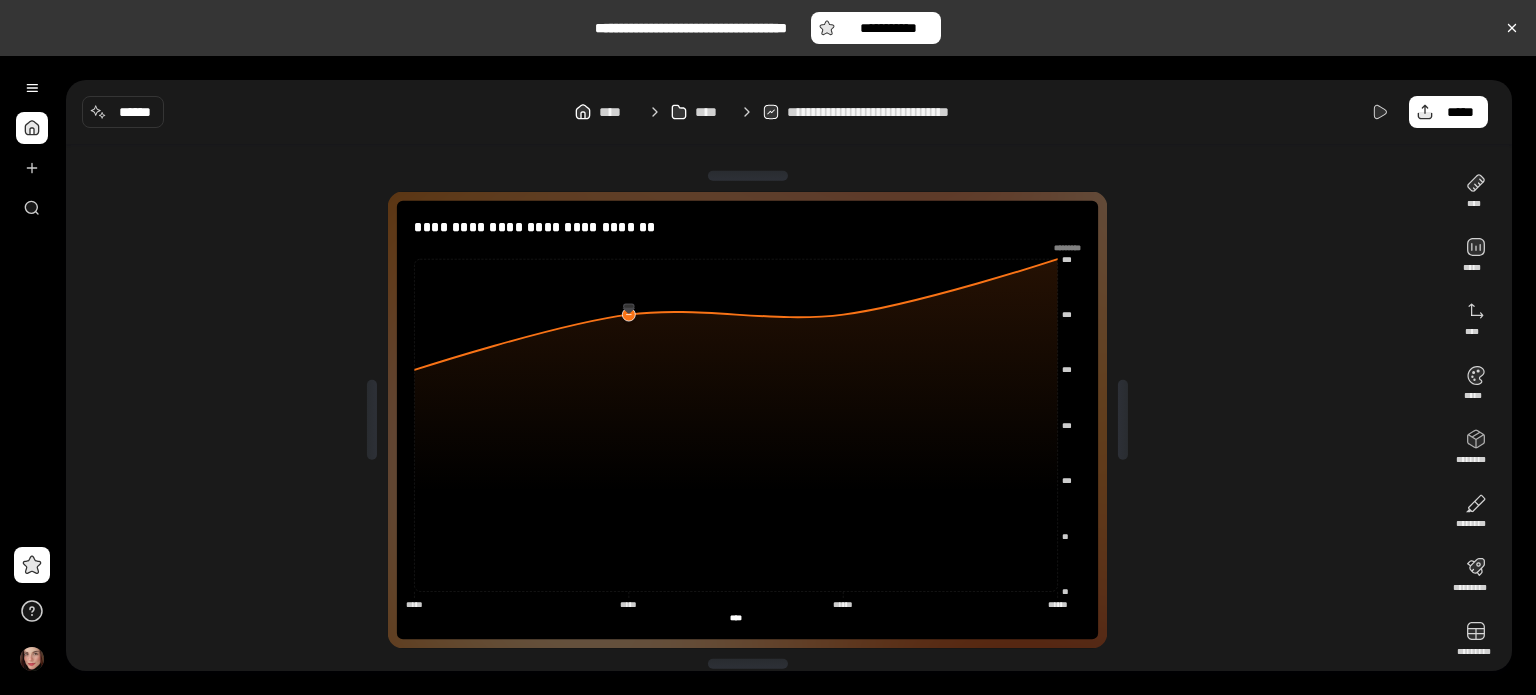 click 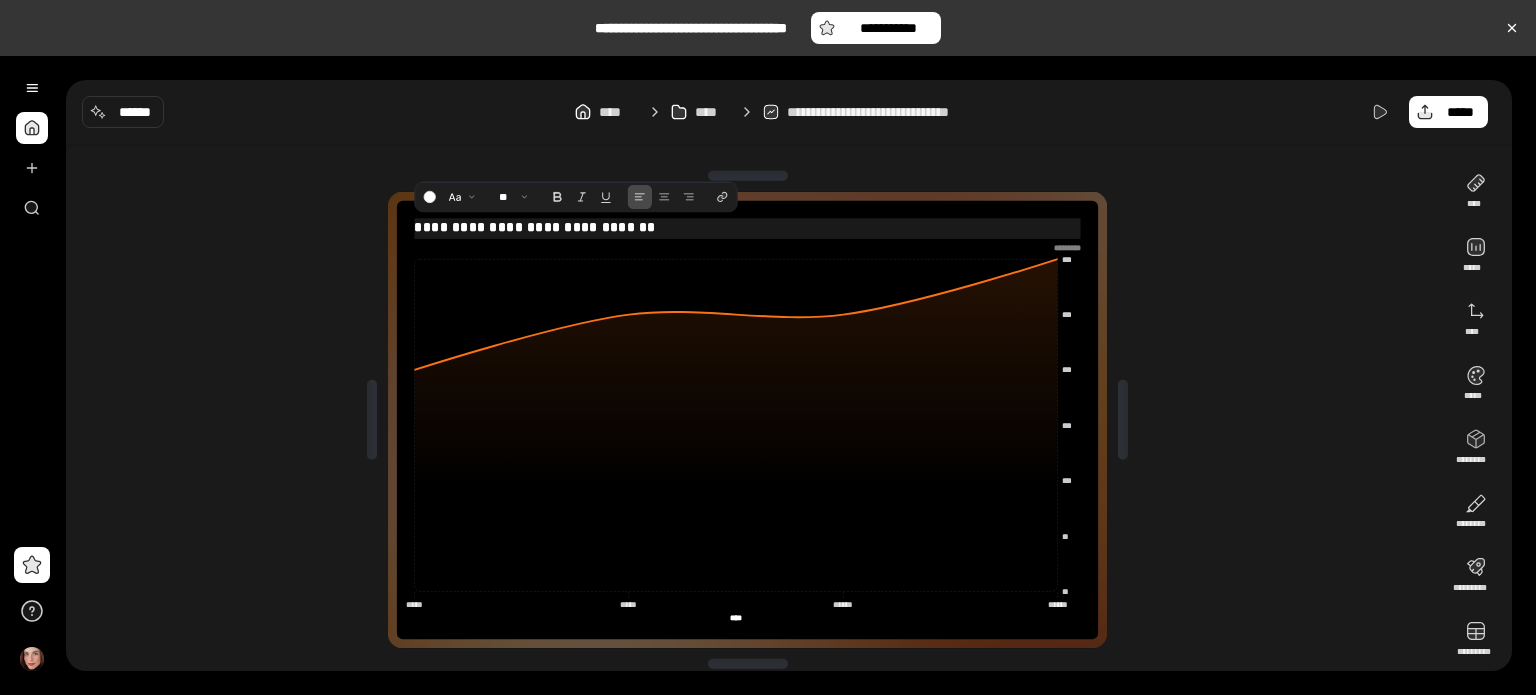 click on "**********" at bounding box center (747, 226) 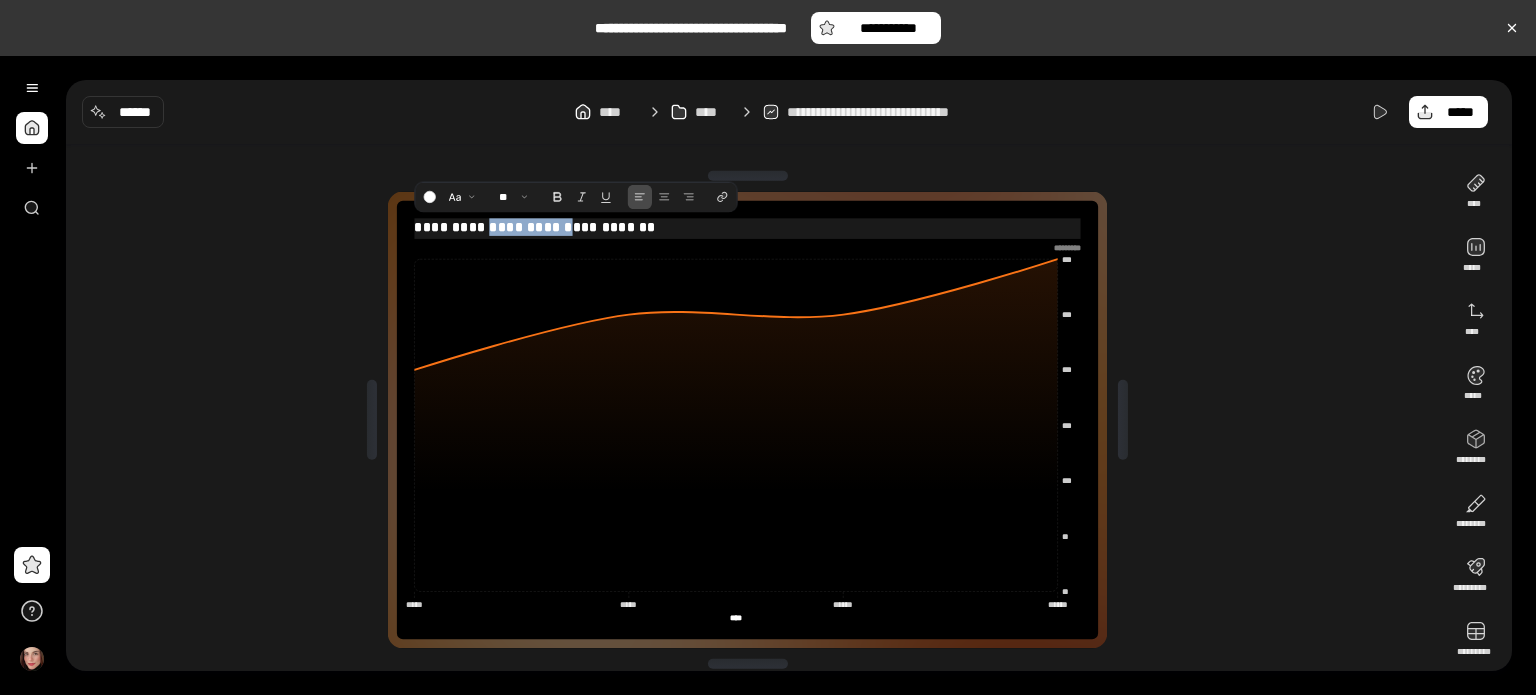 click on "**********" at bounding box center [747, 226] 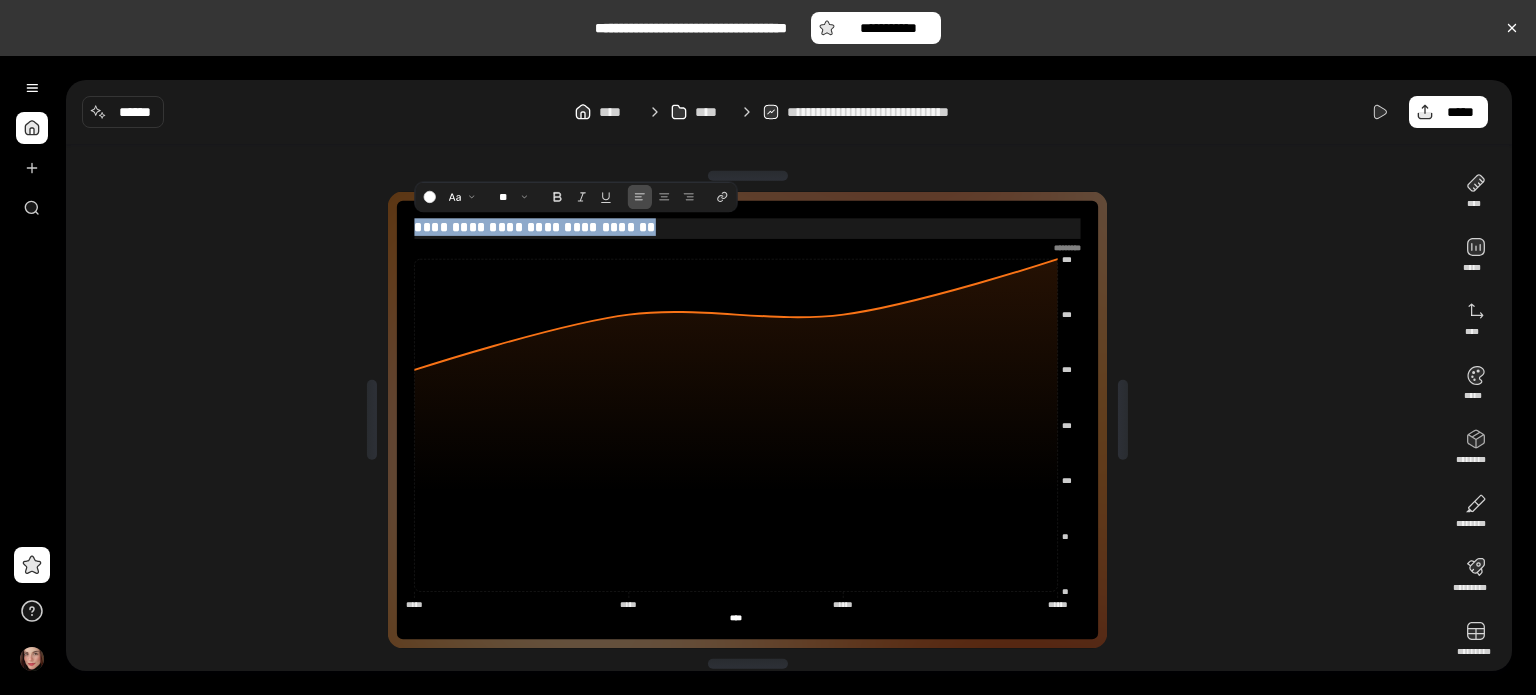 click on "**********" at bounding box center [747, 226] 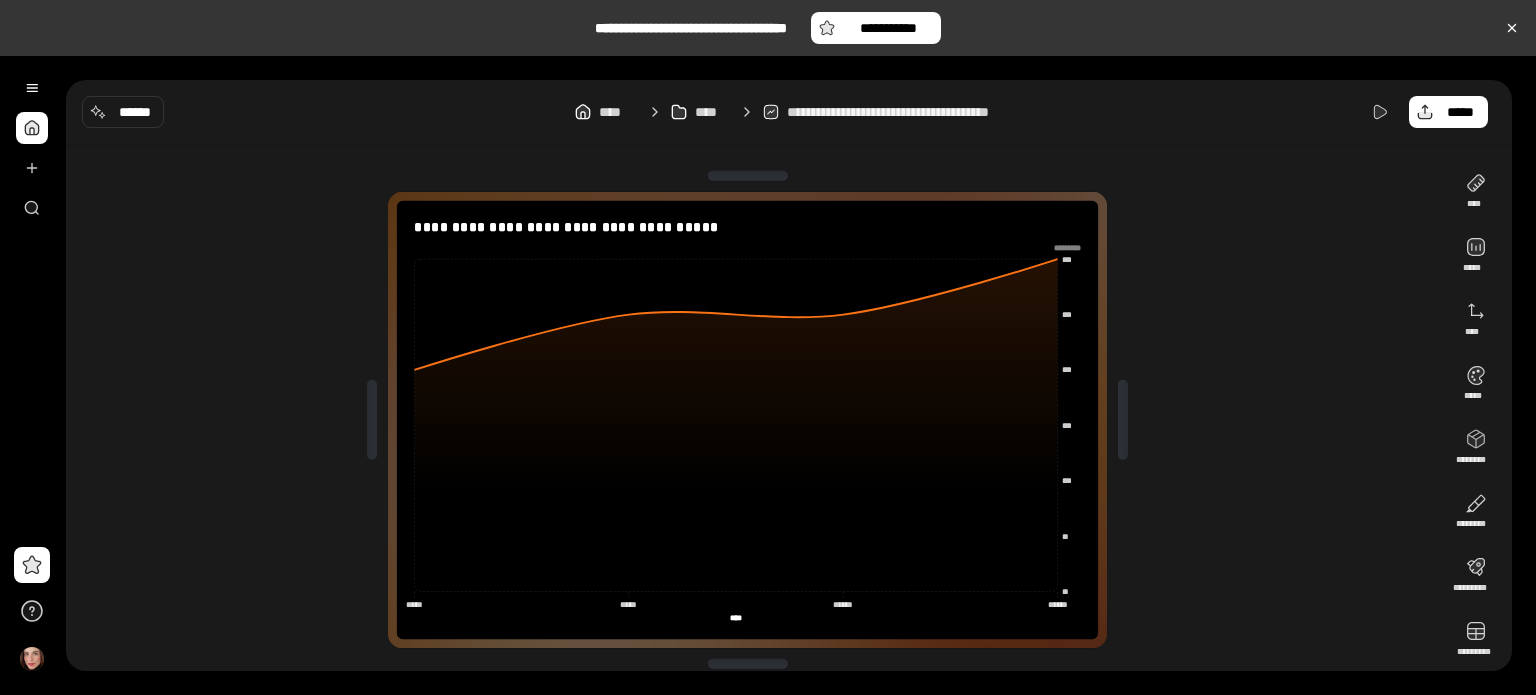 click on "**********" at bounding box center [755, 420] 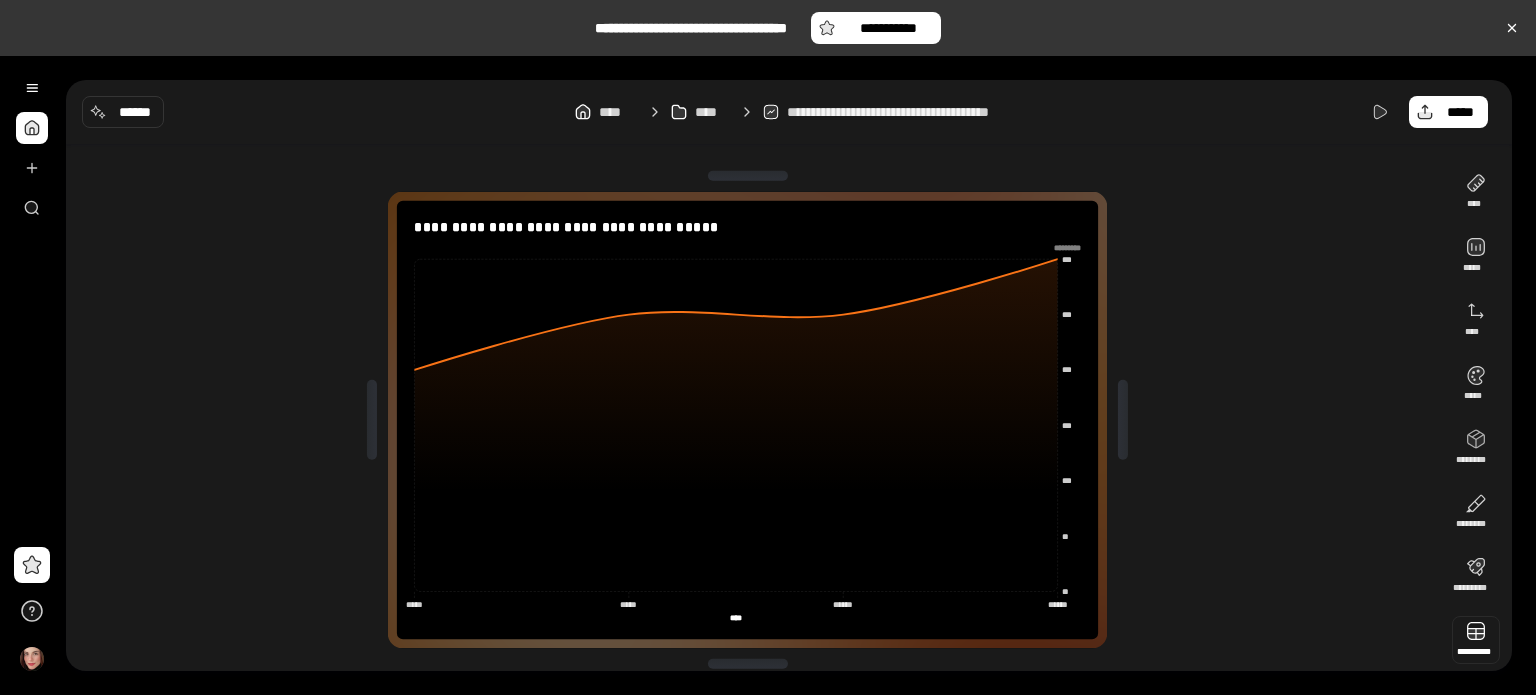 click at bounding box center [1476, 640] 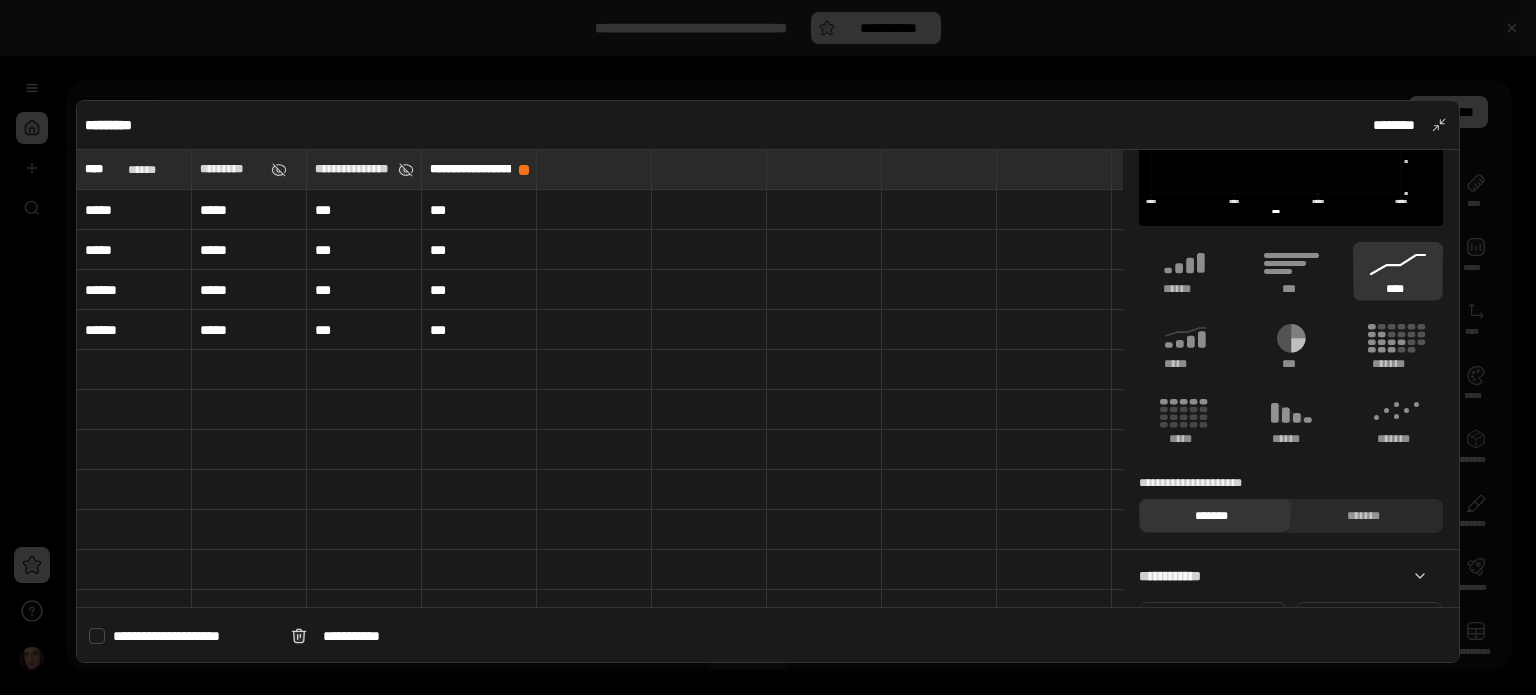 scroll, scrollTop: 214, scrollLeft: 0, axis: vertical 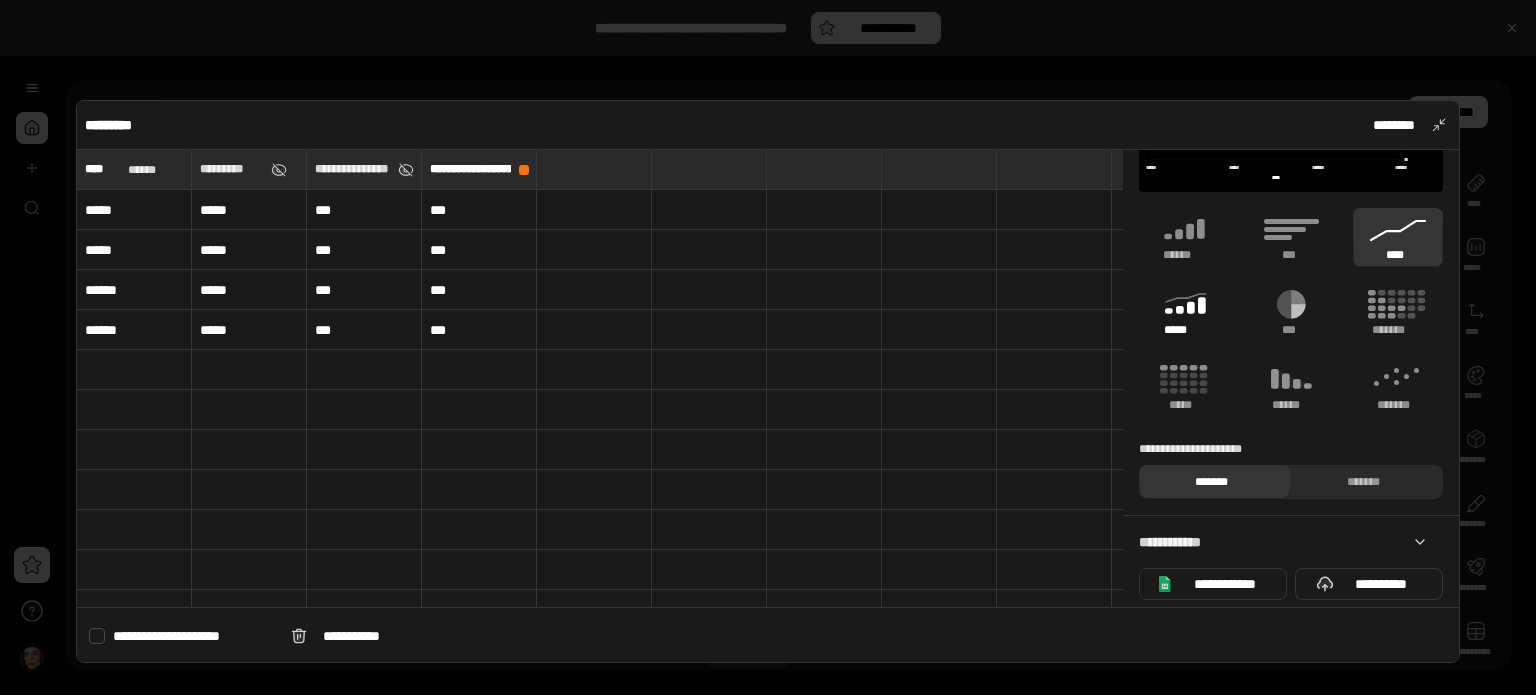 click on "*****" at bounding box center (1184, 330) 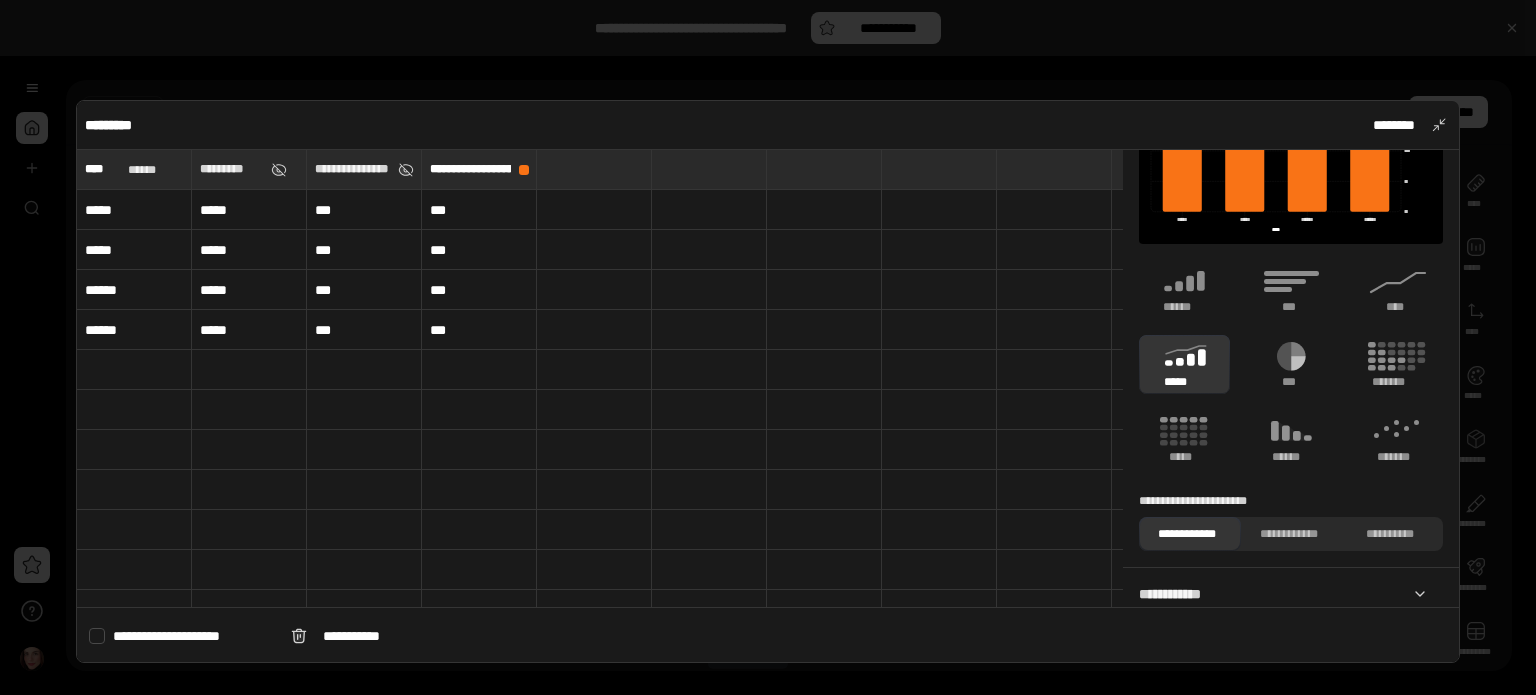 scroll, scrollTop: 161, scrollLeft: 0, axis: vertical 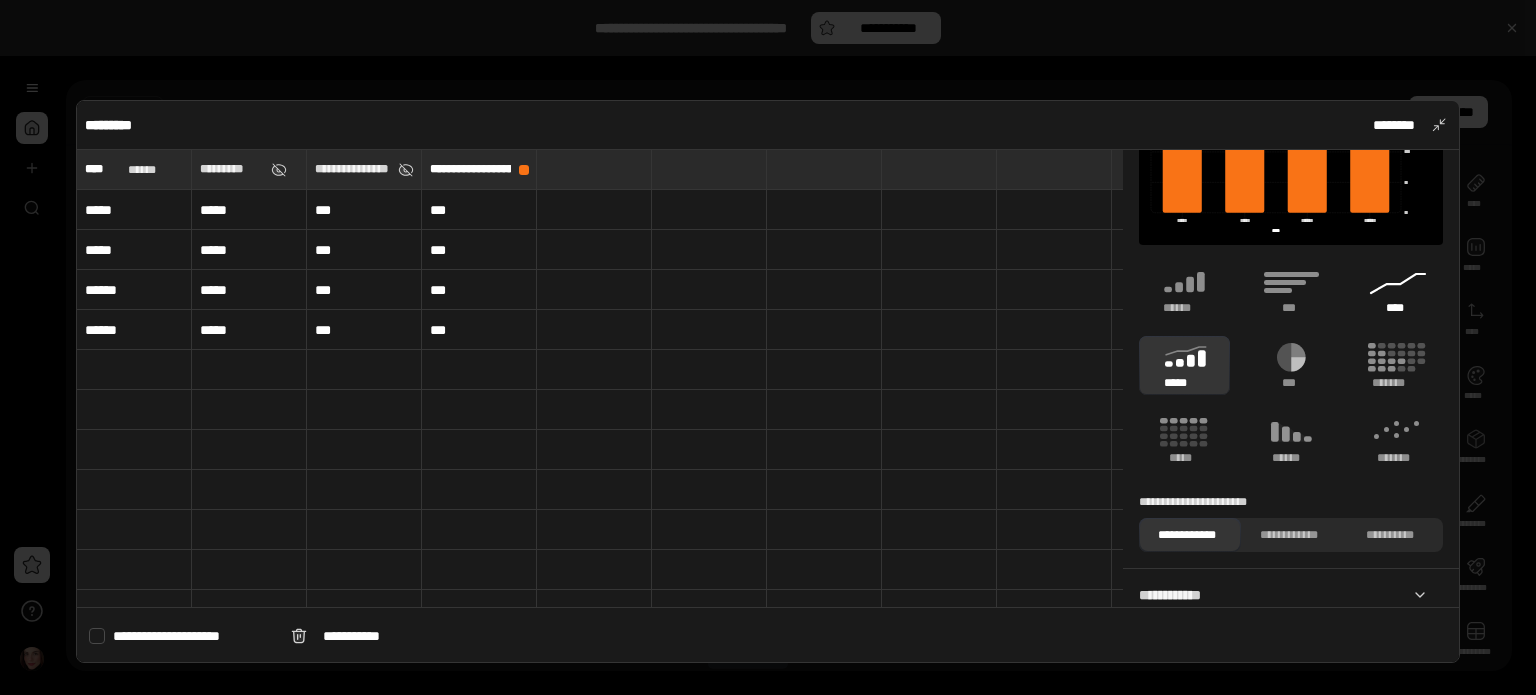 click 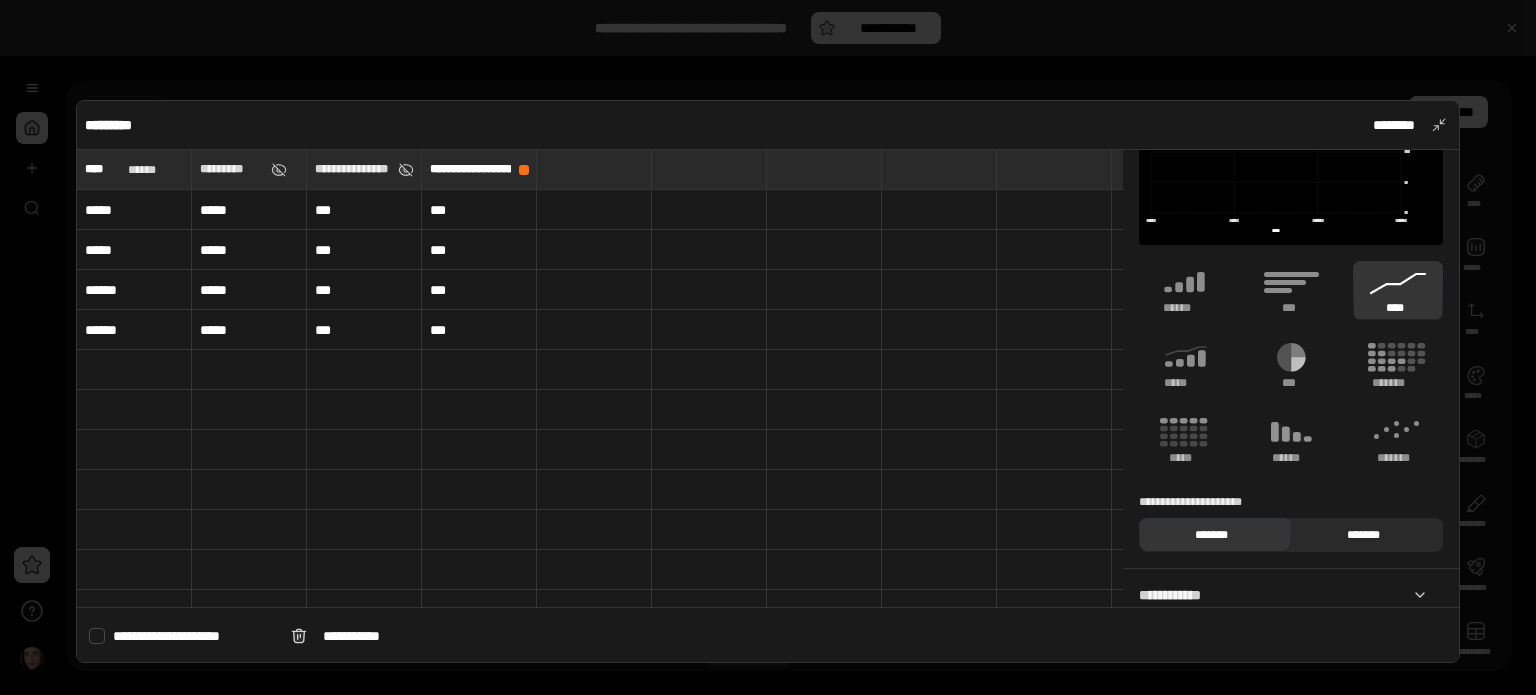 click on "*******" at bounding box center (1363, 535) 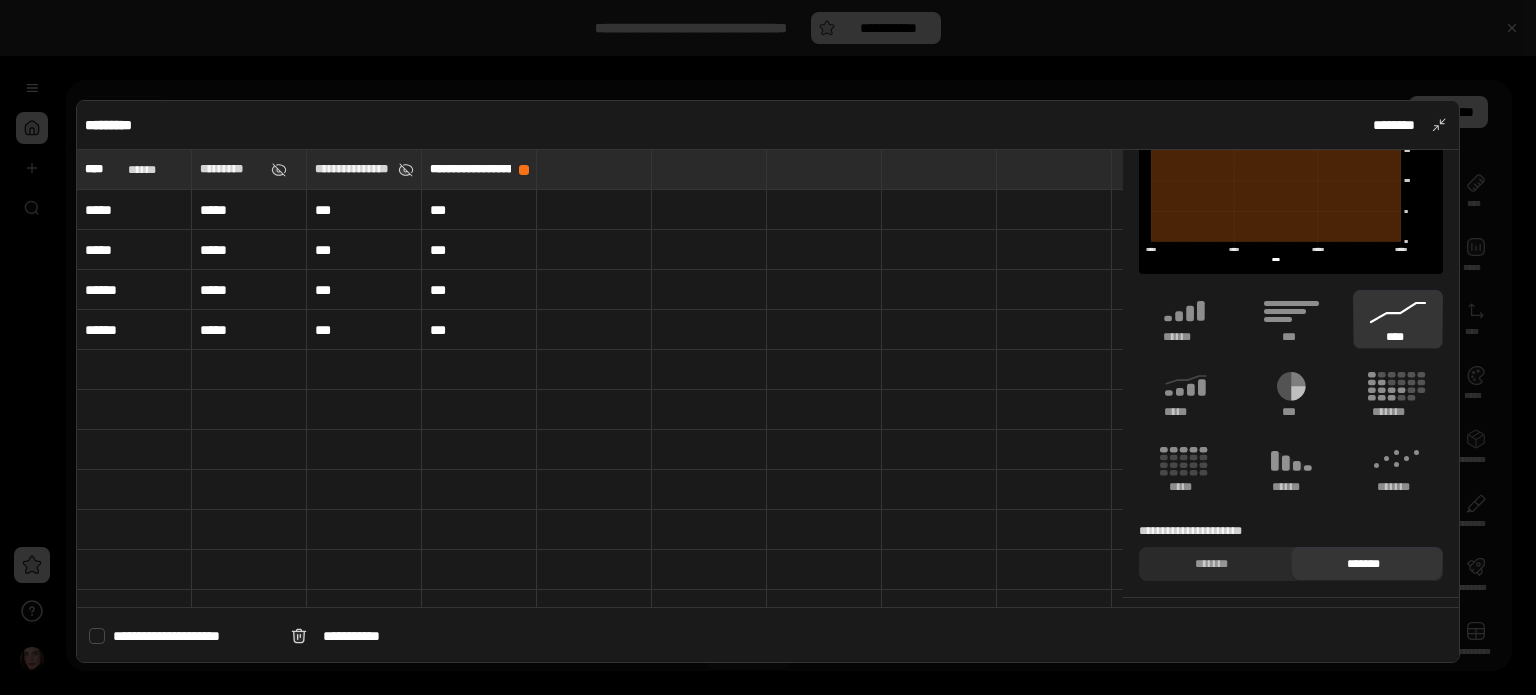 scroll, scrollTop: 134, scrollLeft: 0, axis: vertical 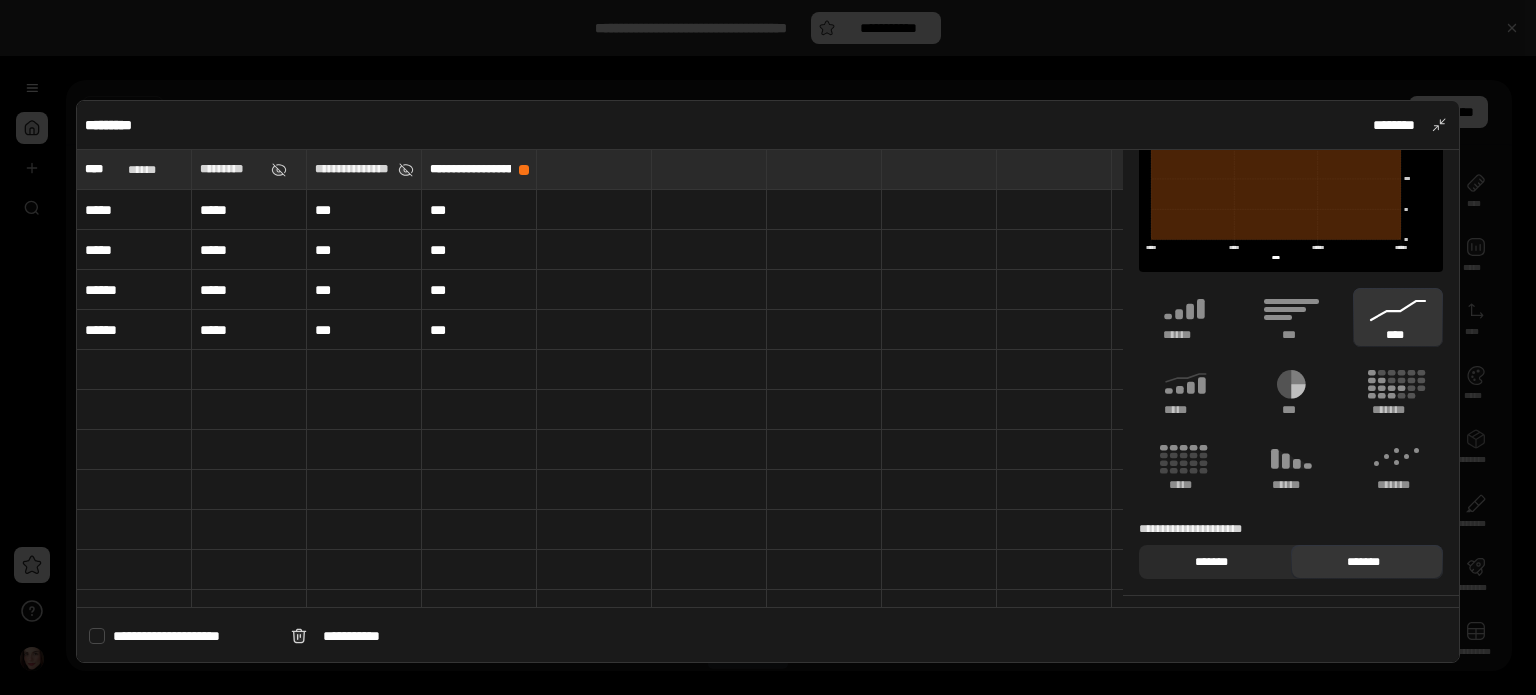 click on "*******" at bounding box center (1211, 562) 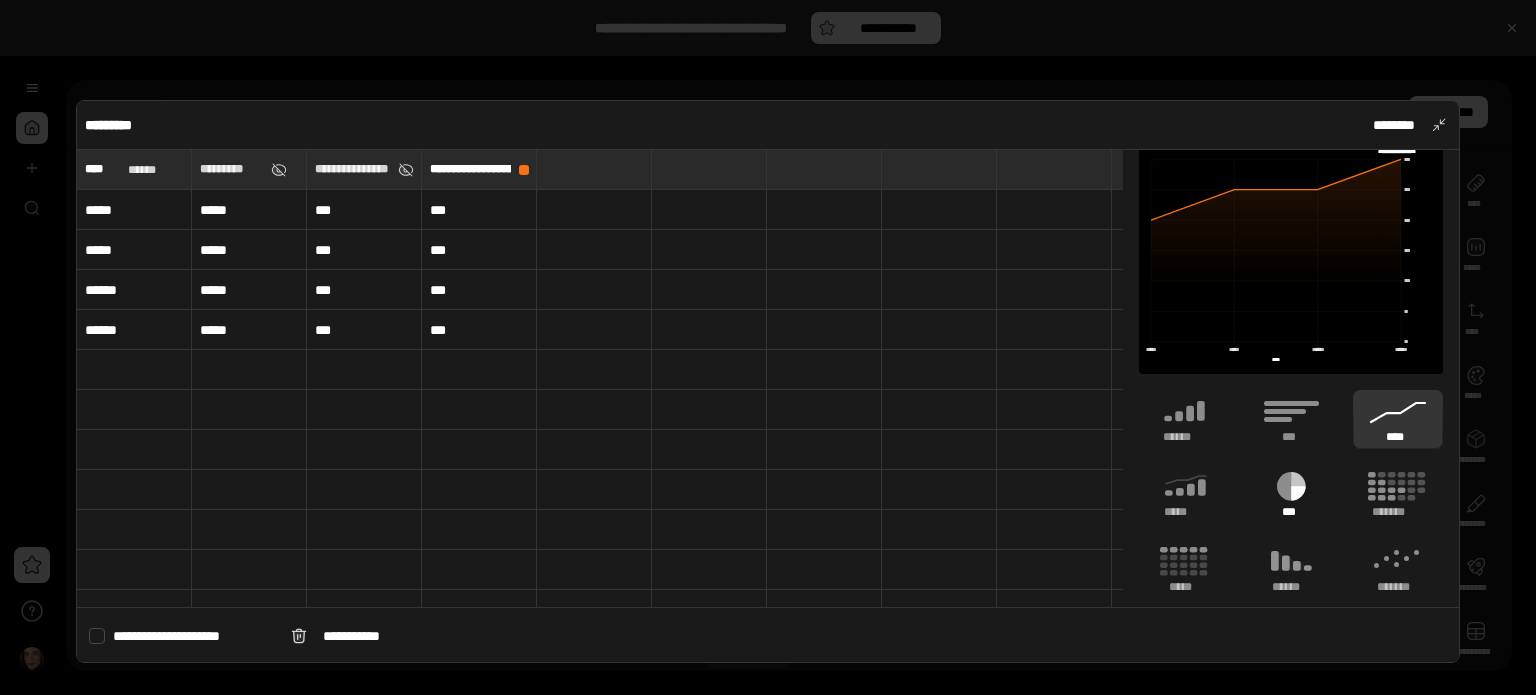 scroll, scrollTop: 0, scrollLeft: 0, axis: both 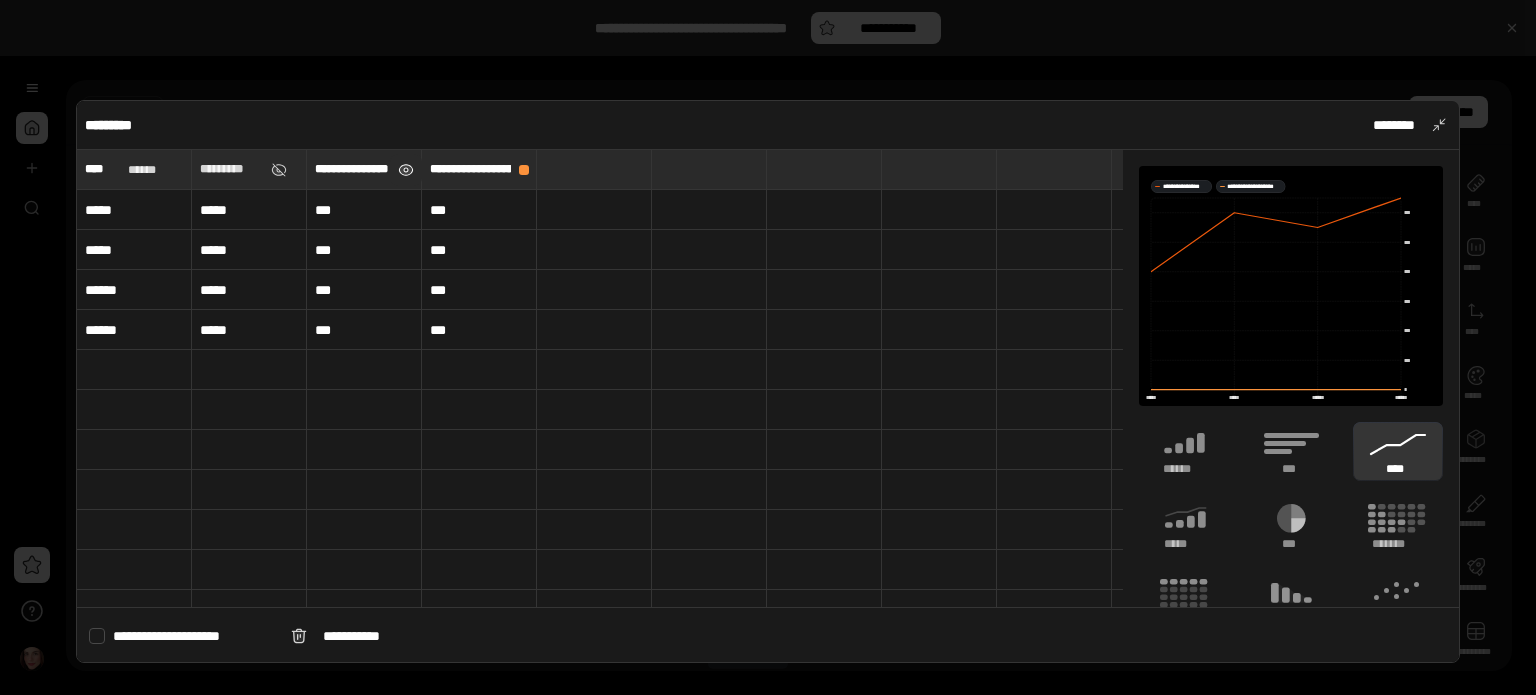 click at bounding box center (405, 170) 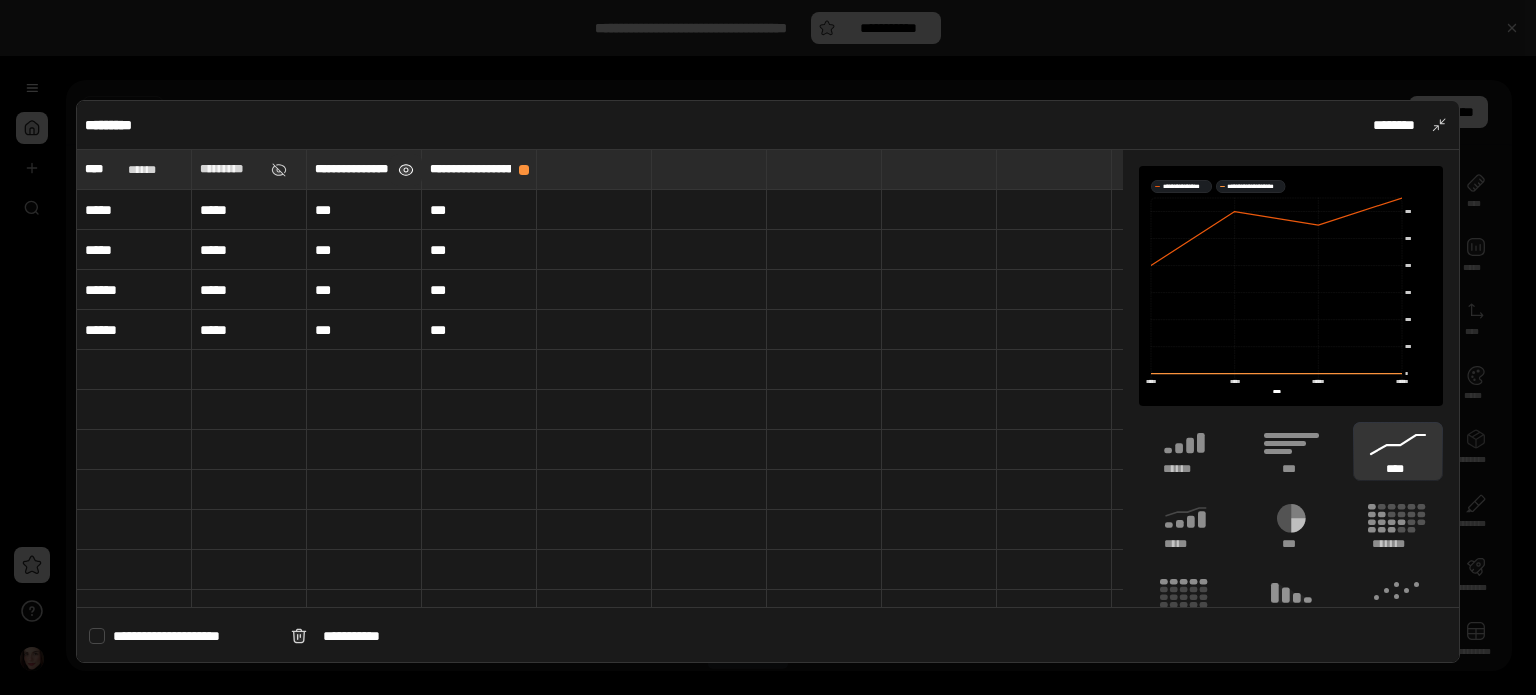 type on "**********" 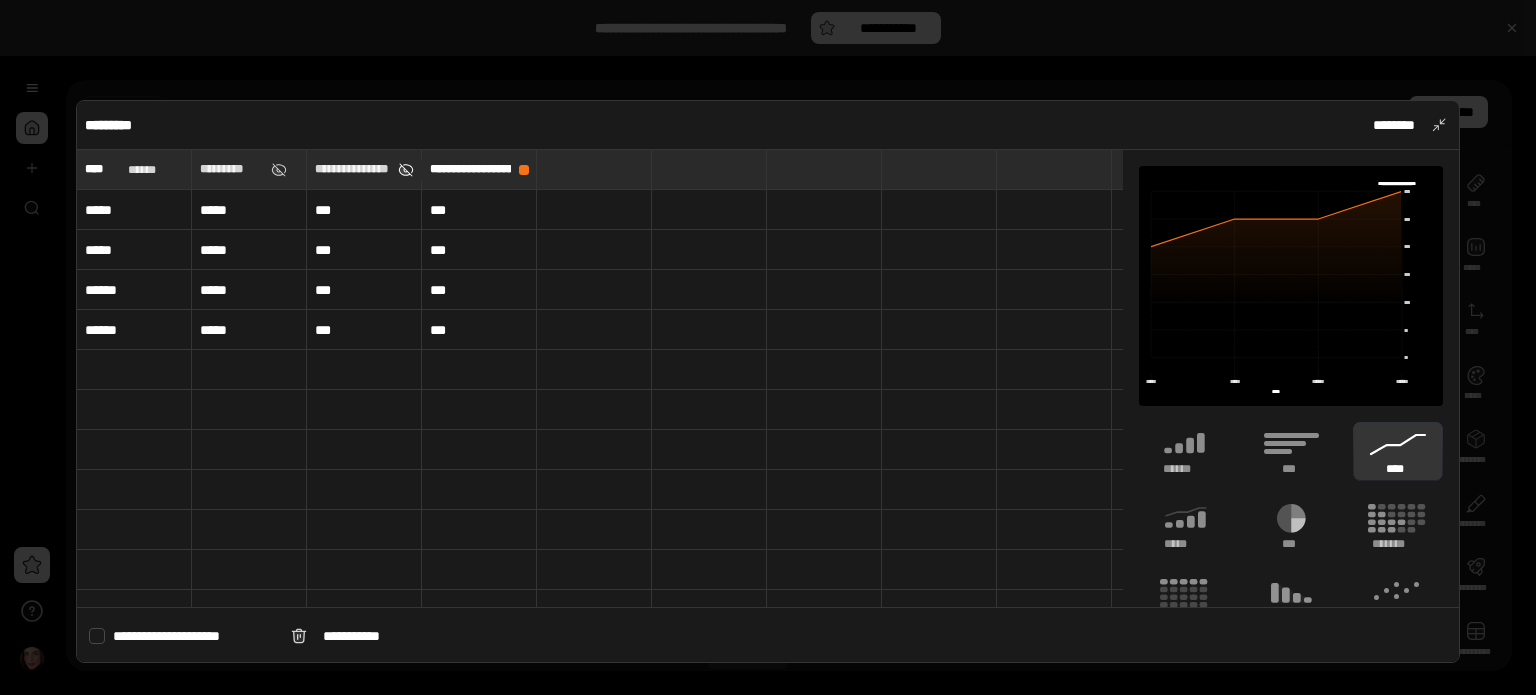 click at bounding box center [405, 170] 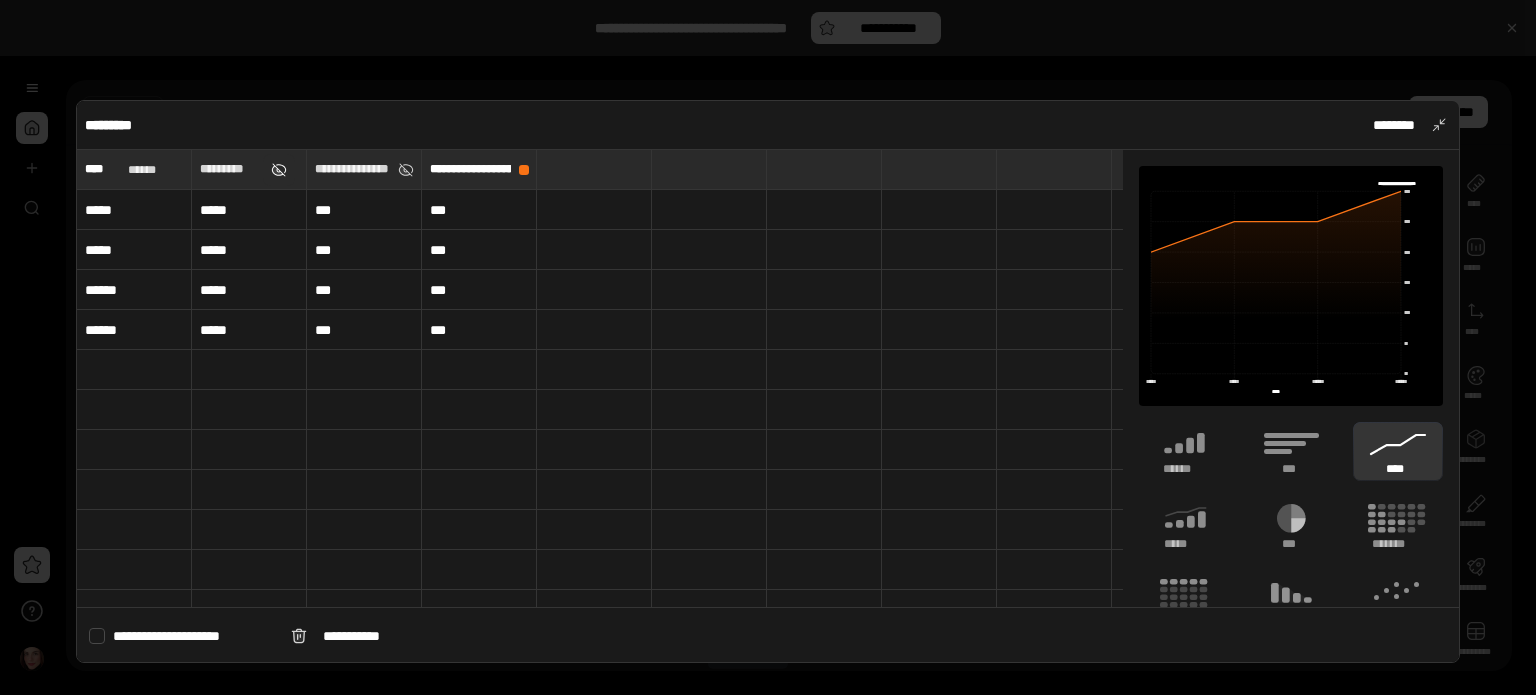 type 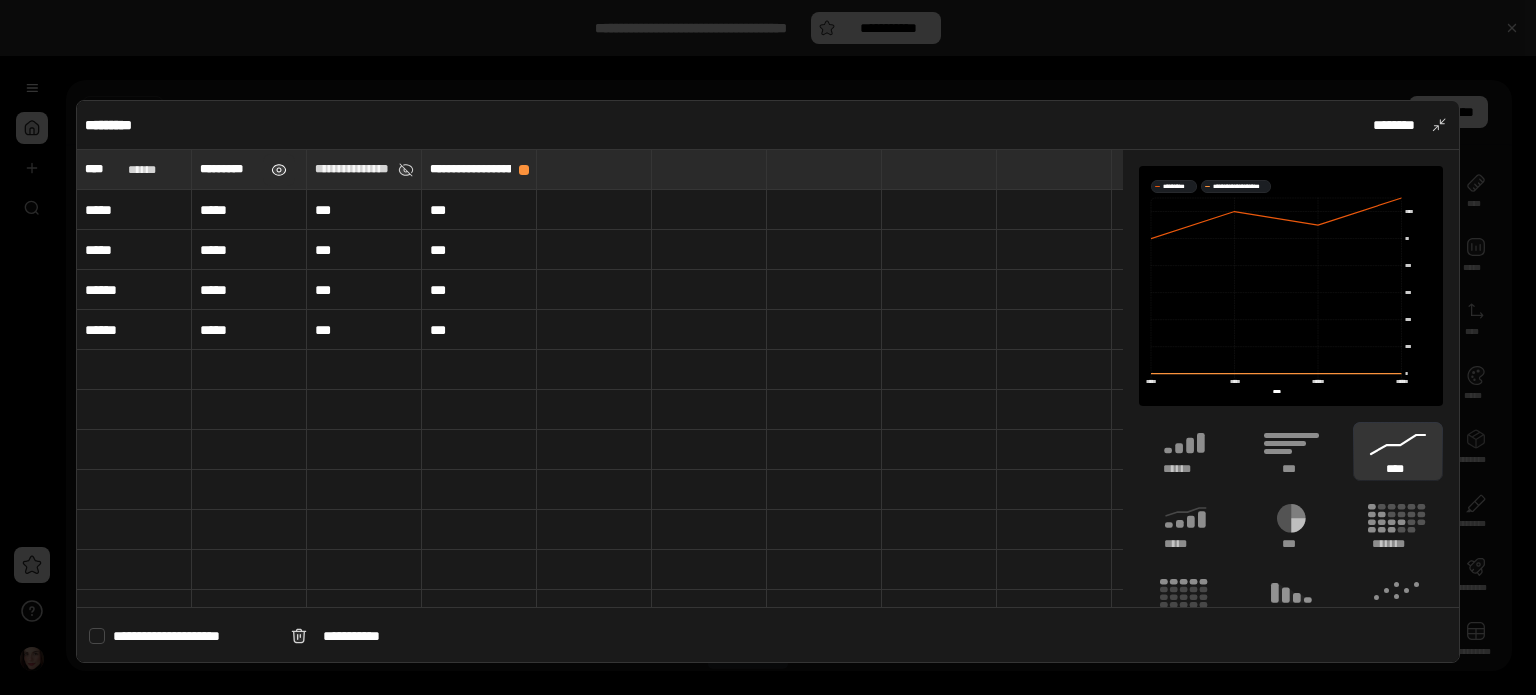 click at bounding box center (279, 170) 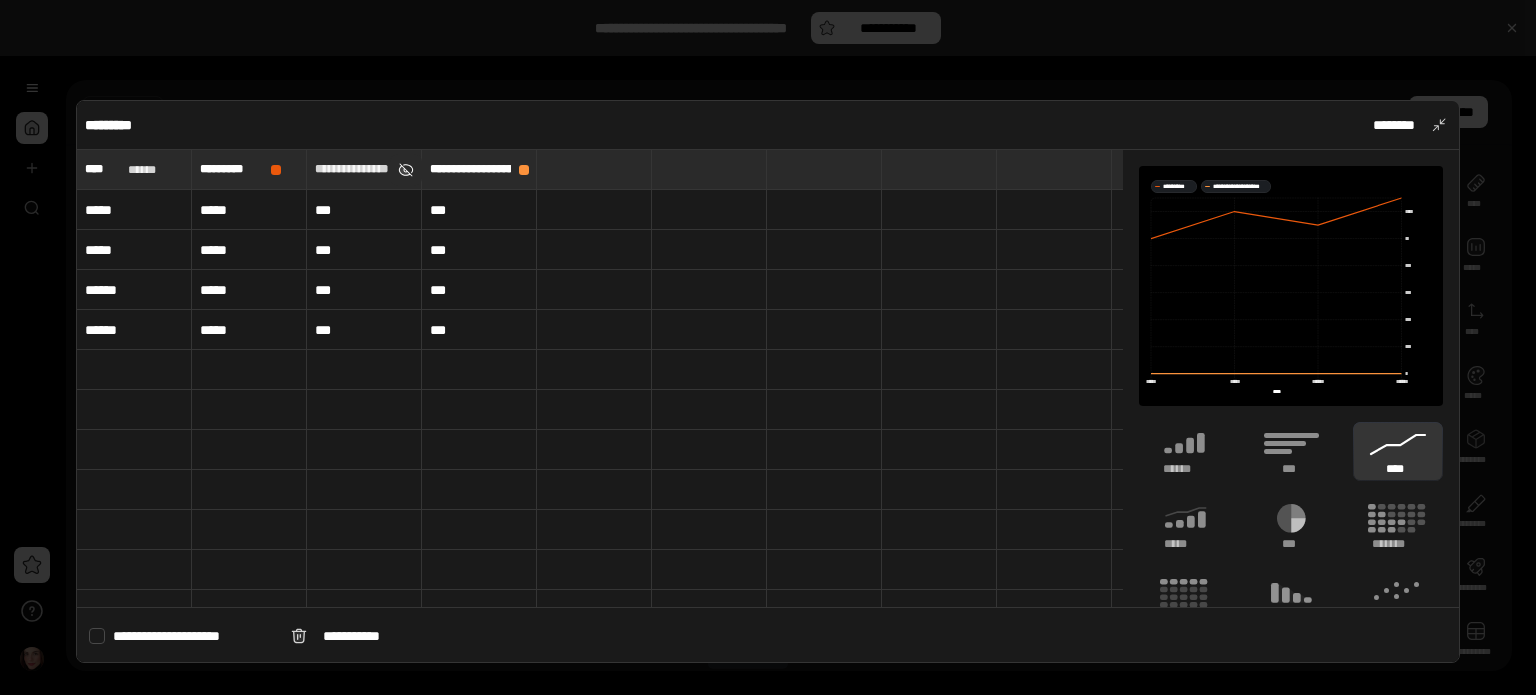 click at bounding box center (405, 170) 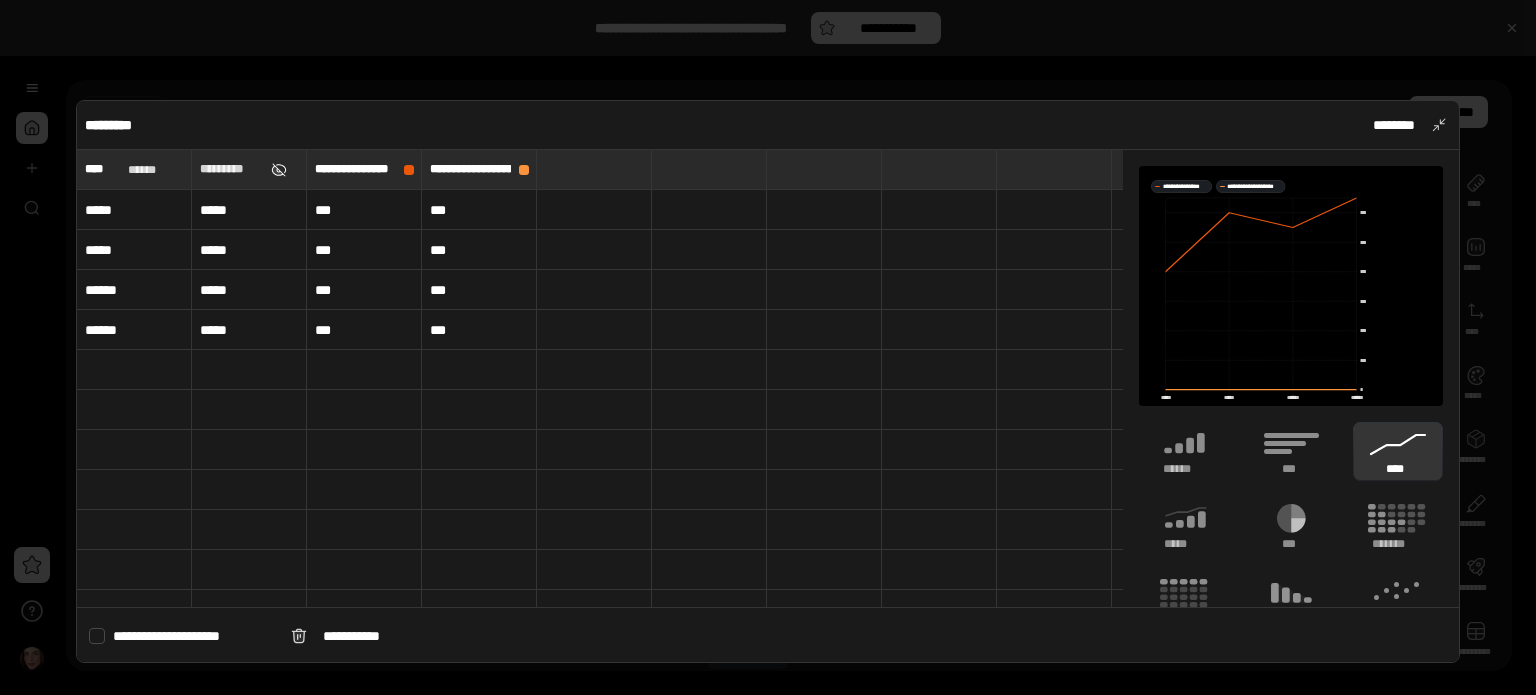 click at bounding box center (279, 170) 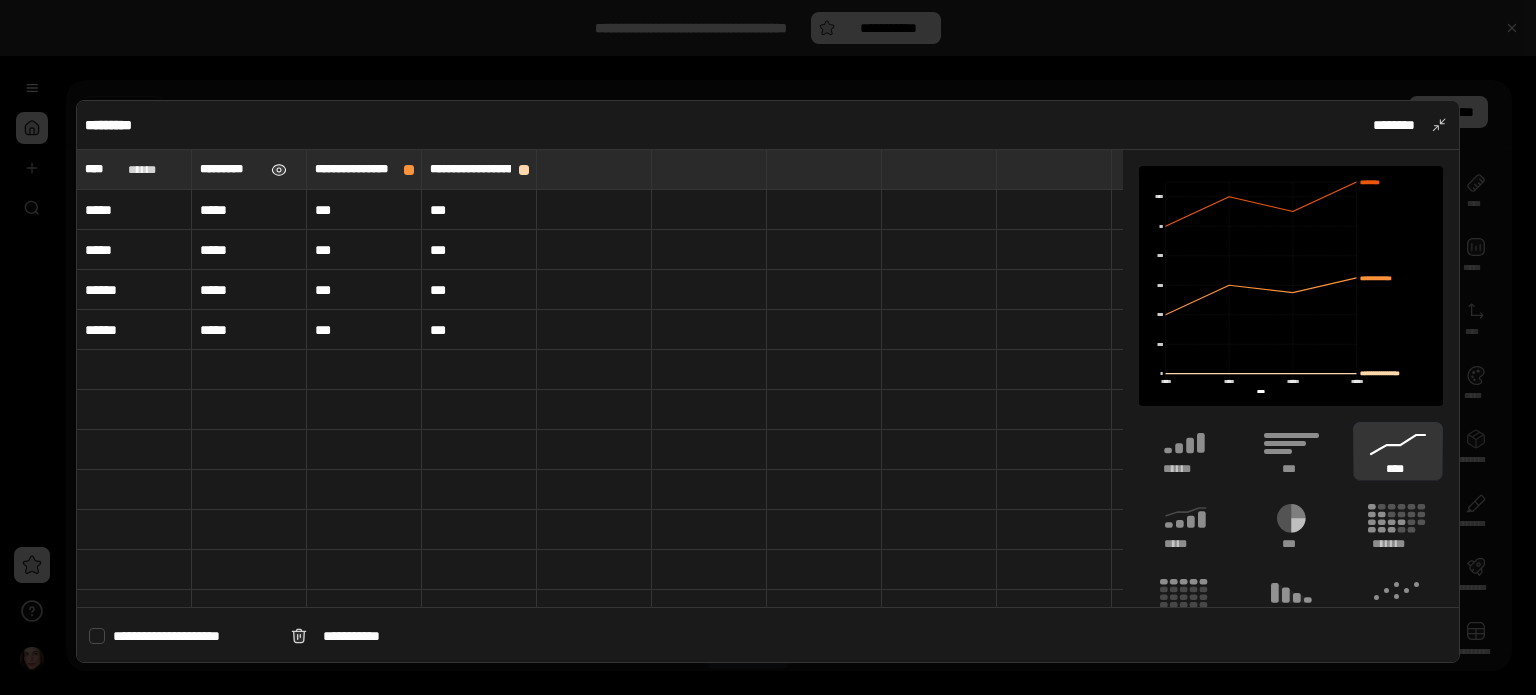click at bounding box center [279, 170] 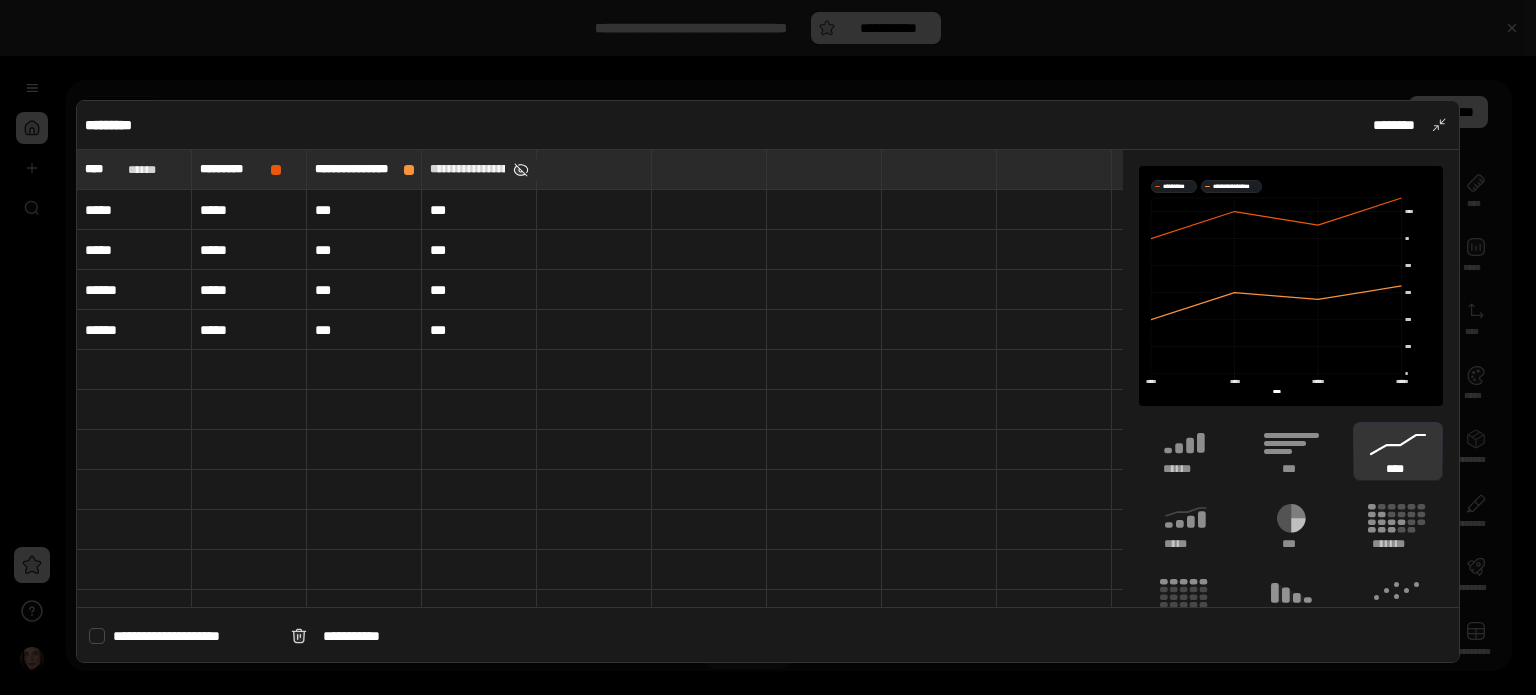click at bounding box center (520, 170) 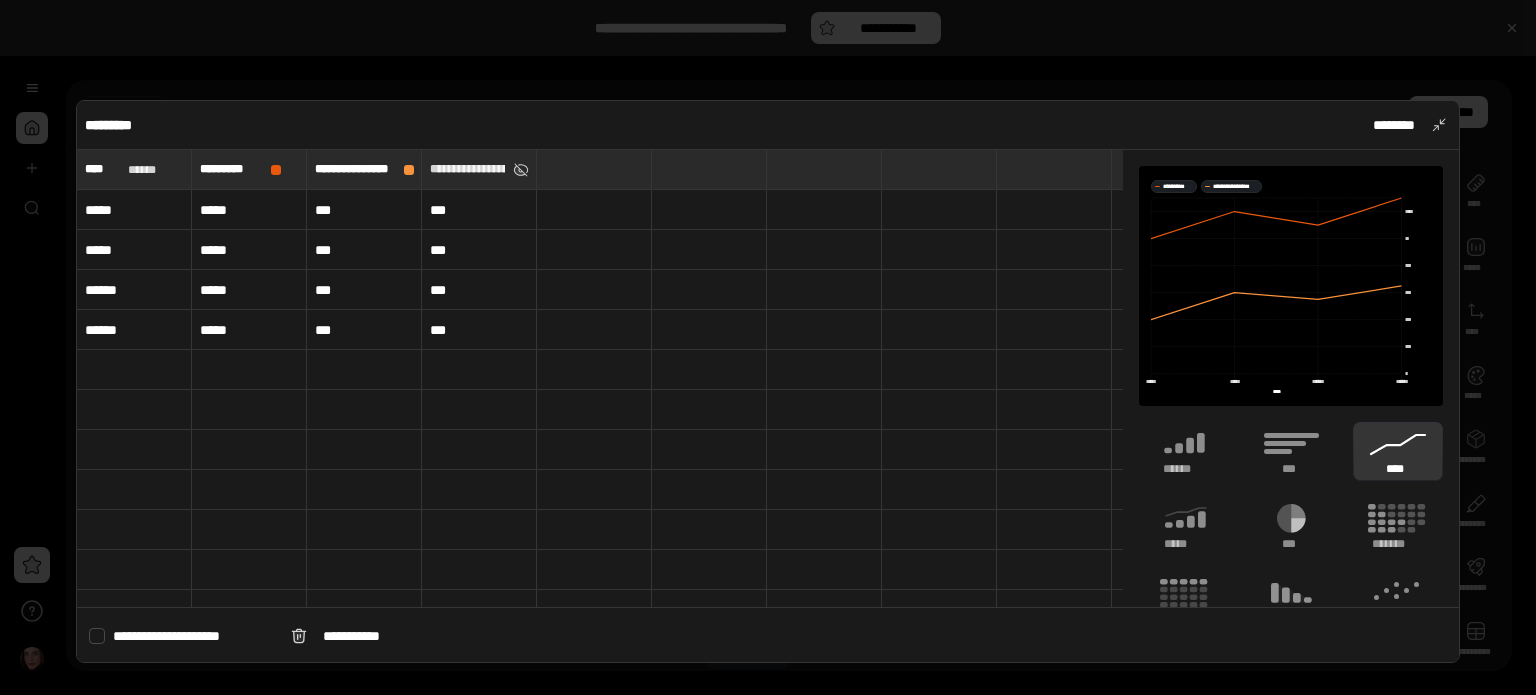 click at bounding box center [97, 636] 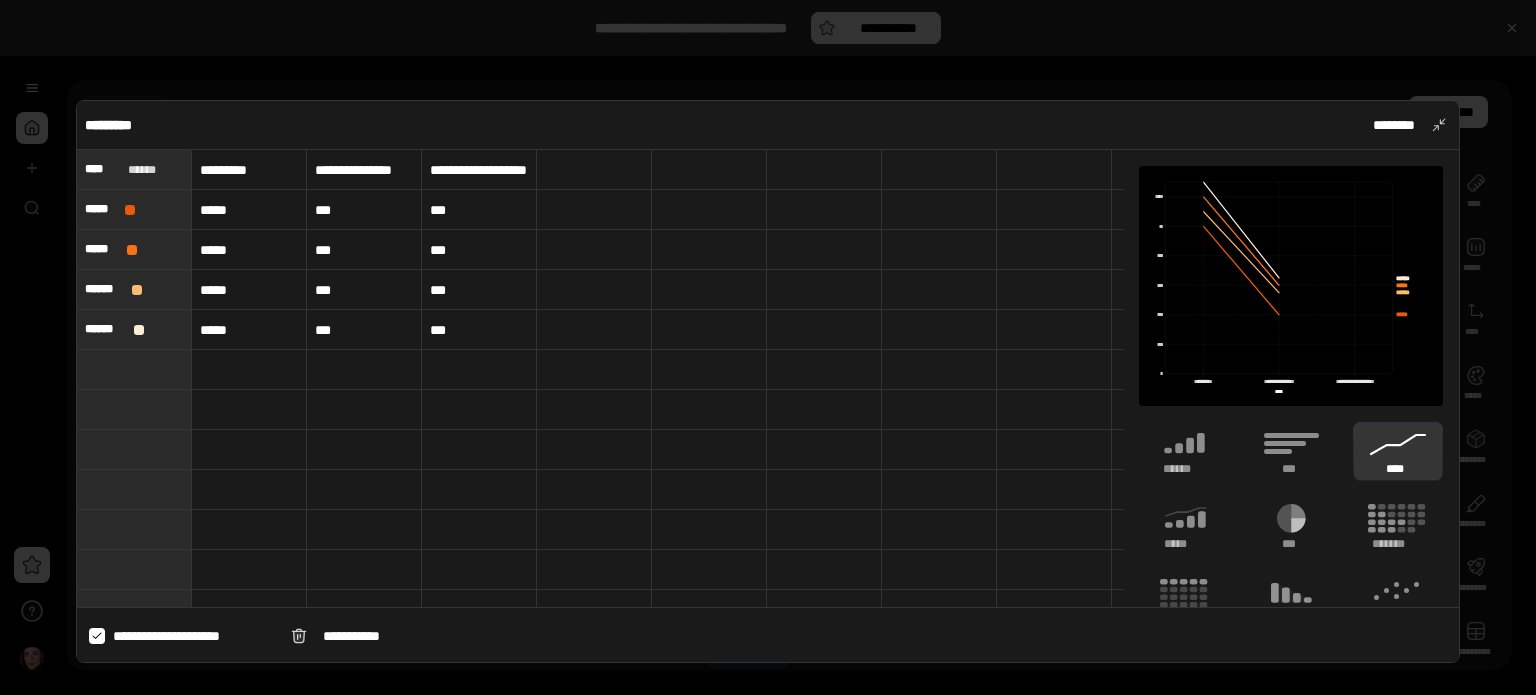 click 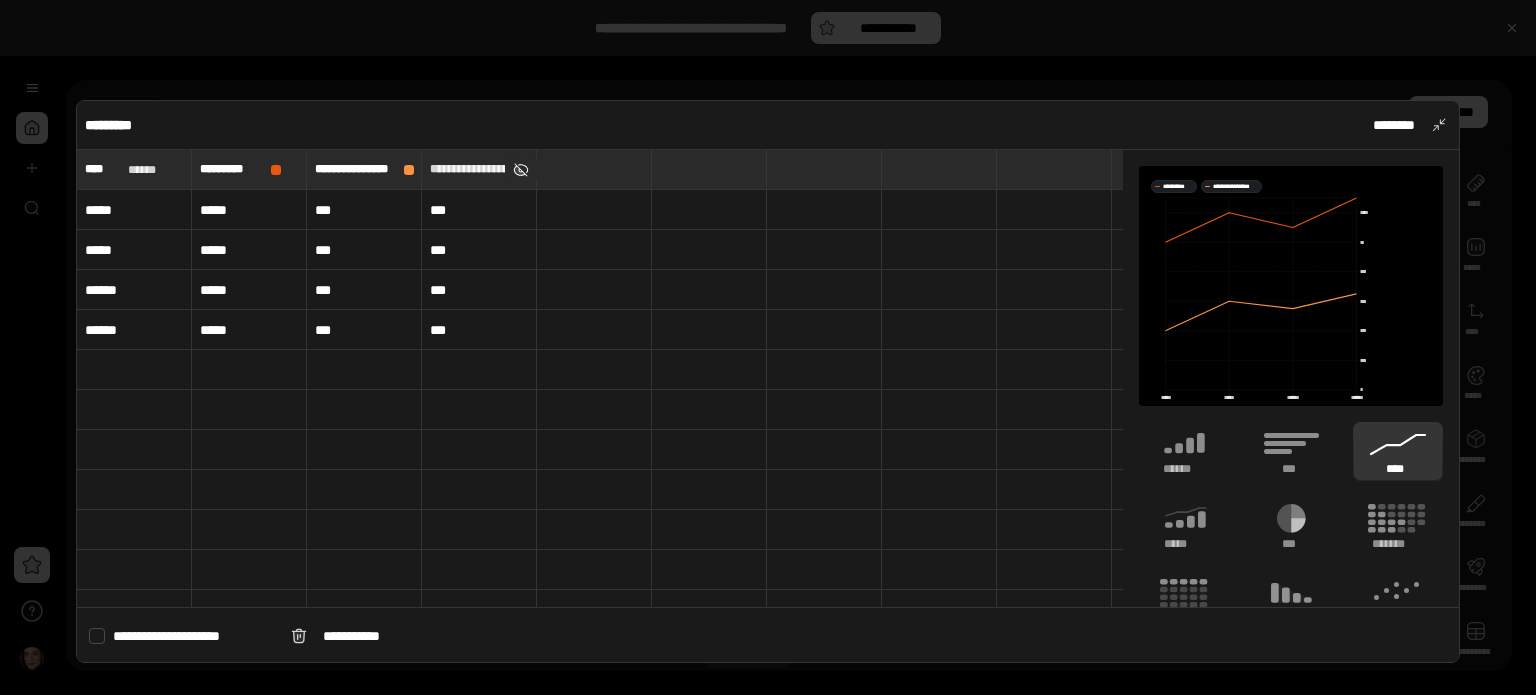 click at bounding box center [520, 170] 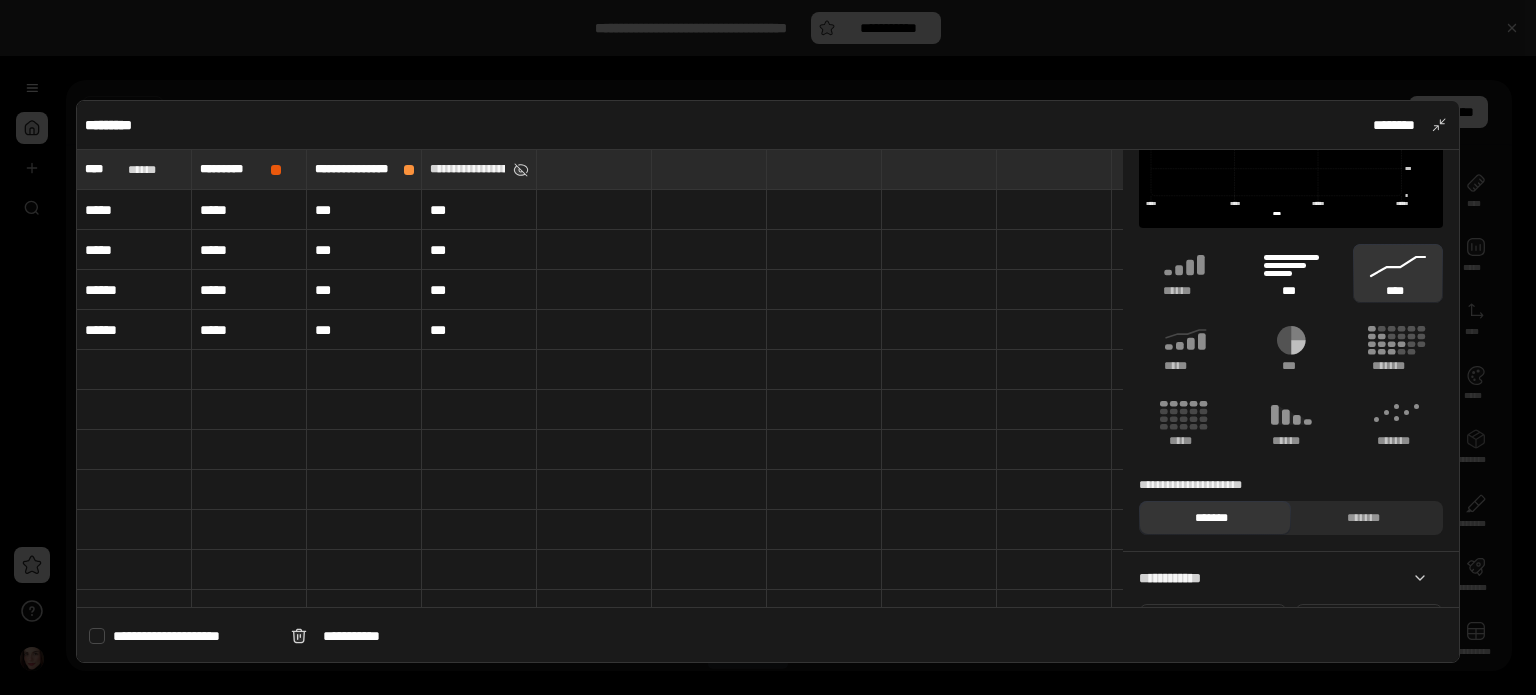 scroll, scrollTop: 261, scrollLeft: 0, axis: vertical 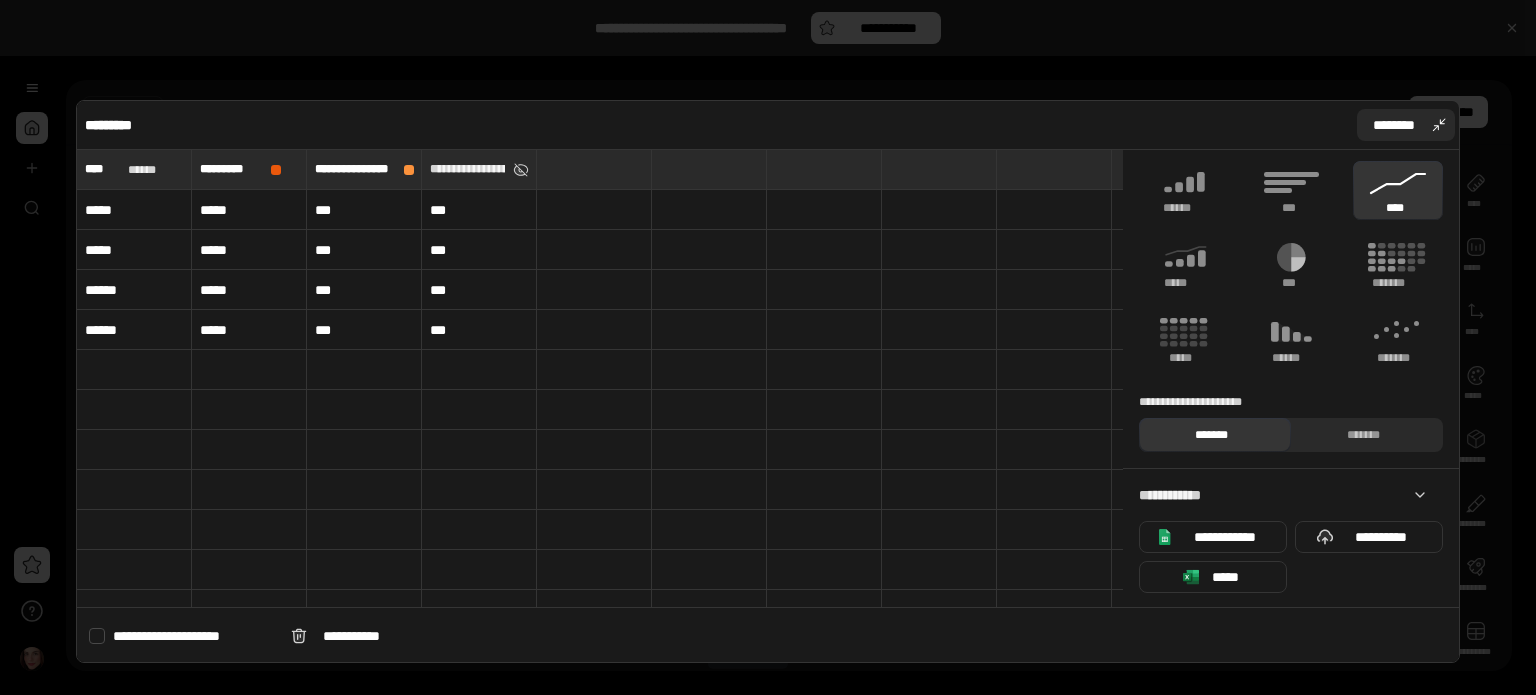 click on "********" at bounding box center [1406, 125] 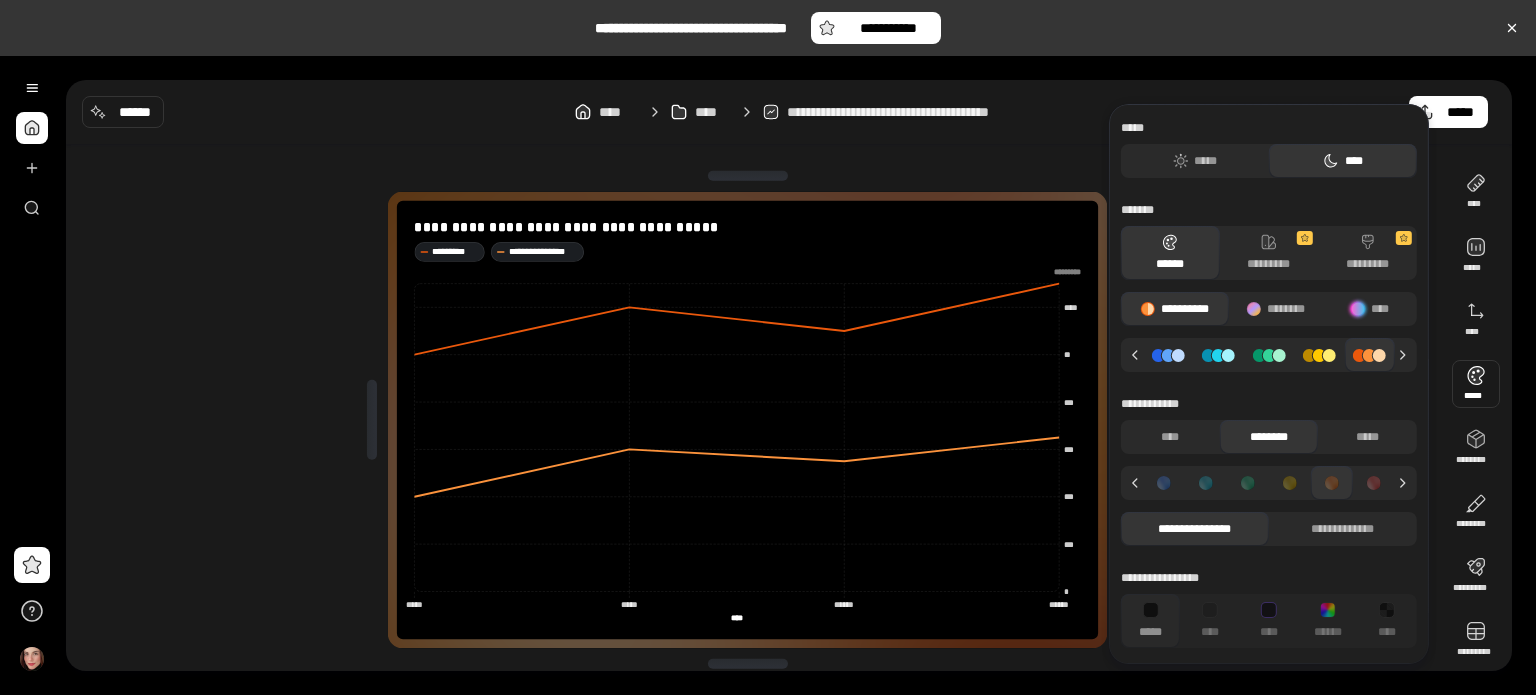 click 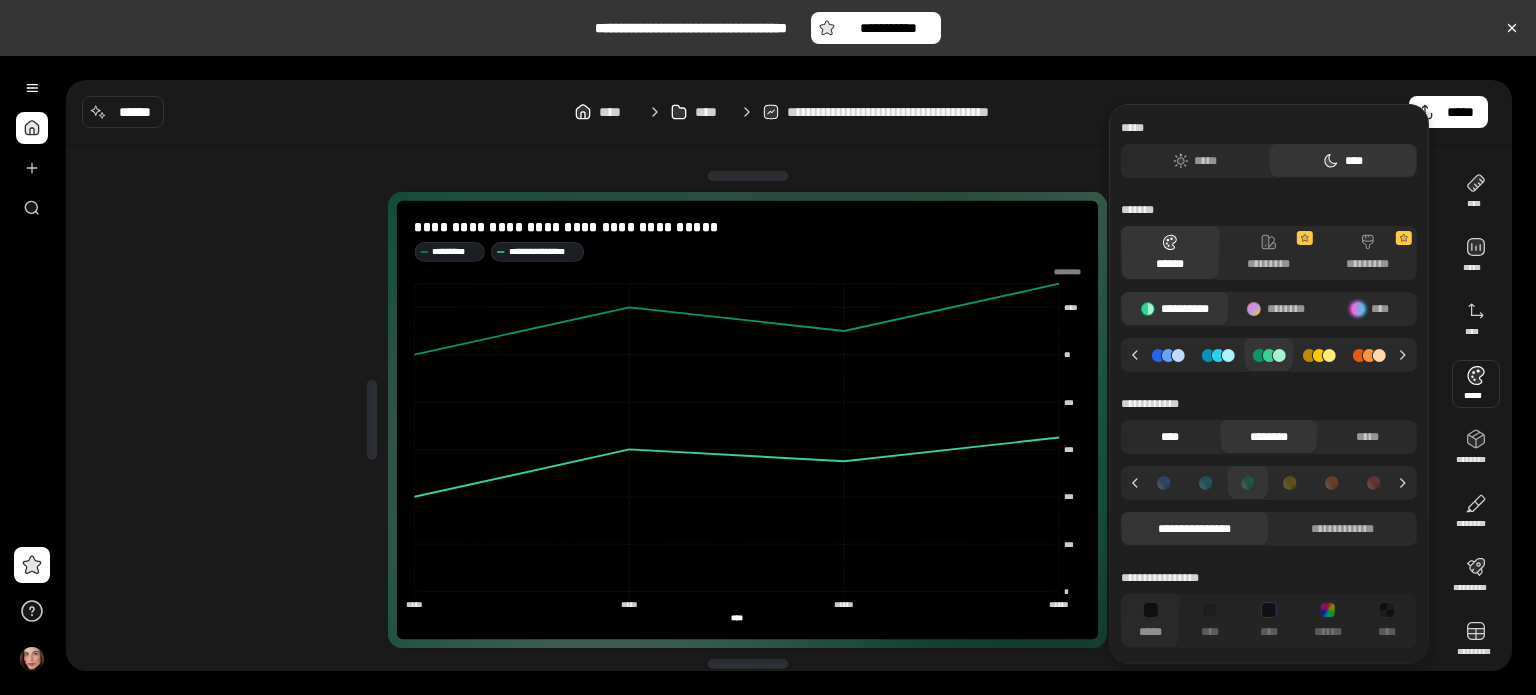 click on "****" at bounding box center [1170, 437] 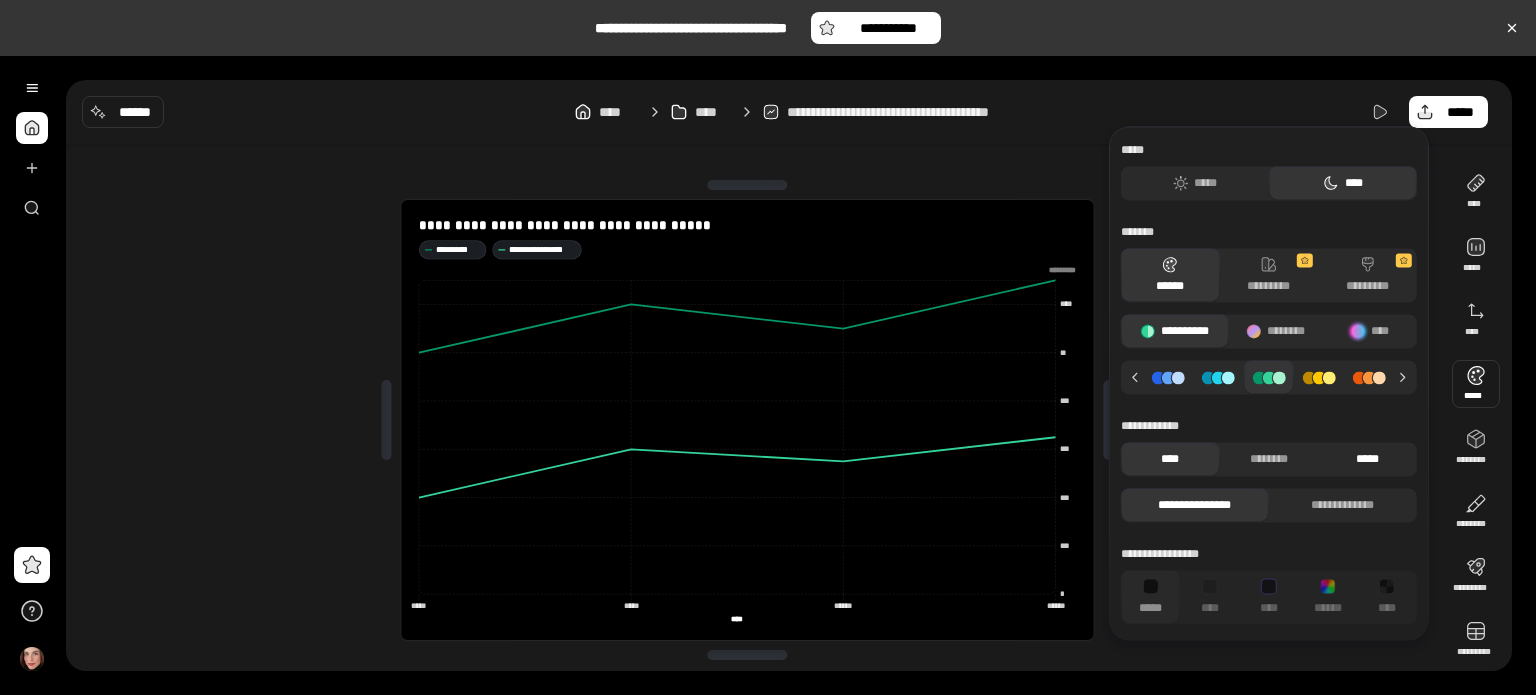 click on "*****" at bounding box center (1367, 459) 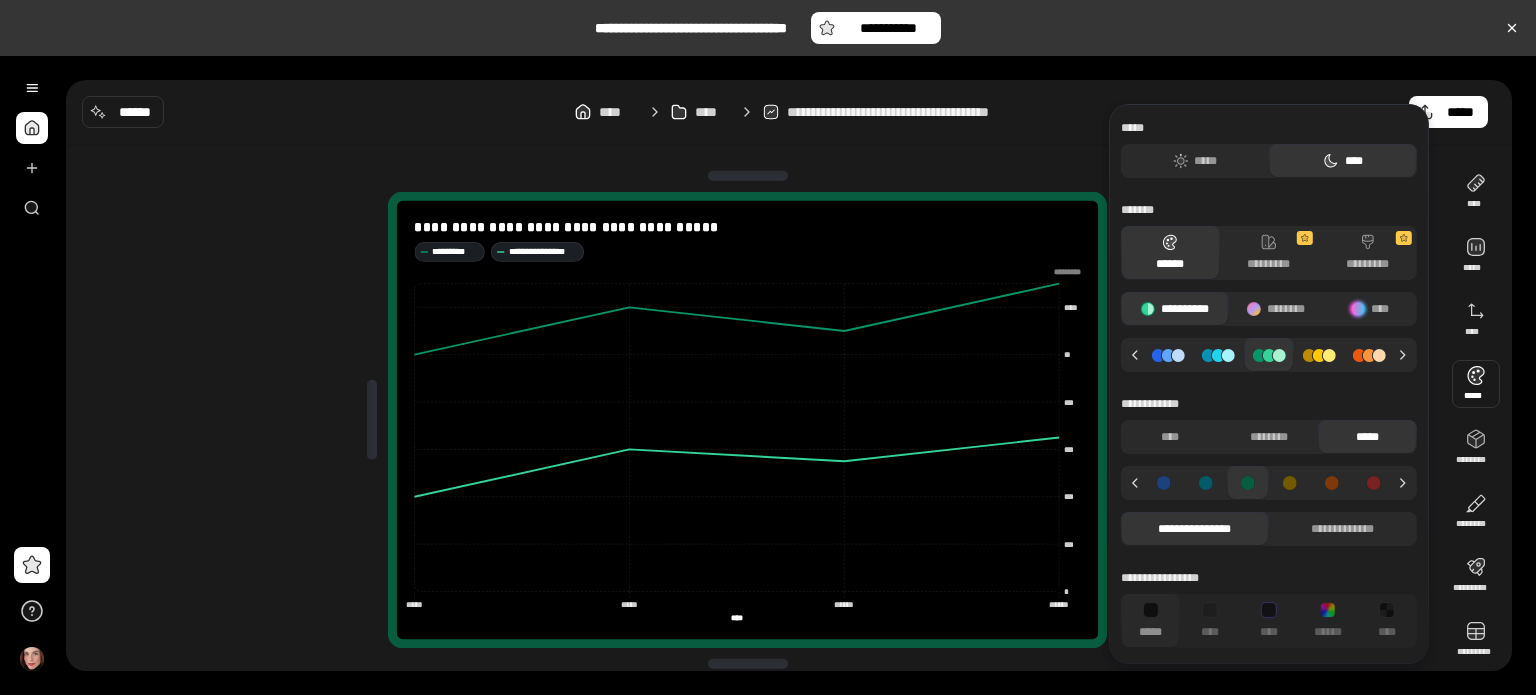 click at bounding box center (1206, 483) 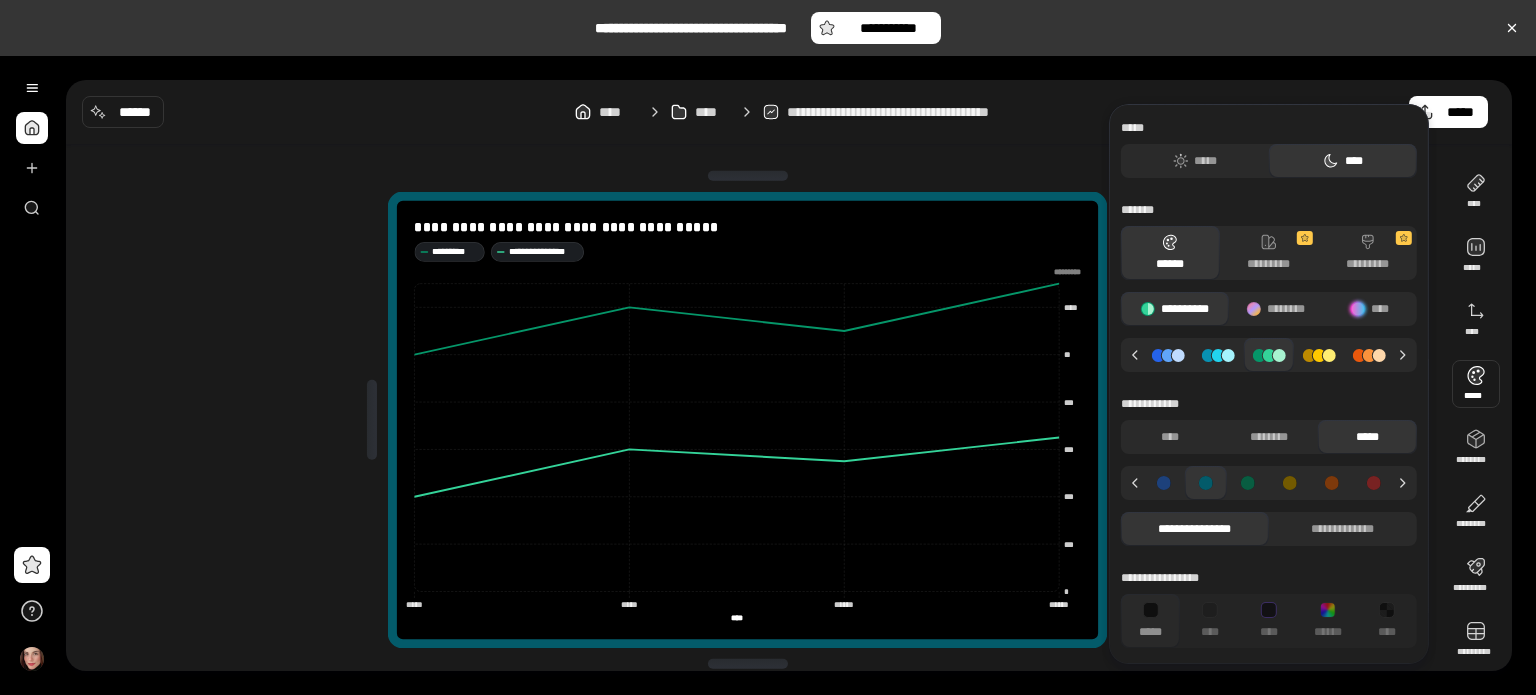 click at bounding box center (1164, 483) 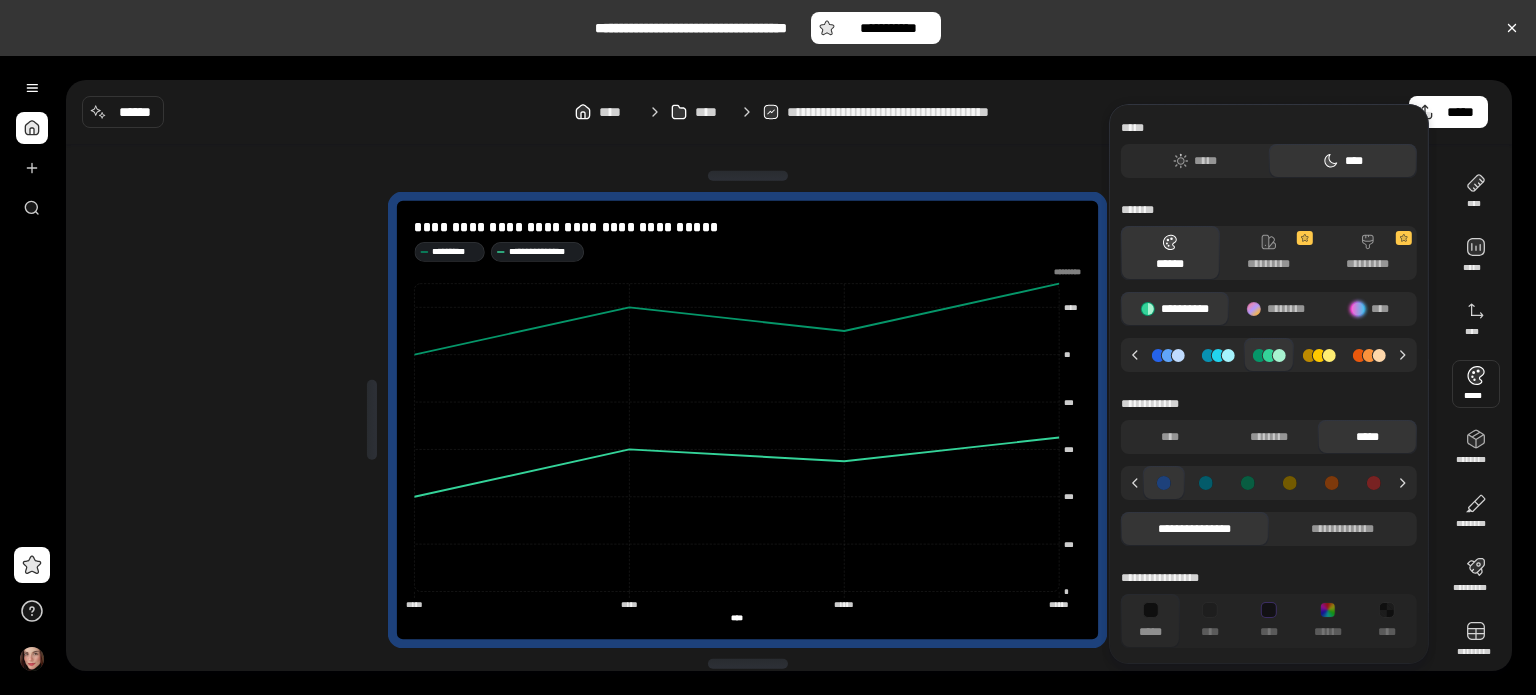 click at bounding box center (1290, 483) 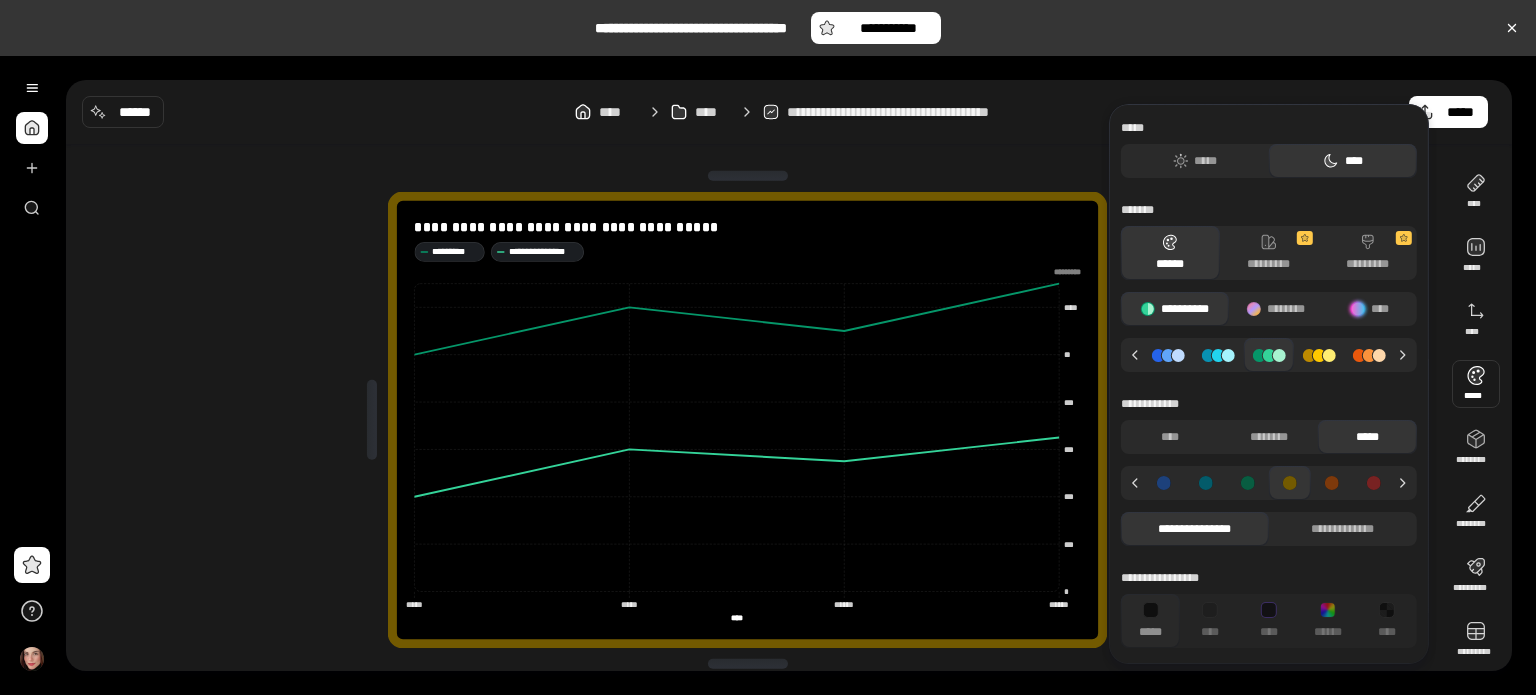 click at bounding box center [1206, 483] 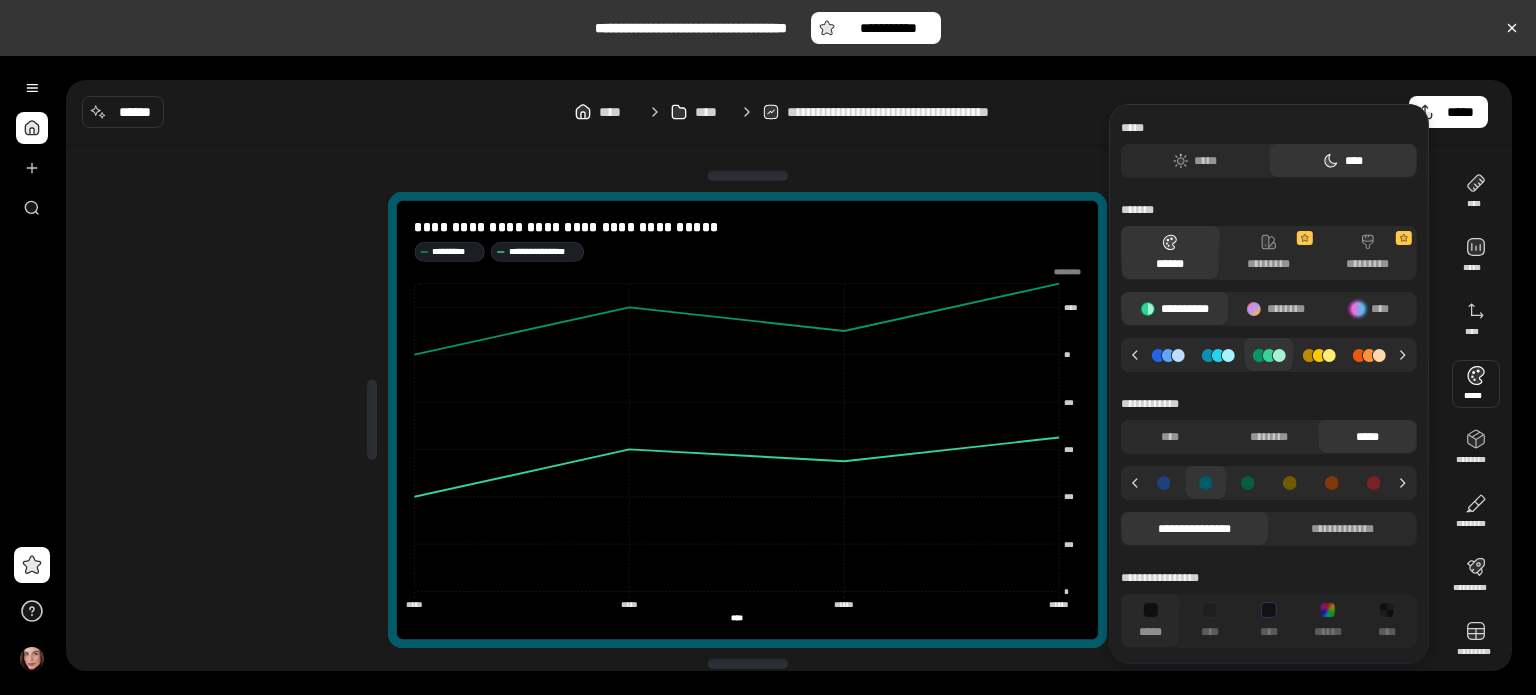 click at bounding box center [1248, 483] 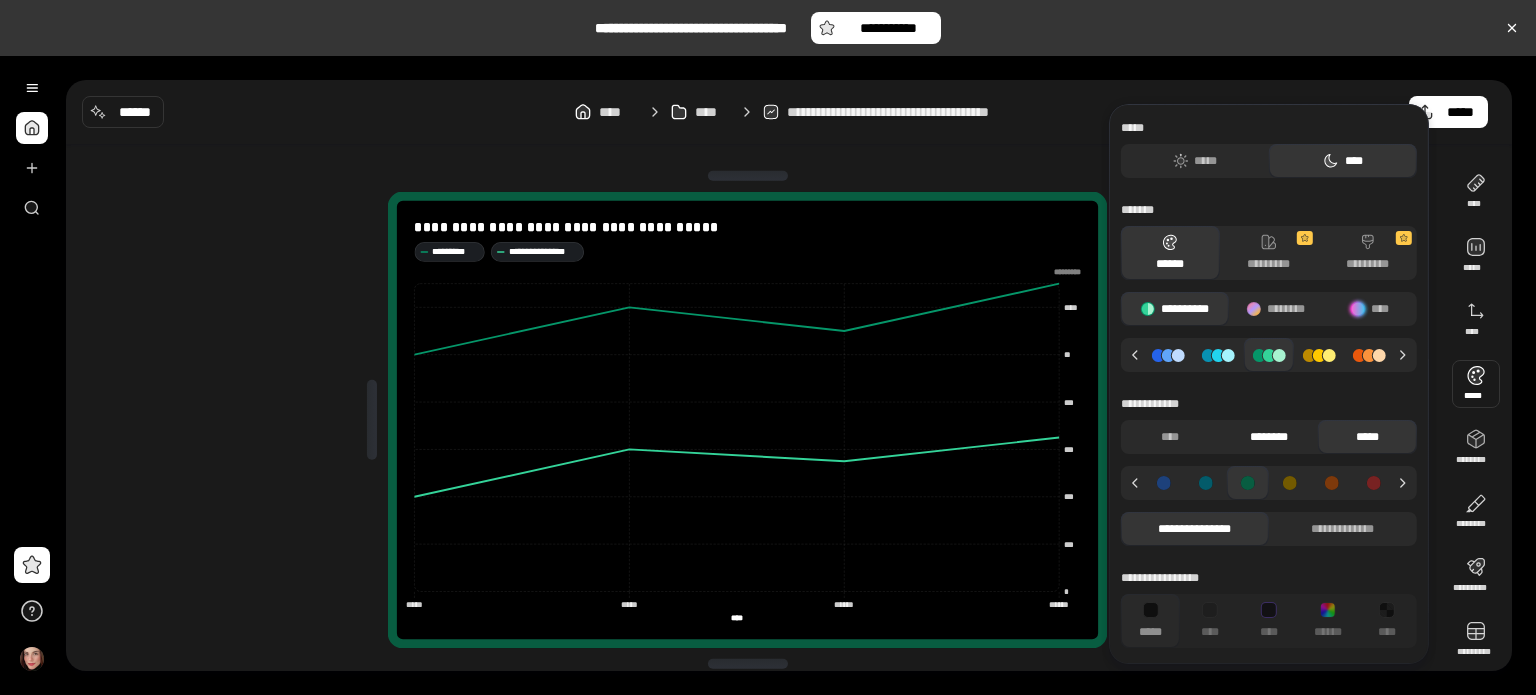 click on "********" at bounding box center [1268, 437] 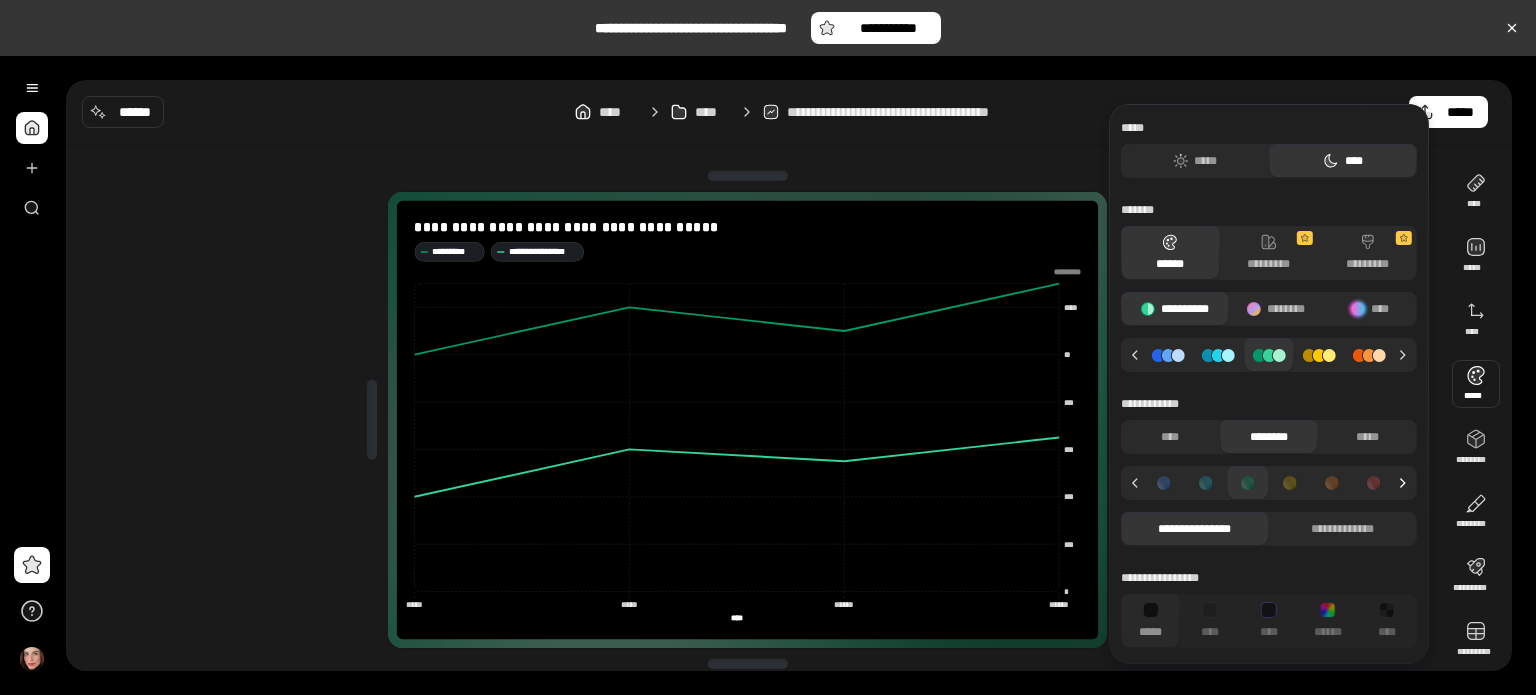 click 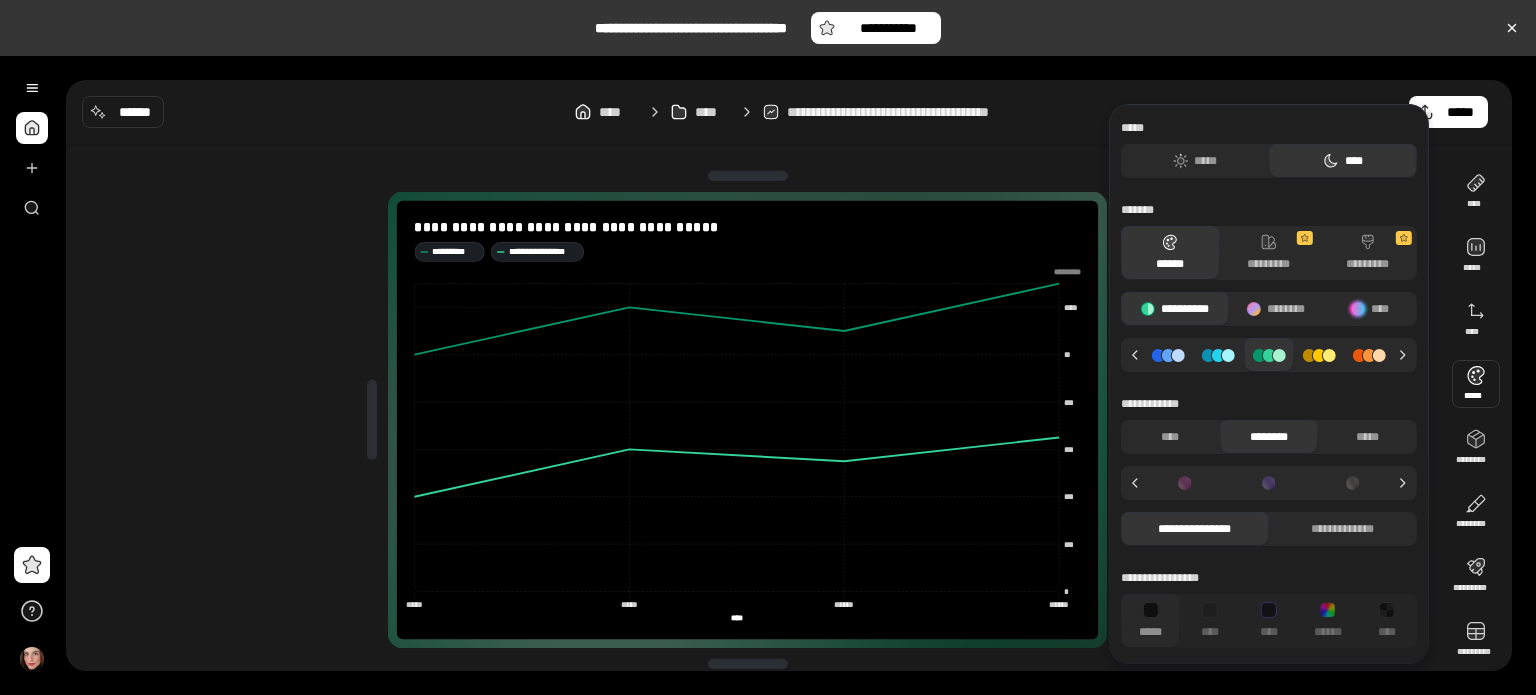 click at bounding box center (1353, 483) 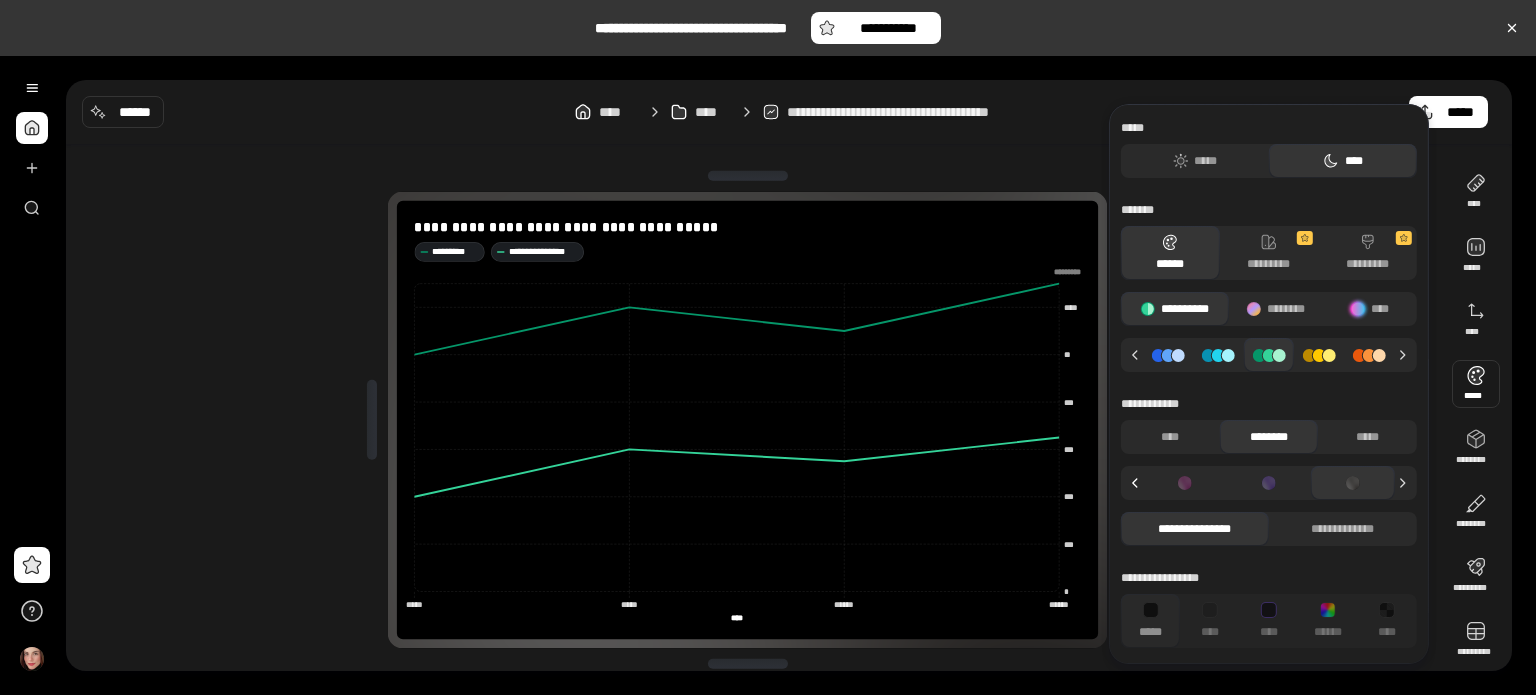 click 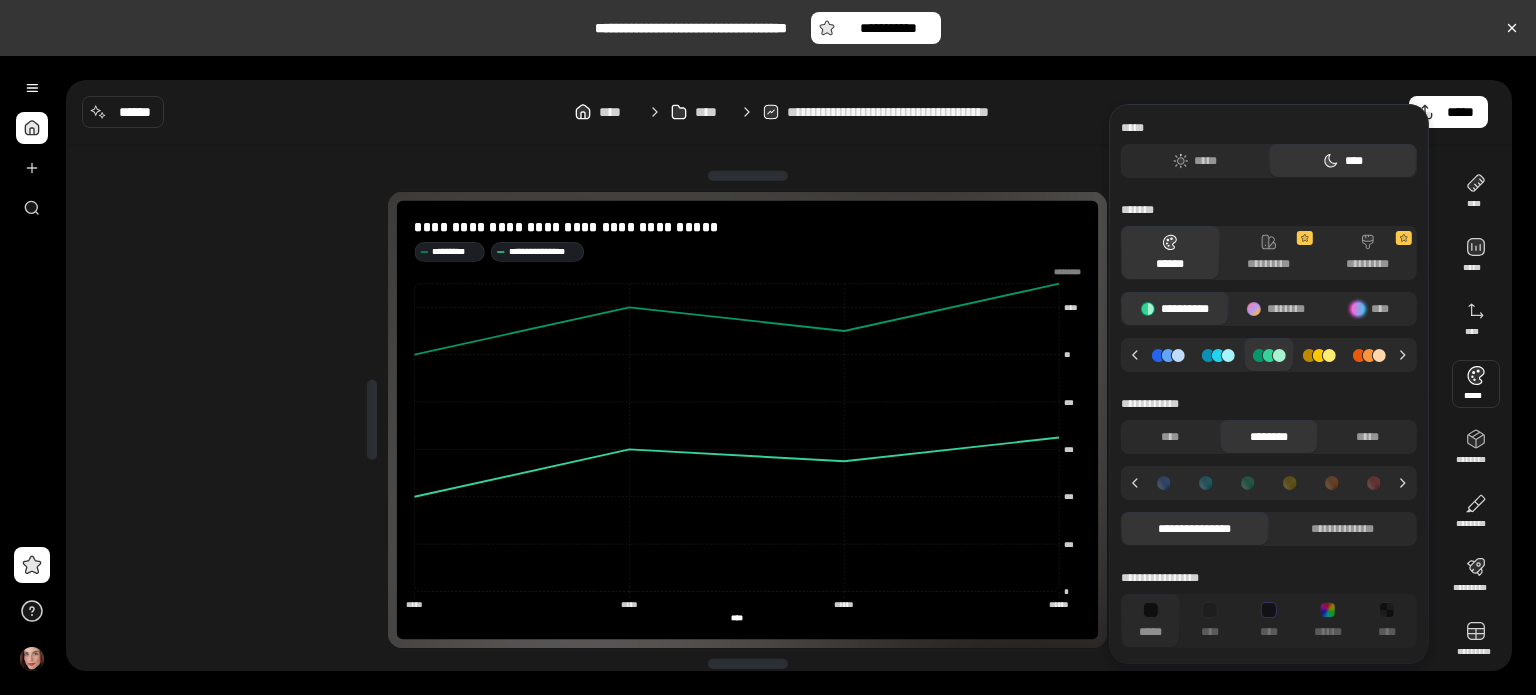 click at bounding box center [1248, 483] 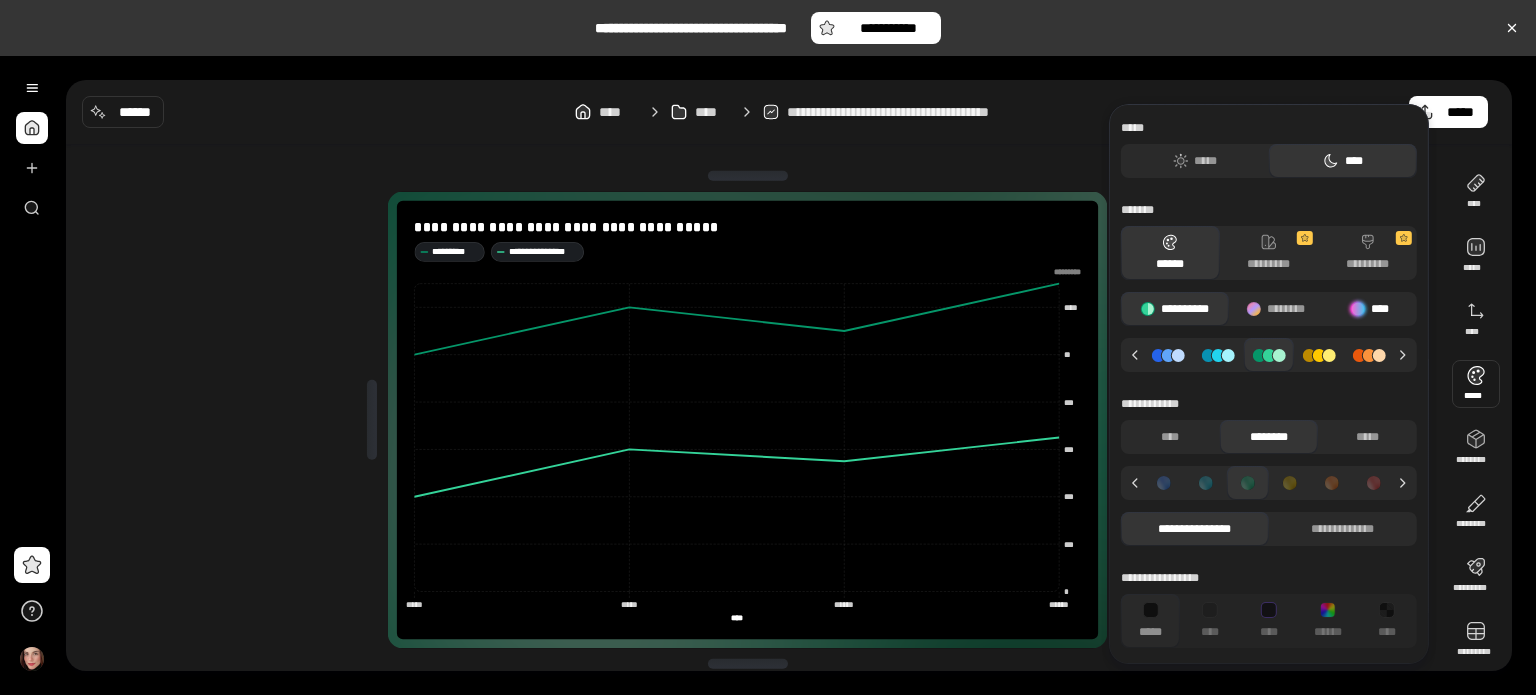 click on "****" at bounding box center [1370, 309] 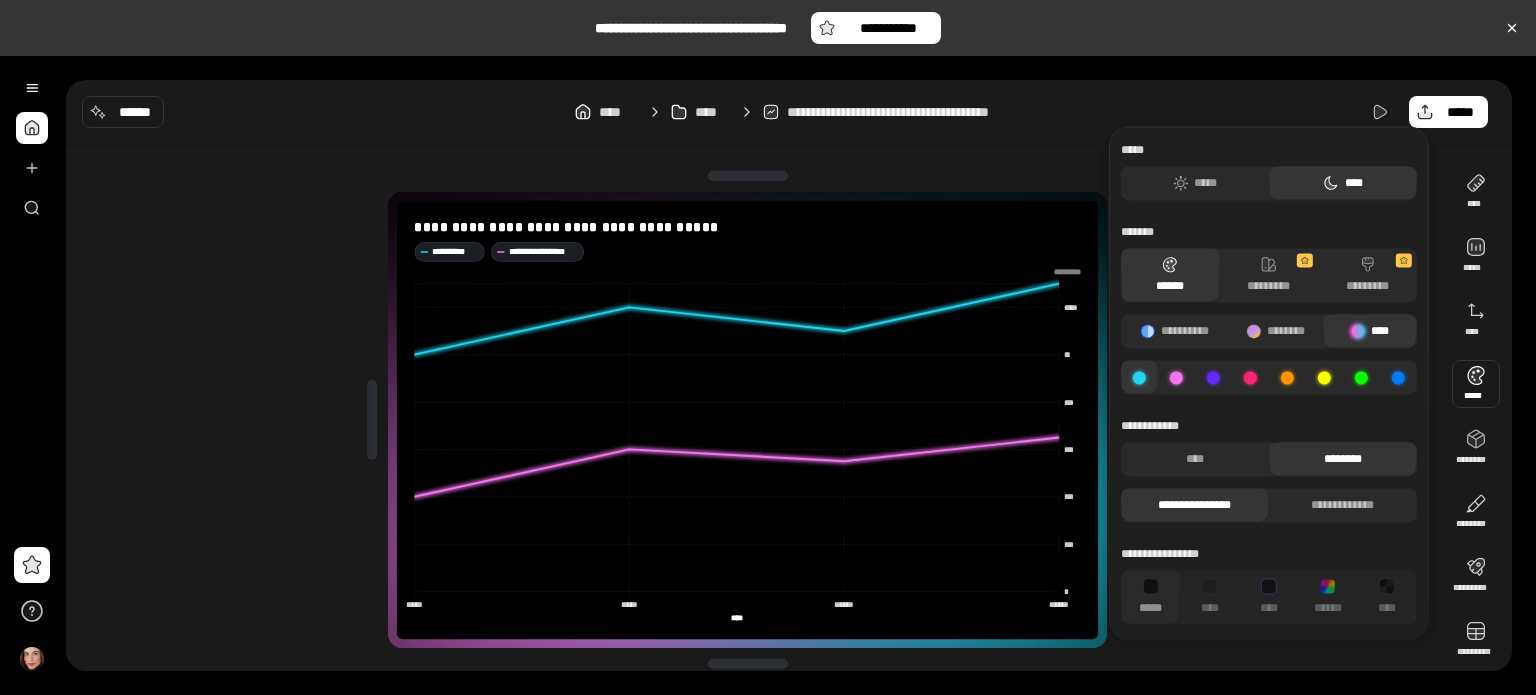 click 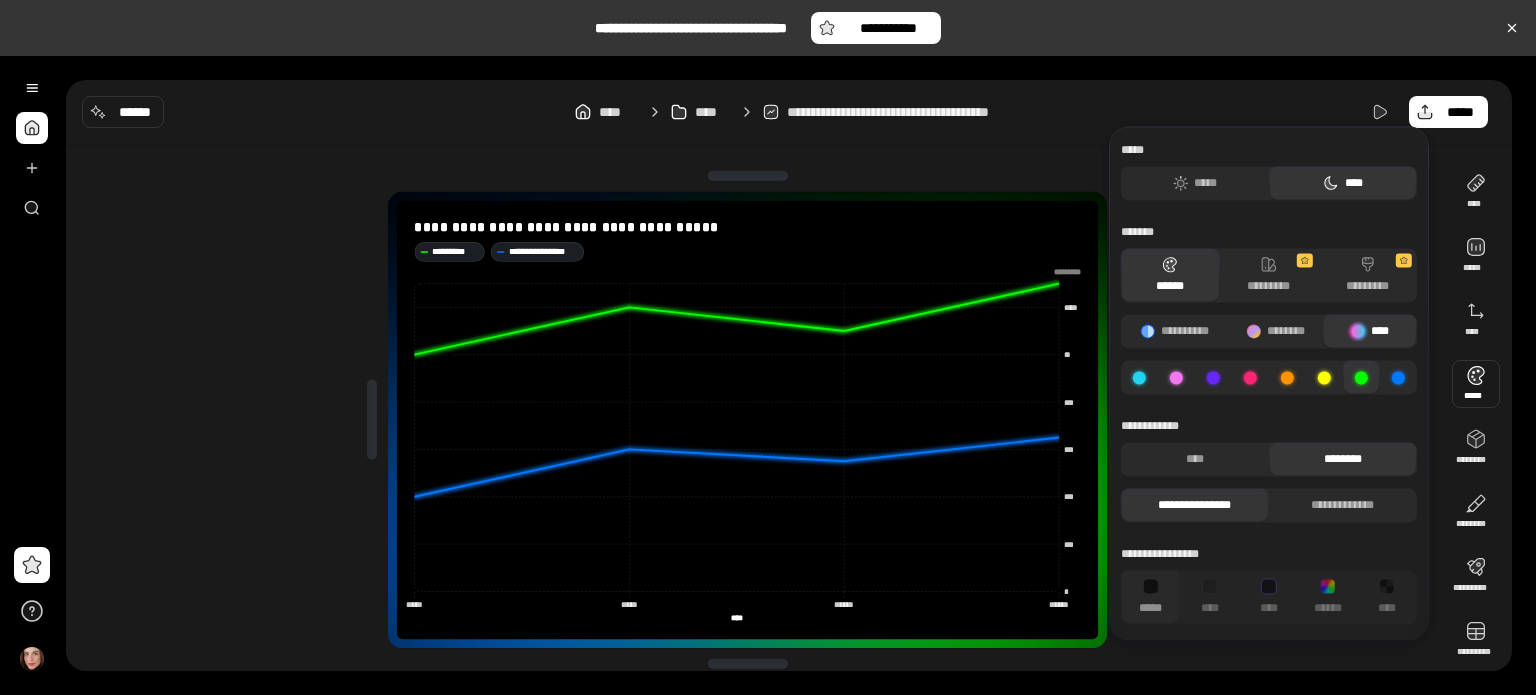click 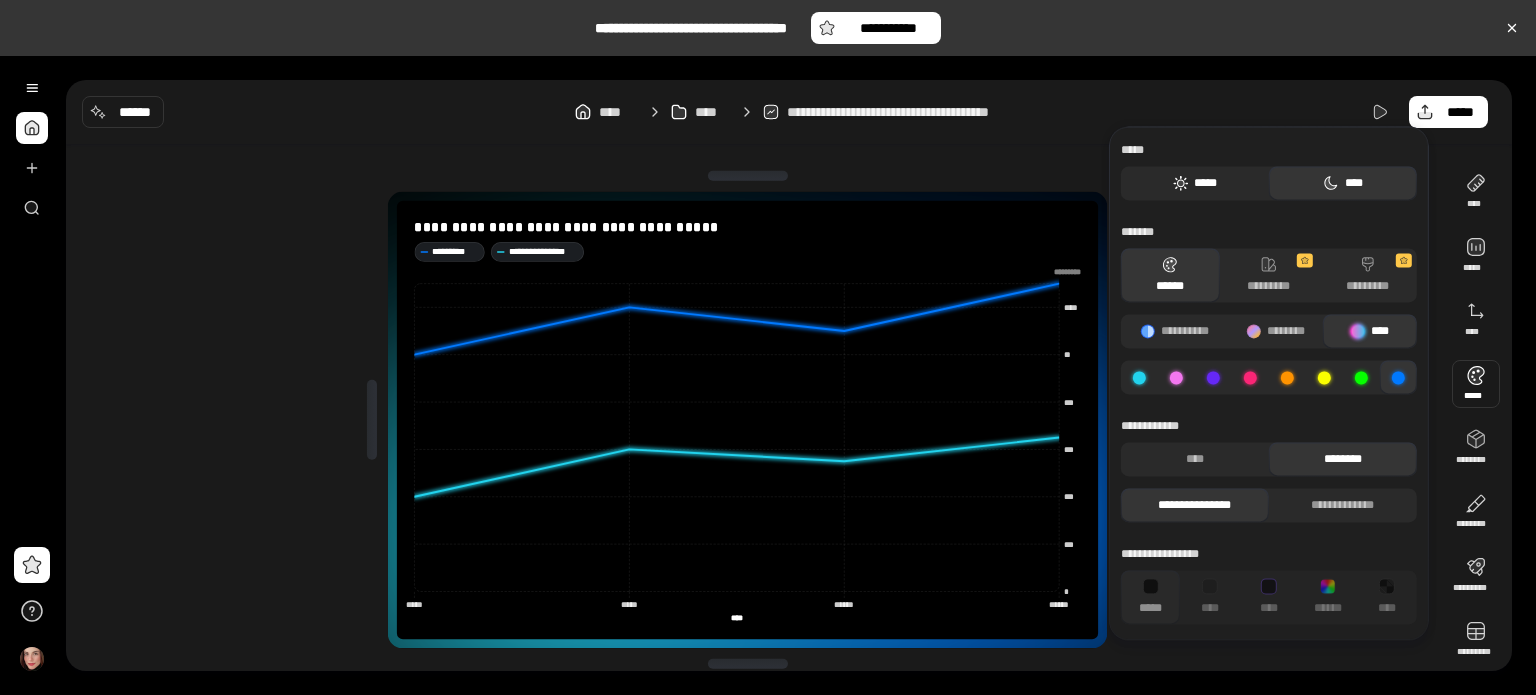 click on "*****" at bounding box center [1195, 183] 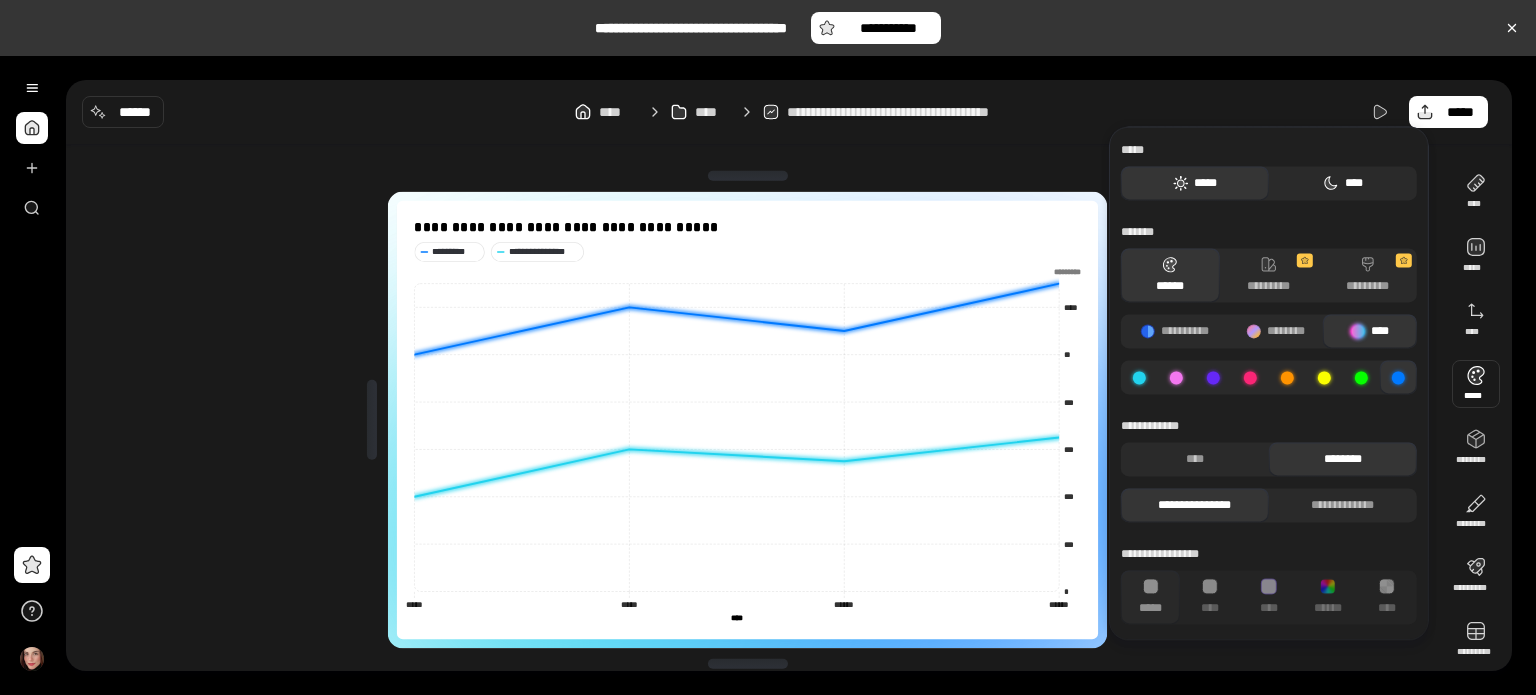 click 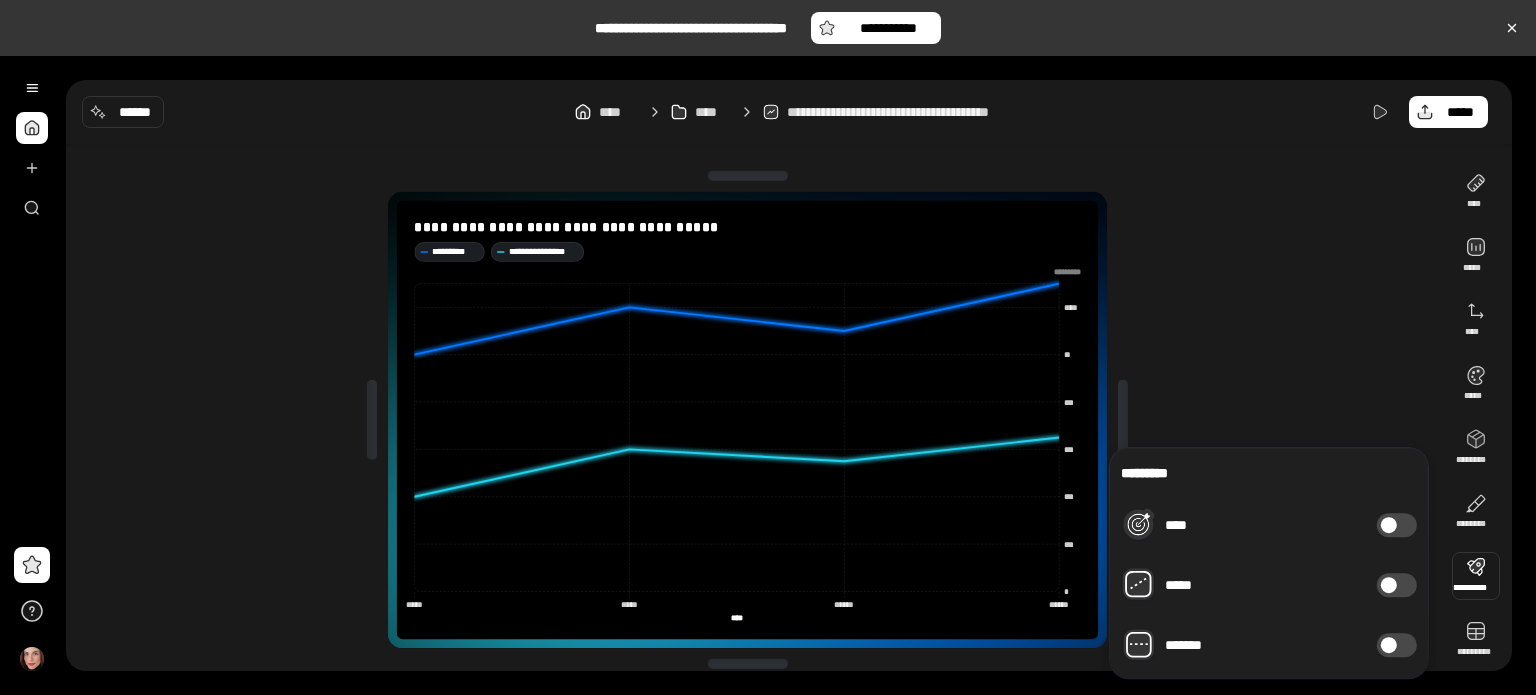 click at bounding box center (1389, 585) 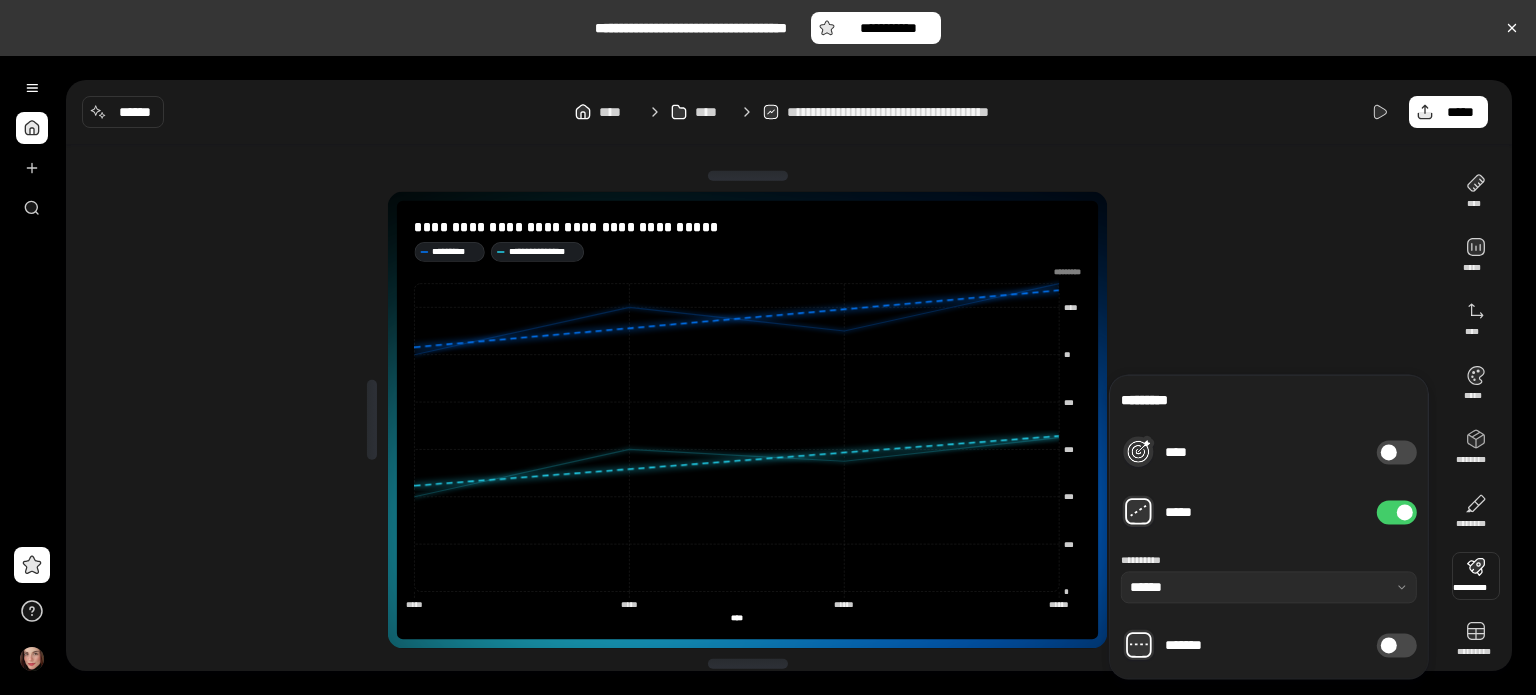 click at bounding box center [1405, 512] 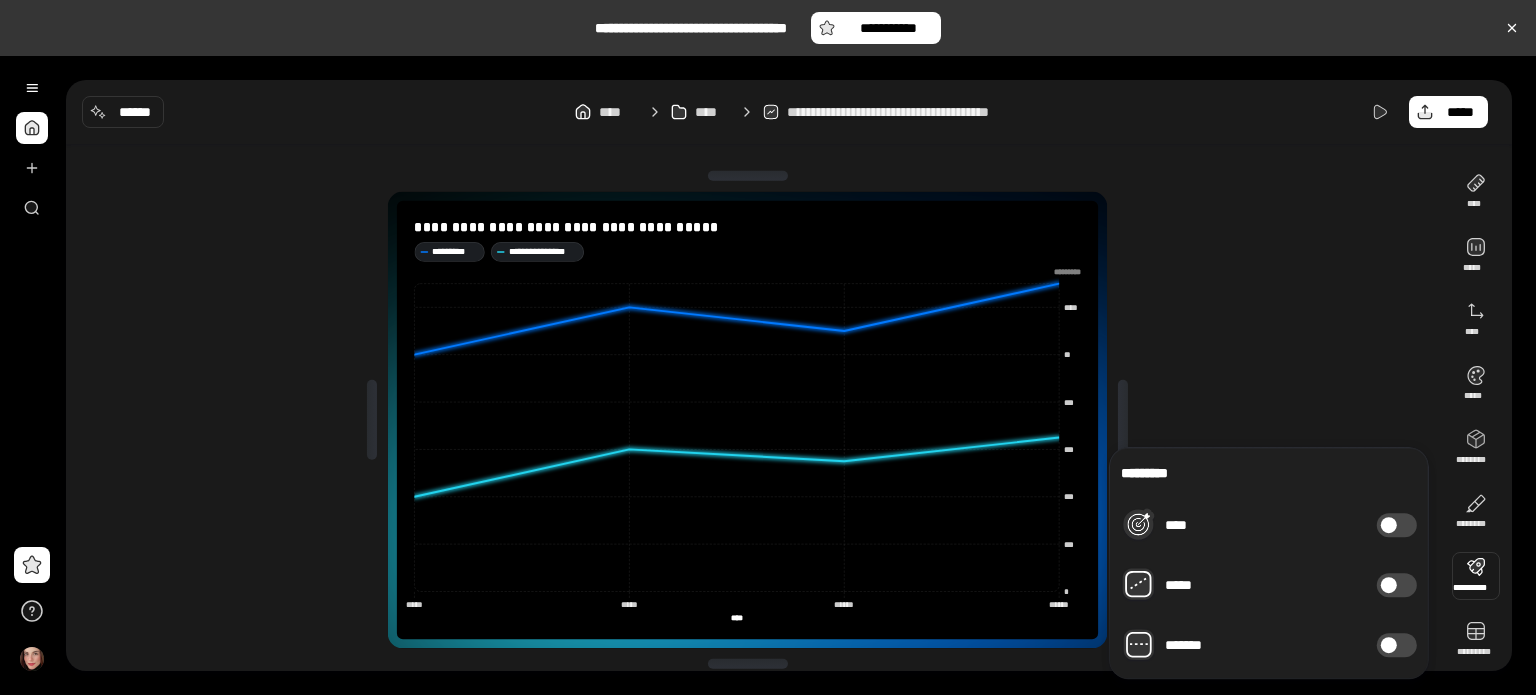 click on "*******" at bounding box center (1397, 645) 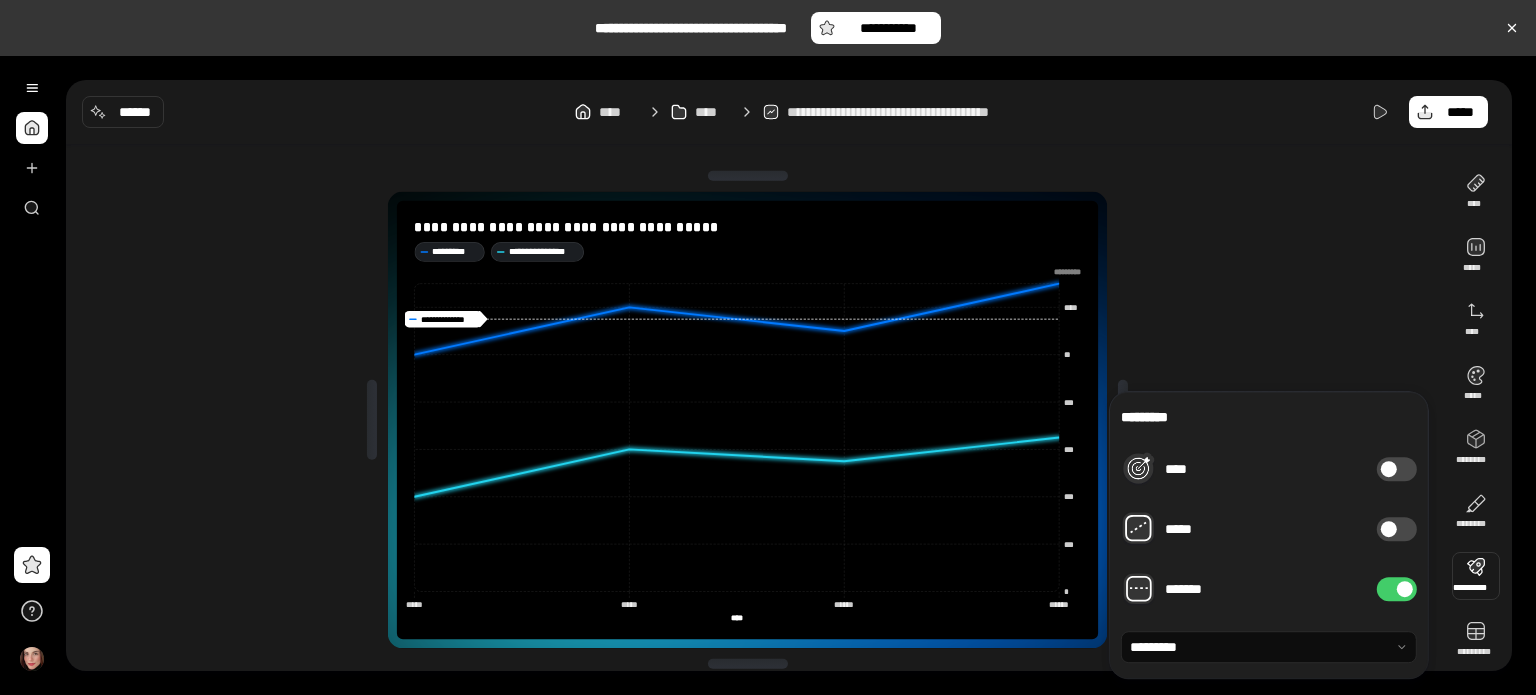 click at bounding box center (1269, 647) 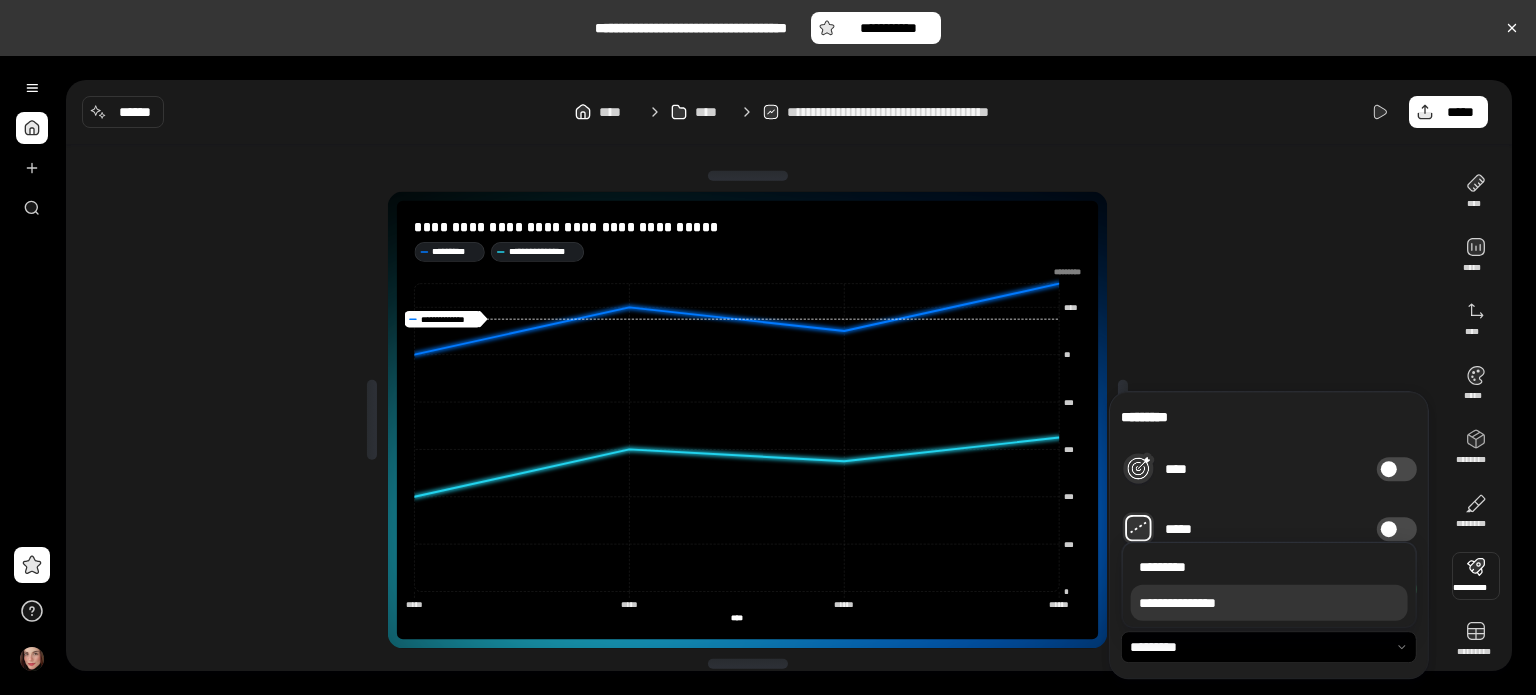 click on "**********" at bounding box center [1269, 603] 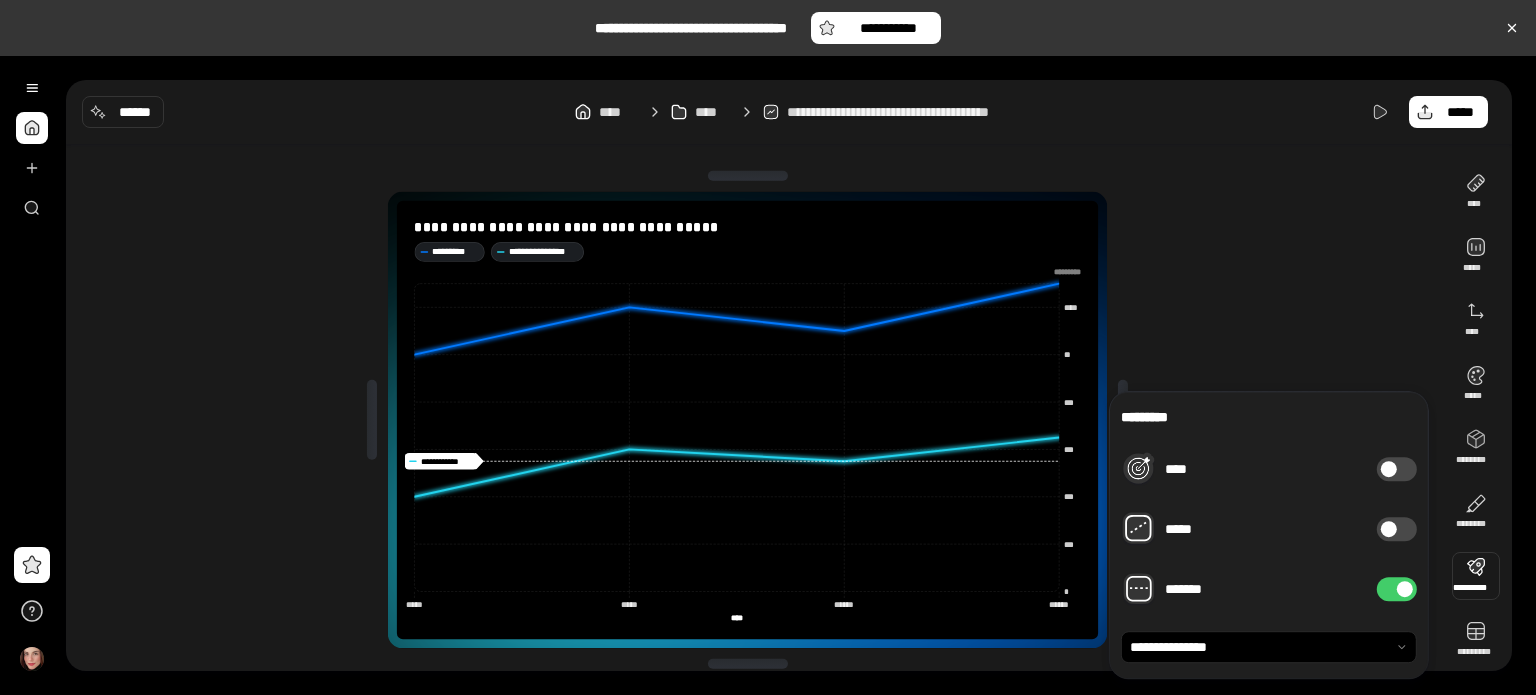 click at bounding box center (1405, 589) 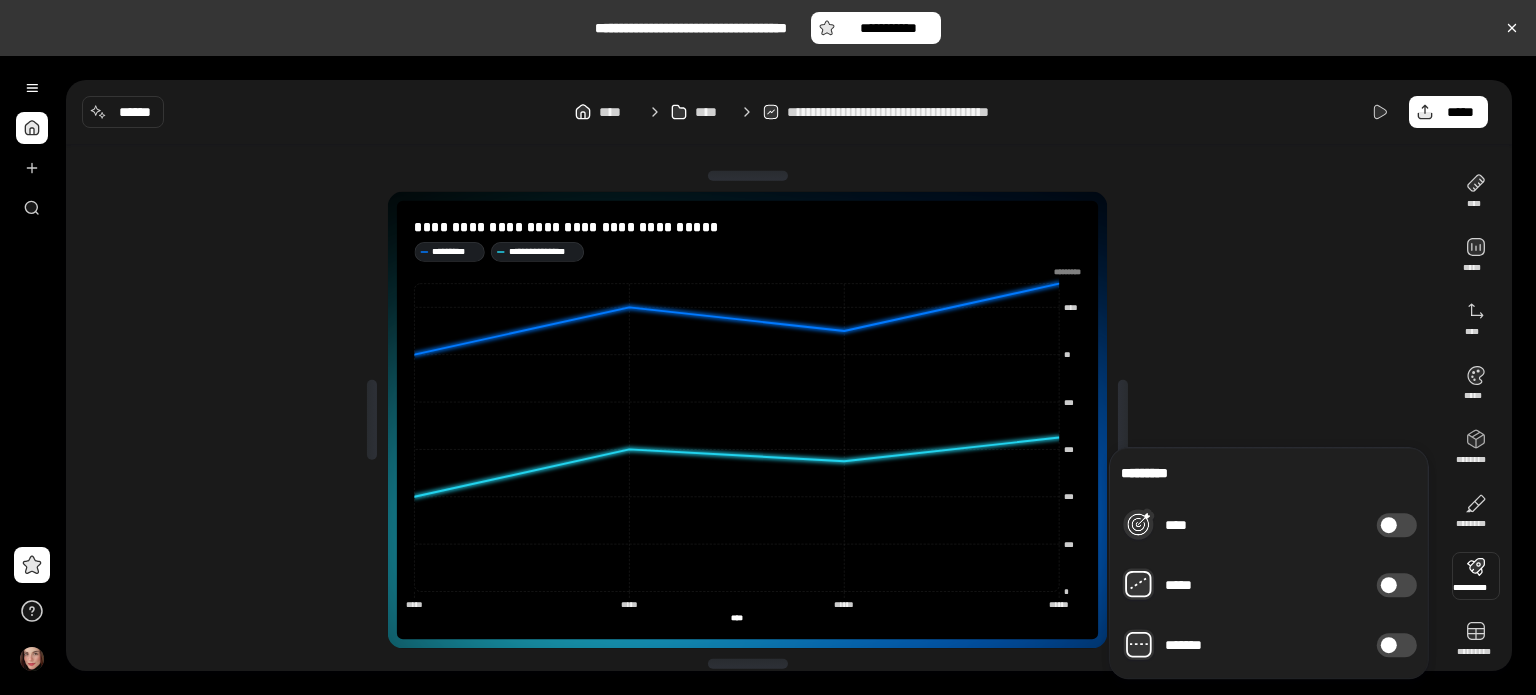 click at bounding box center (1389, 585) 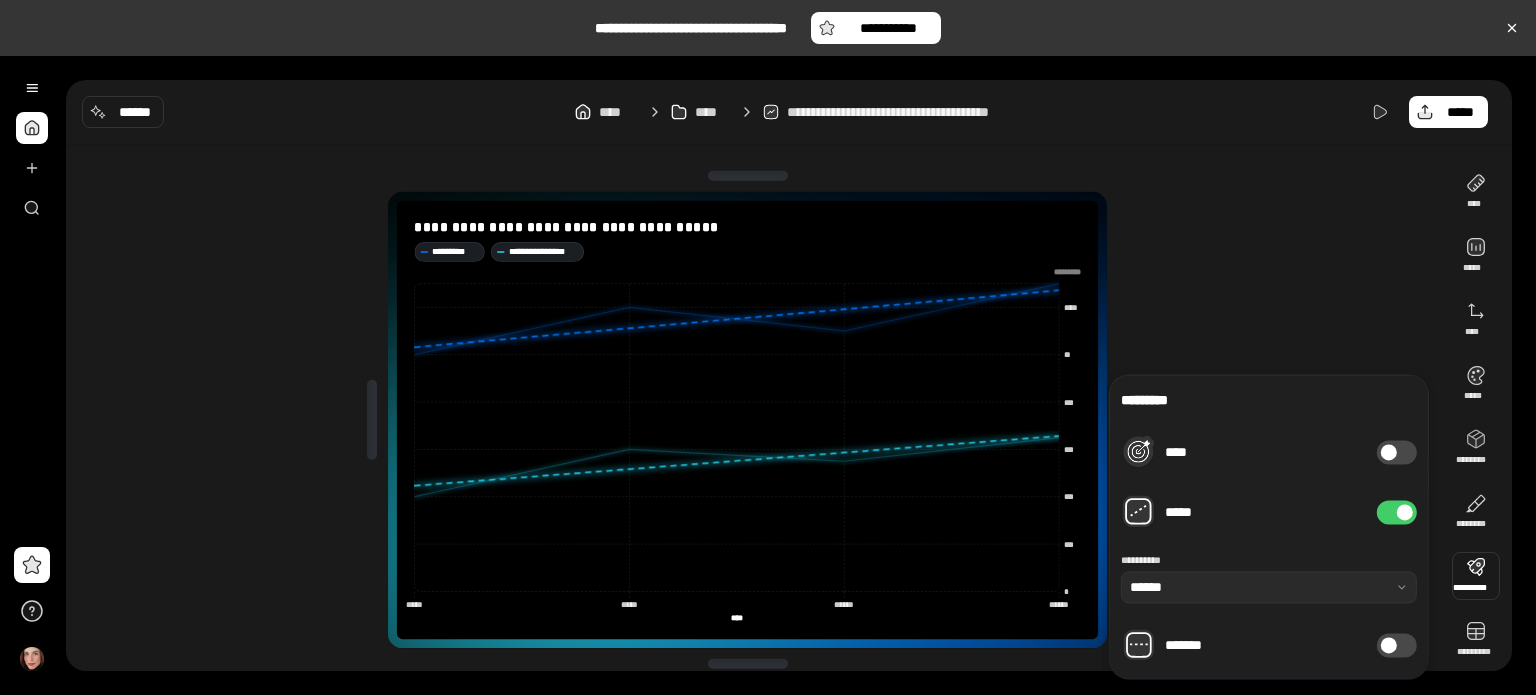 click on "*****" at bounding box center [1397, 512] 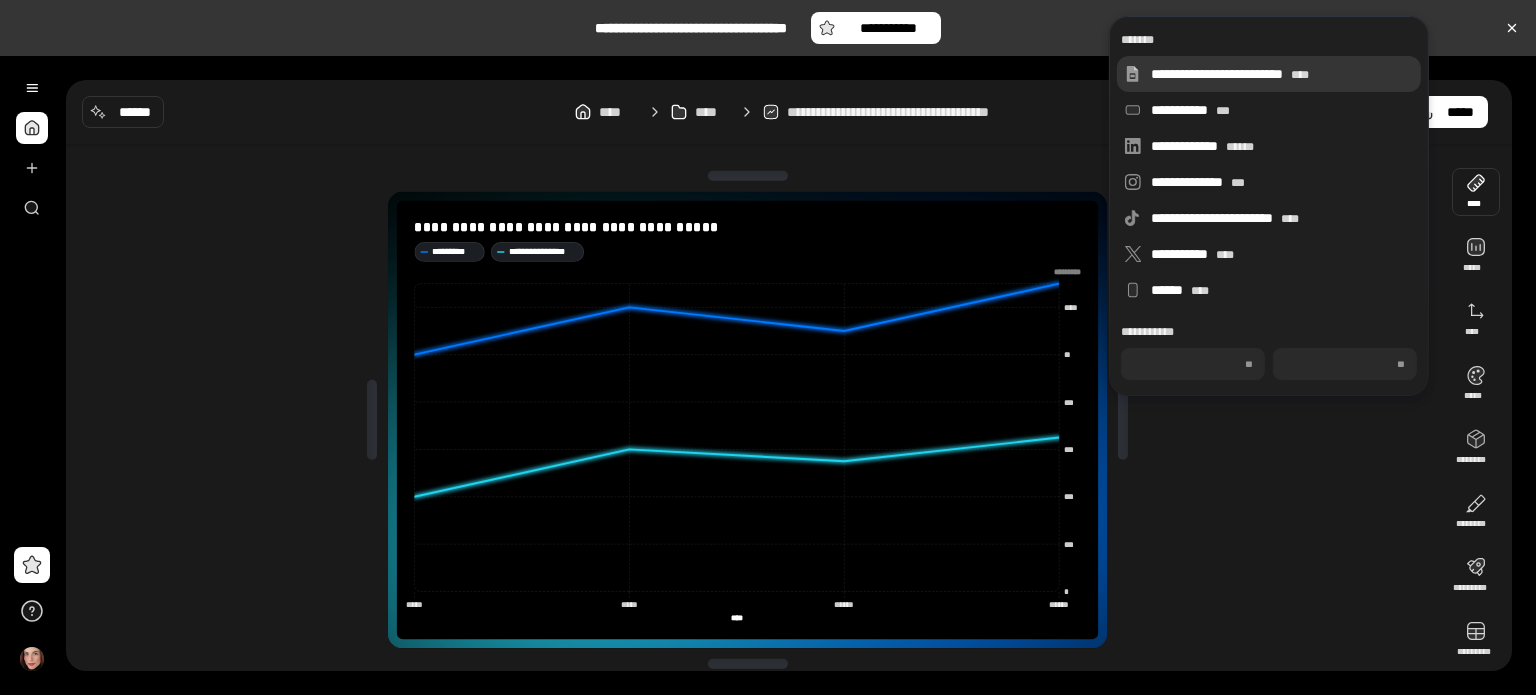 click on "**********" at bounding box center [1282, 74] 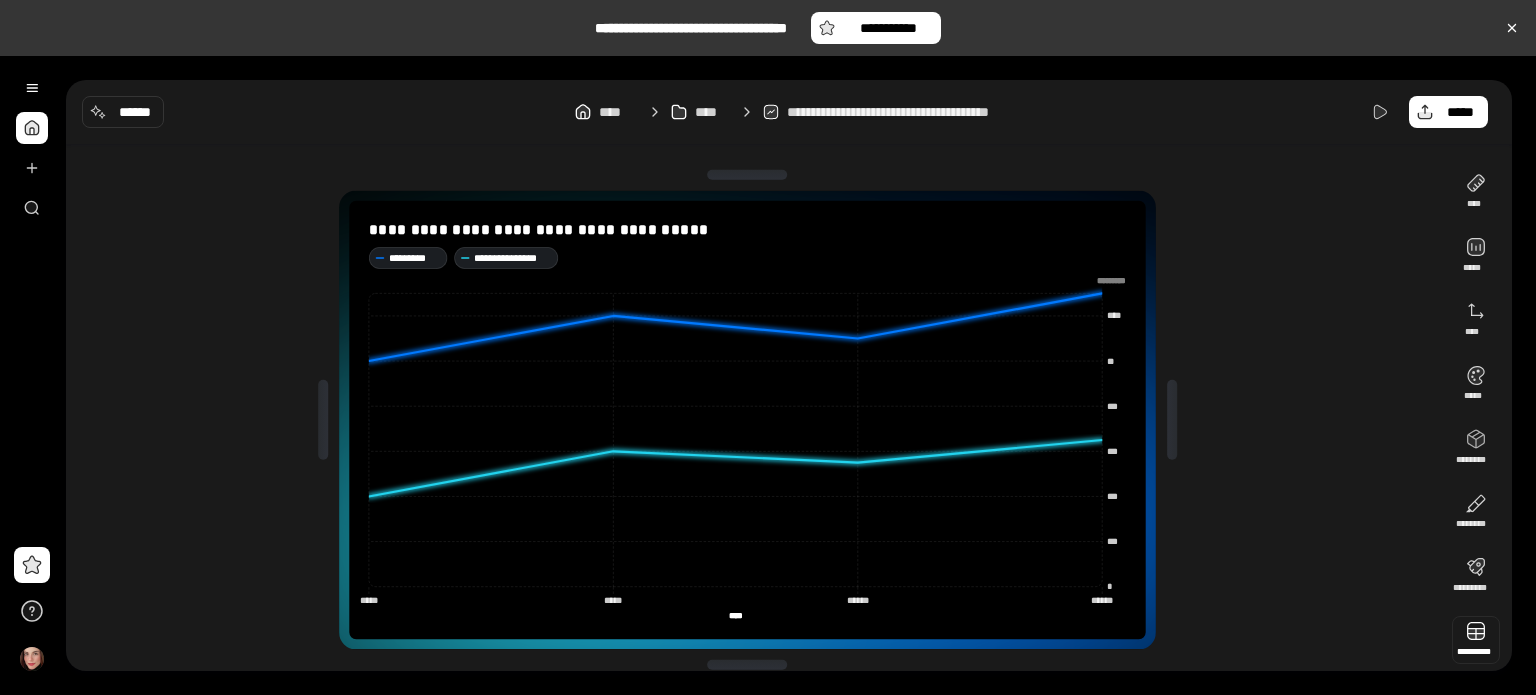 click at bounding box center (1476, 640) 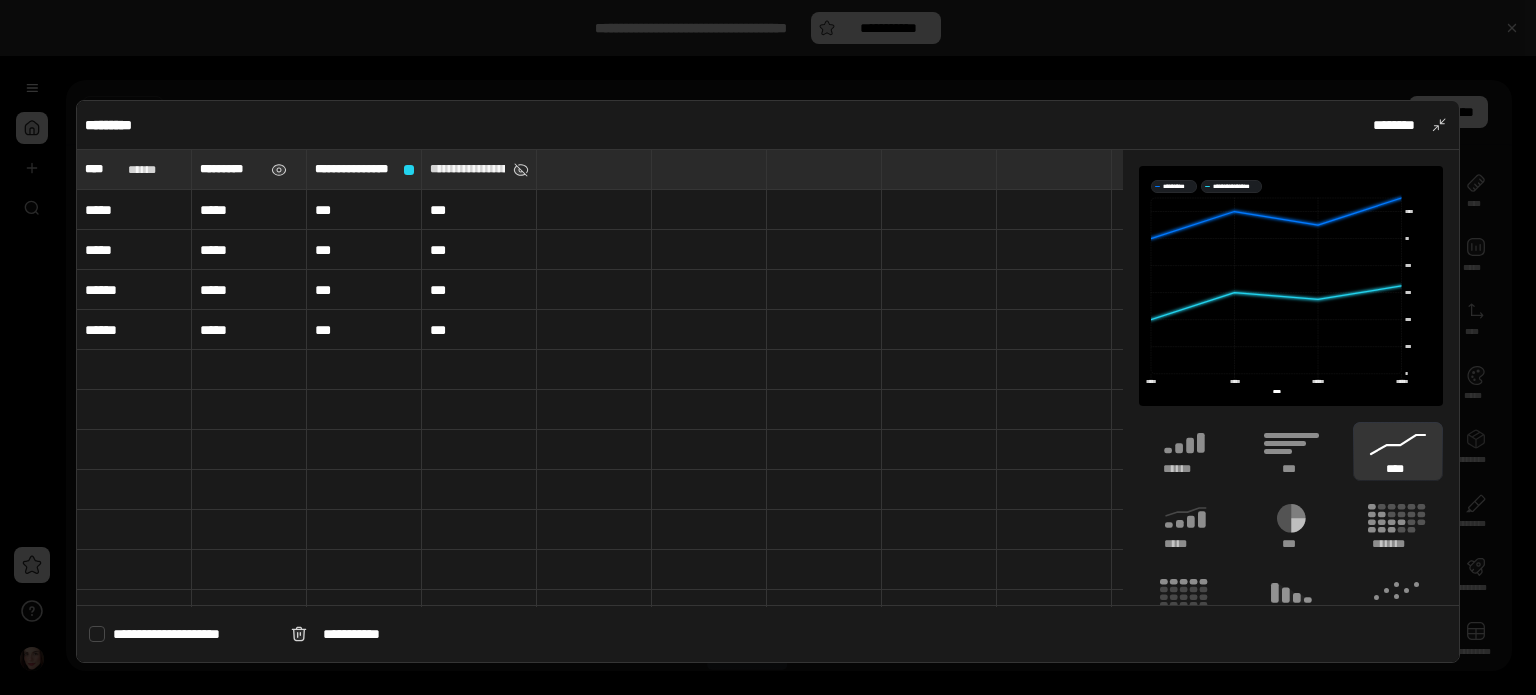 click on "*********" at bounding box center [231, 169] 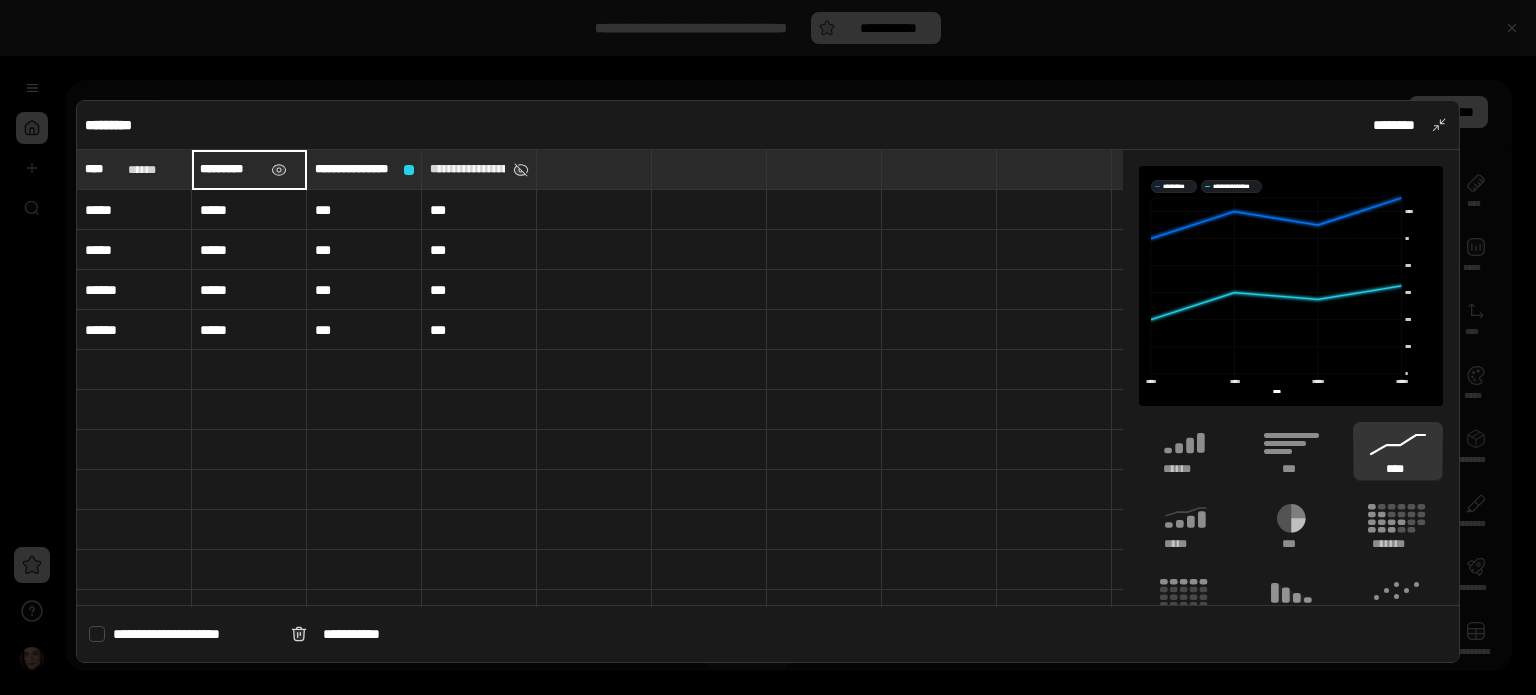 click on "*********" at bounding box center (249, 169) 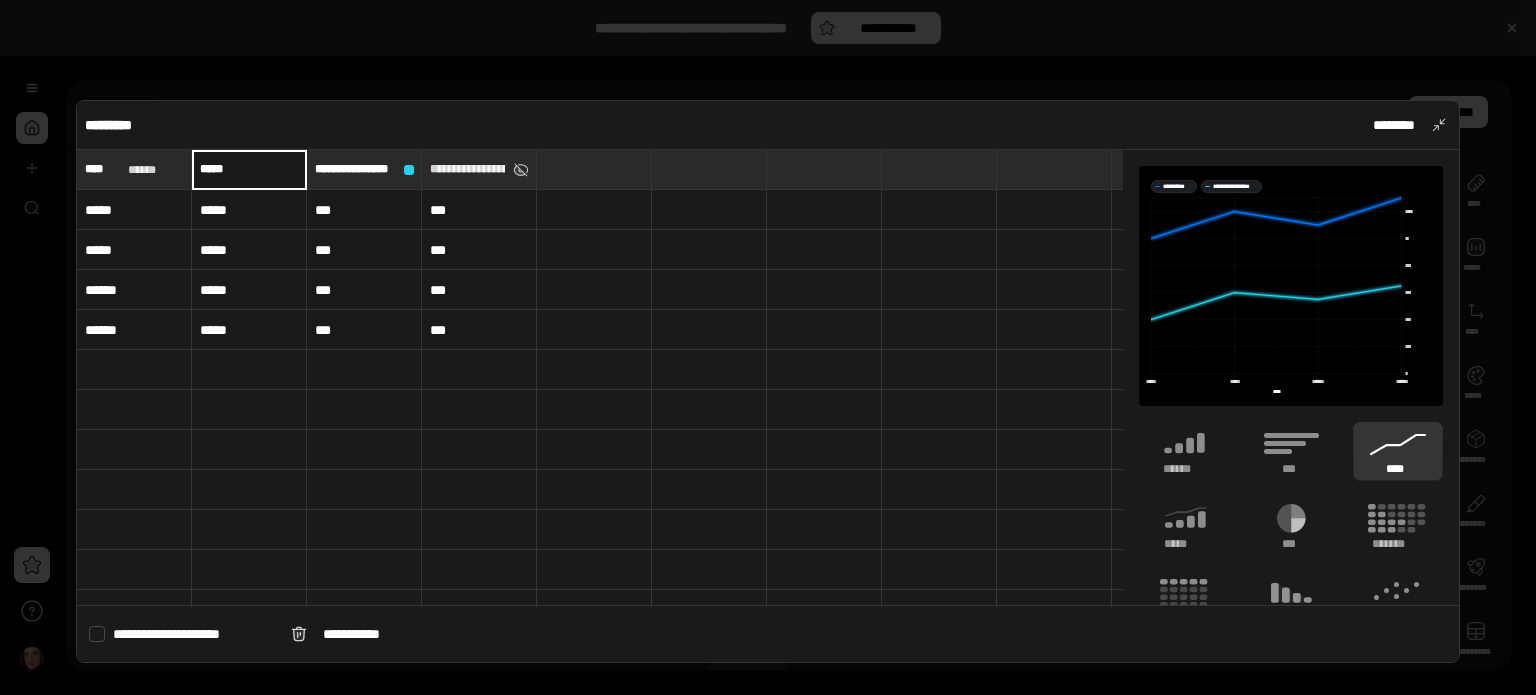 type on "*****" 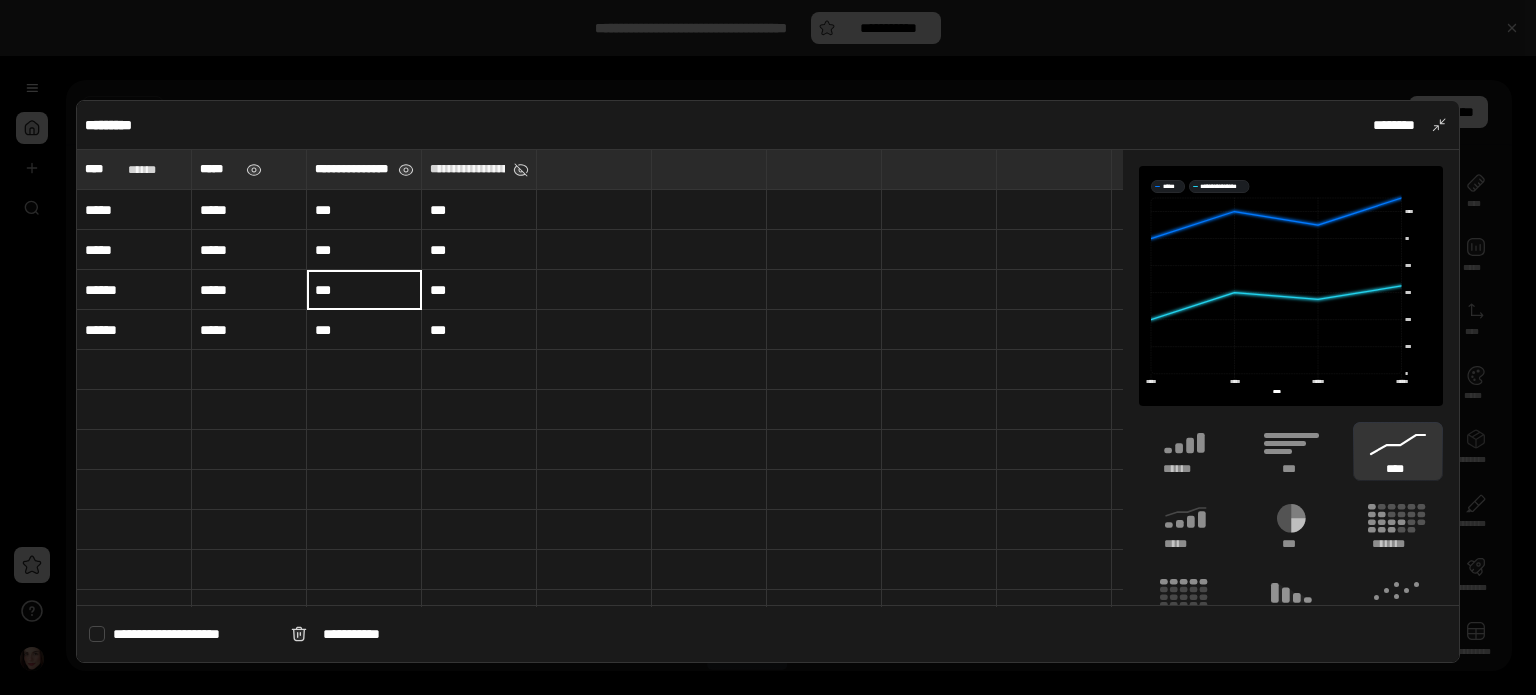 click on "**********" at bounding box center [352, 169] 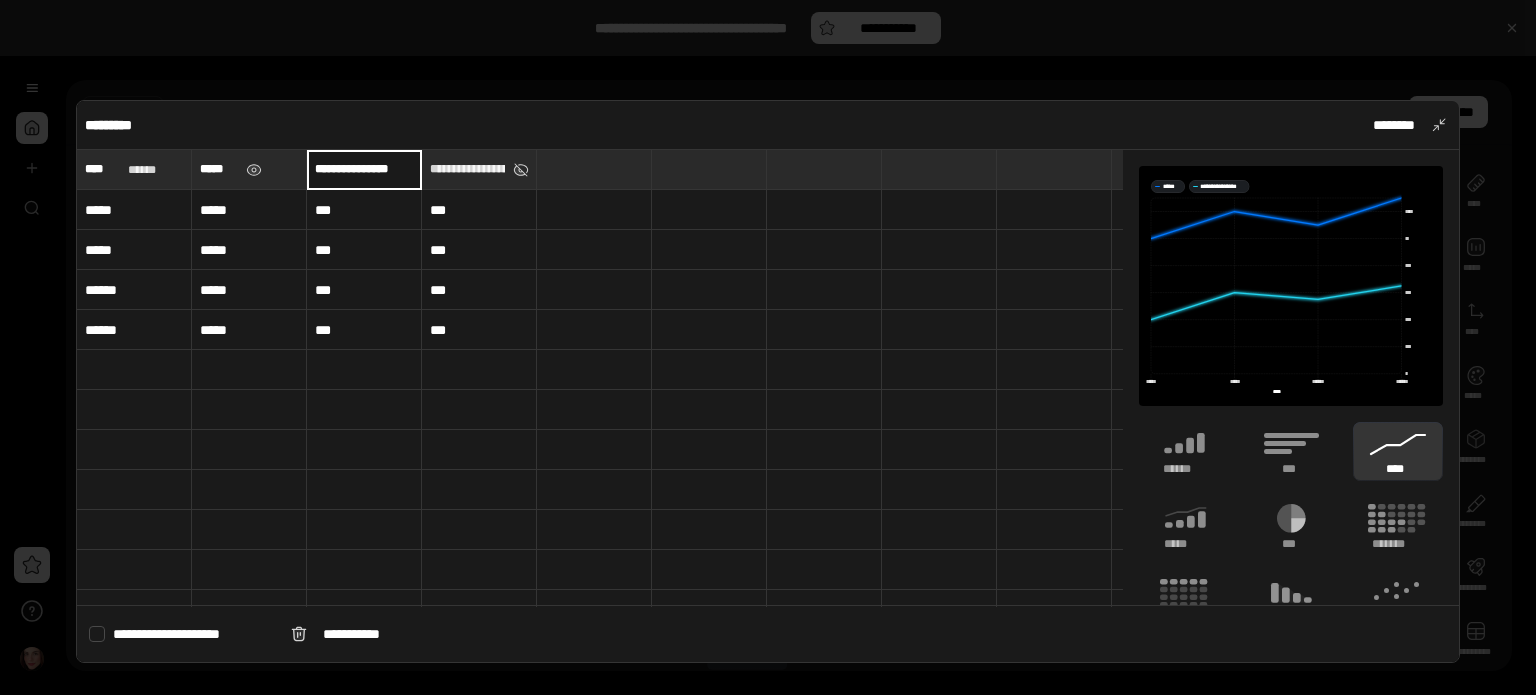 click on "**********" at bounding box center [364, 169] 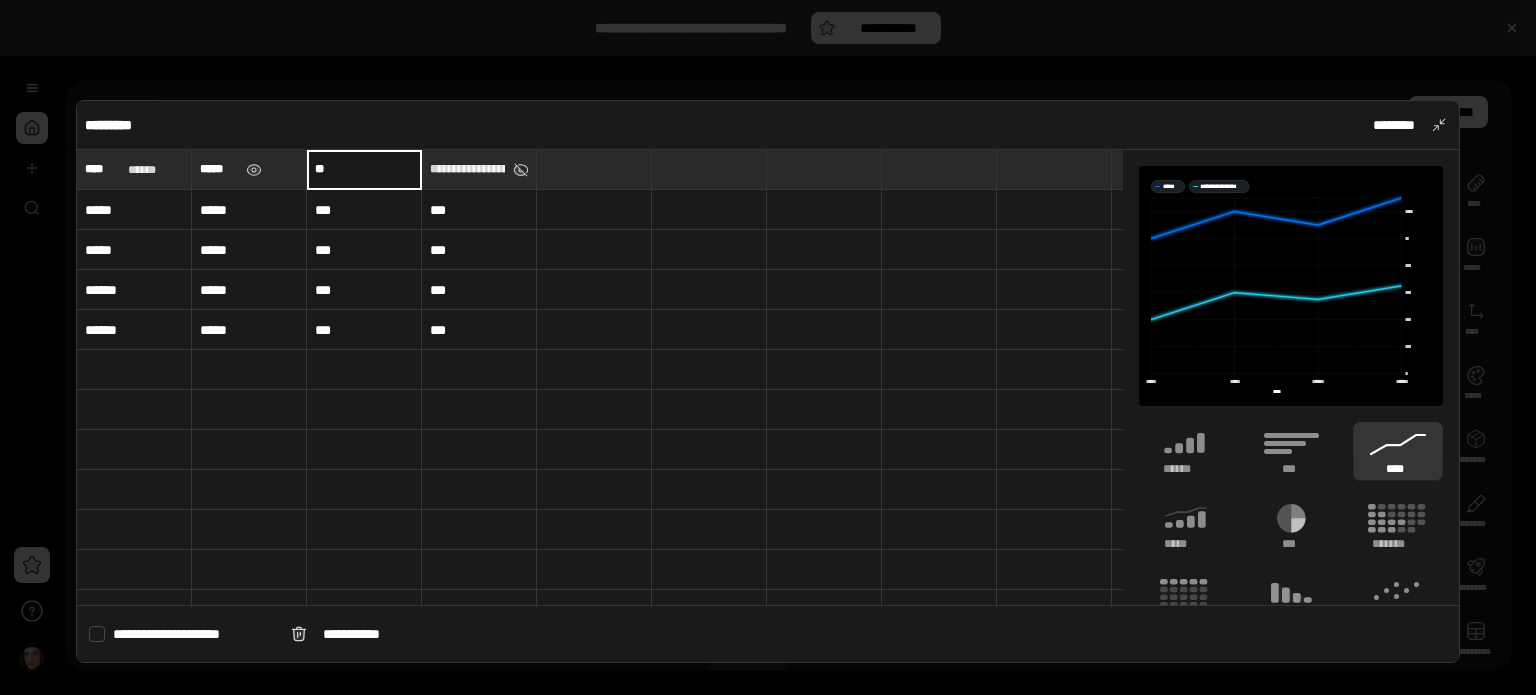type on "*" 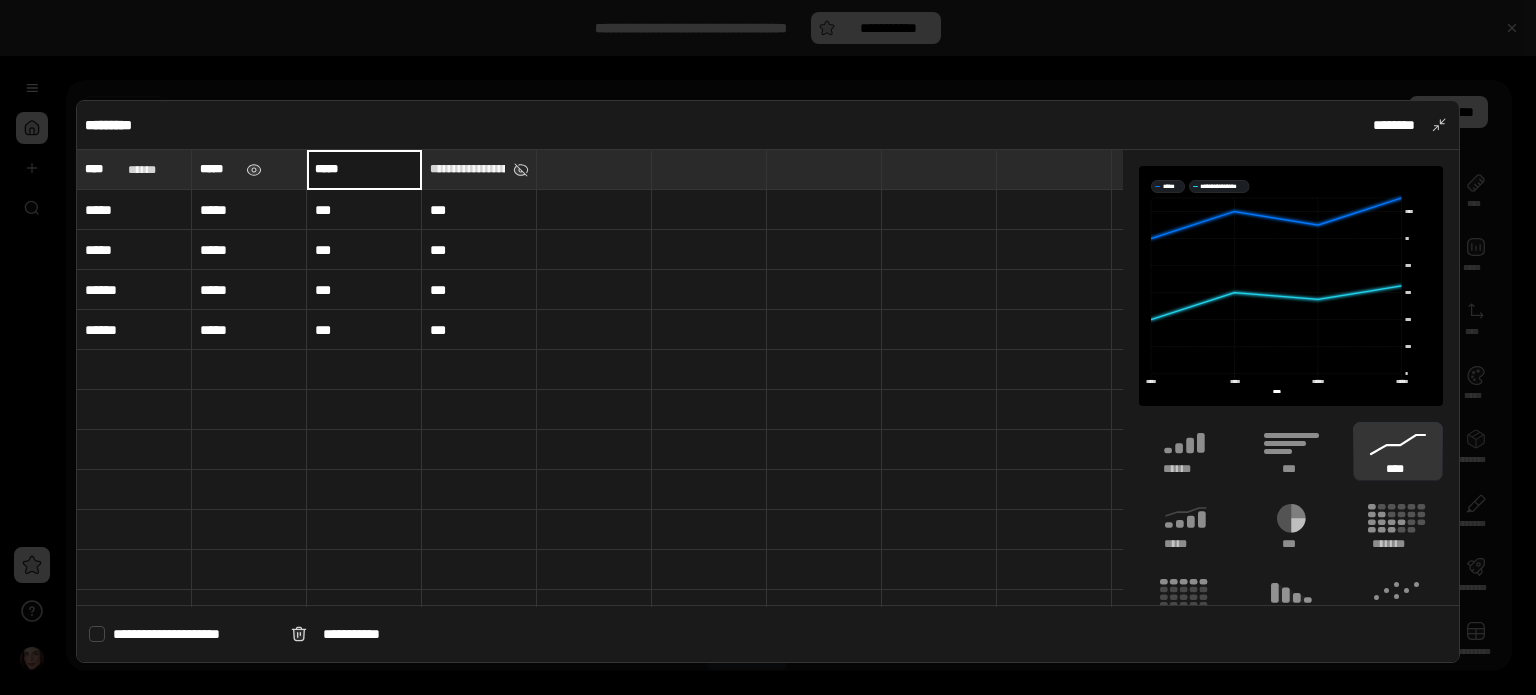 type on "*****" 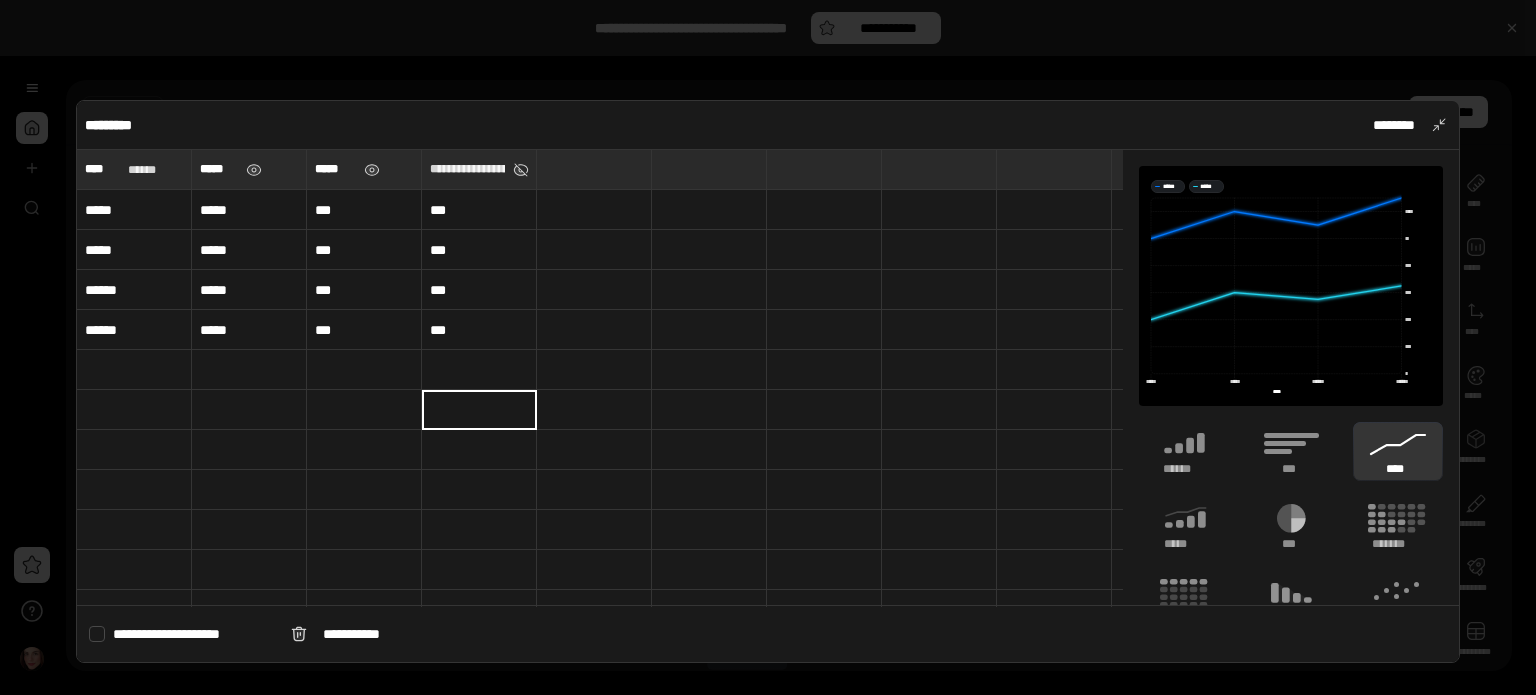 click on "*****" at bounding box center (134, 210) 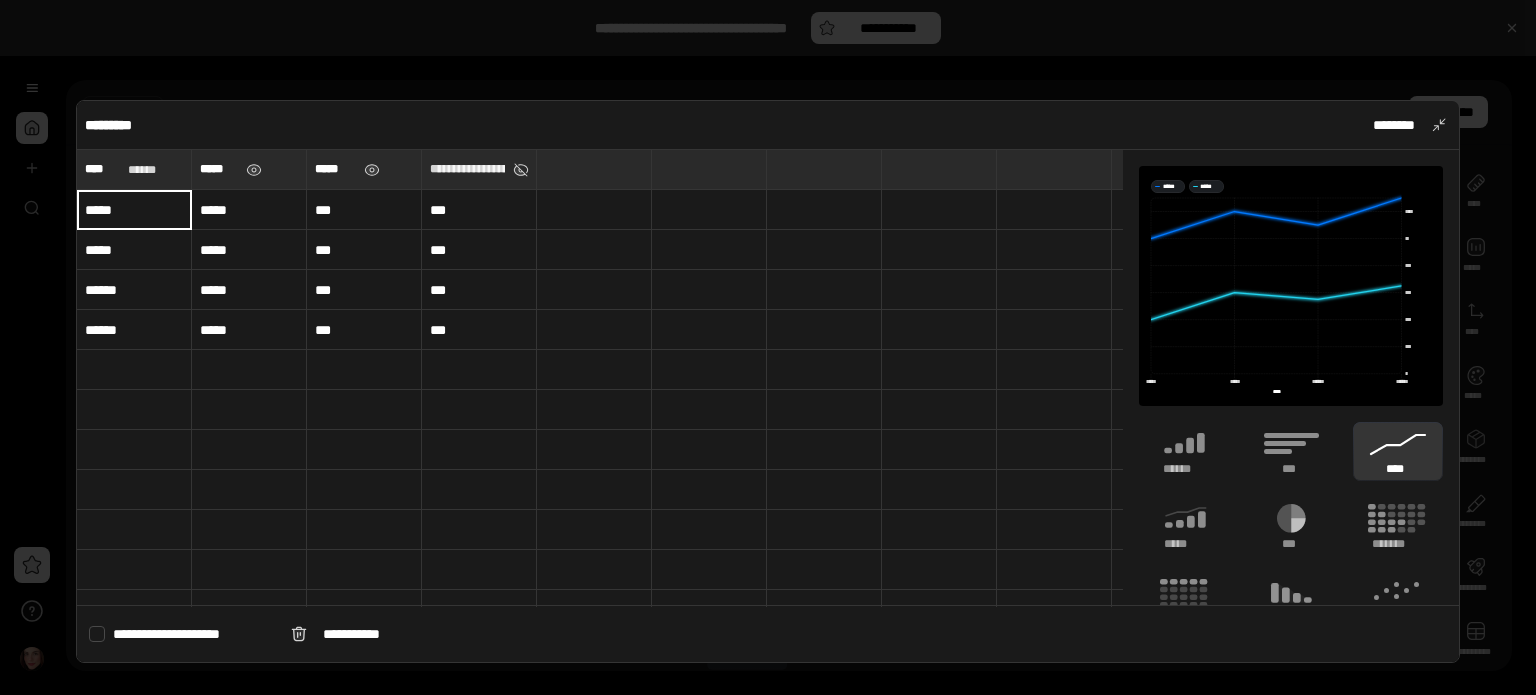 click on "*****" at bounding box center [134, 210] 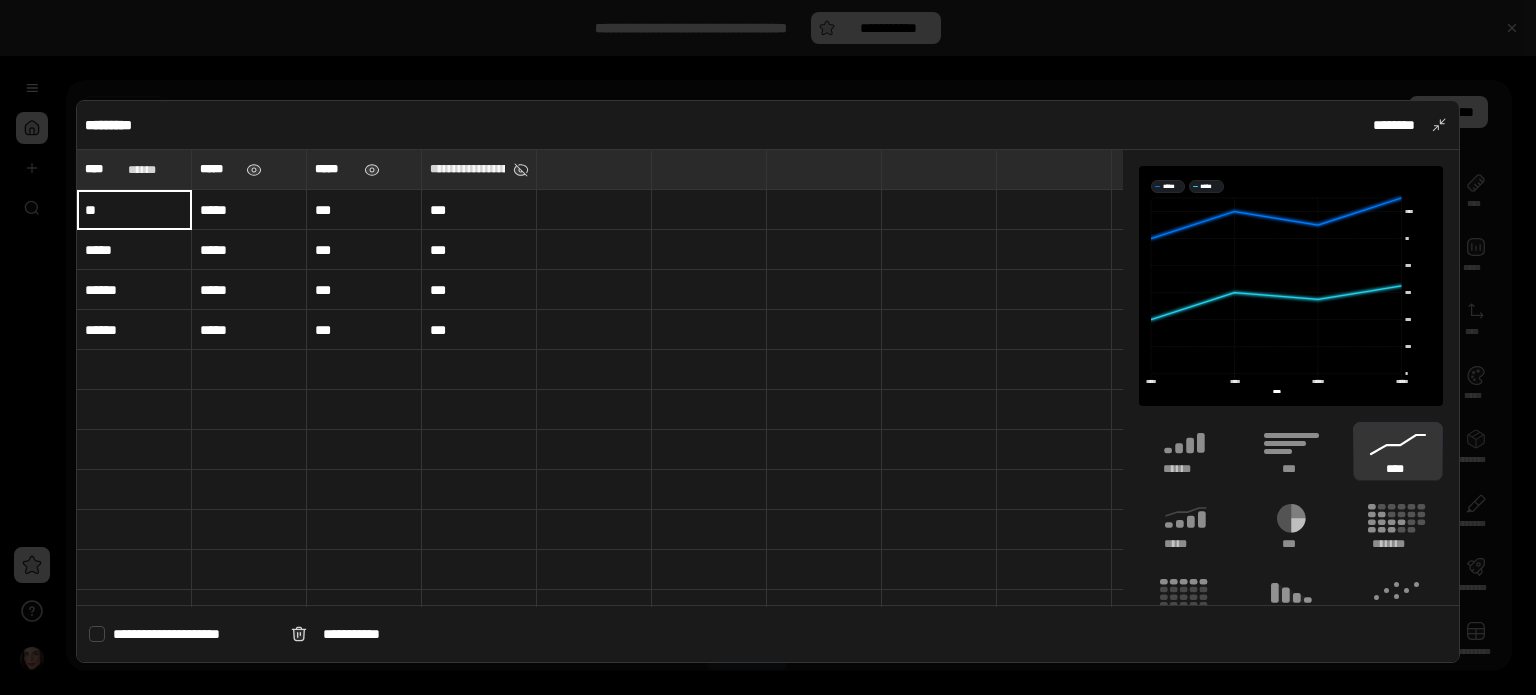 type on "*" 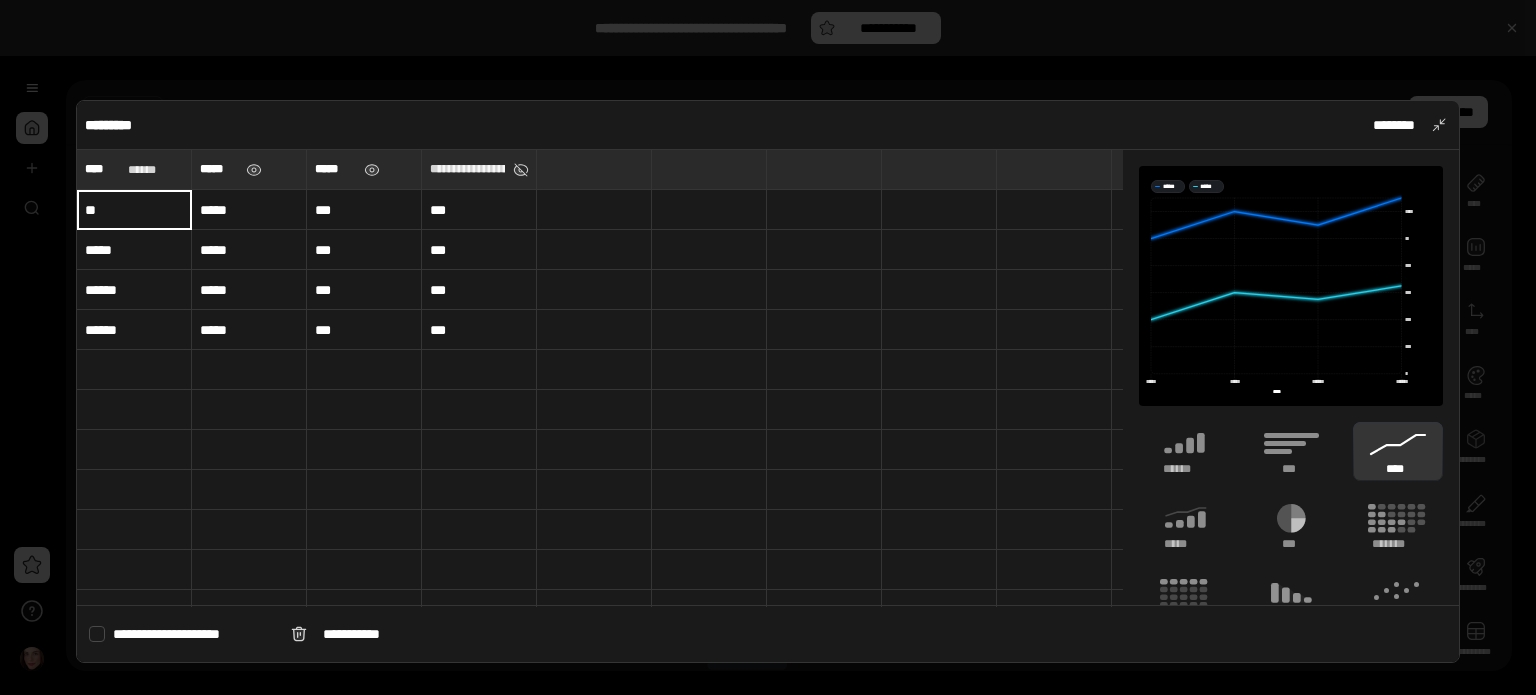 type on "*" 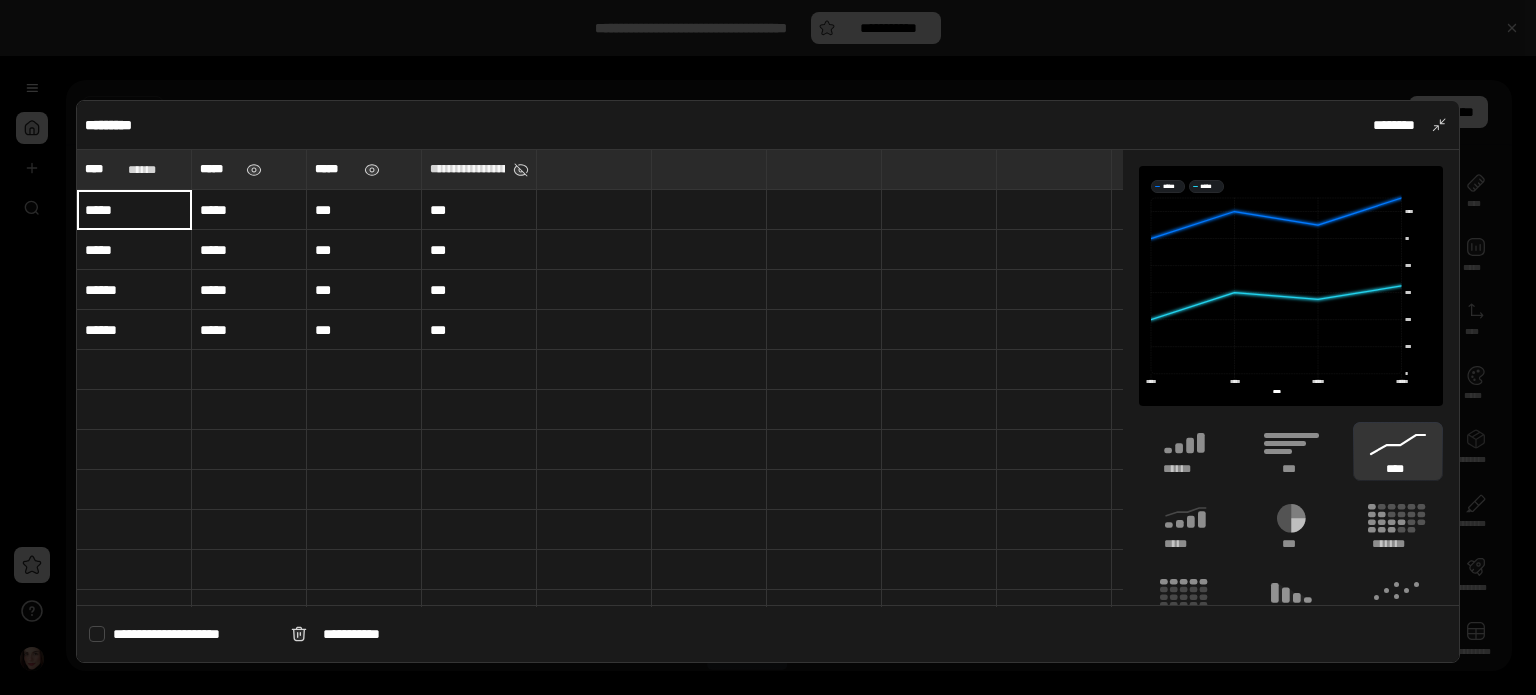 type on "*****" 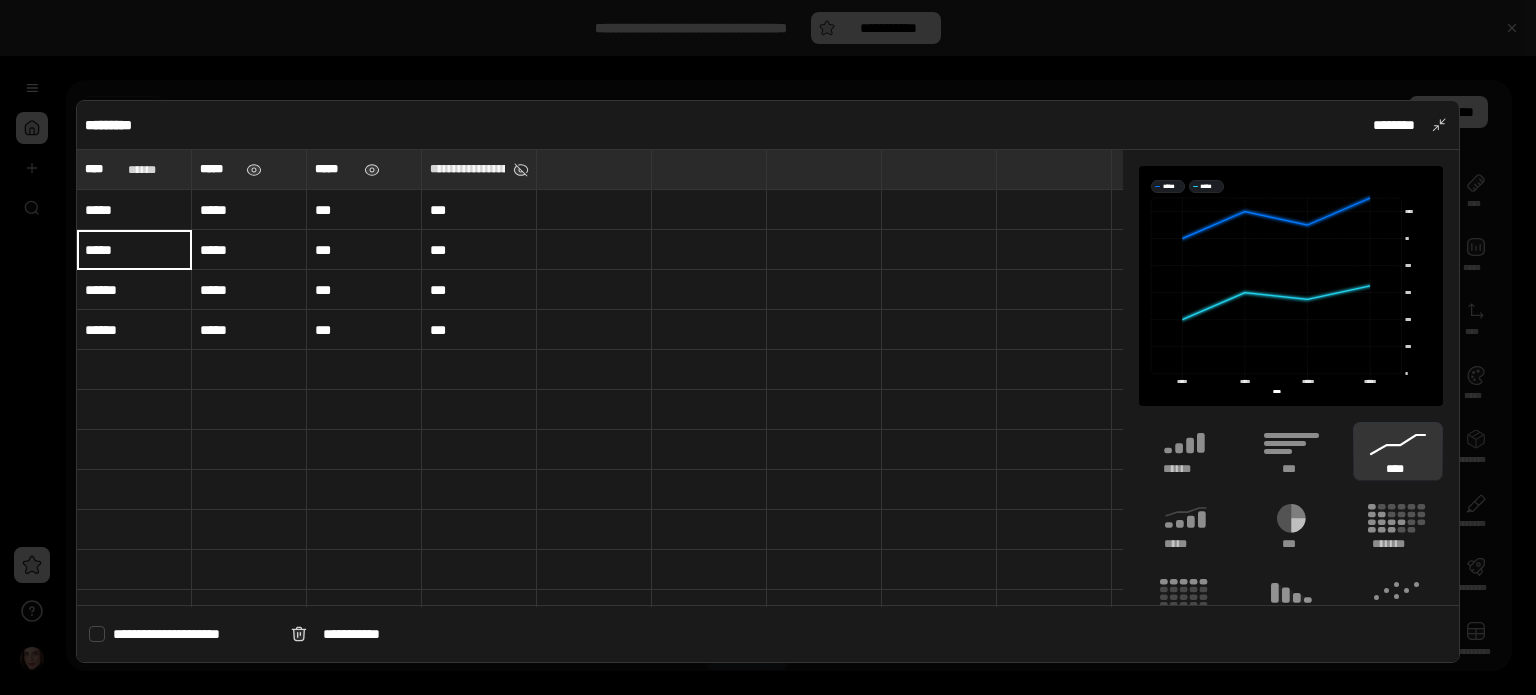 click on "*****" at bounding box center (134, 250) 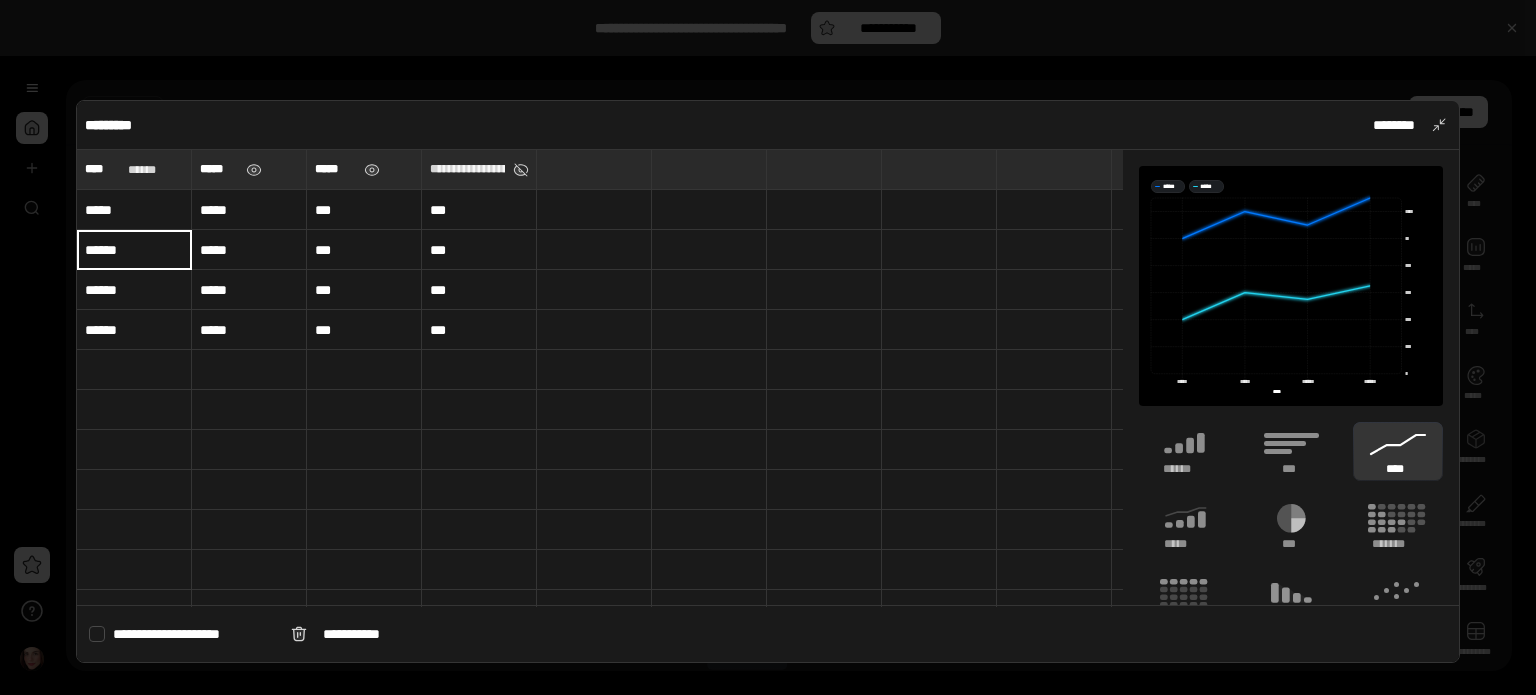 type on "******" 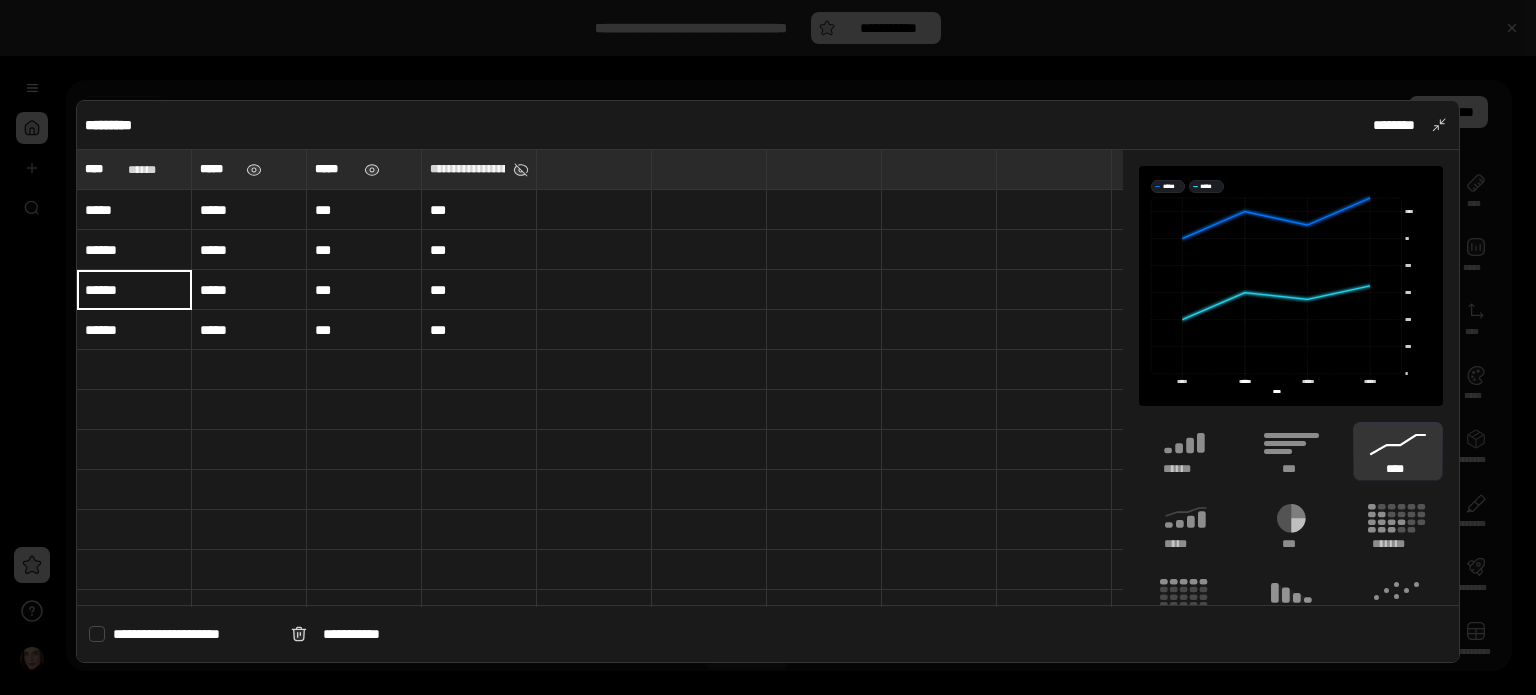 click on "******" at bounding box center (134, 290) 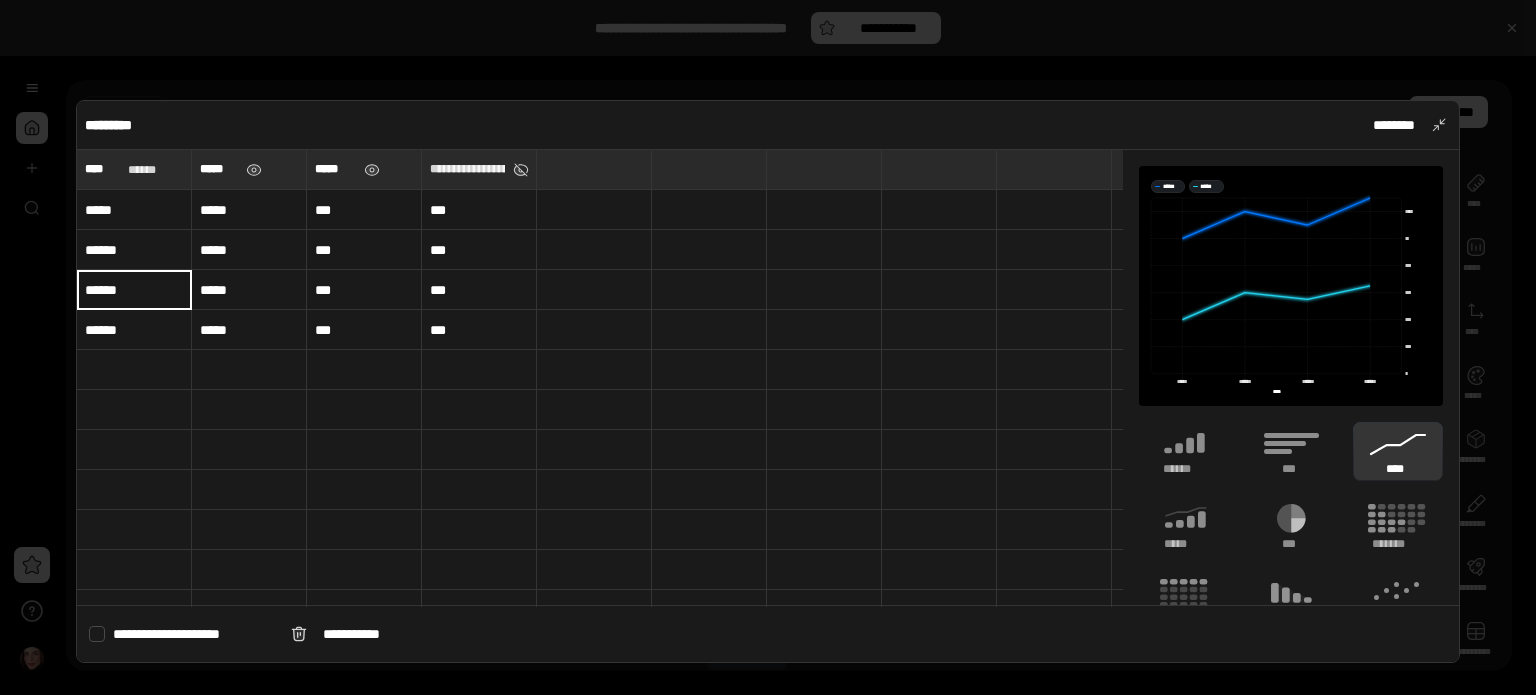 click on "******" at bounding box center (134, 289) 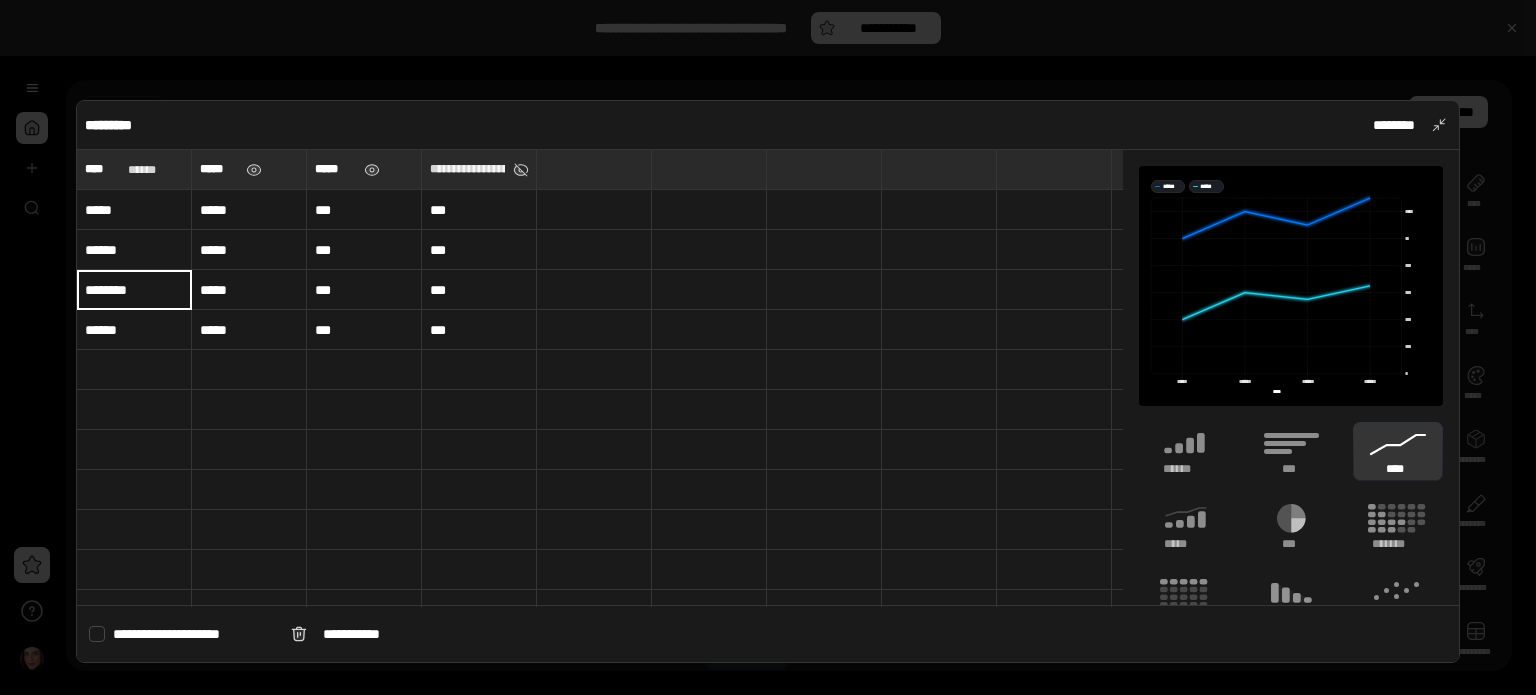 type on "********" 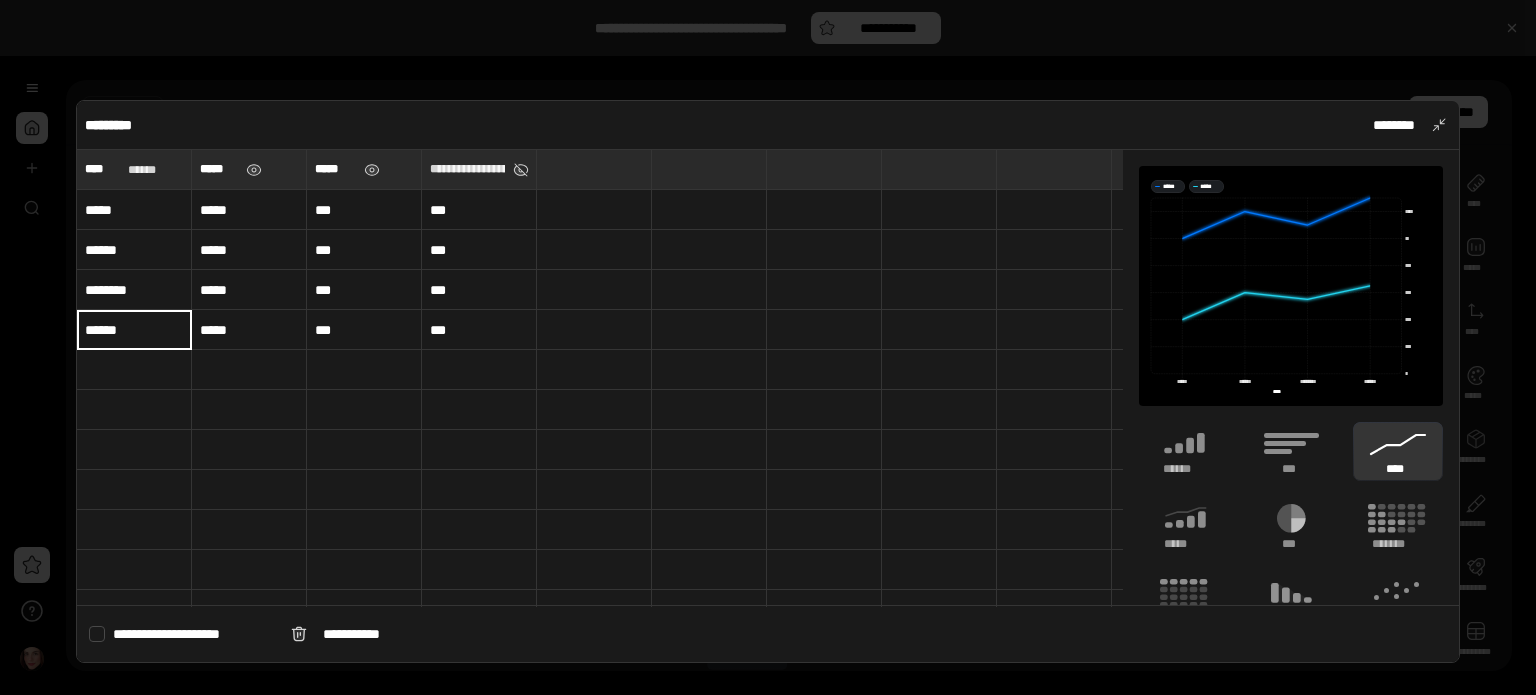 click on "******" at bounding box center (134, 329) 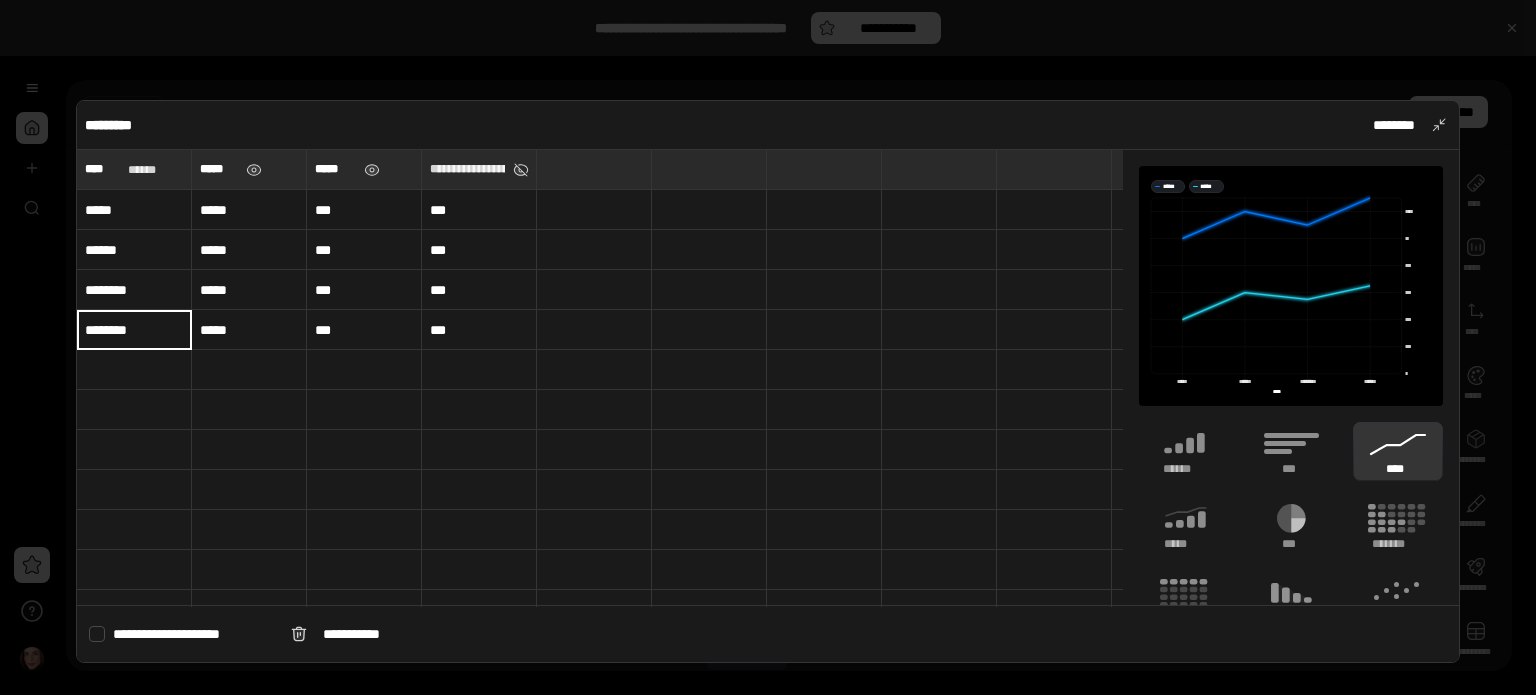type on "********" 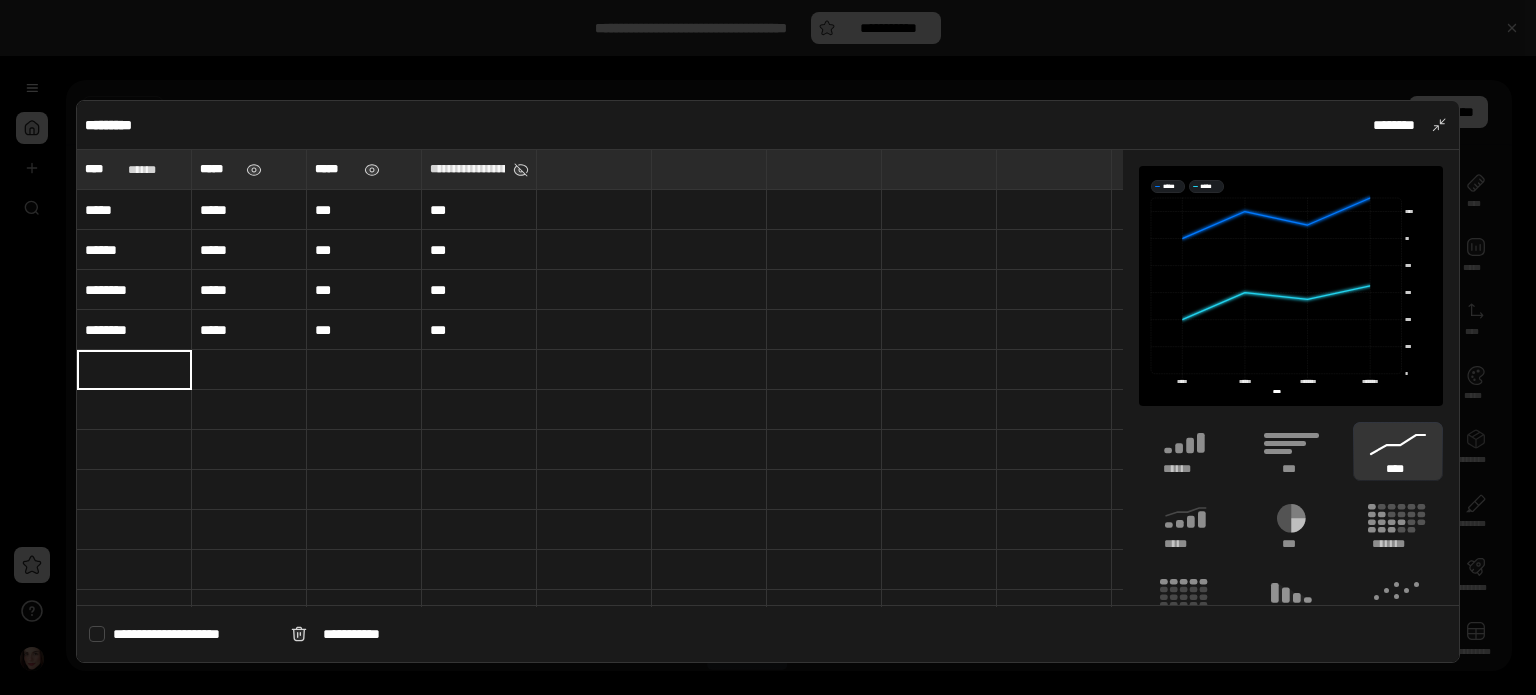 click at bounding box center [134, 369] 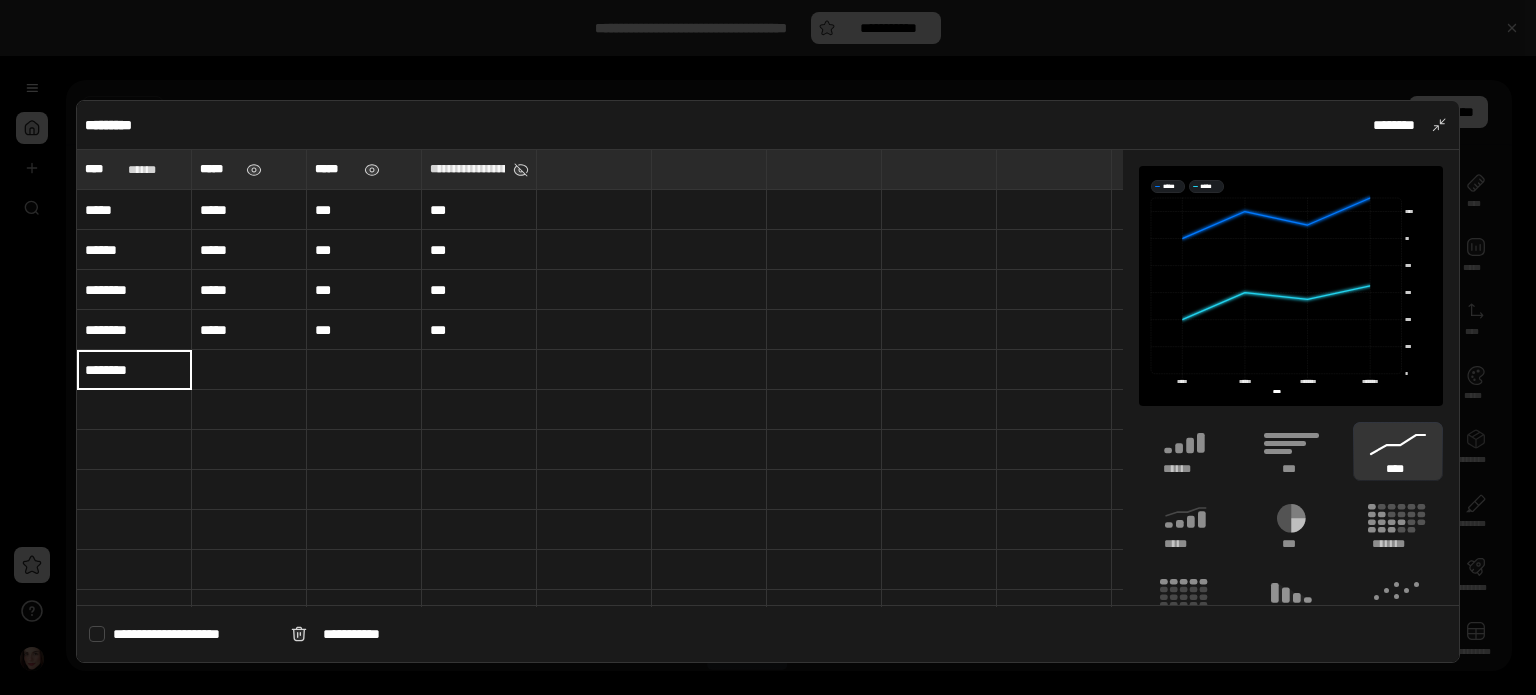 type on "********" 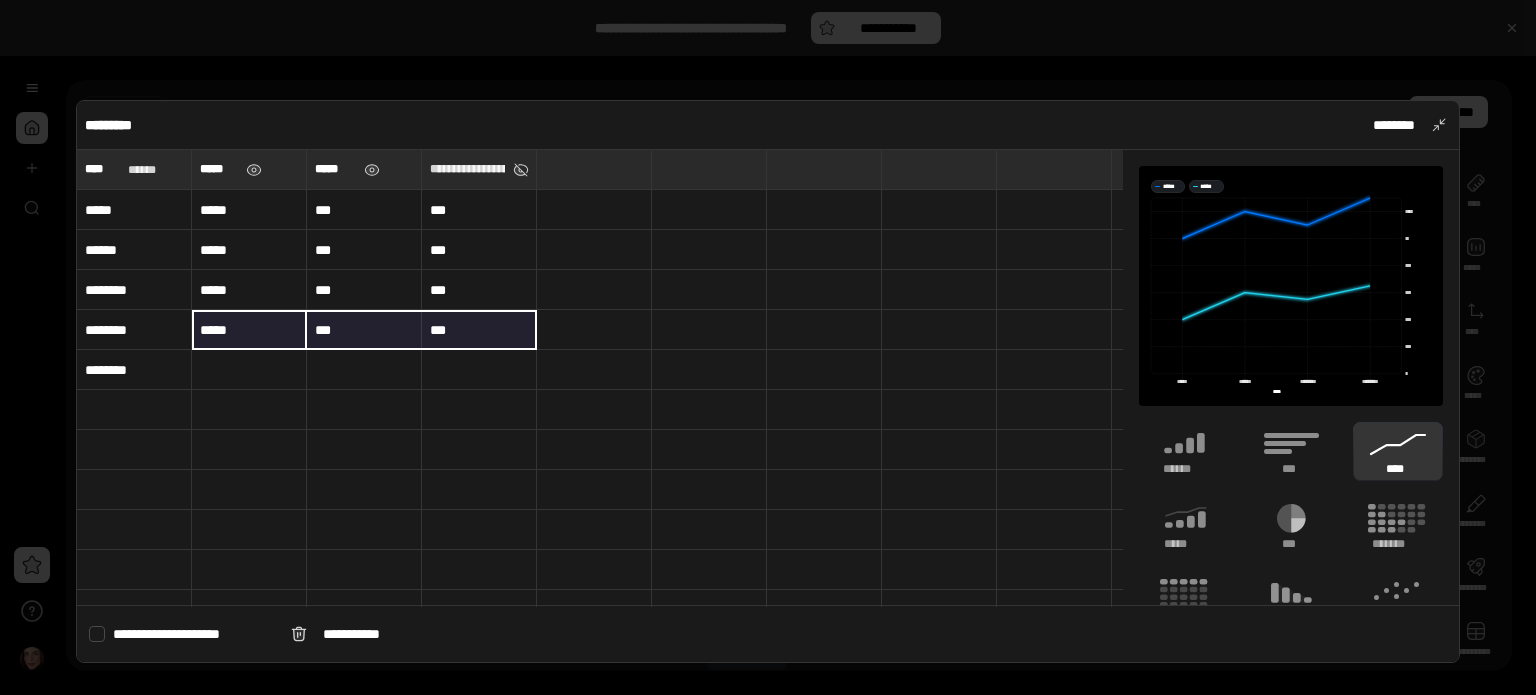 drag, startPoint x: 234, startPoint y: 328, endPoint x: 429, endPoint y: 325, distance: 195.02307 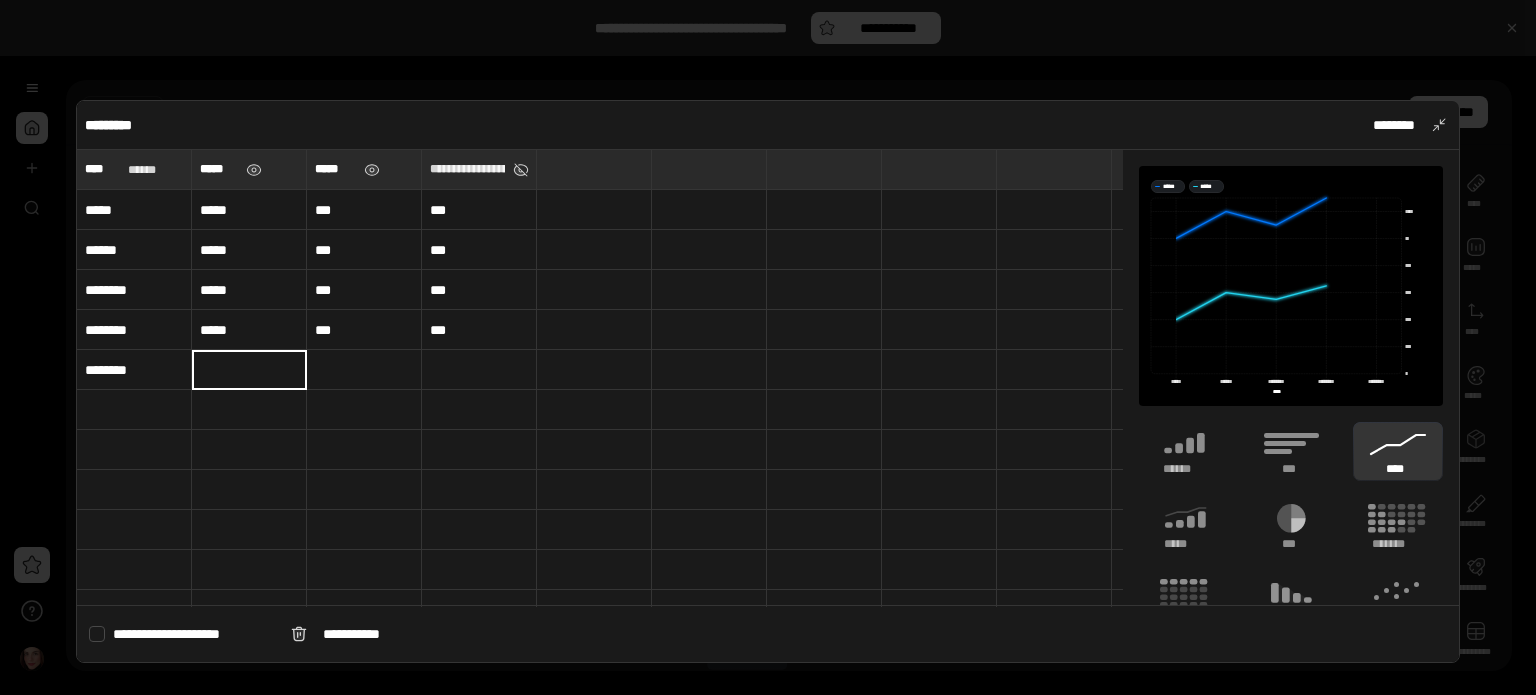 type on "*****" 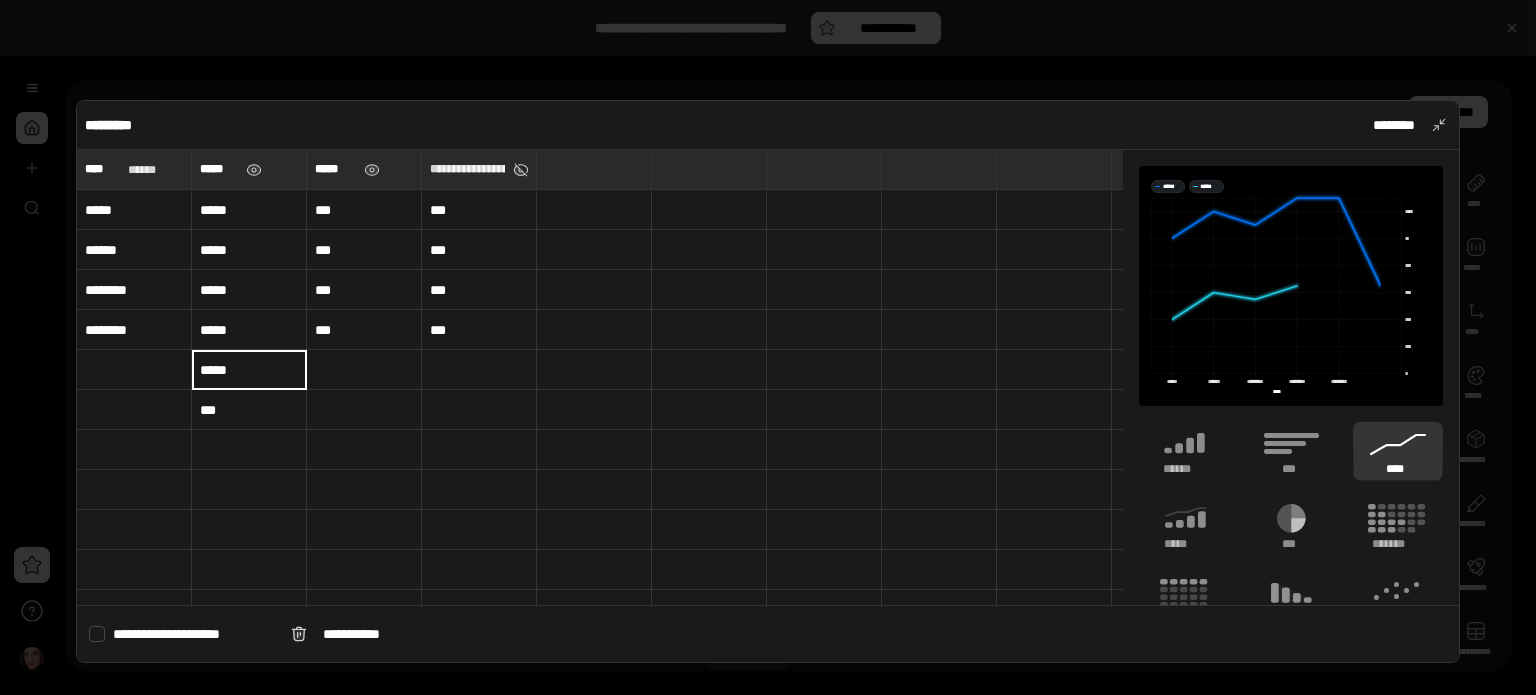 type on "********" 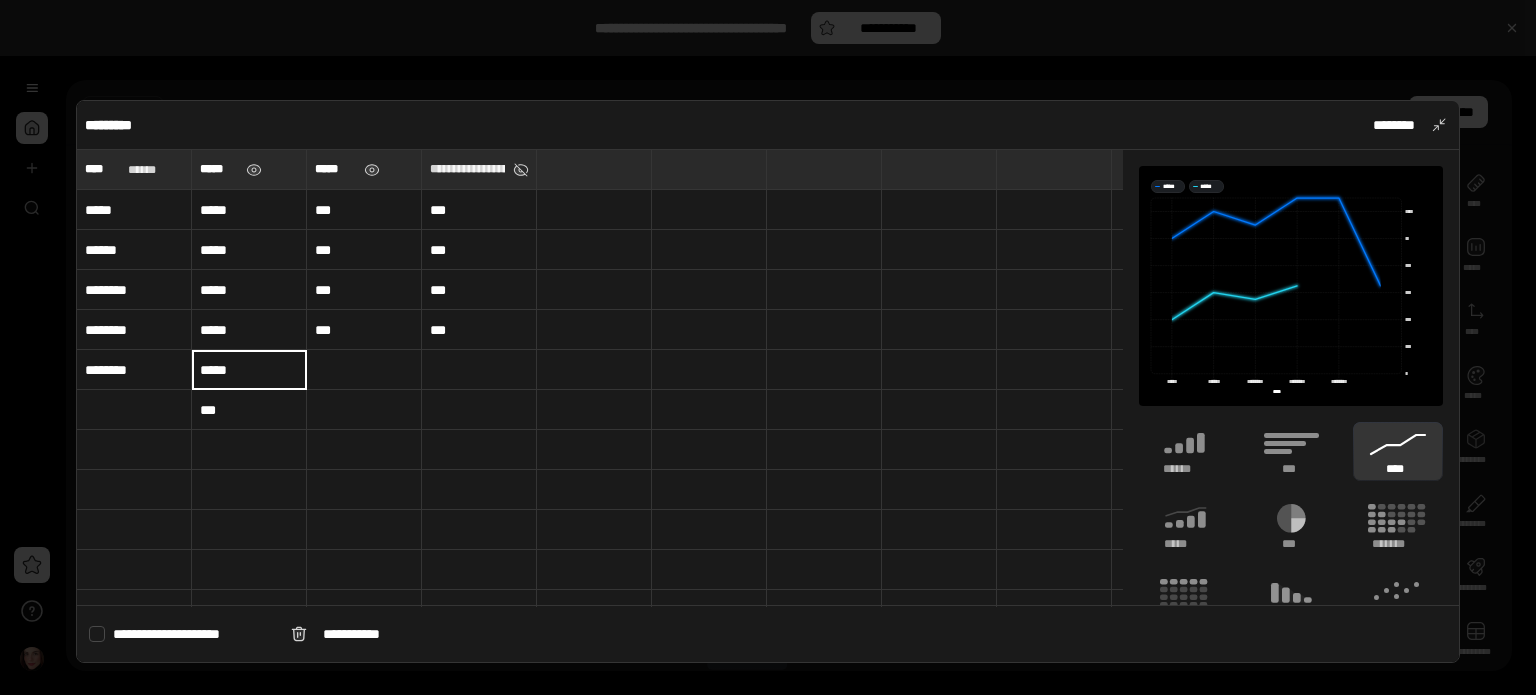 click on "***" at bounding box center (249, 410) 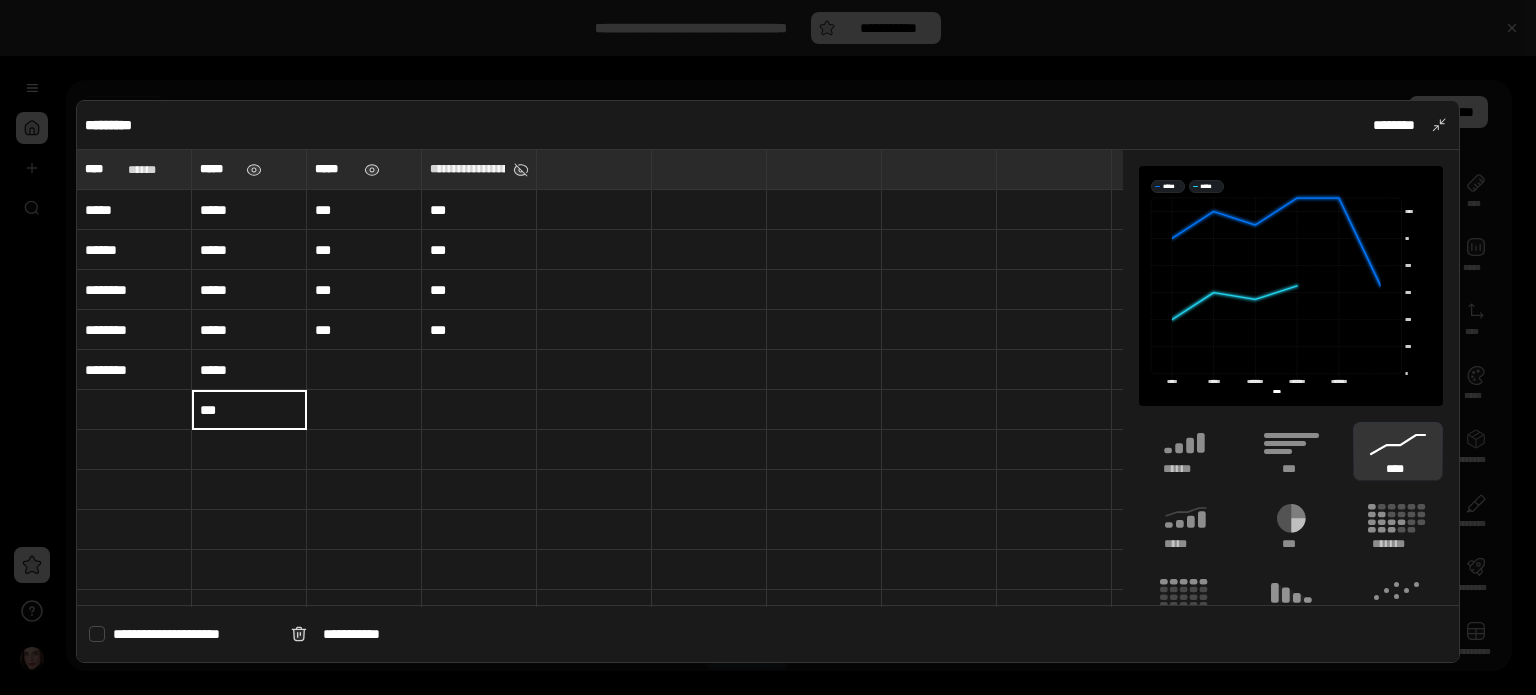 type 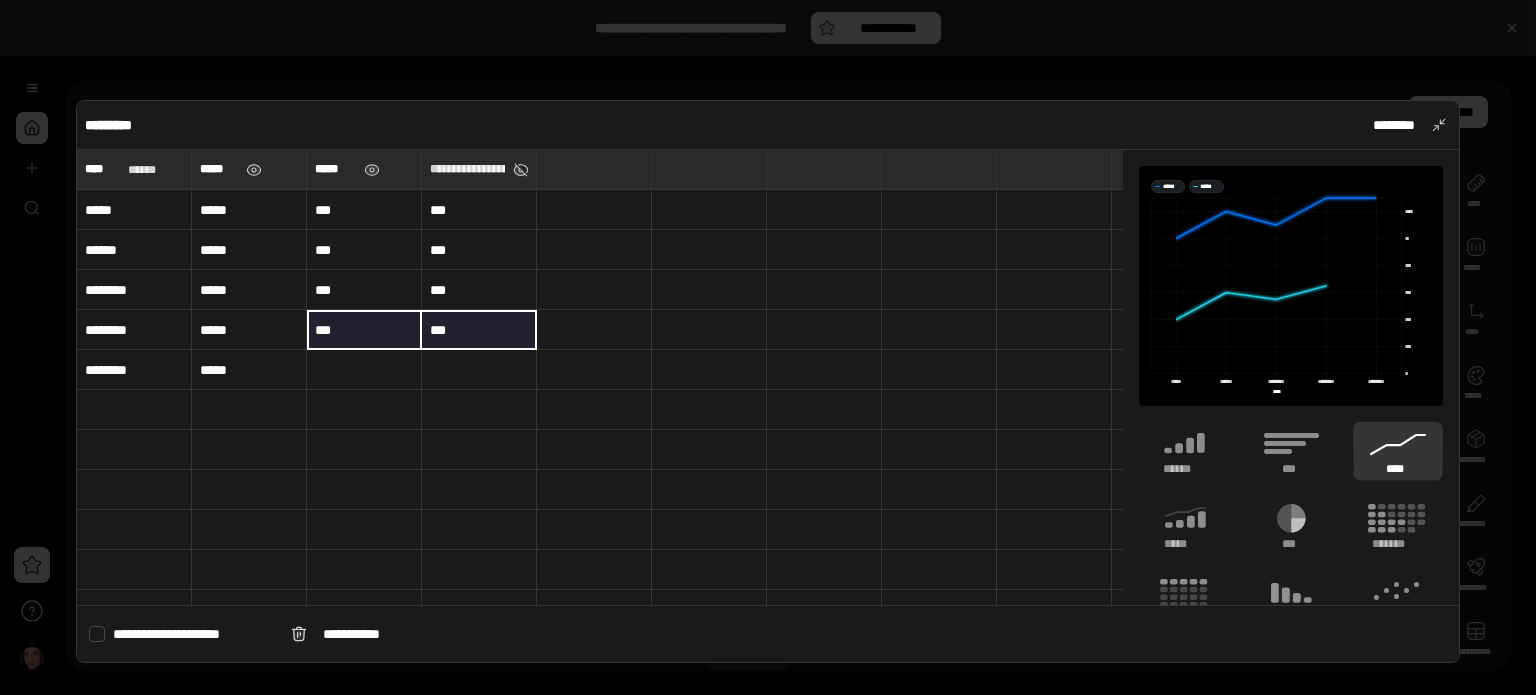 drag, startPoint x: 358, startPoint y: 320, endPoint x: 467, endPoint y: 335, distance: 110.02727 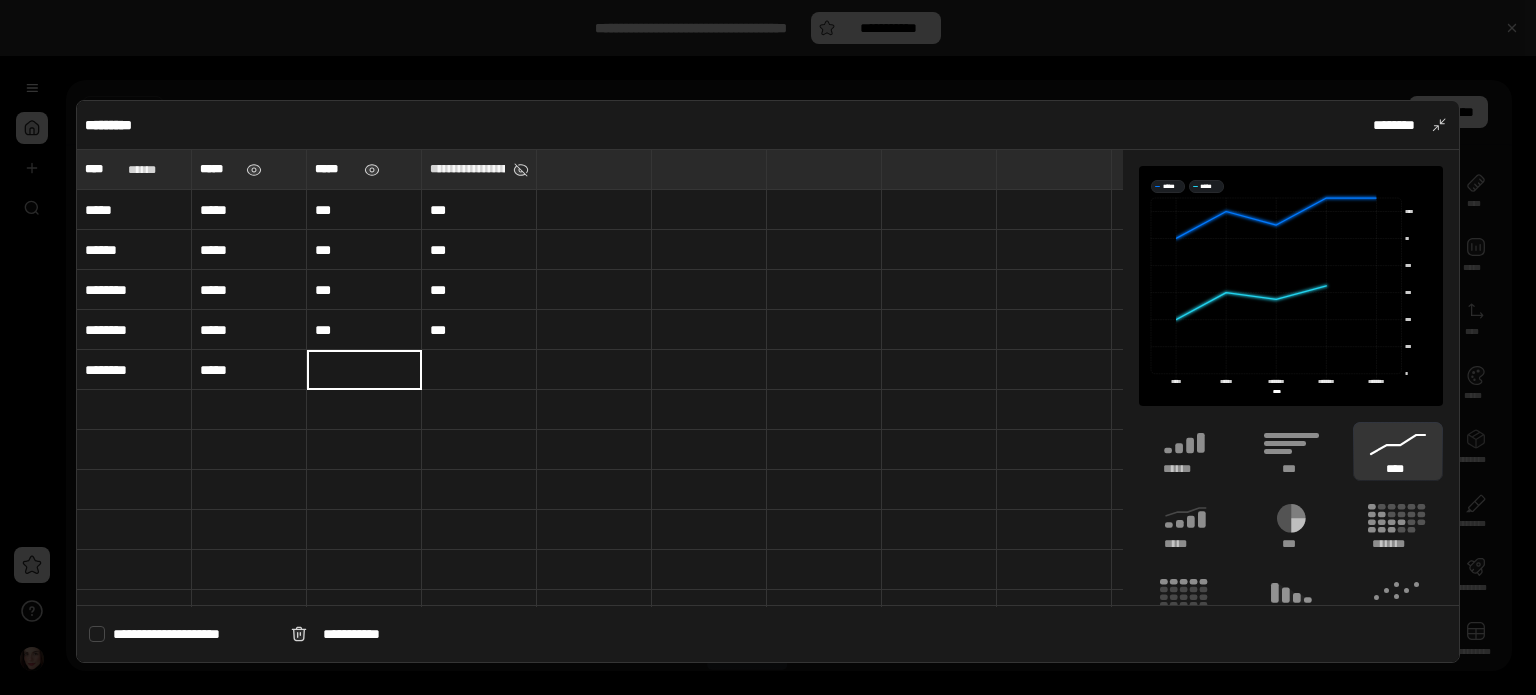 type on "***" 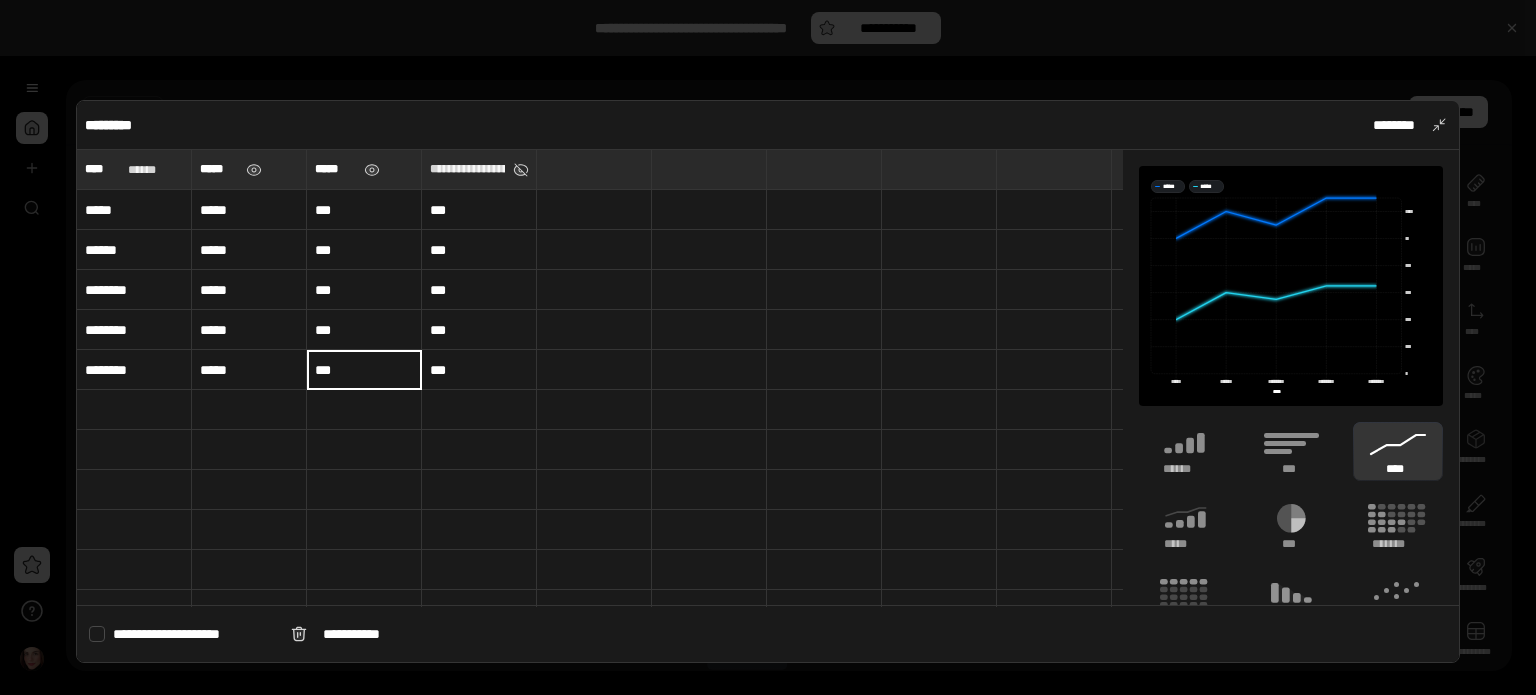 click at bounding box center [364, 490] 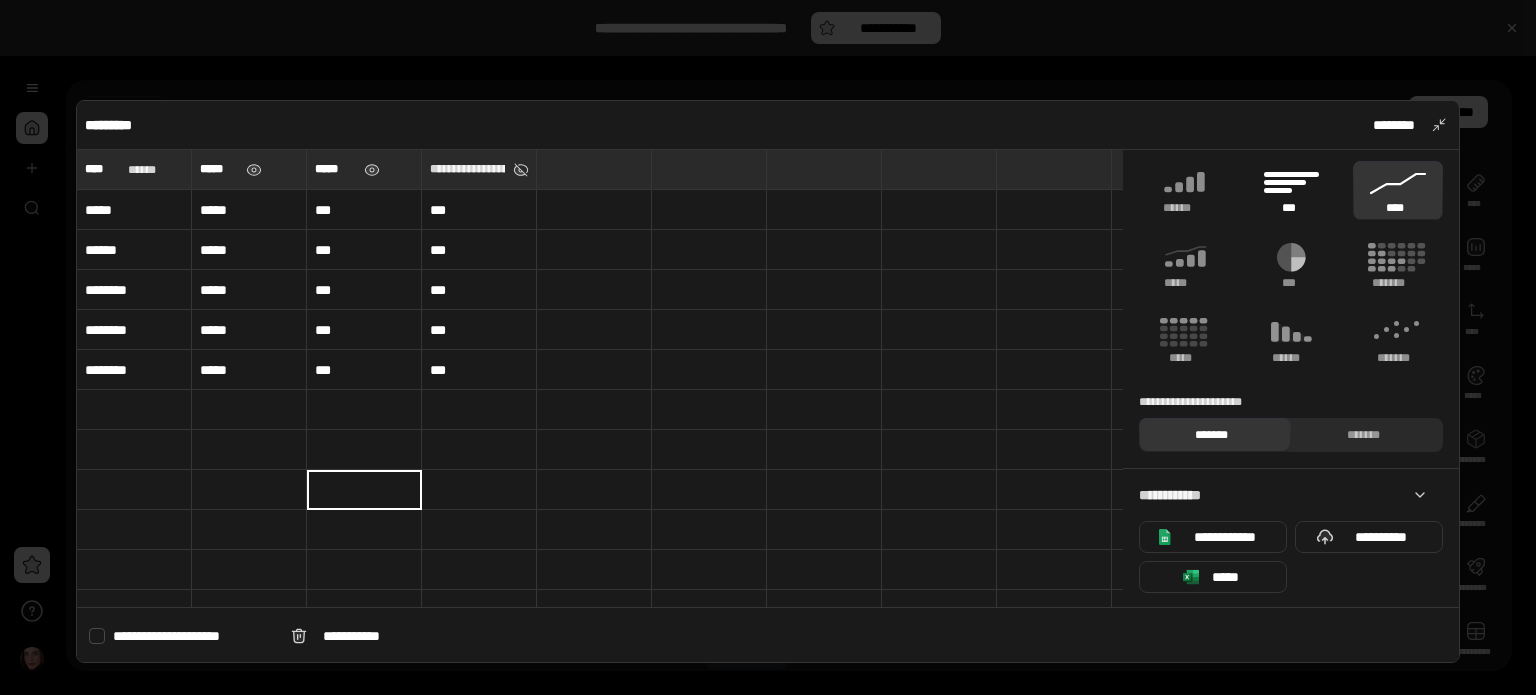 scroll, scrollTop: 0, scrollLeft: 0, axis: both 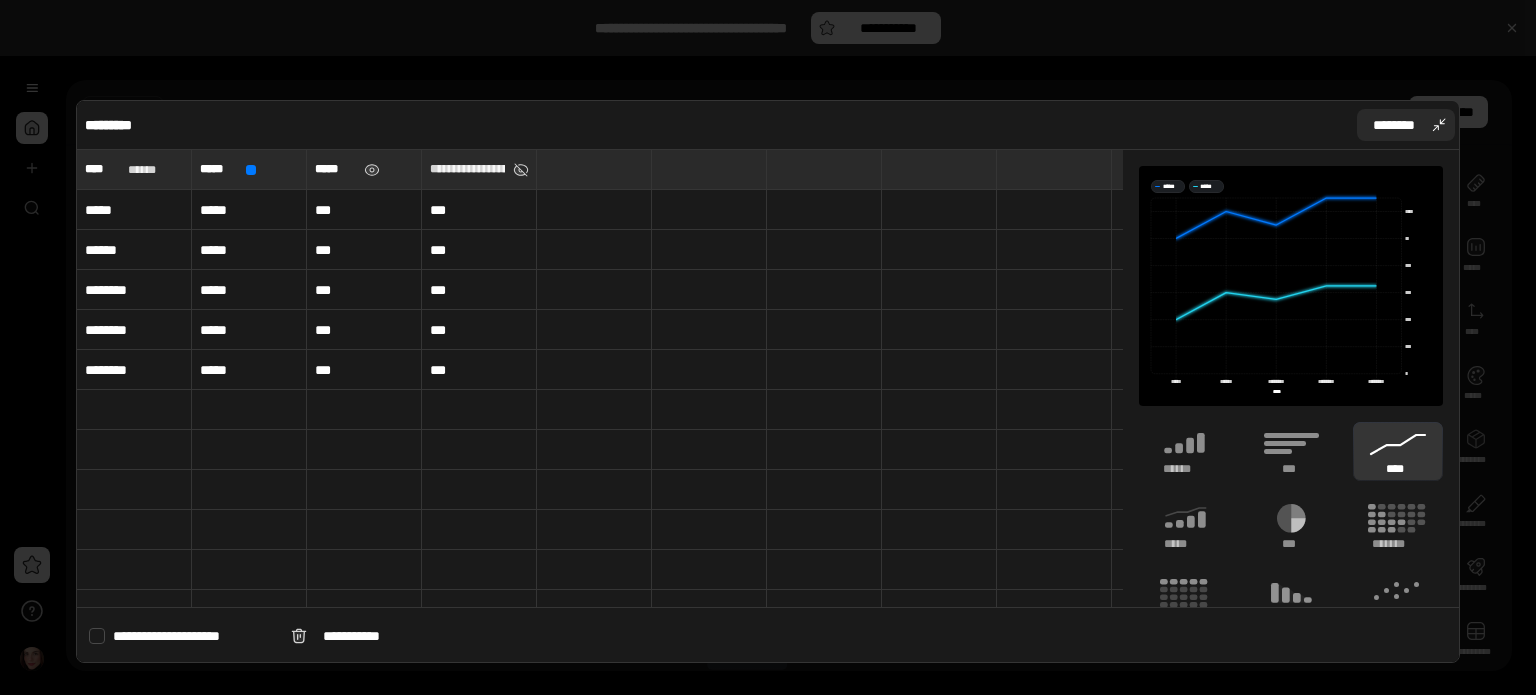 click on "********" at bounding box center [1406, 125] 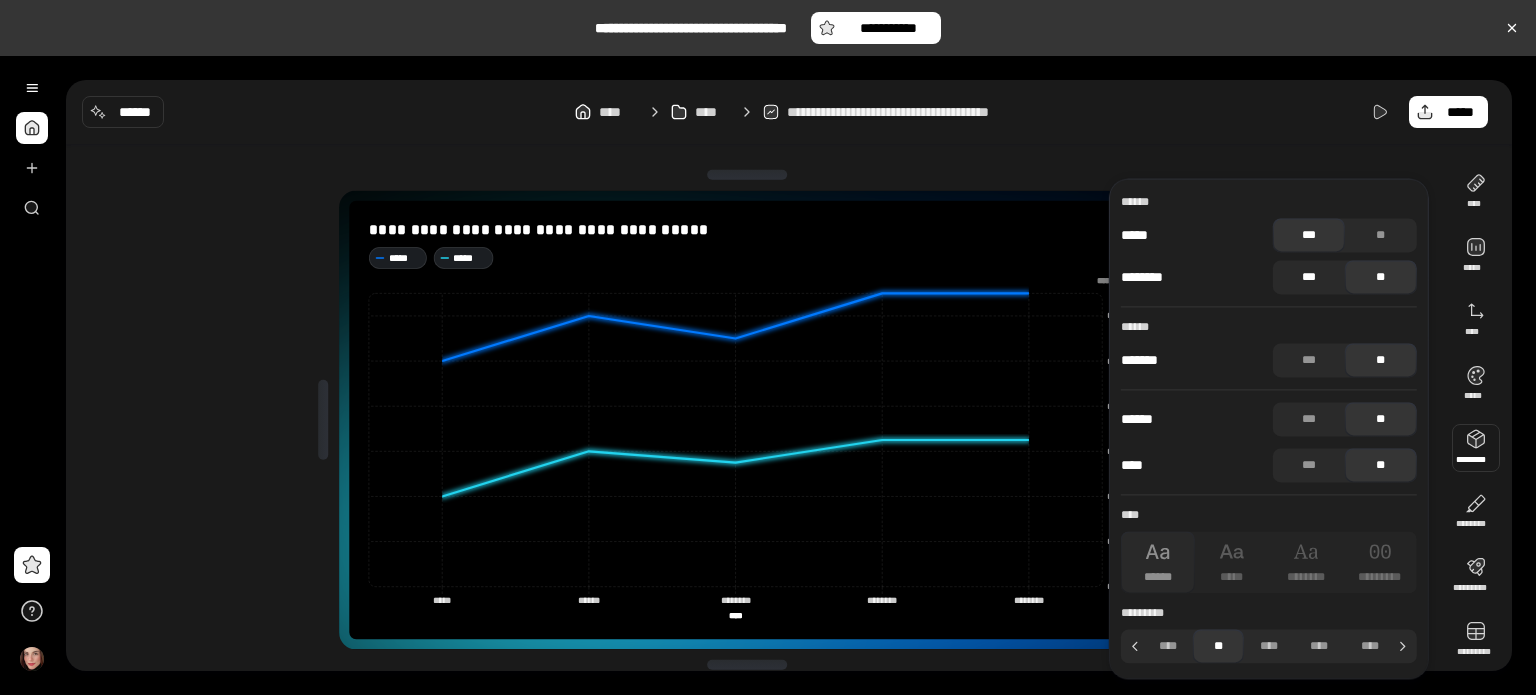 click on "***" at bounding box center [1309, 277] 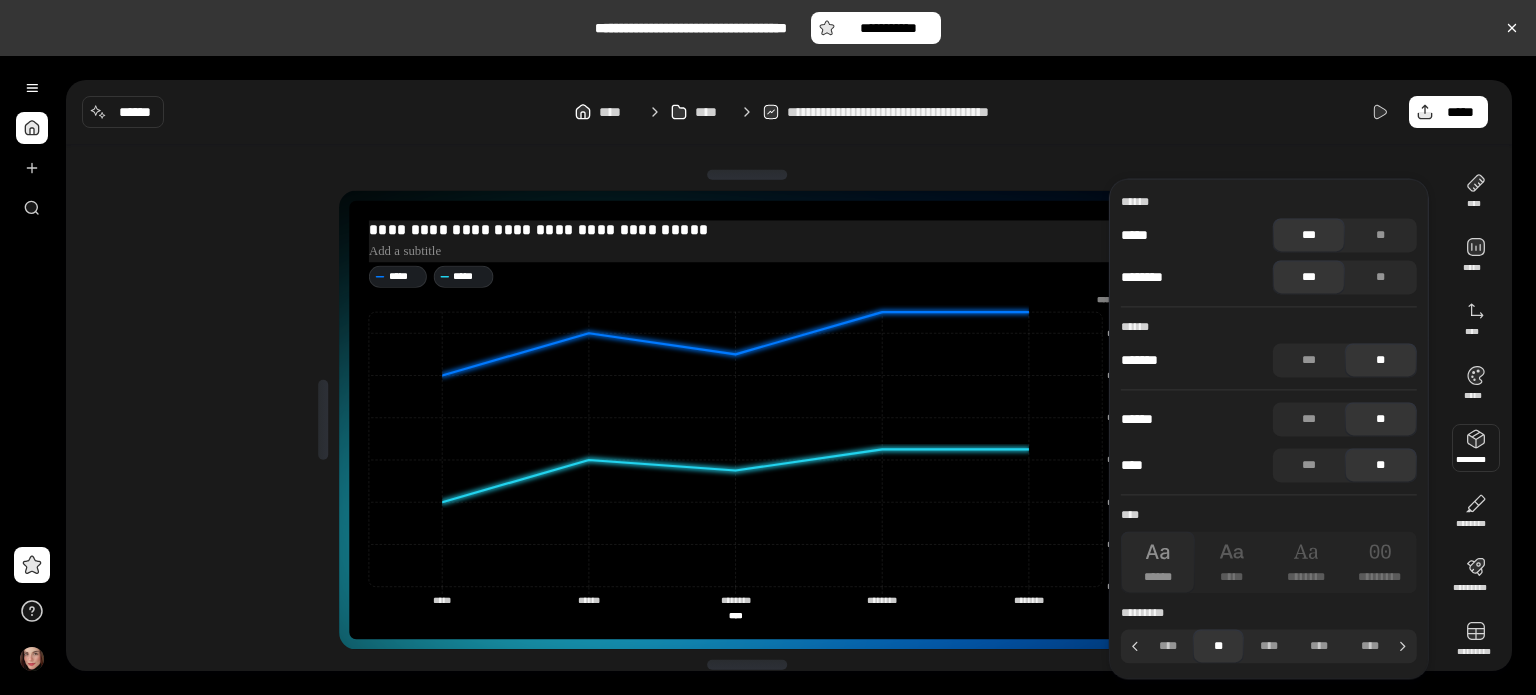 click at bounding box center (747, 250) 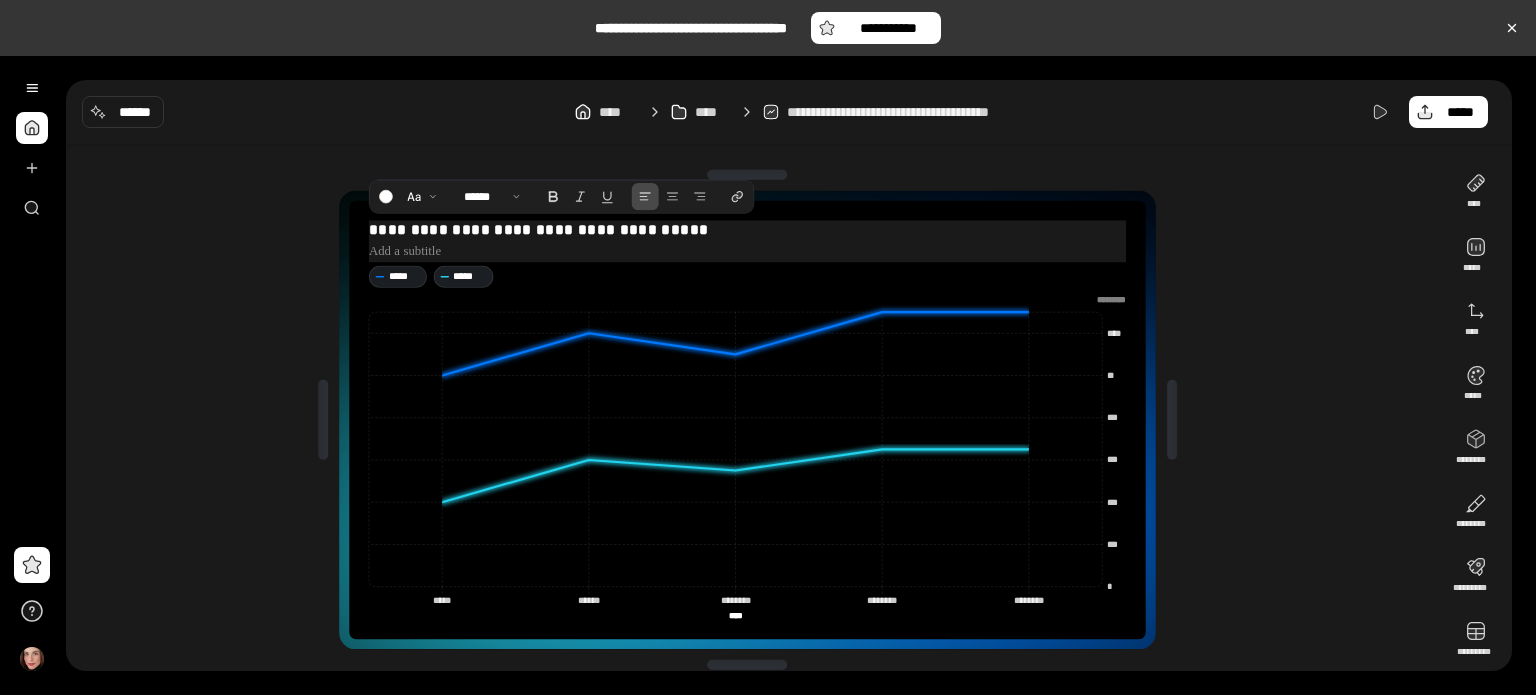 click at bounding box center (747, 250) 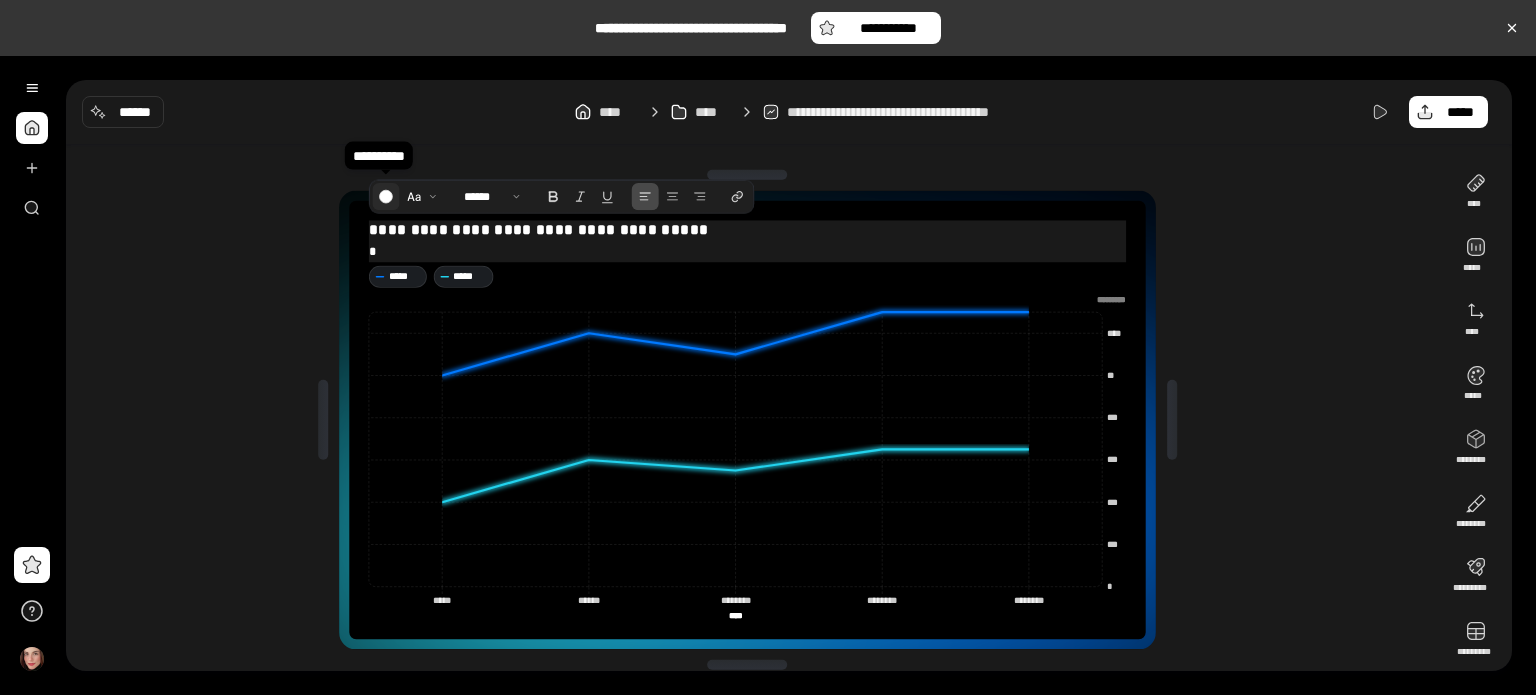 click at bounding box center [385, 196] 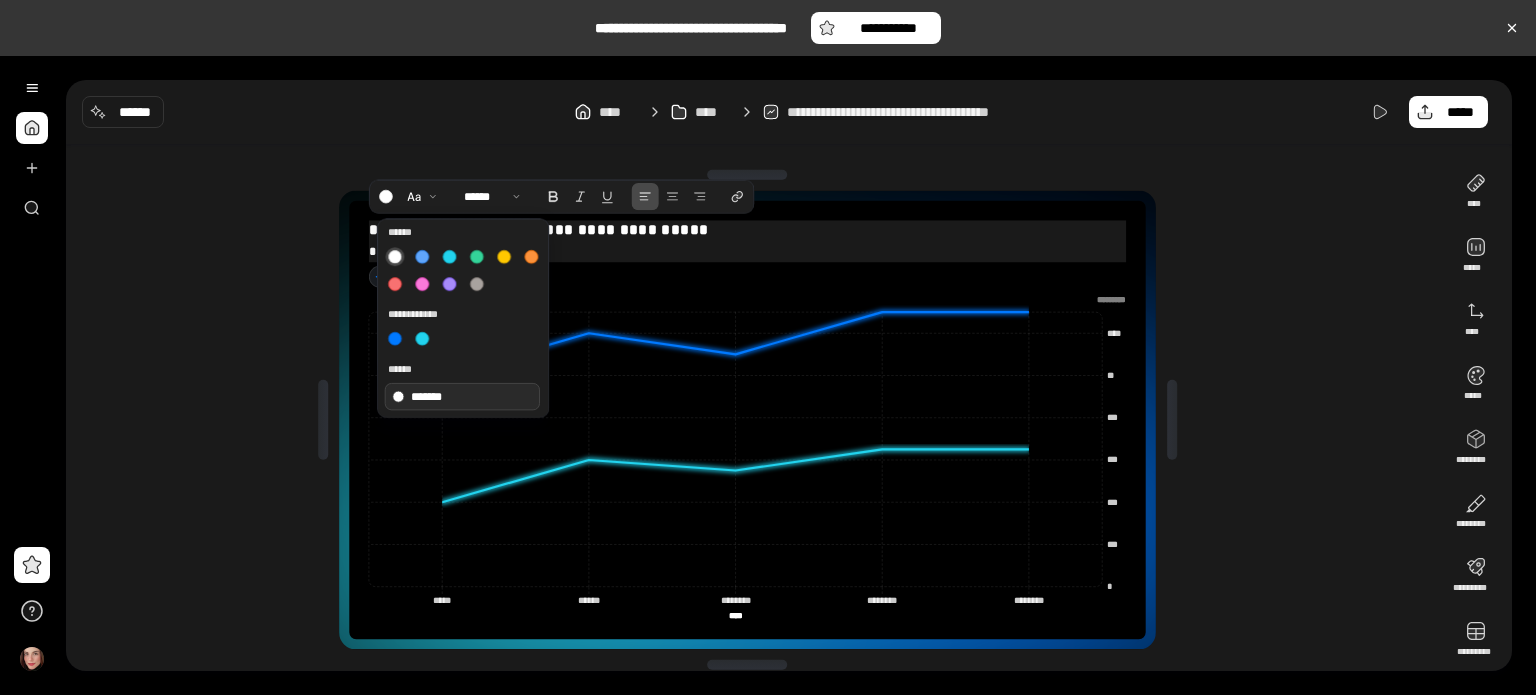 click on "*******" at bounding box center [462, 396] 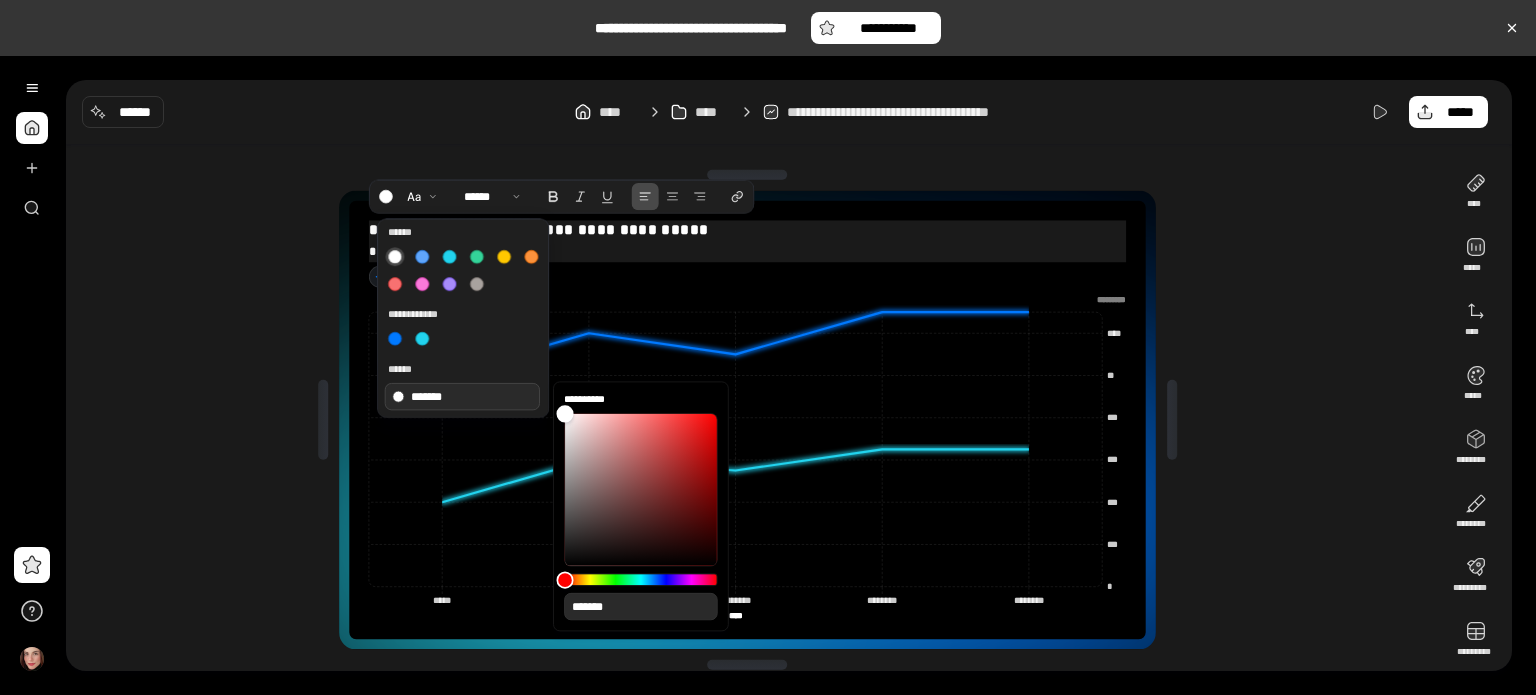 type on "**" 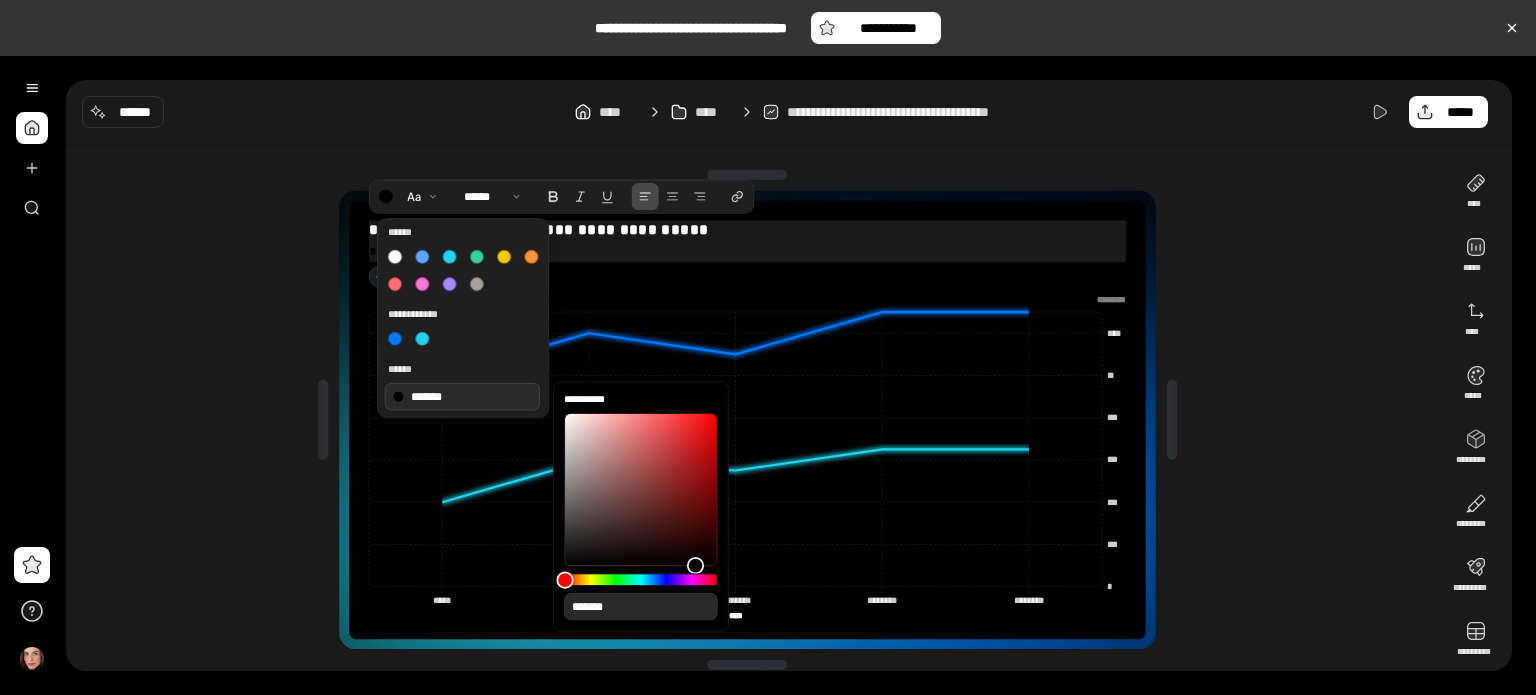 type on "**" 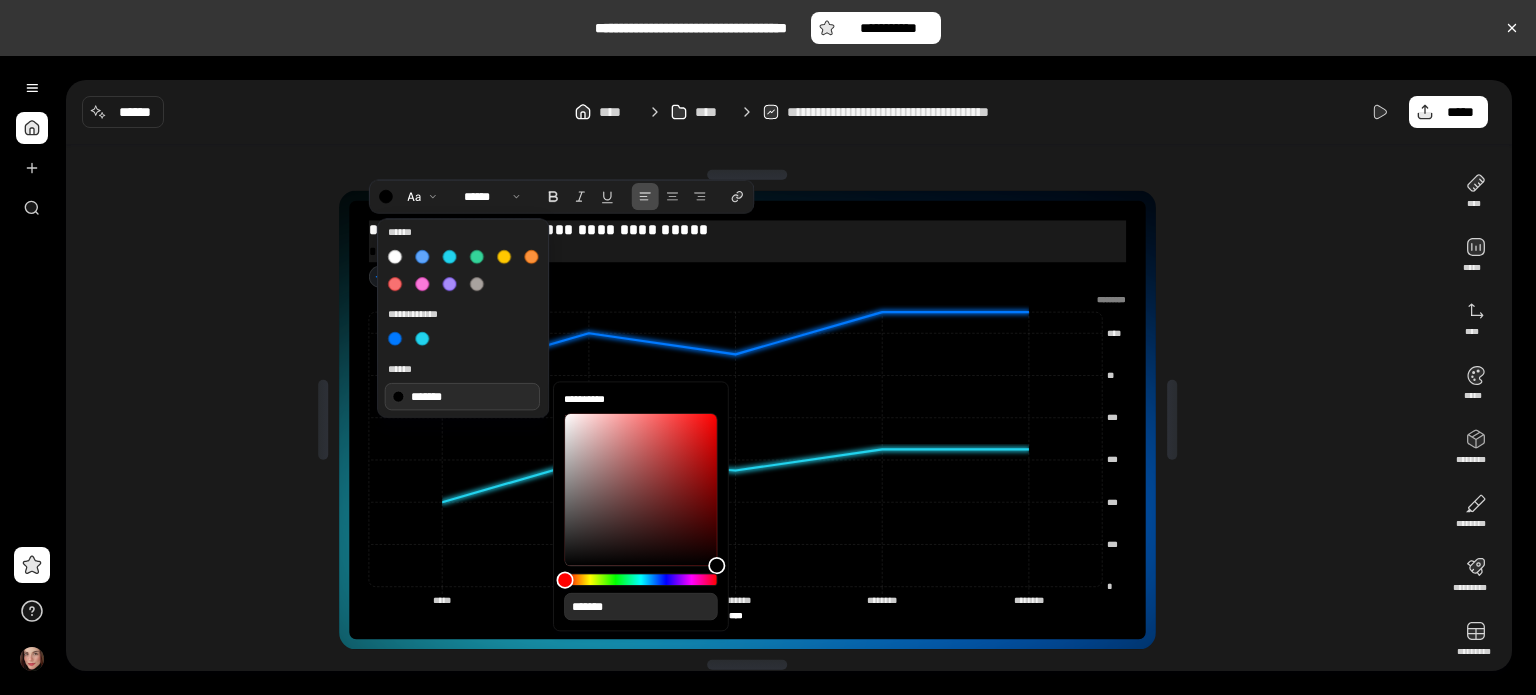 click on "**********" at bounding box center (747, 420) 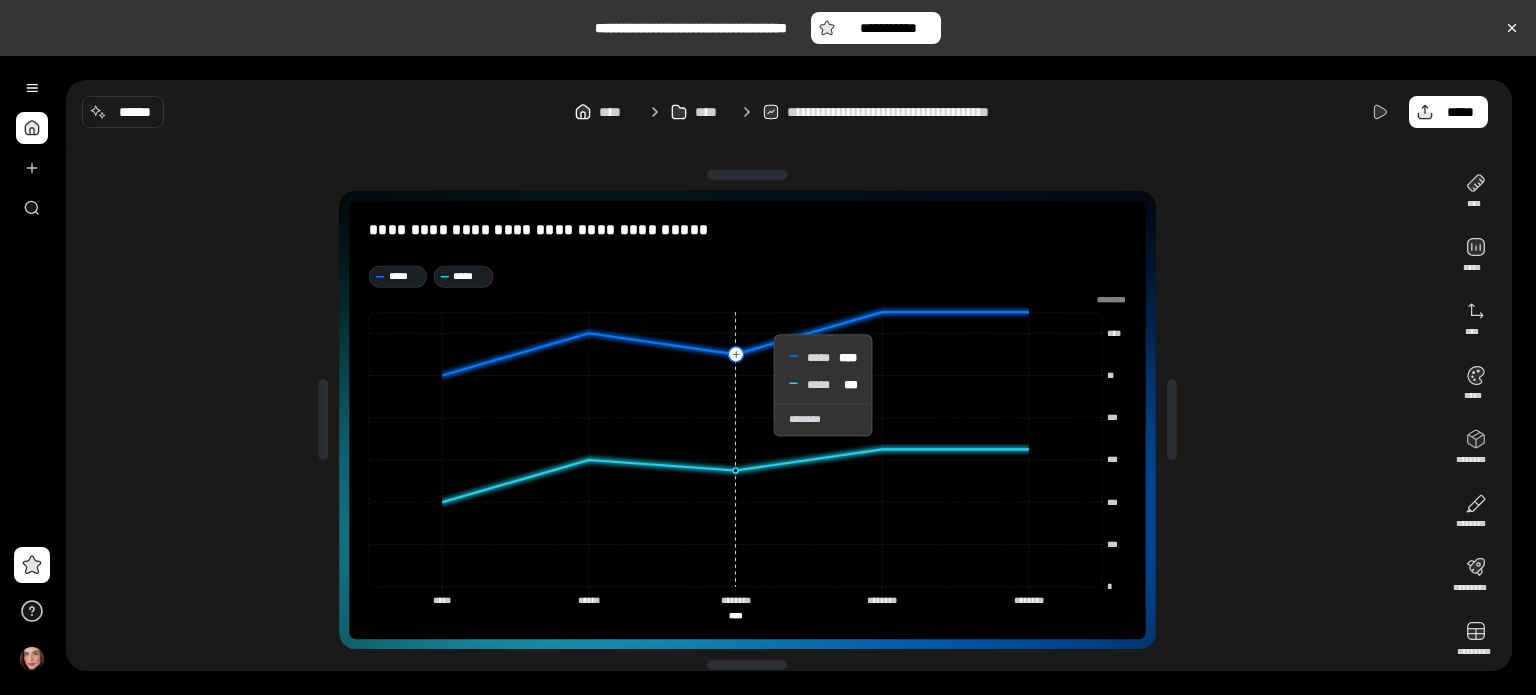 click 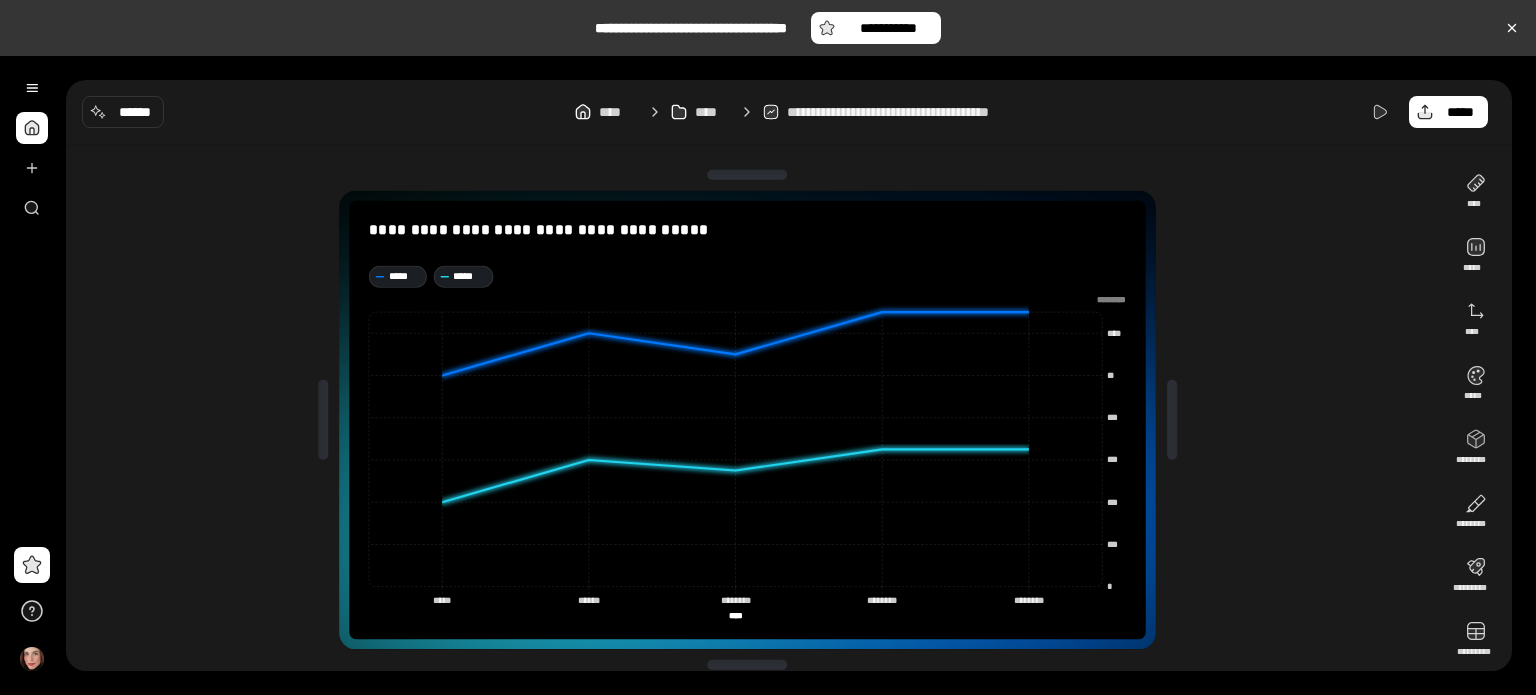 click on "***** *****" at bounding box center (747, 276) 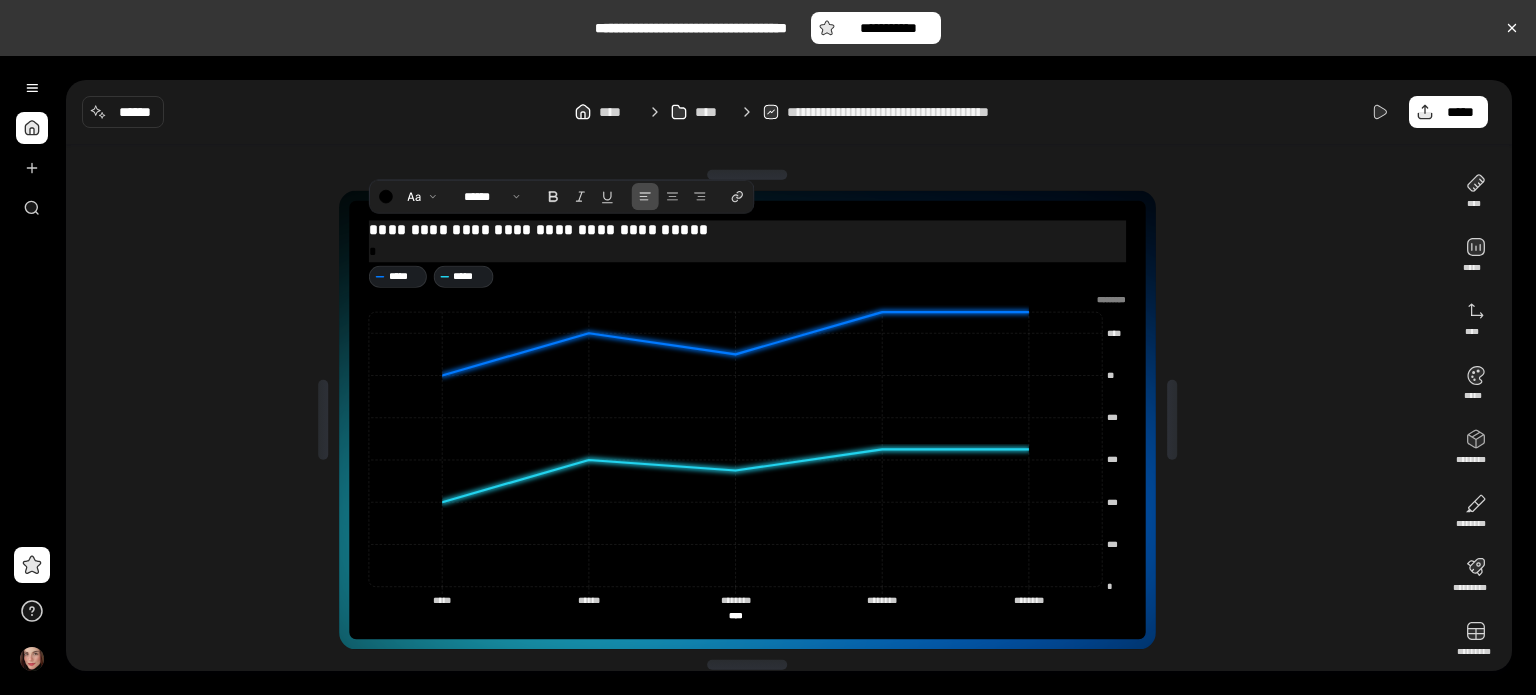 click on "*" at bounding box center (747, 250) 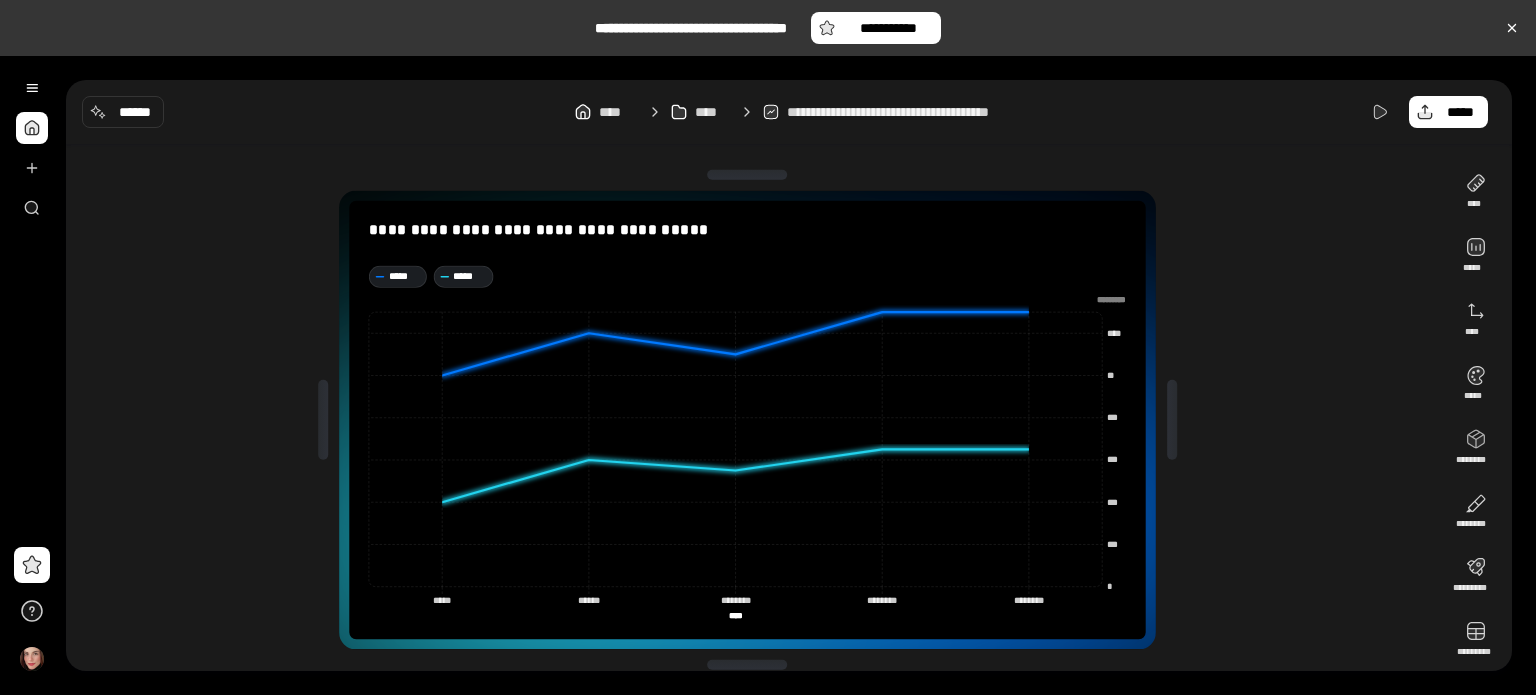 click on "***** *****" at bounding box center (747, 276) 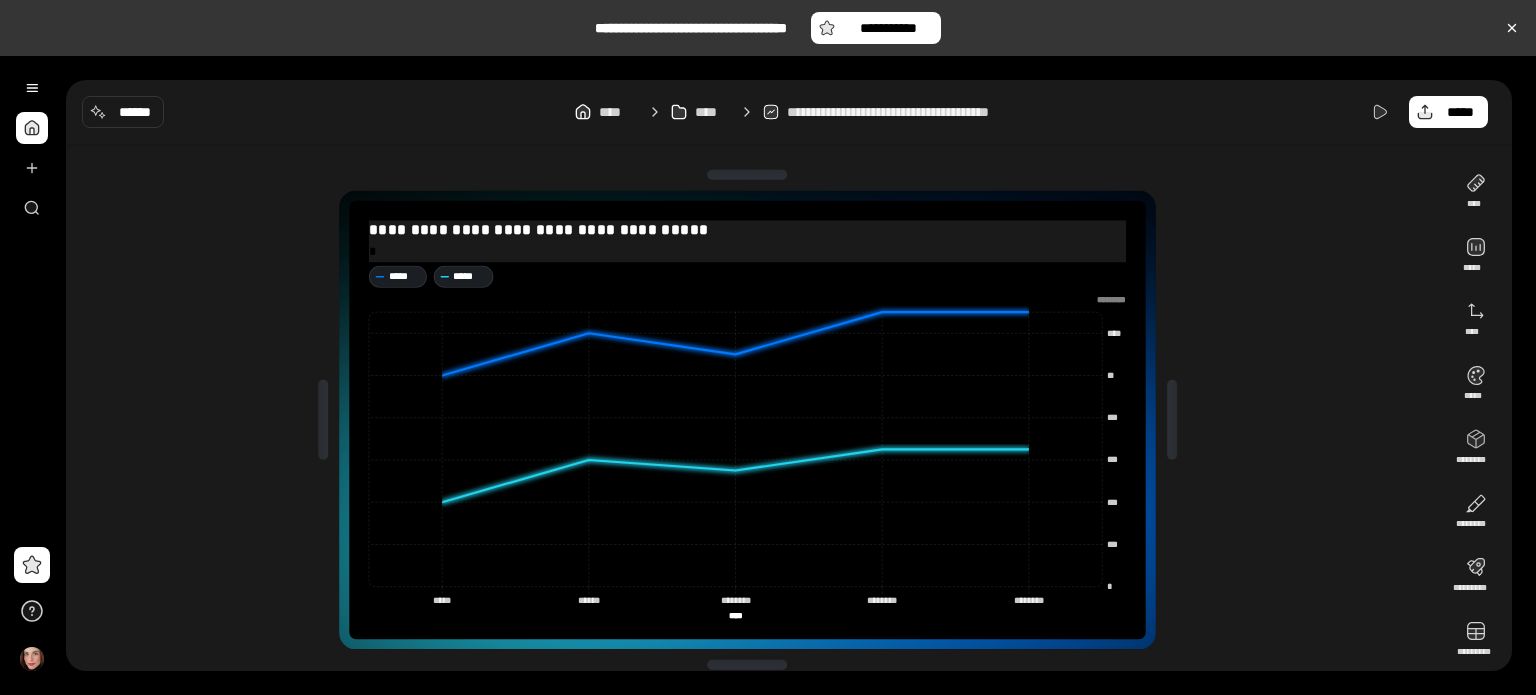 click on "**********" at bounding box center [747, 229] 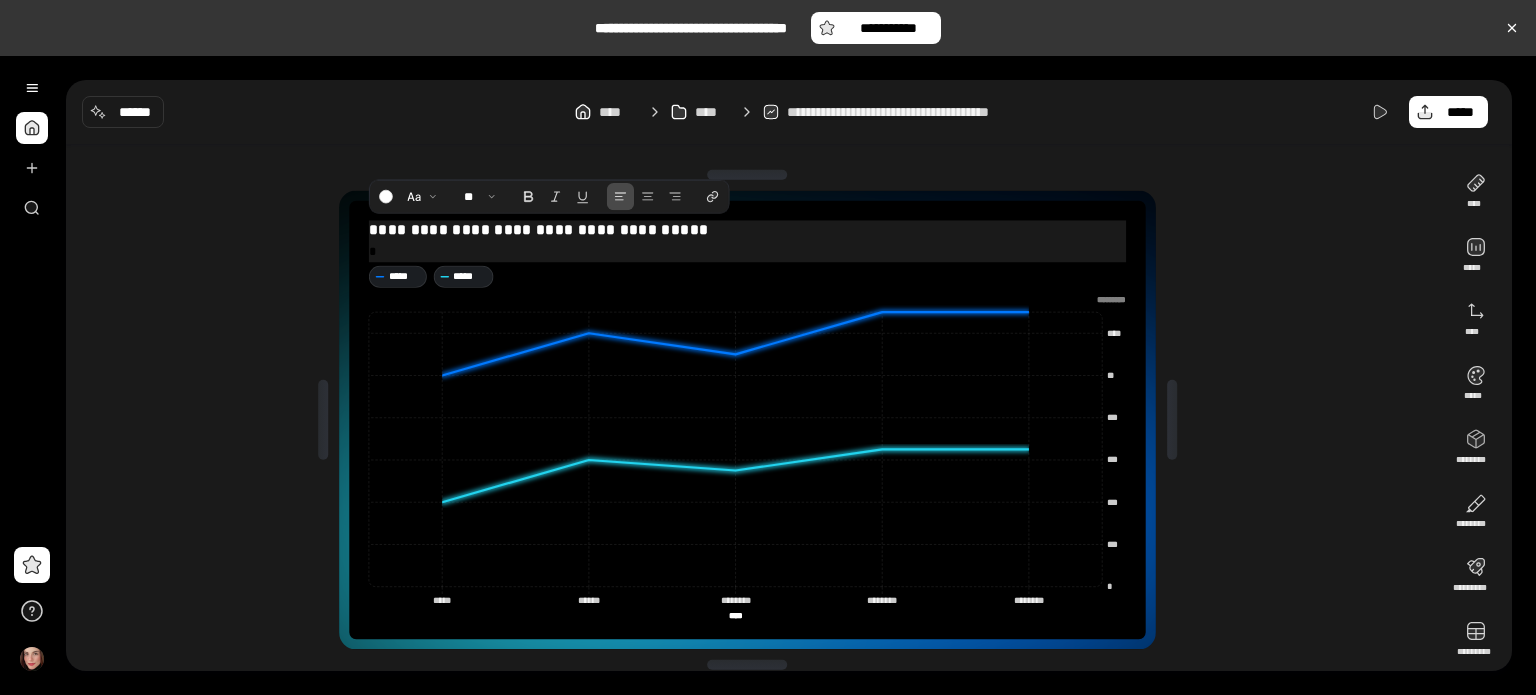 click on "**********" at bounding box center (747, 229) 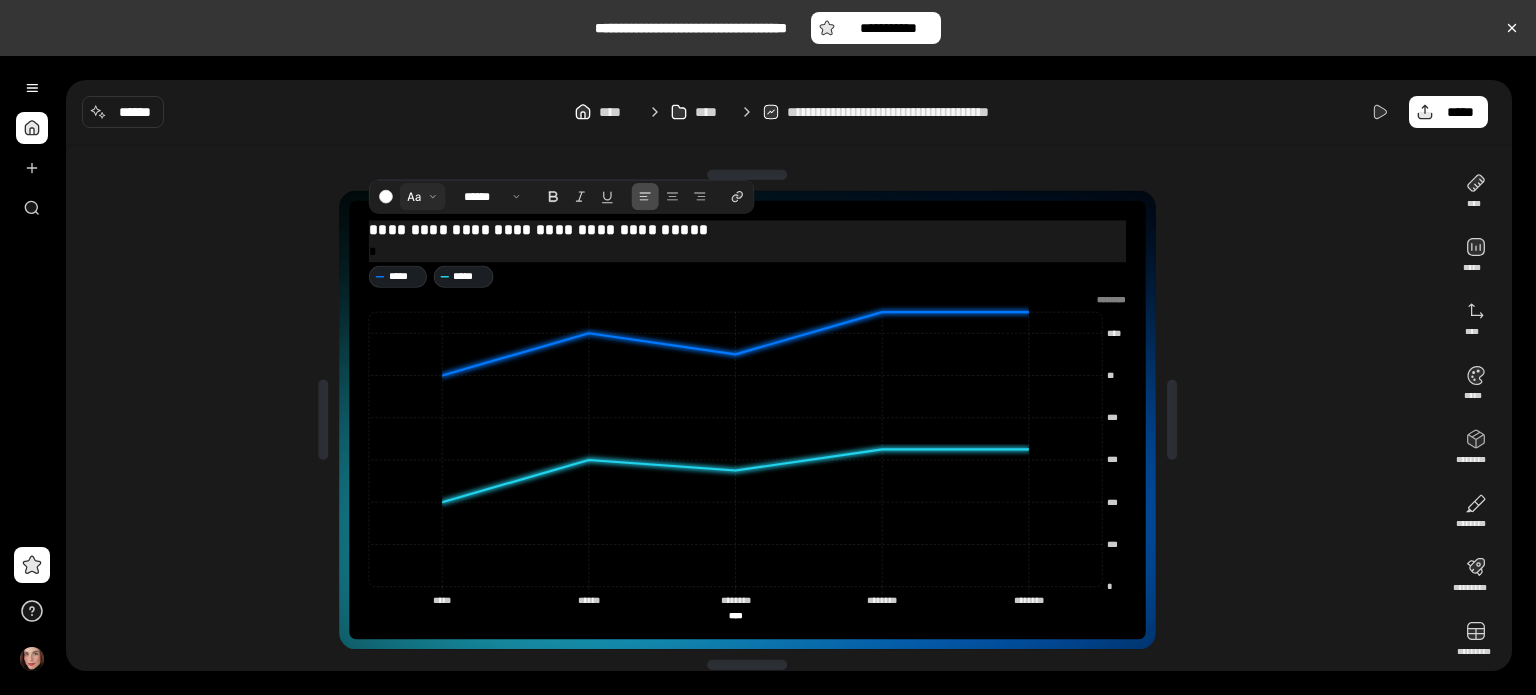 click at bounding box center [422, 196] 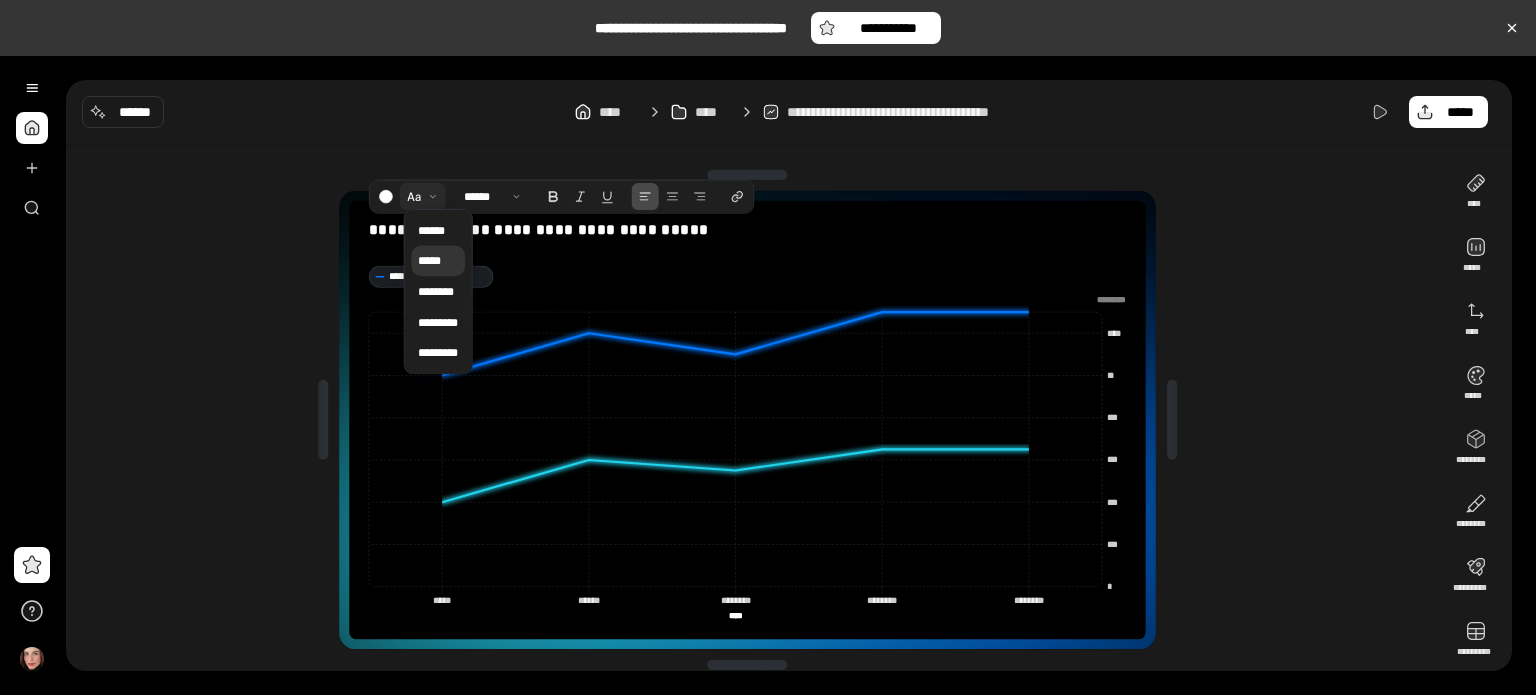 click on "*****" at bounding box center (438, 260) 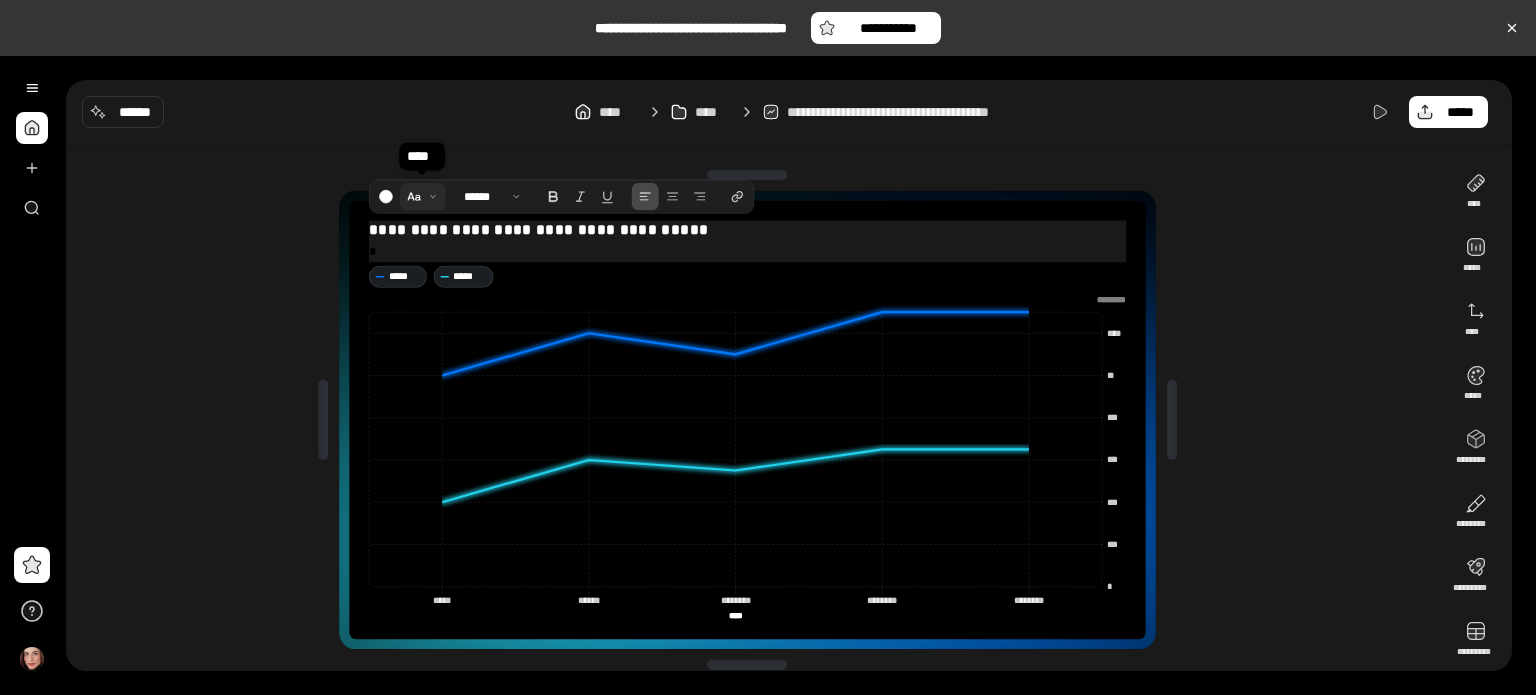 click at bounding box center [422, 196] 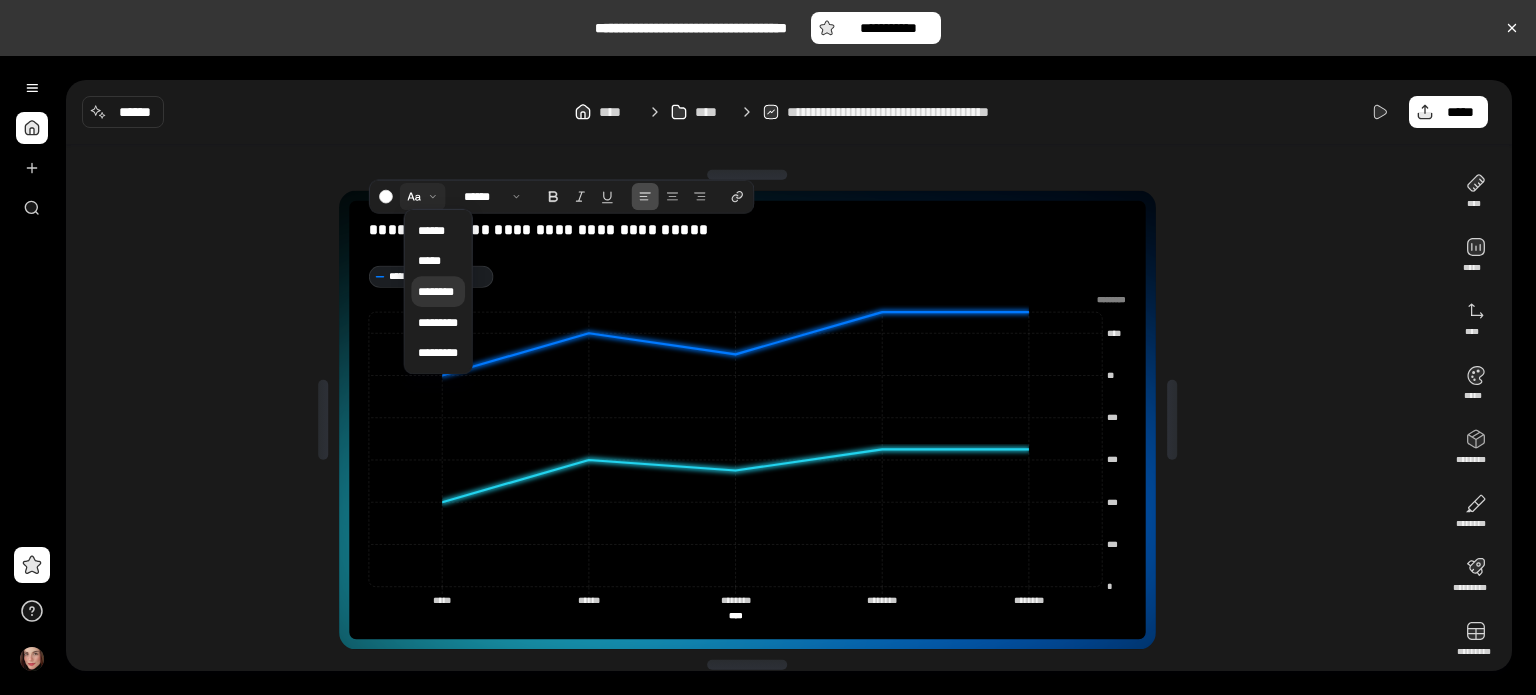 click on "********" at bounding box center [438, 291] 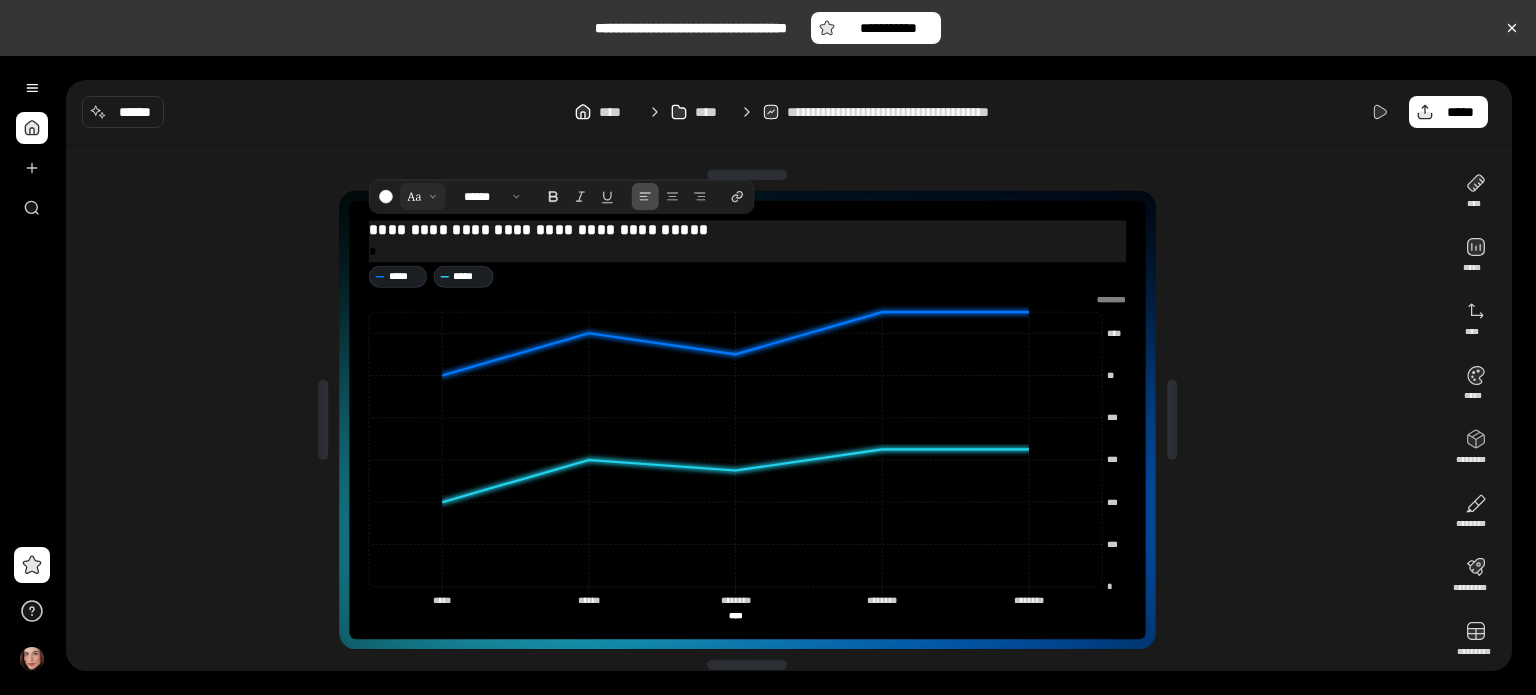 click at bounding box center [422, 196] 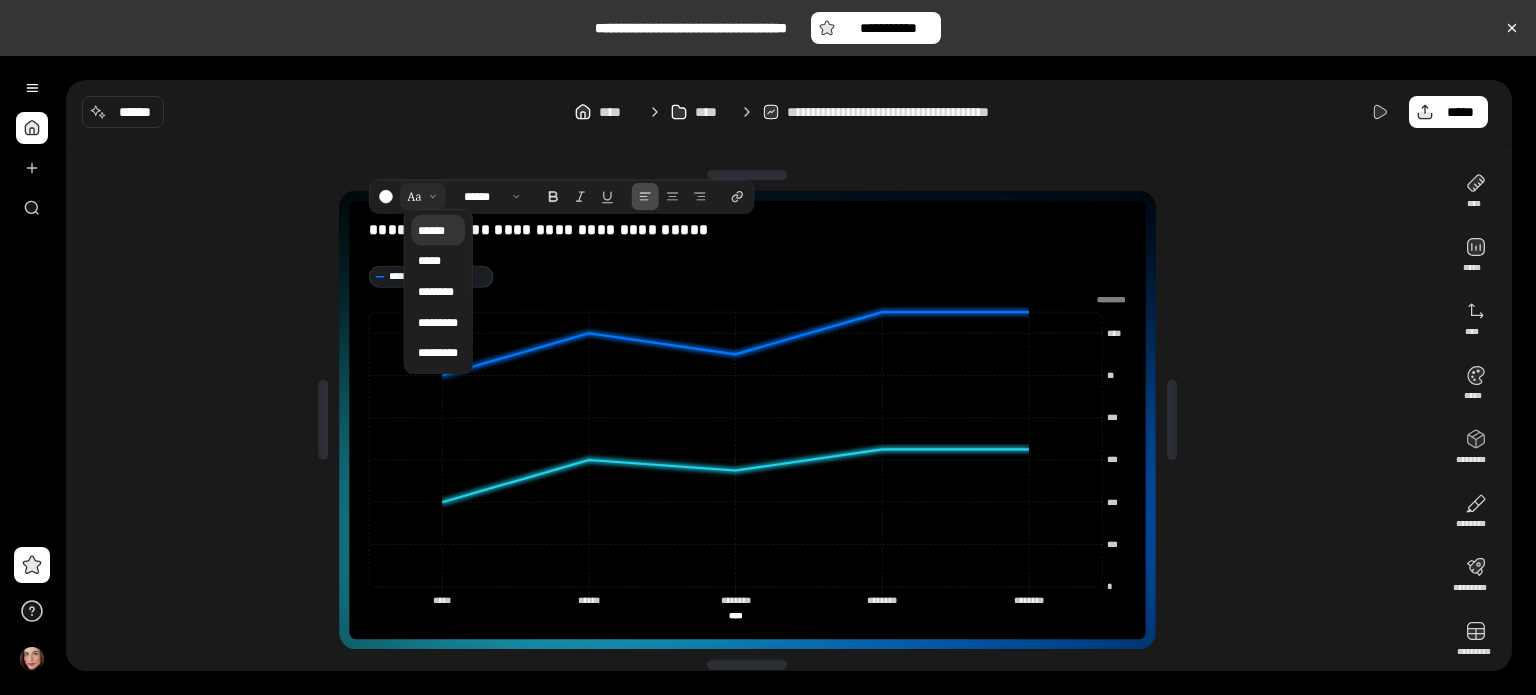 click on "******" at bounding box center [431, 230] 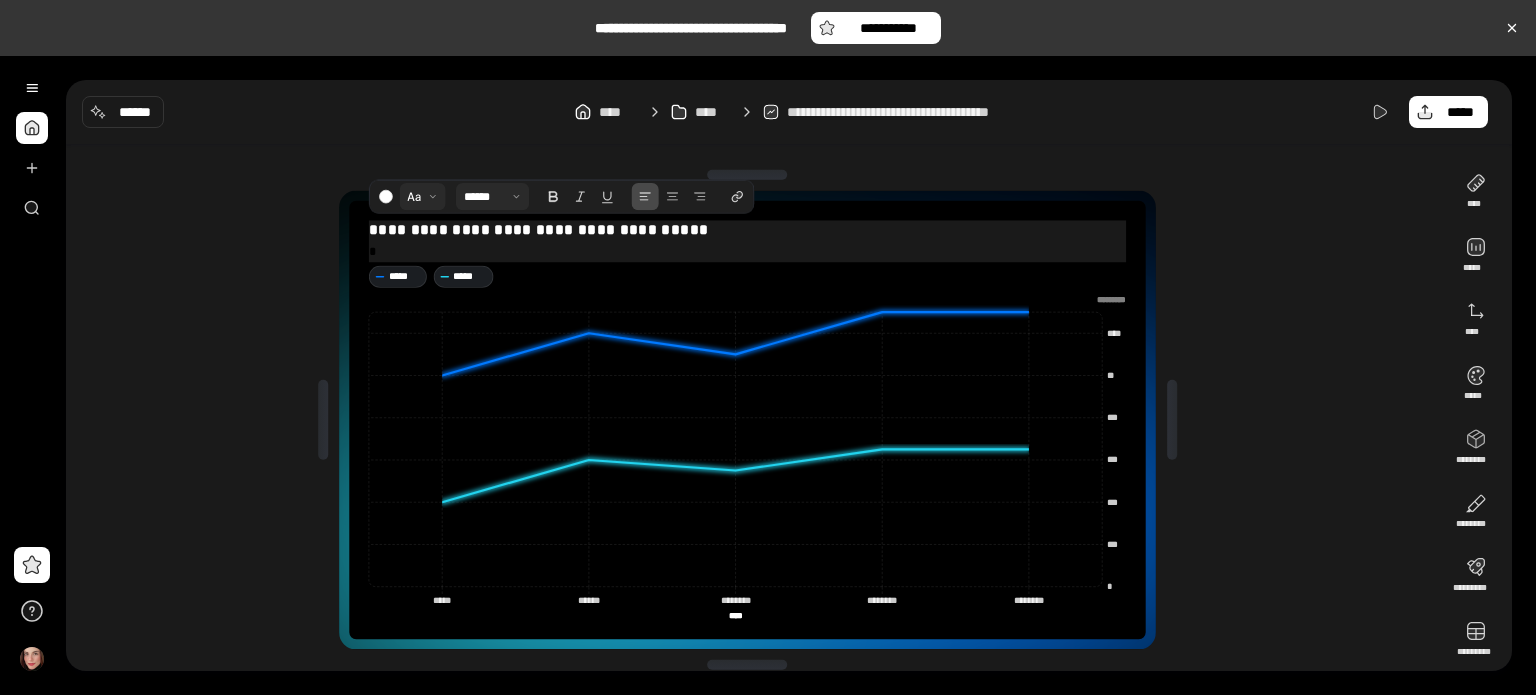 click at bounding box center [493, 196] 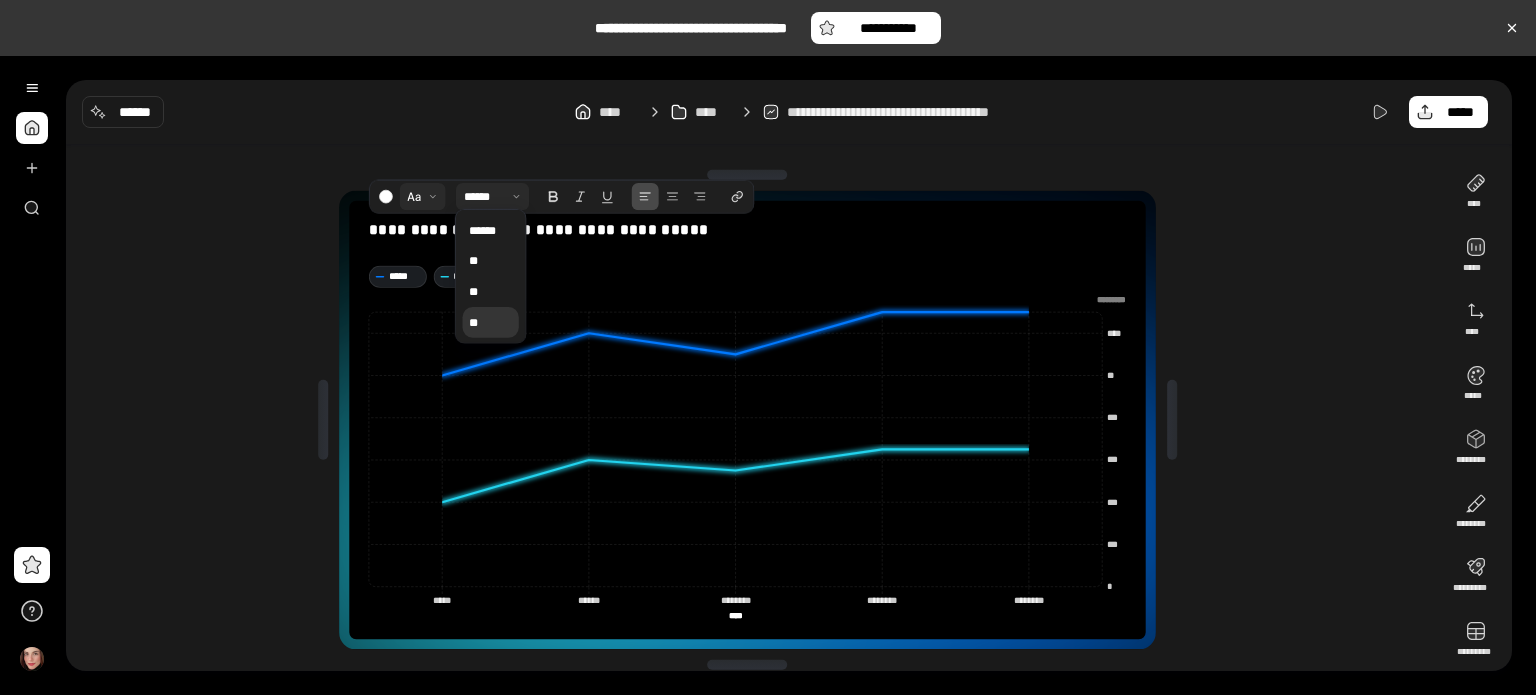 click on "**" at bounding box center [490, 321] 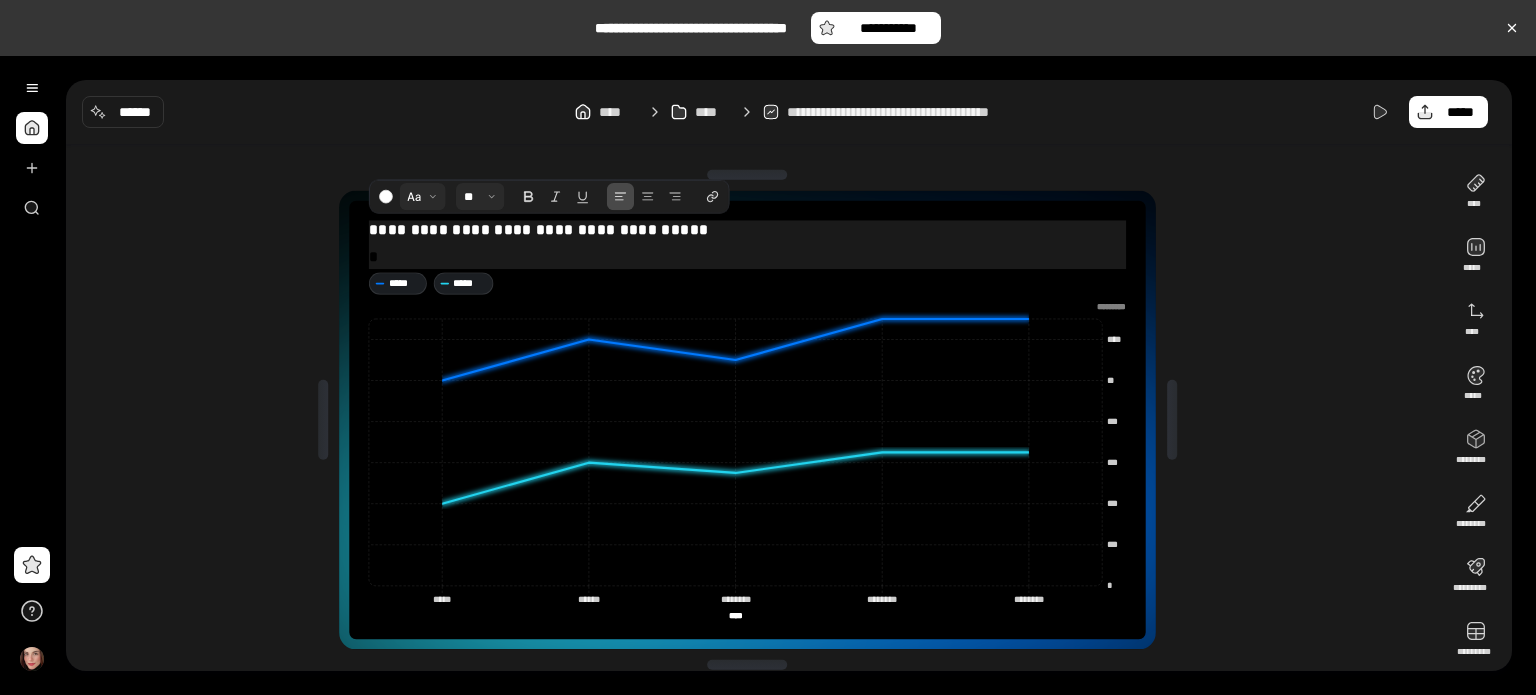click on "**********" at bounding box center [538, 229] 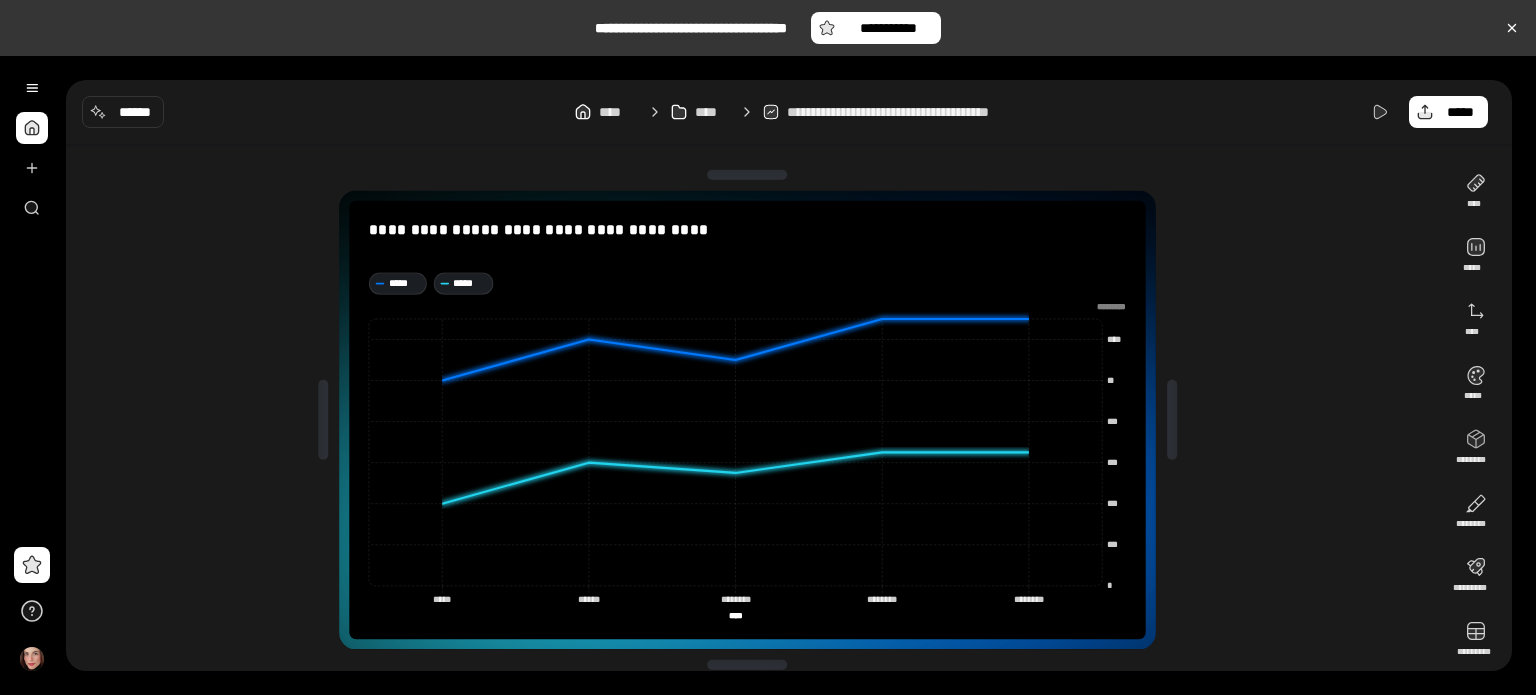 click on "**********" at bounding box center [755, 420] 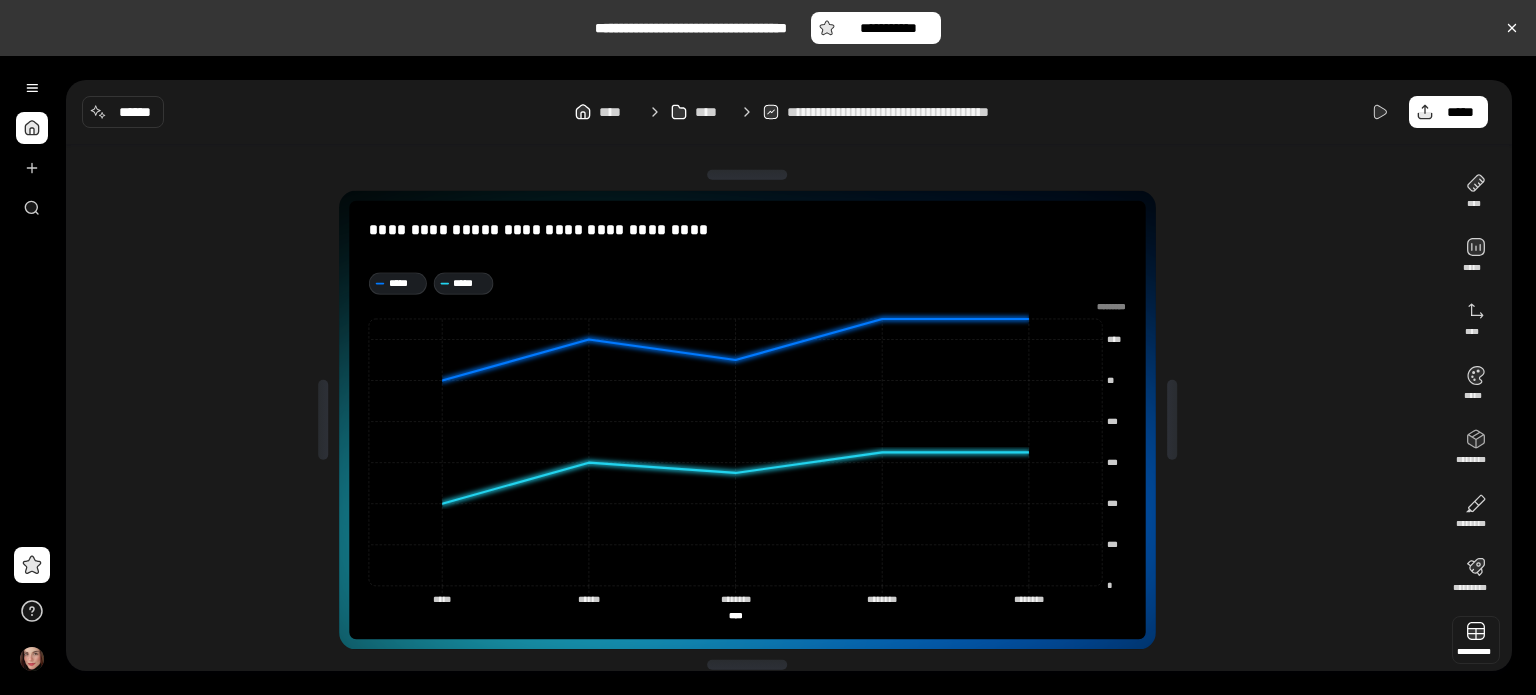 click at bounding box center [1476, 640] 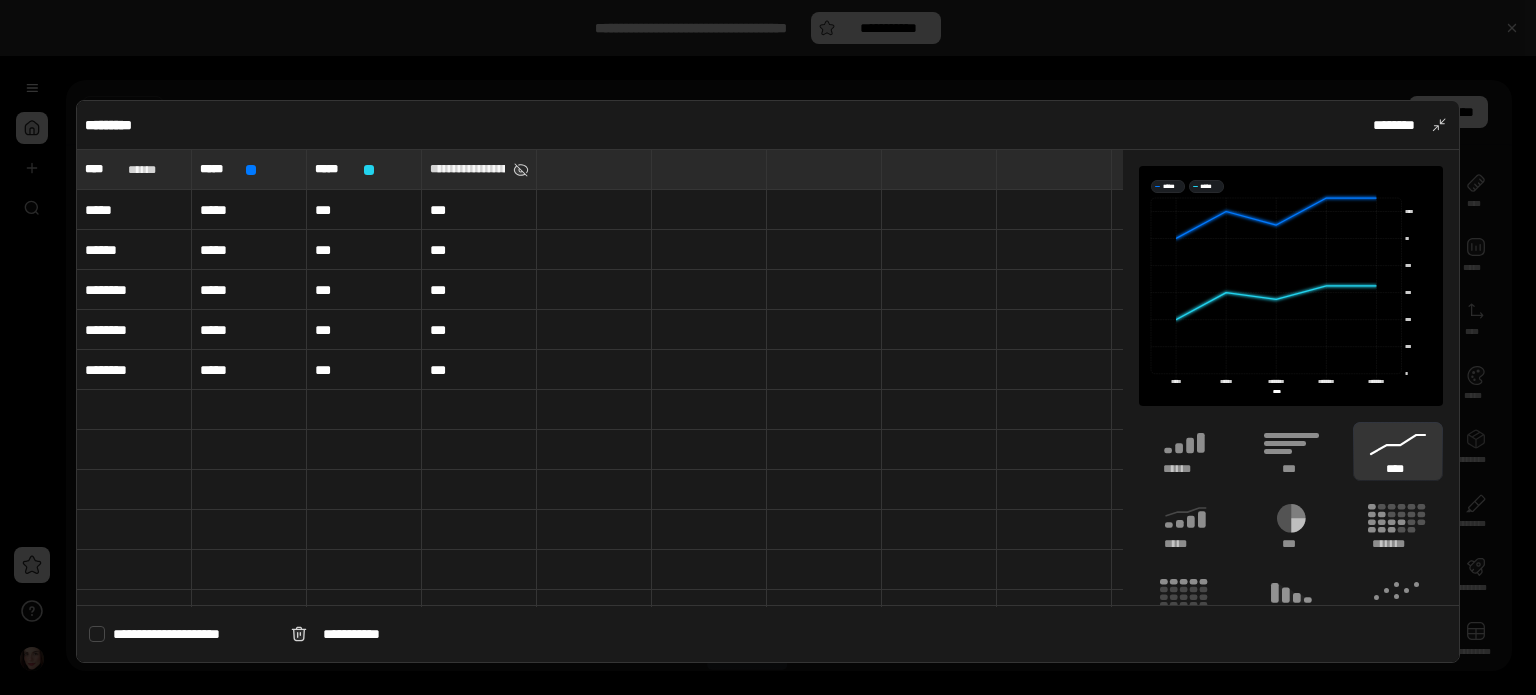 click on "**********" at bounding box center [467, 169] 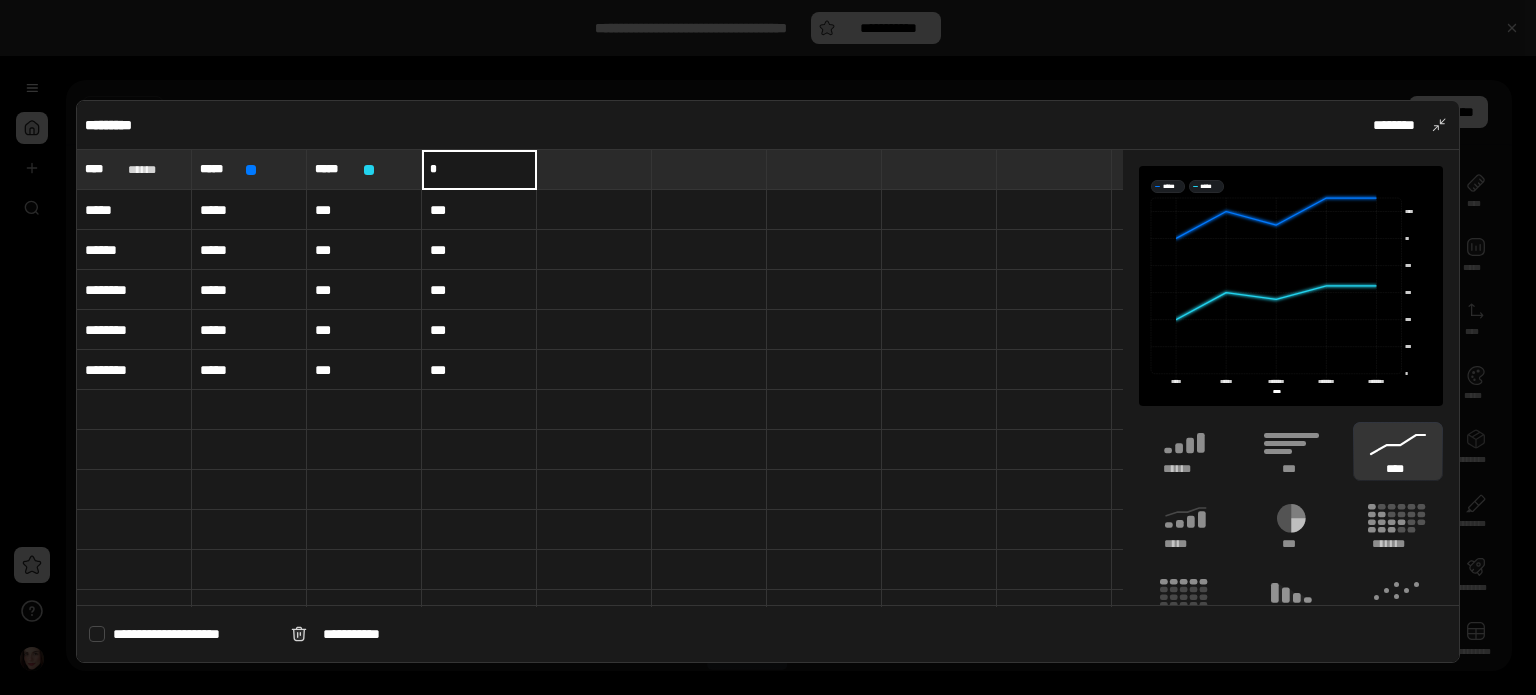 scroll, scrollTop: 0, scrollLeft: 0, axis: both 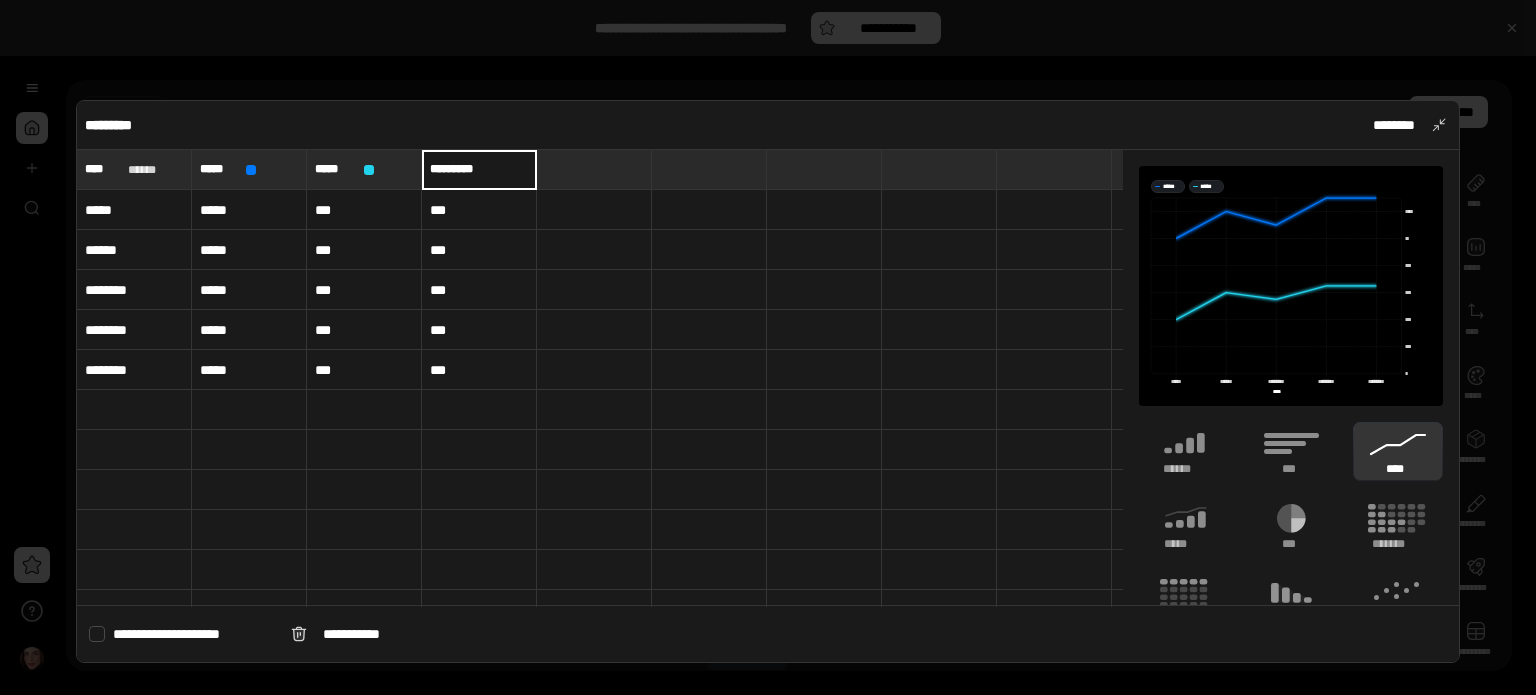 click on "*********" at bounding box center (479, 169) 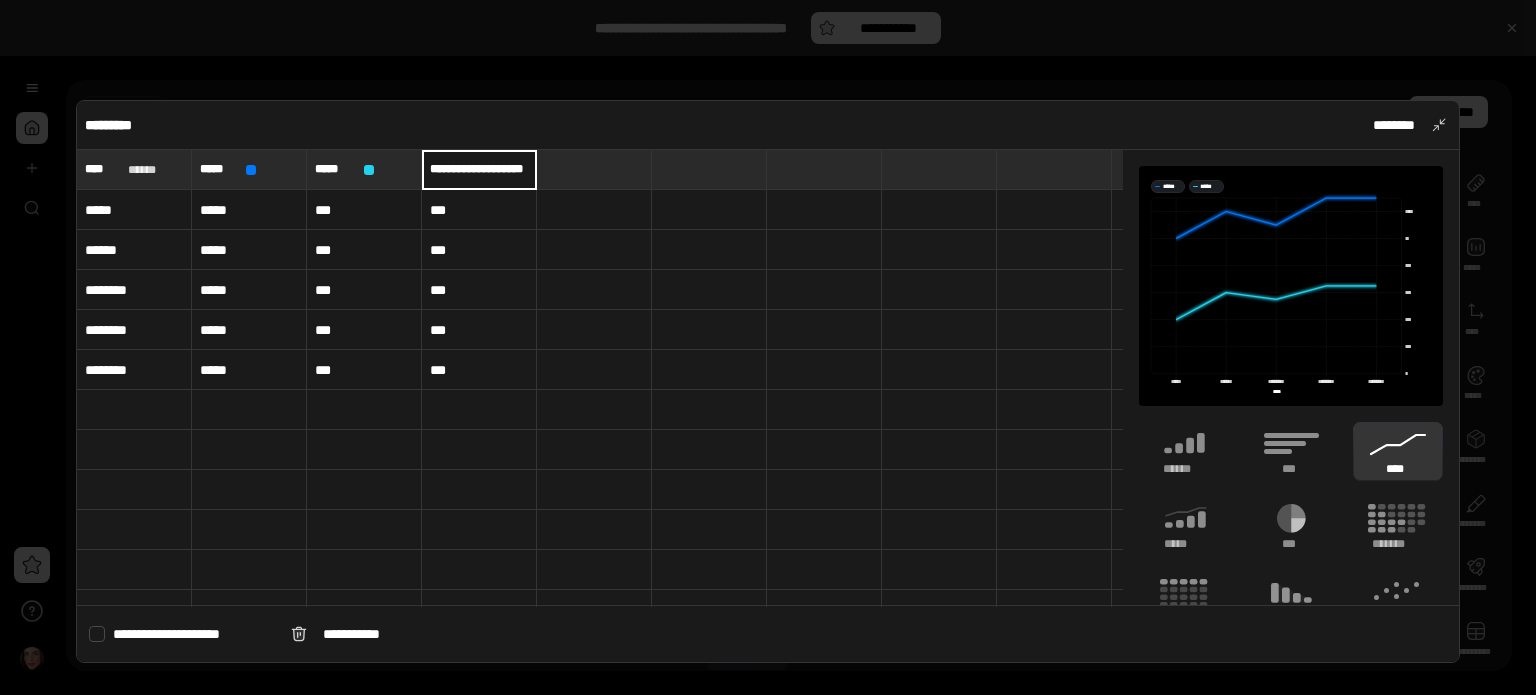 click on "***" at bounding box center (479, 370) 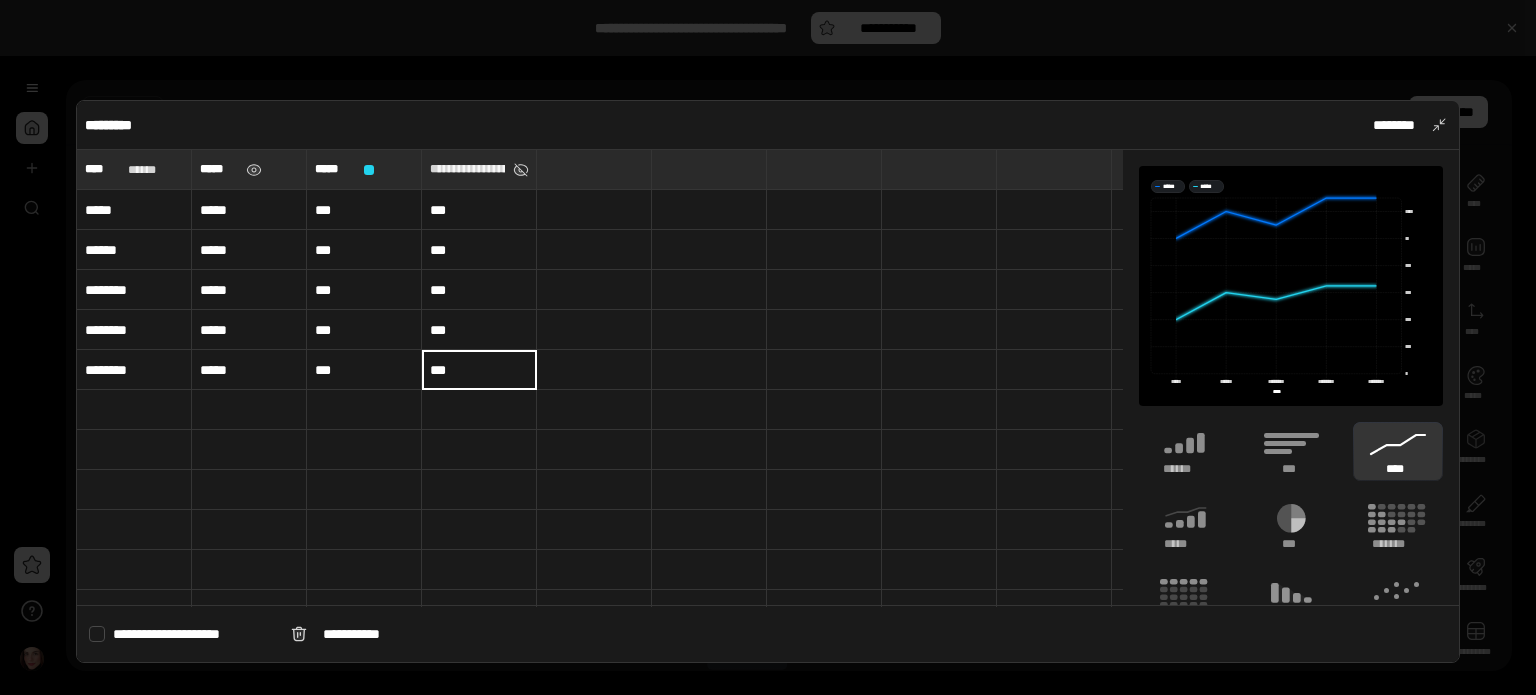 click on "*****" at bounding box center [219, 169] 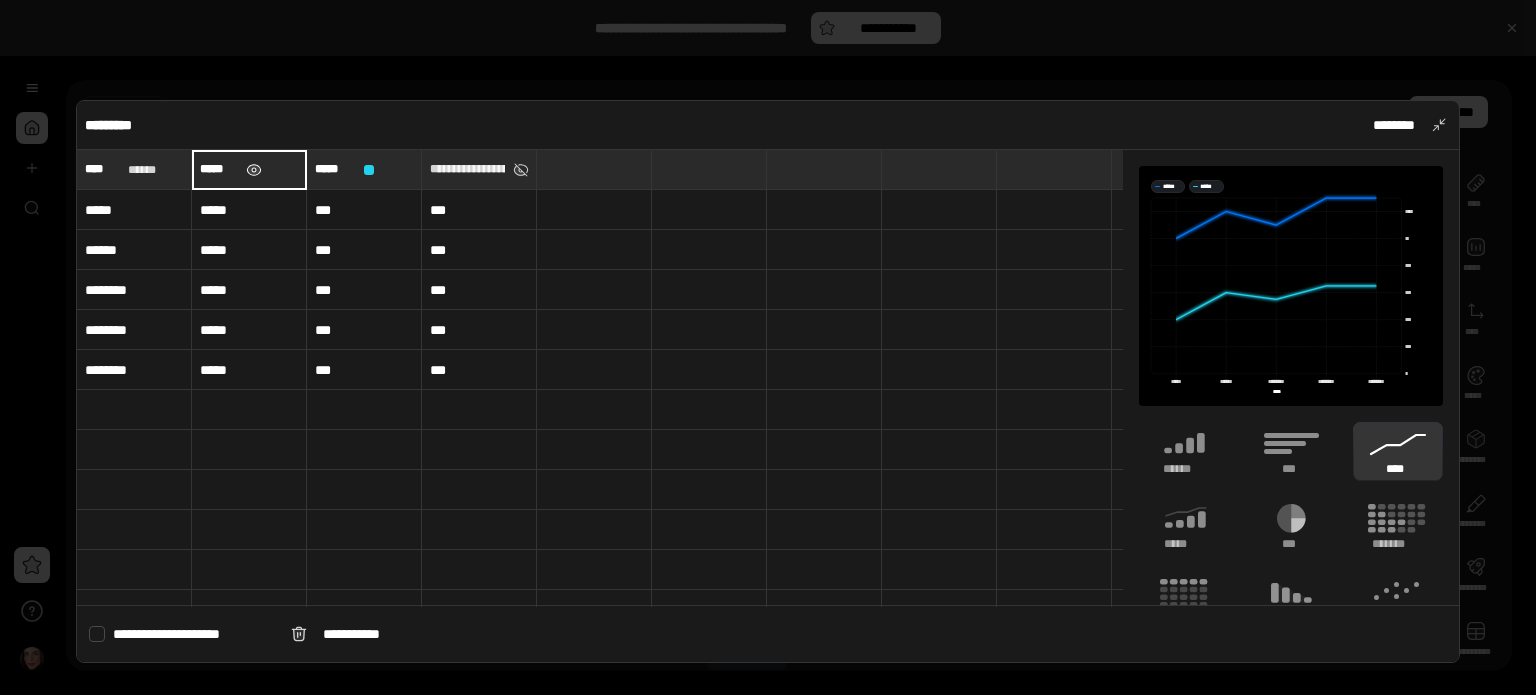 type on "*****" 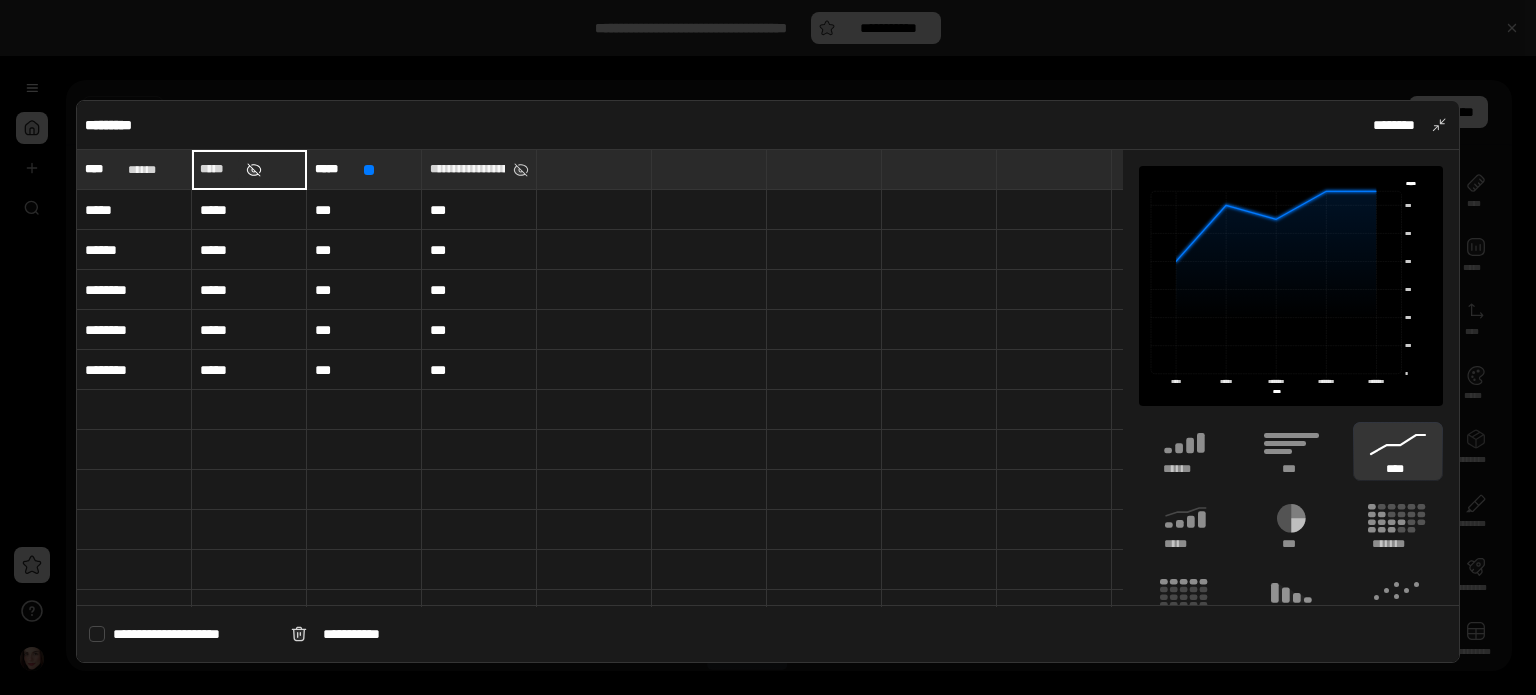 click at bounding box center [254, 170] 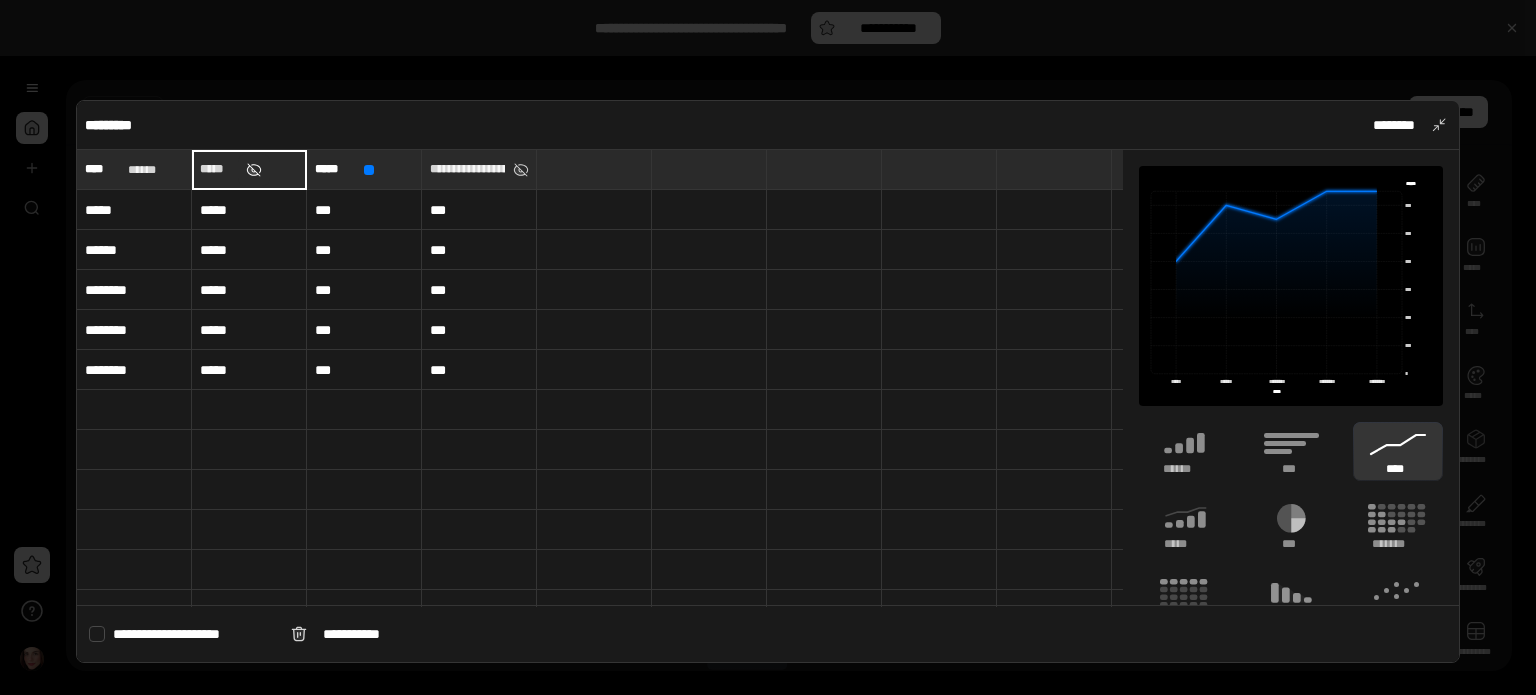 type 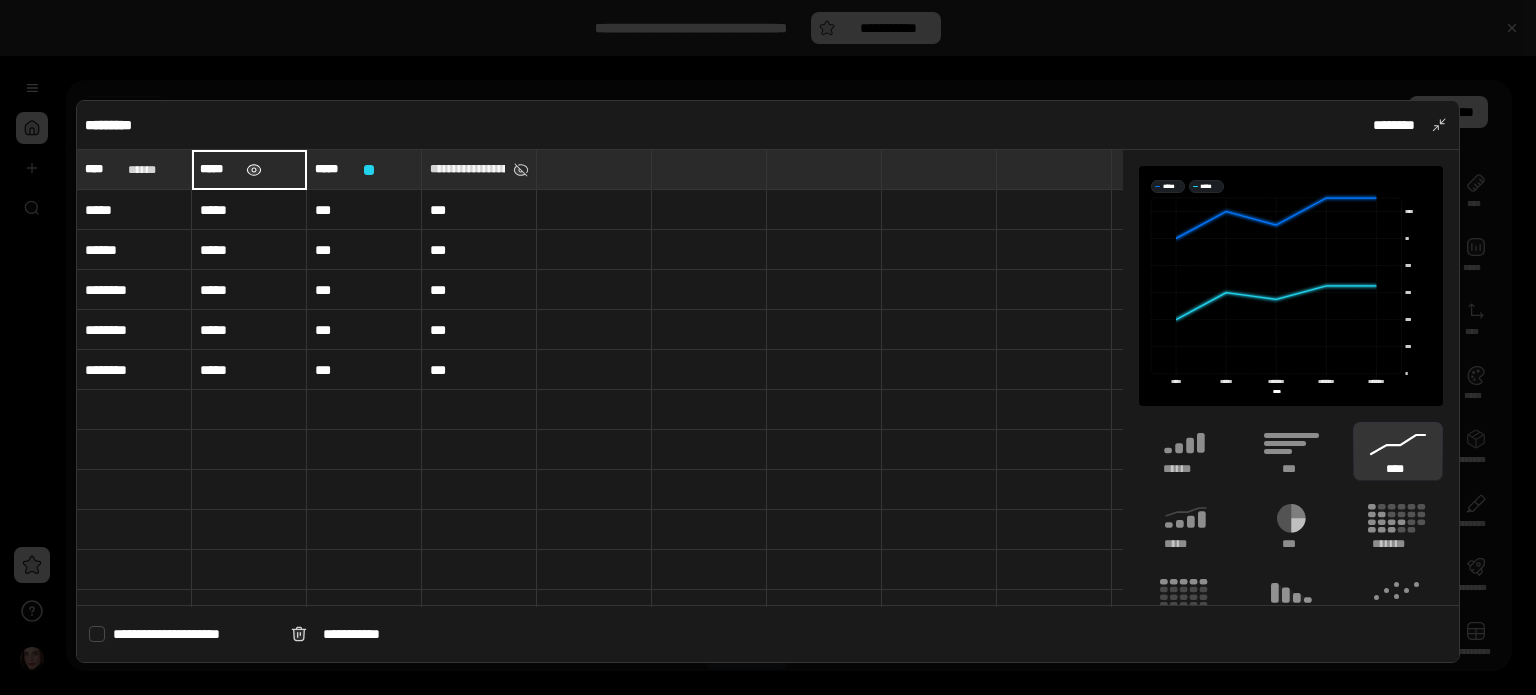 click at bounding box center [254, 170] 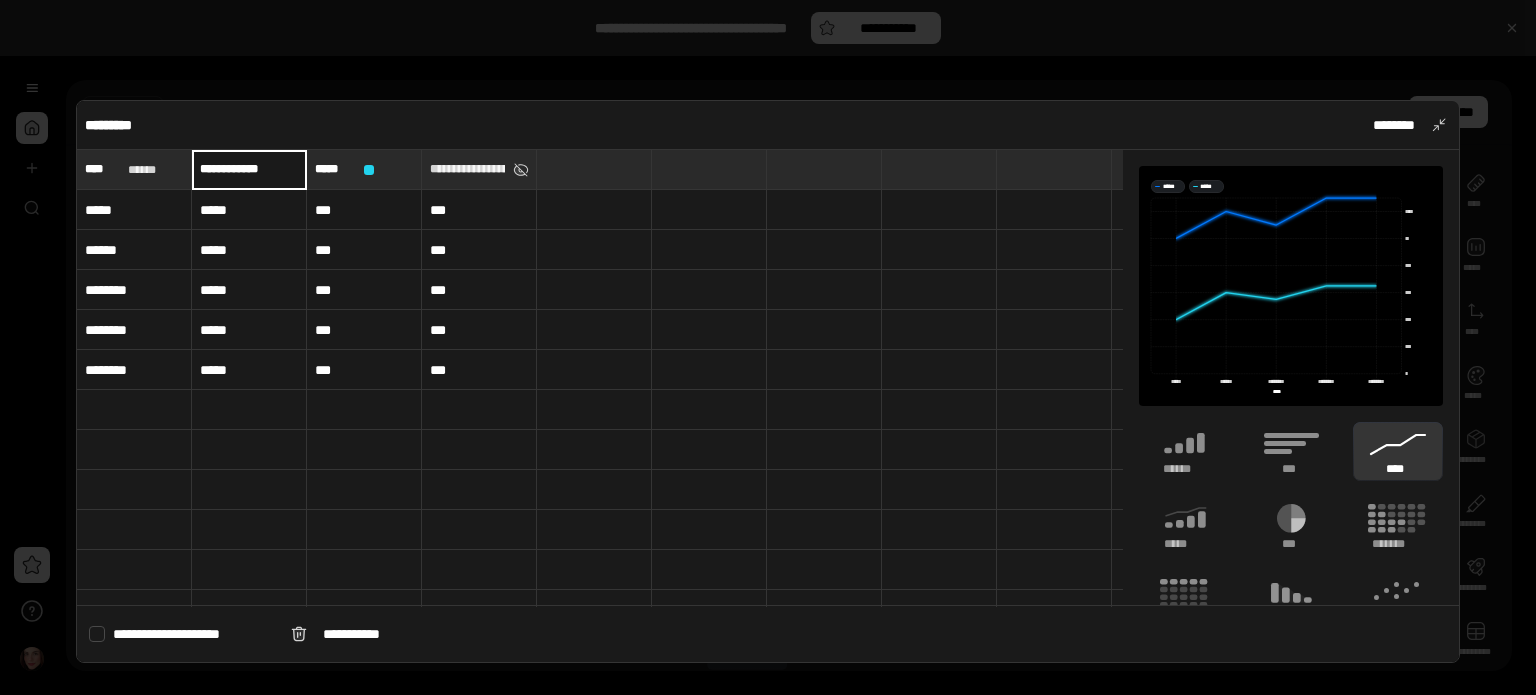 scroll, scrollTop: 0, scrollLeft: 0, axis: both 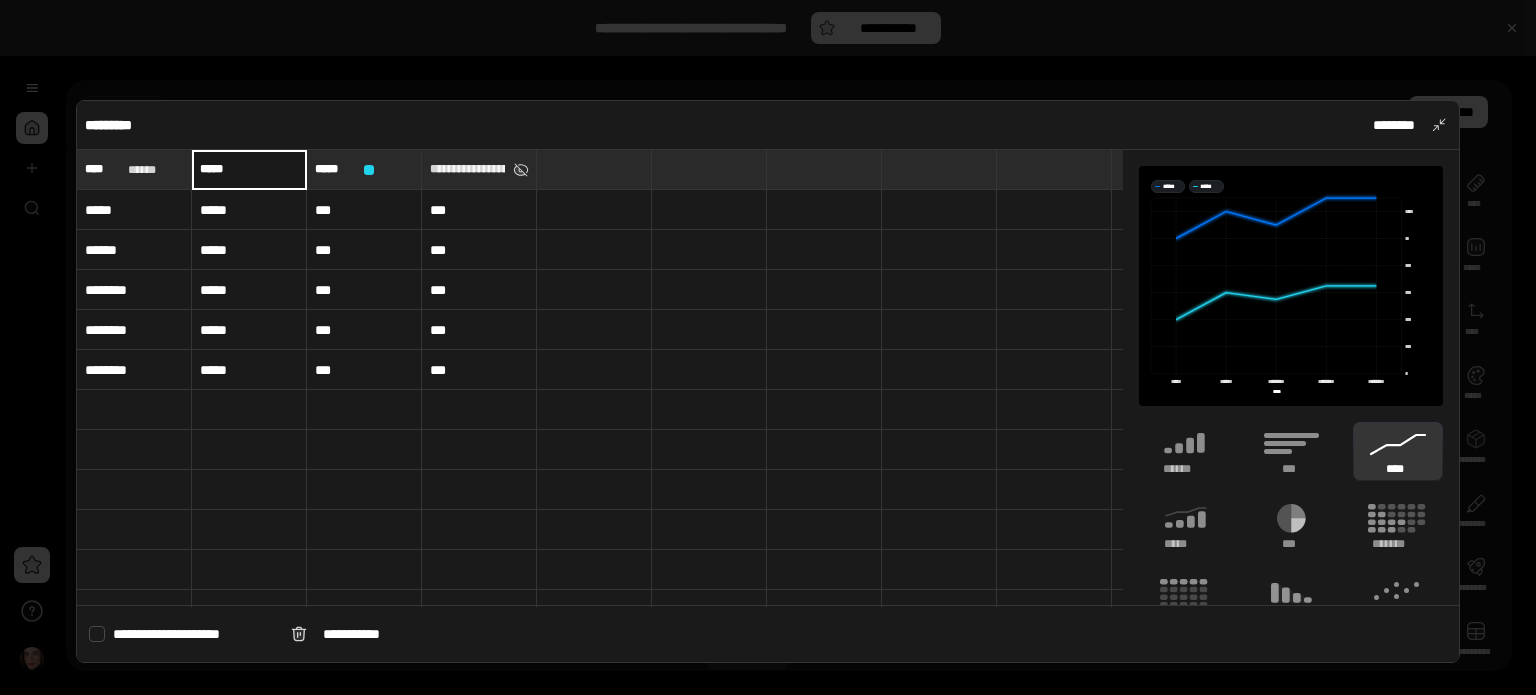 type on "*****" 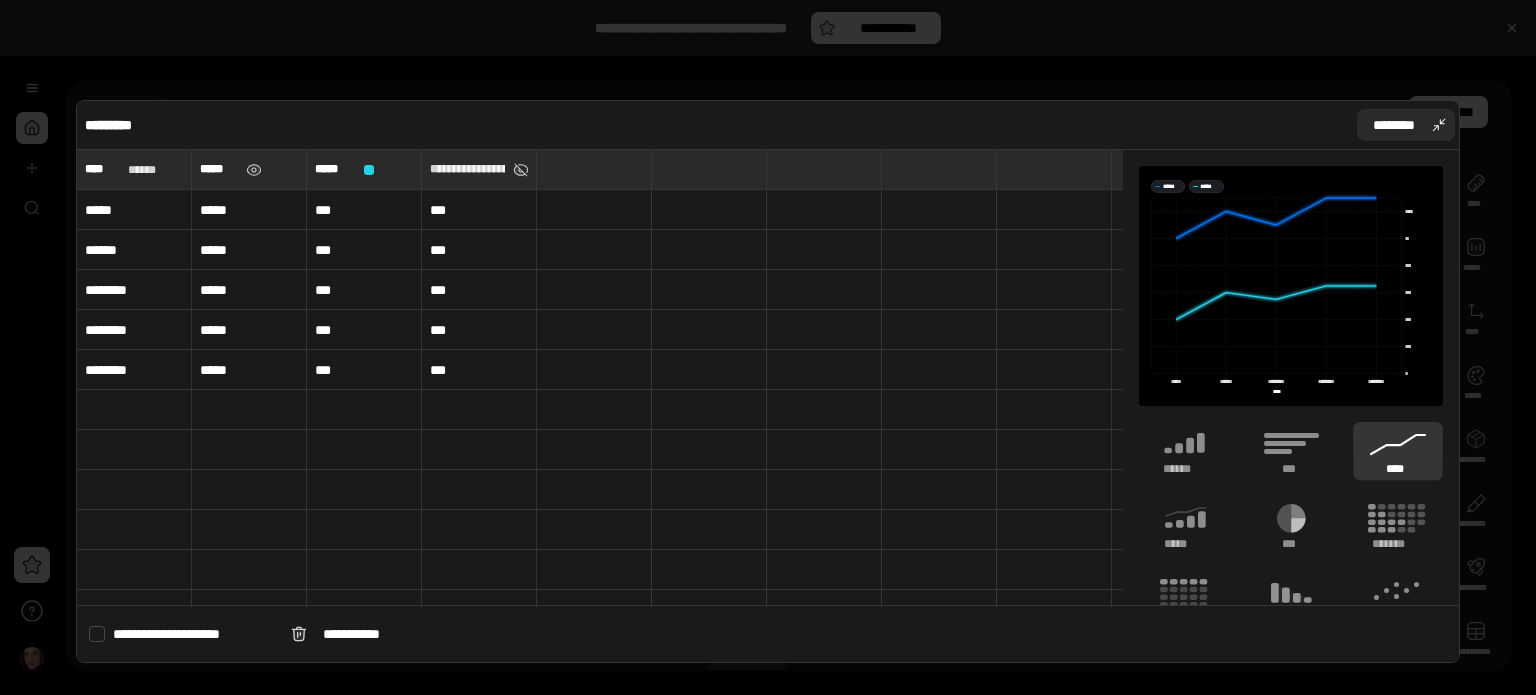 click on "********" at bounding box center [1406, 125] 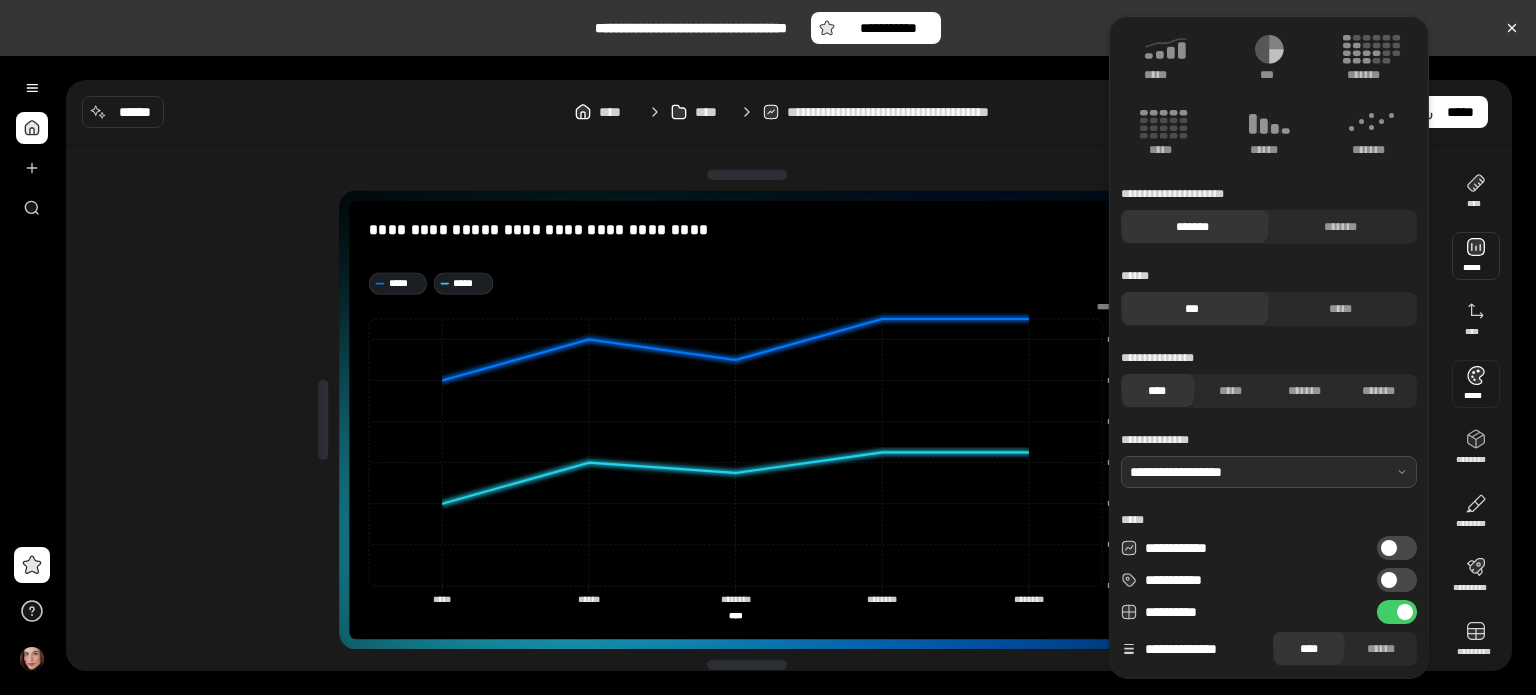 scroll, scrollTop: 80, scrollLeft: 0, axis: vertical 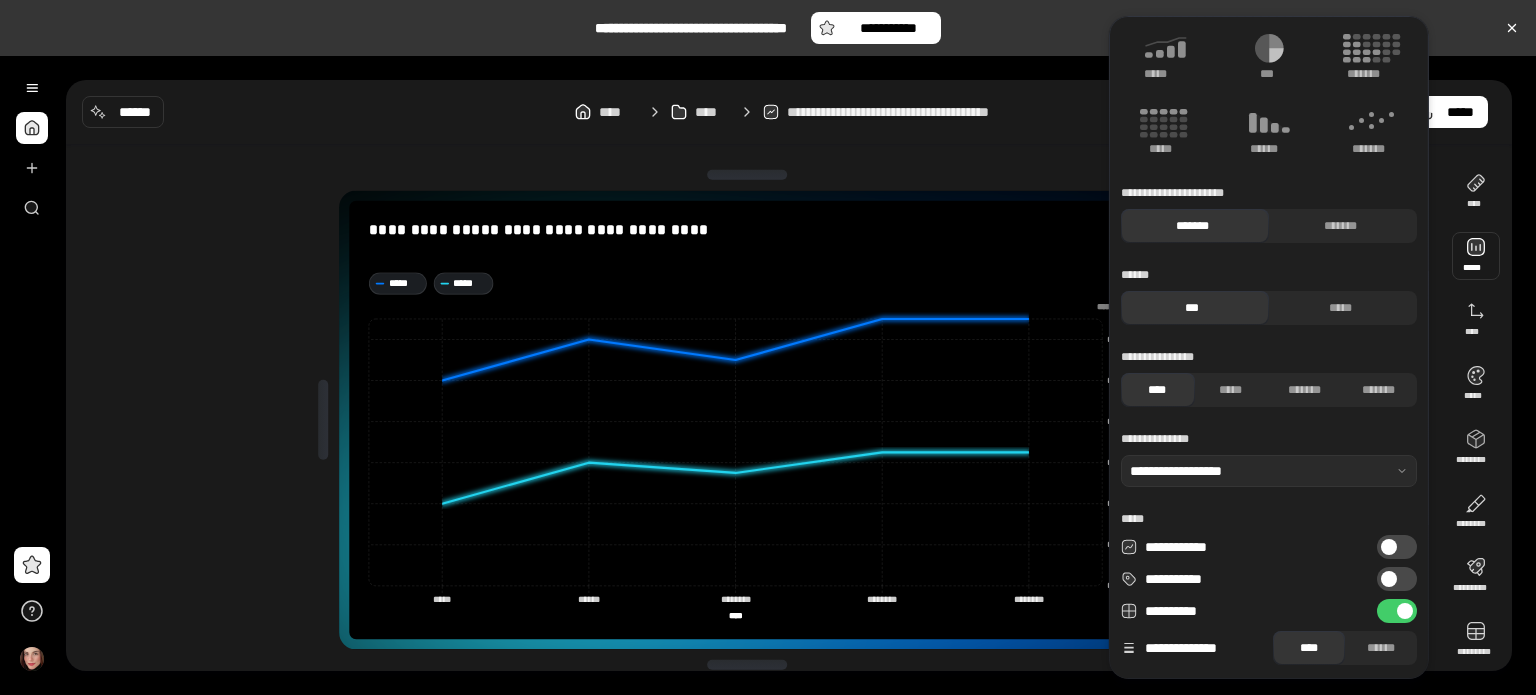 click on "**********" at bounding box center (1397, 547) 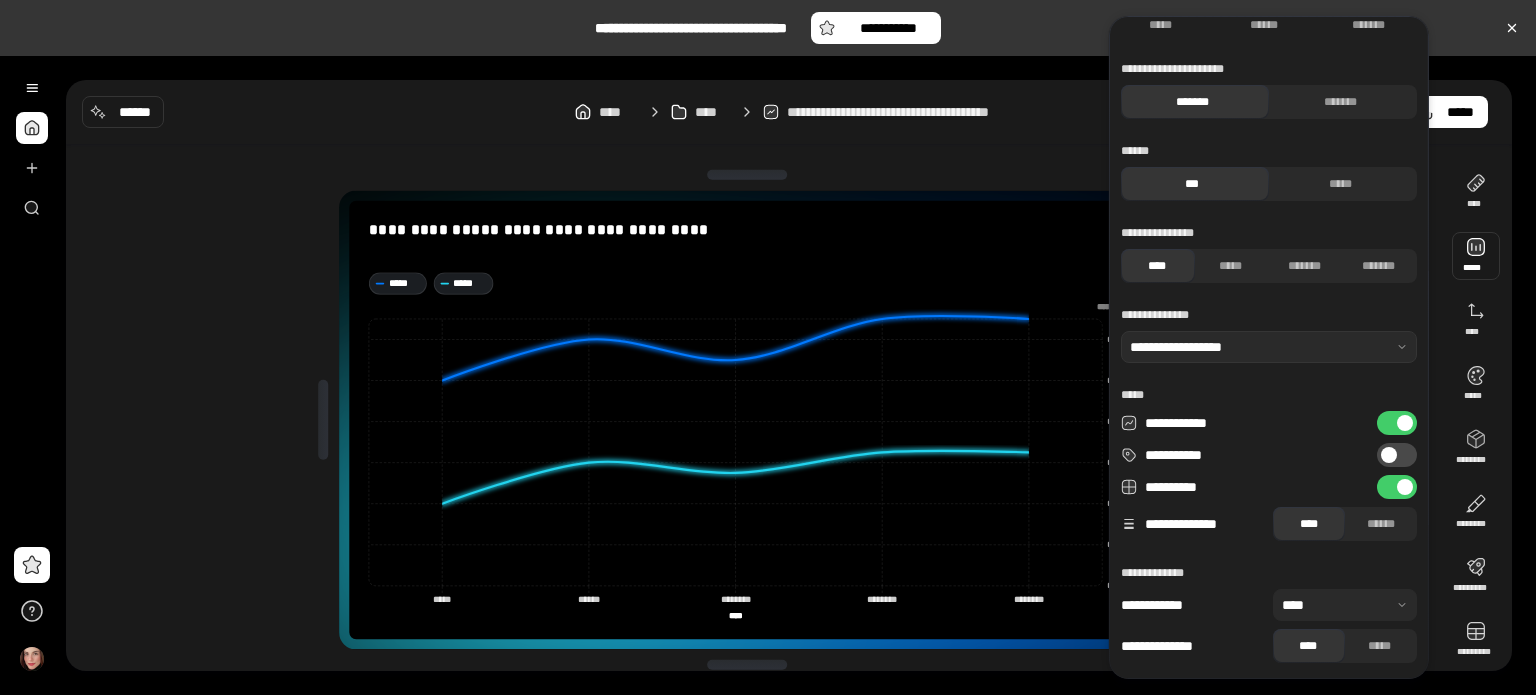 scroll, scrollTop: 0, scrollLeft: 0, axis: both 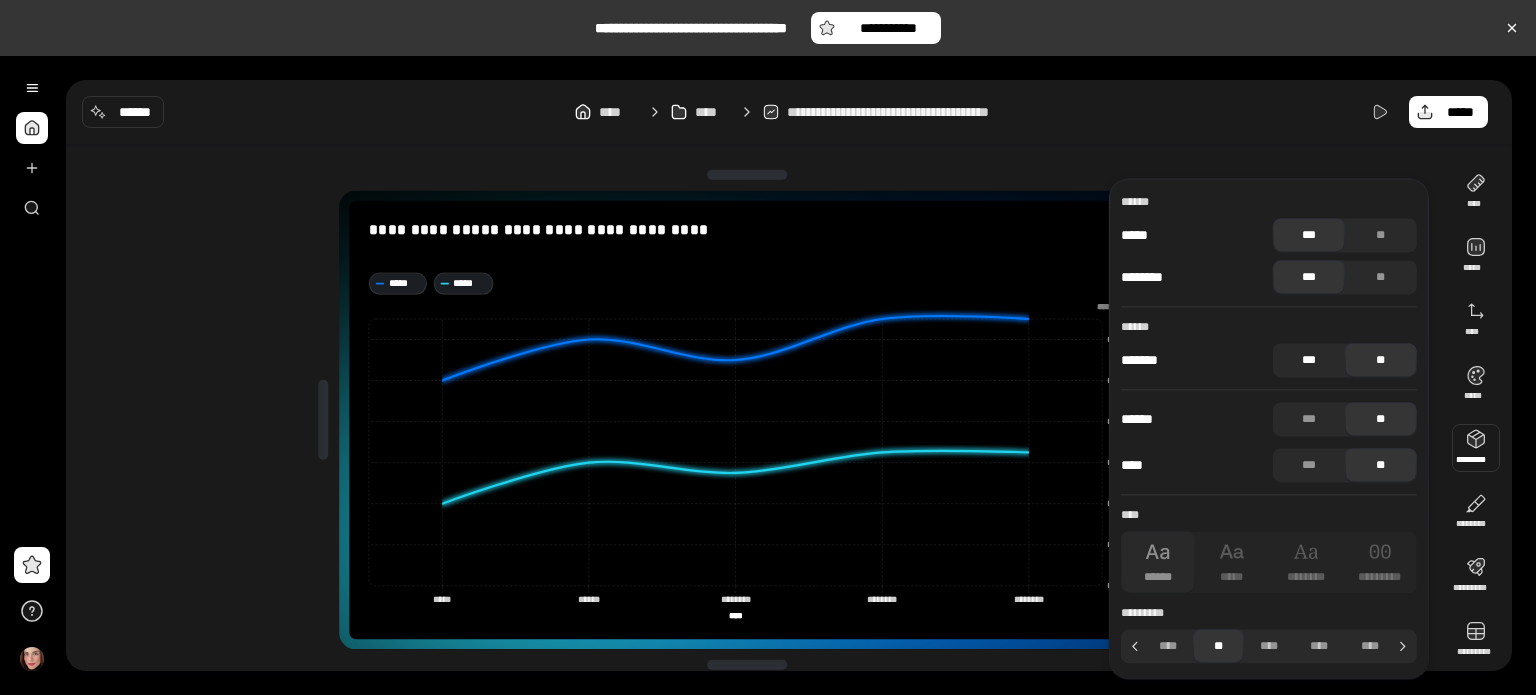 click on "***" at bounding box center [1309, 360] 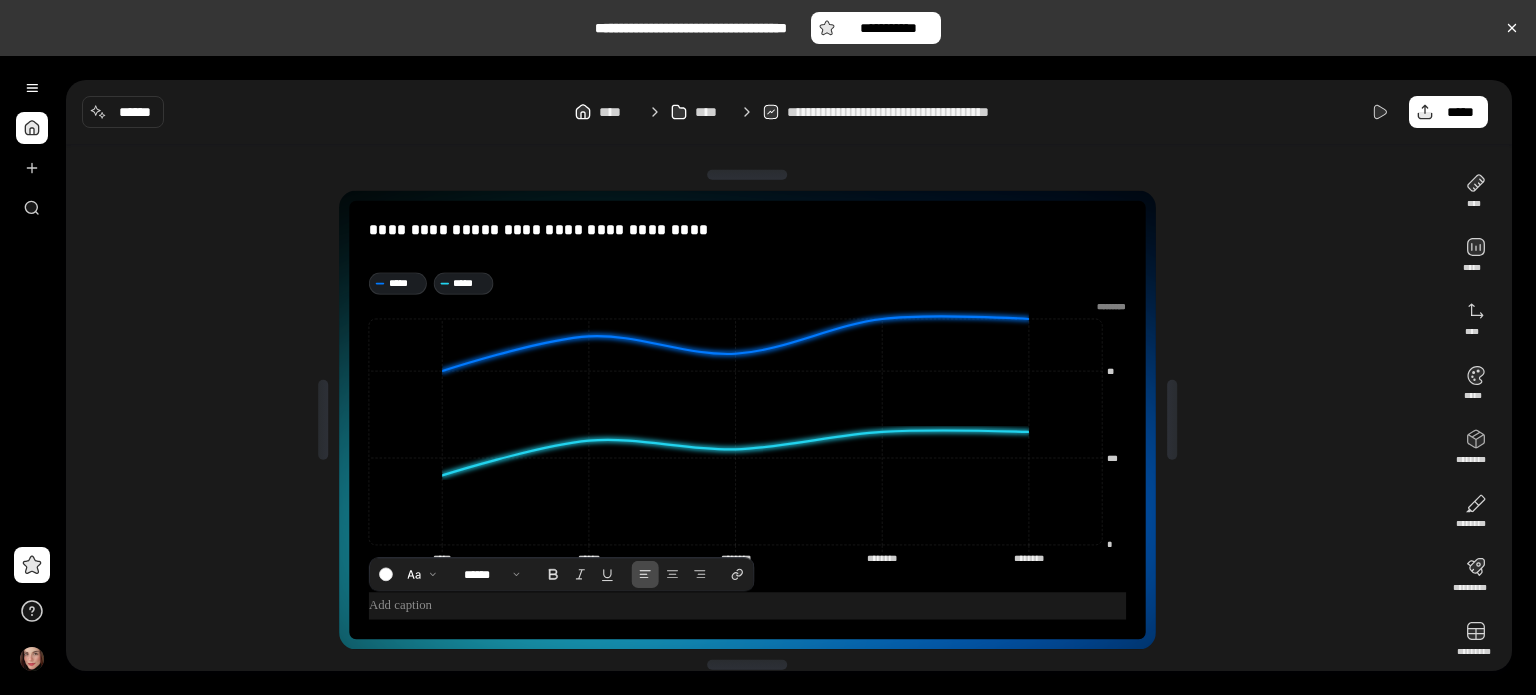 click at bounding box center (747, 605) 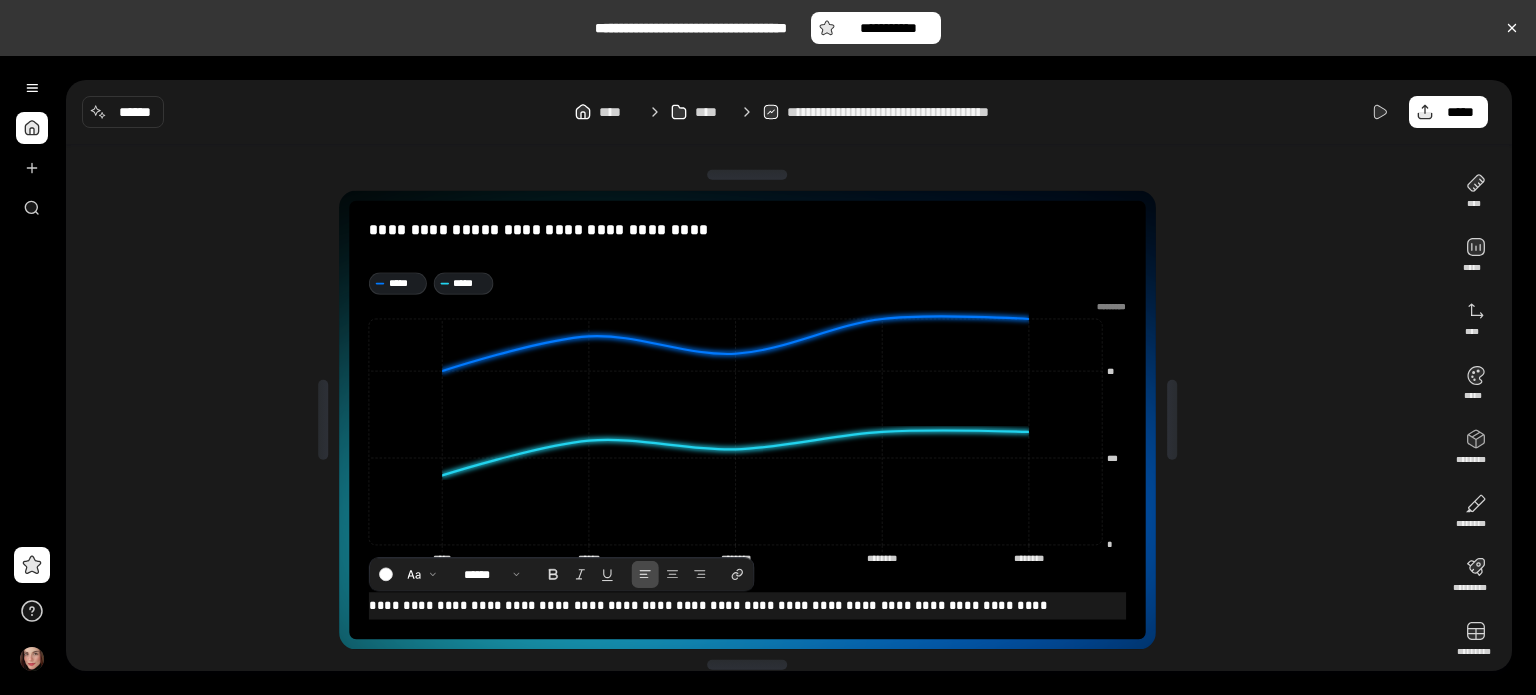 drag, startPoint x: 548, startPoint y: 603, endPoint x: 996, endPoint y: 611, distance: 448.0714 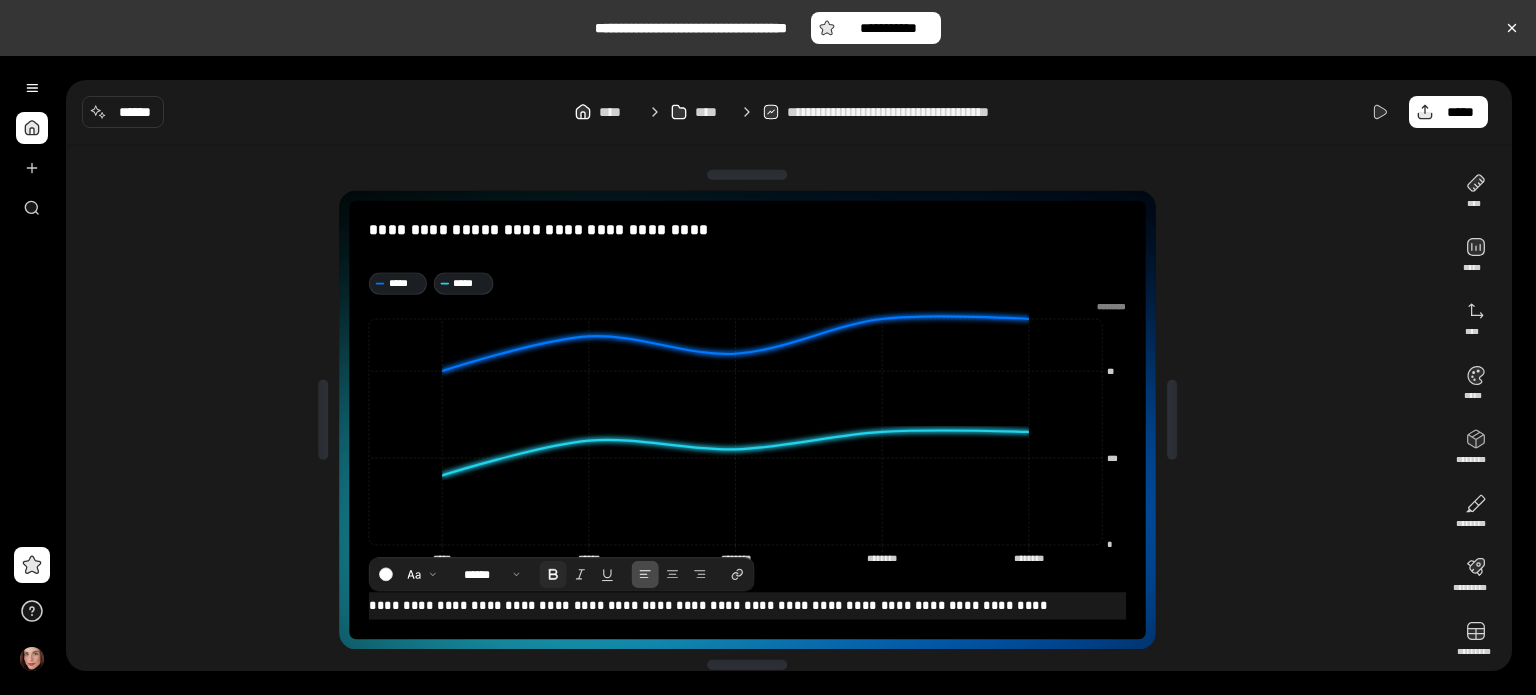 click at bounding box center [553, 573] 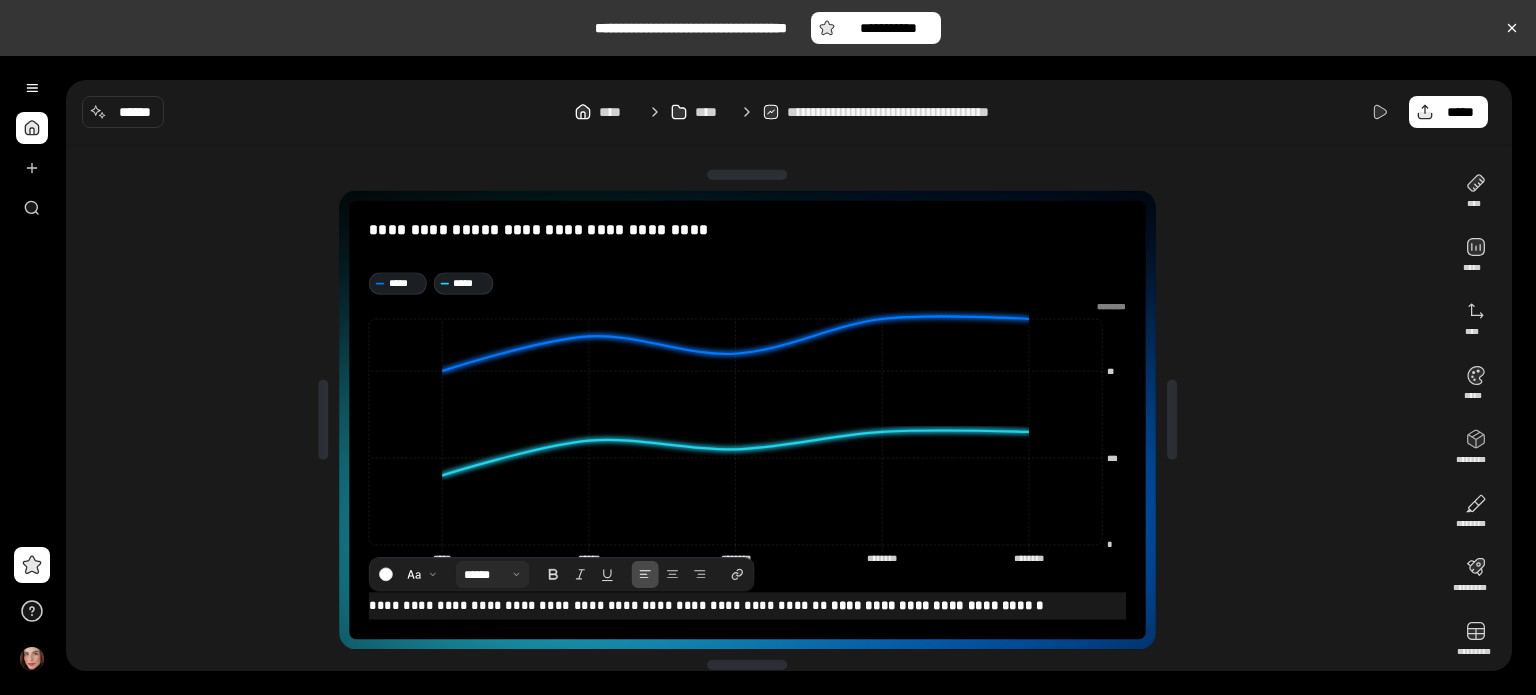 click at bounding box center (493, 574) 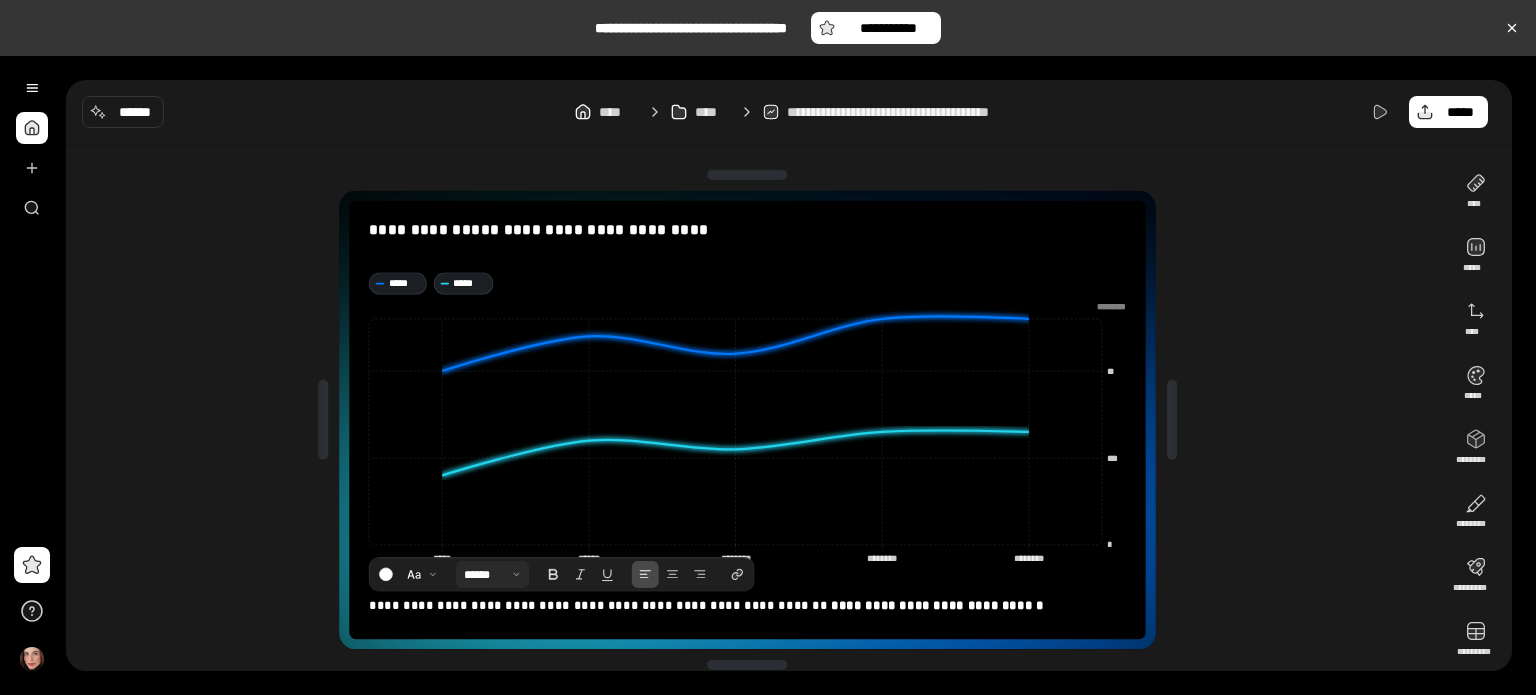 scroll, scrollTop: 28, scrollLeft: 0, axis: vertical 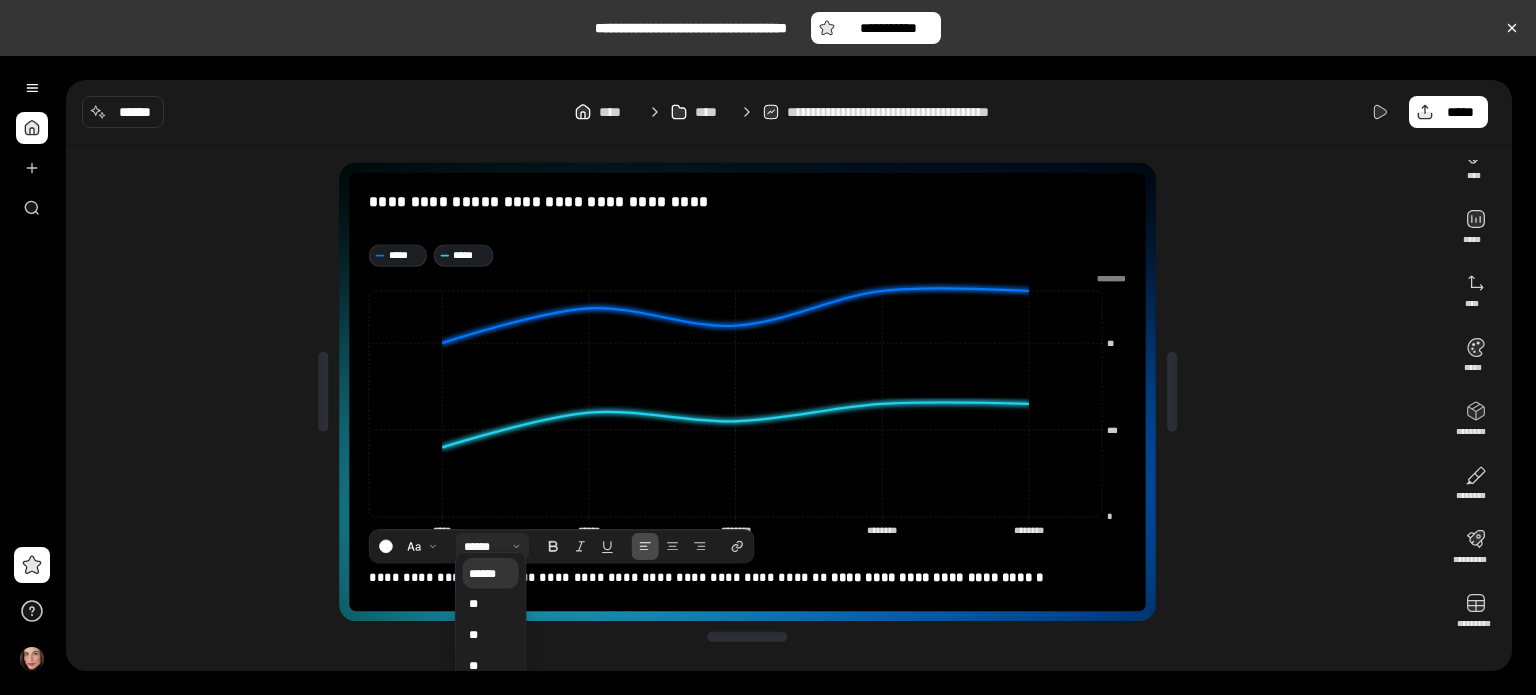 click on "******" at bounding box center (490, 572) 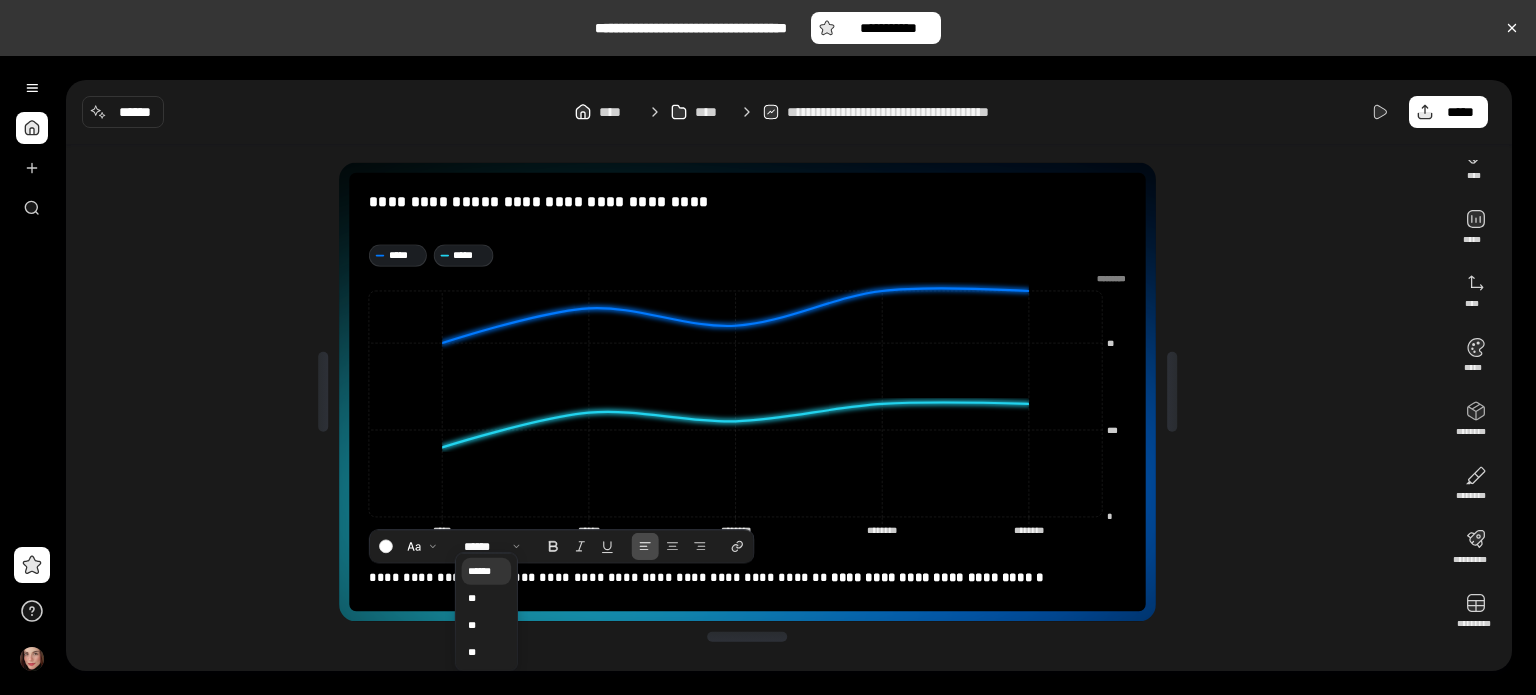 scroll, scrollTop: 13, scrollLeft: 0, axis: vertical 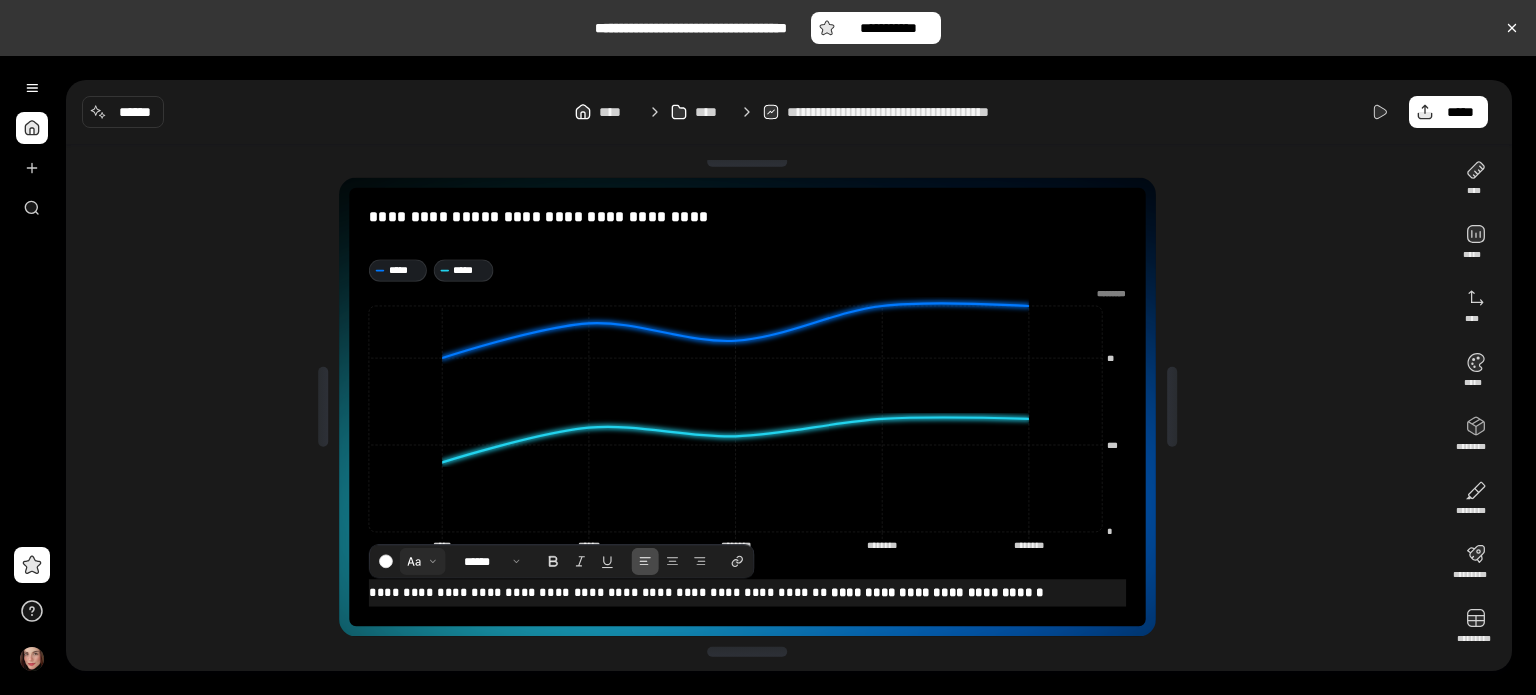 click at bounding box center (422, 561) 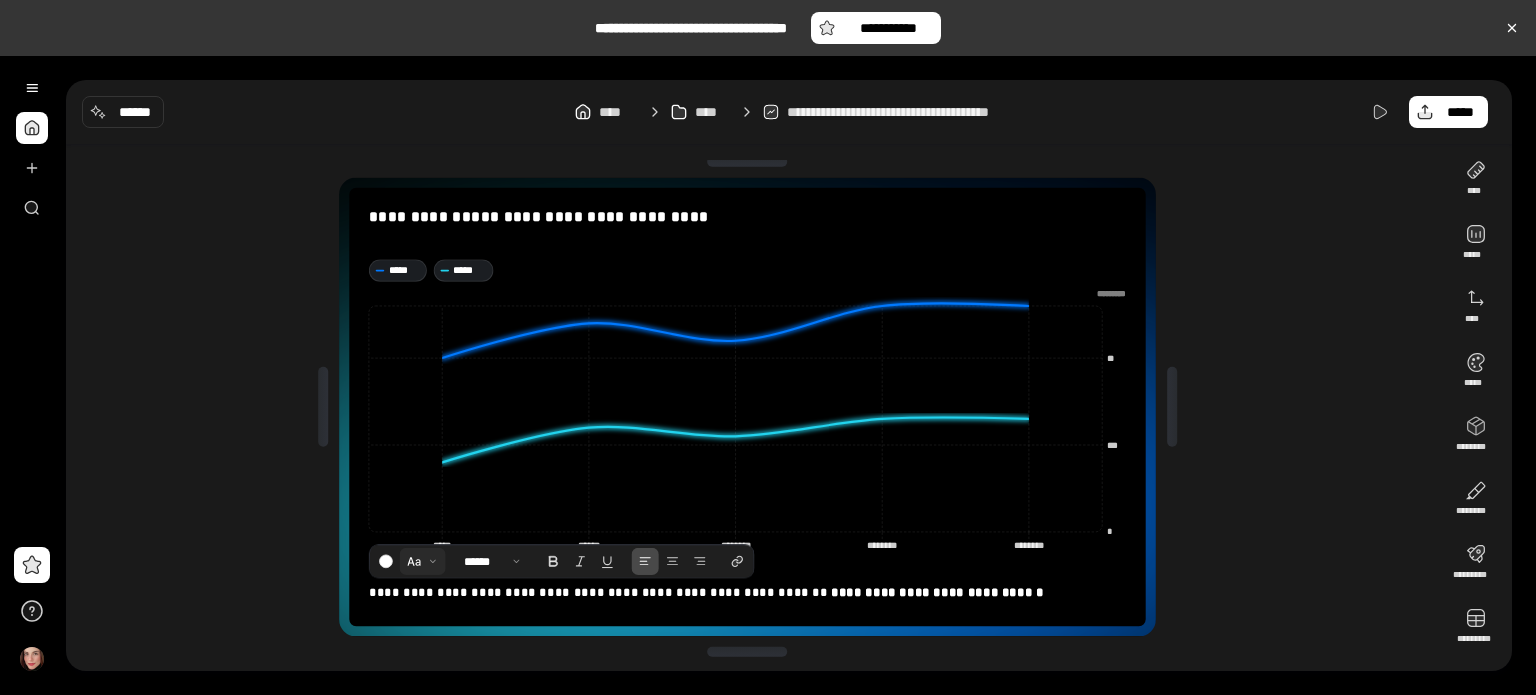 scroll, scrollTop: 59, scrollLeft: 0, axis: vertical 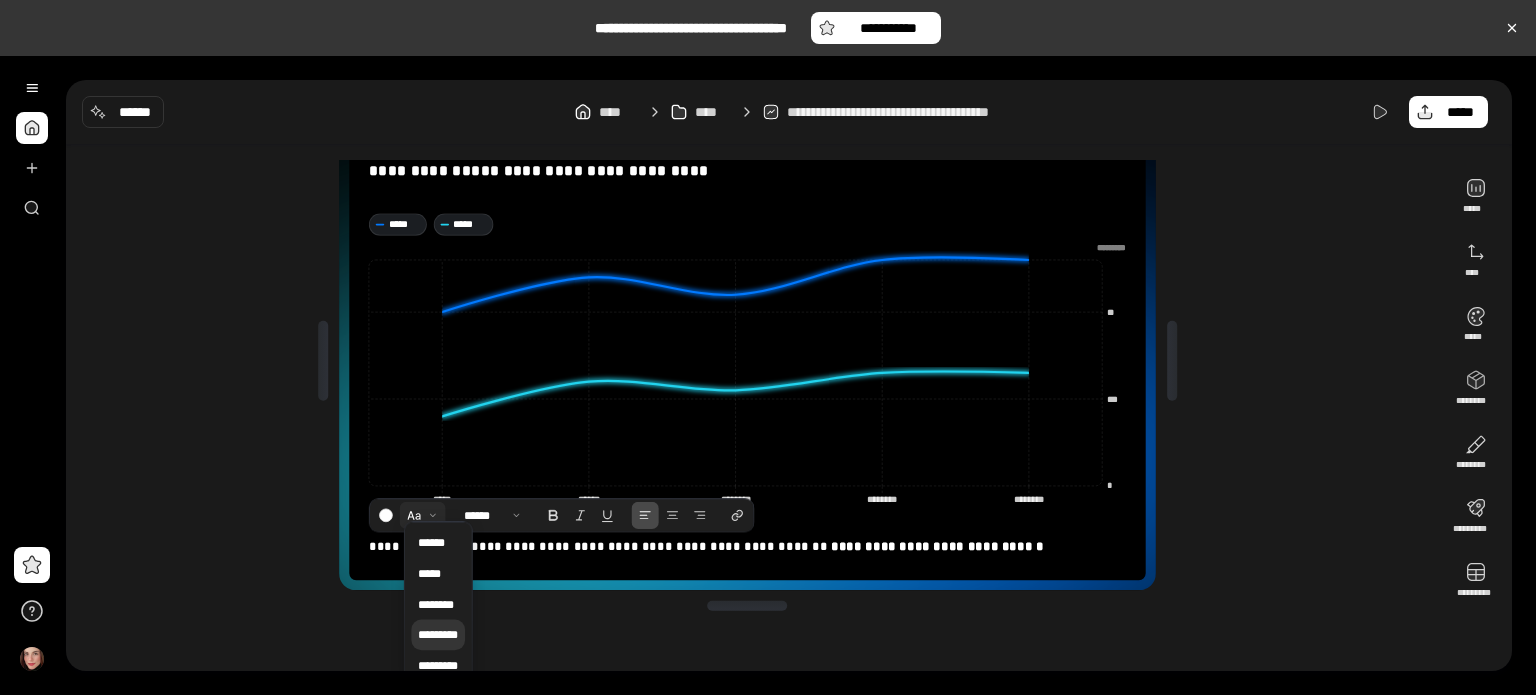 click on "*********" at bounding box center (438, 635) 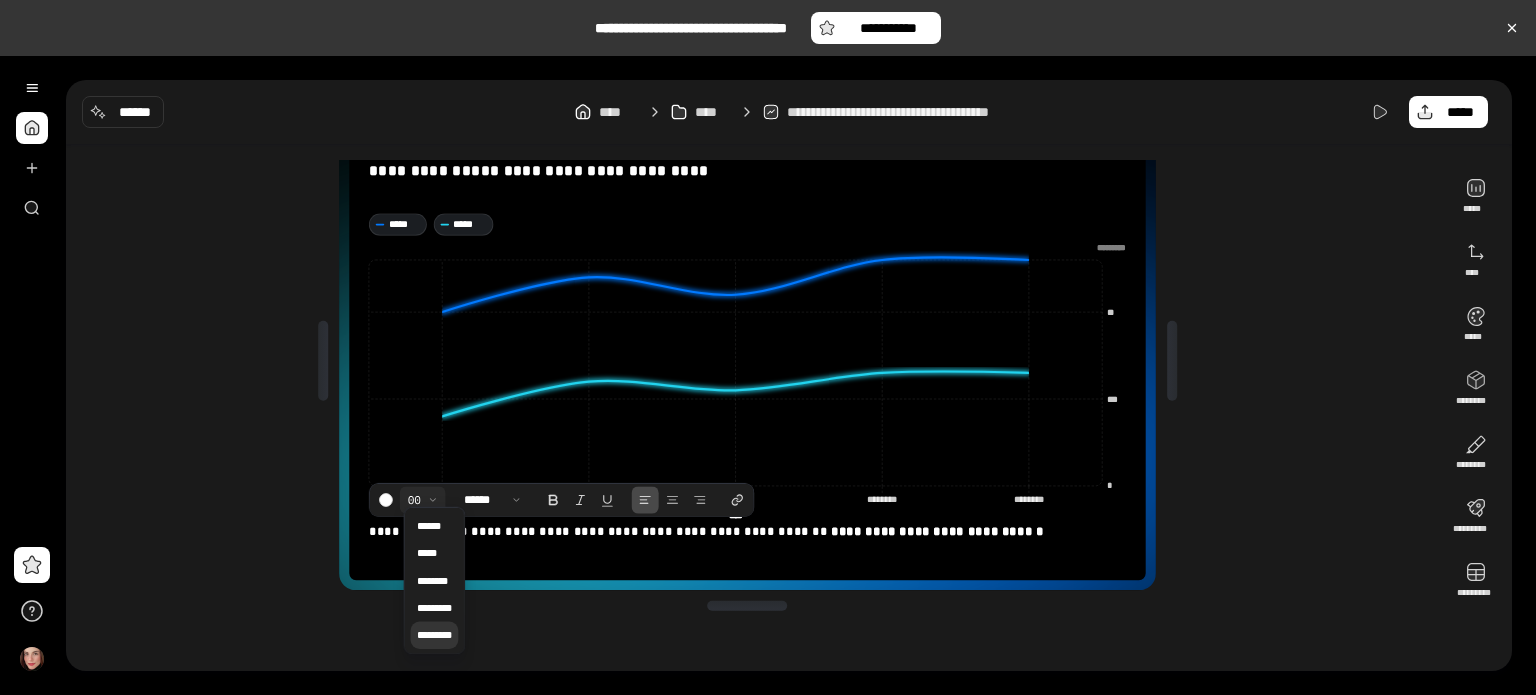 scroll, scrollTop: 13, scrollLeft: 0, axis: vertical 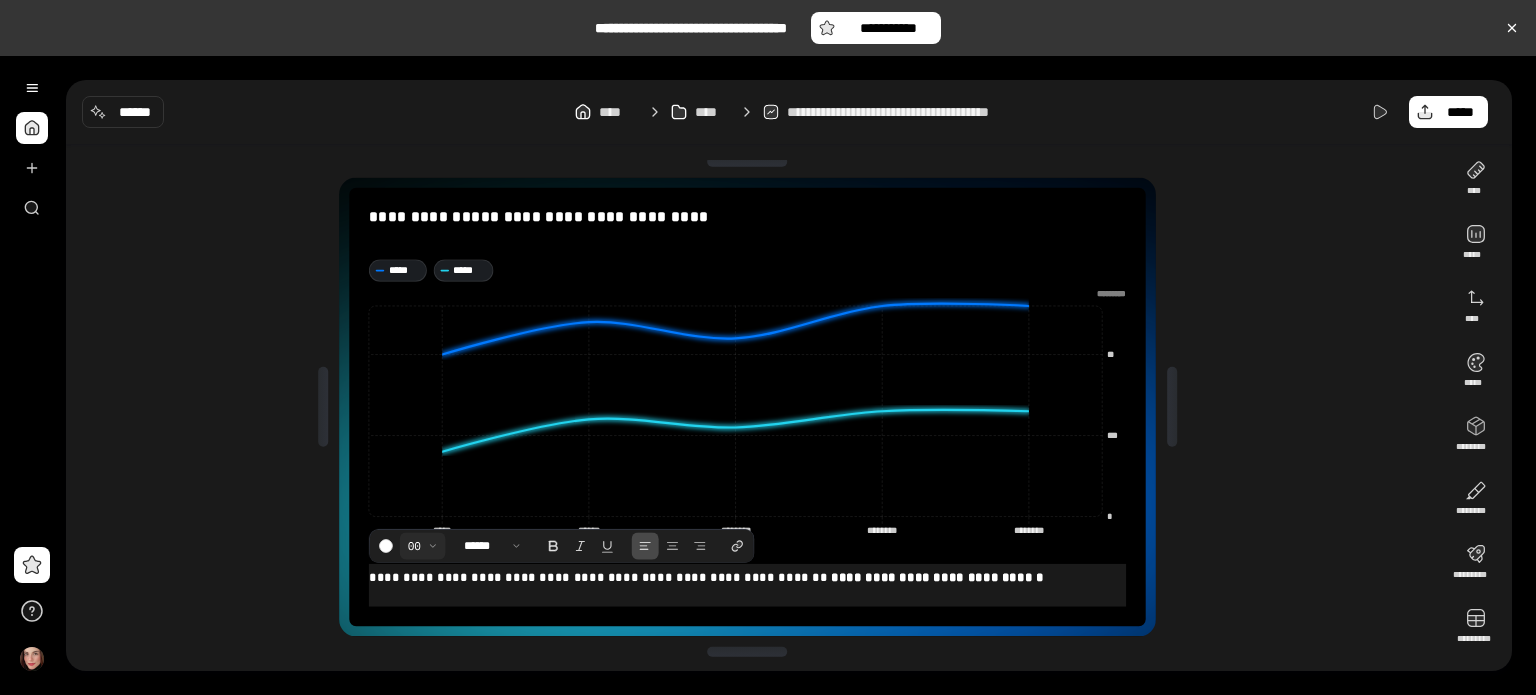 click at bounding box center (422, 546) 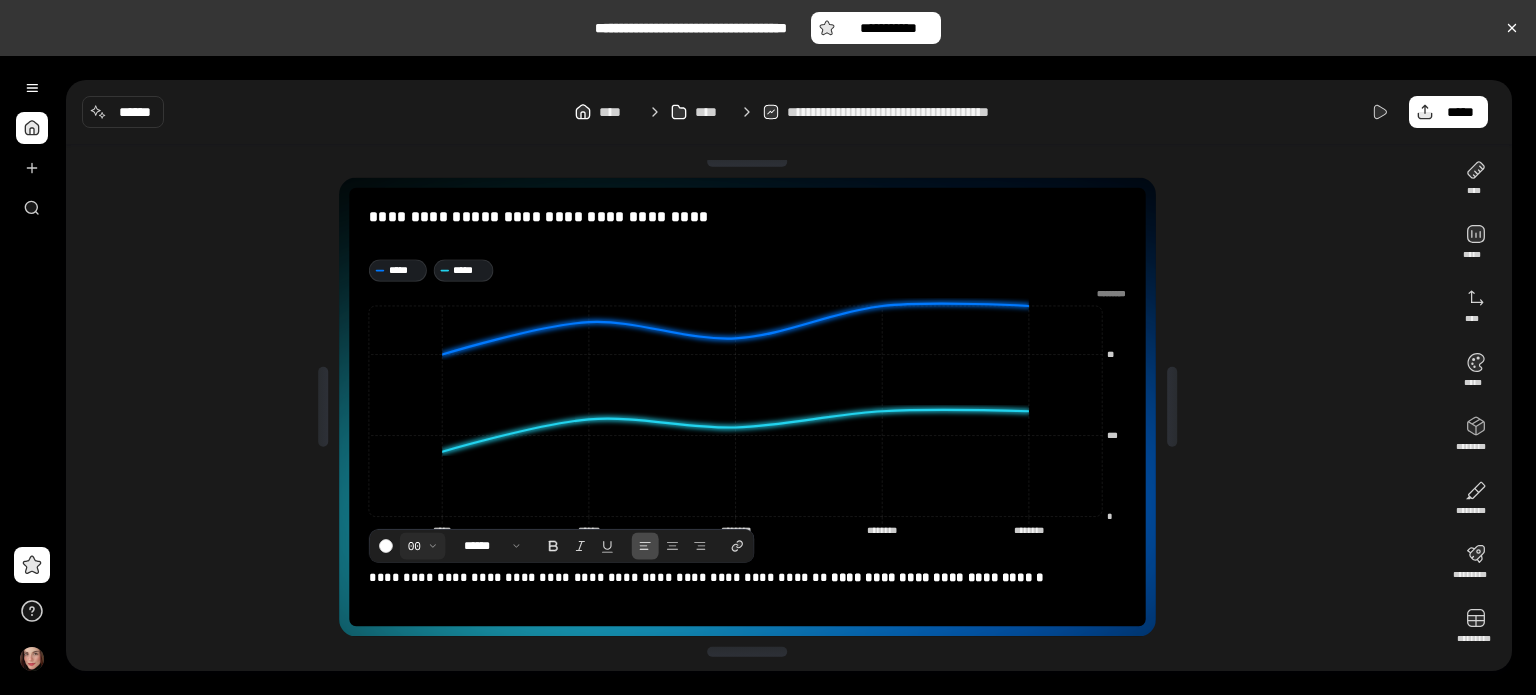 scroll, scrollTop: 44, scrollLeft: 0, axis: vertical 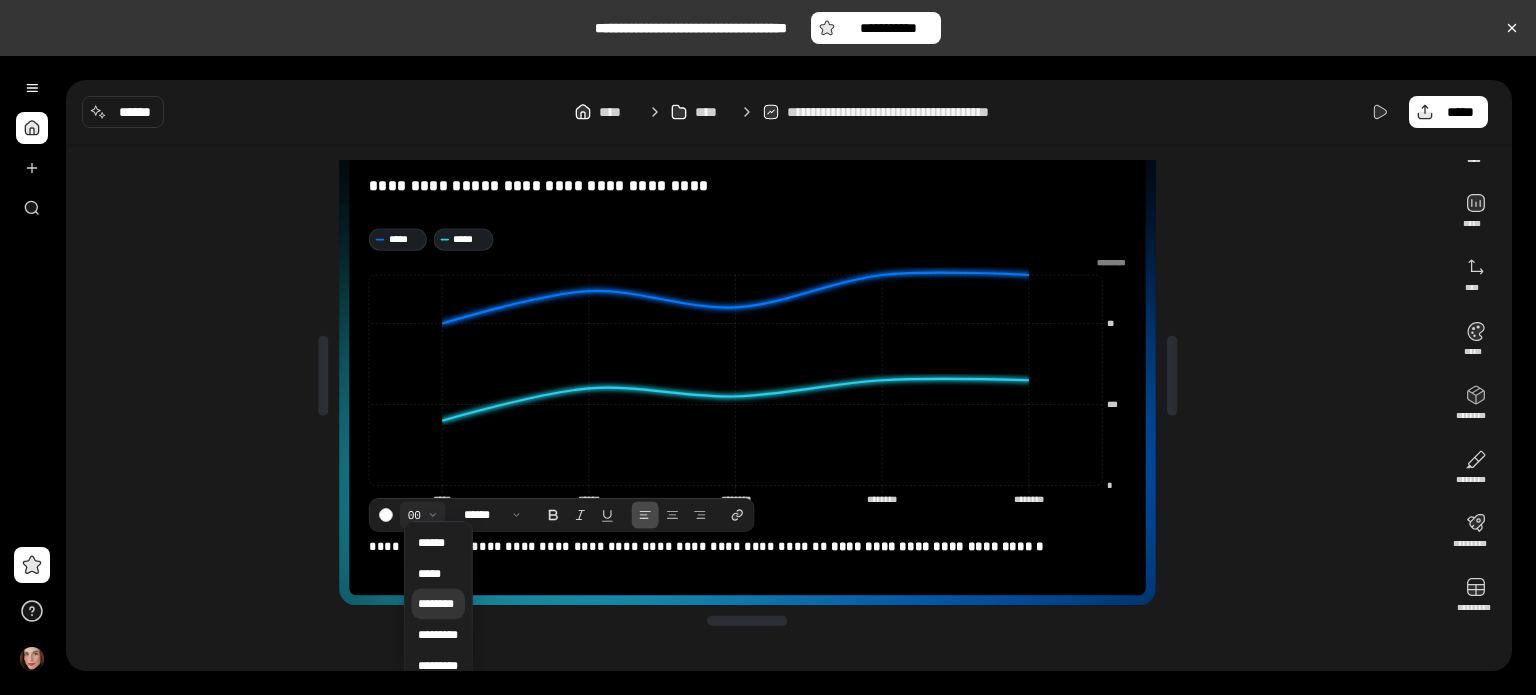 click on "********" at bounding box center [436, 603] 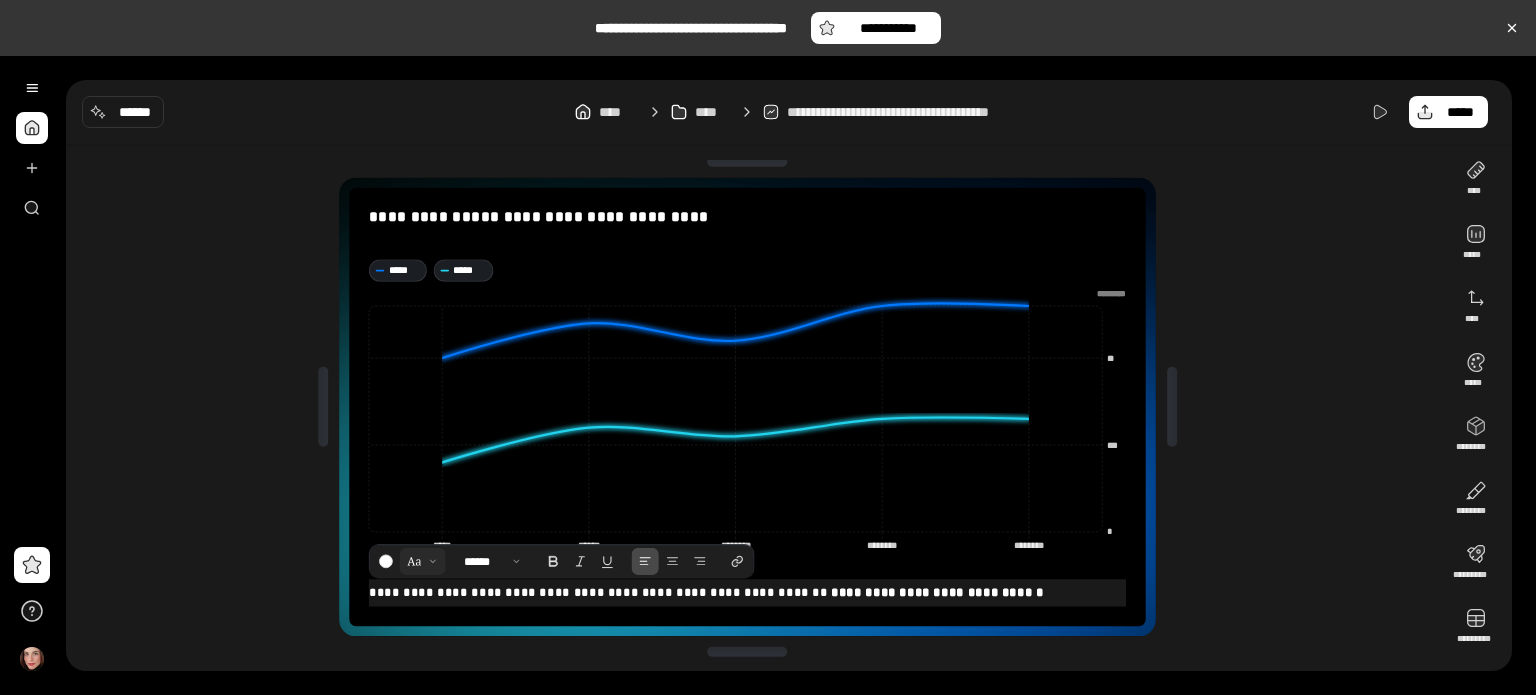 click on "**********" at bounding box center [747, 592] 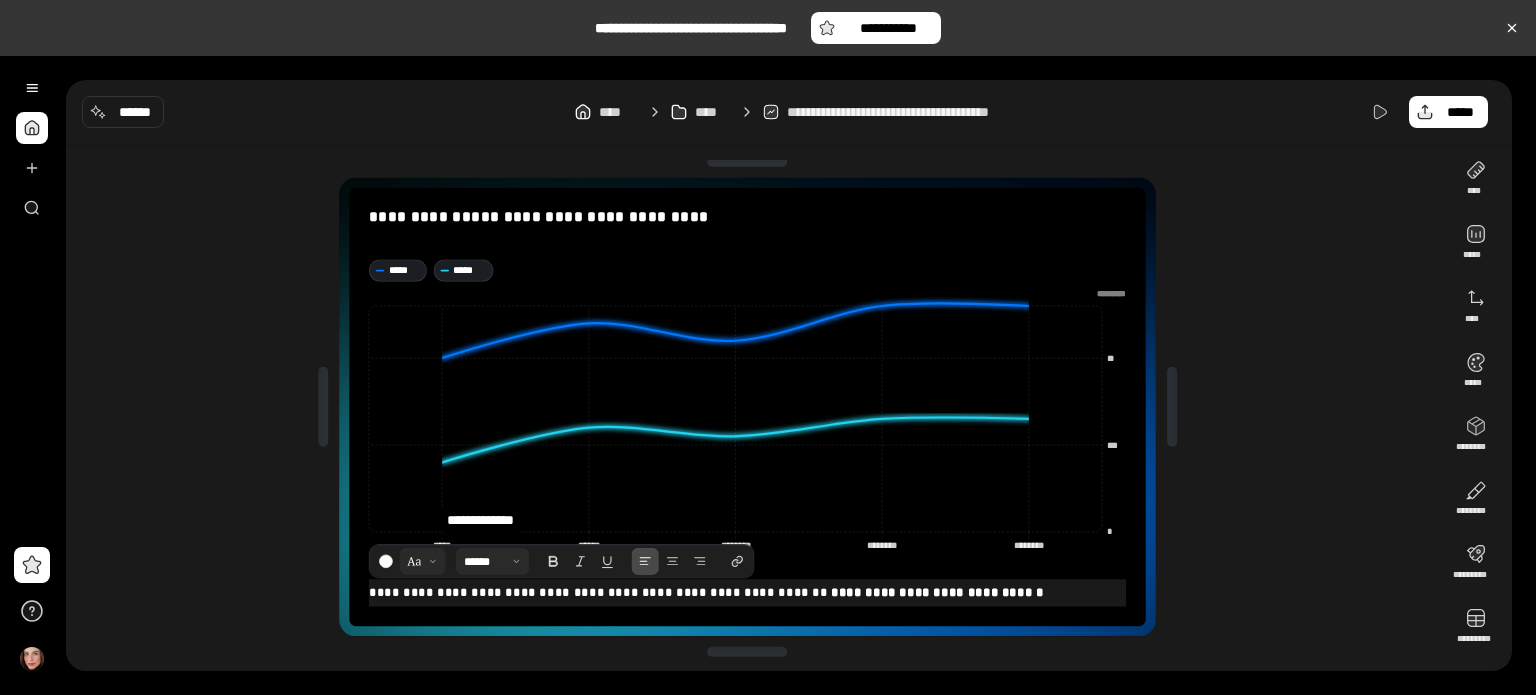 click at bounding box center (493, 561) 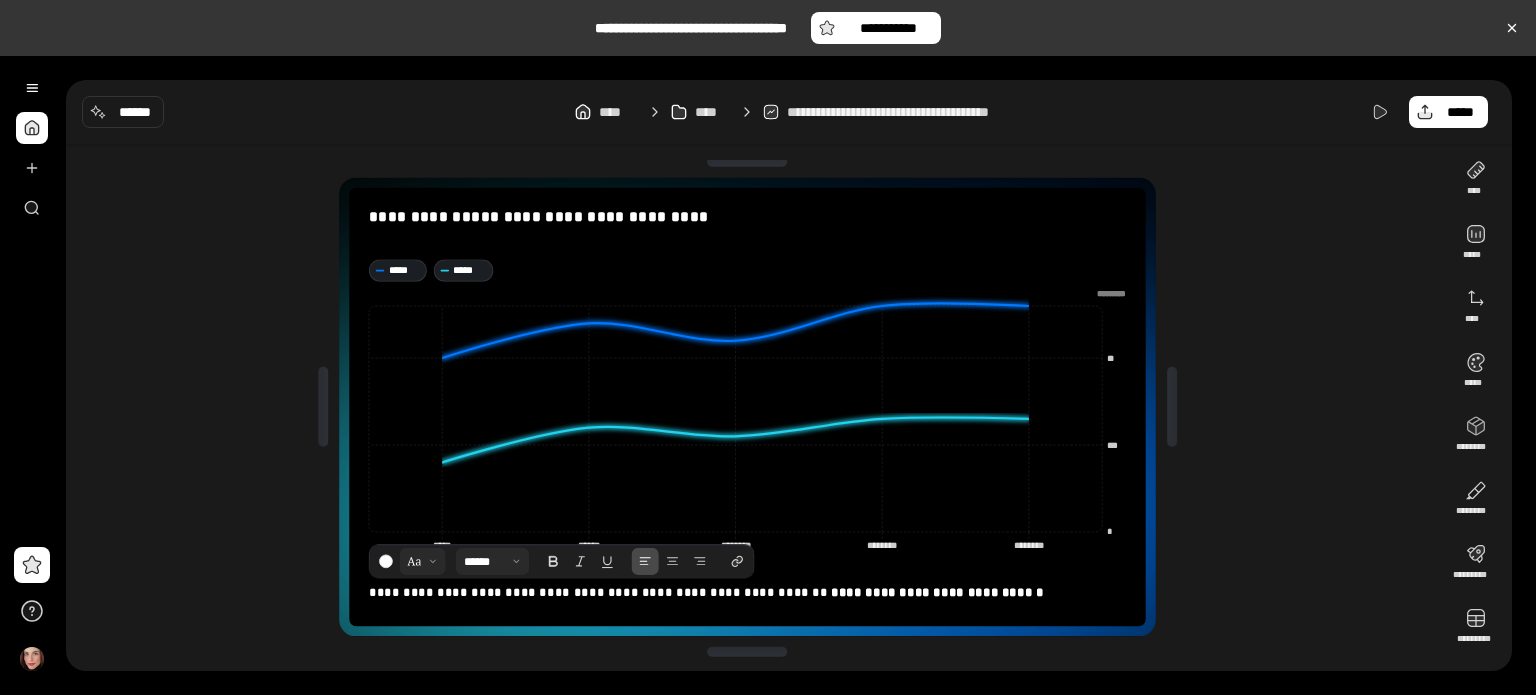 scroll, scrollTop: 28, scrollLeft: 0, axis: vertical 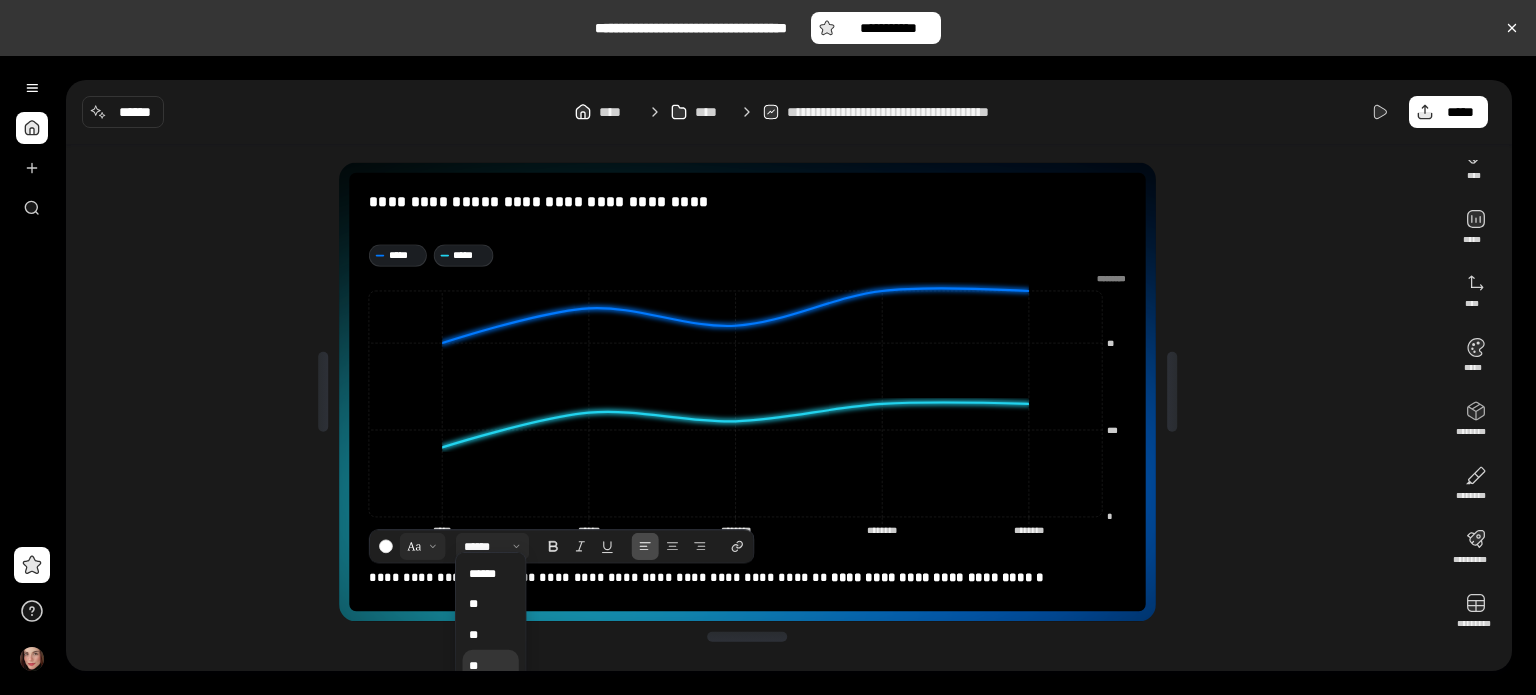 click on "**" at bounding box center [490, 664] 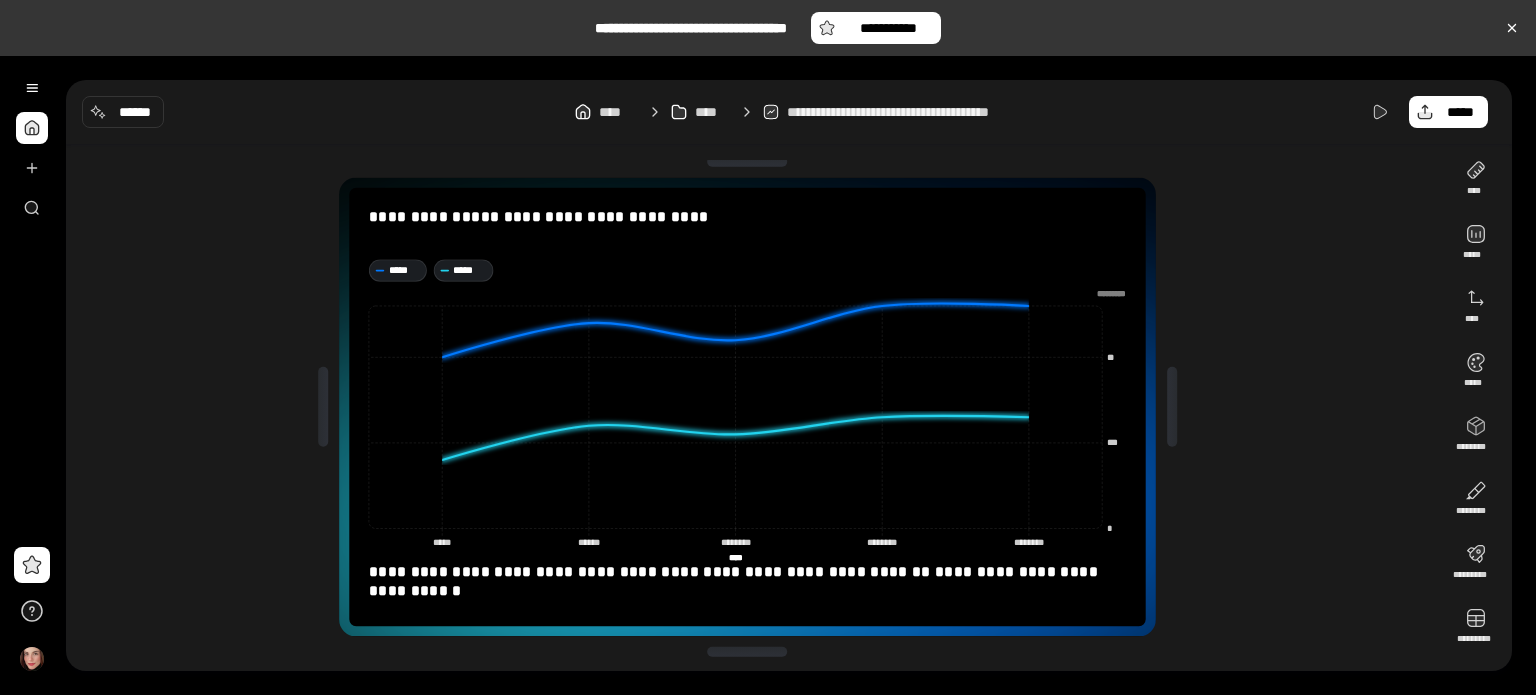 click on "**********" at bounding box center (755, 407) 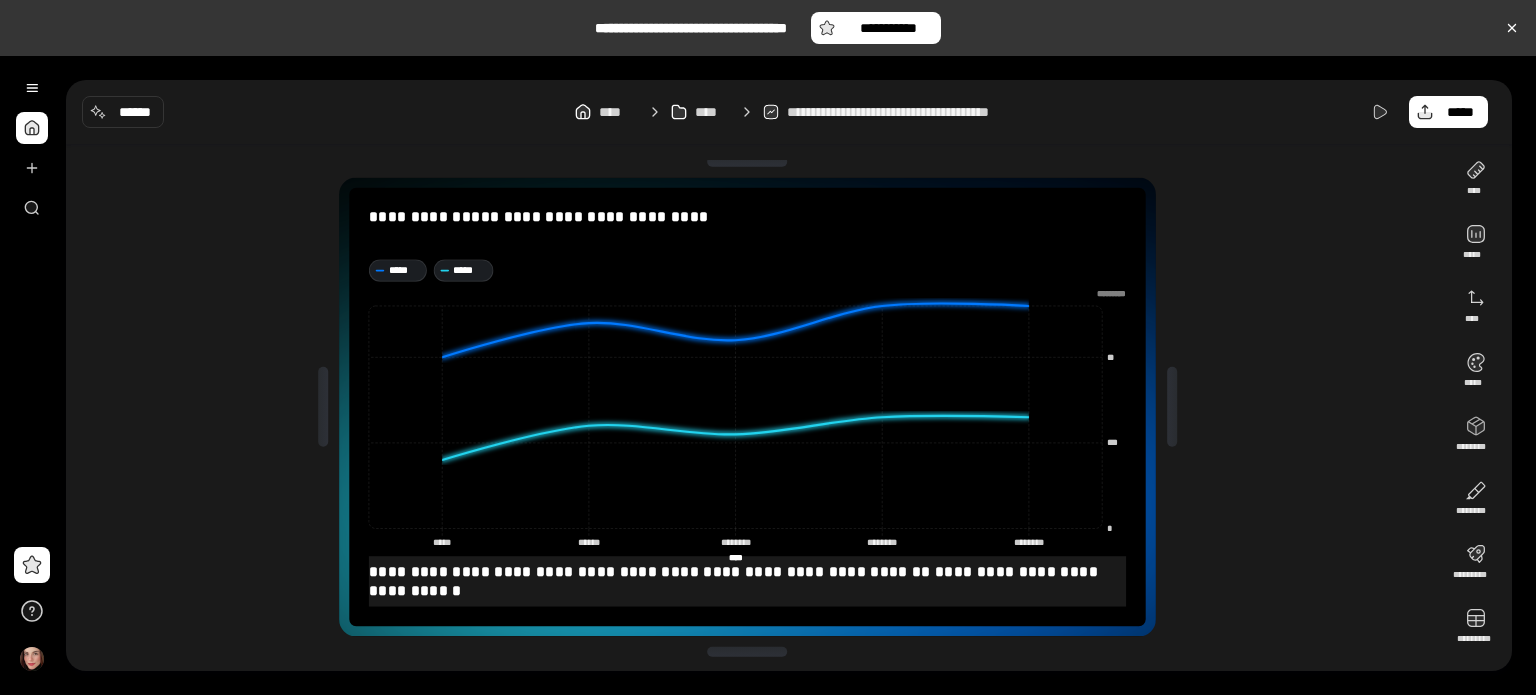 click on "**********" at bounding box center (652, 570) 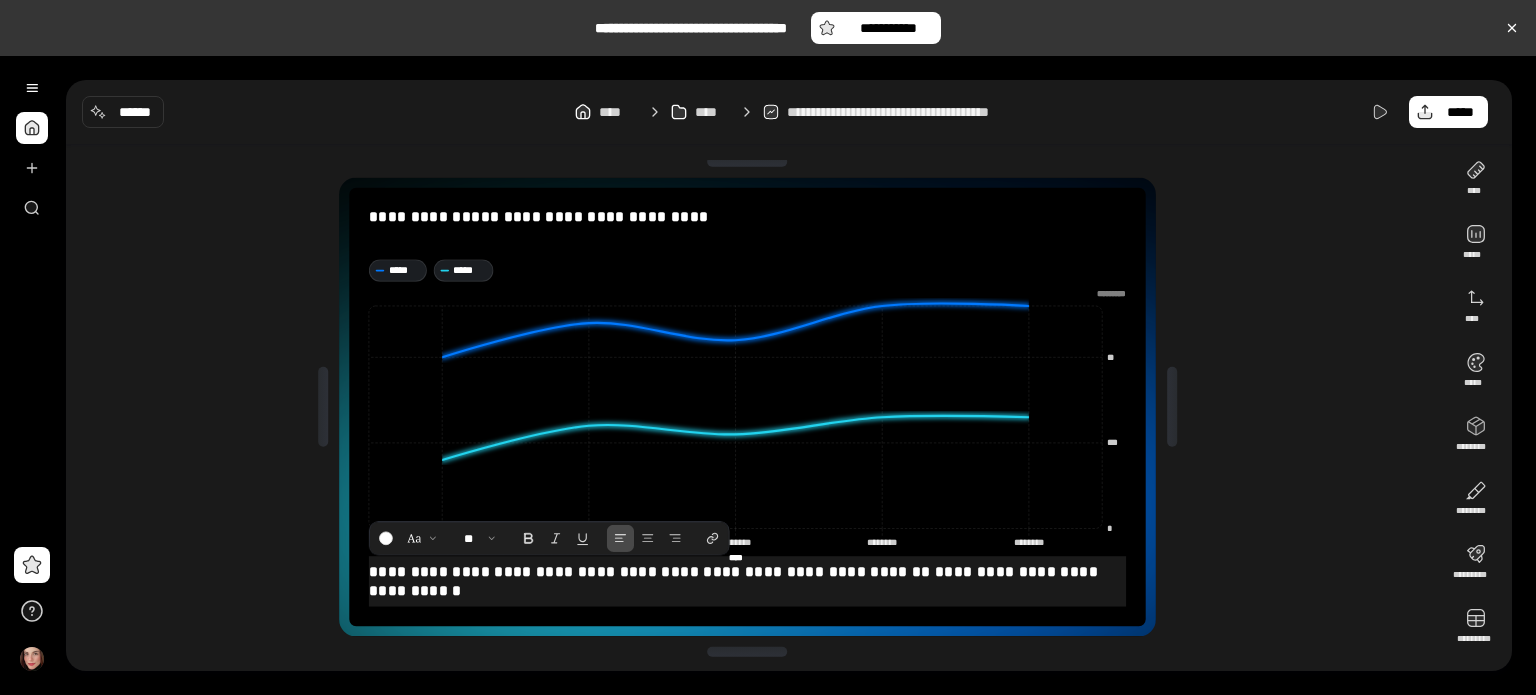 click on "**********" at bounding box center (652, 570) 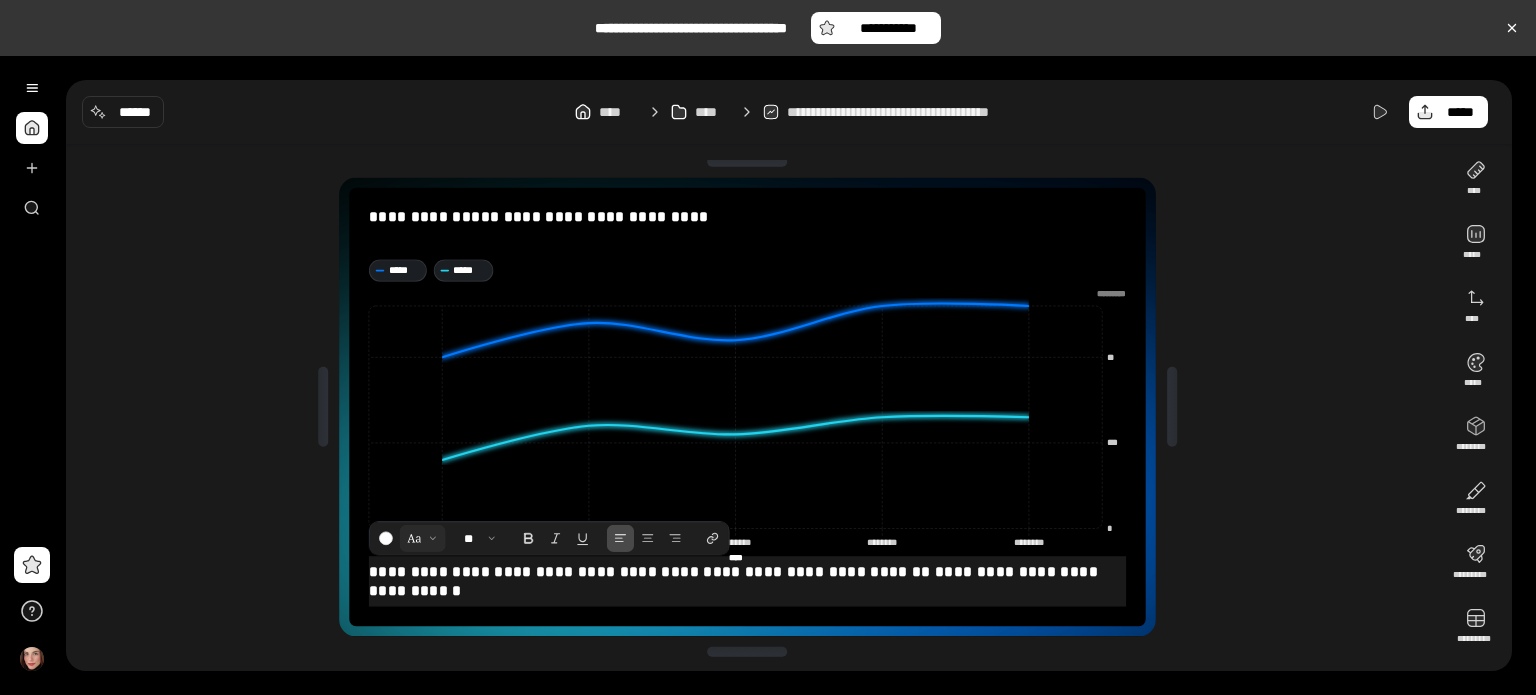 click at bounding box center (422, 538) 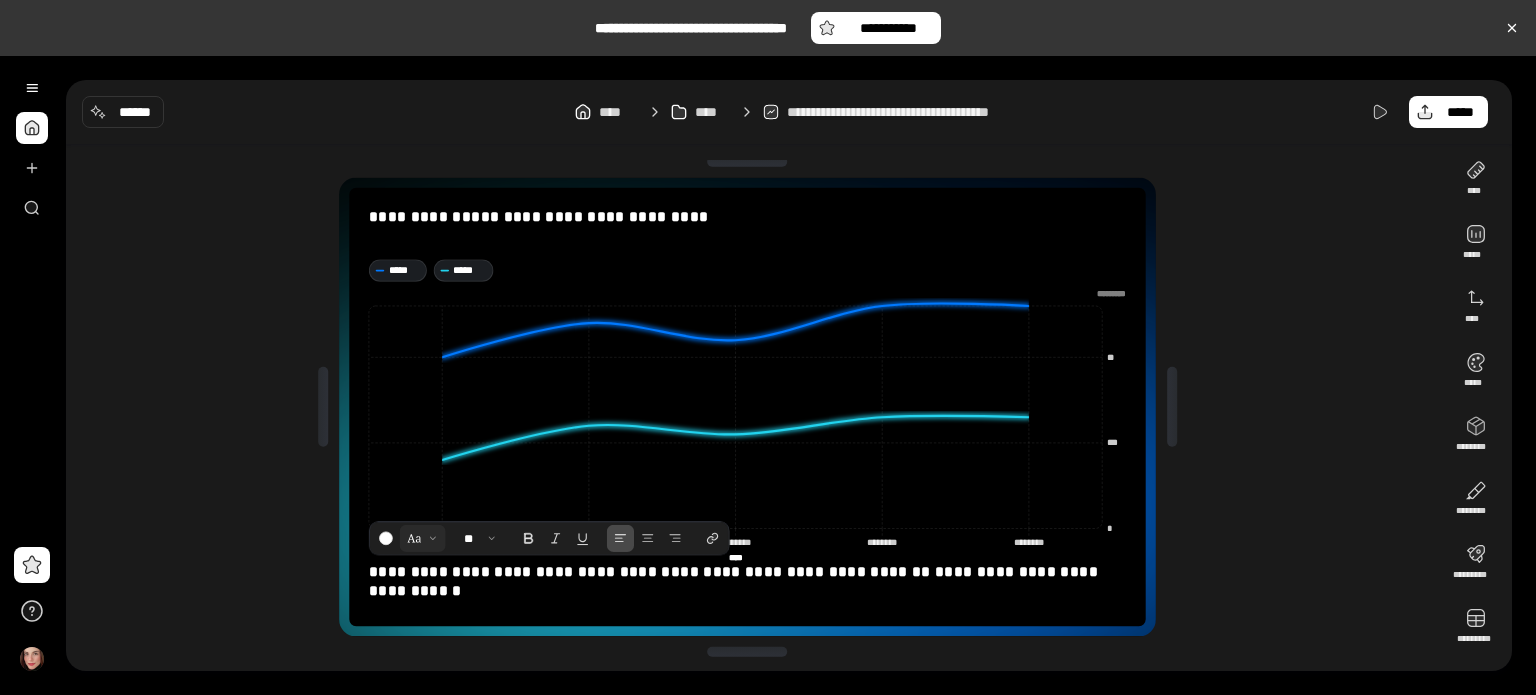 scroll, scrollTop: 55, scrollLeft: 0, axis: vertical 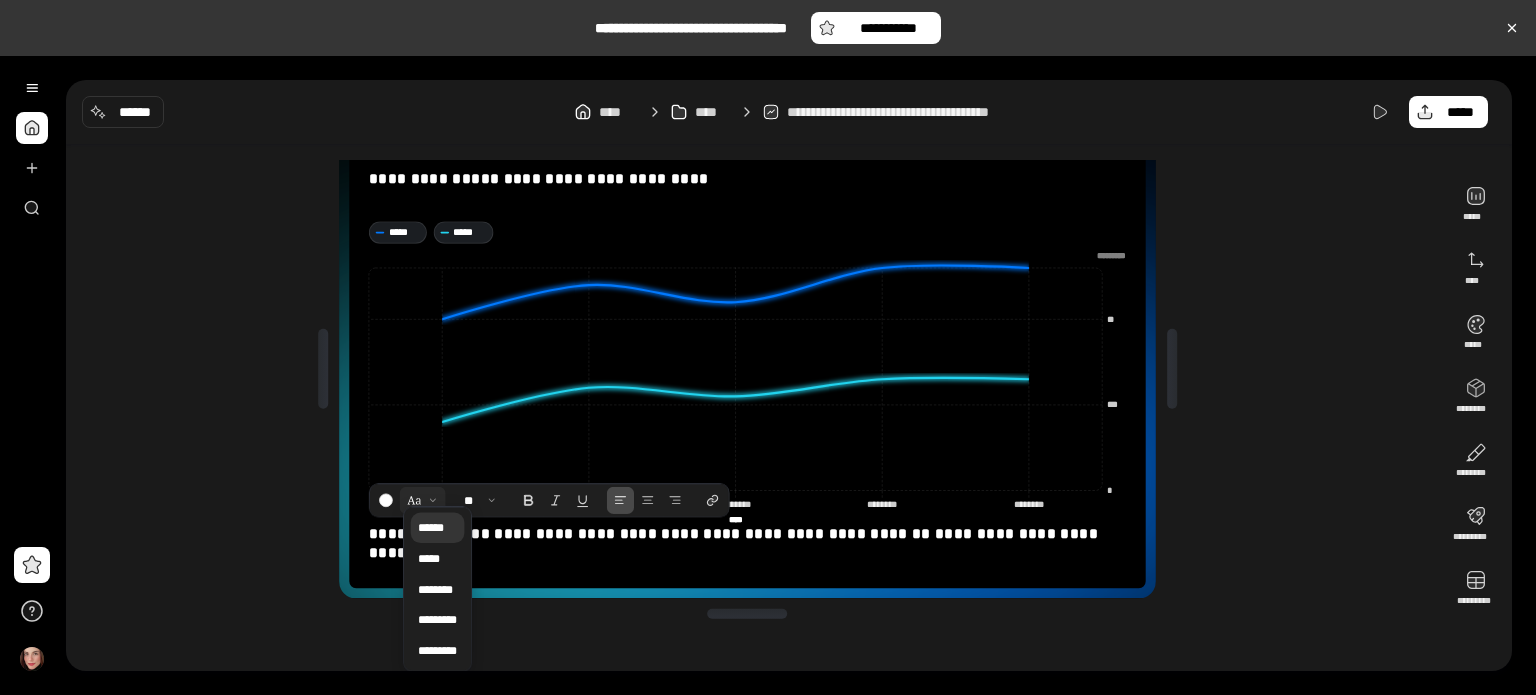 click on "******" at bounding box center [431, 527] 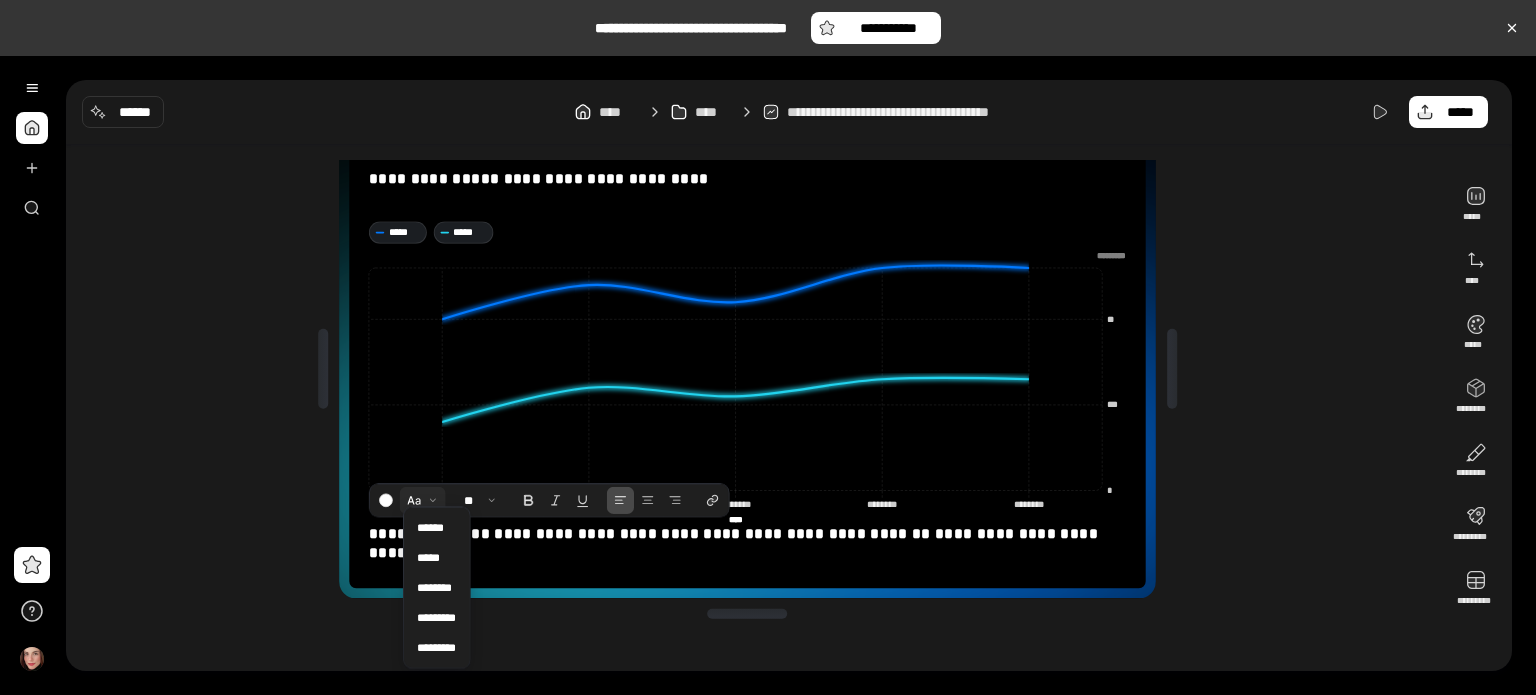 scroll, scrollTop: 13, scrollLeft: 0, axis: vertical 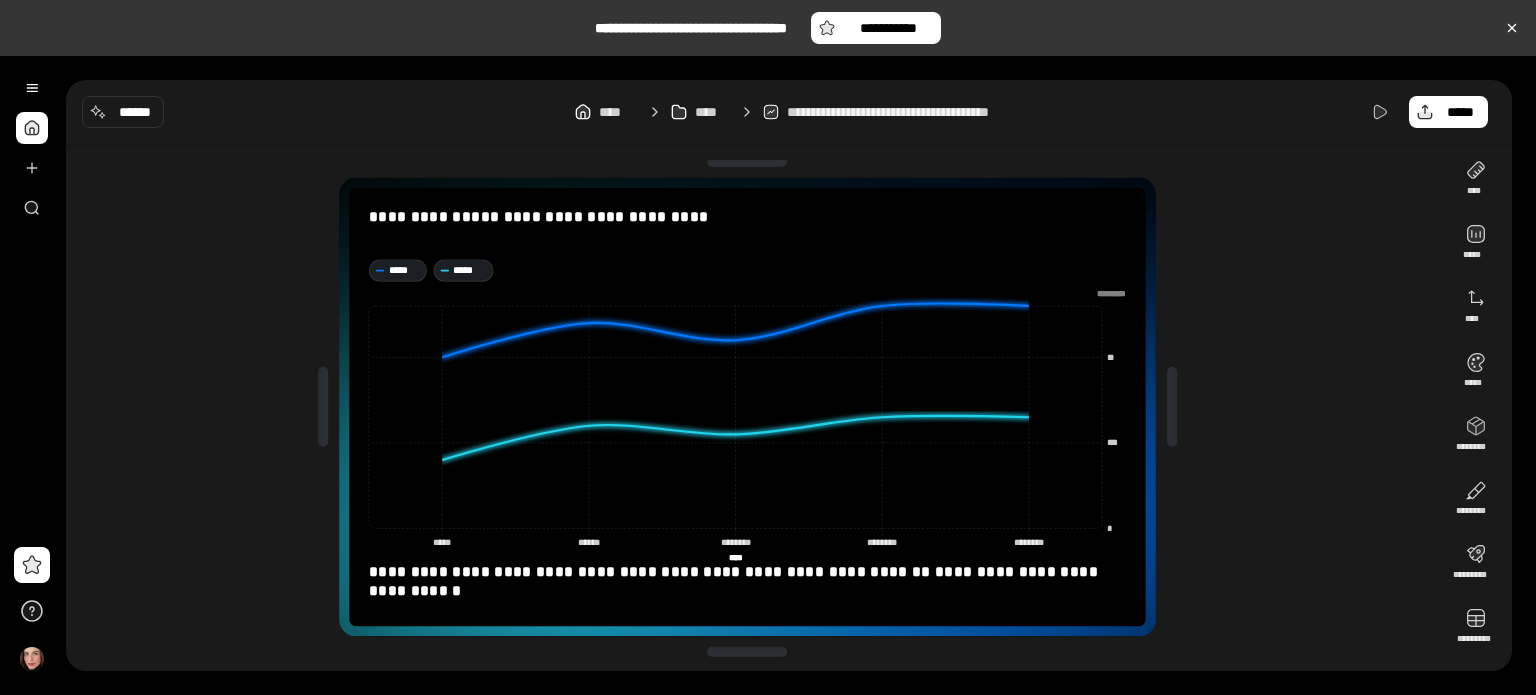 click on "**********" at bounding box center (755, 407) 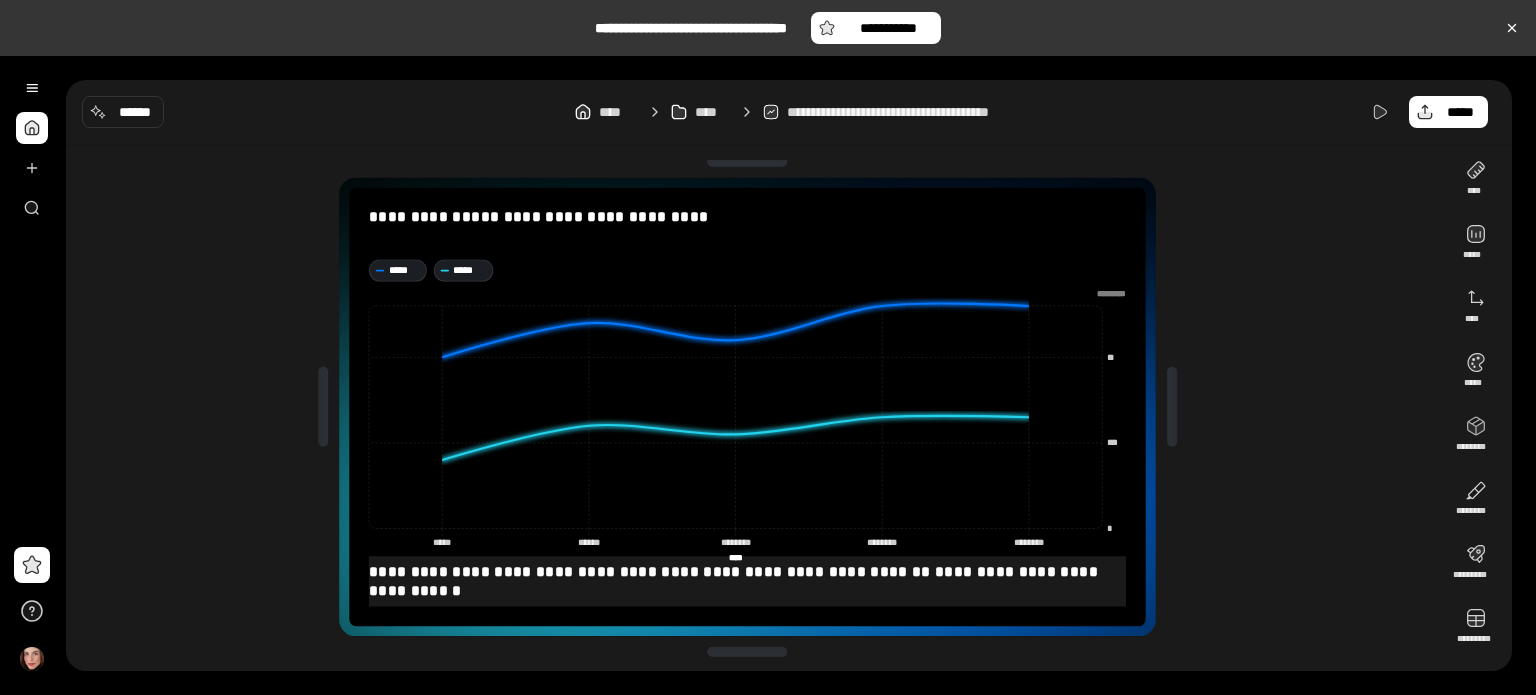 click on "**********" at bounding box center (652, 570) 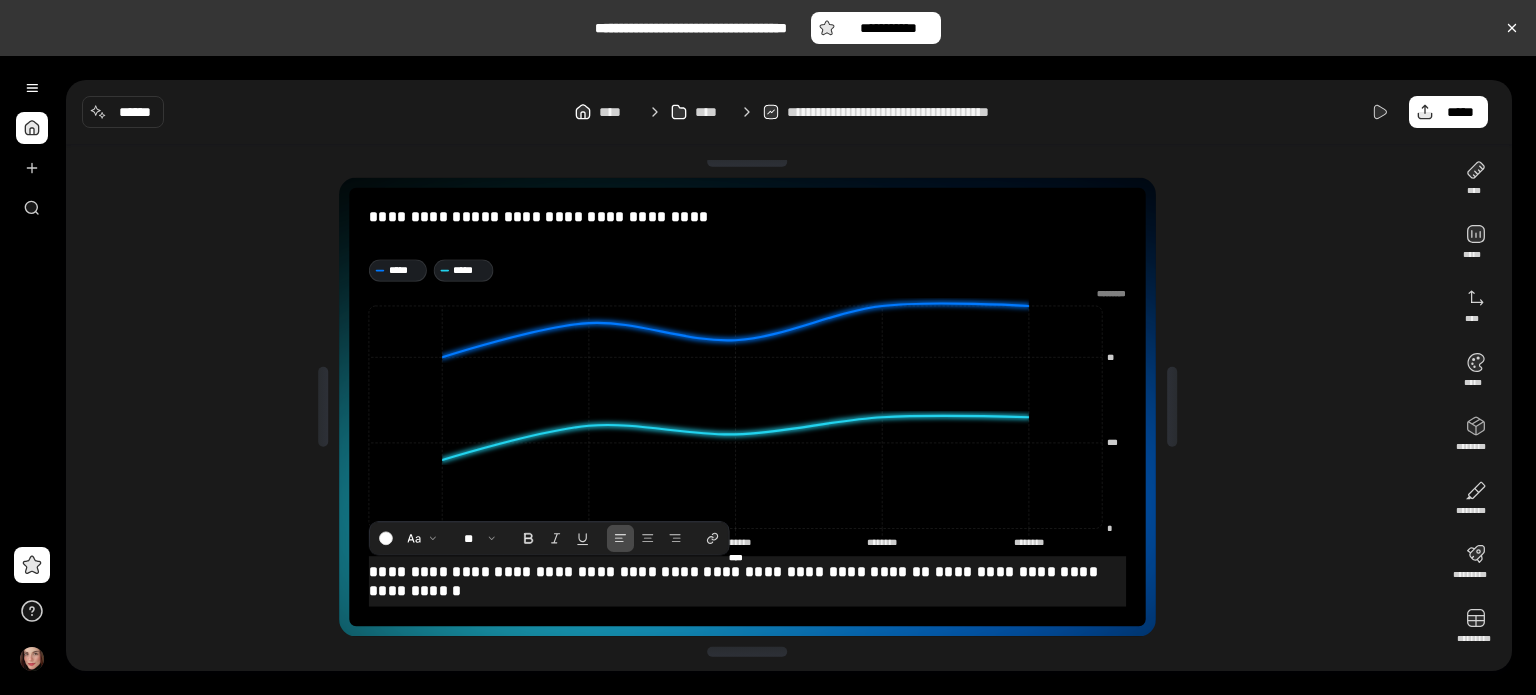click on "**********" at bounding box center (652, 570) 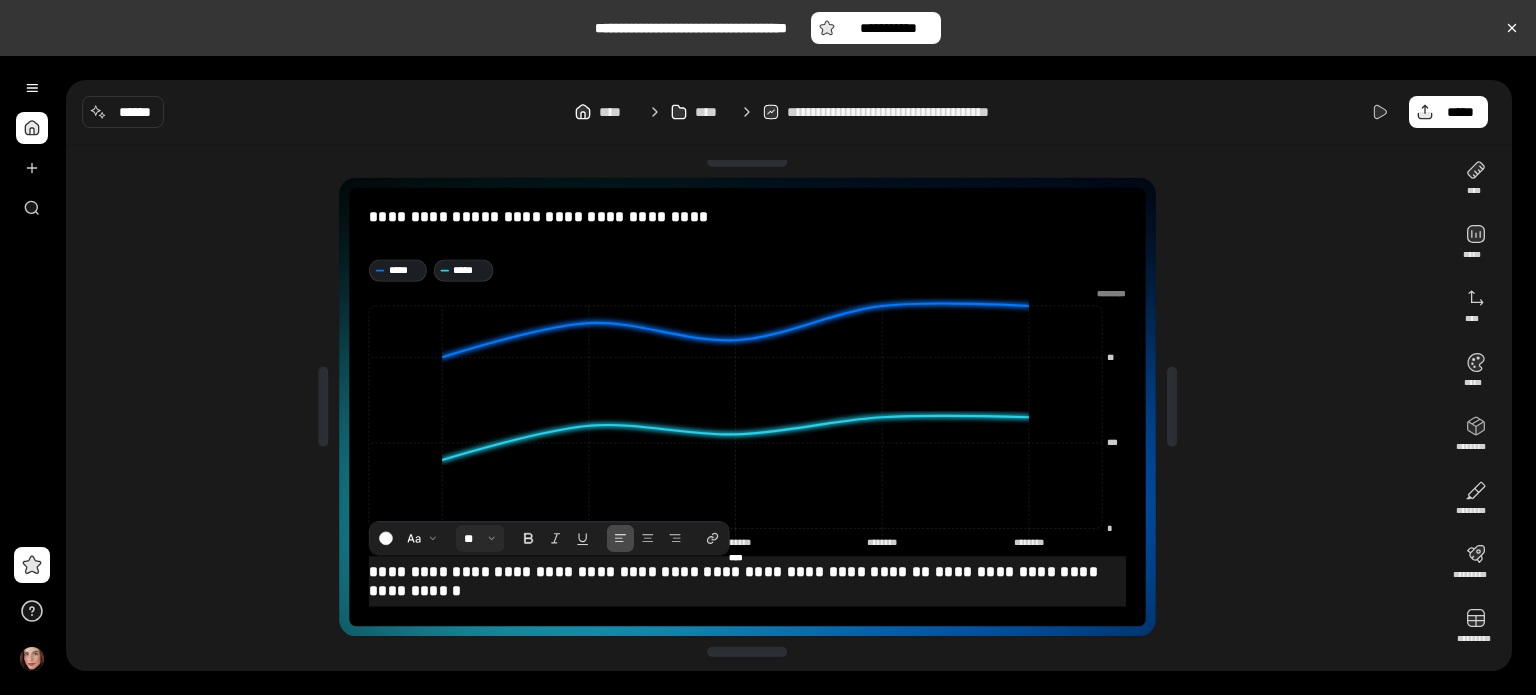click at bounding box center (480, 538) 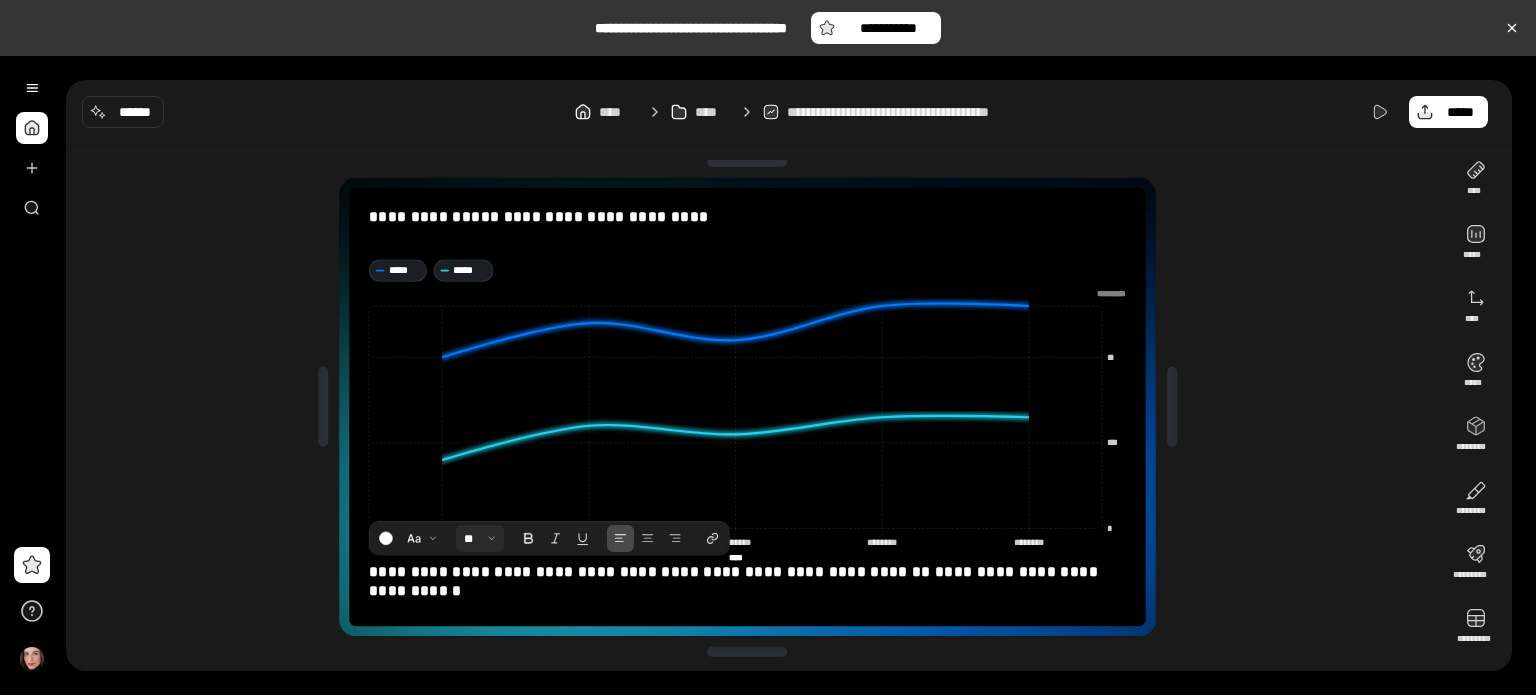 scroll, scrollTop: 24, scrollLeft: 0, axis: vertical 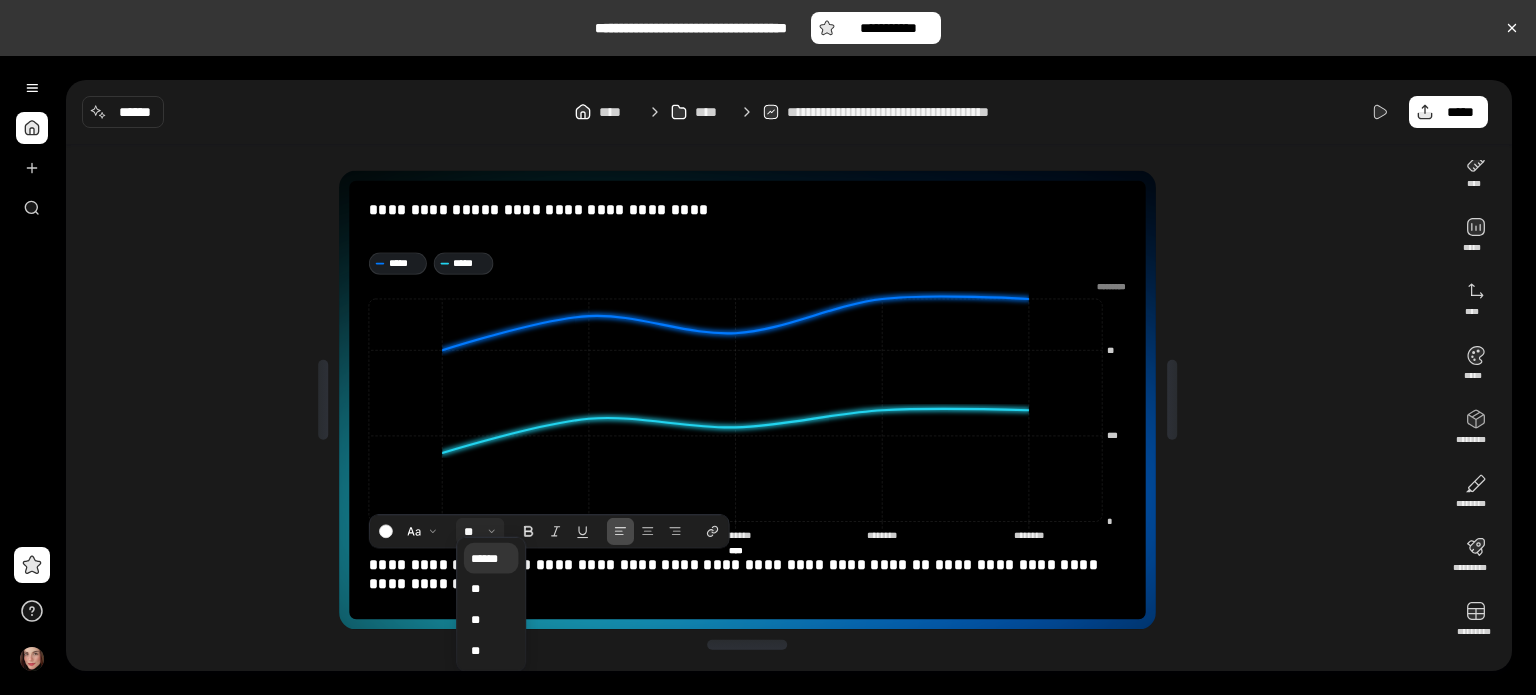 click on "******" at bounding box center (491, 557) 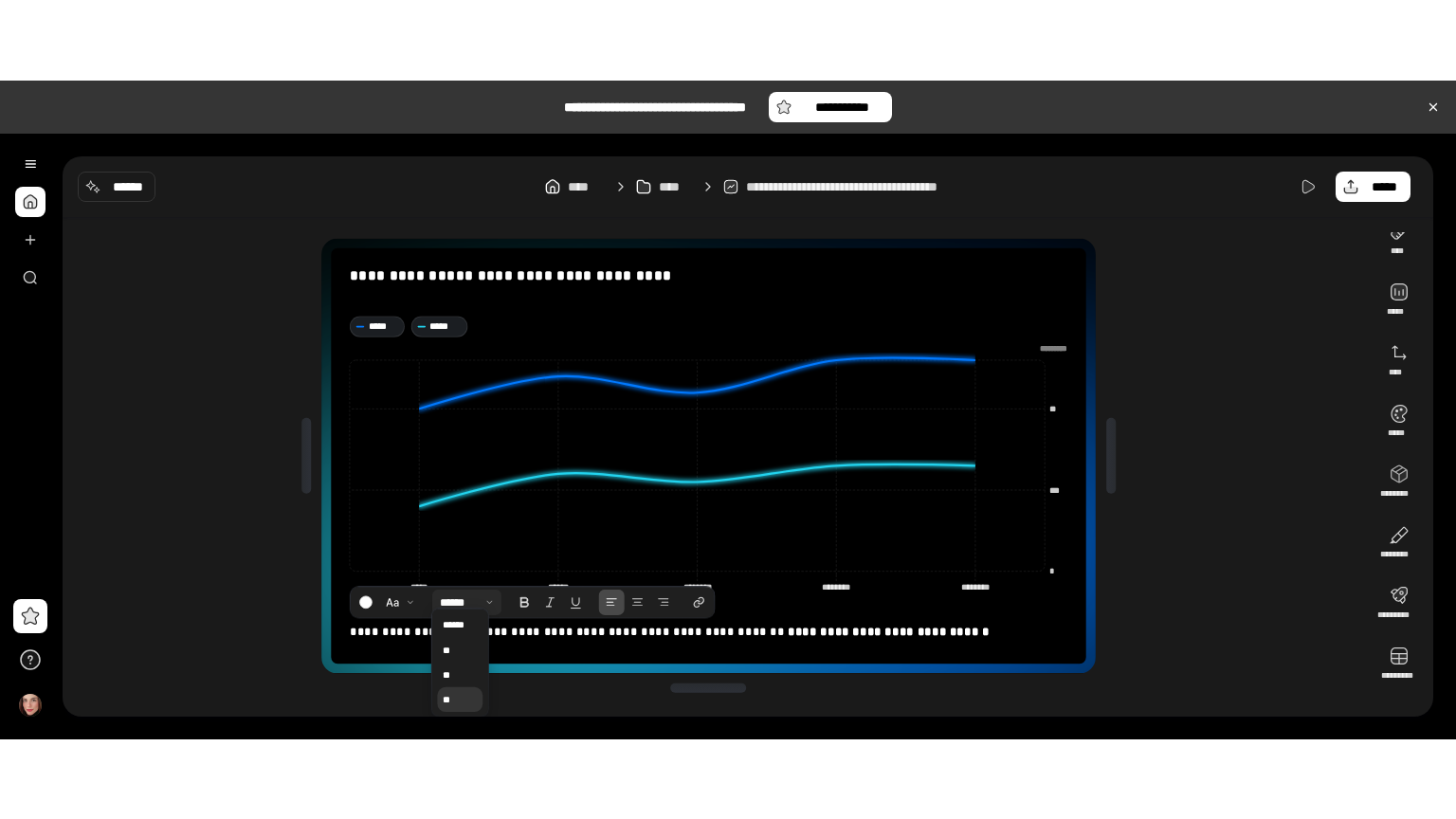 scroll, scrollTop: 12, scrollLeft: 0, axis: vertical 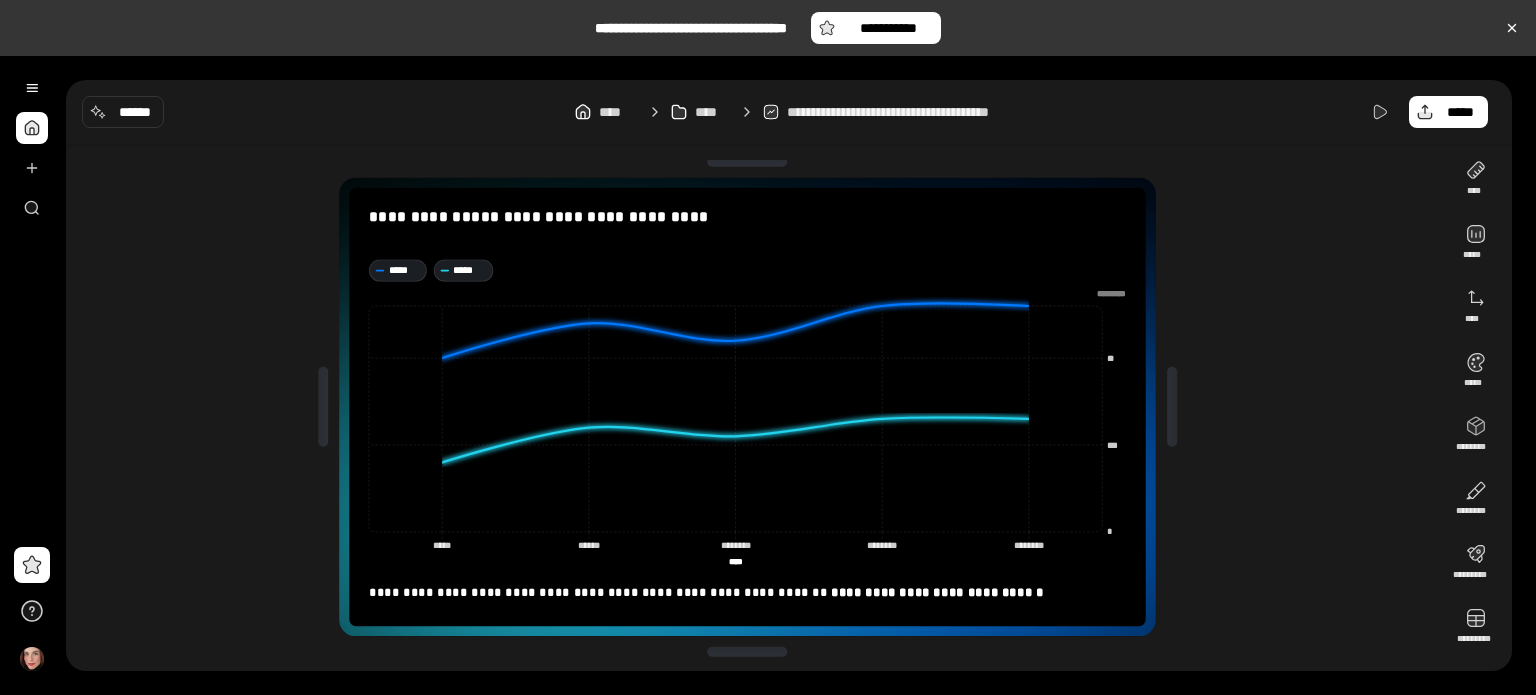 click on "**********" at bounding box center (755, 407) 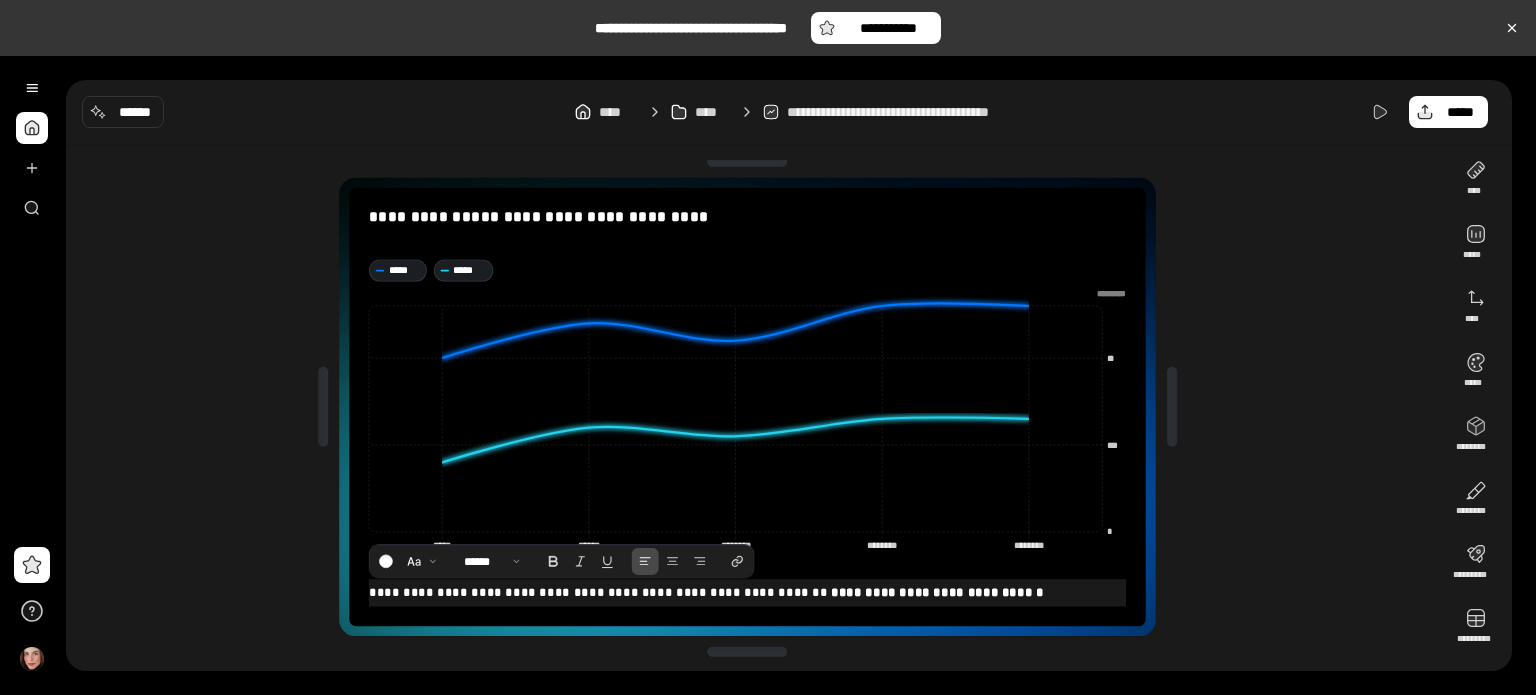 click on "**********" at bounding box center [600, 592] 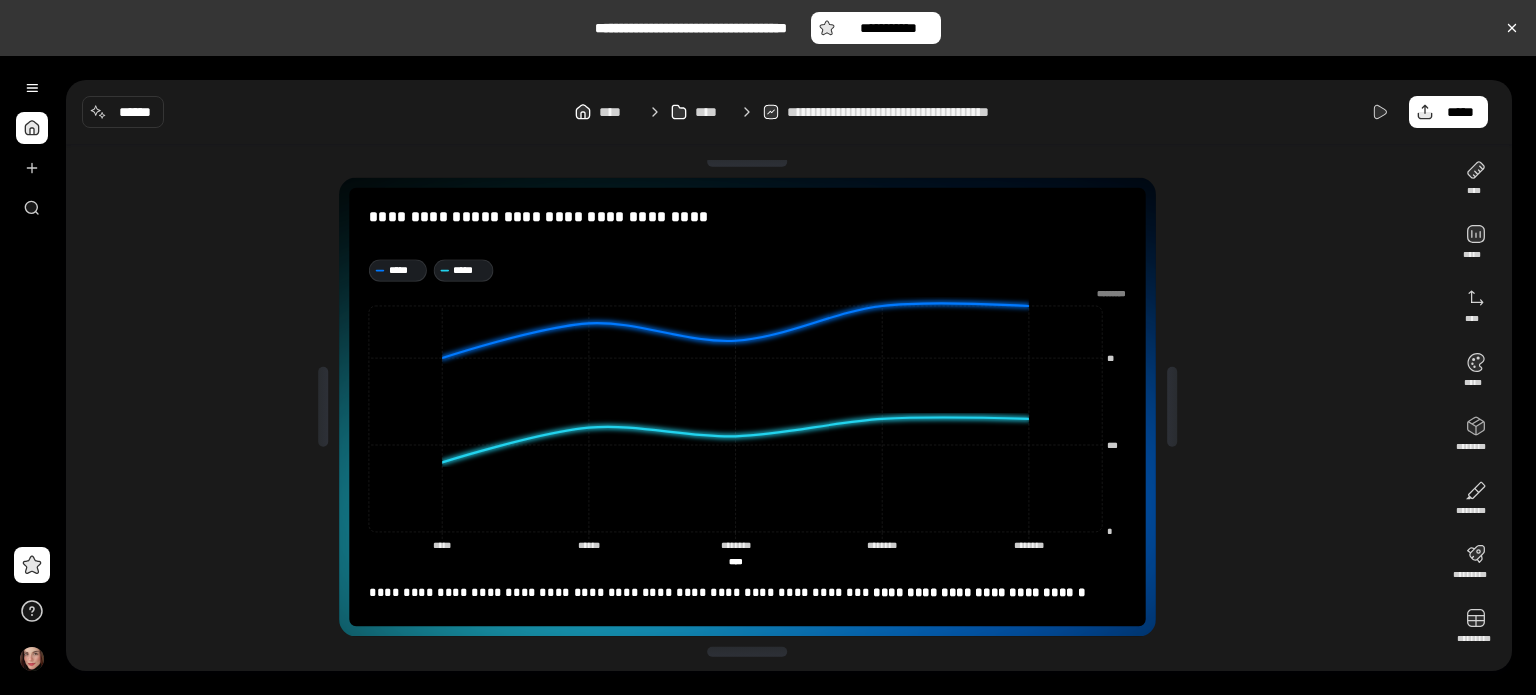 click on "**********" at bounding box center [755, 407] 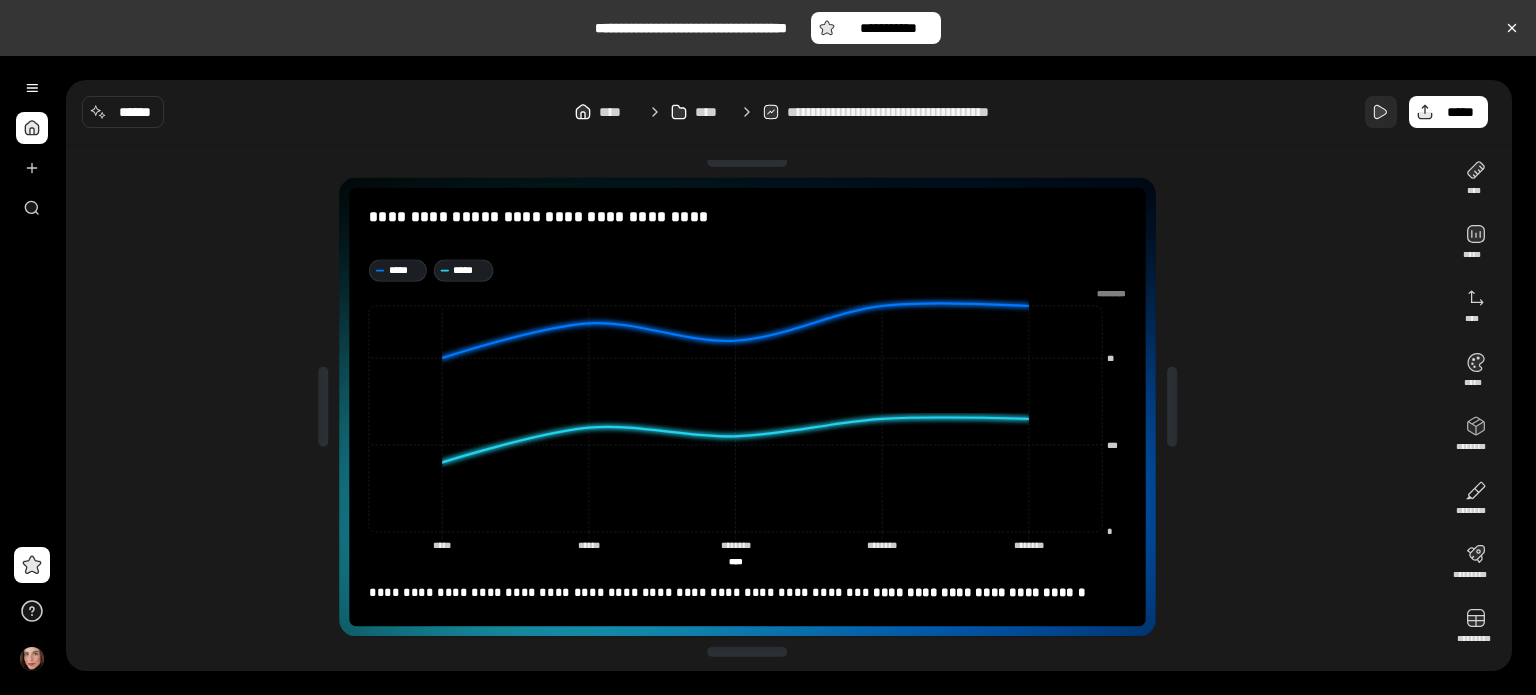 click at bounding box center (1381, 112) 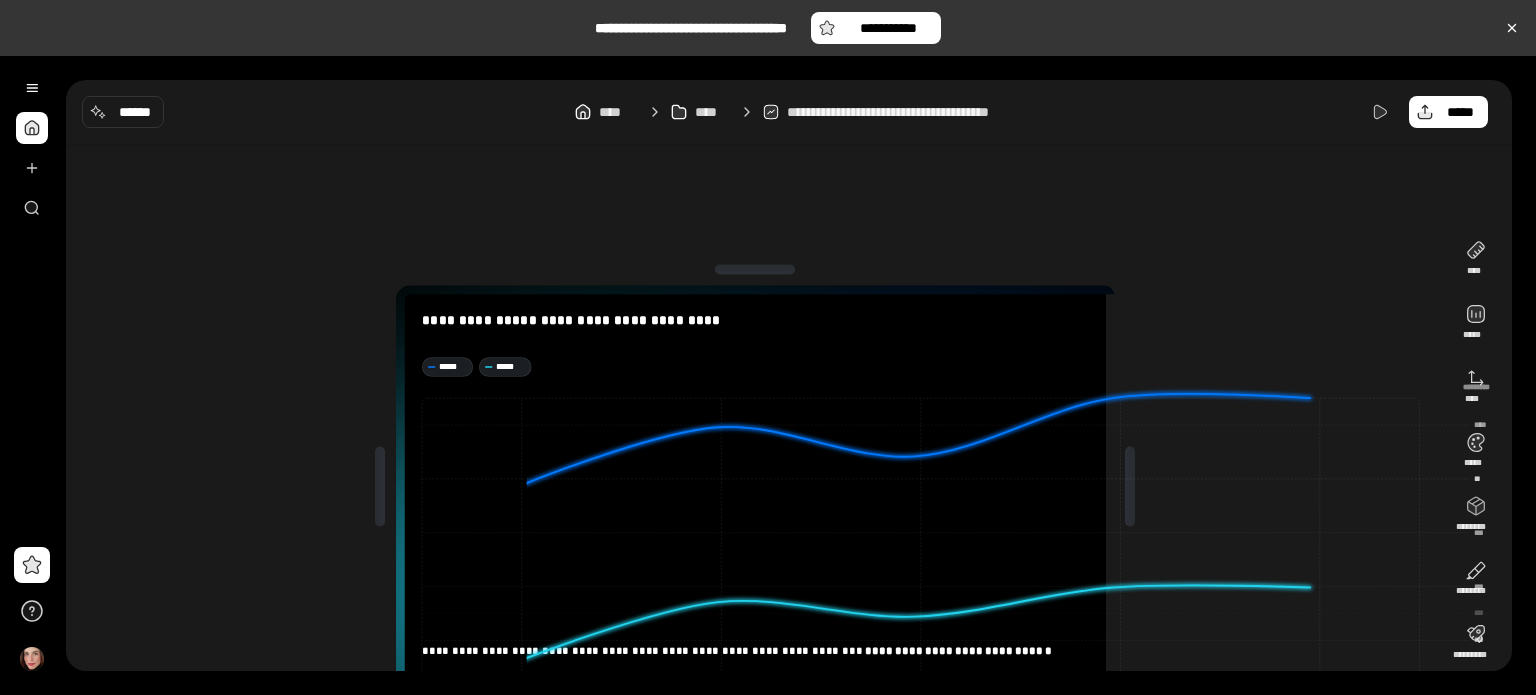 scroll, scrollTop: 0, scrollLeft: 0, axis: both 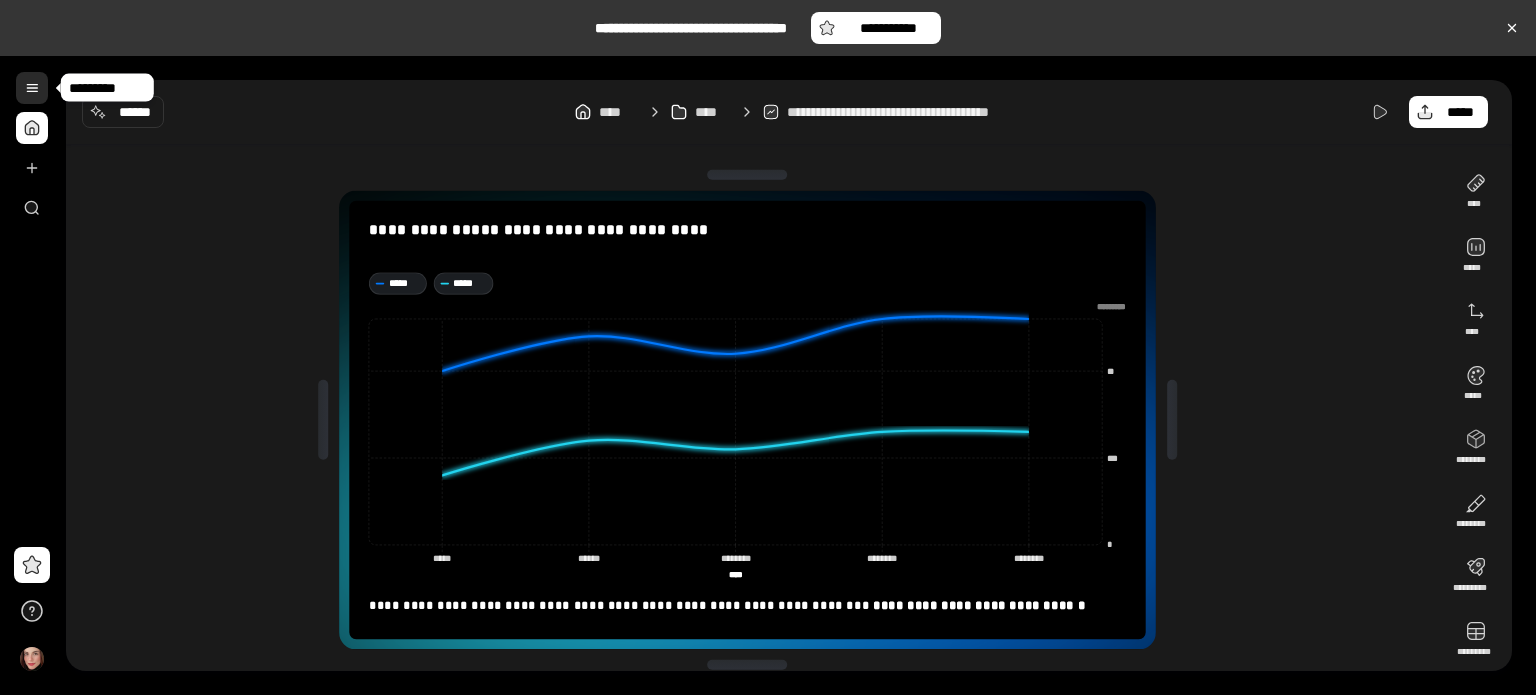 click at bounding box center [32, 88] 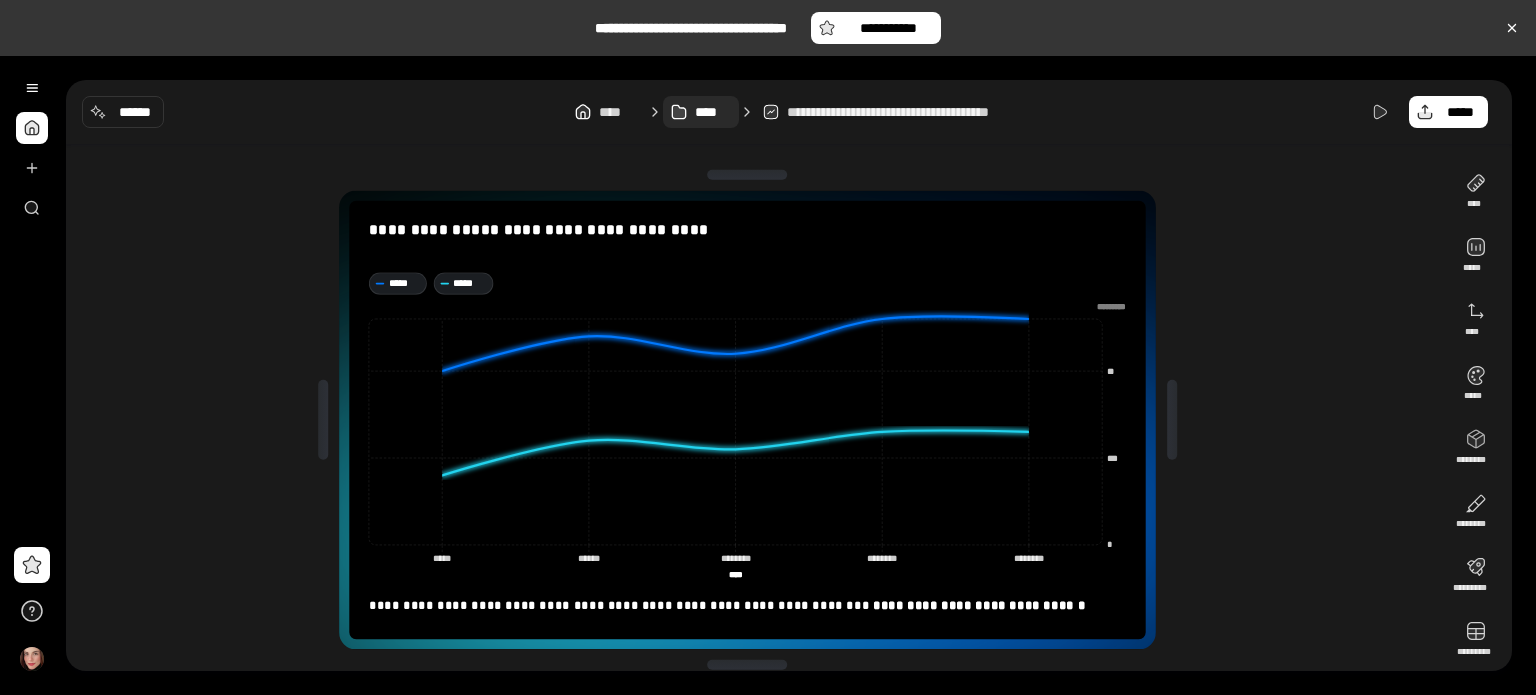 click on "****" at bounding box center (713, 112) 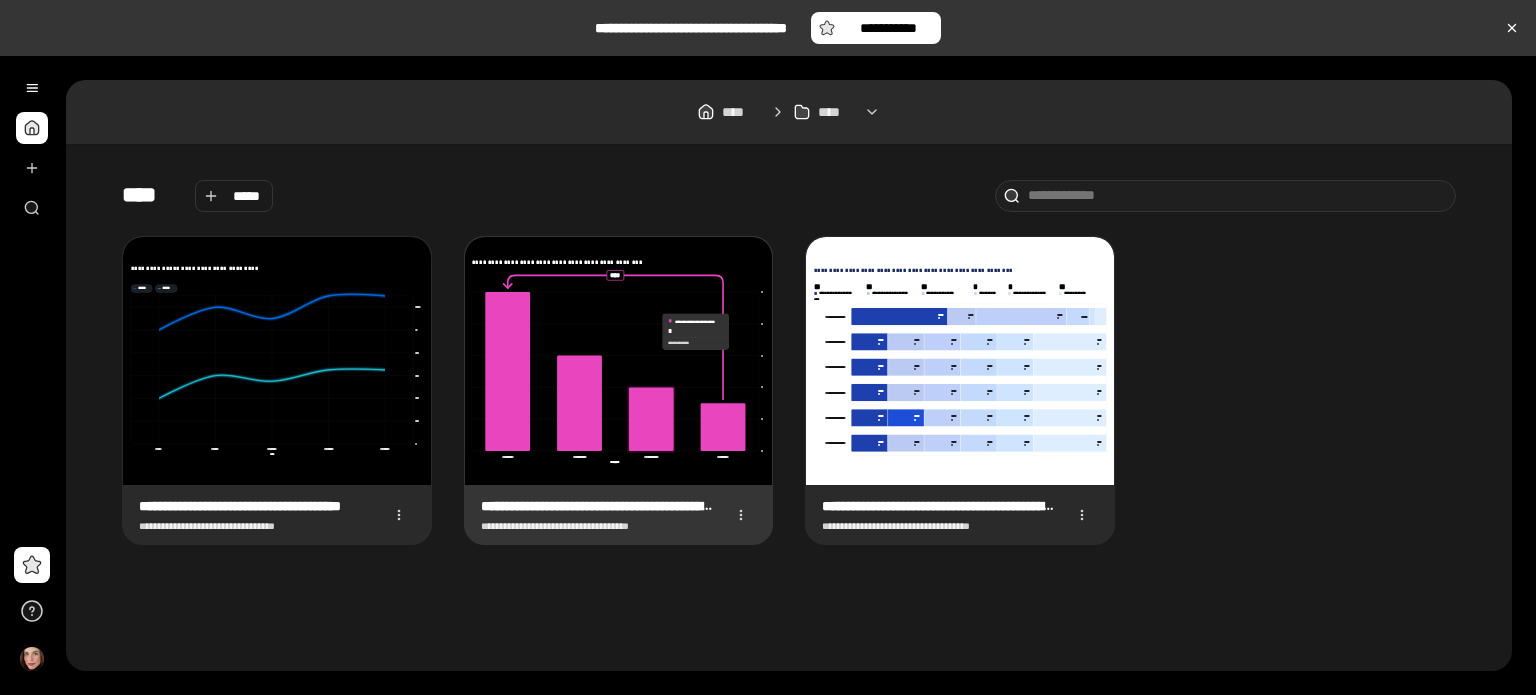 click 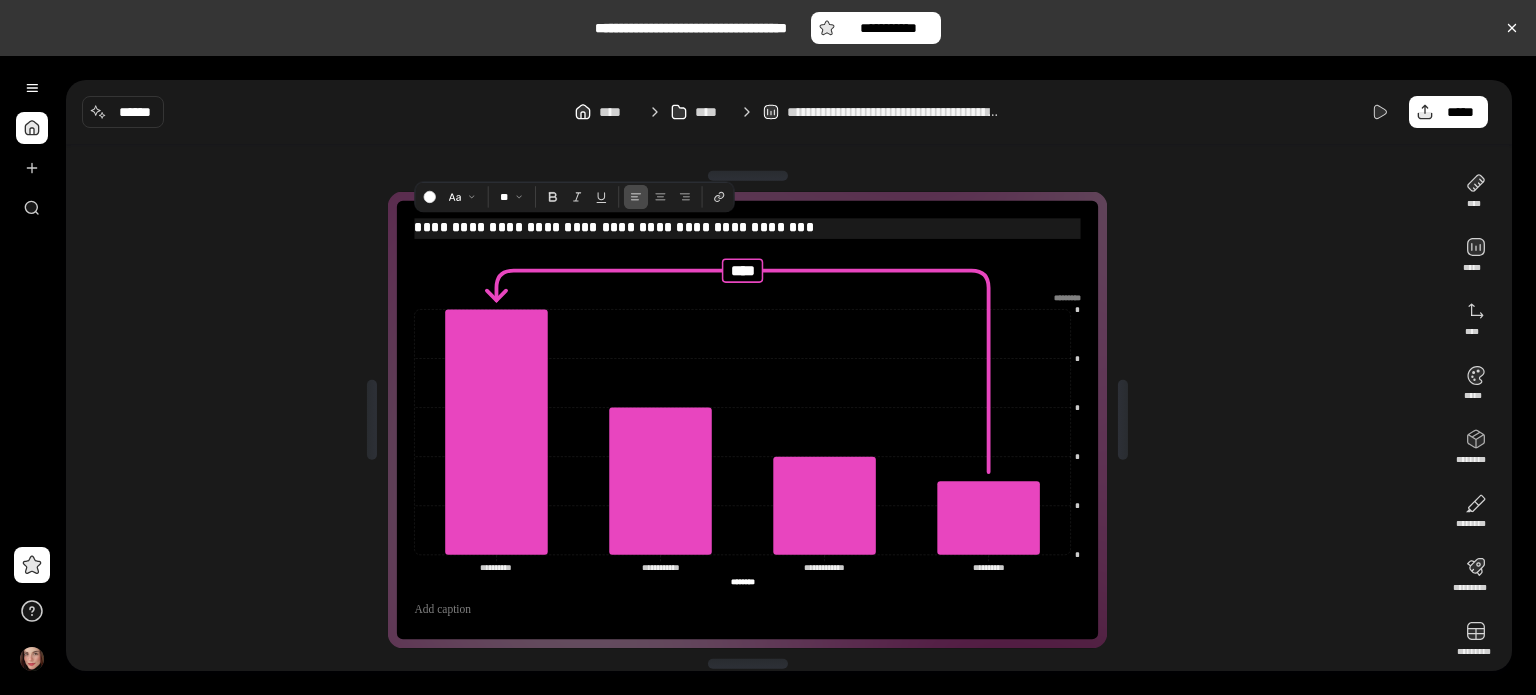 click on "**********" at bounding box center (747, 226) 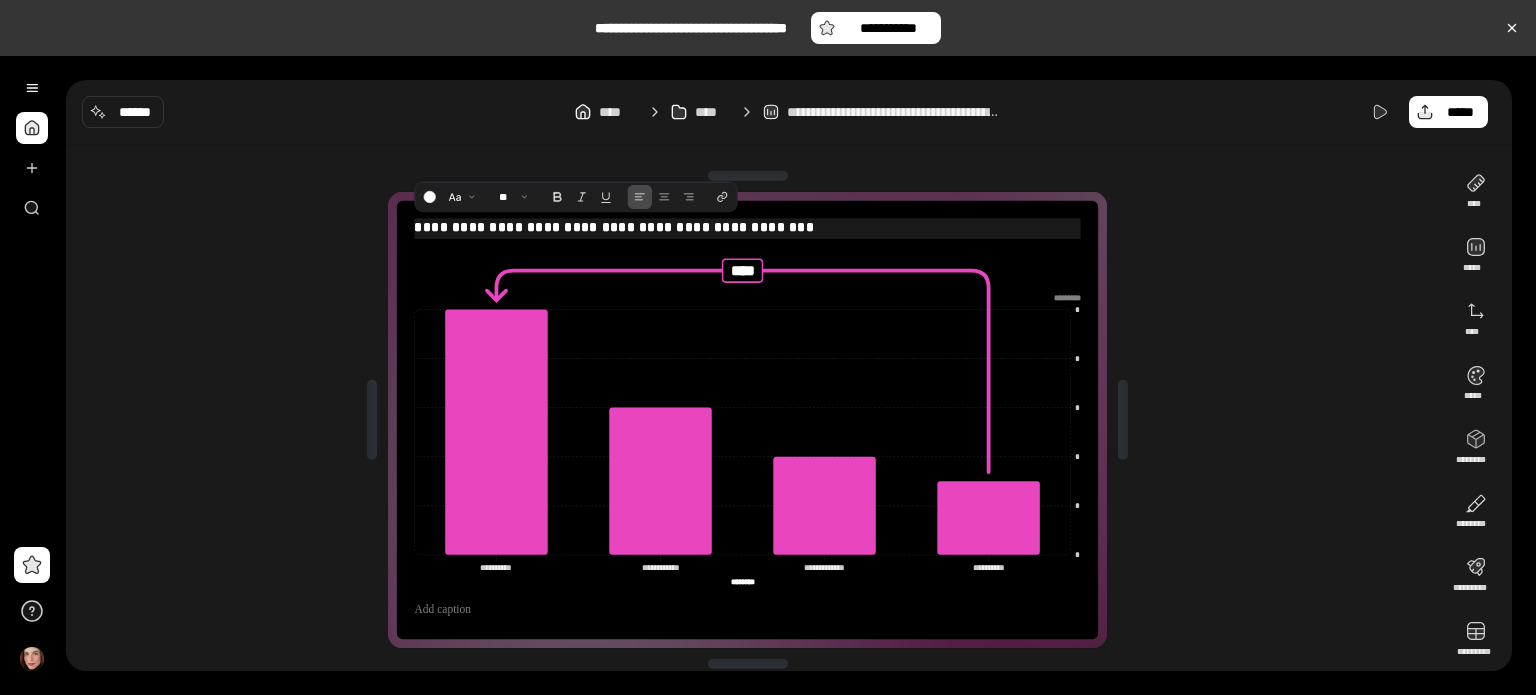 click on "**********" at bounding box center (747, 226) 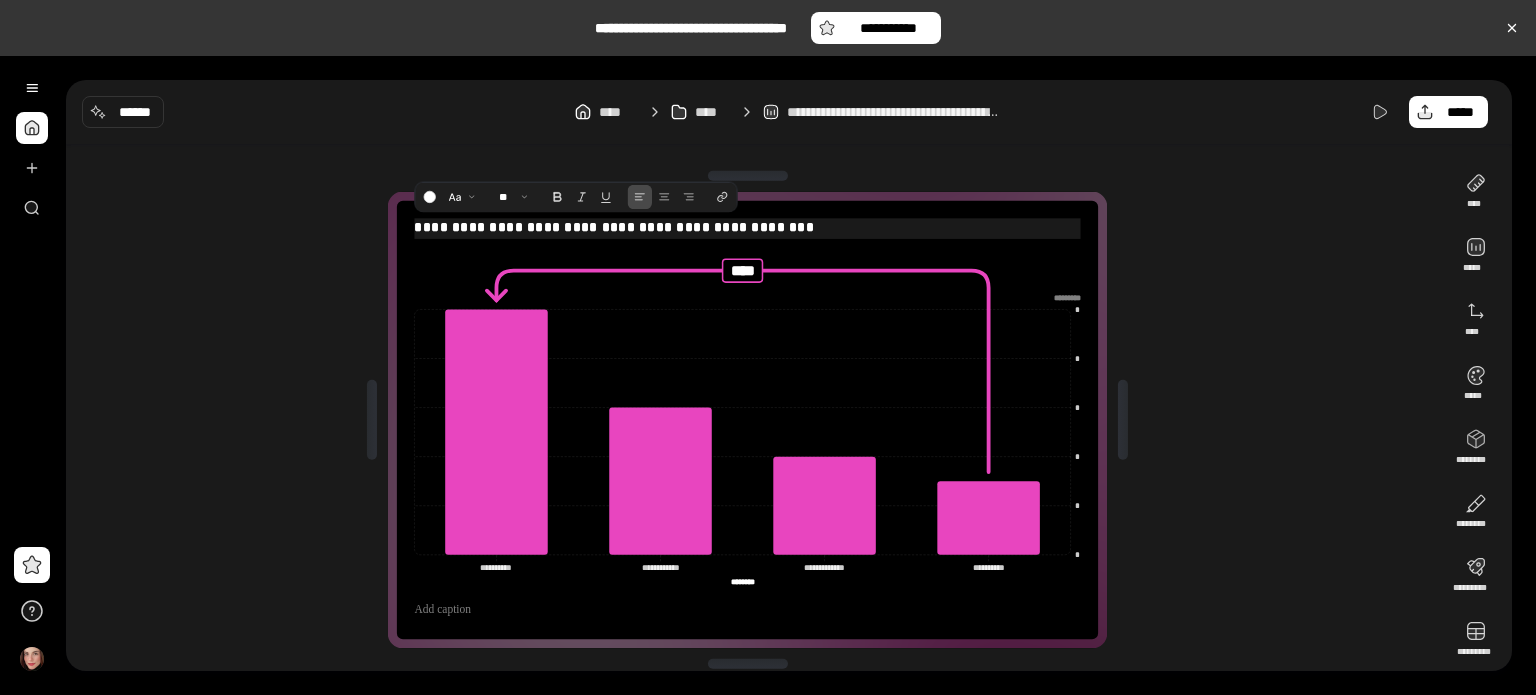 type 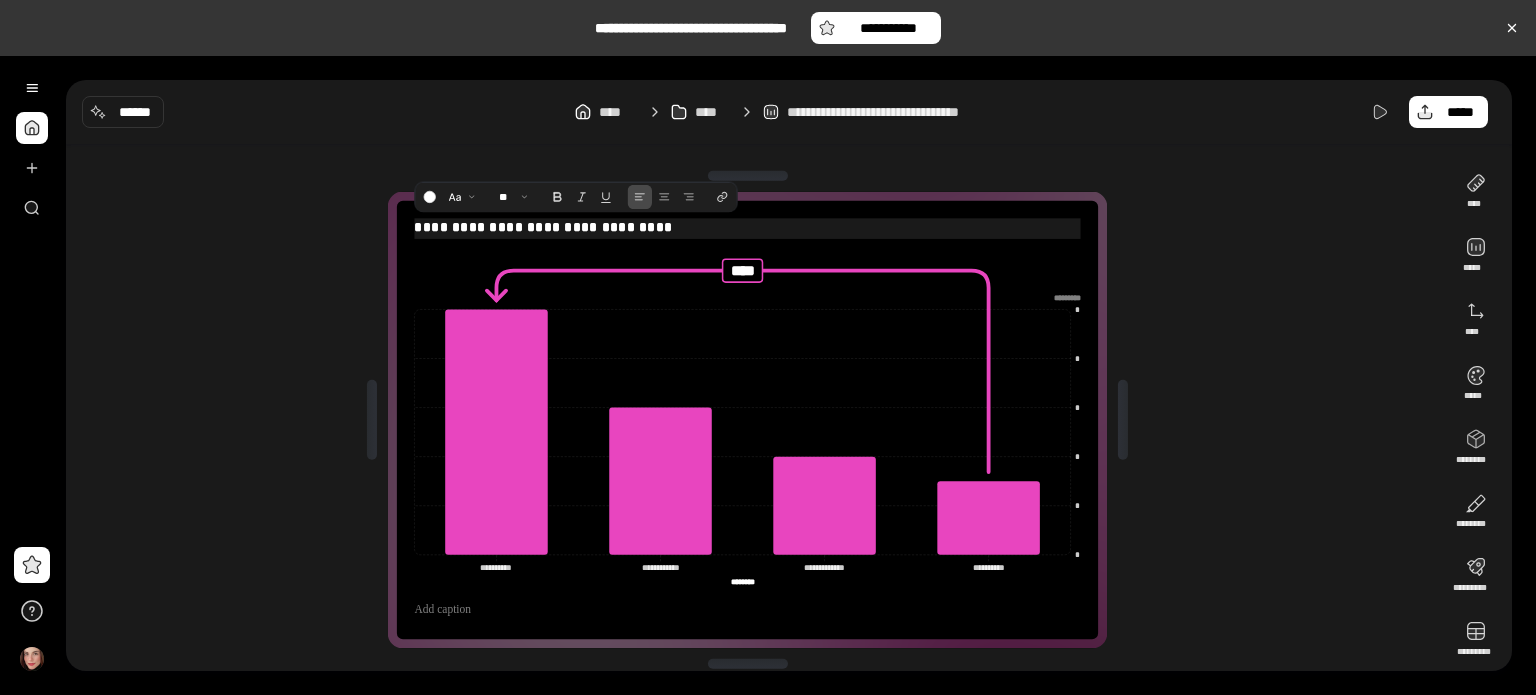 click on "**********" at bounding box center (747, 226) 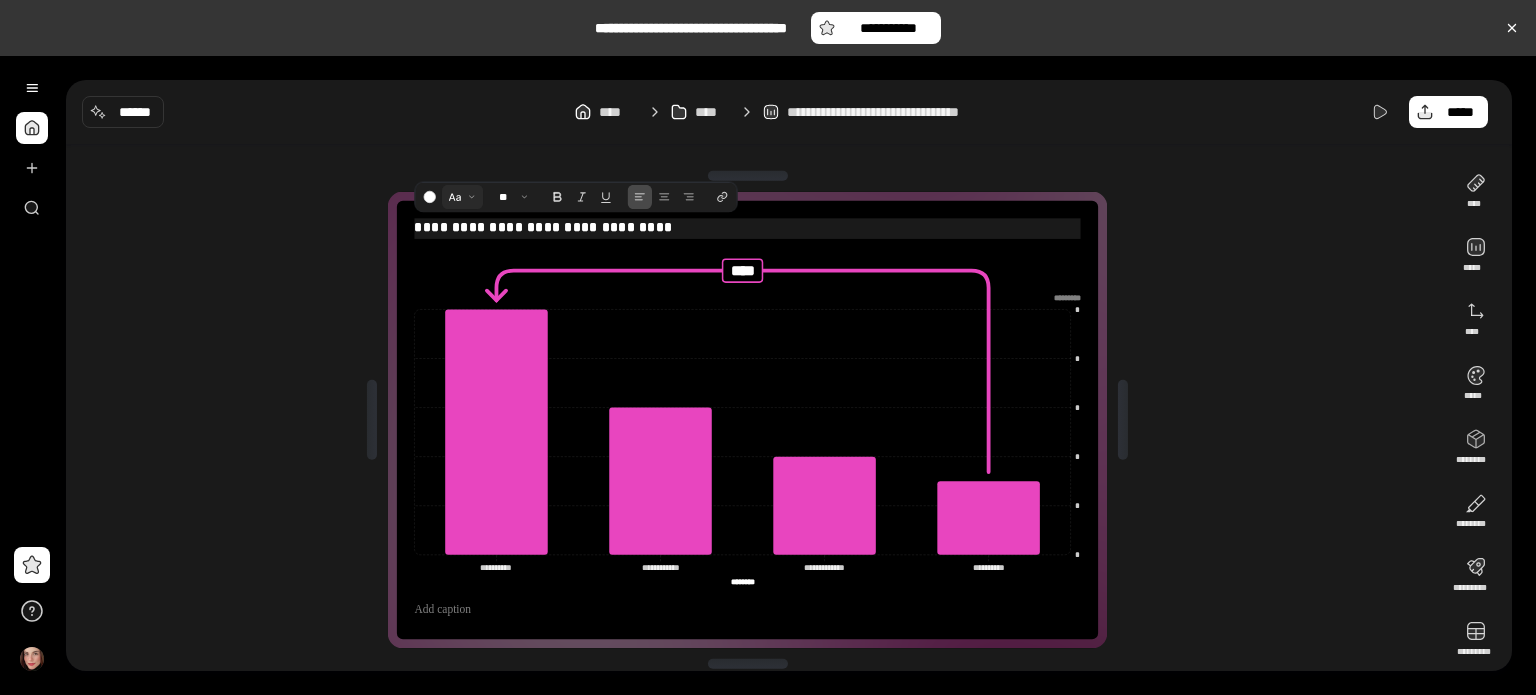 click at bounding box center (463, 196) 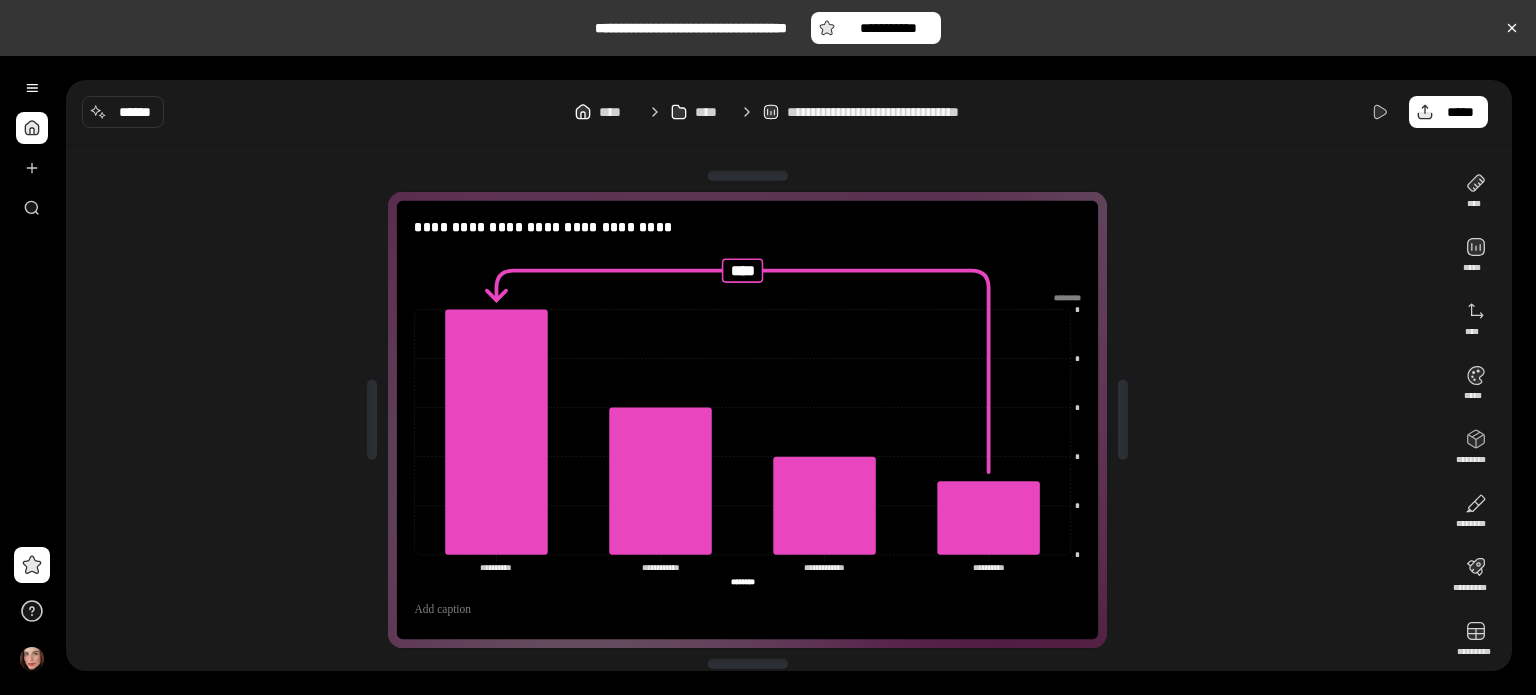 click on "**********" at bounding box center (755, 420) 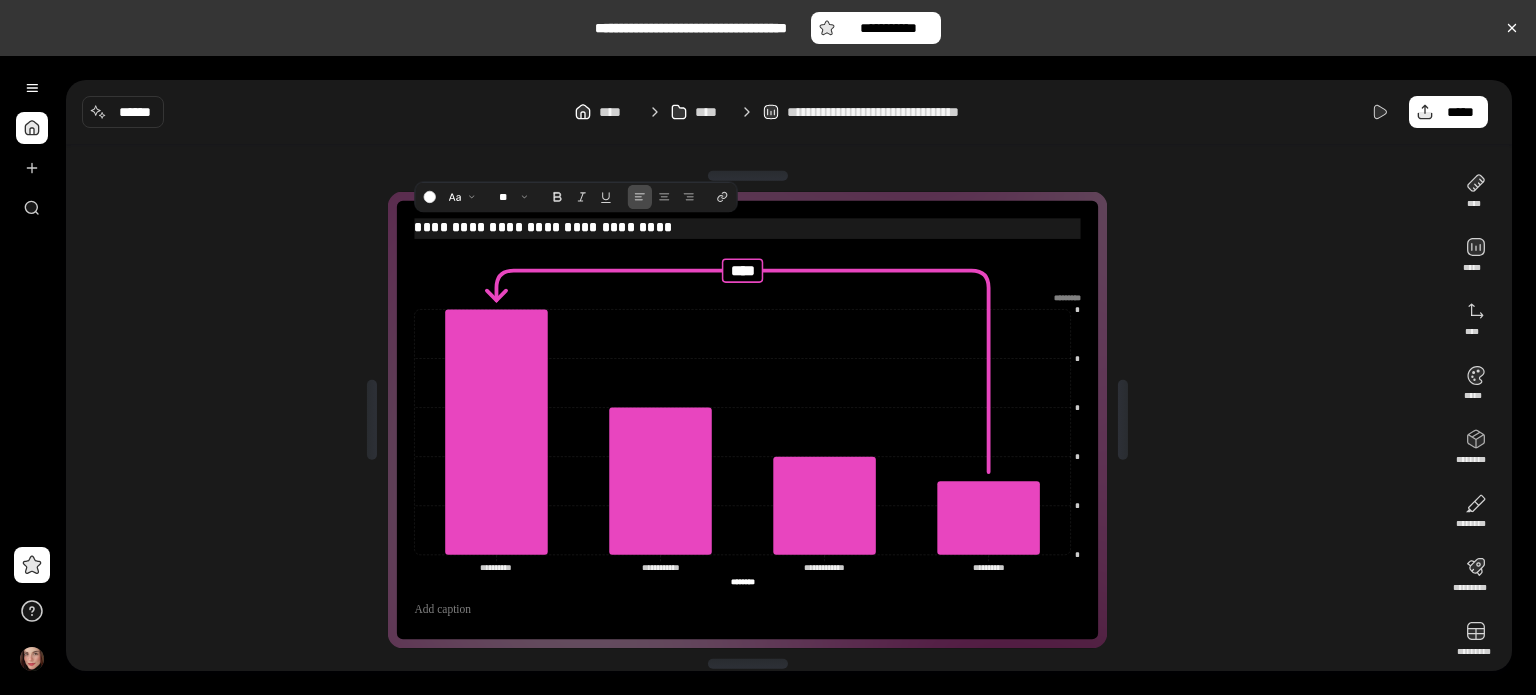 click on "**********" at bounding box center (747, 226) 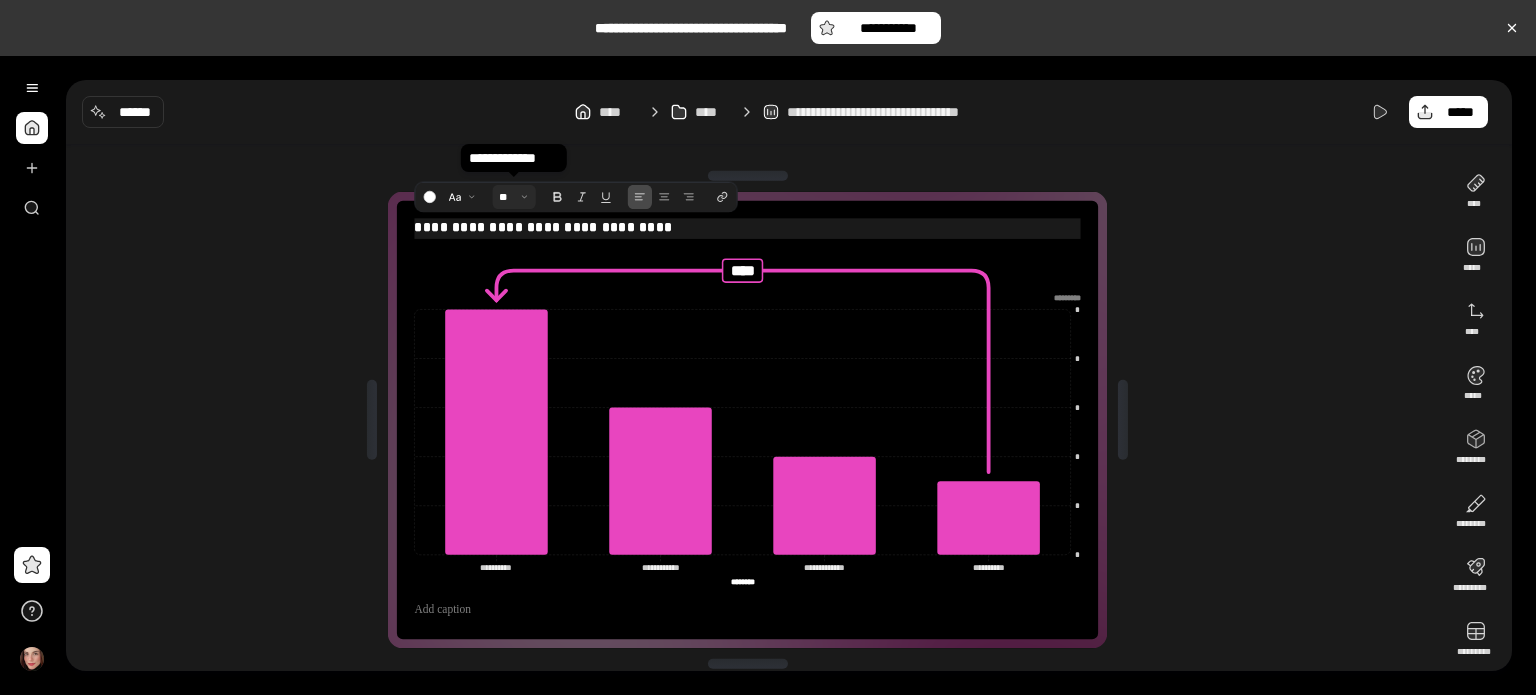 click at bounding box center [514, 196] 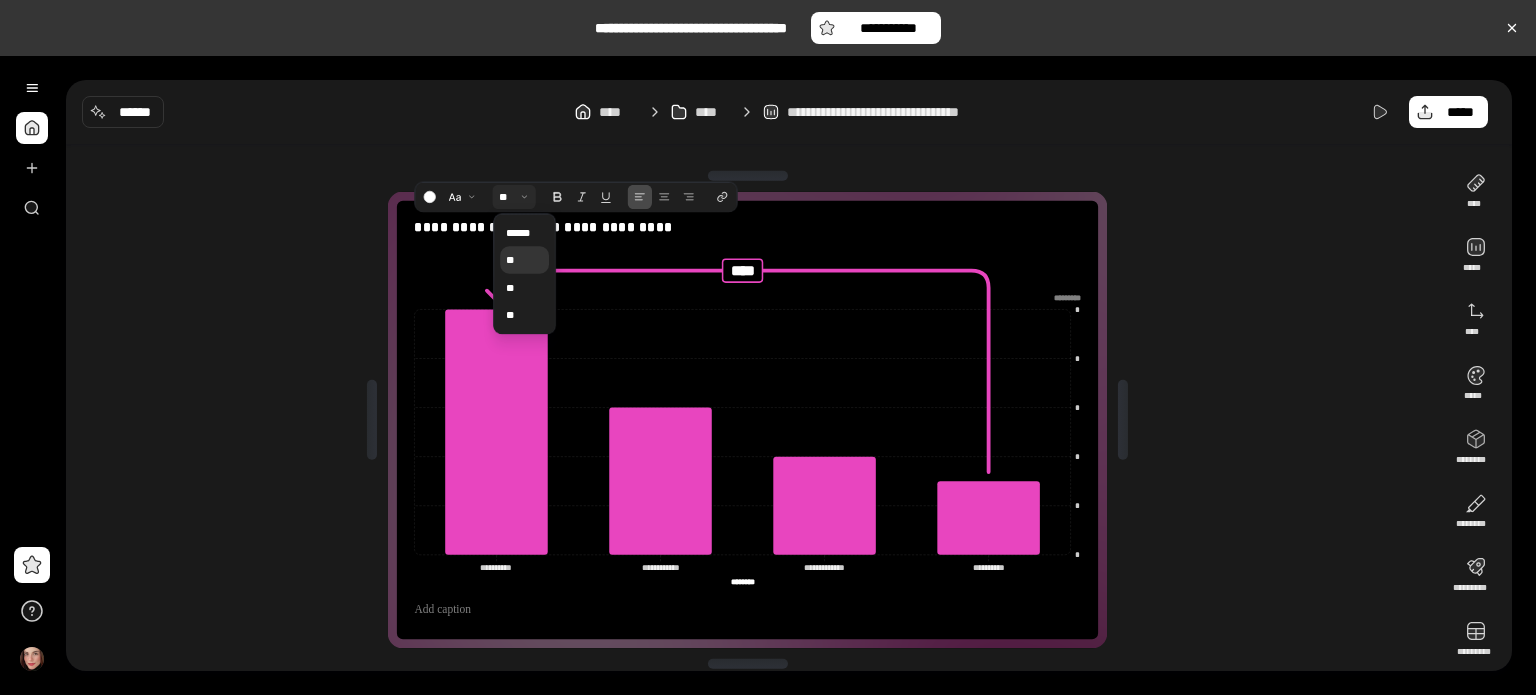 click on "**" at bounding box center (524, 259) 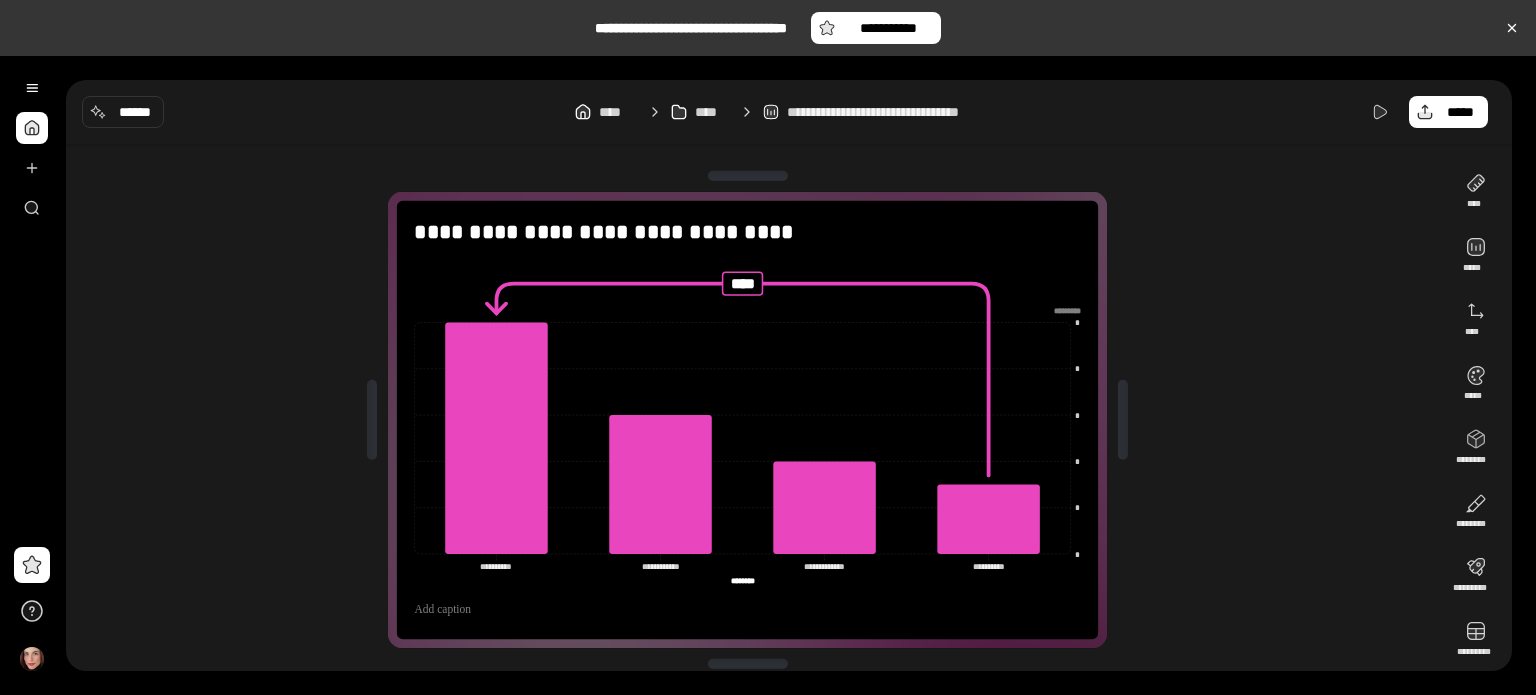 click on "**********" at bounding box center (755, 420) 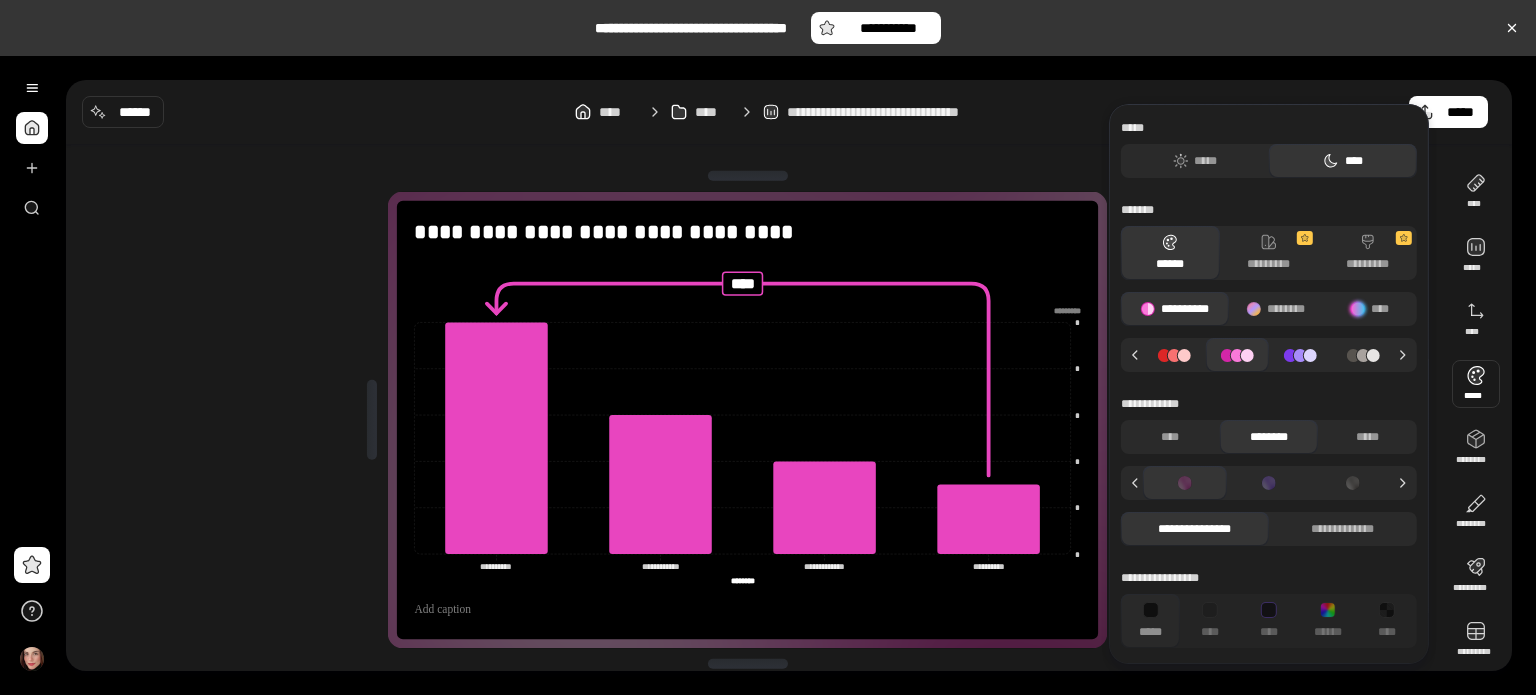click at bounding box center (1174, 355) 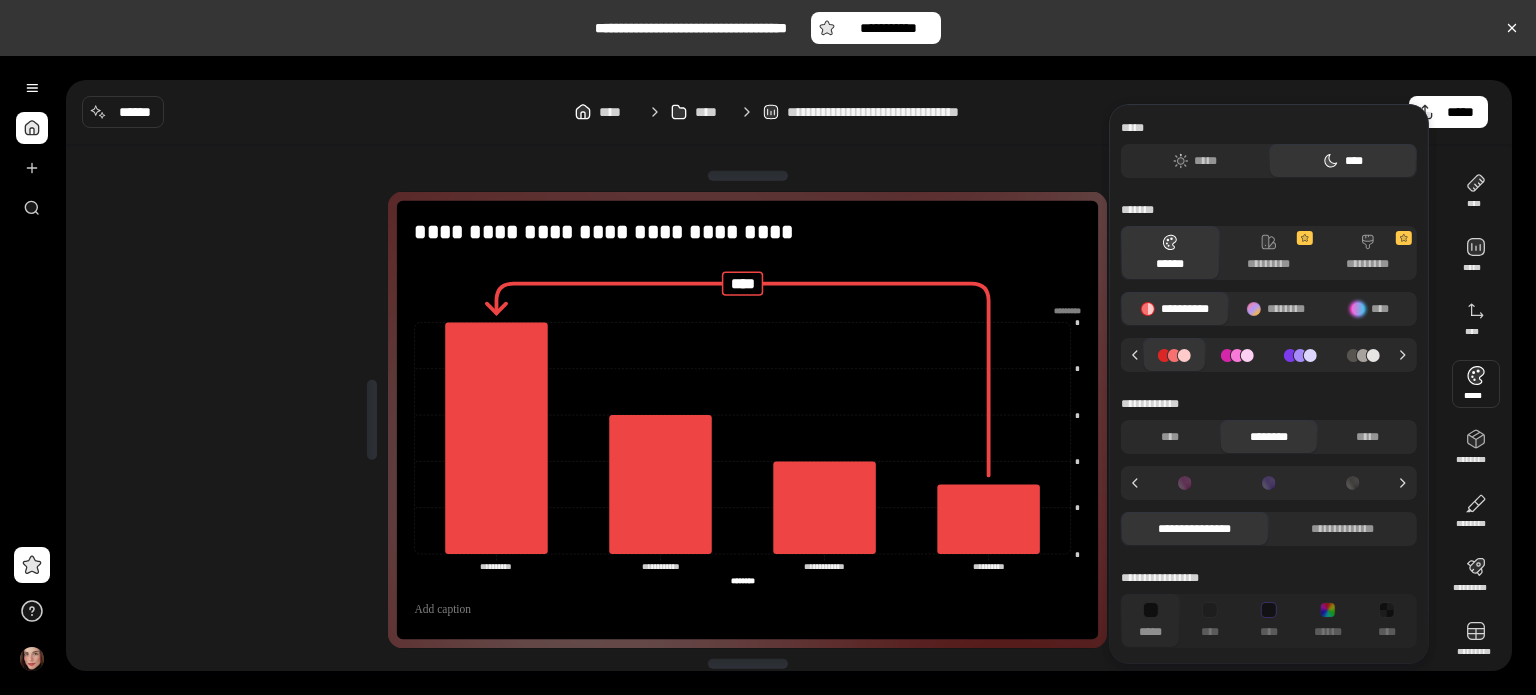 click 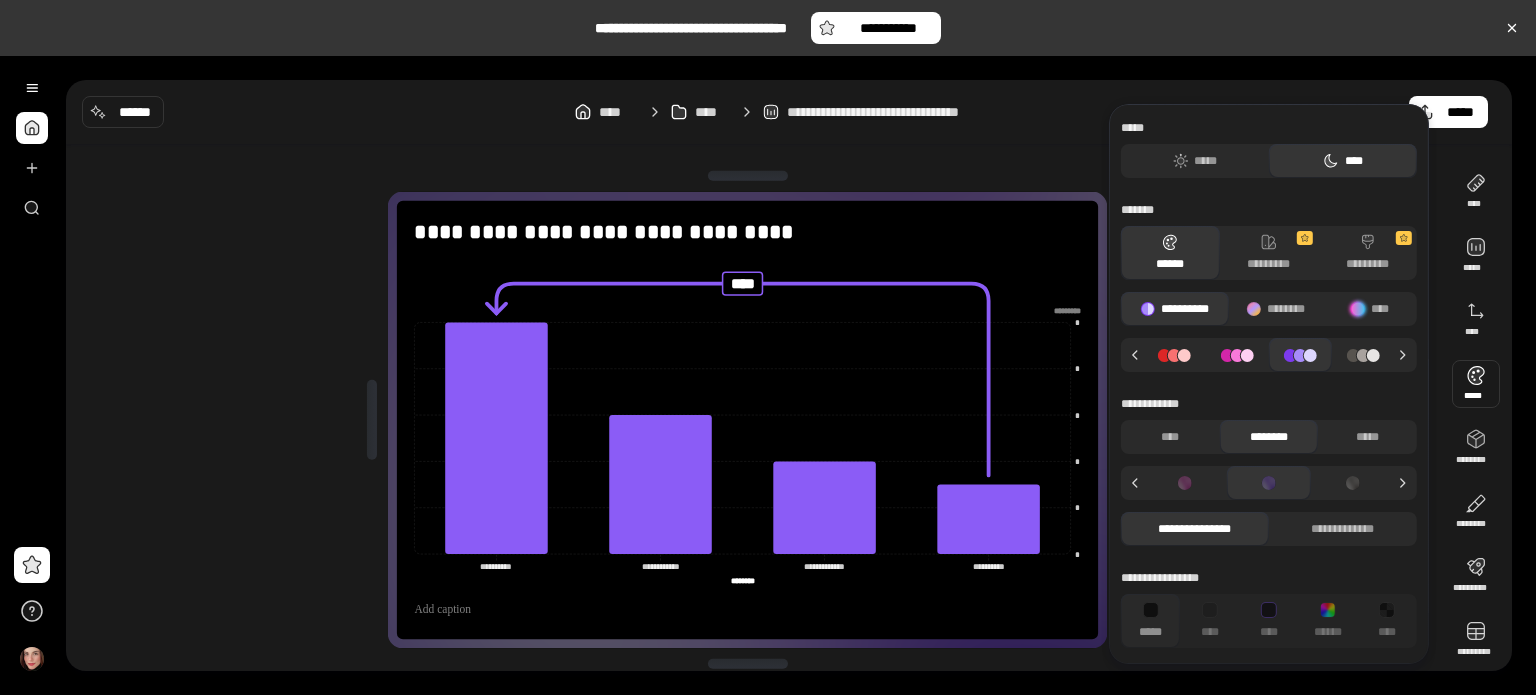 click at bounding box center (1353, 483) 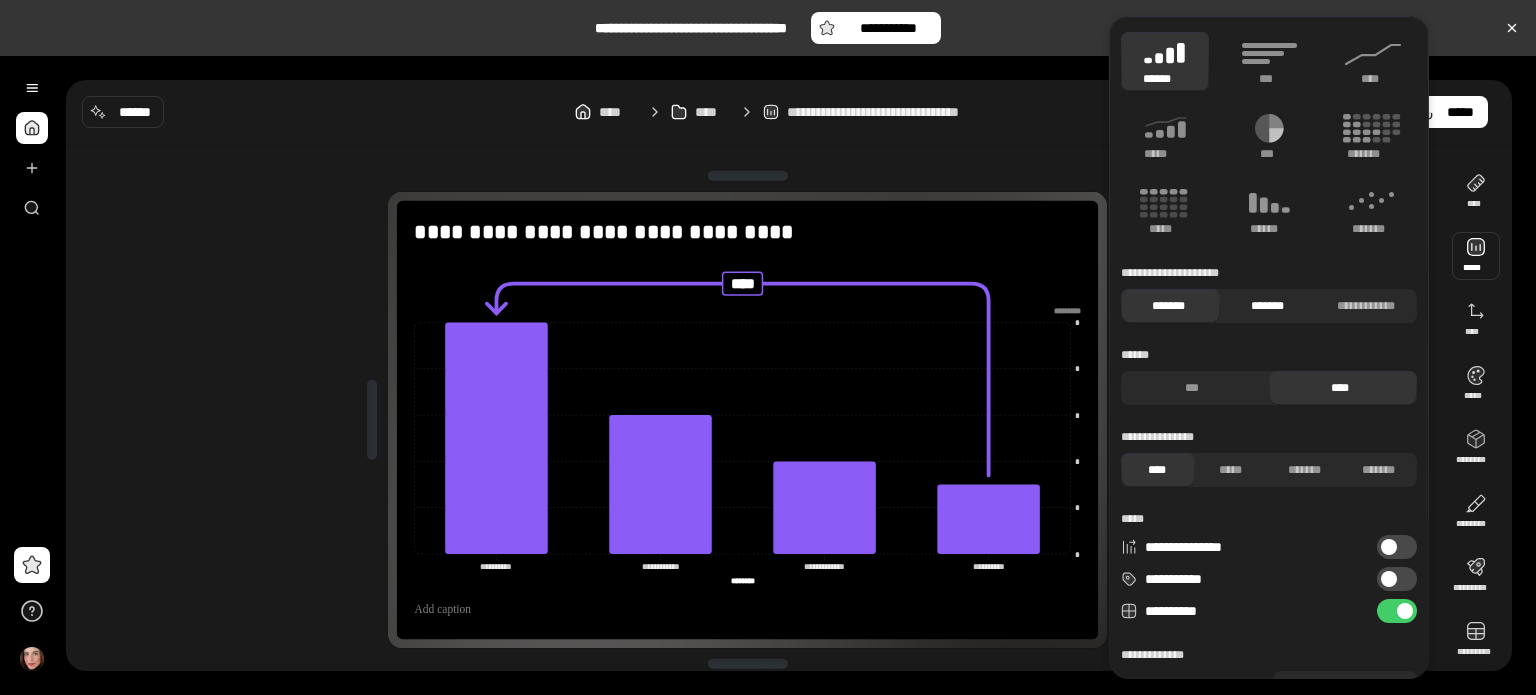 click on "*******" at bounding box center (1266, 306) 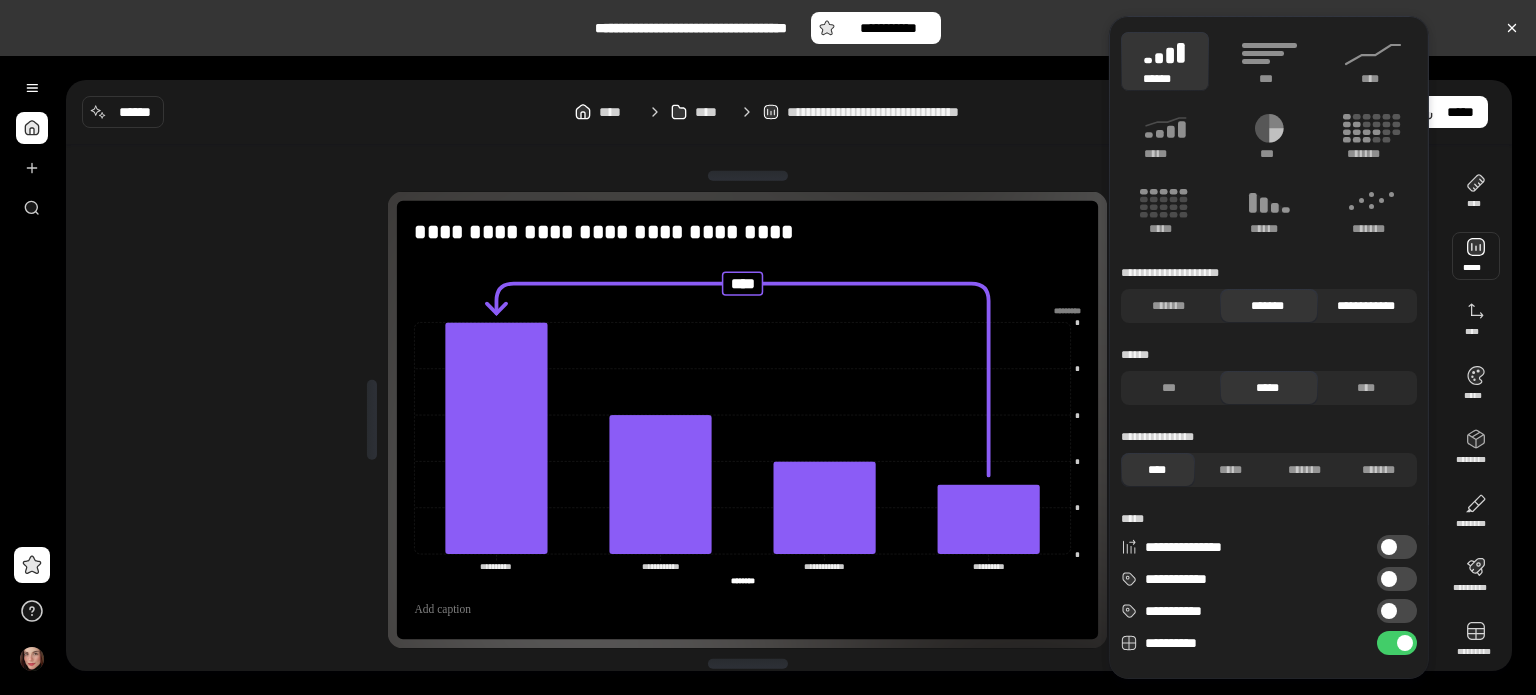 click on "**********" at bounding box center [1365, 306] 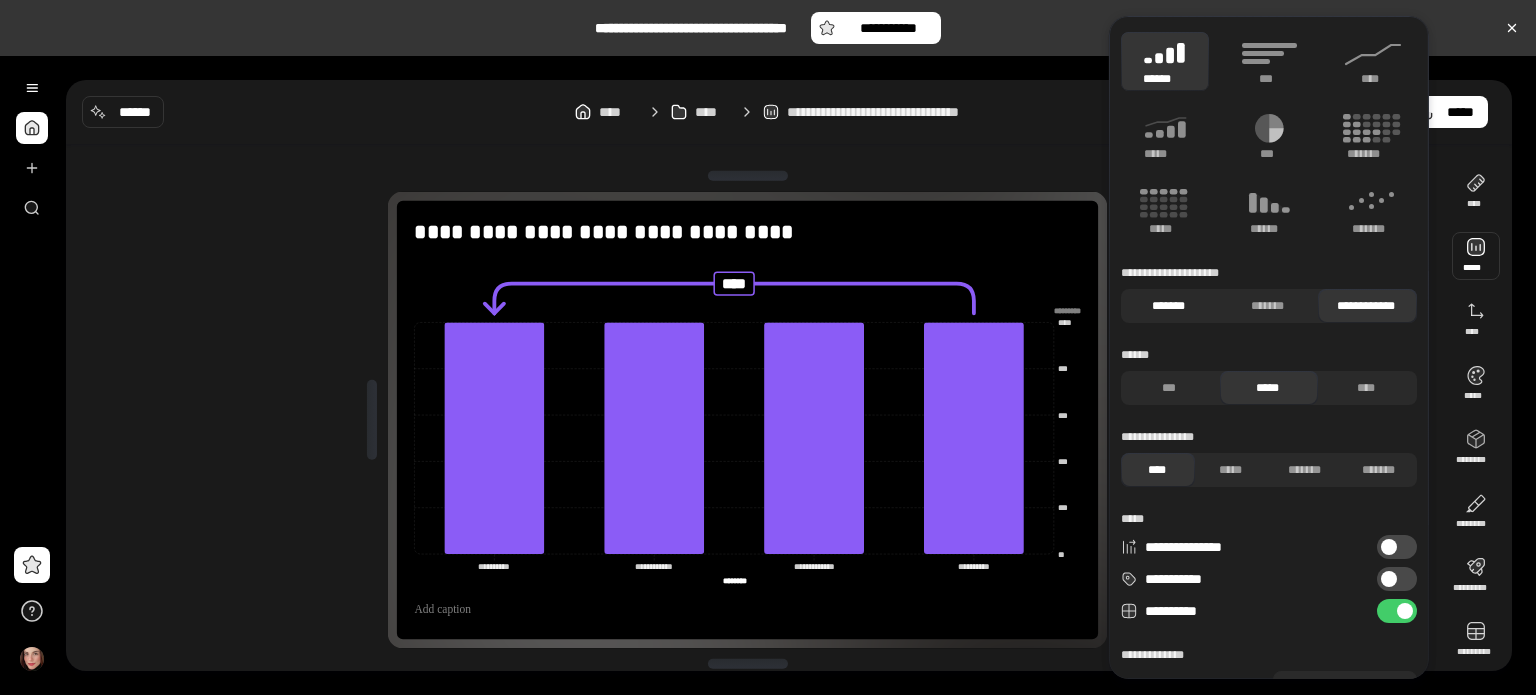 click on "*******" at bounding box center (1168, 306) 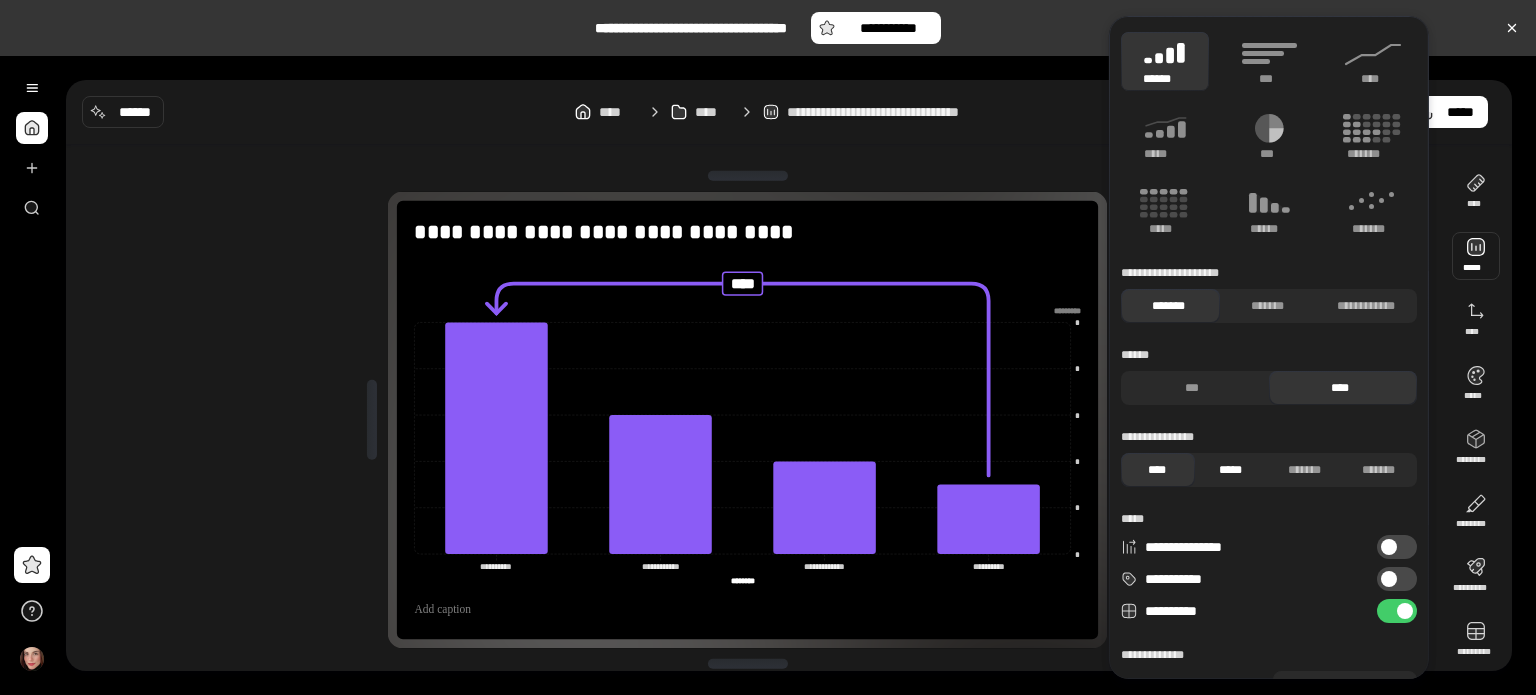 click on "*****" at bounding box center (1230, 470) 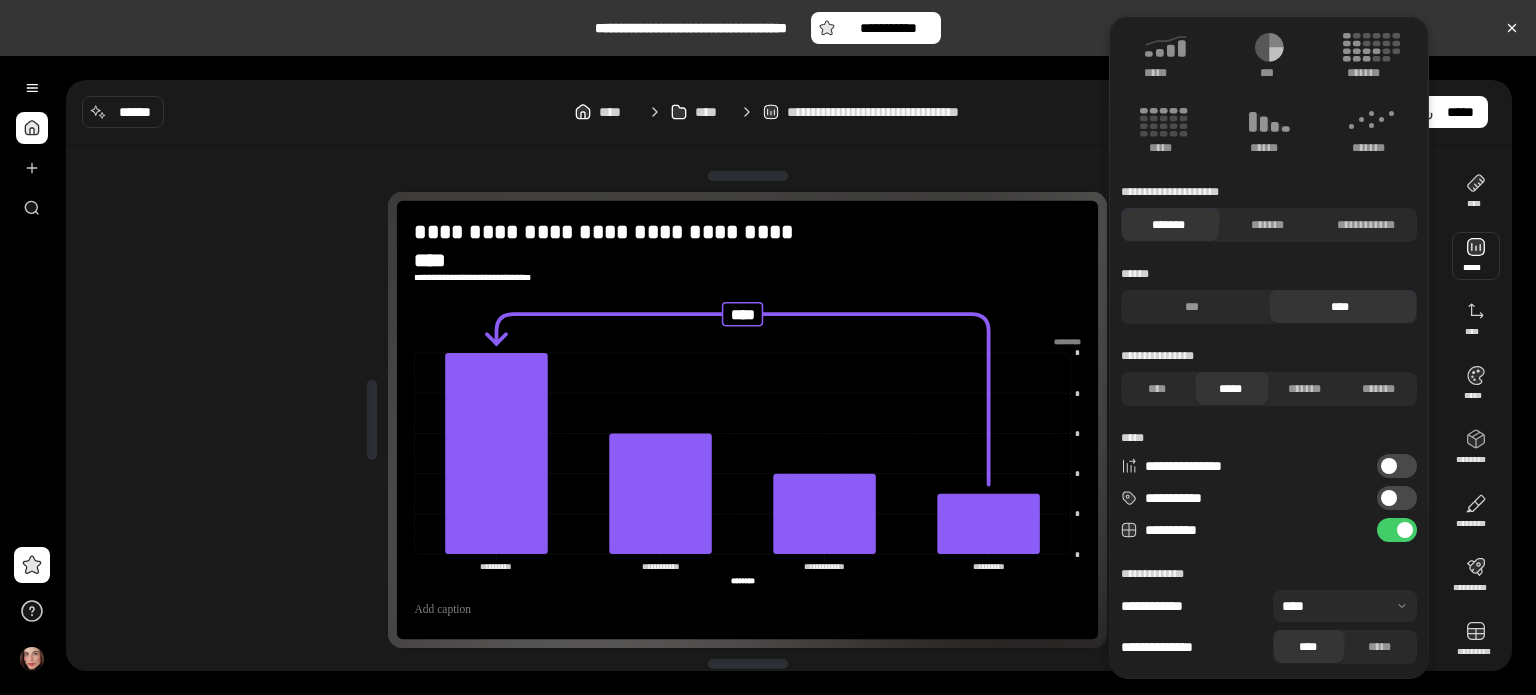 scroll, scrollTop: 0, scrollLeft: 0, axis: both 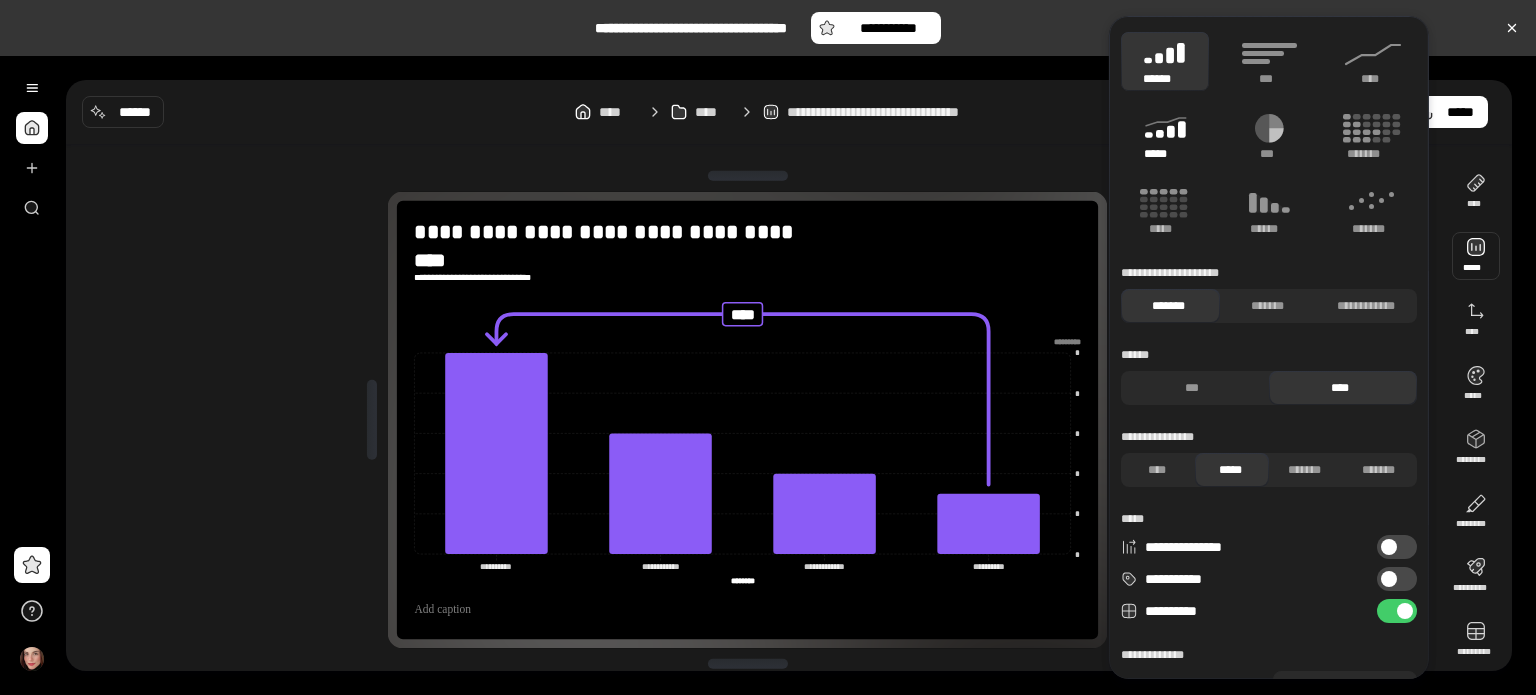 click 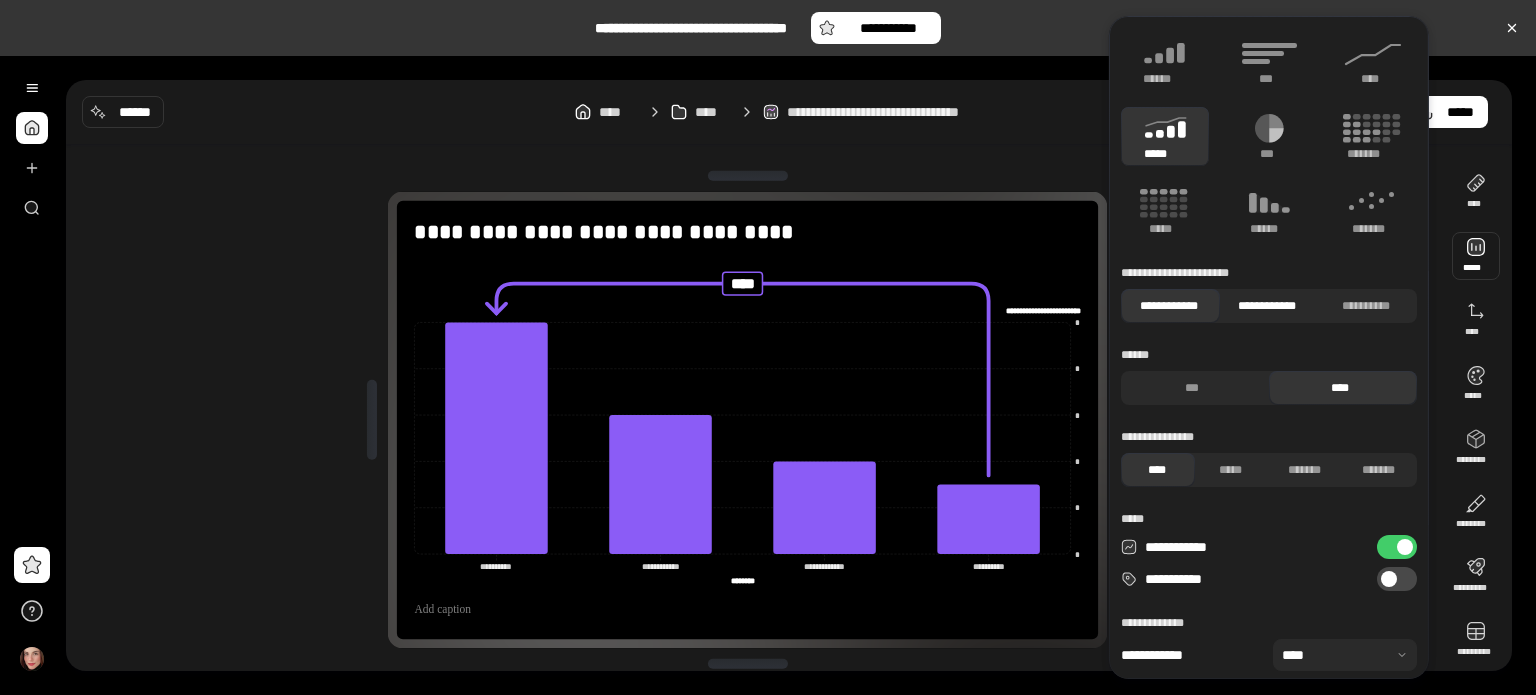 click on "**********" at bounding box center [1266, 306] 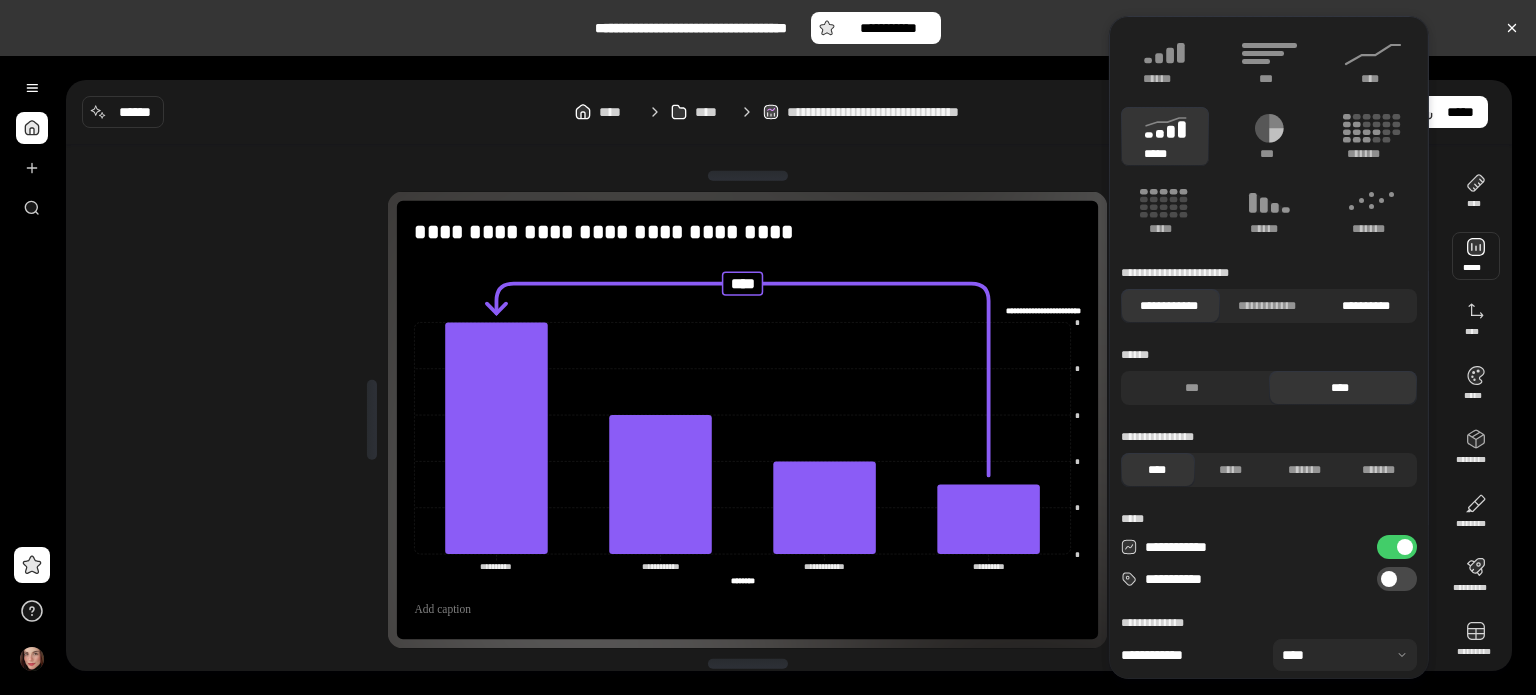 click on "**********" at bounding box center [1365, 306] 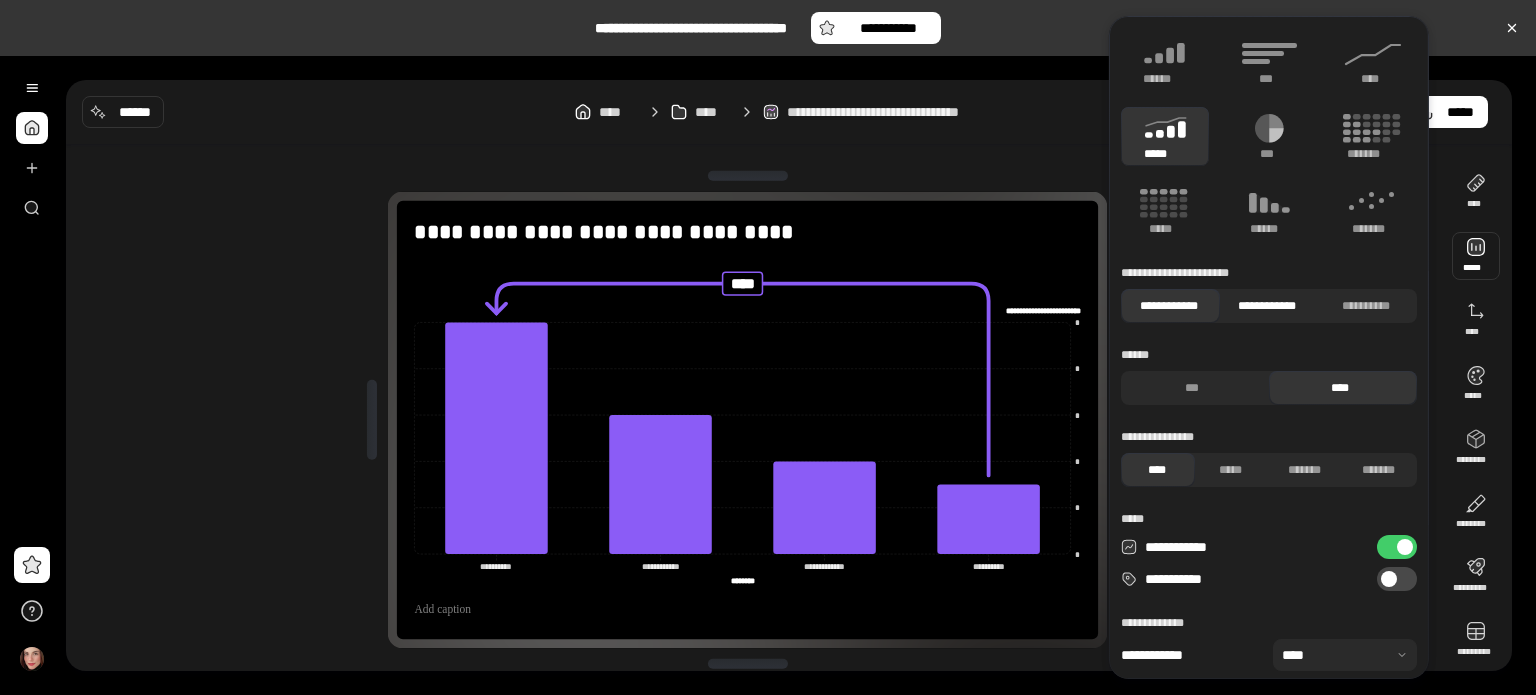 click on "**********" at bounding box center (1266, 306) 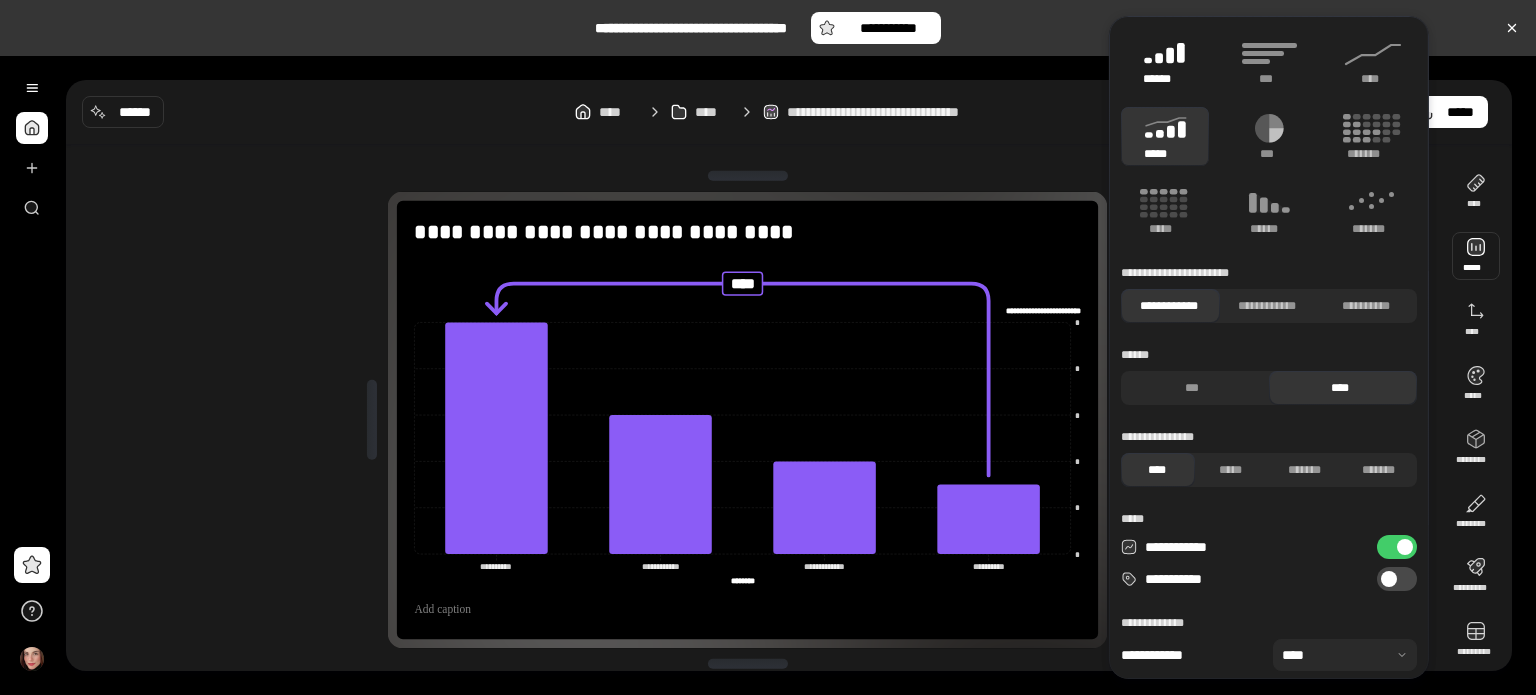 click 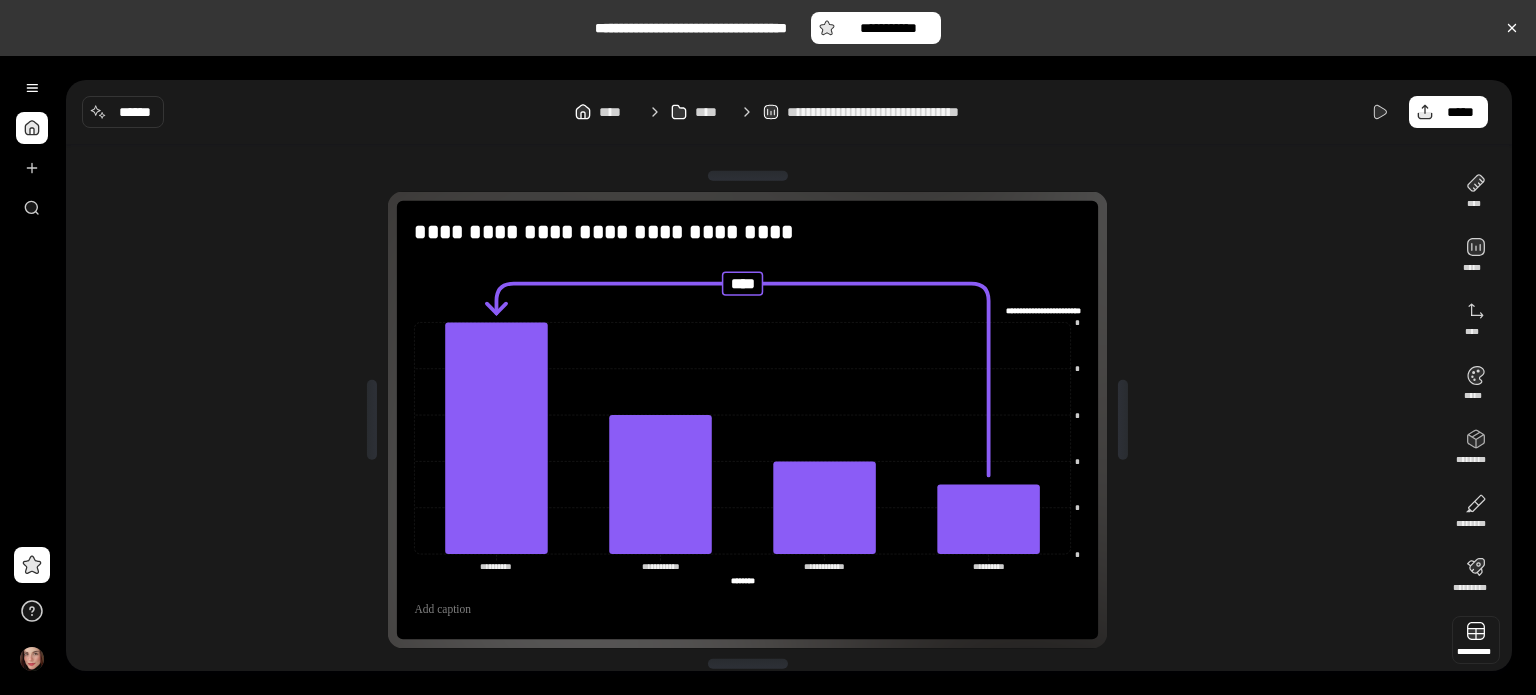 click at bounding box center [1476, 640] 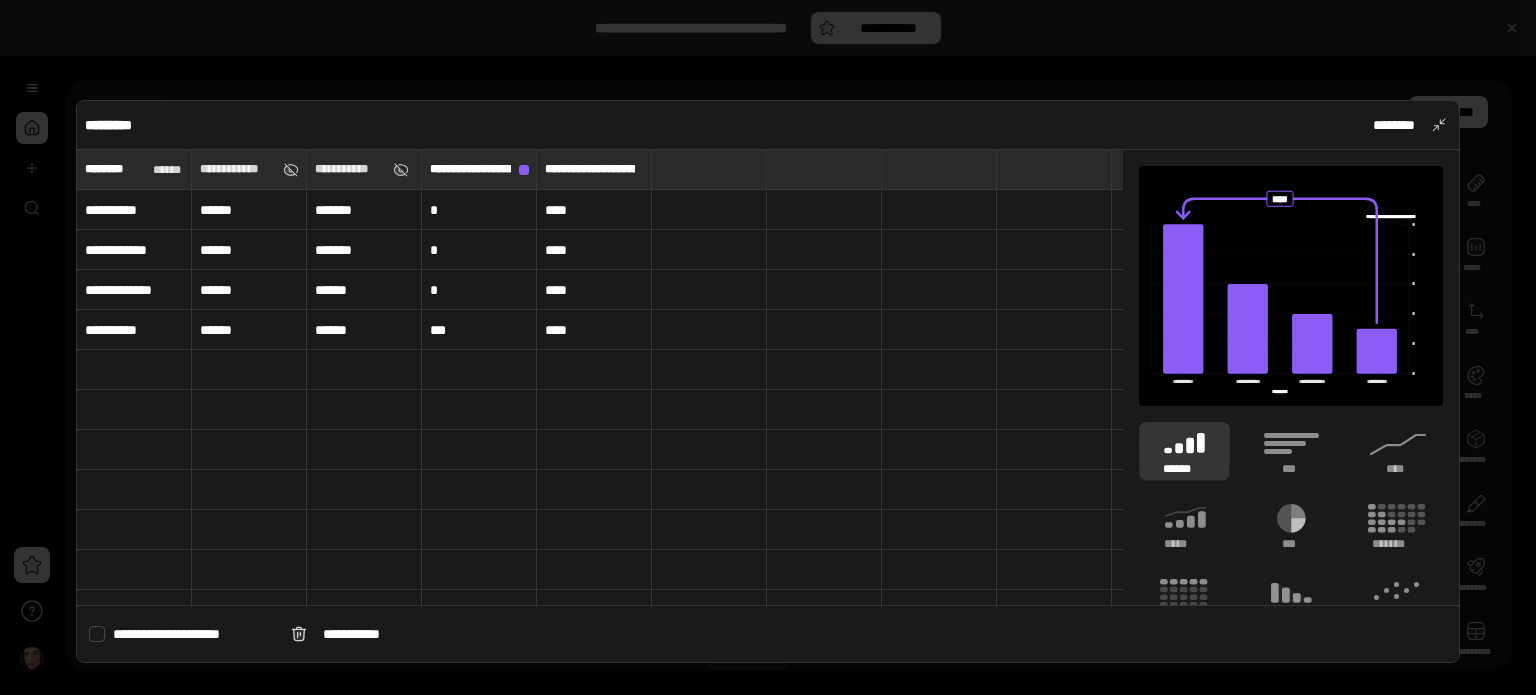 click at bounding box center (97, 634) 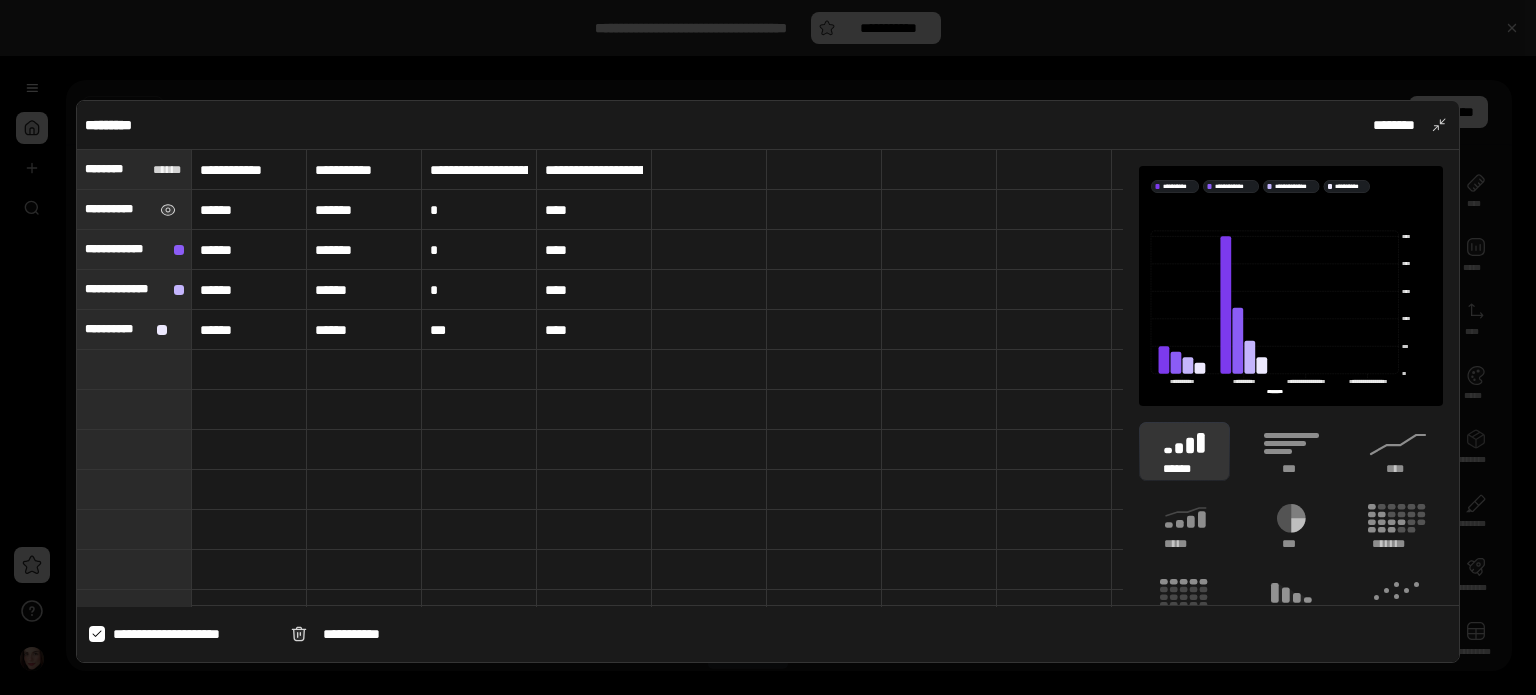 click on "**********" at bounding box center (118, 209) 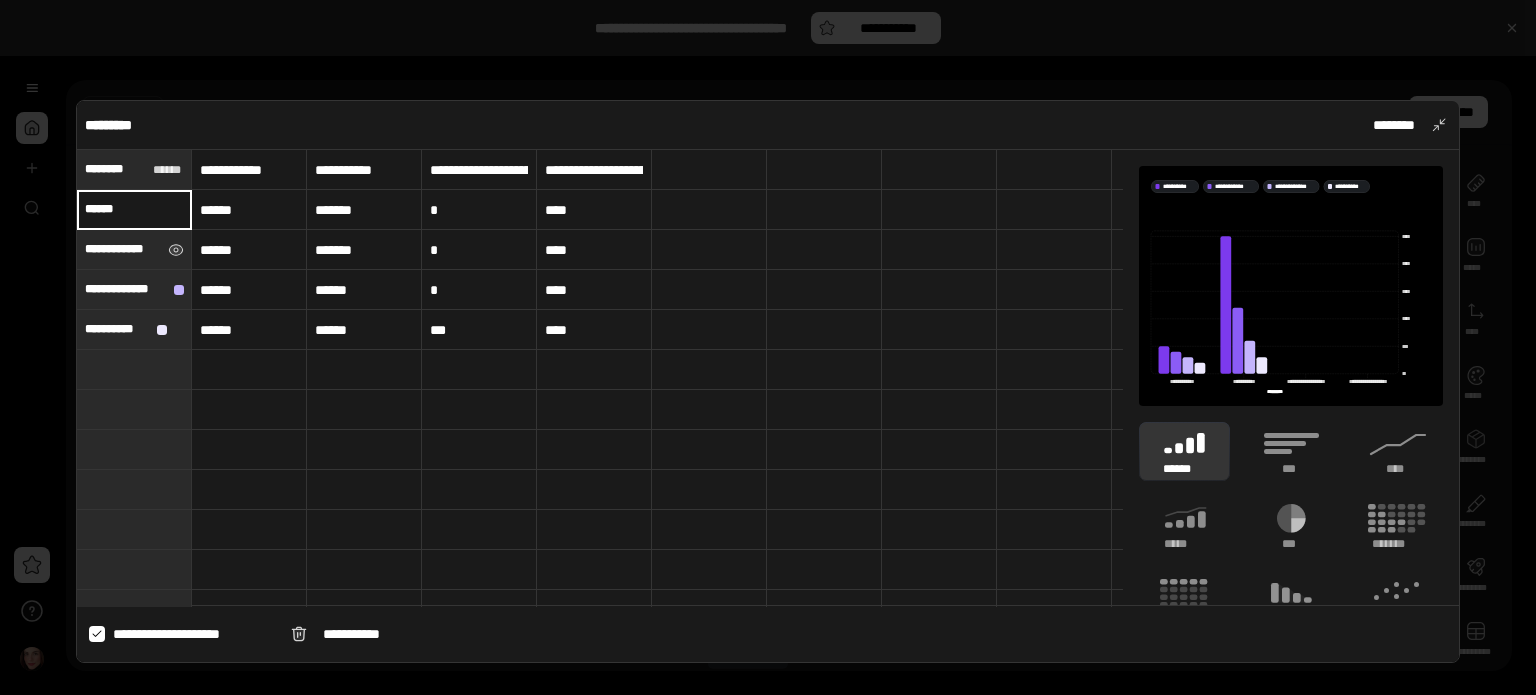 type on "******" 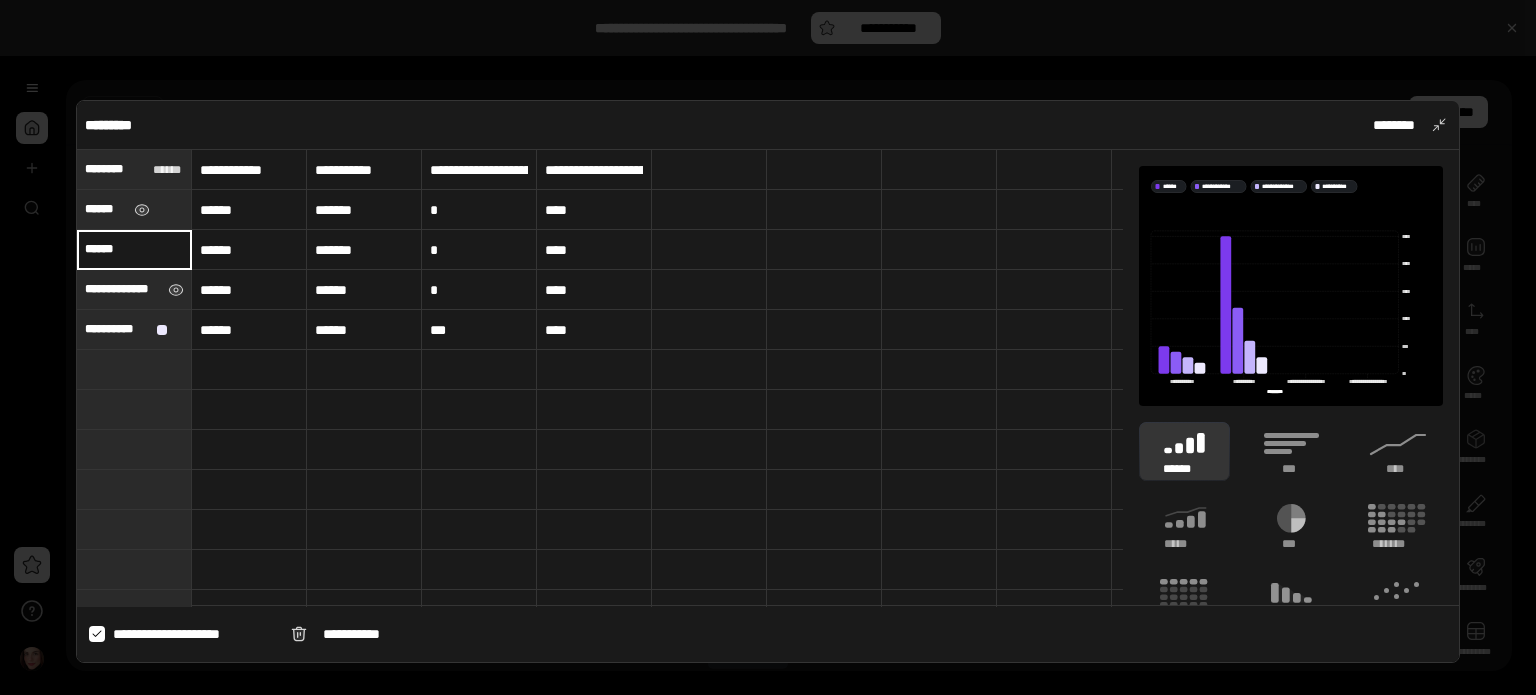 type on "******" 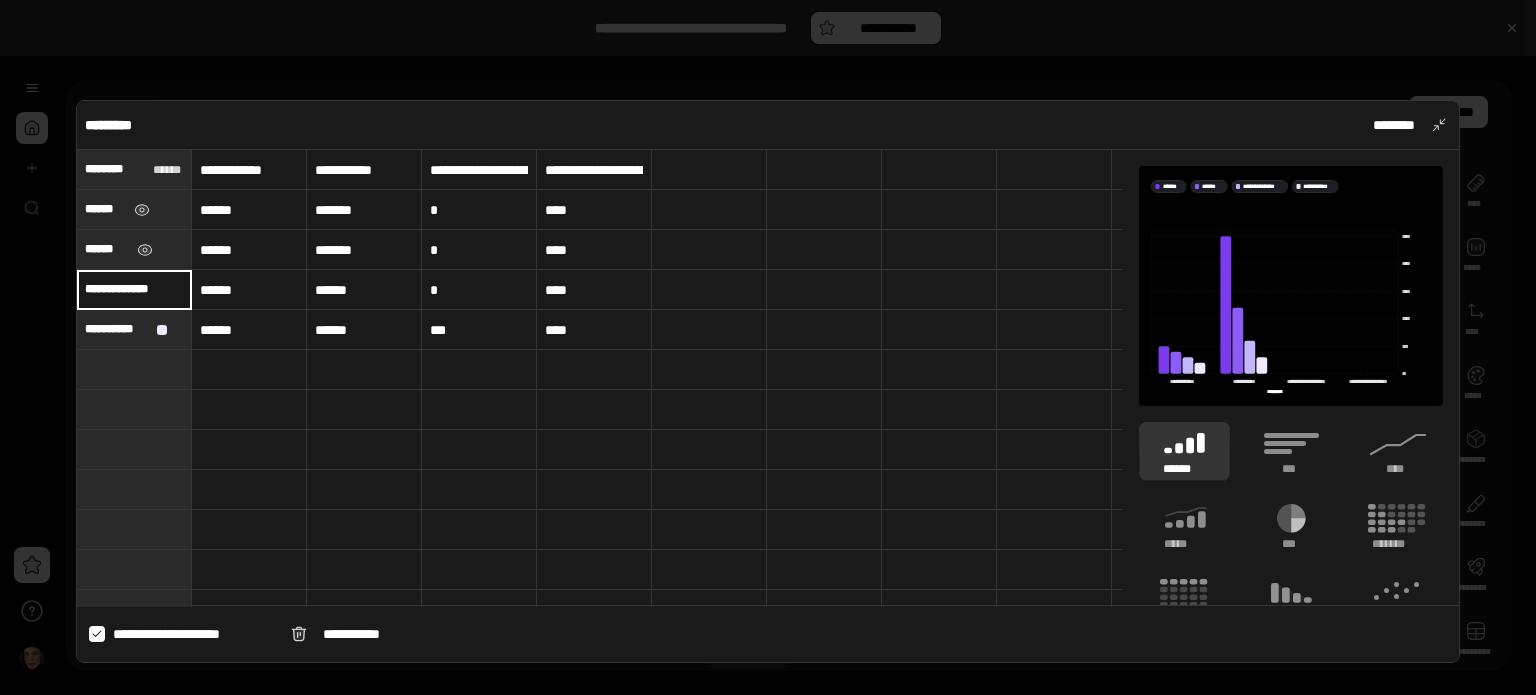 click on "**********" at bounding box center (134, 289) 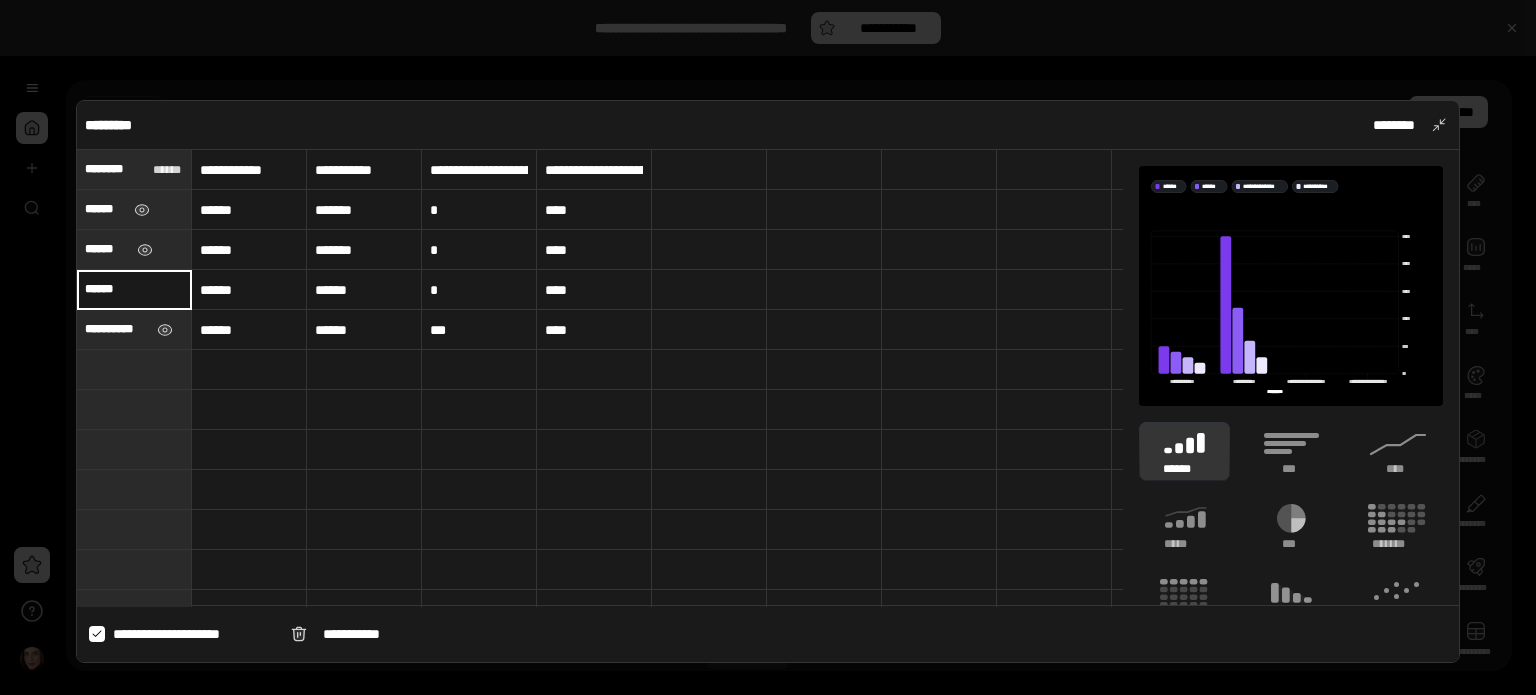 type on "******" 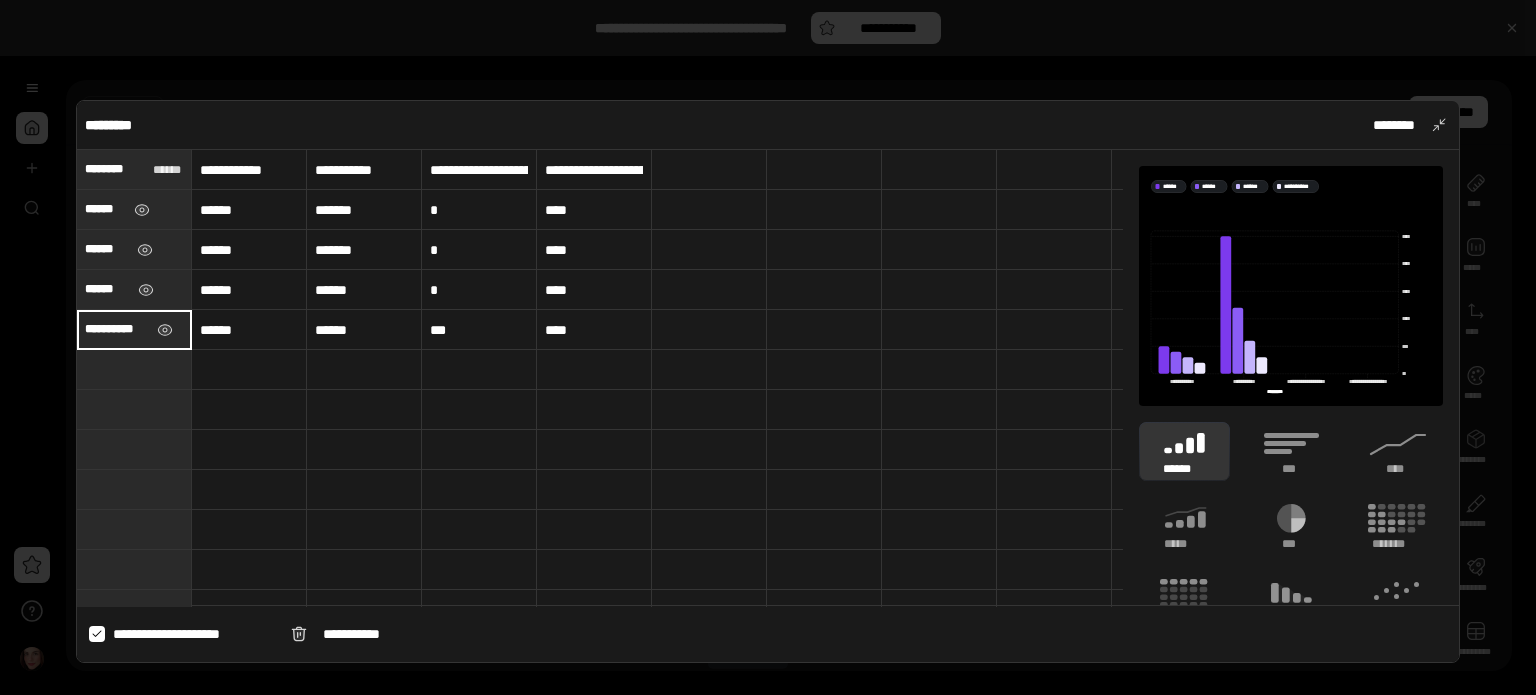 click on "**********" at bounding box center (134, 329) 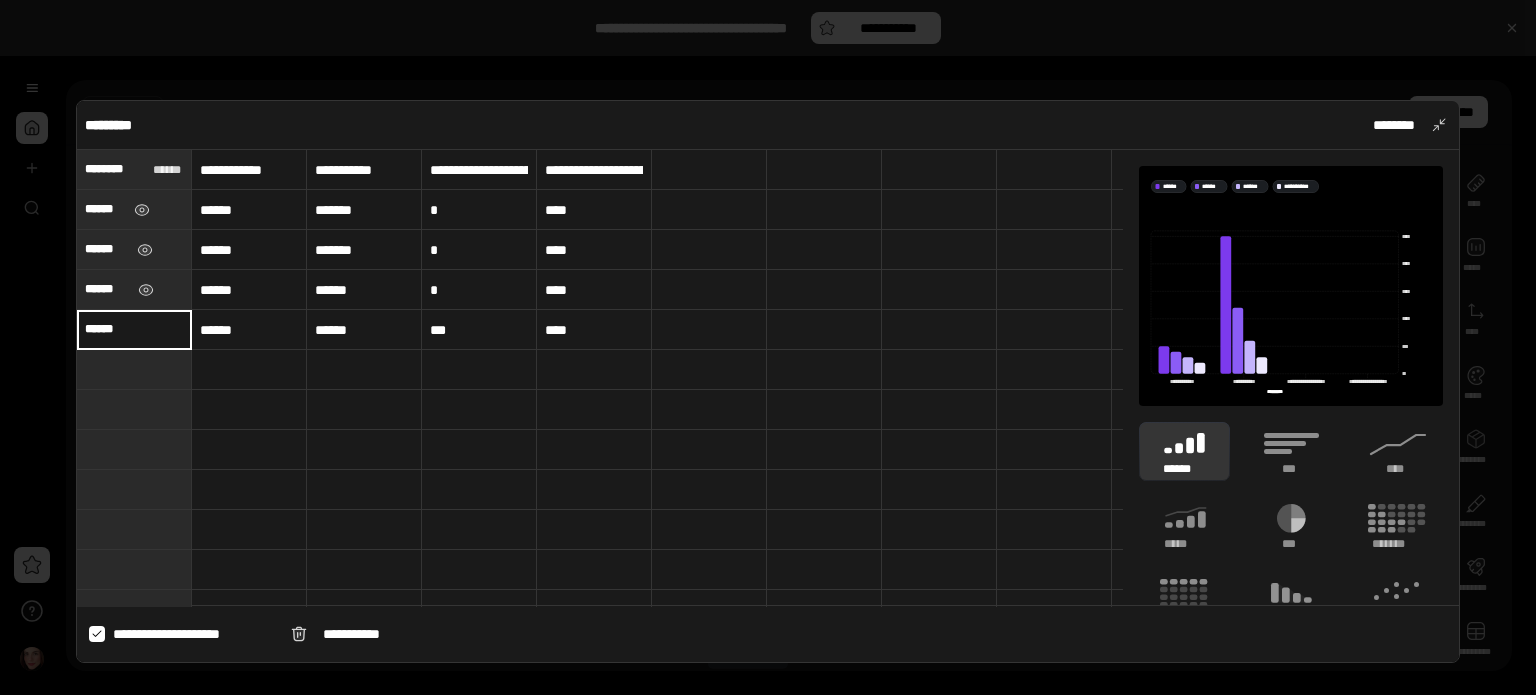 type on "******" 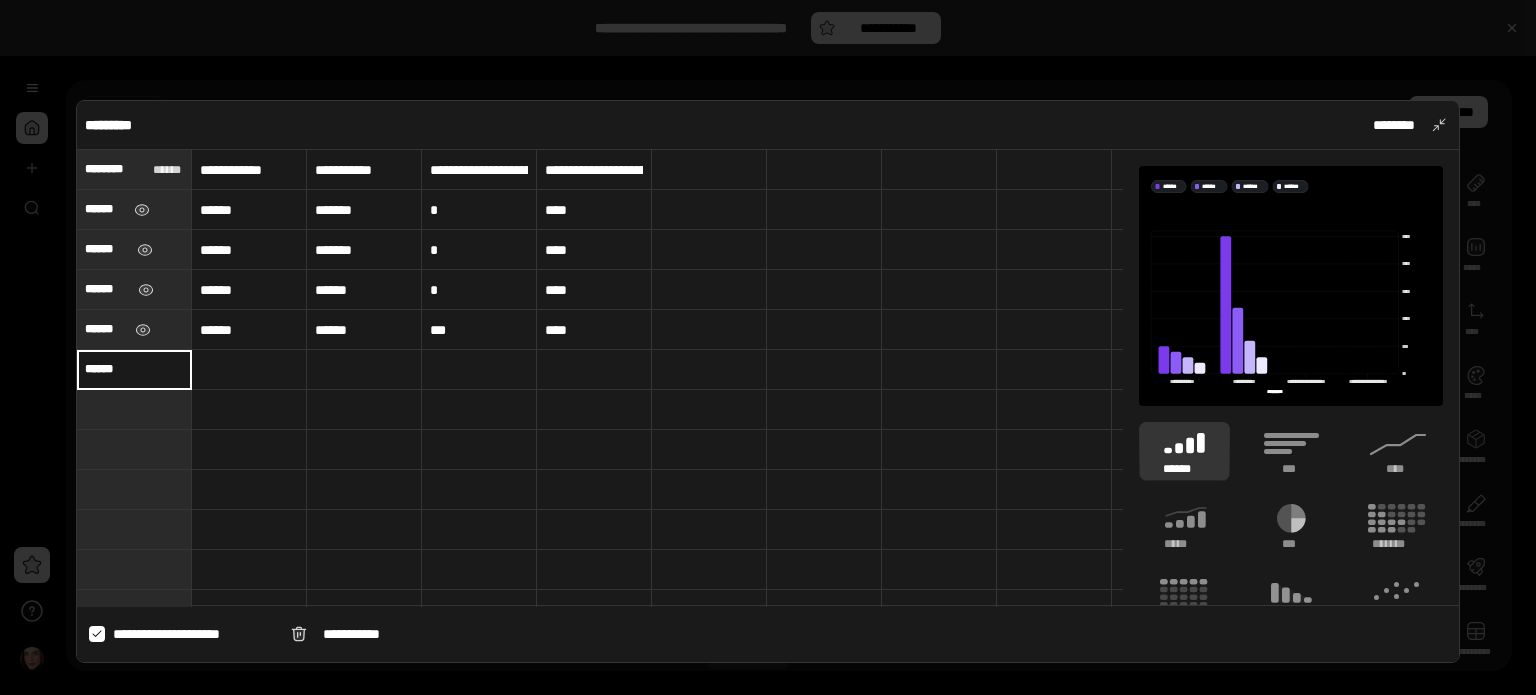 type on "******" 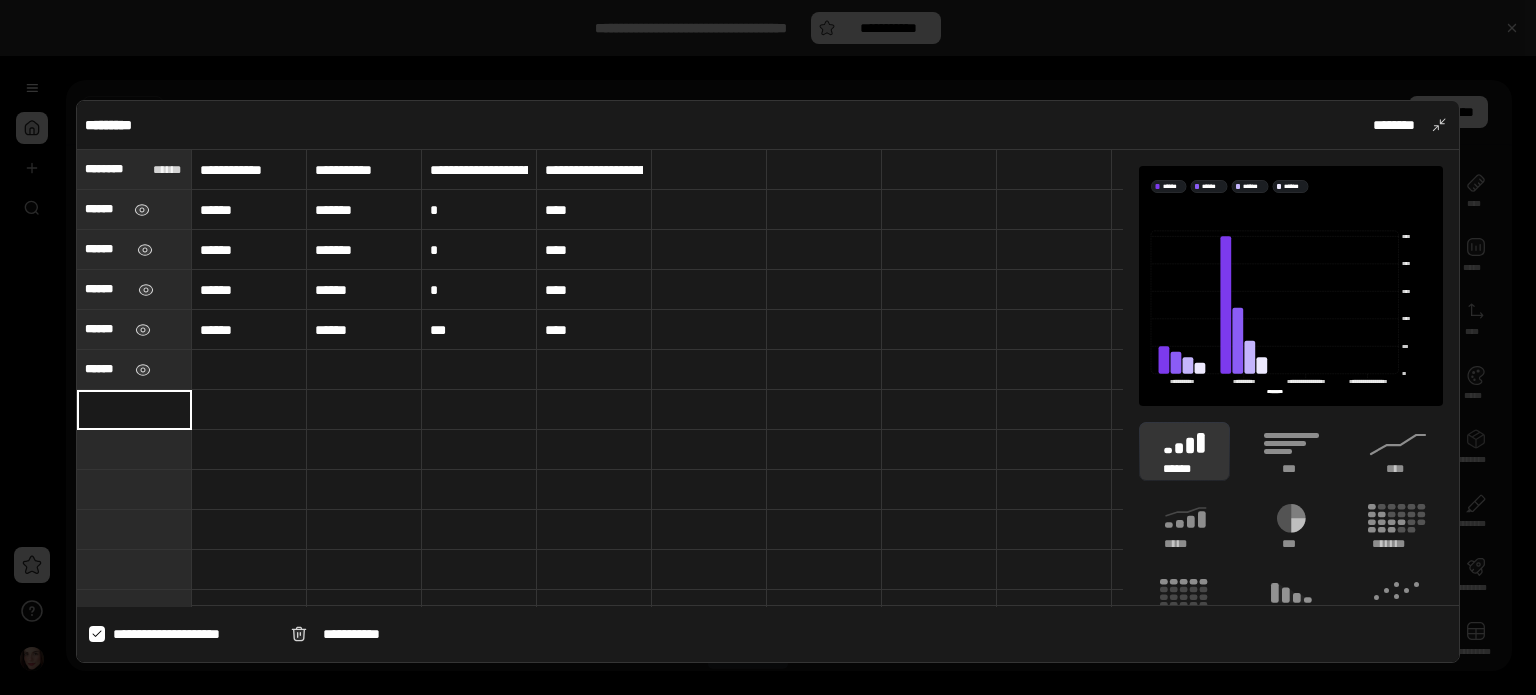 click at bounding box center [134, 409] 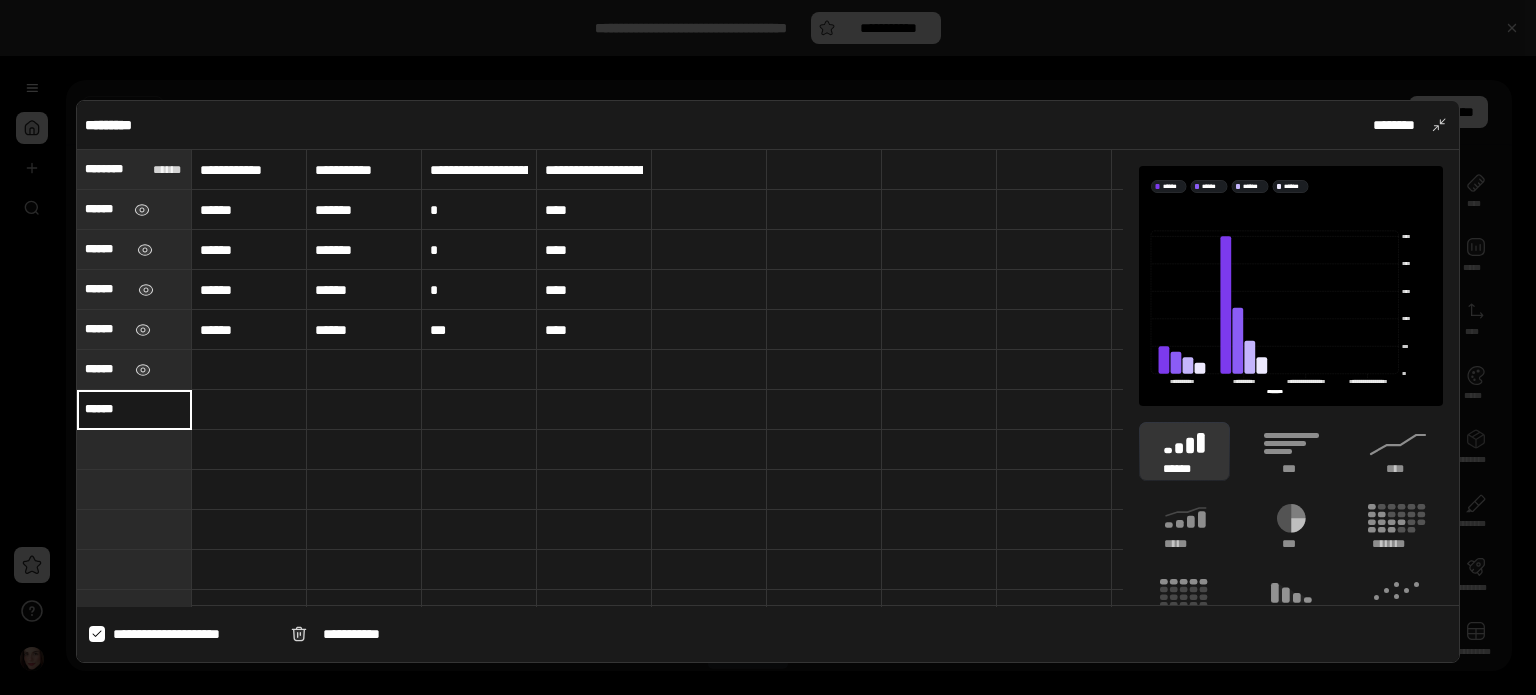 type on "******" 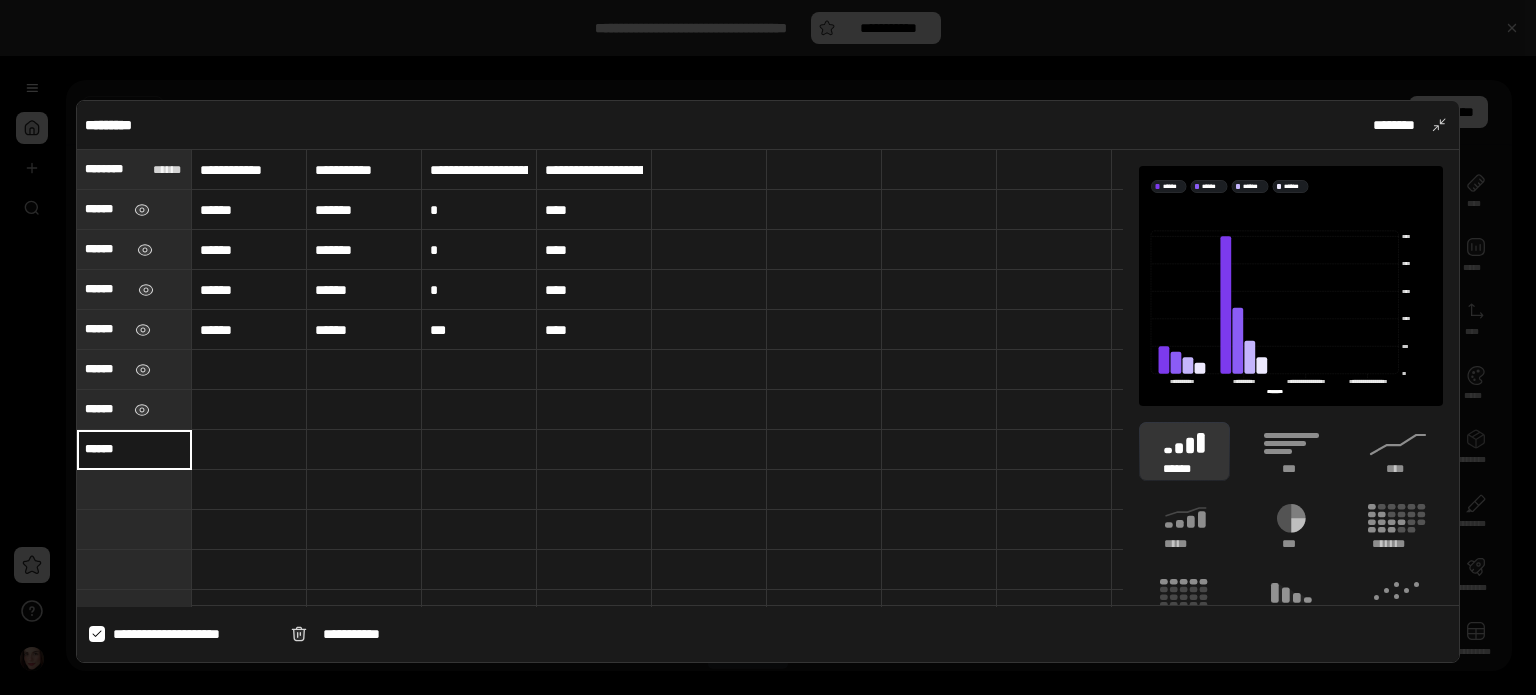 type on "******" 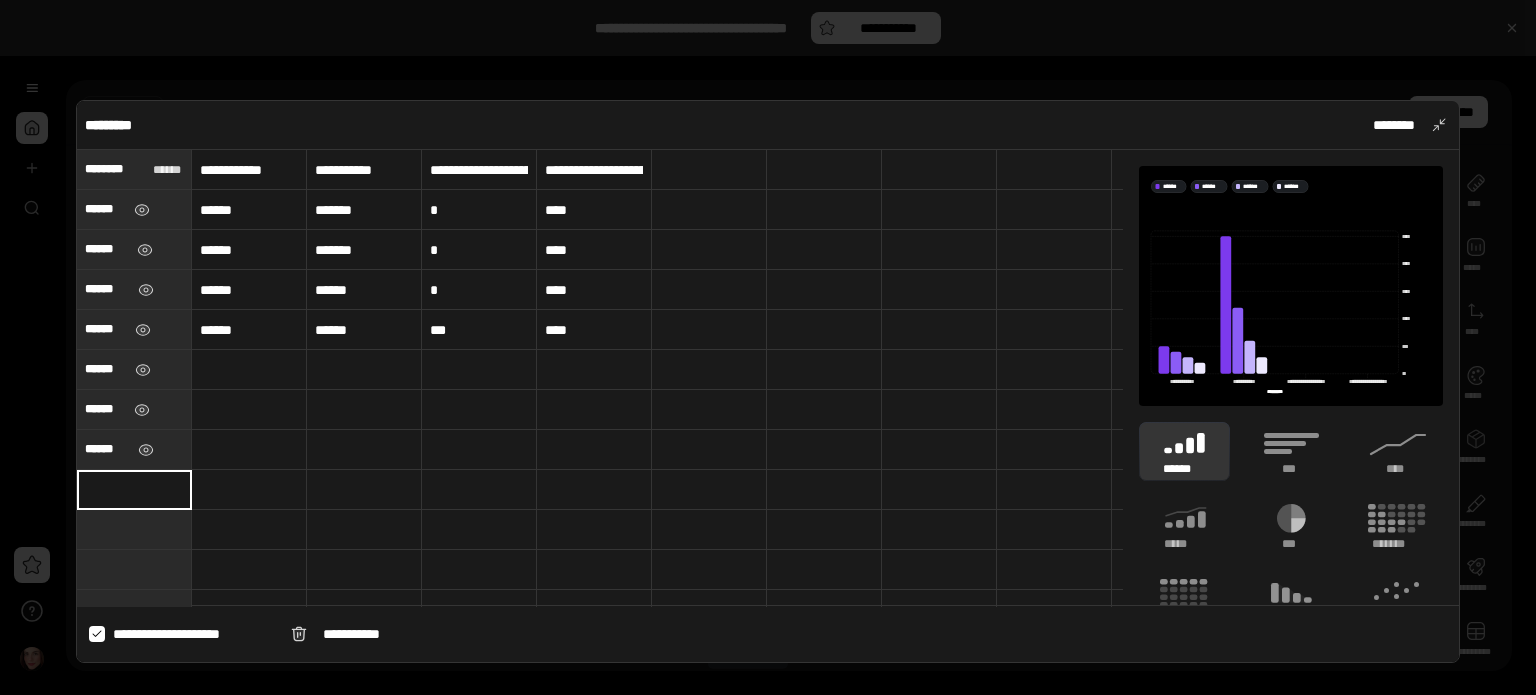 click at bounding box center (134, 489) 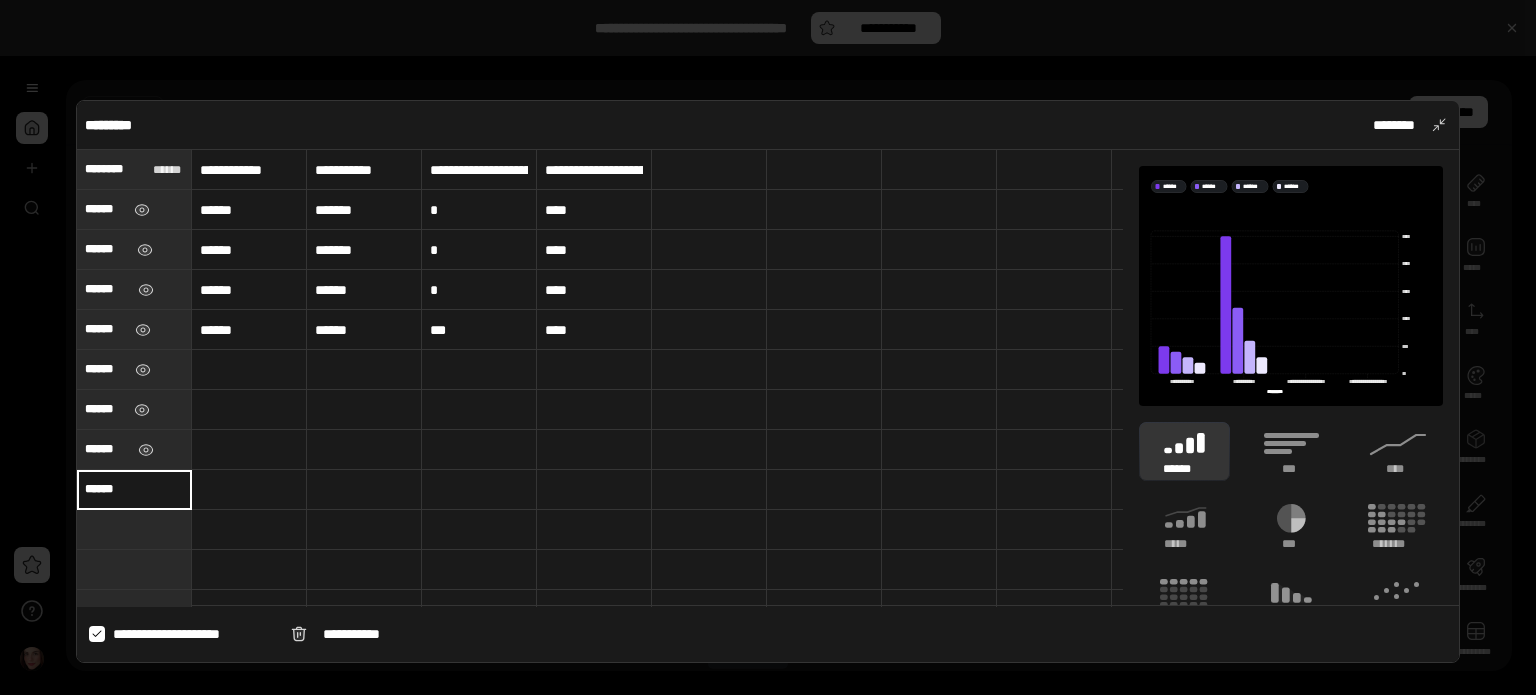 type on "******" 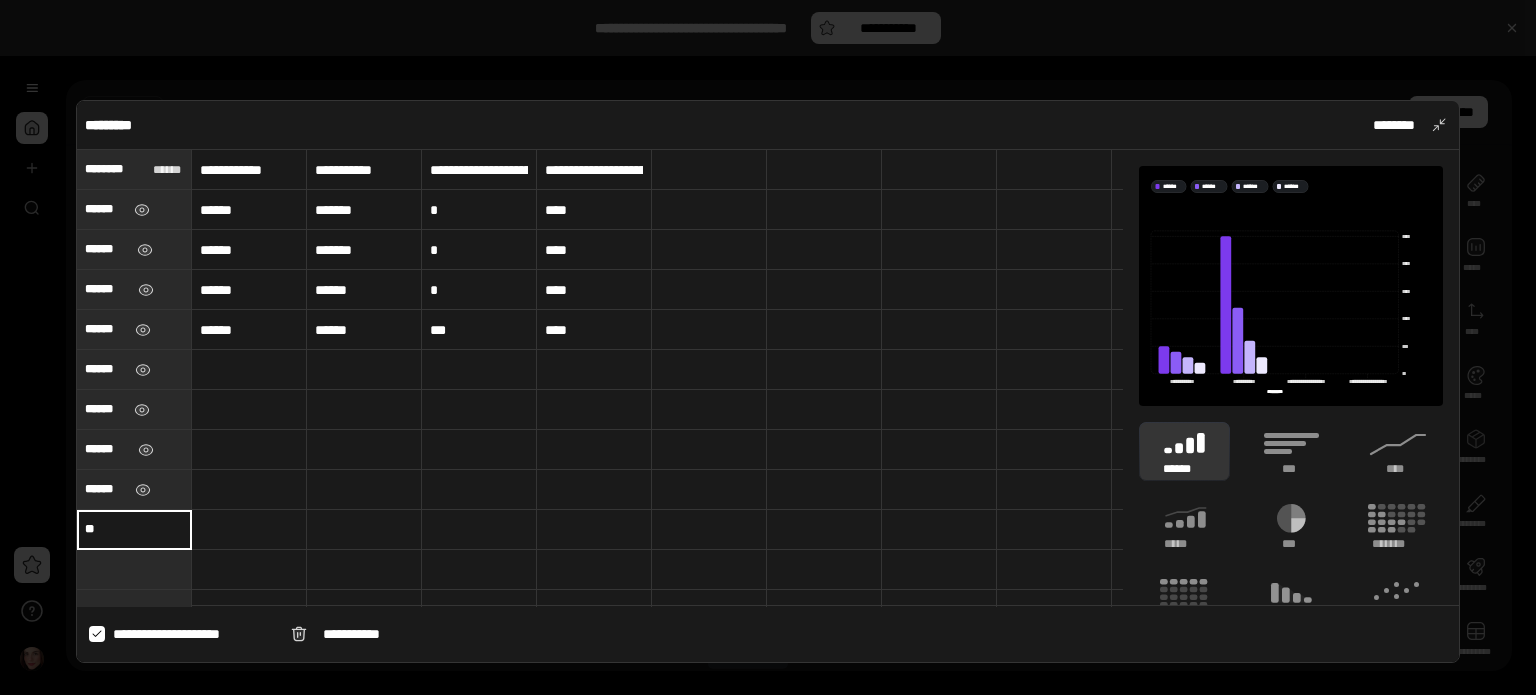type on "*" 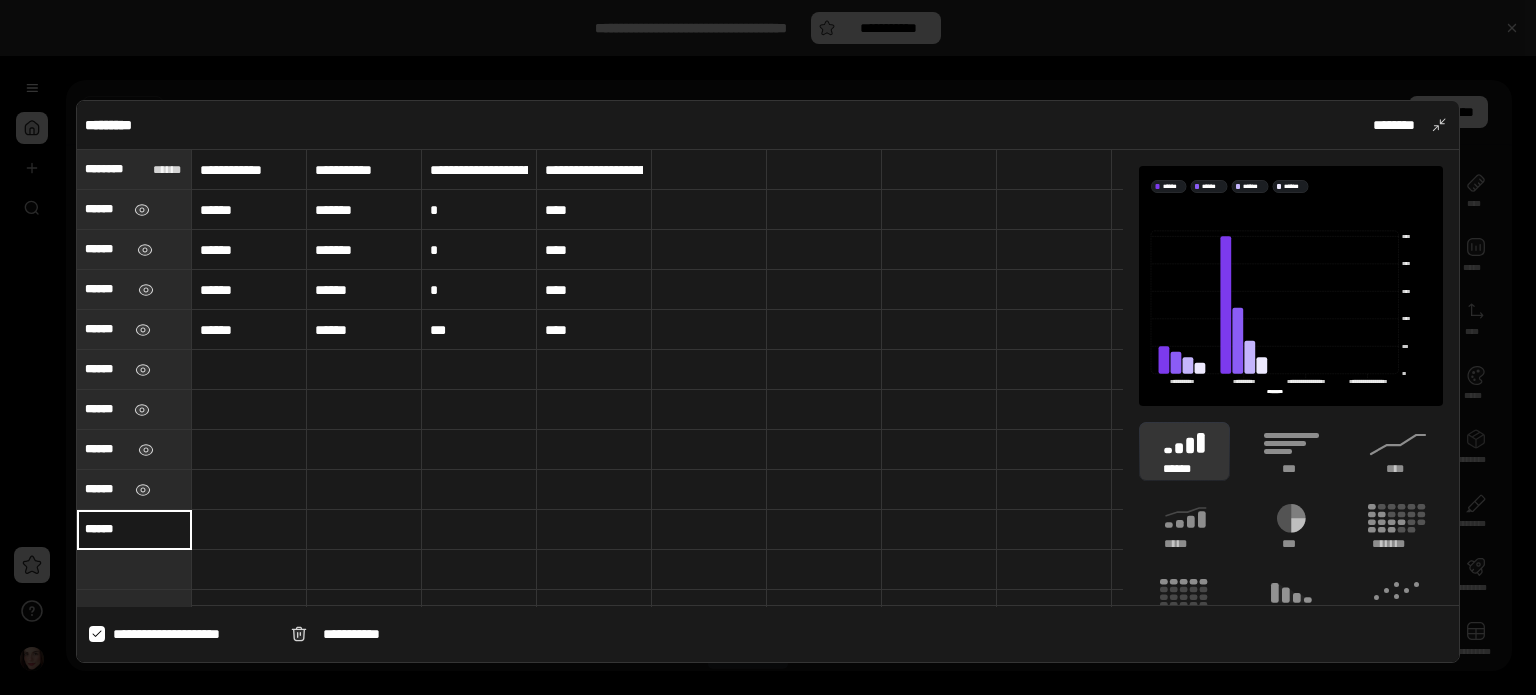 type on "******" 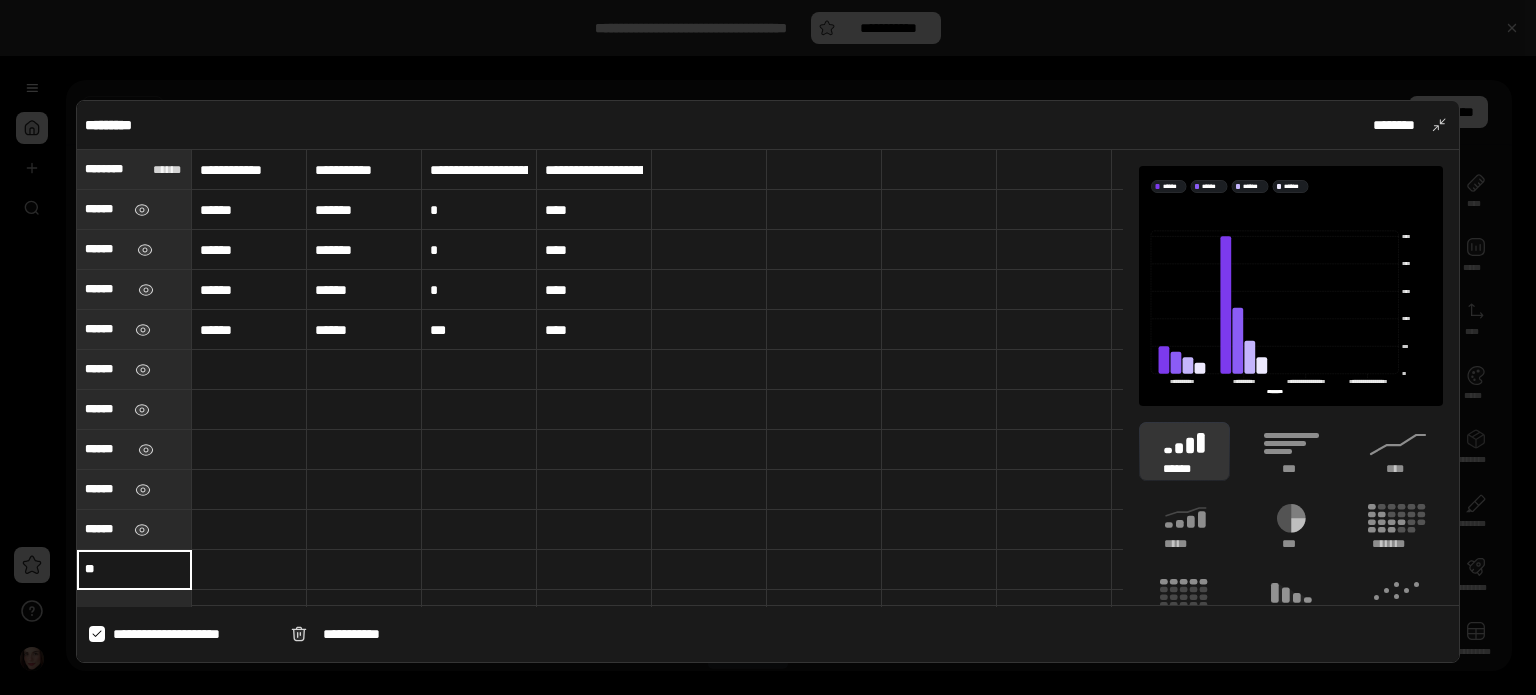 type on "*" 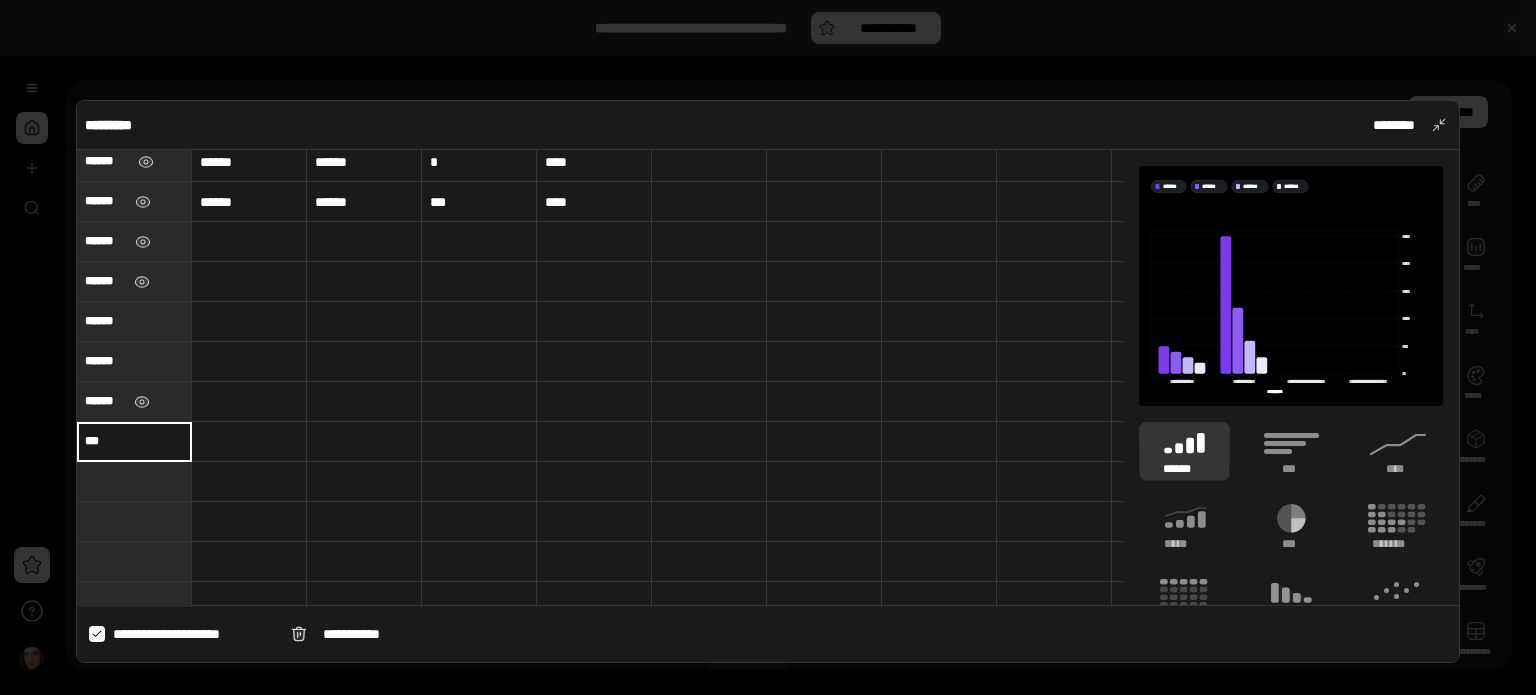 scroll, scrollTop: 147, scrollLeft: 0, axis: vertical 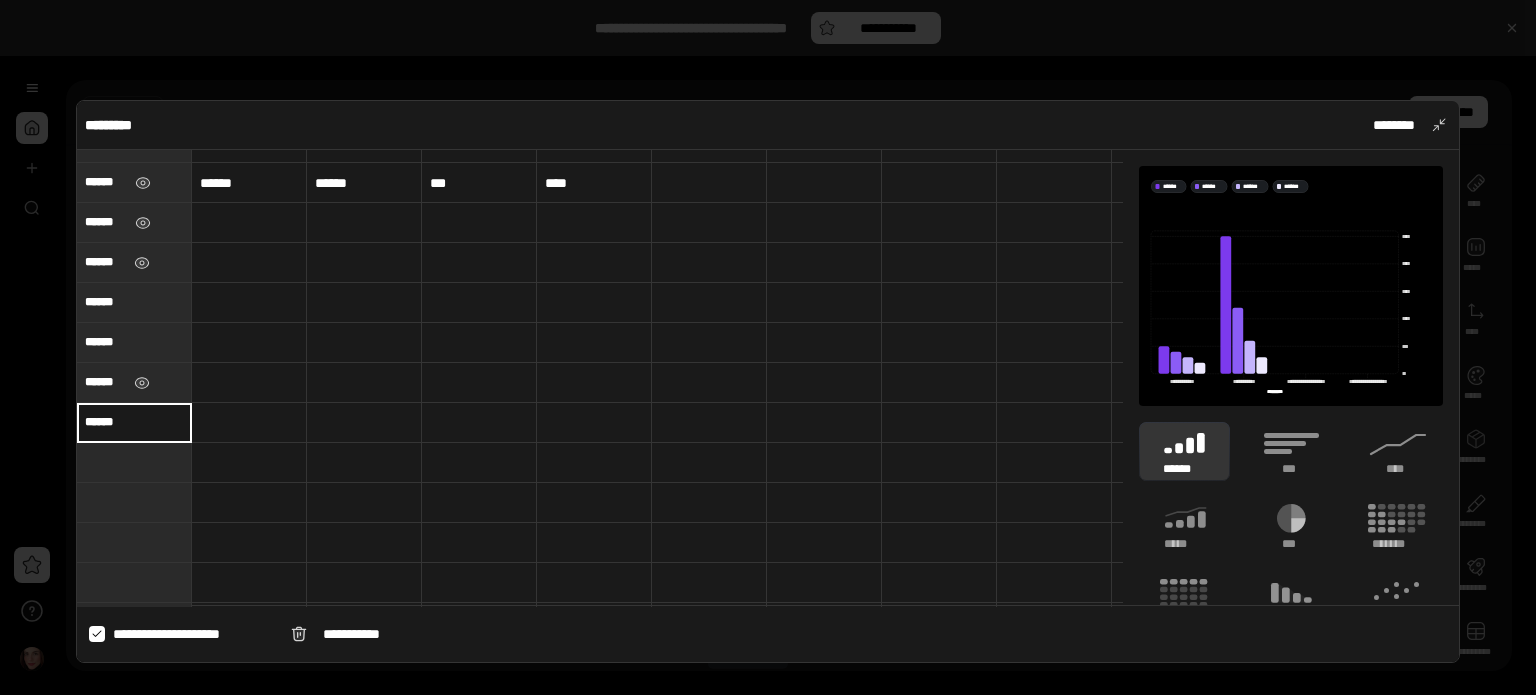 type on "******" 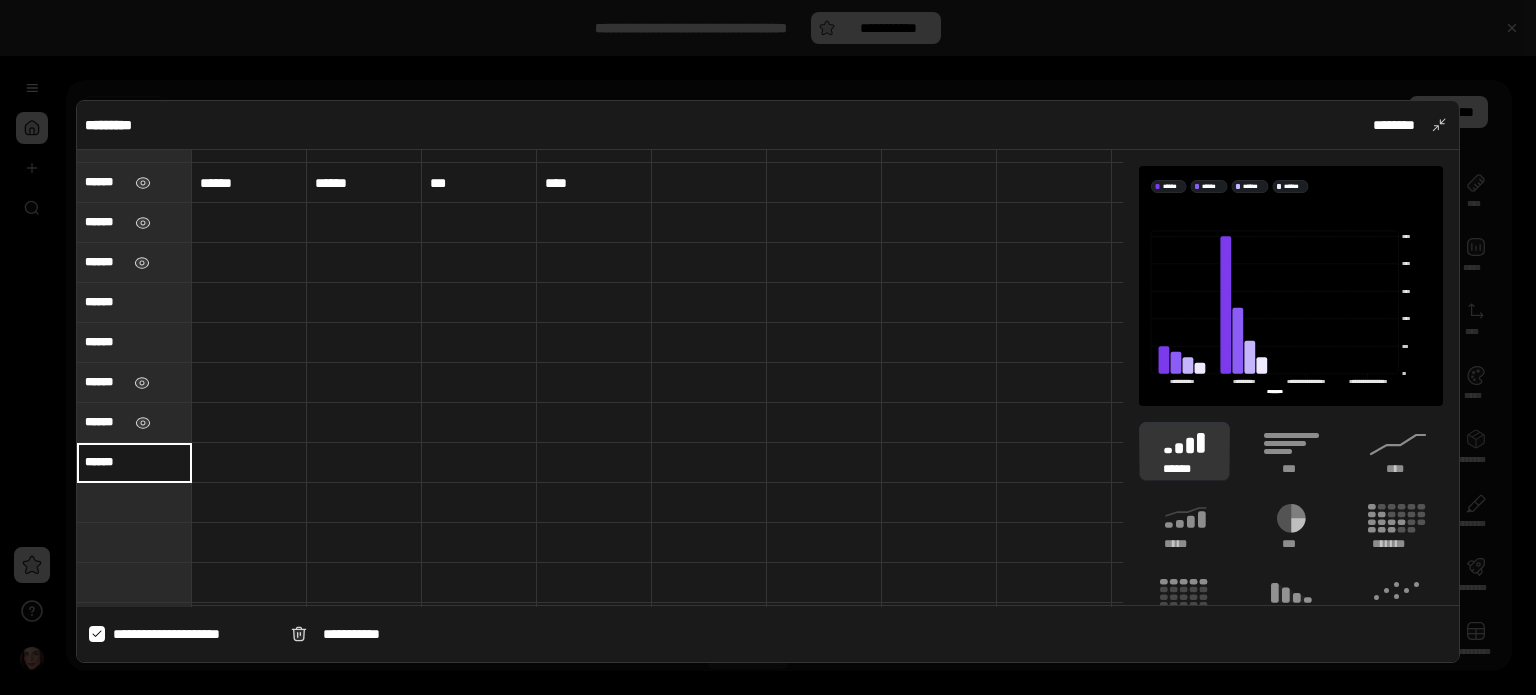 type on "******" 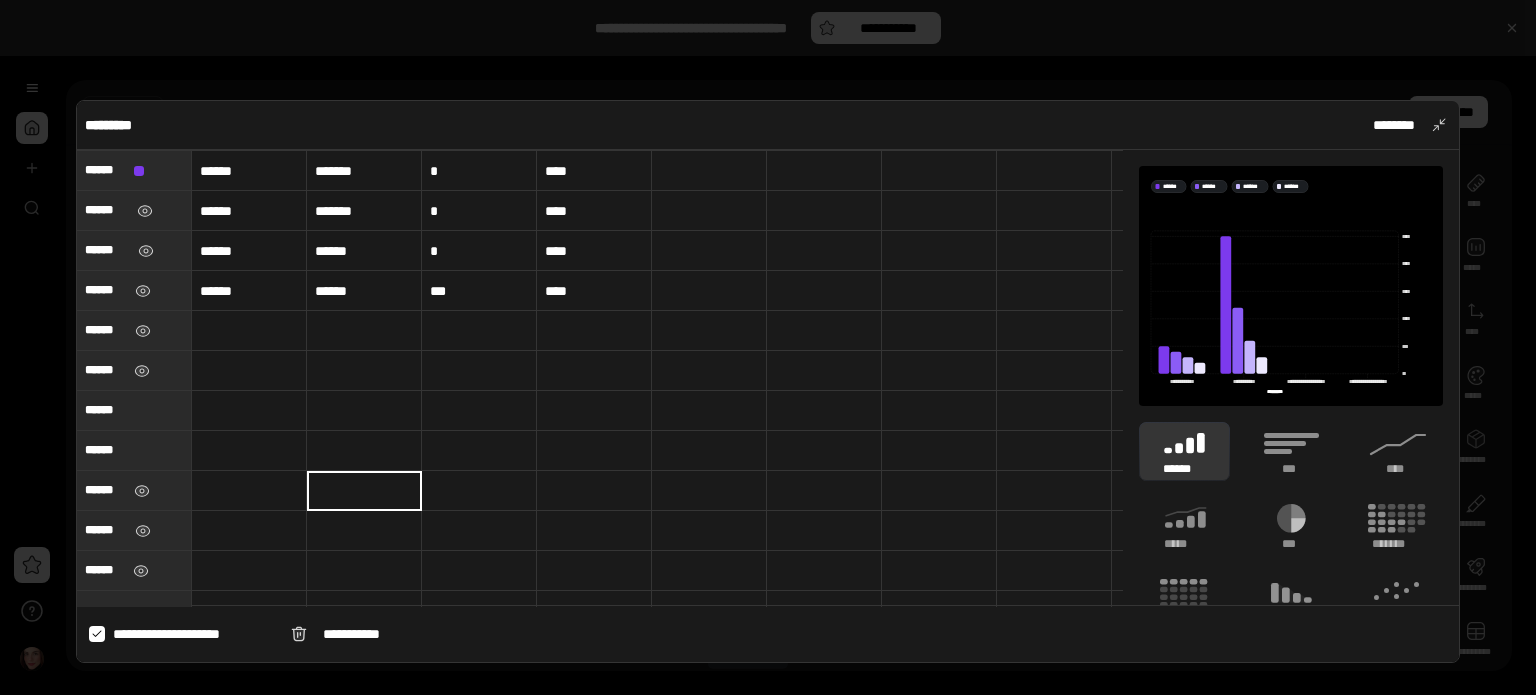 scroll, scrollTop: 0, scrollLeft: 0, axis: both 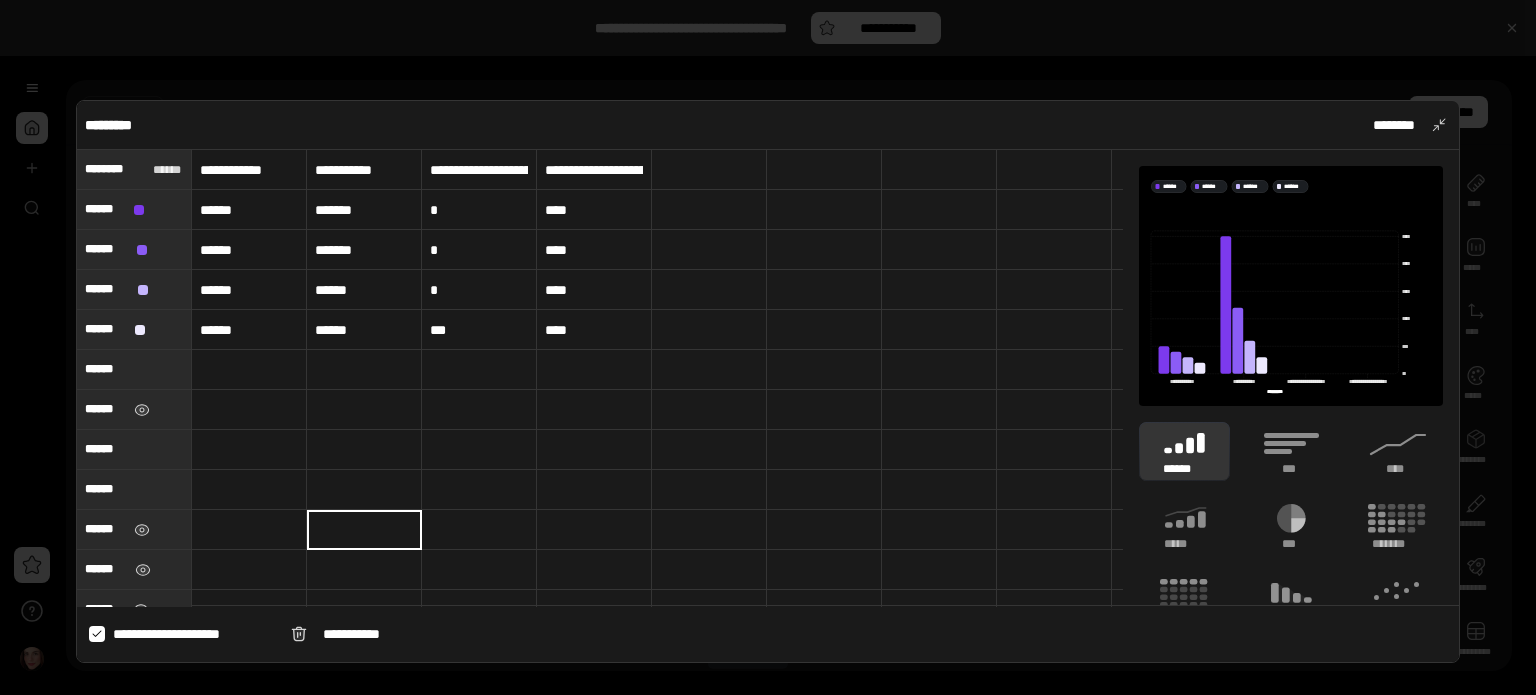 click on "******" at bounding box center (249, 210) 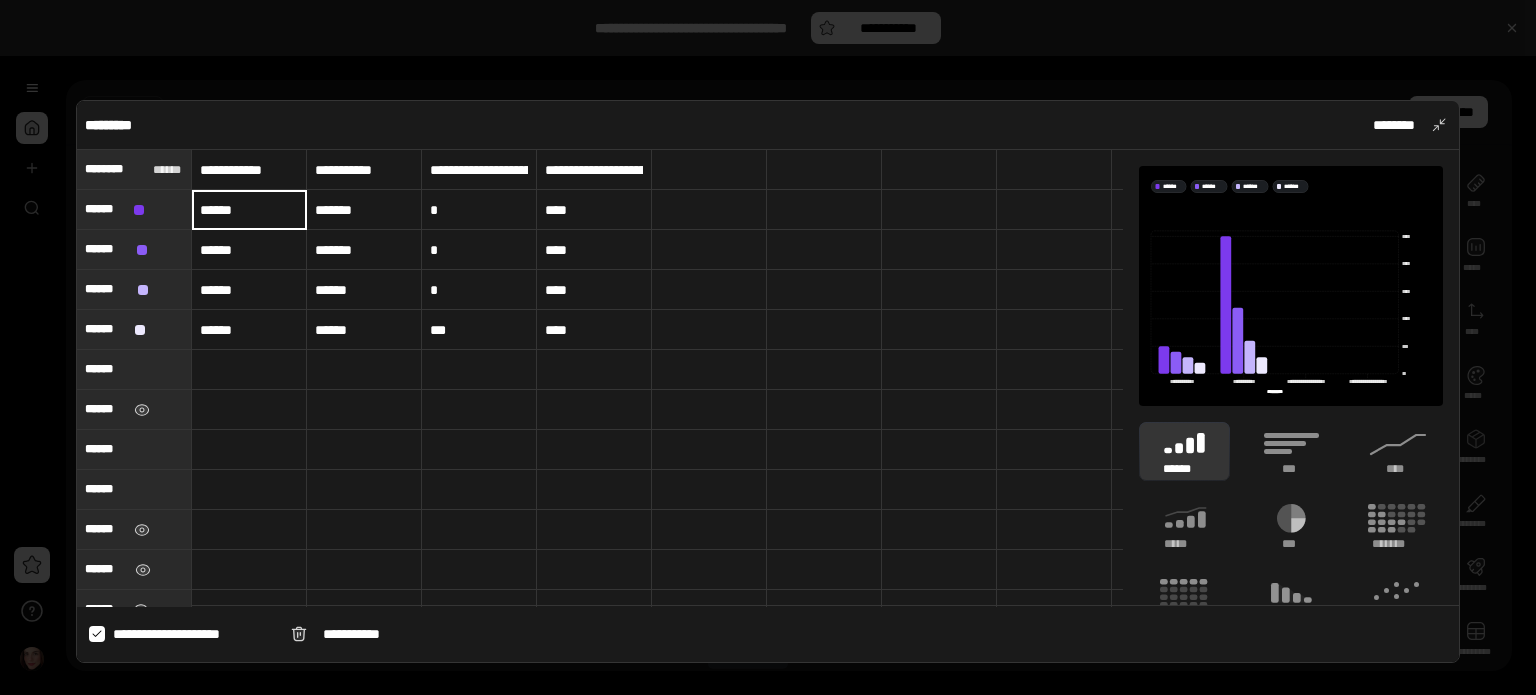 click on "**********" at bounding box center (249, 170) 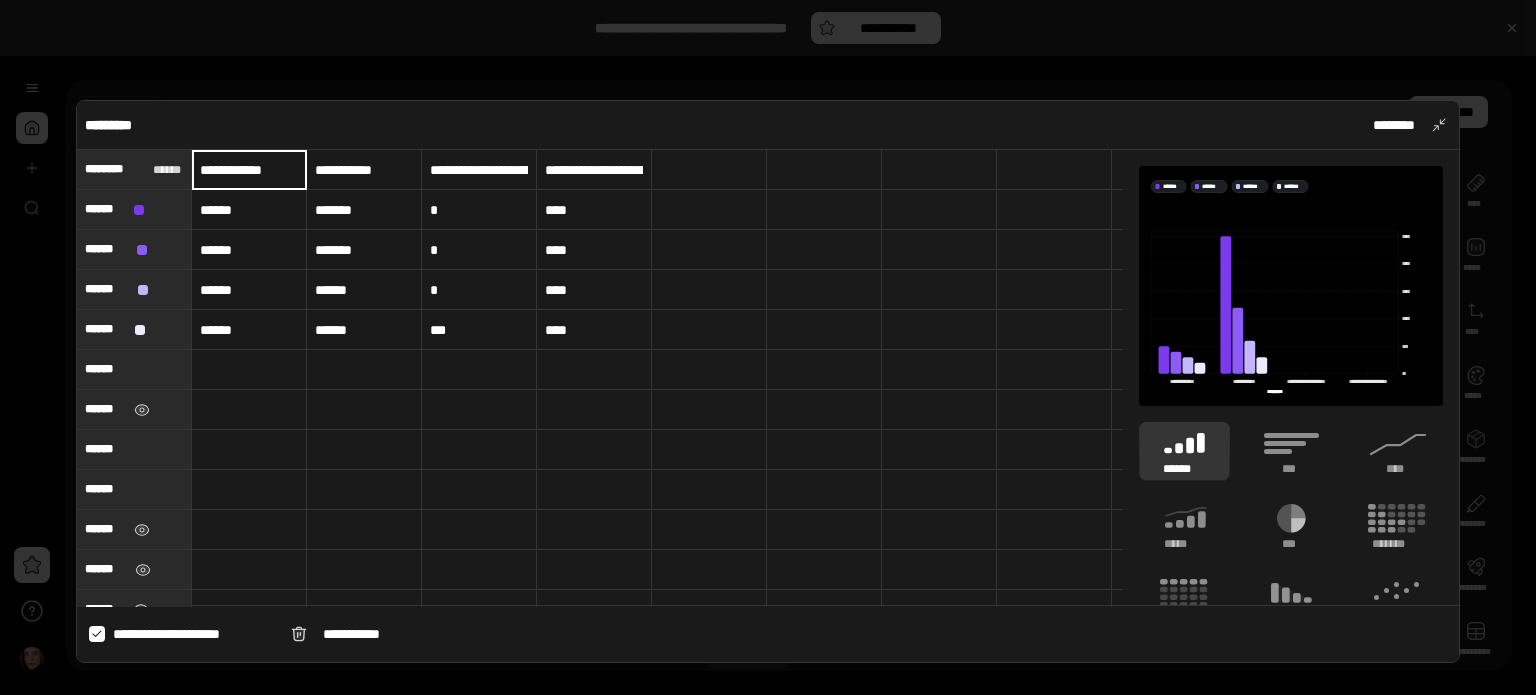 click on "**********" at bounding box center [249, 170] 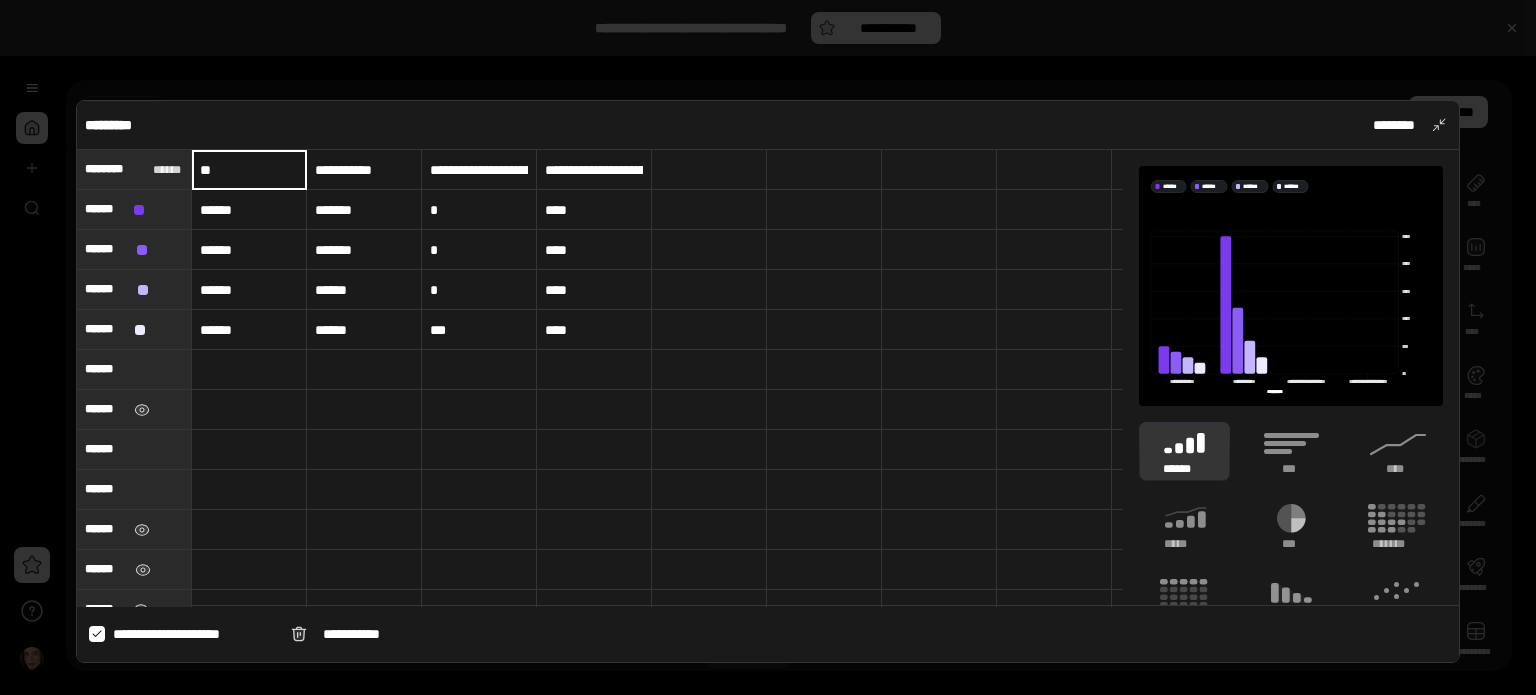 type on "*" 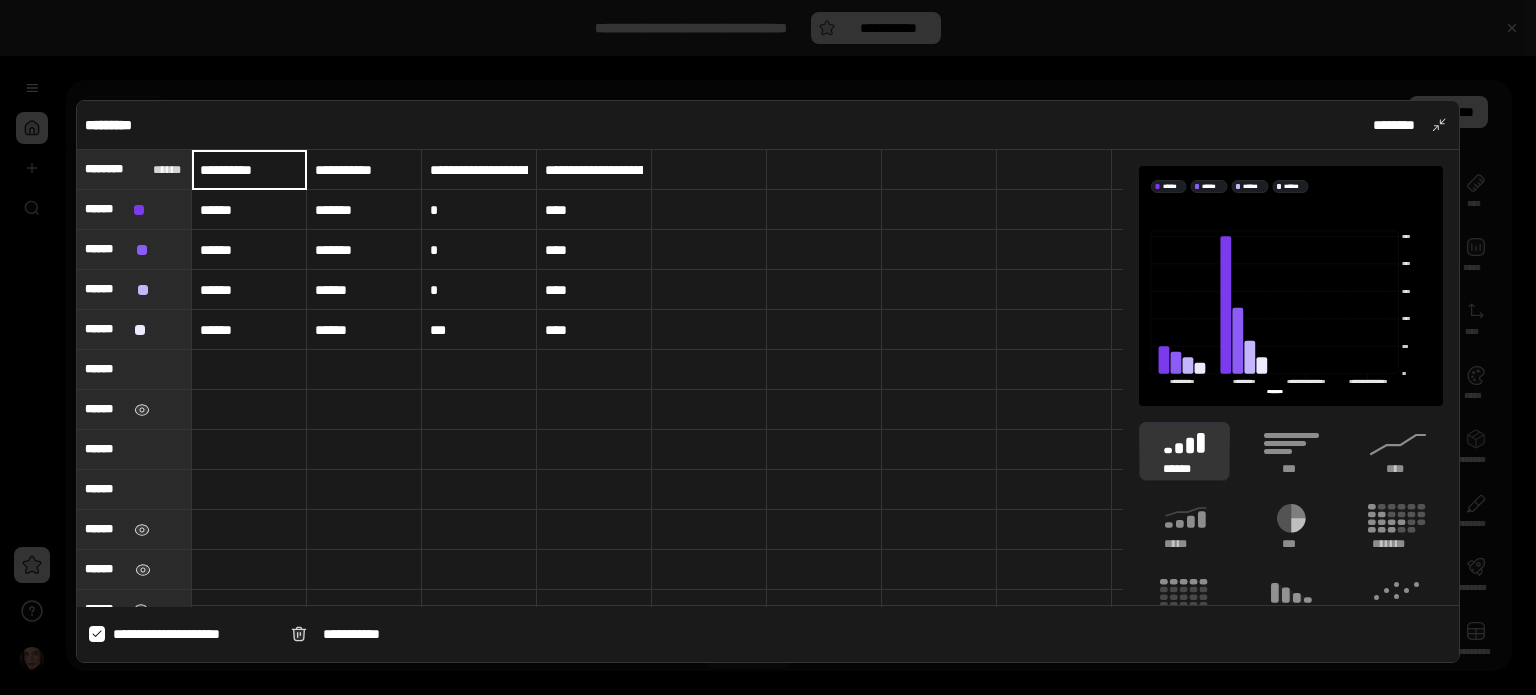 type on "**********" 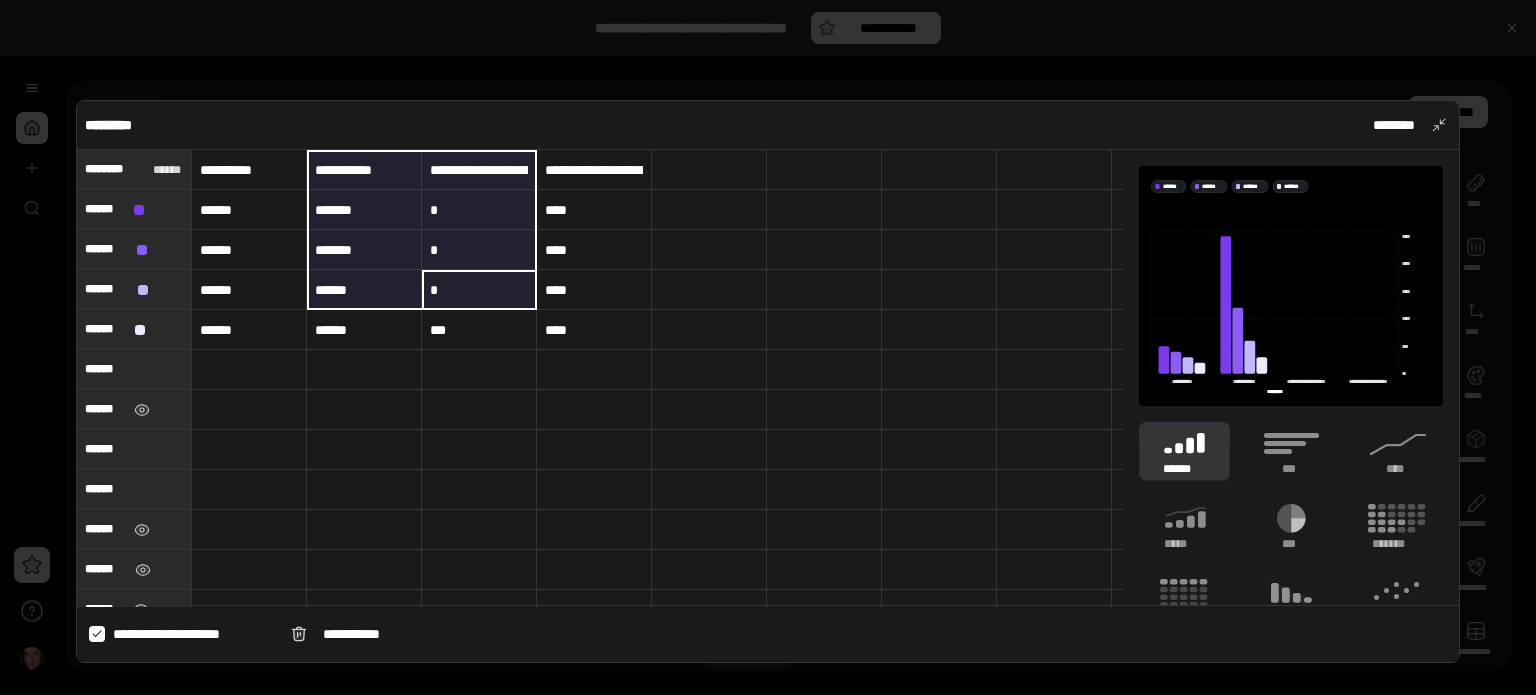 drag, startPoint x: 482, startPoint y: 287, endPoint x: 344, endPoint y: 159, distance: 188.22327 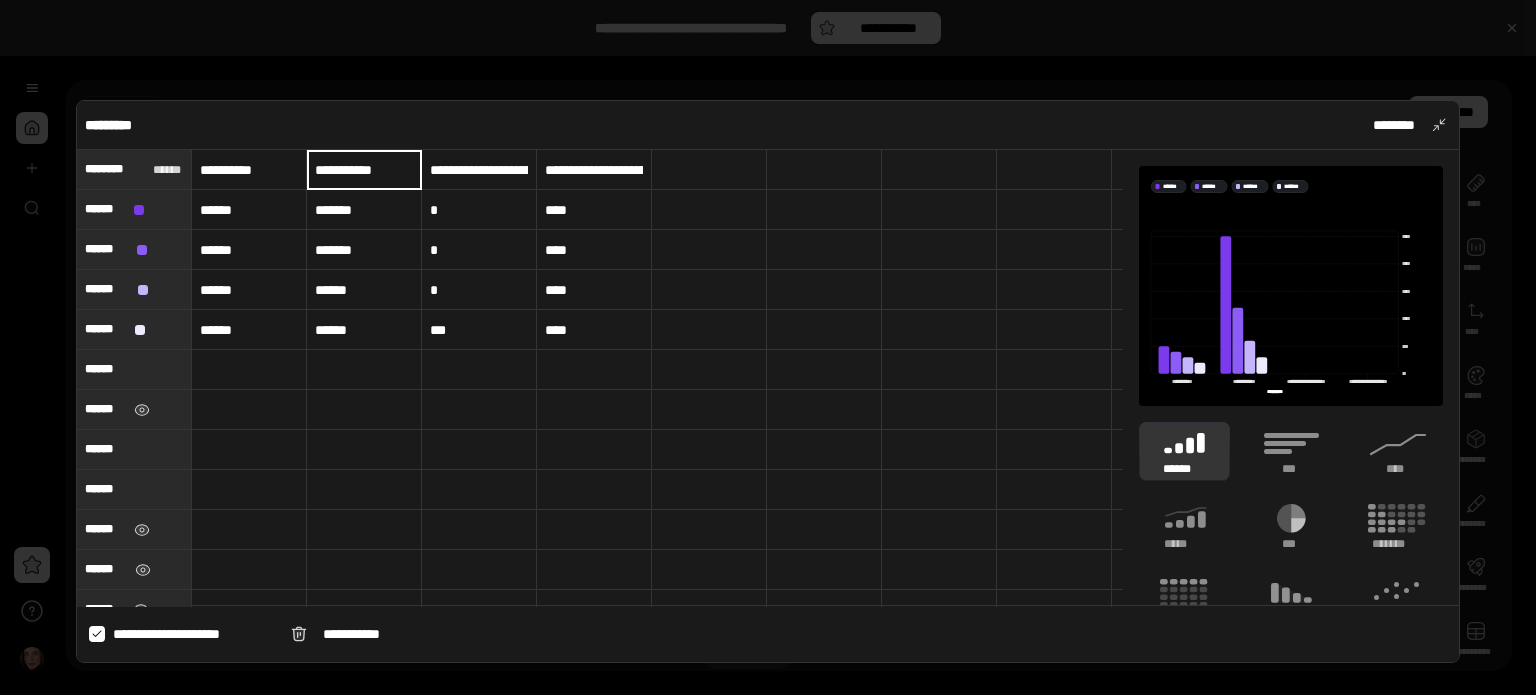 click on "**********" at bounding box center (364, 170) 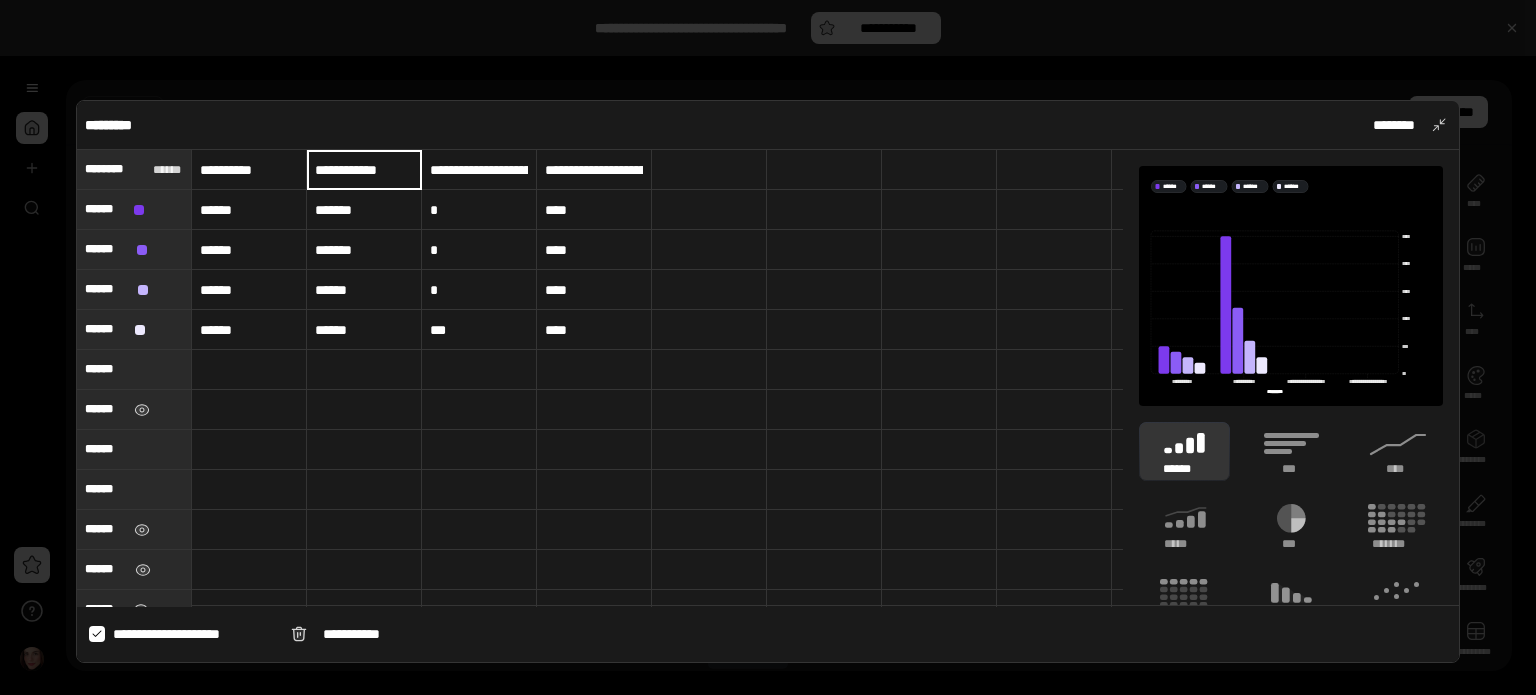 scroll, scrollTop: 0, scrollLeft: 0, axis: both 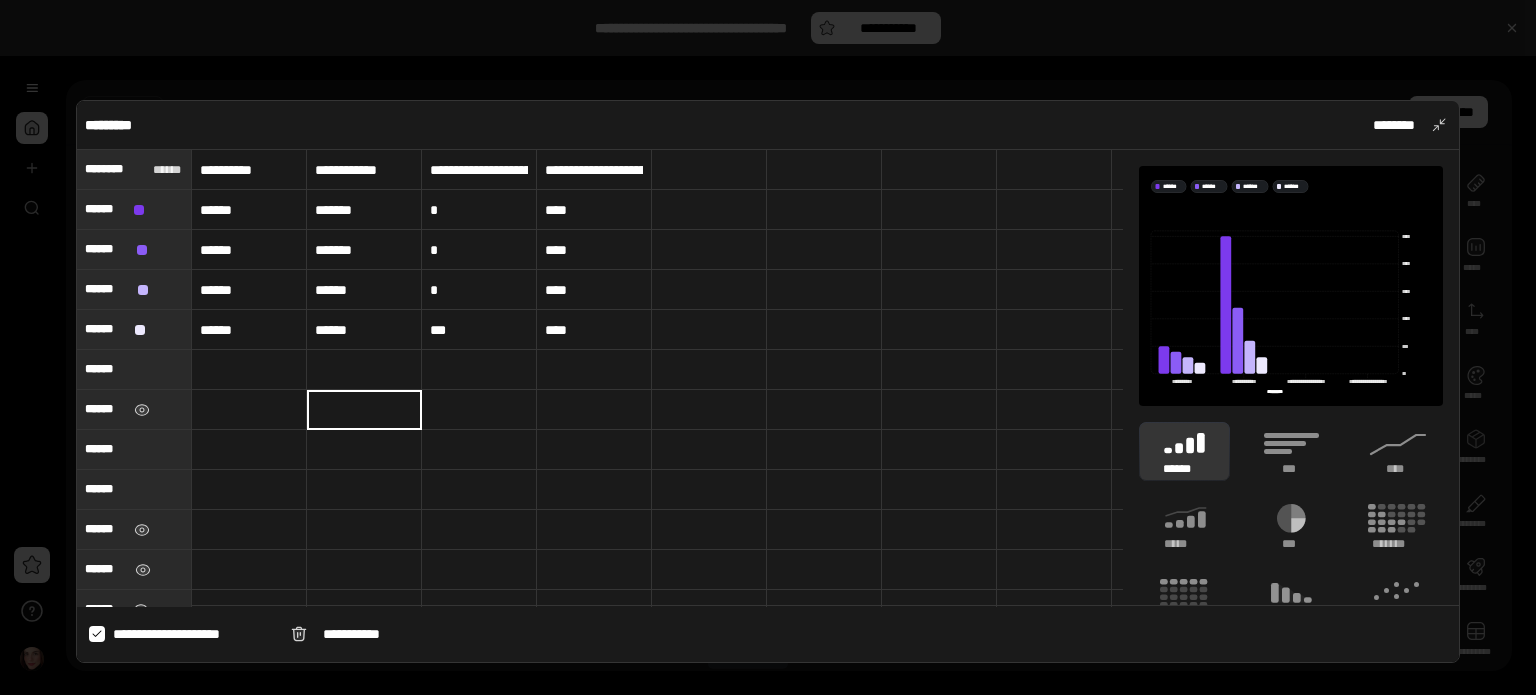 click on "**********" at bounding box center [479, 170] 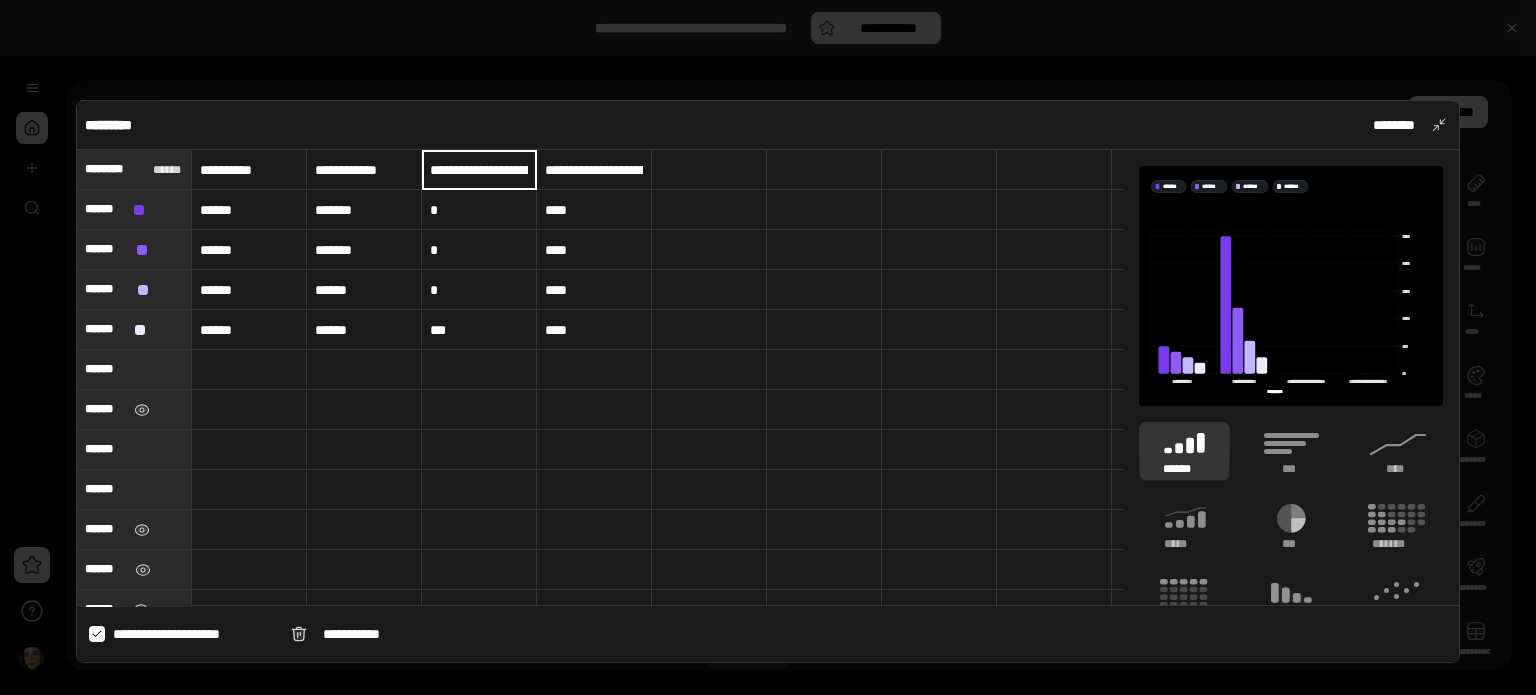 click on "**********" at bounding box center [479, 170] 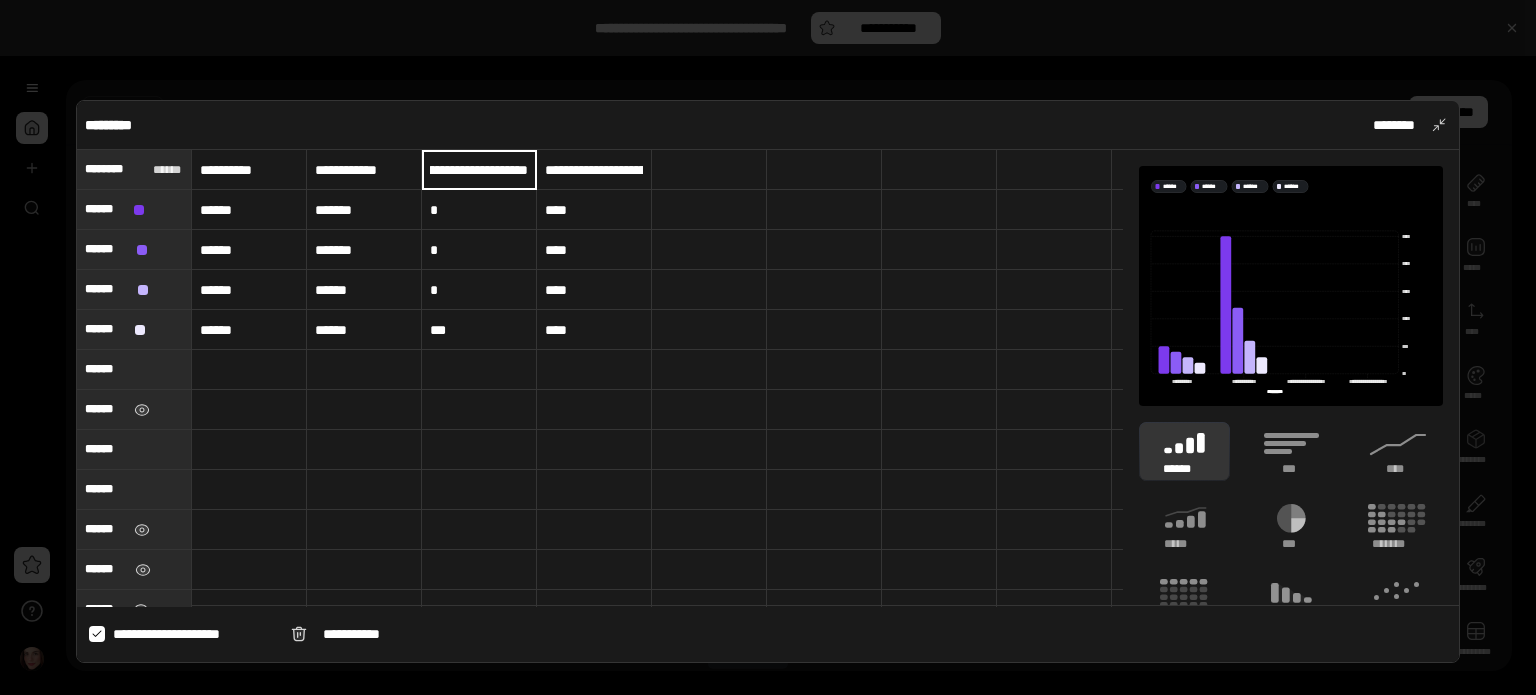 click on "**********" at bounding box center (479, 169) 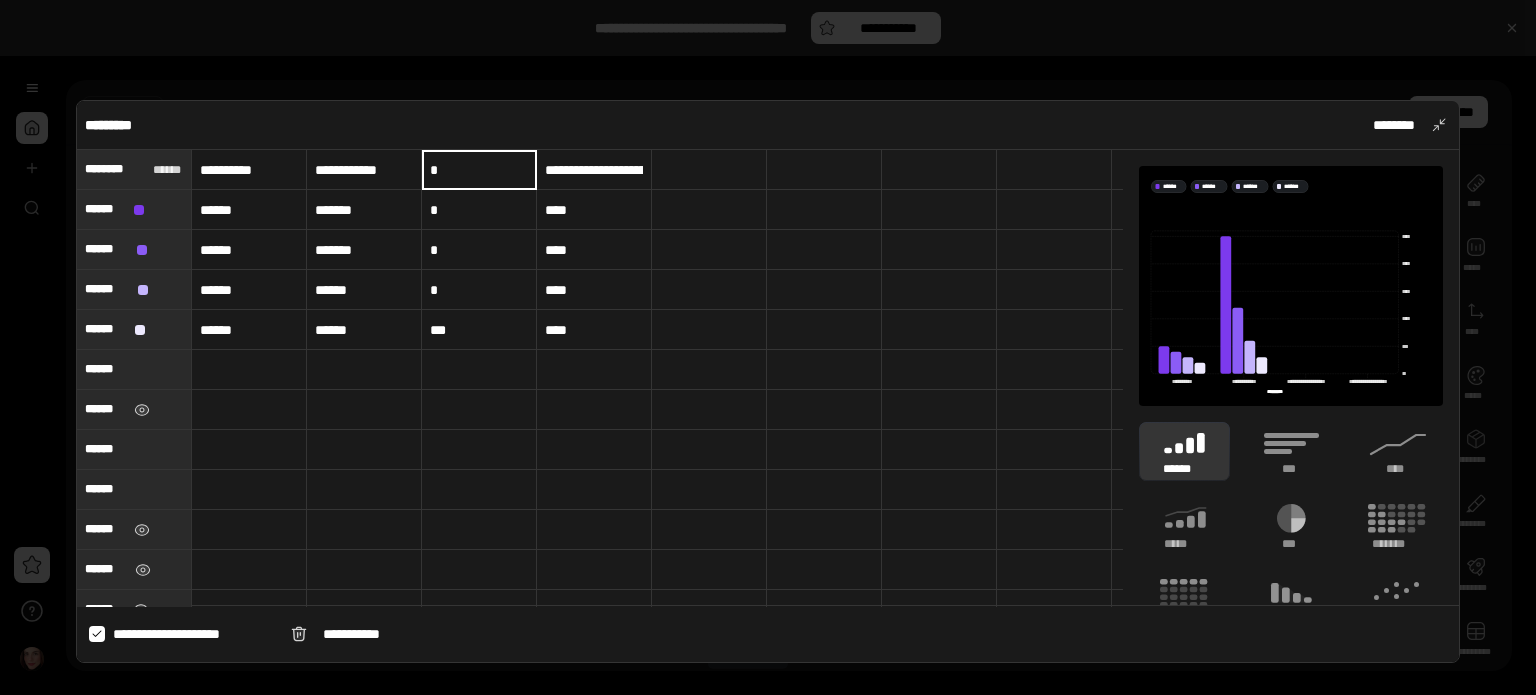 scroll, scrollTop: 0, scrollLeft: 0, axis: both 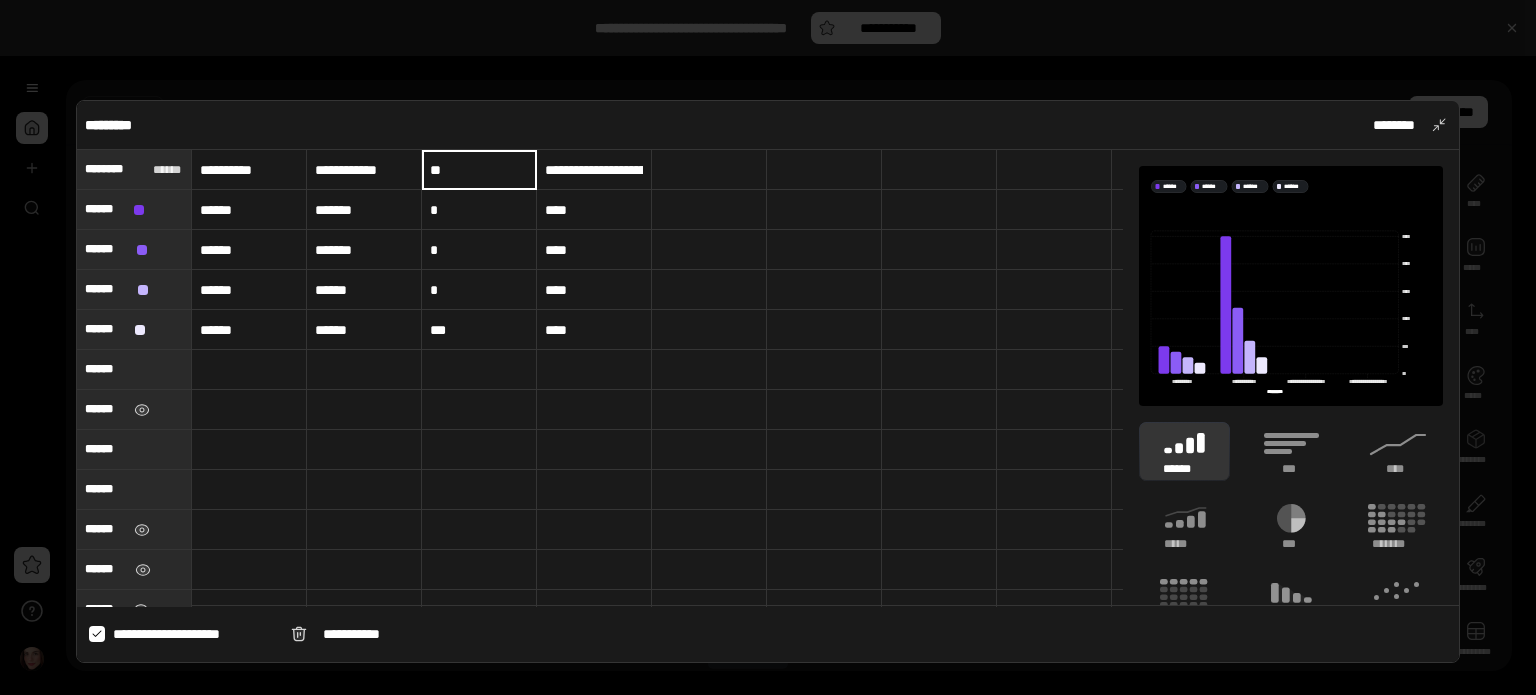 type on "*" 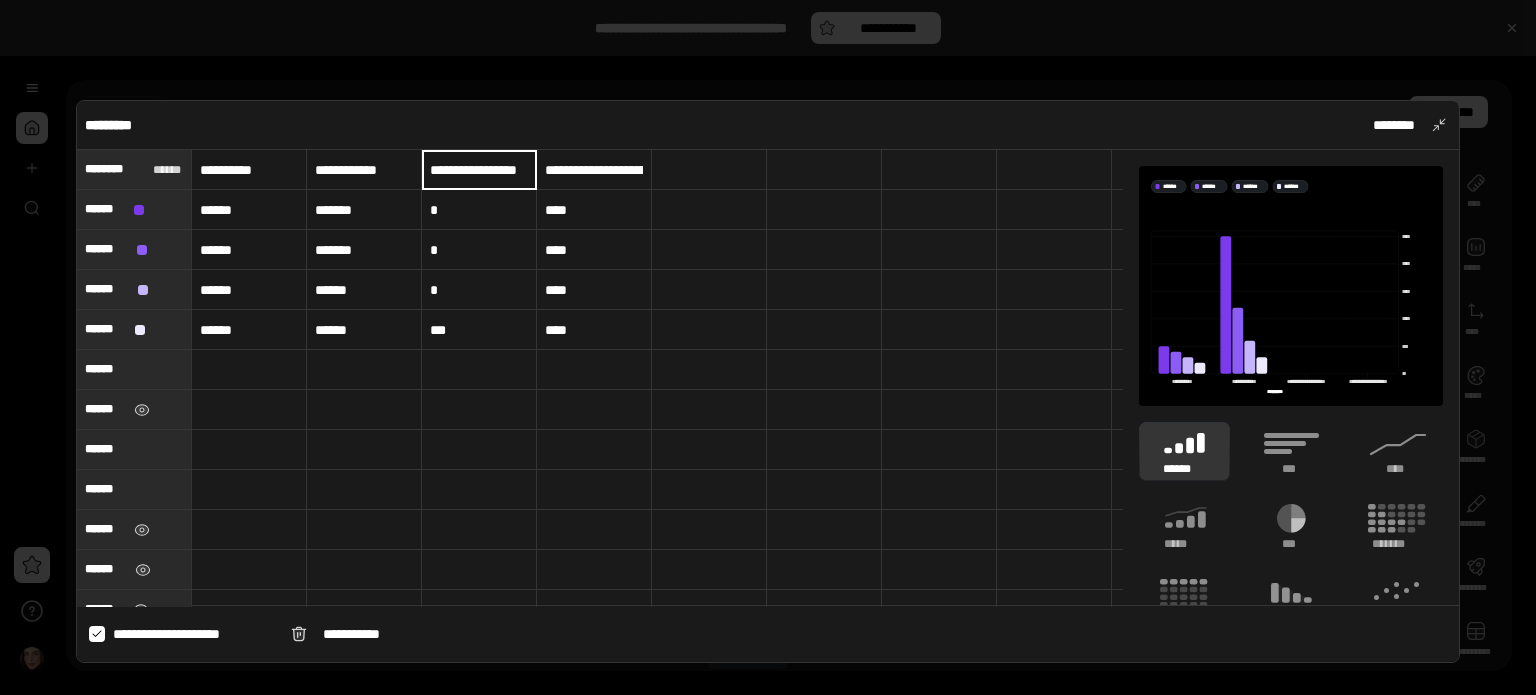 scroll, scrollTop: 0, scrollLeft: 24, axis: horizontal 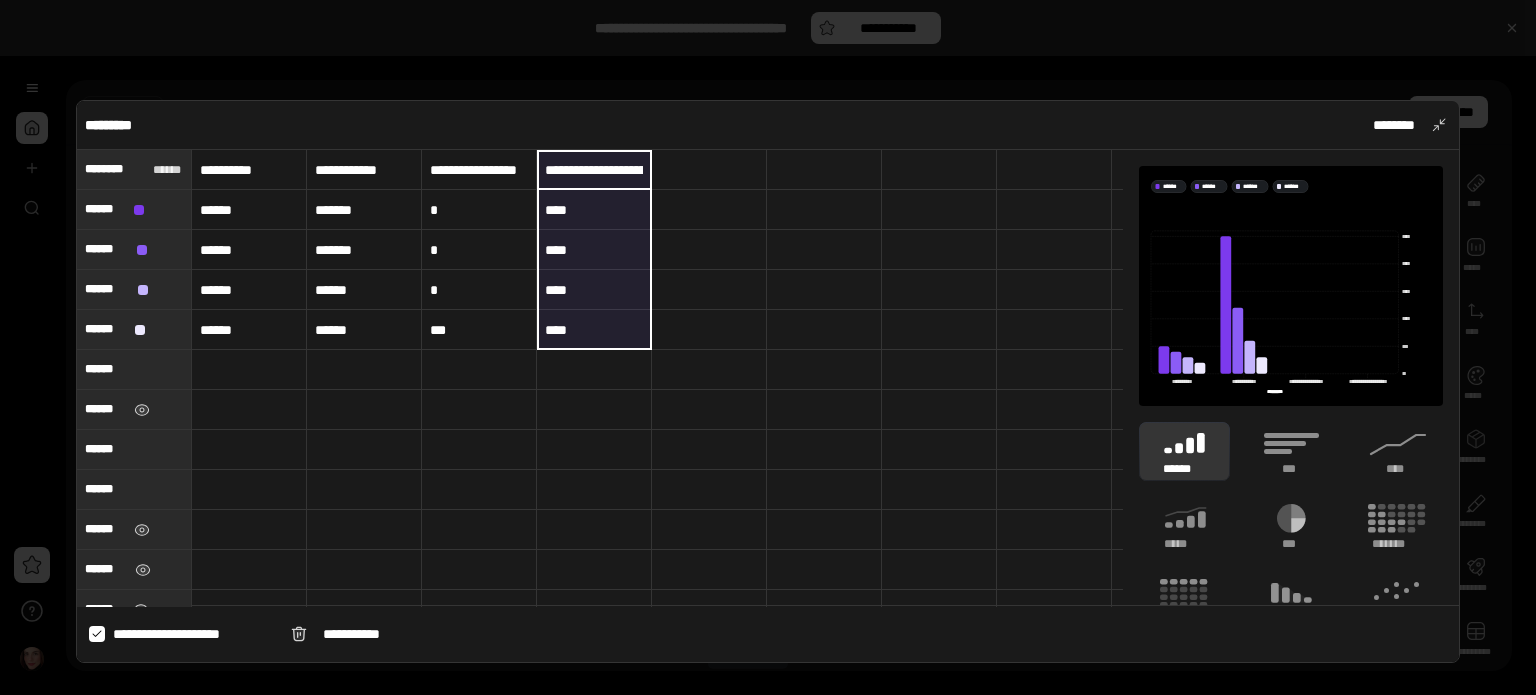 drag, startPoint x: 613, startPoint y: 166, endPoint x: 619, endPoint y: 316, distance: 150.11995 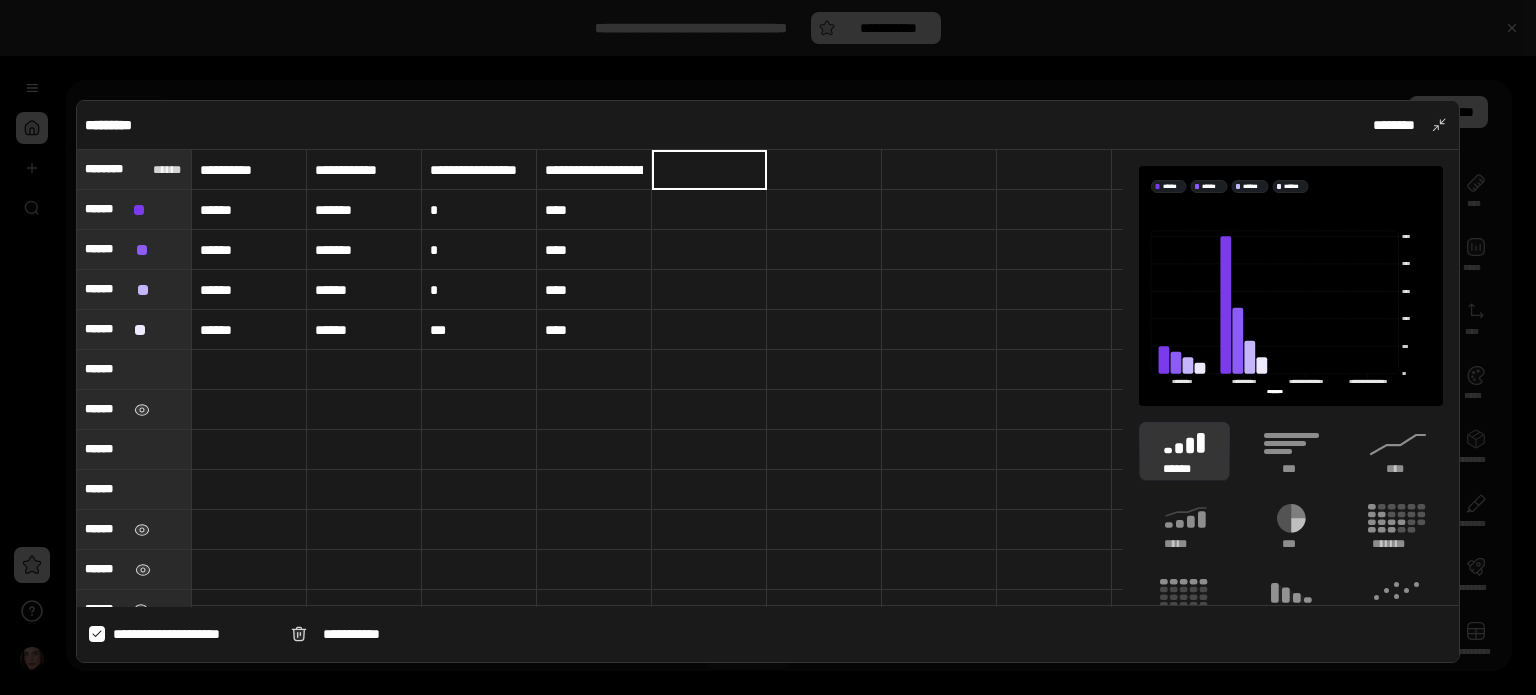 type on "****" 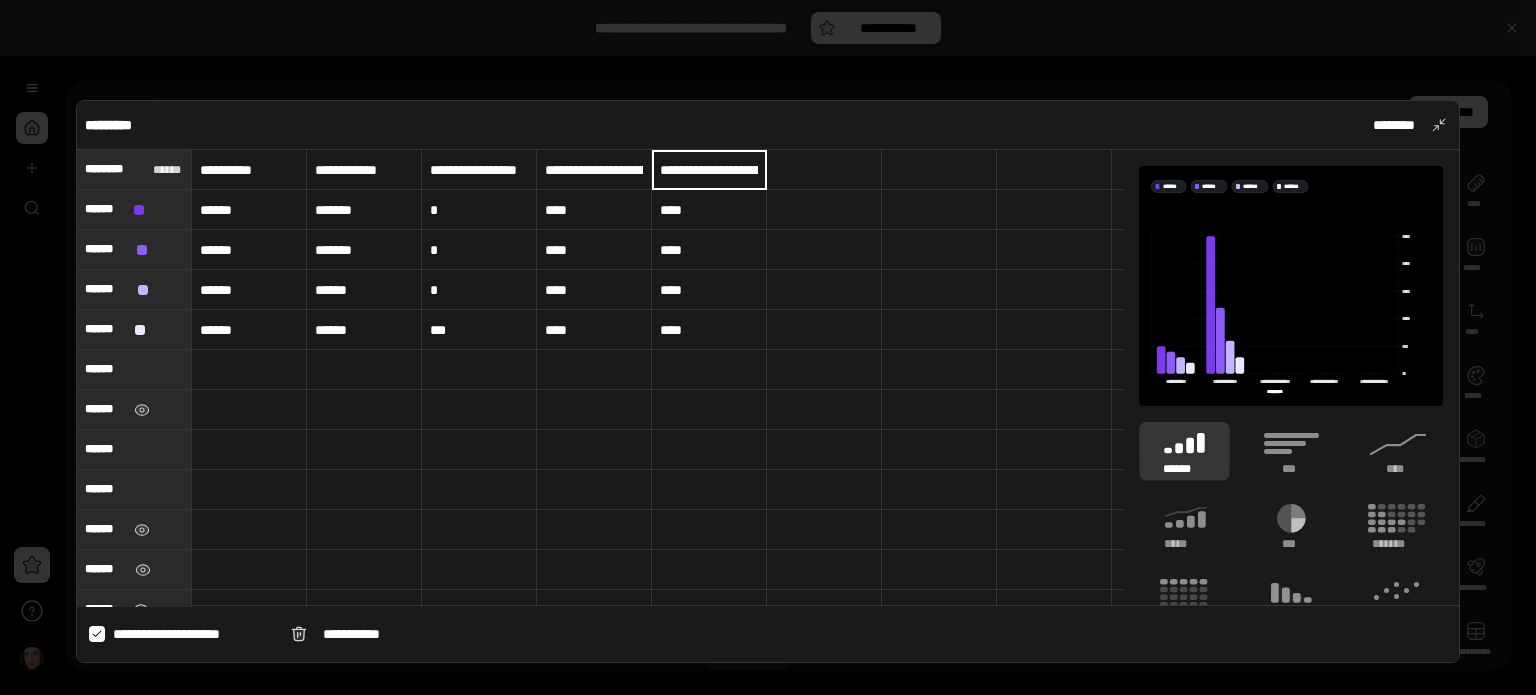 click on "**********" at bounding box center (594, 170) 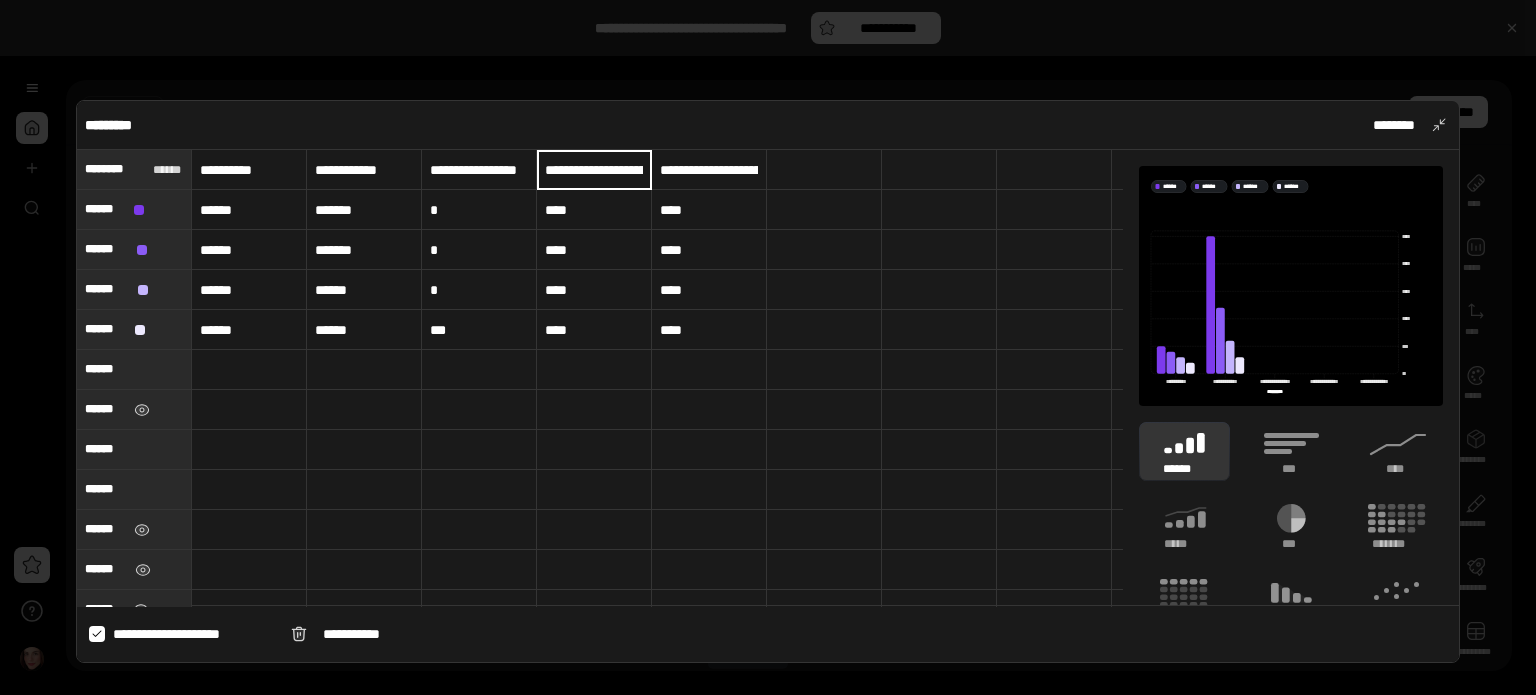 click on "**********" at bounding box center (594, 170) 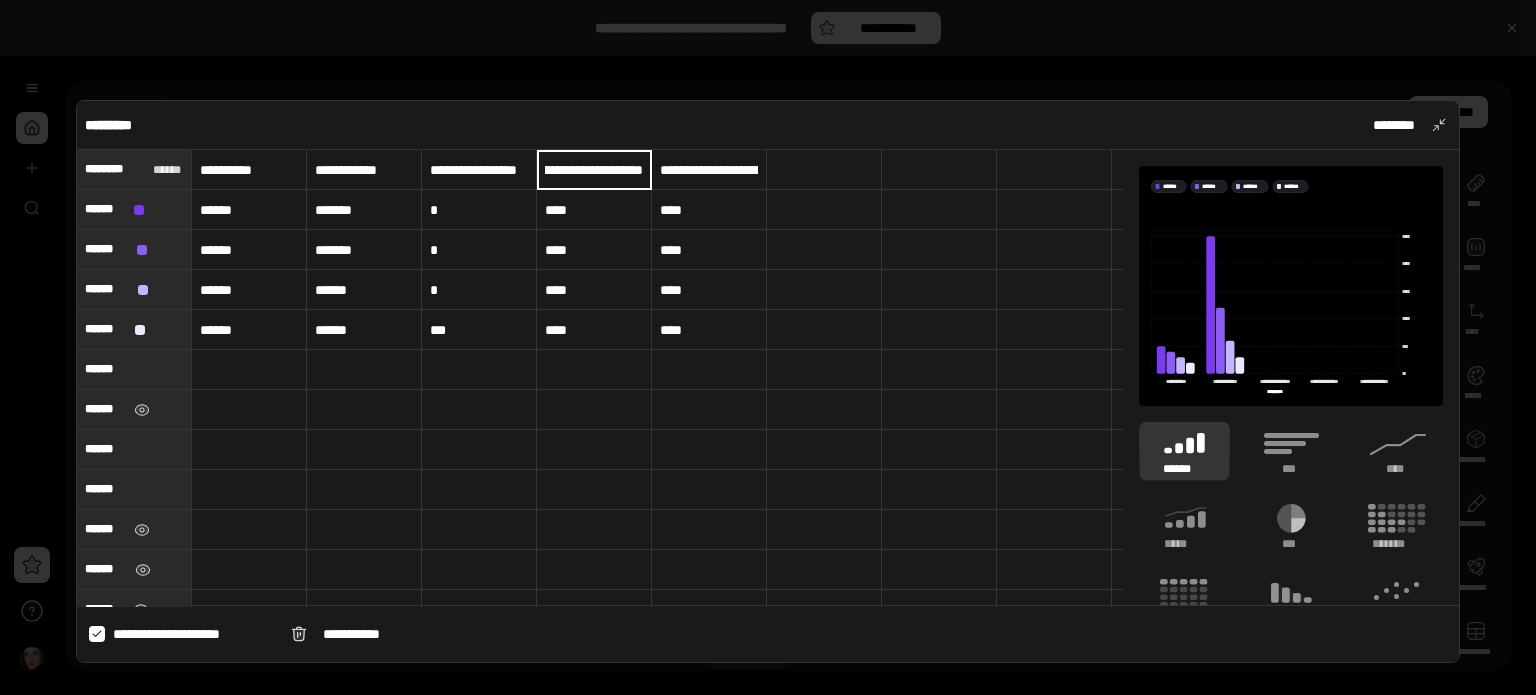 click on "**********" at bounding box center (594, 169) 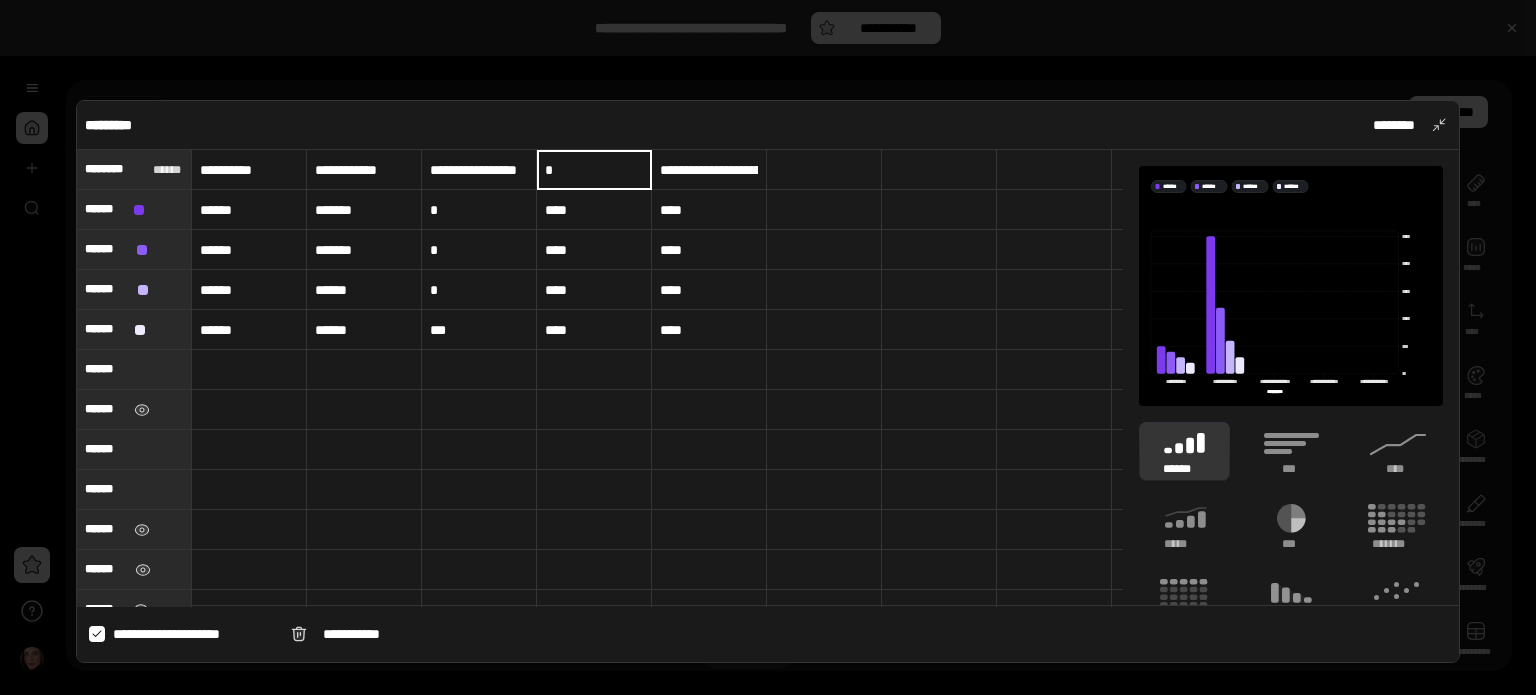 scroll, scrollTop: 0, scrollLeft: 0, axis: both 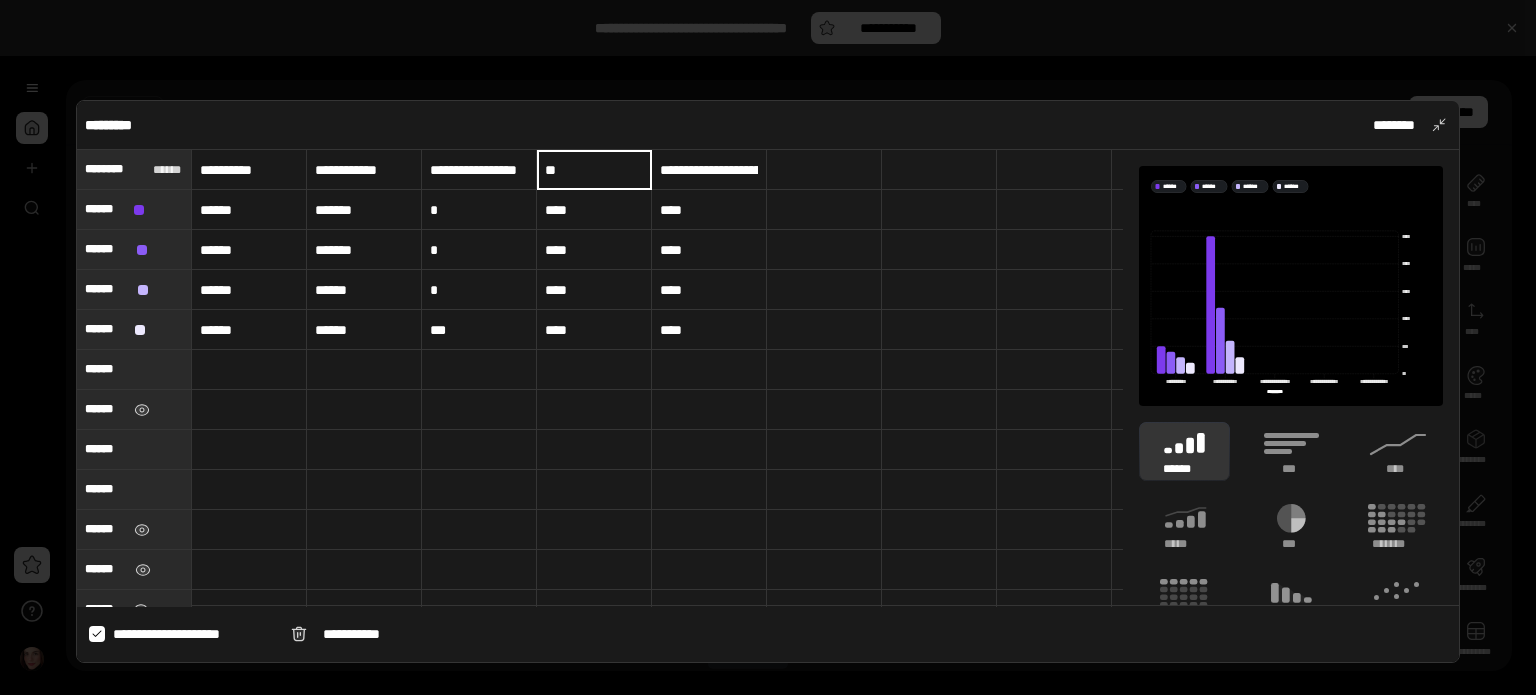 type on "*" 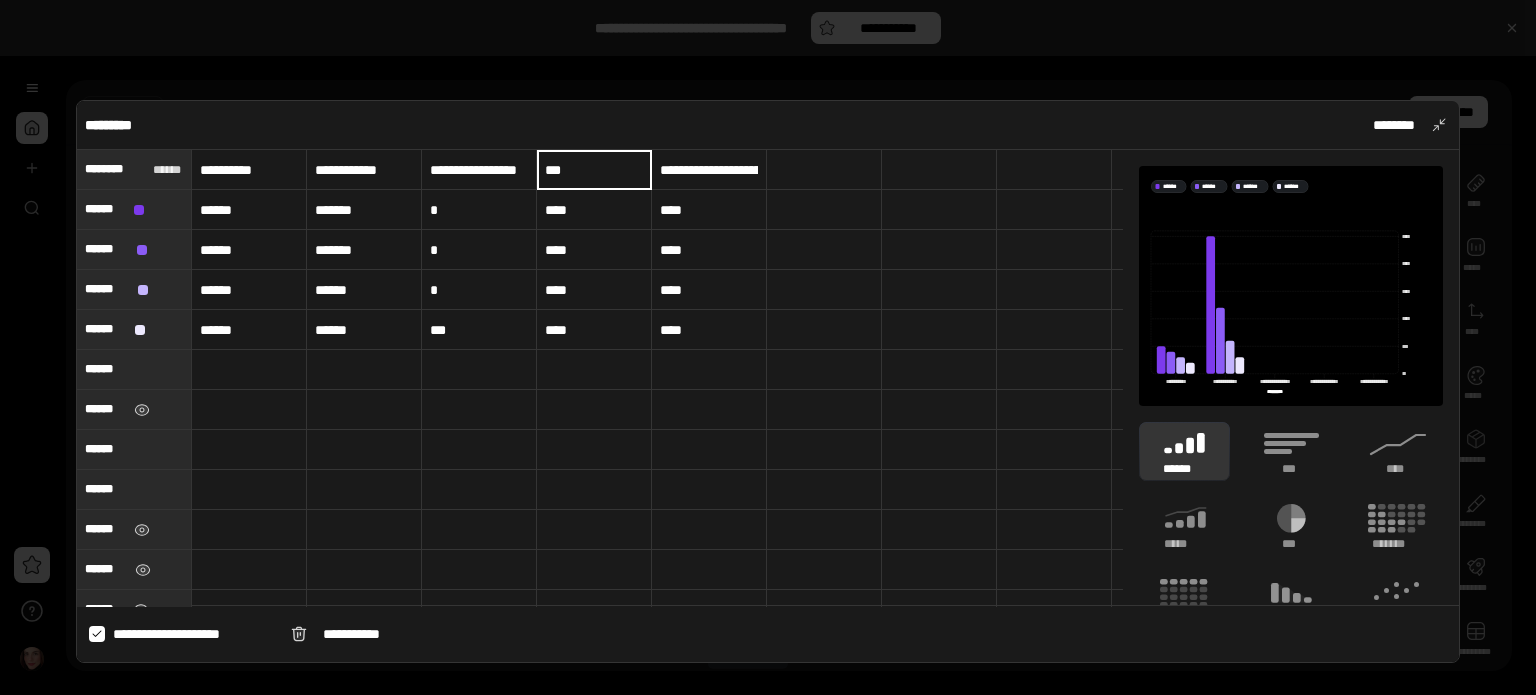 type on "**" 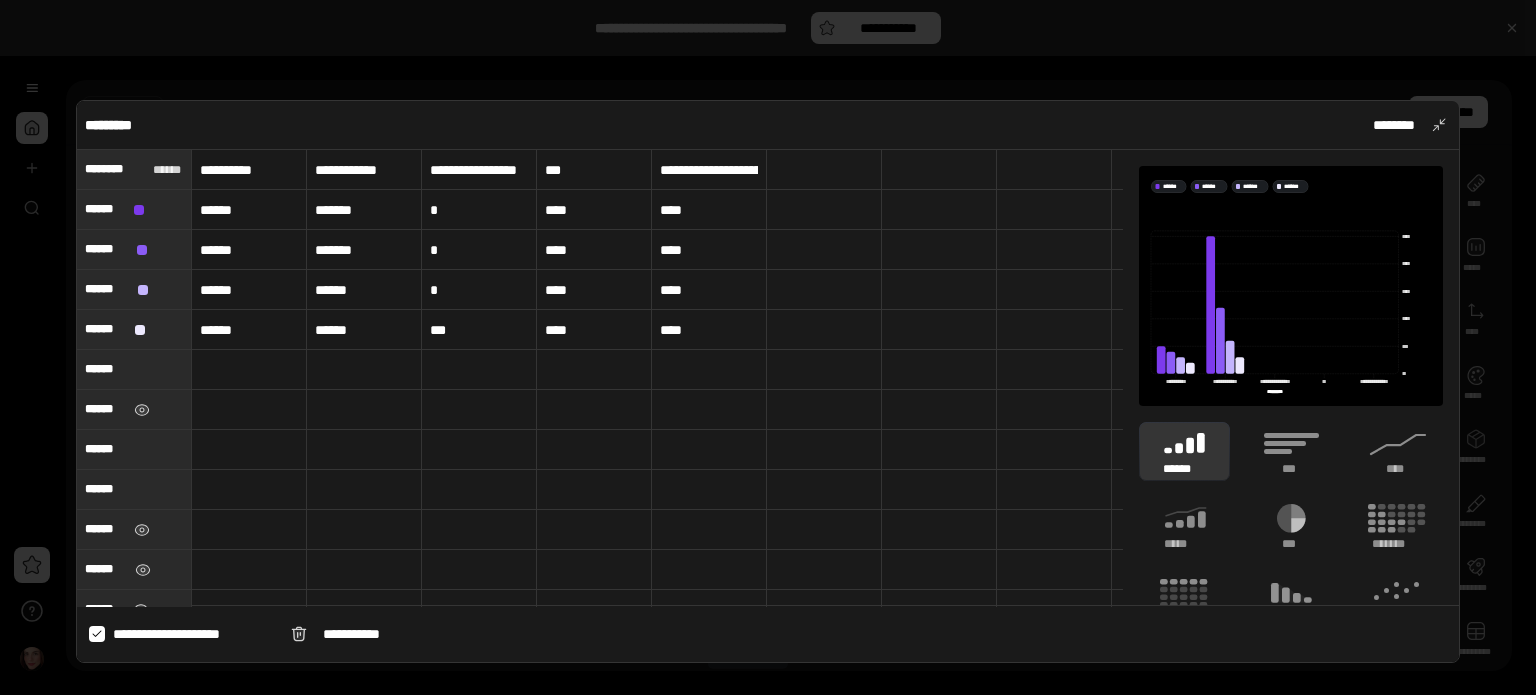 click on "********* ********" at bounding box center (768, 125) 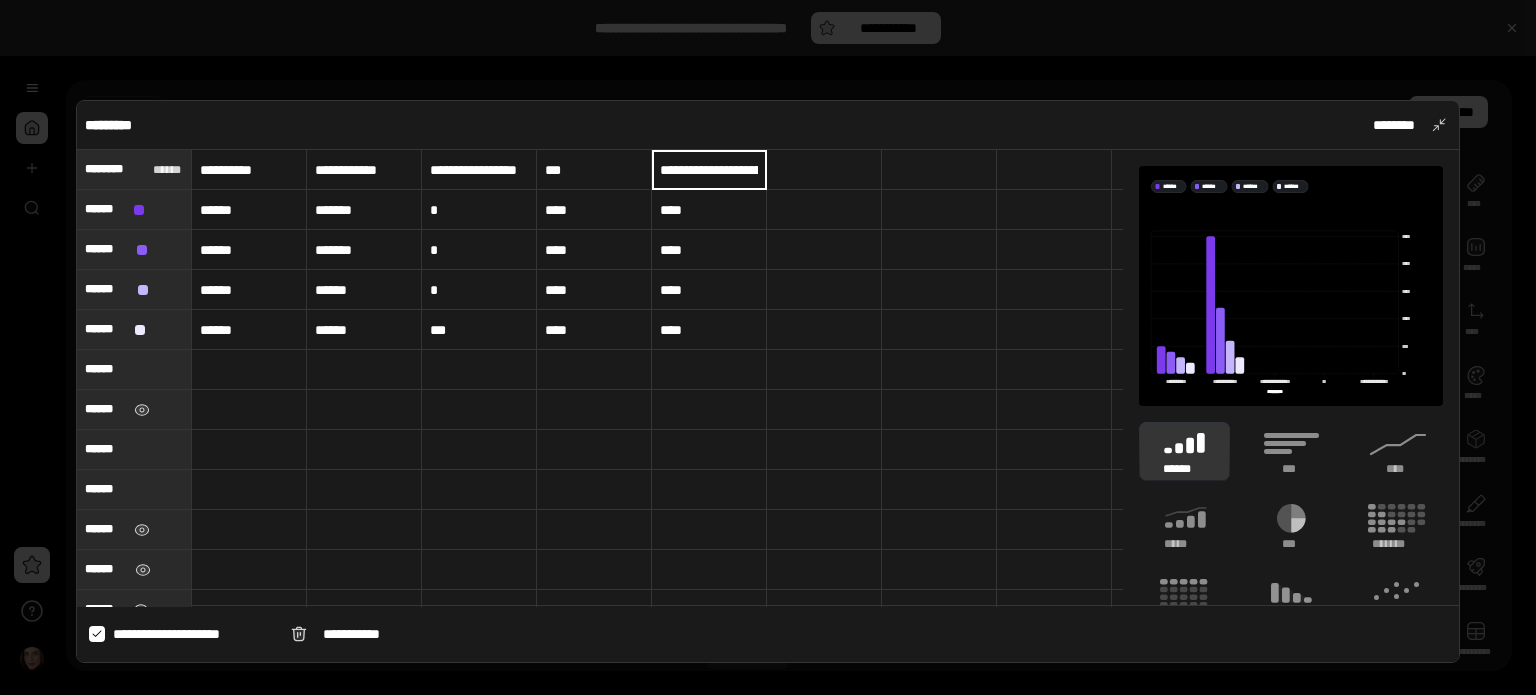 click on "**********" at bounding box center (709, 170) 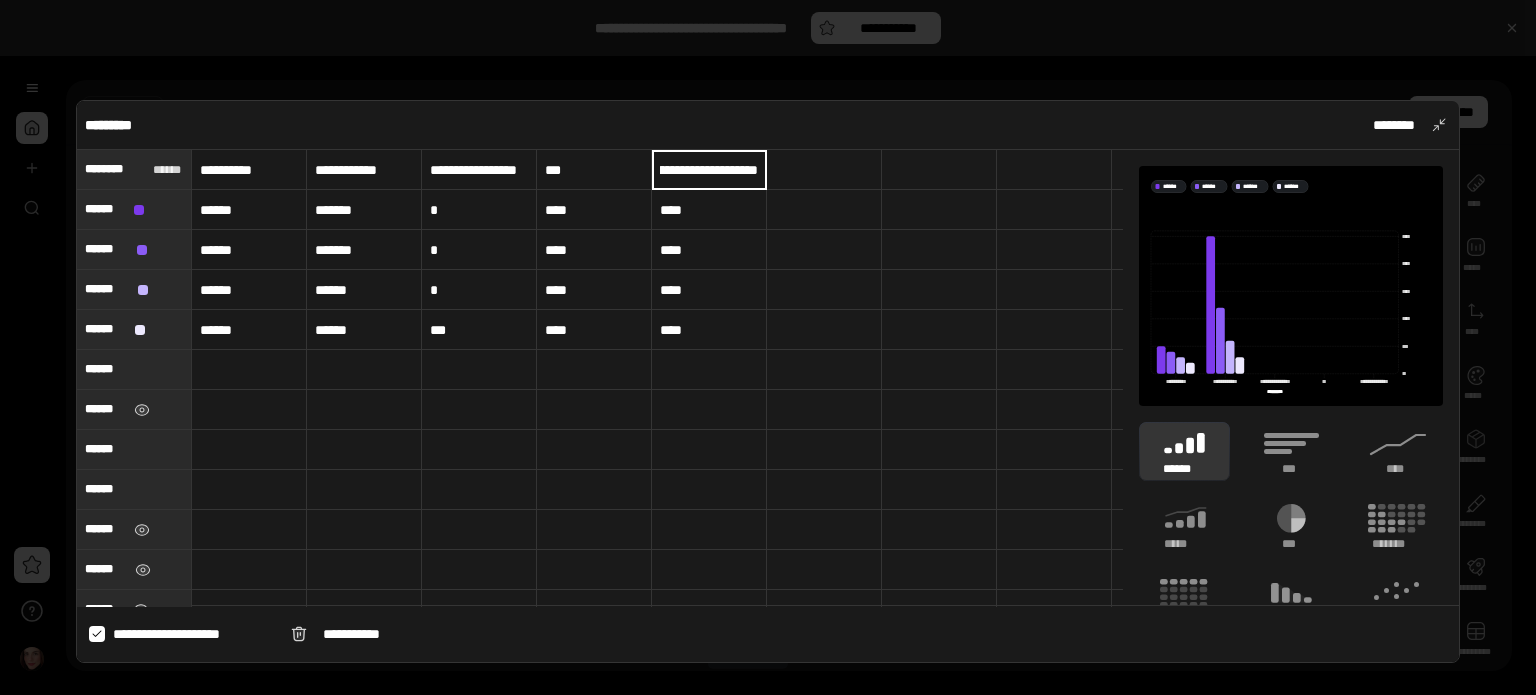 click on "**********" at bounding box center (709, 169) 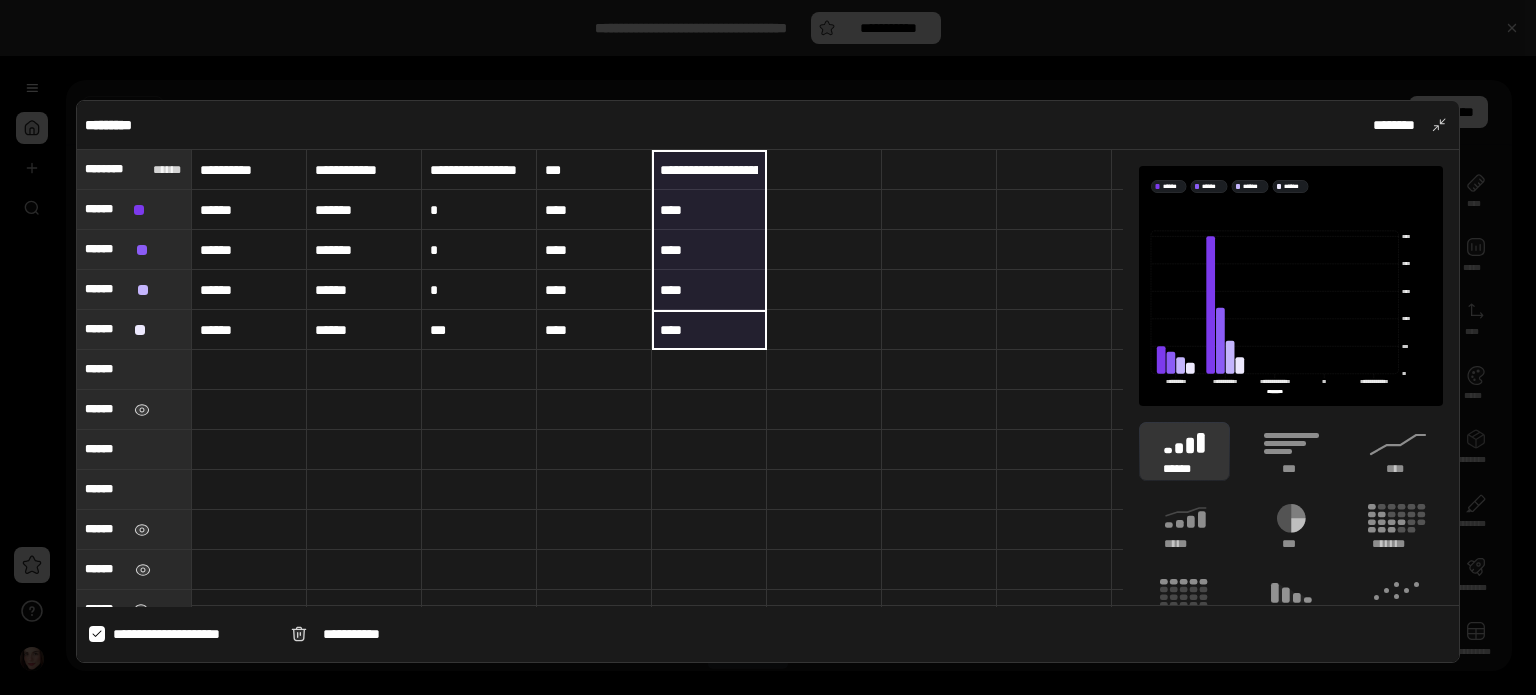 drag, startPoint x: 708, startPoint y: 341, endPoint x: 700, endPoint y: 135, distance: 206.15529 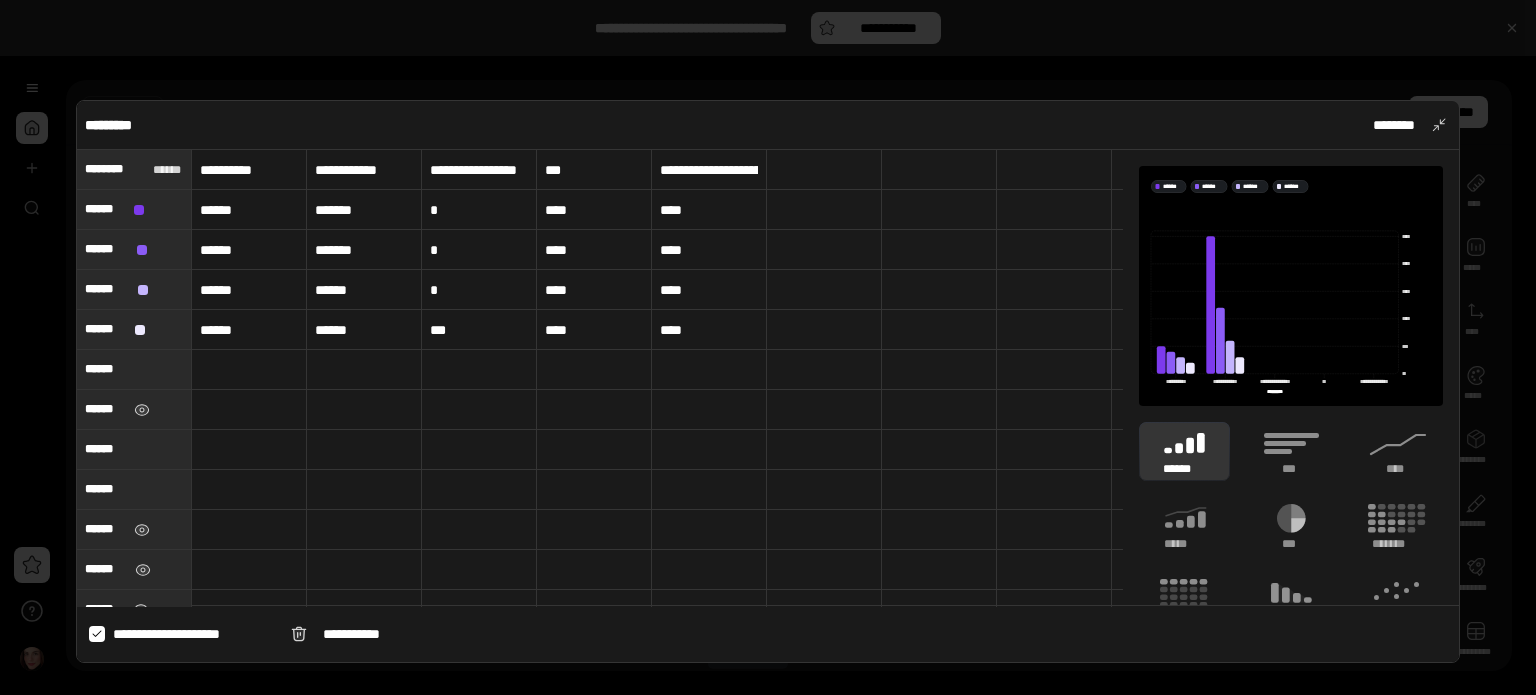 copy on "******** ******** ****** ****** ****** ****** ******" 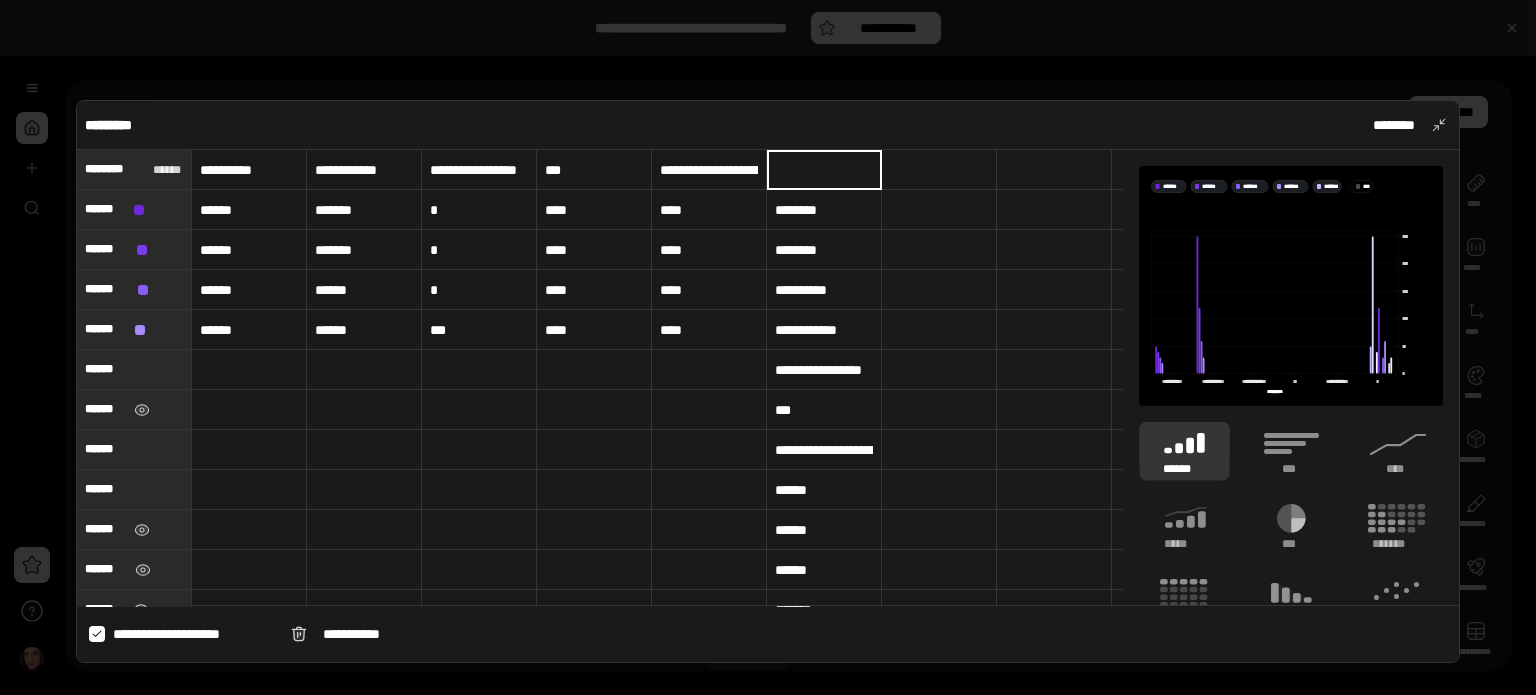 type on "********" 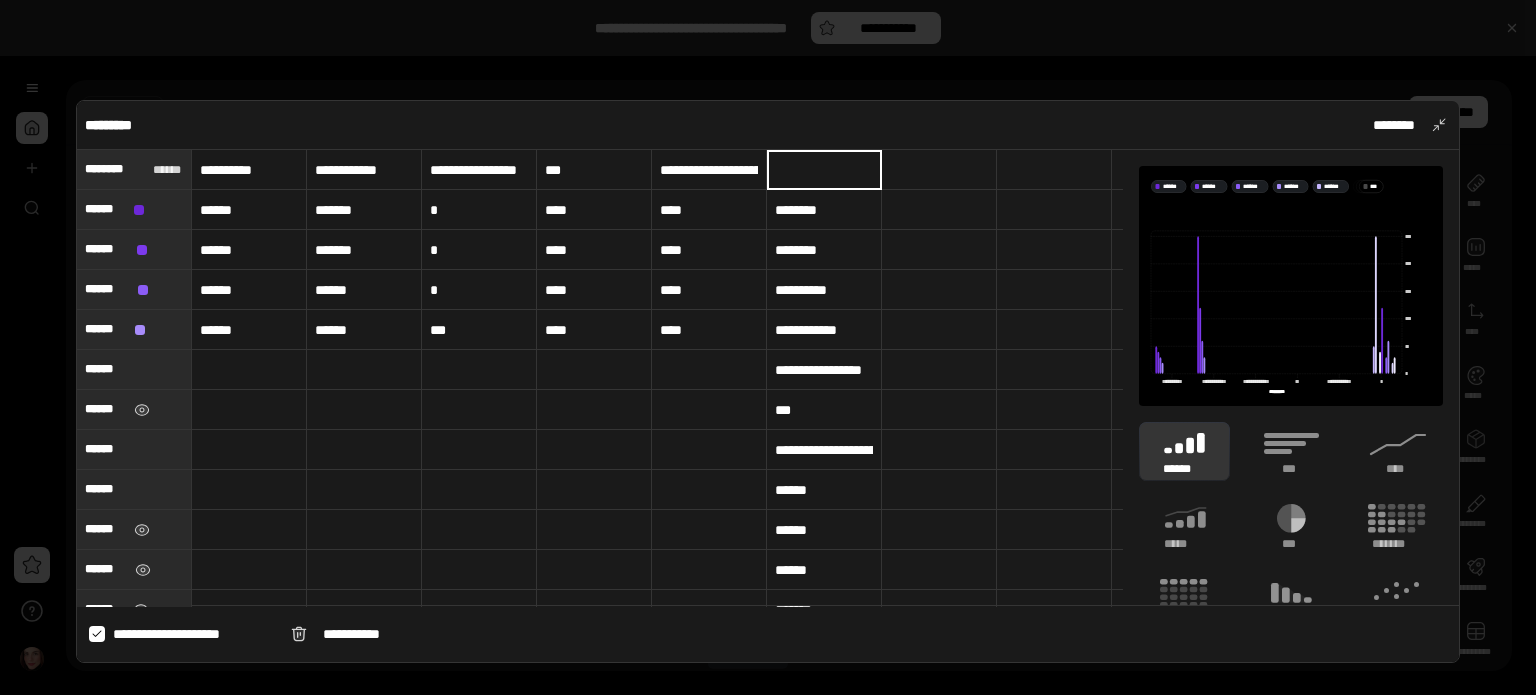 type 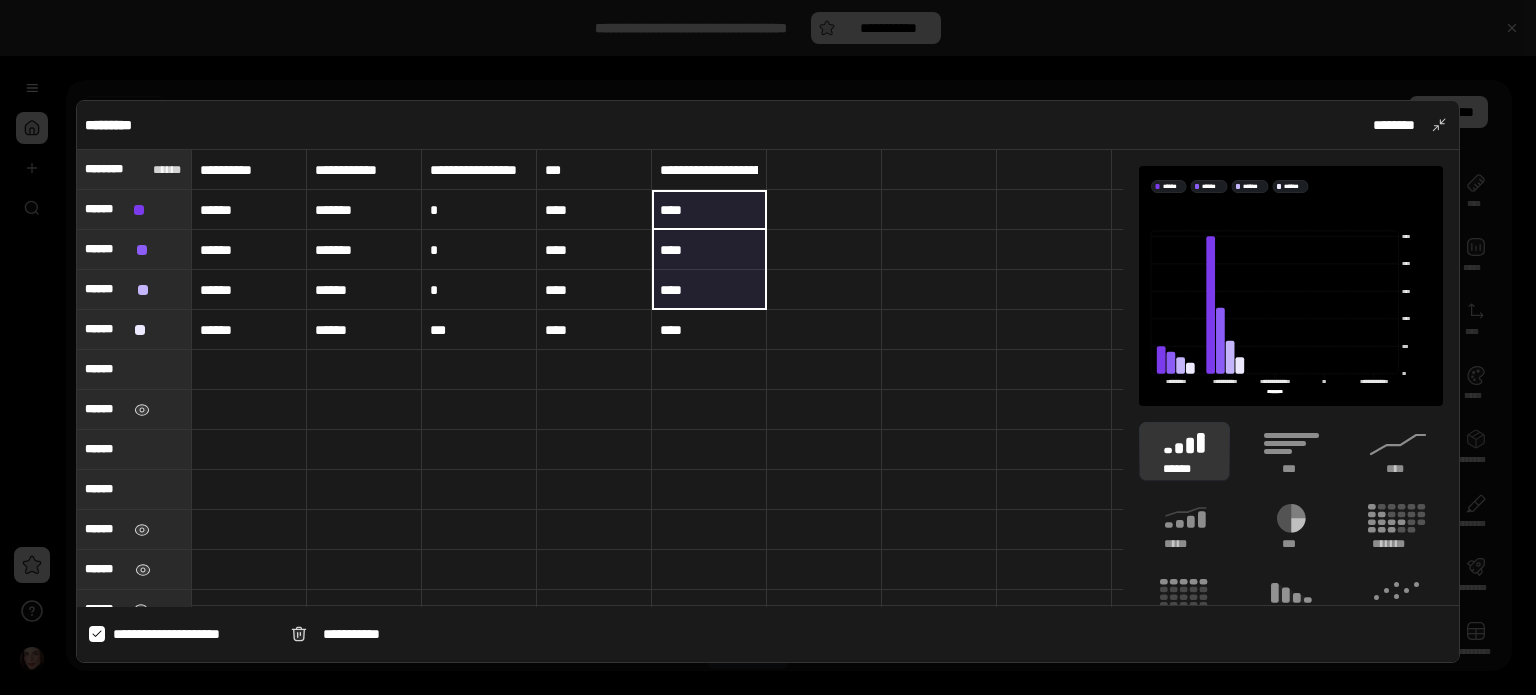 drag, startPoint x: 737, startPoint y: 171, endPoint x: 732, endPoint y: 303, distance: 132.09467 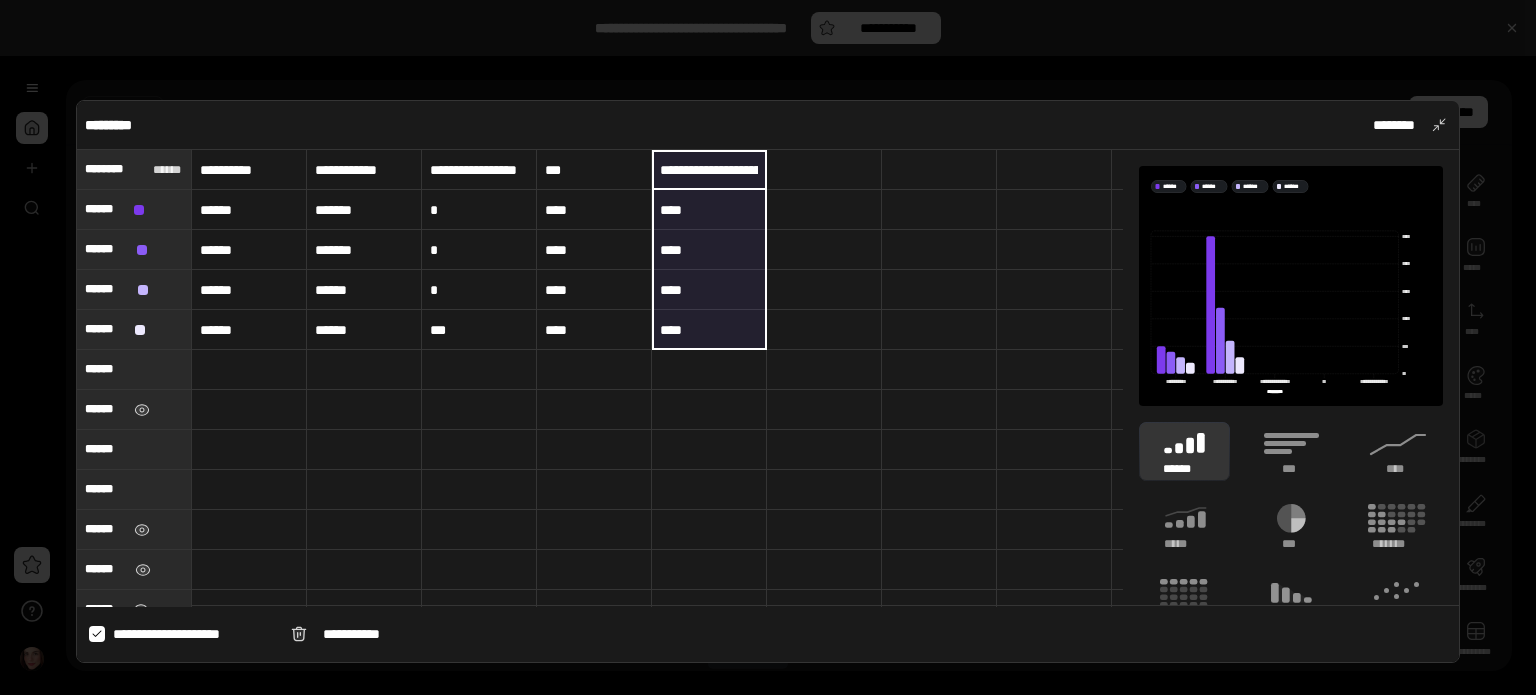 copy on "****** ****** ******" 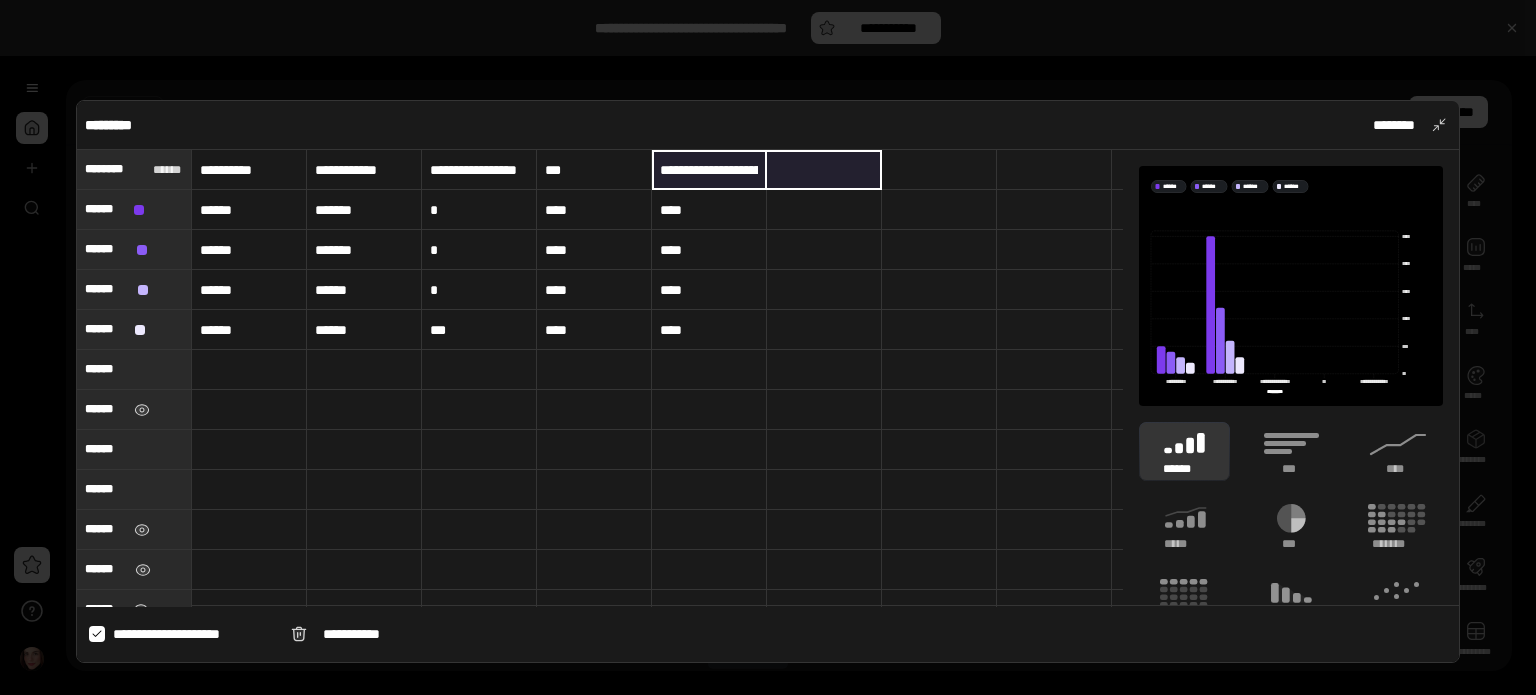 click at bounding box center [824, 170] 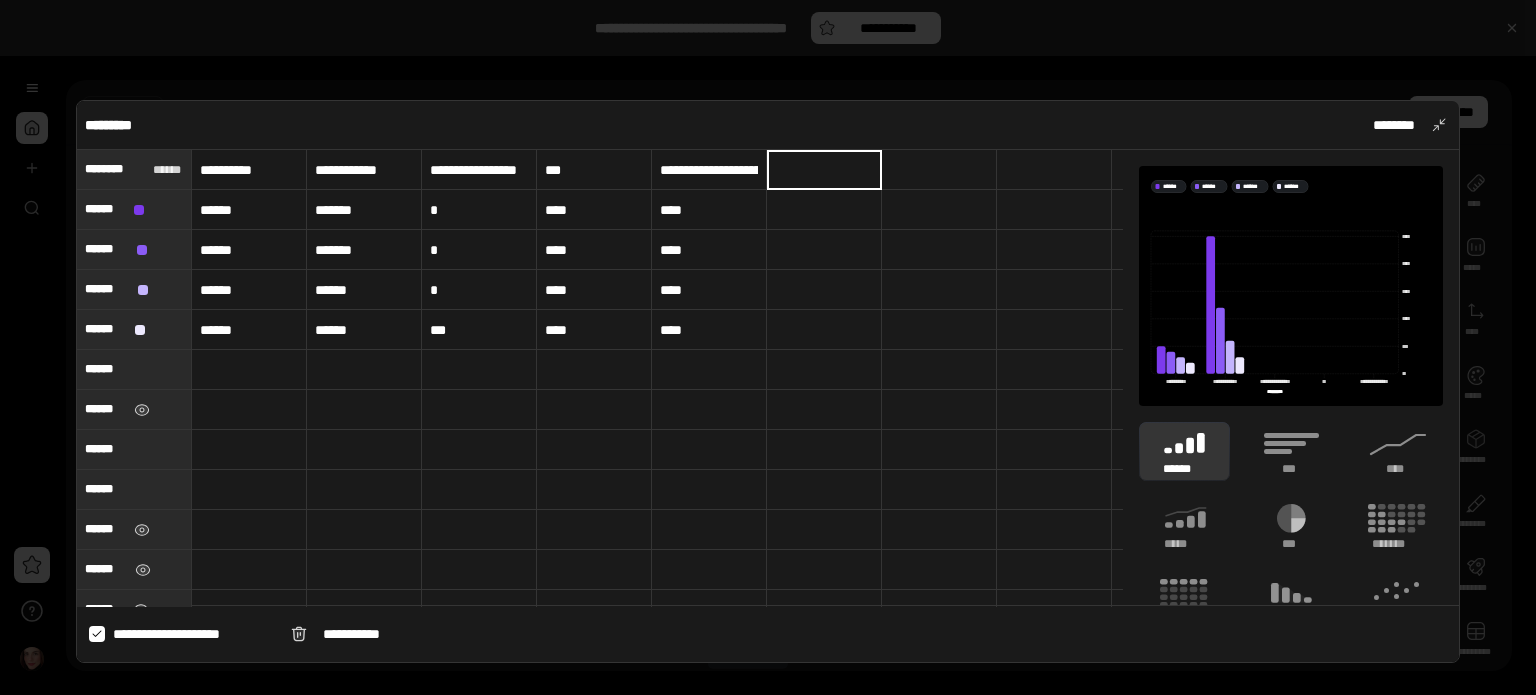 type on "****" 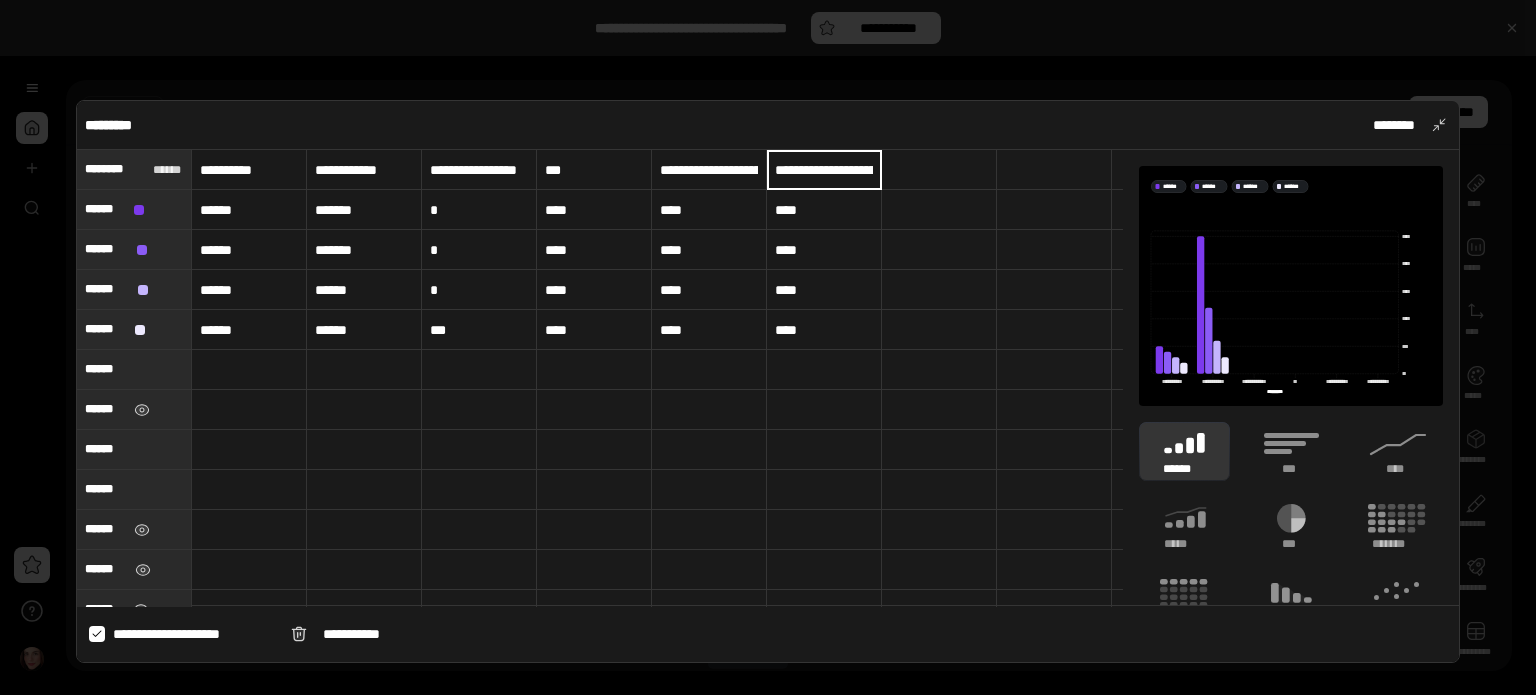 click on "**********" at bounding box center (709, 170) 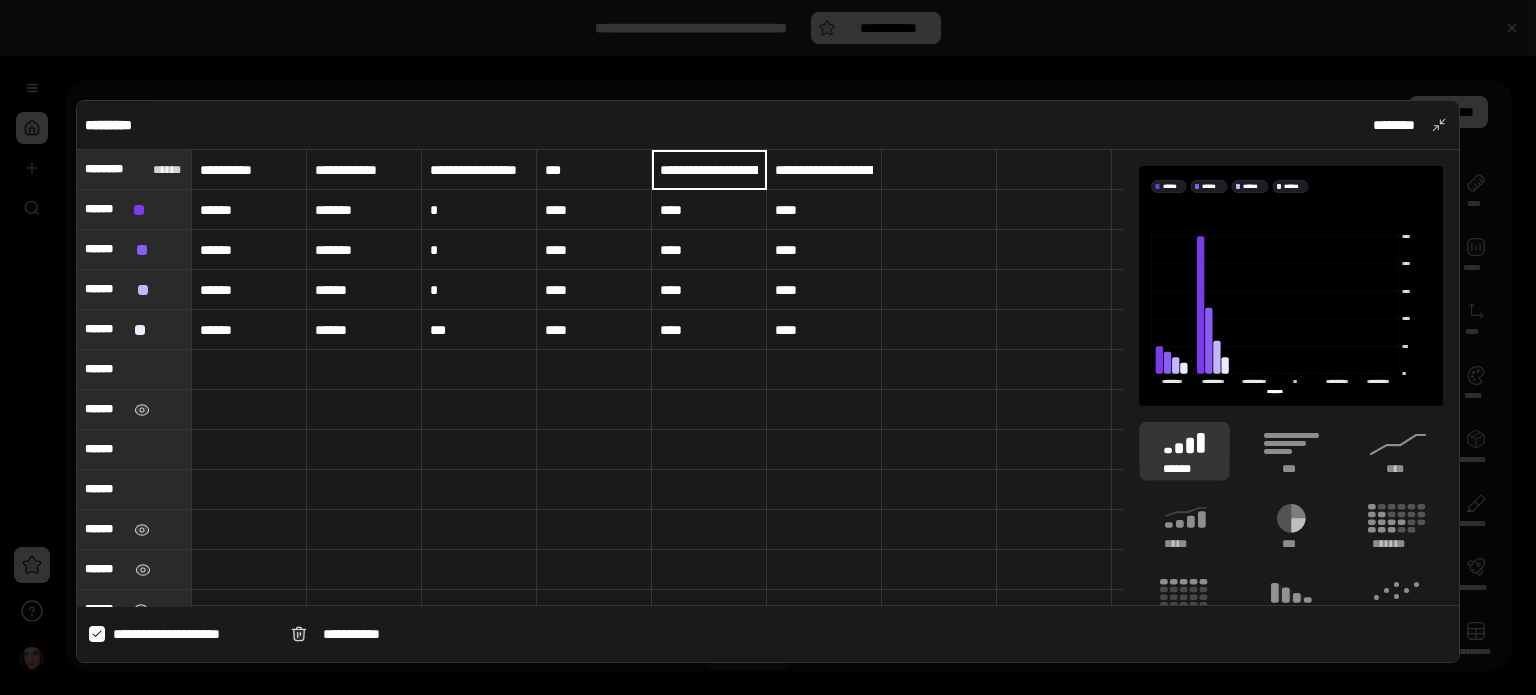 click on "**********" at bounding box center [709, 170] 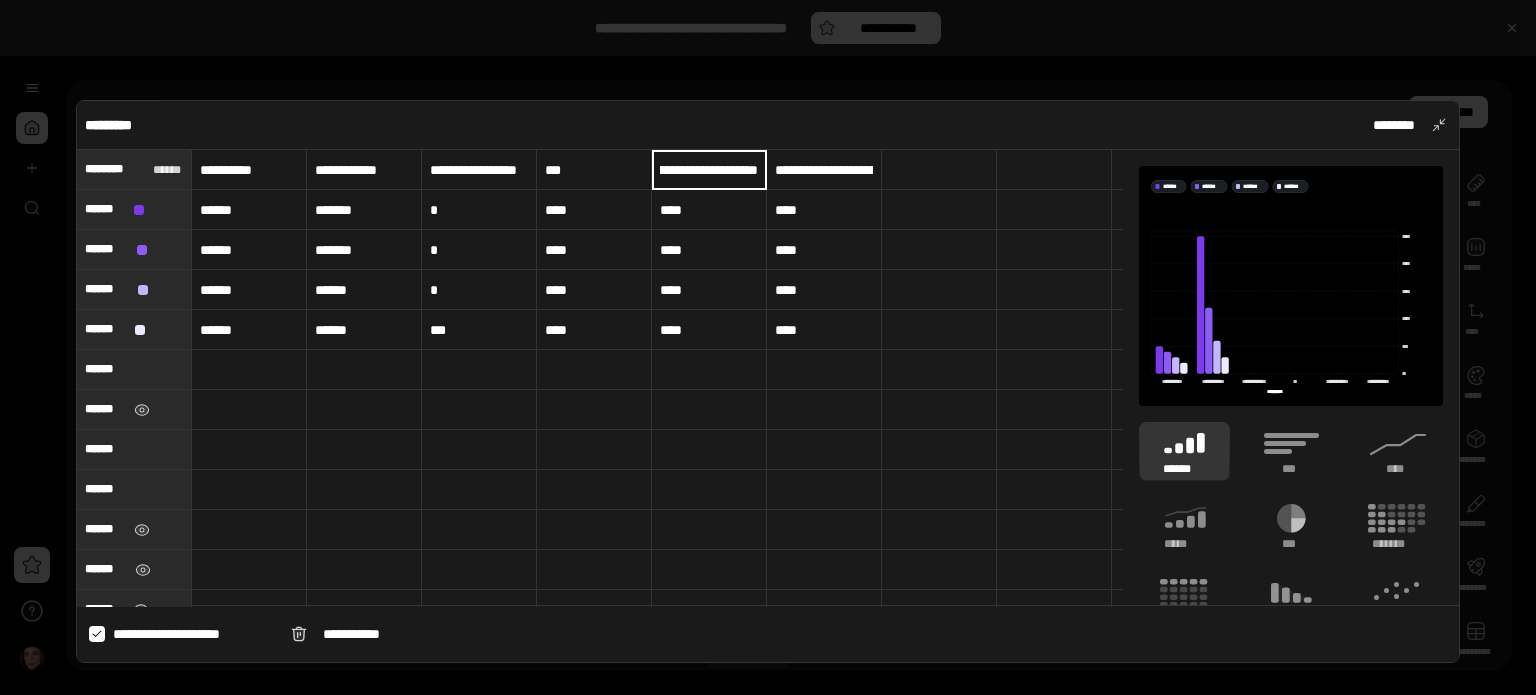 scroll, scrollTop: 0, scrollLeft: 60, axis: horizontal 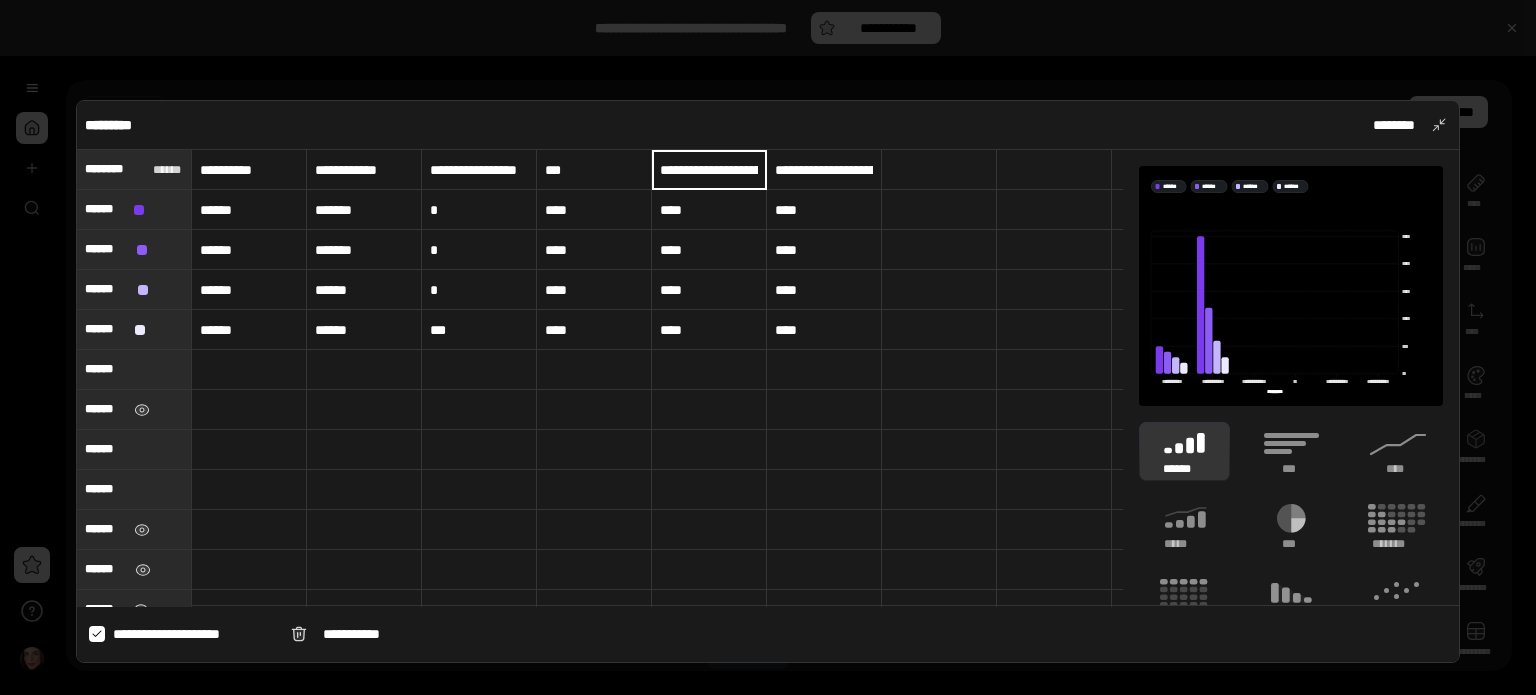 click at bounding box center [709, 410] 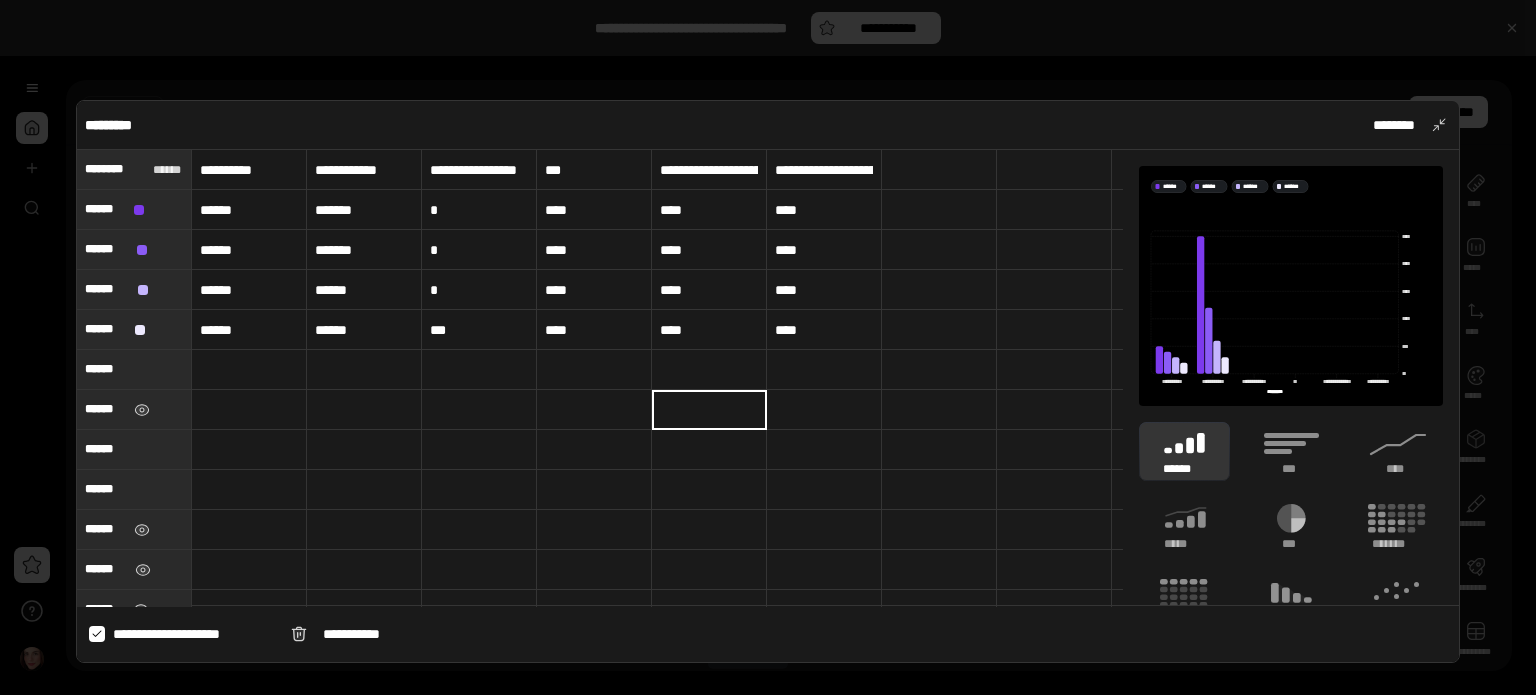 click on "******" at bounding box center [249, 210] 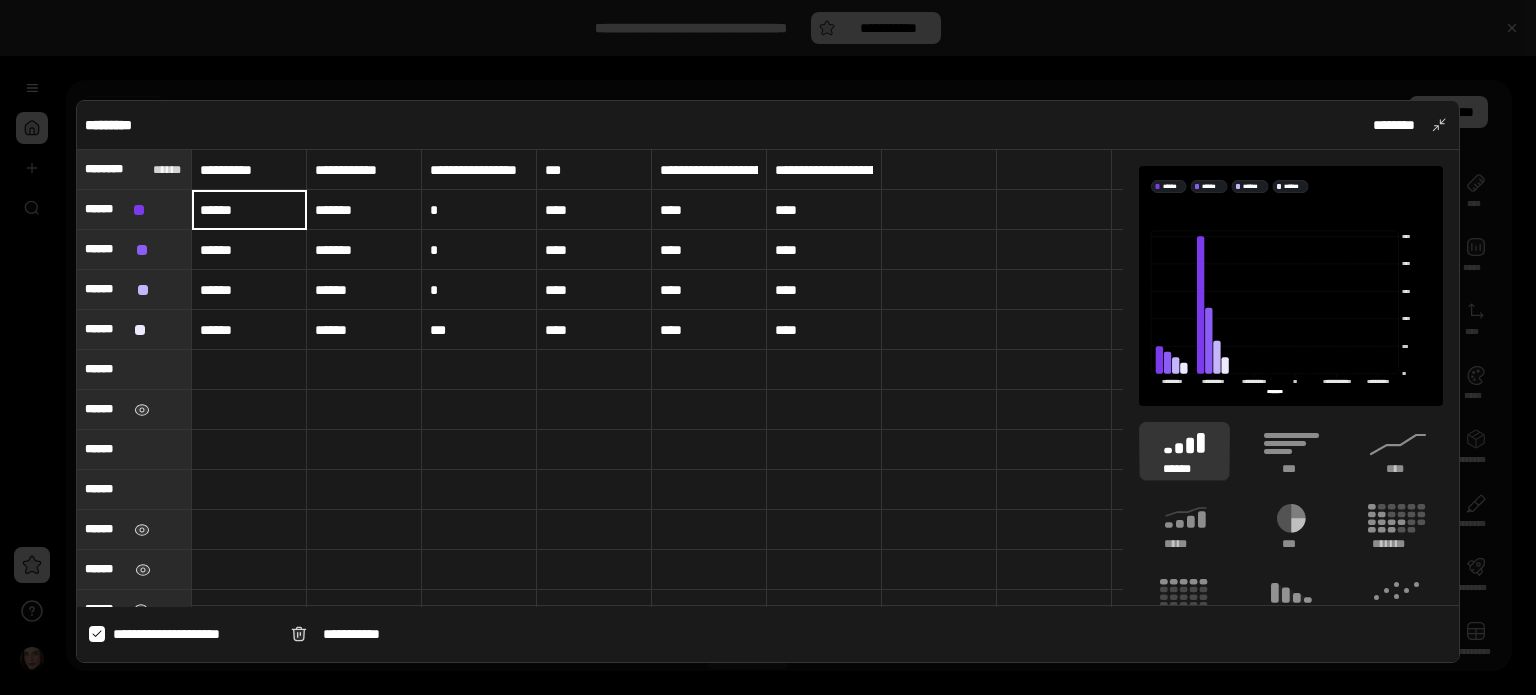 click on "******" at bounding box center (249, 210) 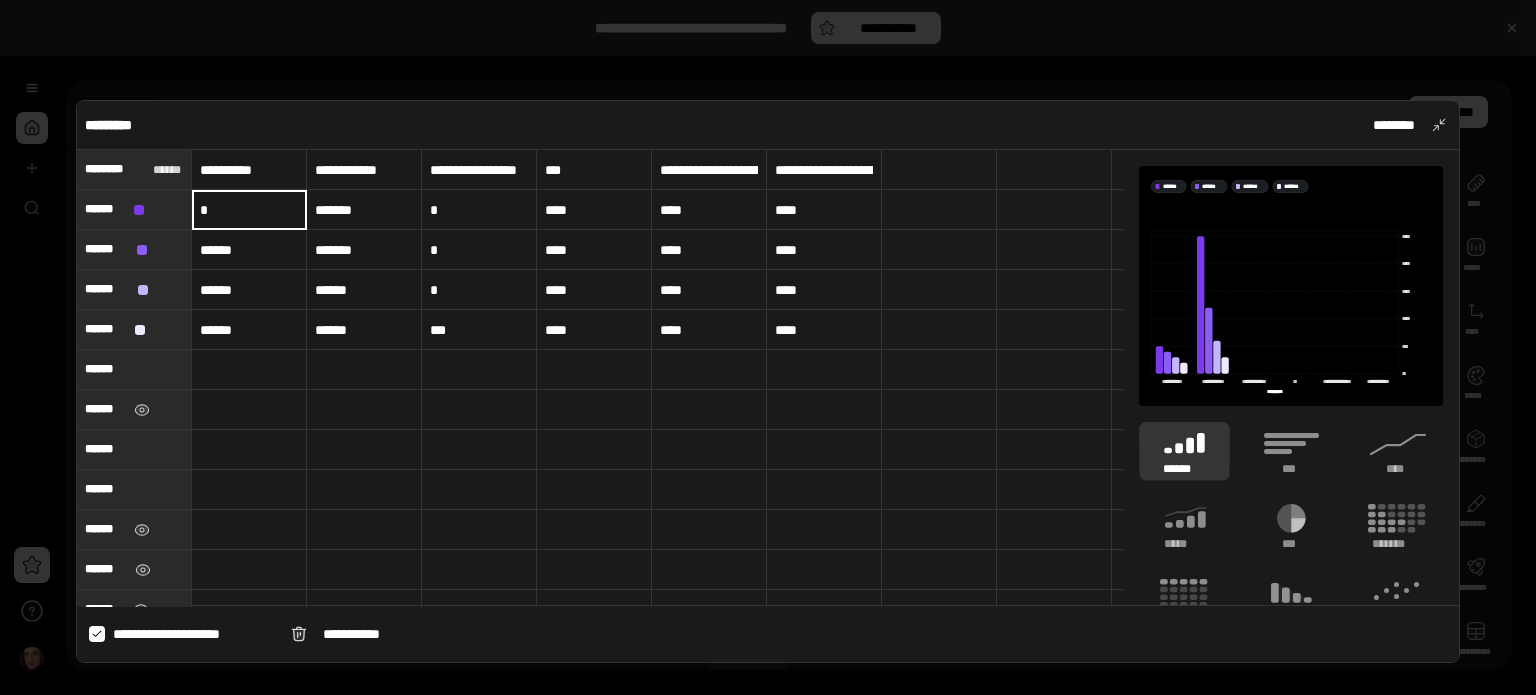 type on "**" 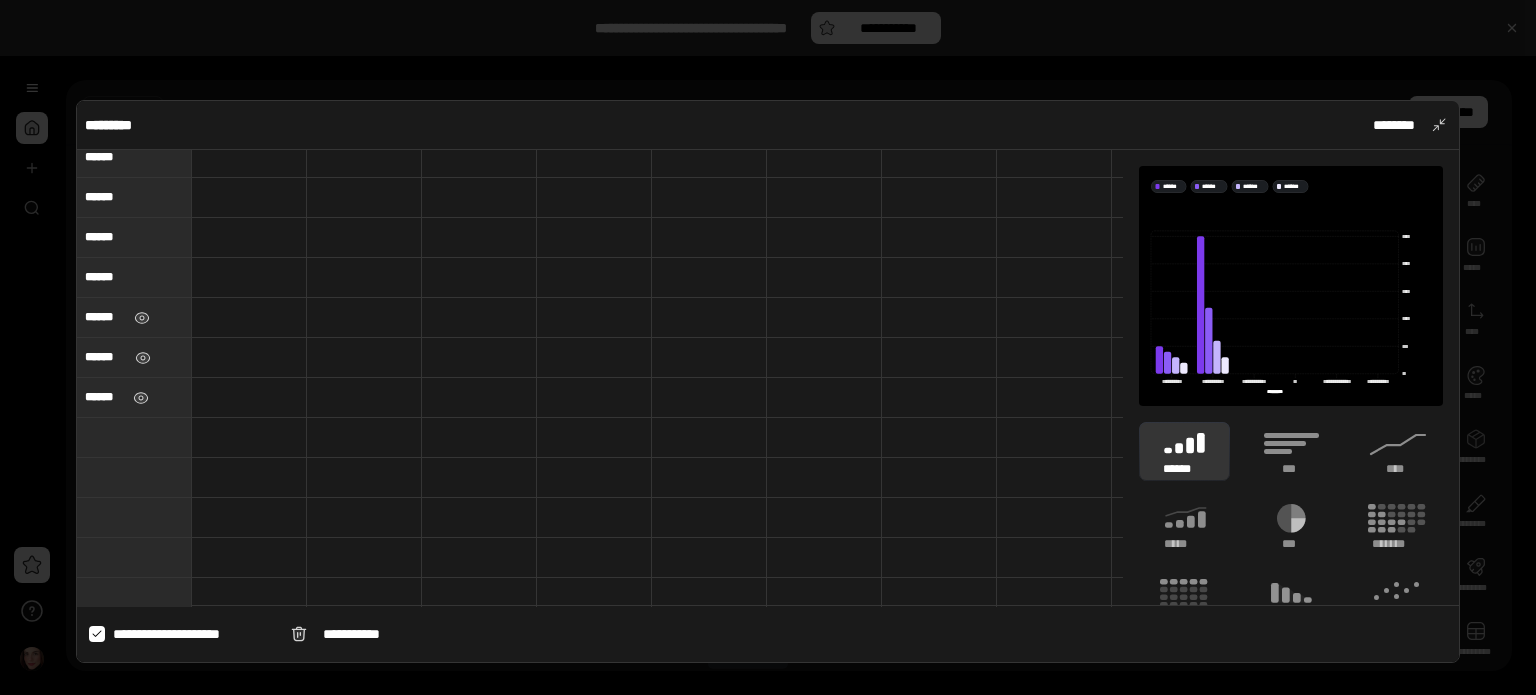 scroll, scrollTop: 171, scrollLeft: 0, axis: vertical 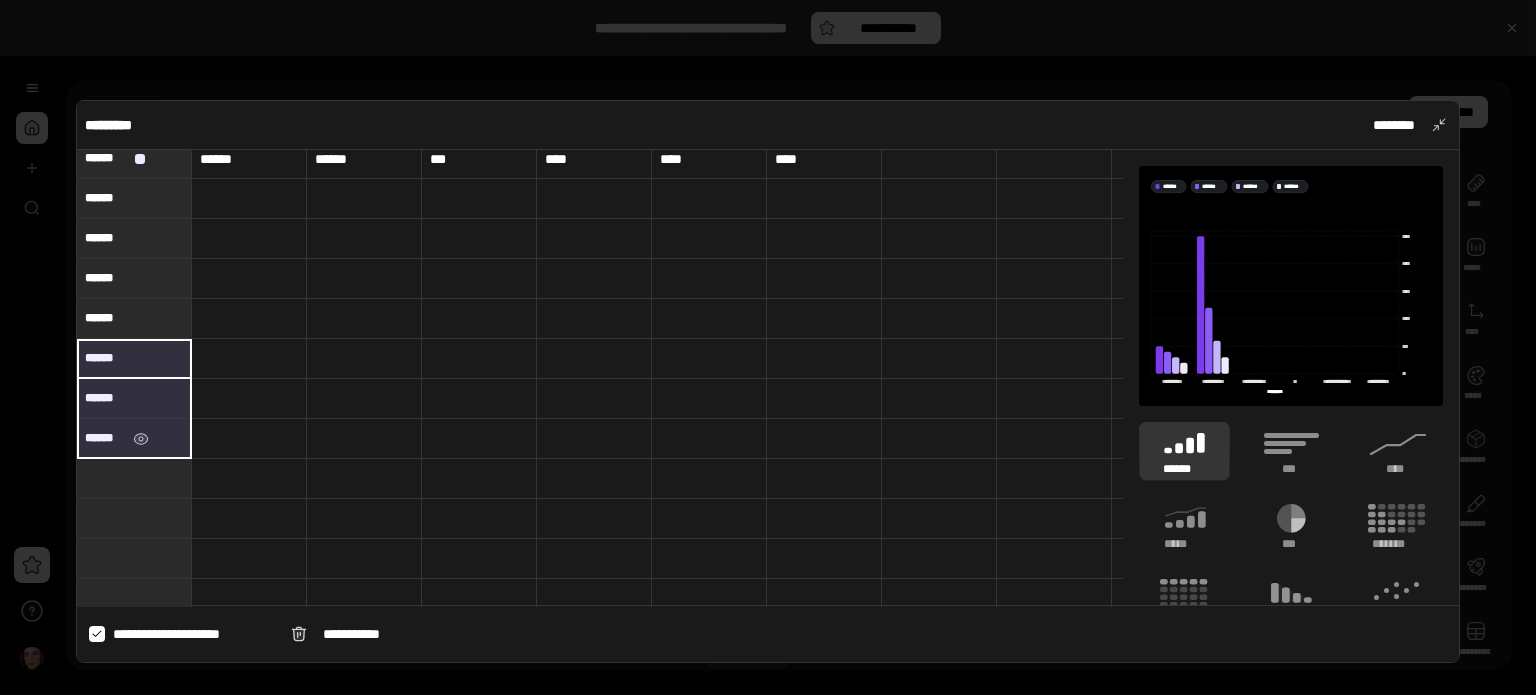 drag, startPoint x: 88, startPoint y: 359, endPoint x: 105, endPoint y: 443, distance: 85.70297 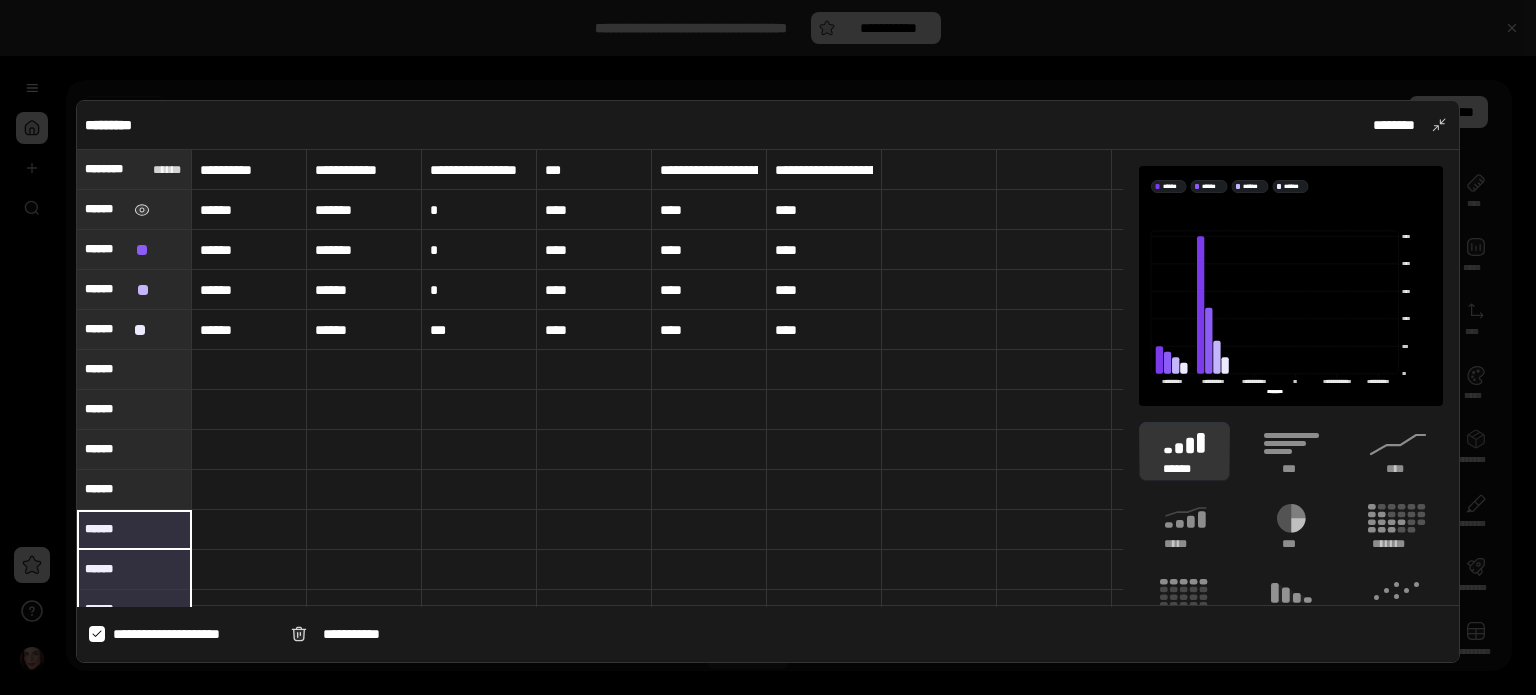 click on "******" at bounding box center (105, 209) 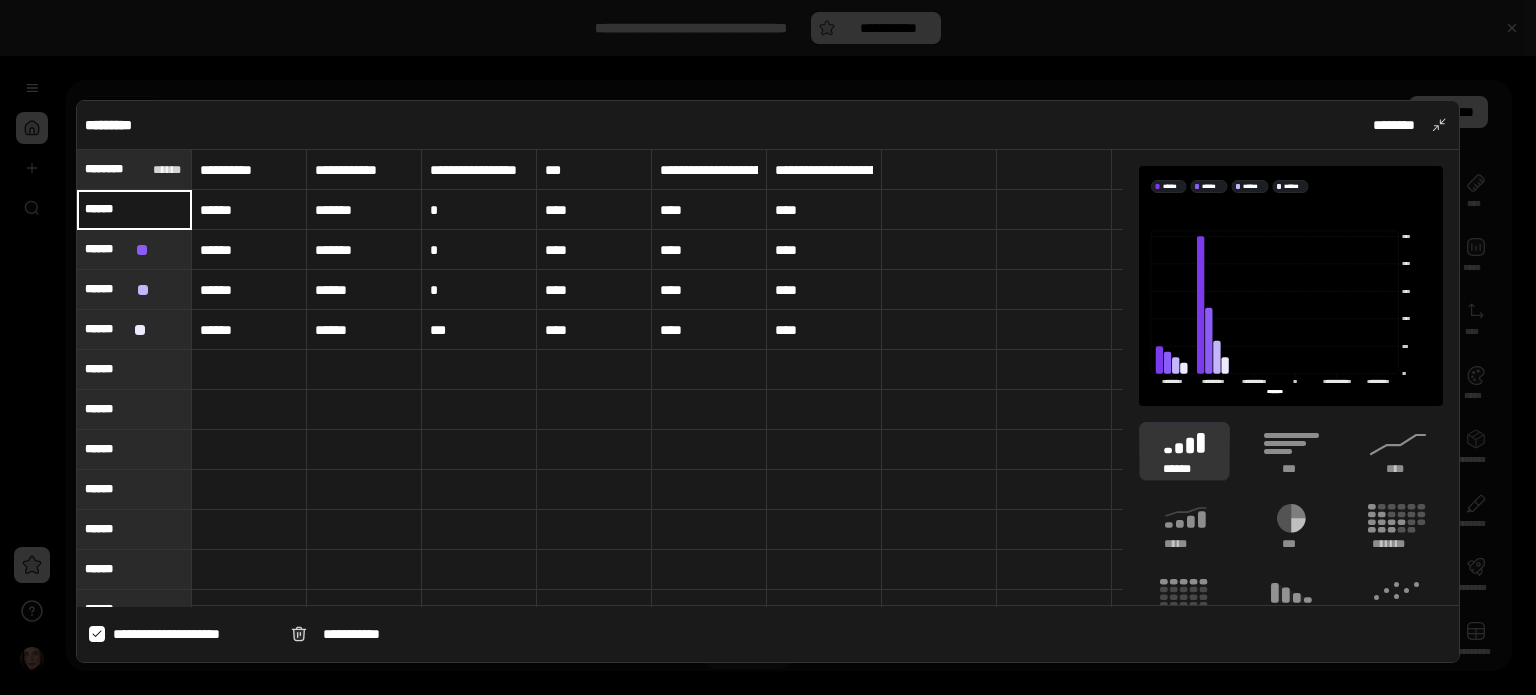 click on "******" at bounding box center [134, 209] 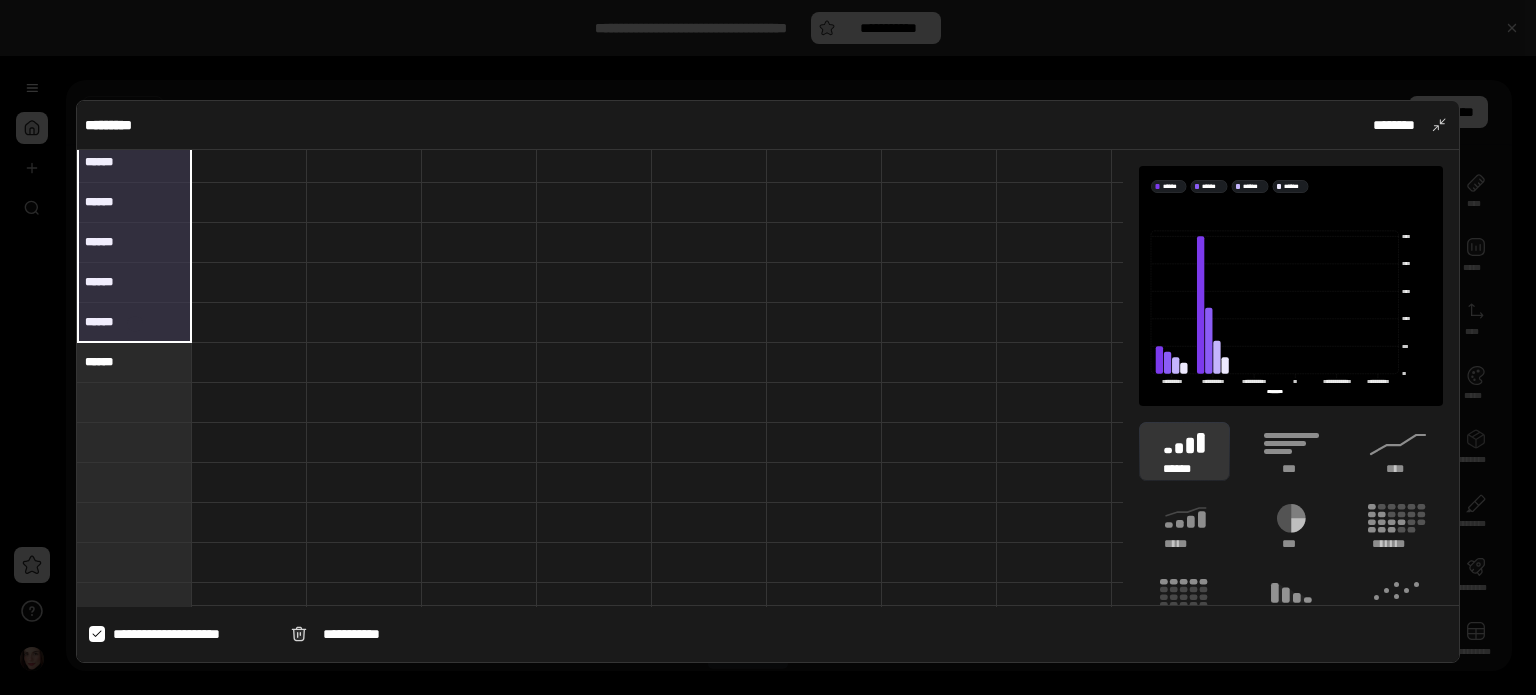 scroll, scrollTop: 264, scrollLeft: 0, axis: vertical 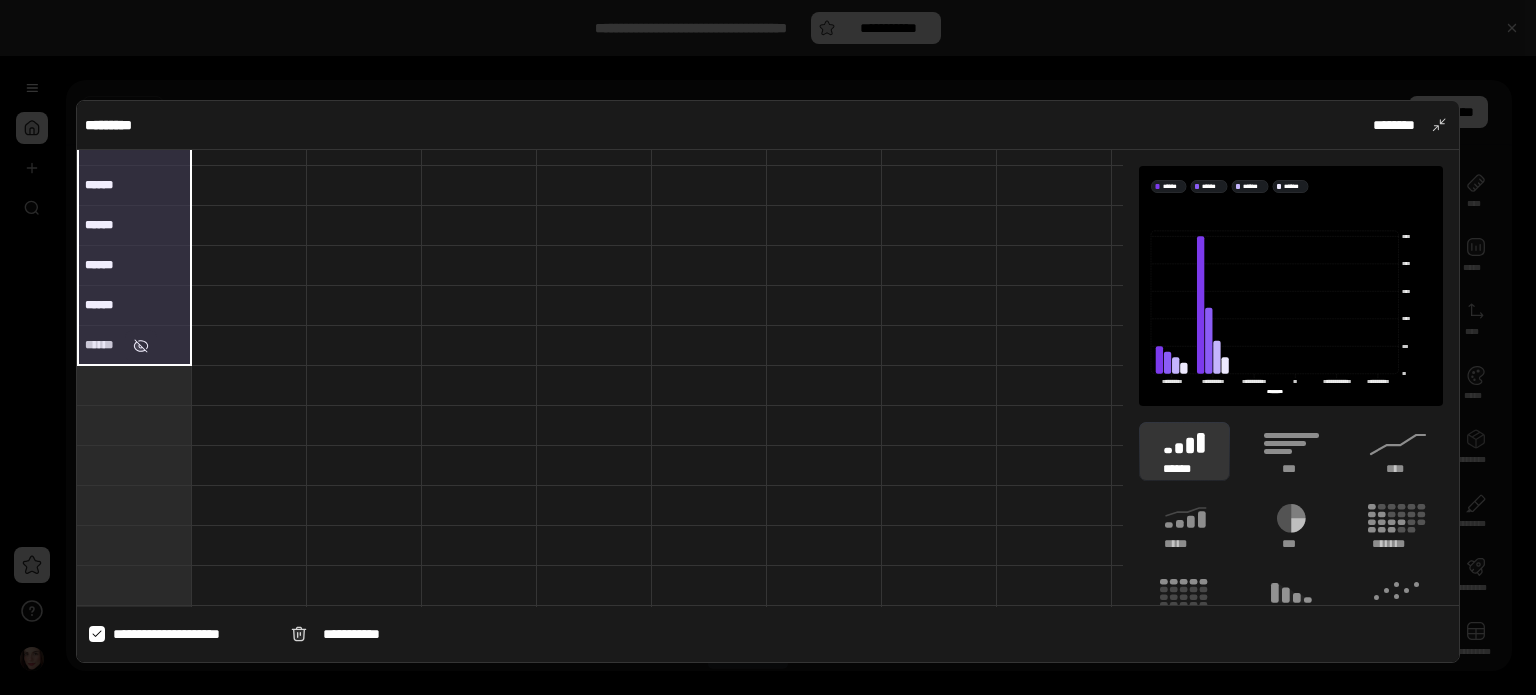 click at bounding box center [141, 346] 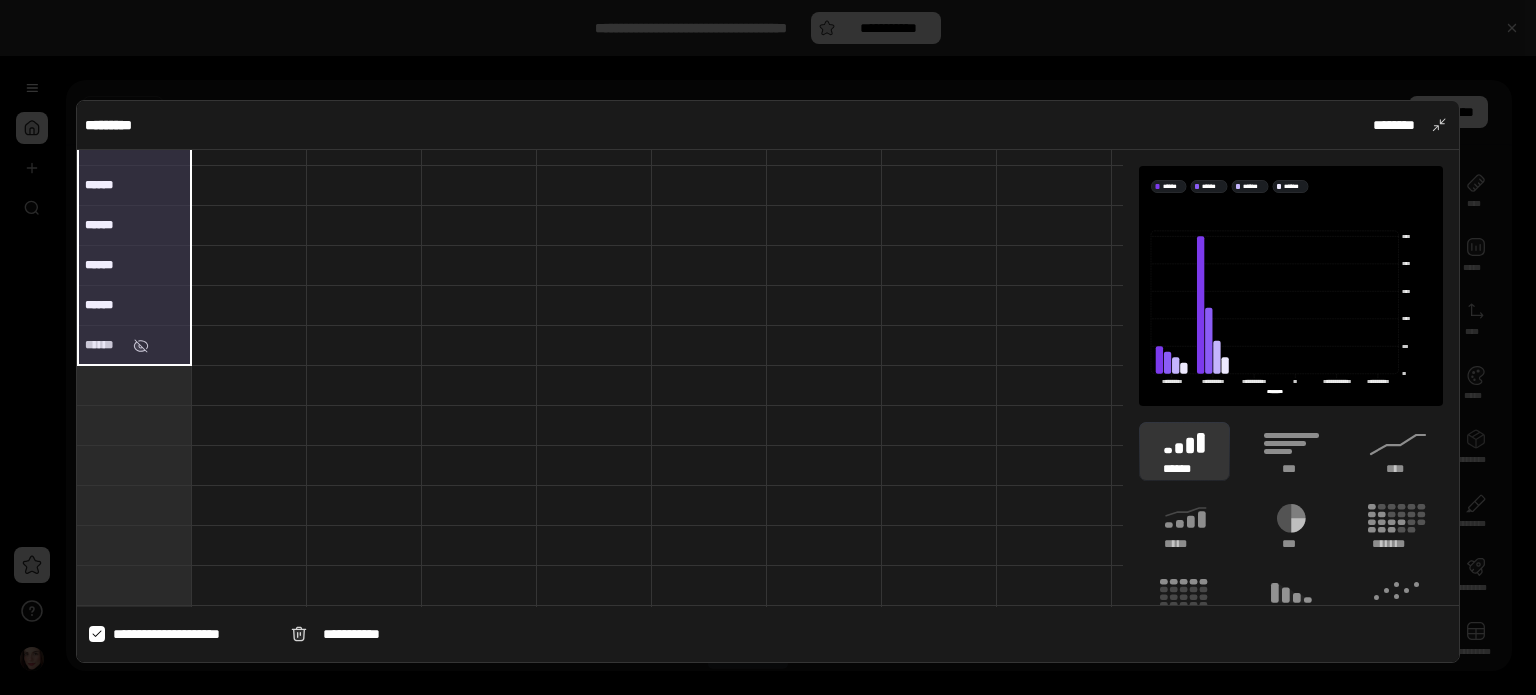 click at bounding box center [134, 385] 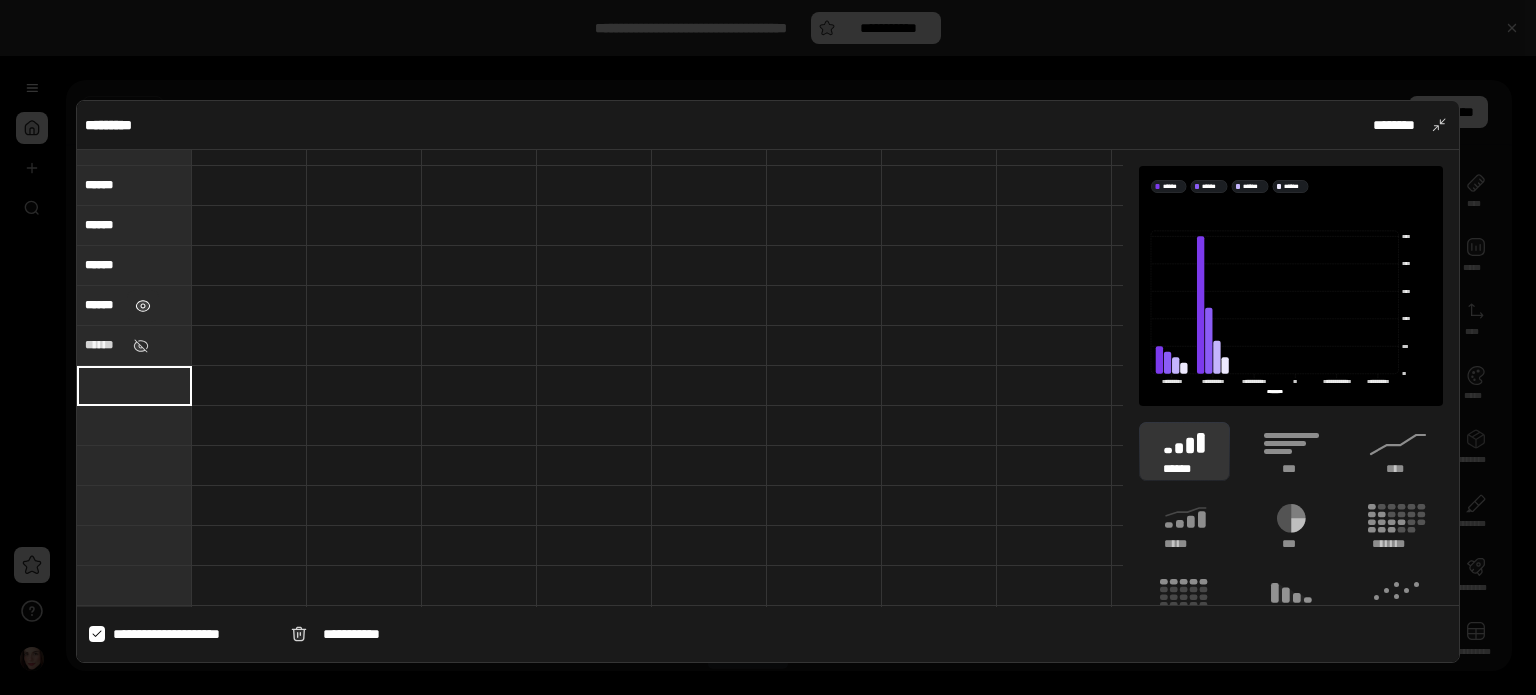 scroll, scrollTop: 0, scrollLeft: 0, axis: both 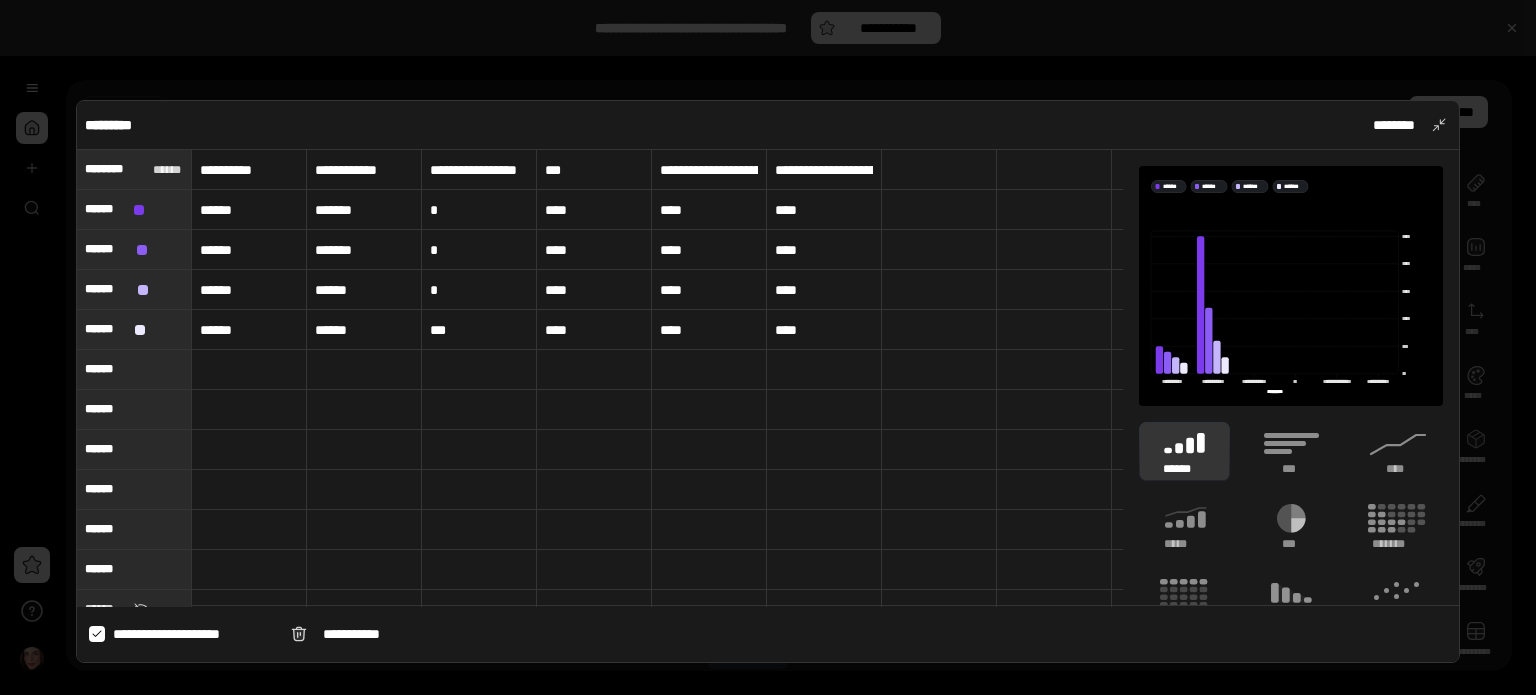 click at bounding box center (249, 370) 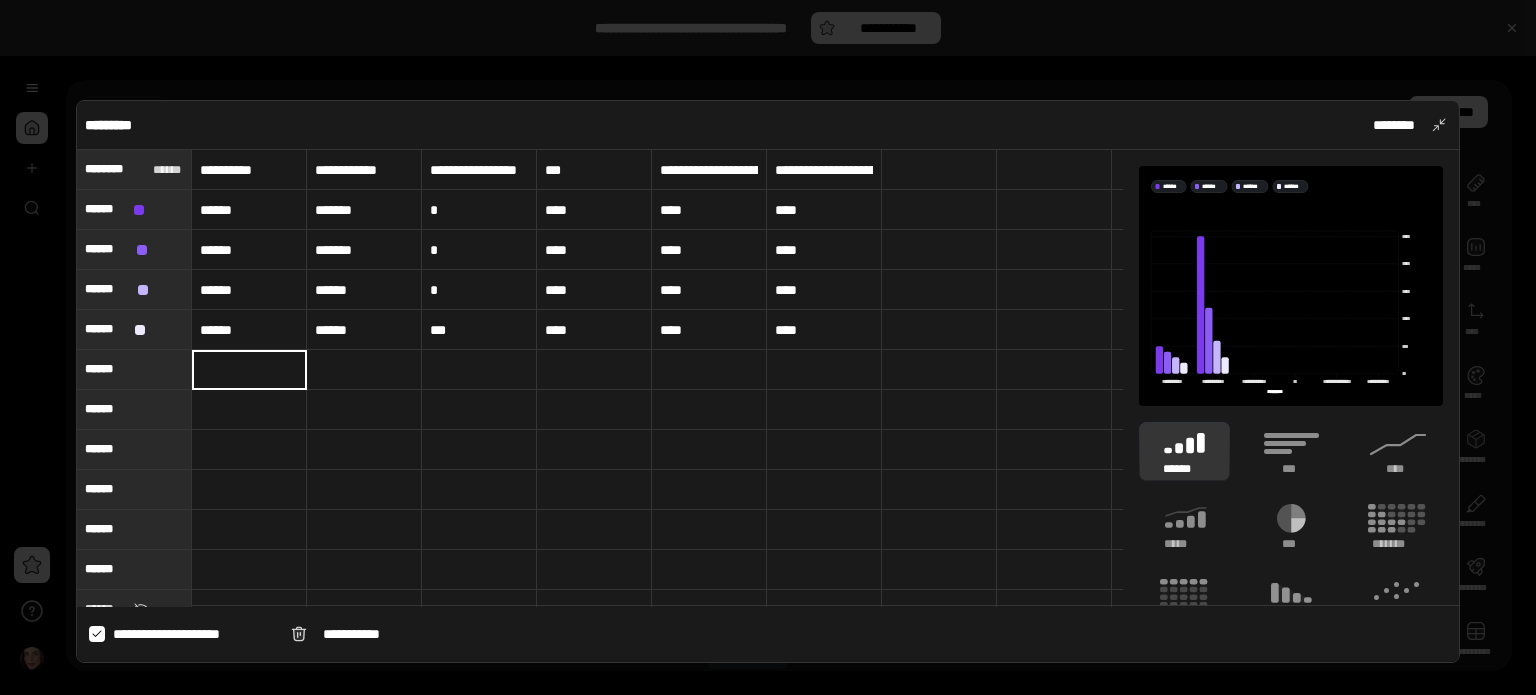 type on "*" 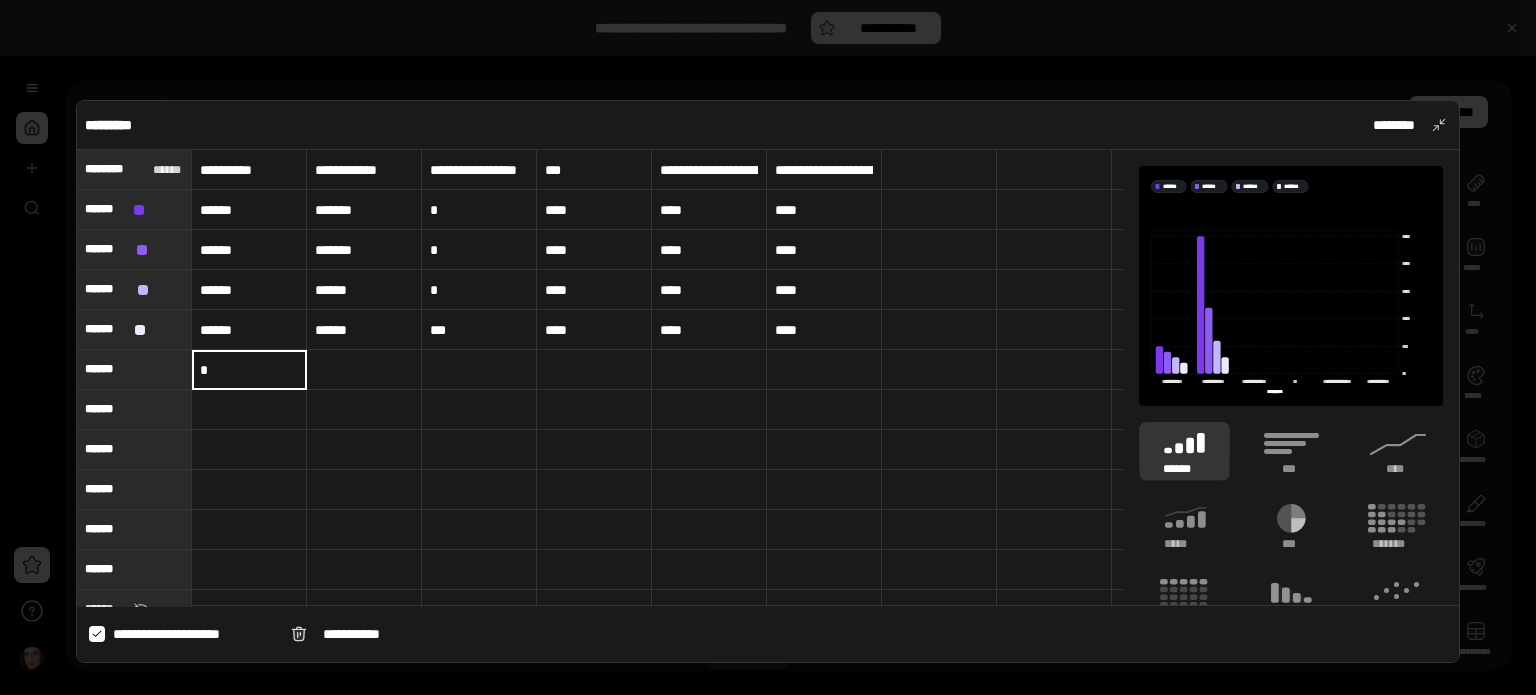 click at bounding box center [364, 370] 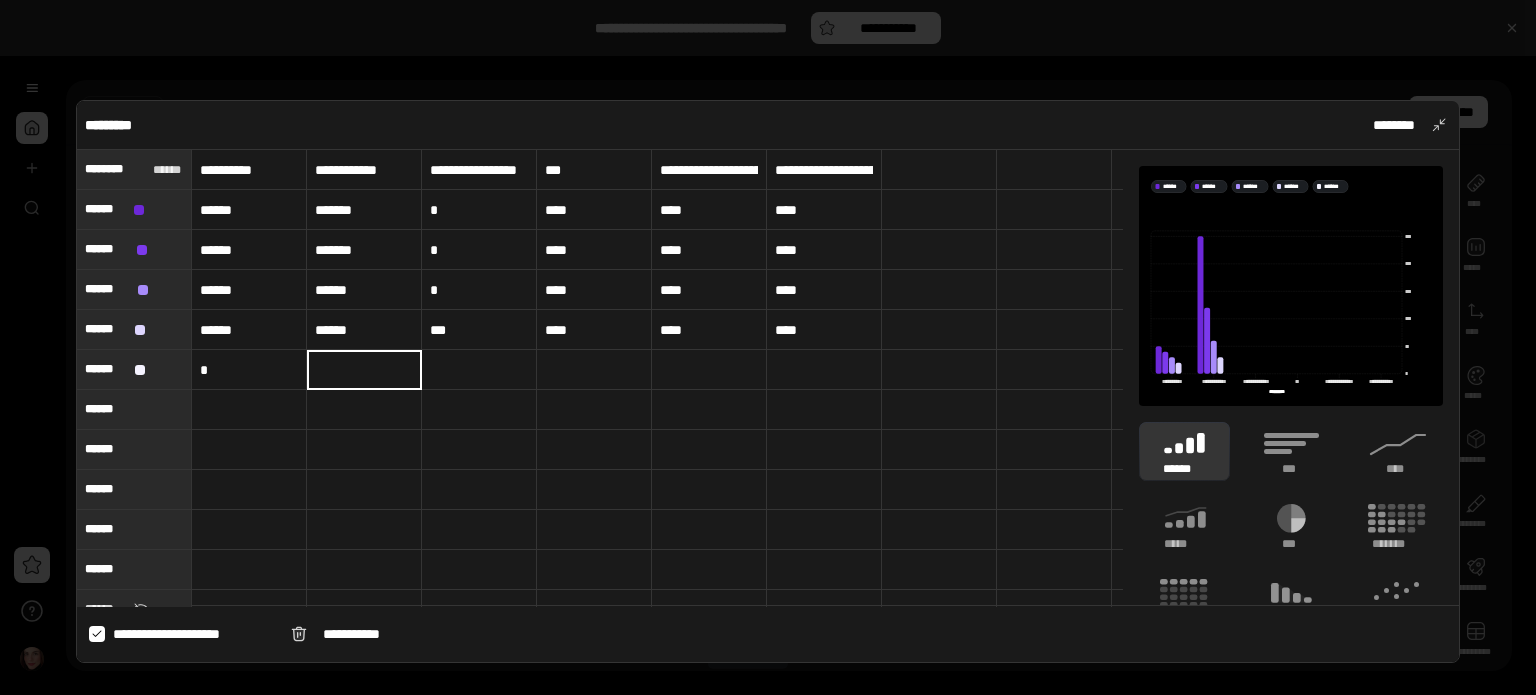 type on "*" 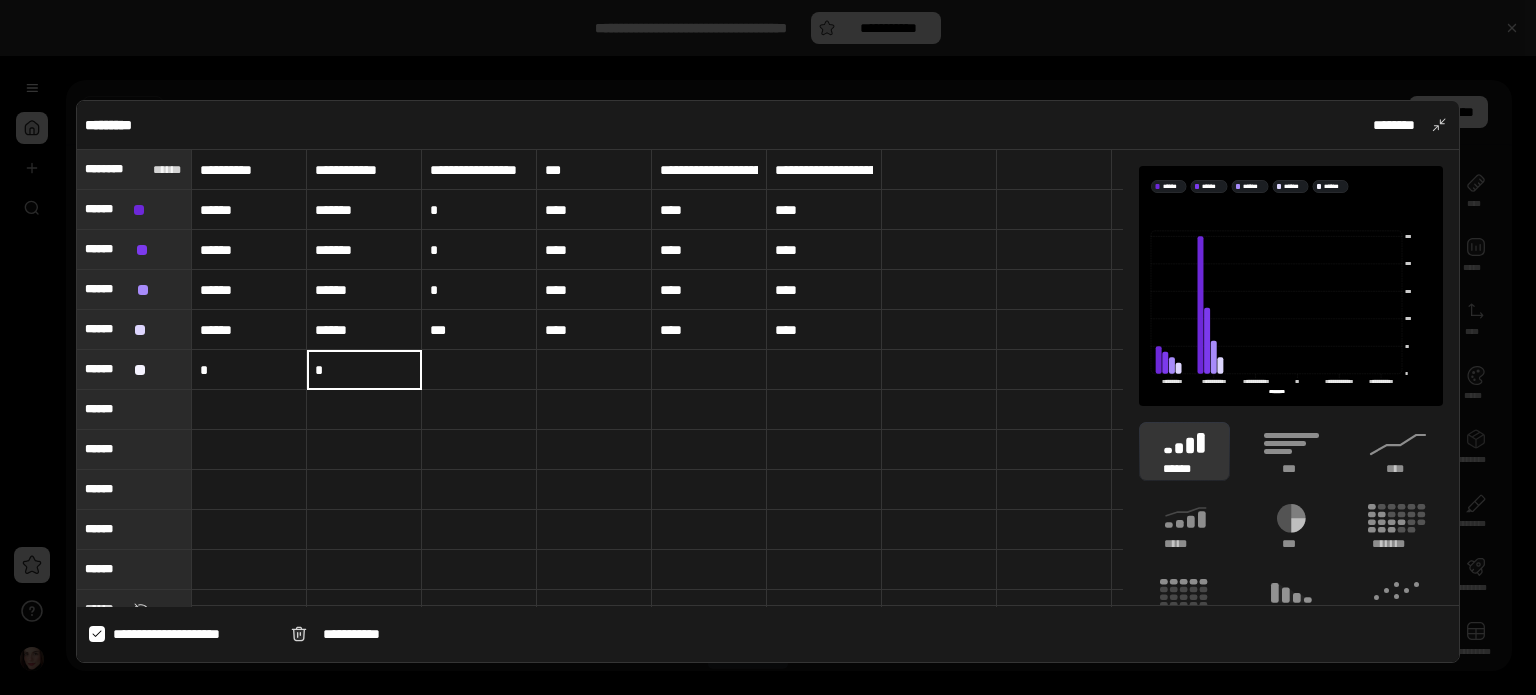 click at bounding box center [479, 370] 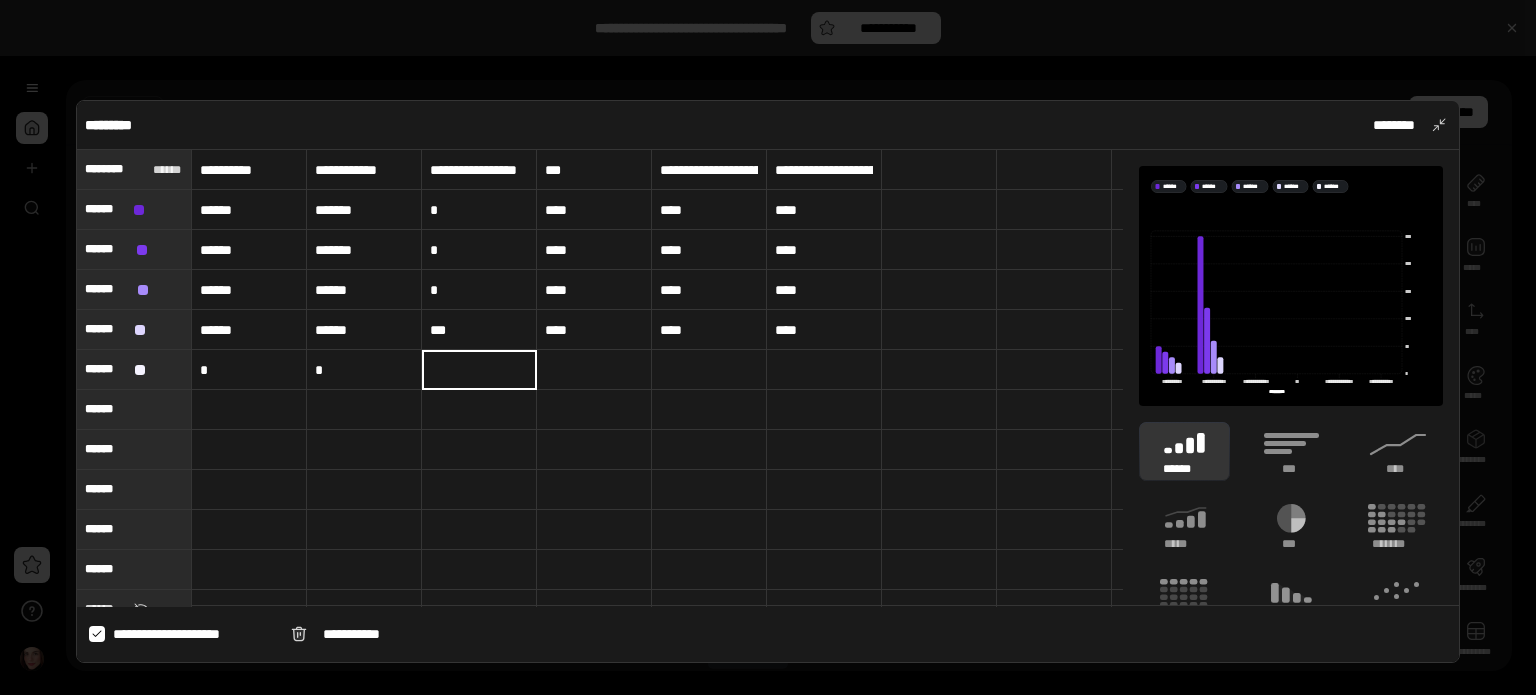 type on "*" 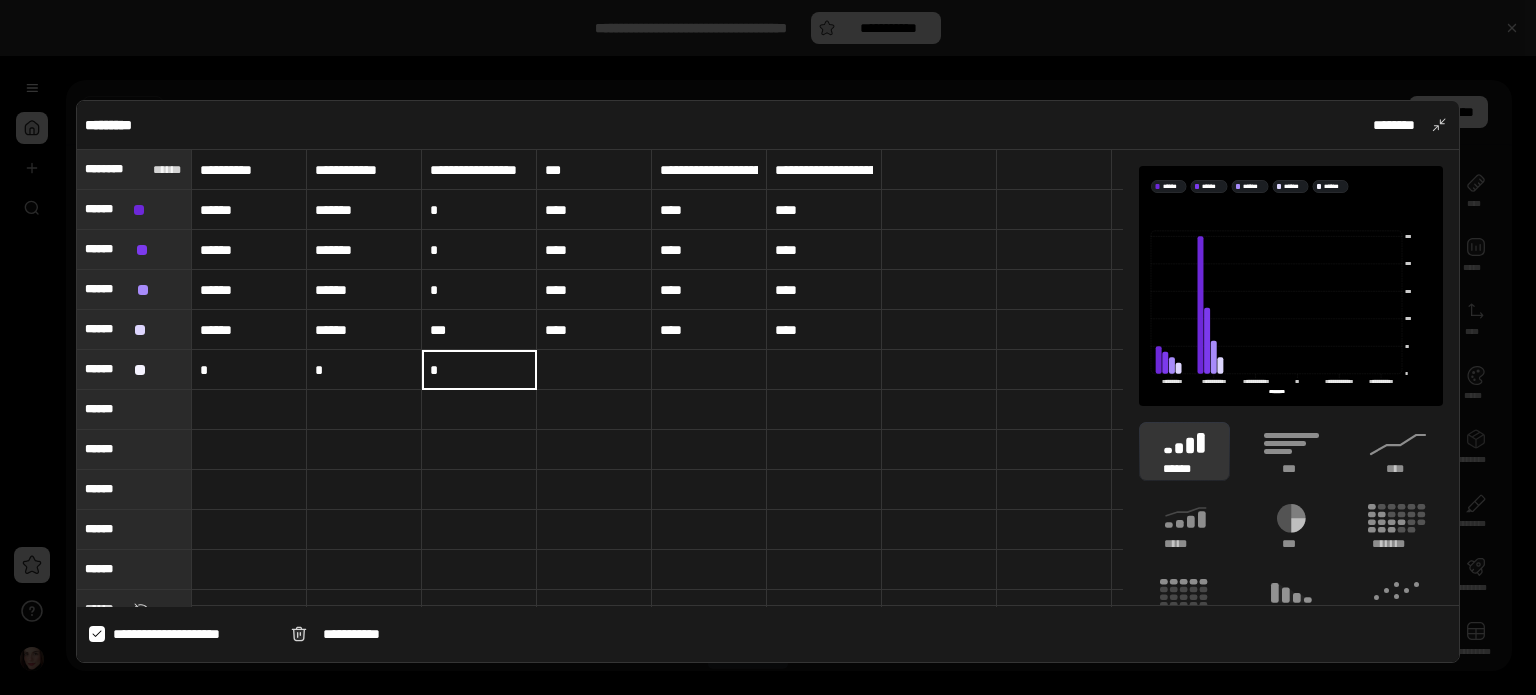 click at bounding box center [594, 370] 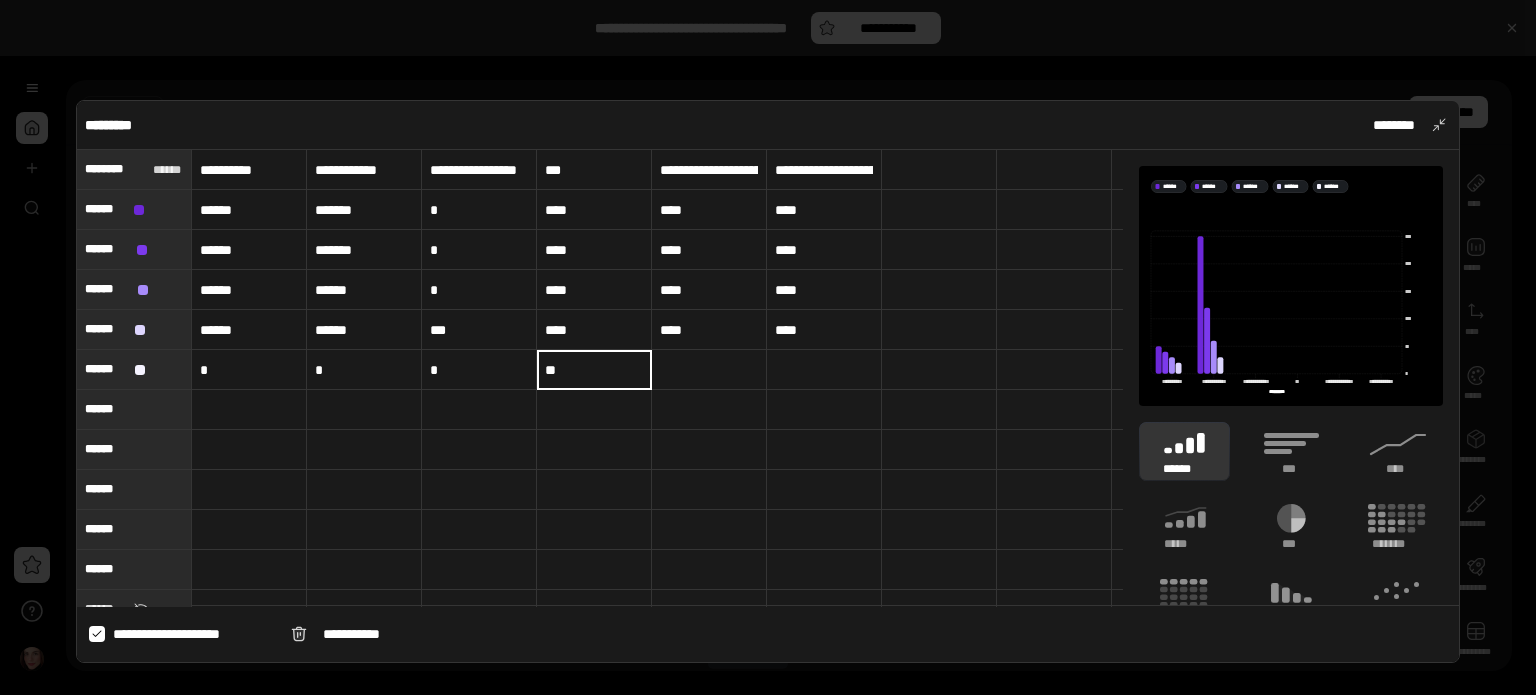 type on "**" 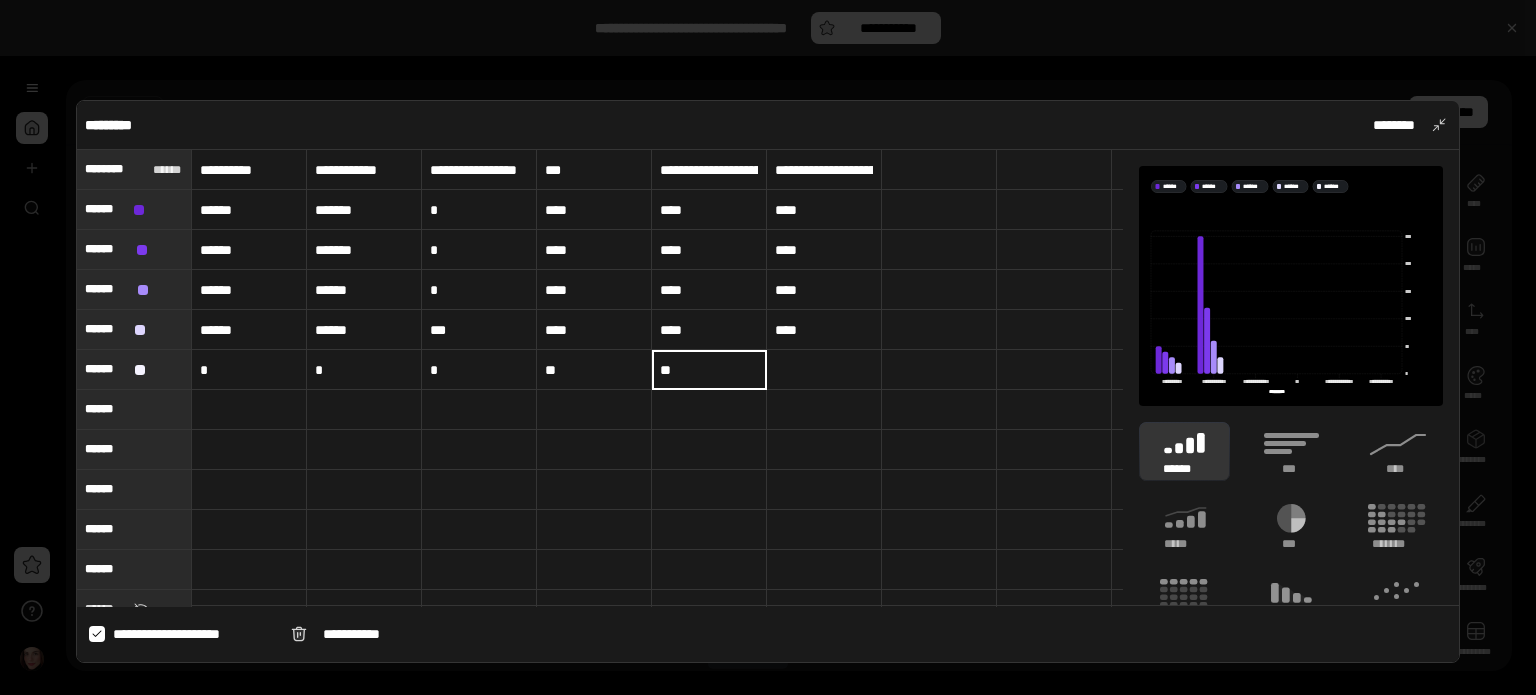 type on "**" 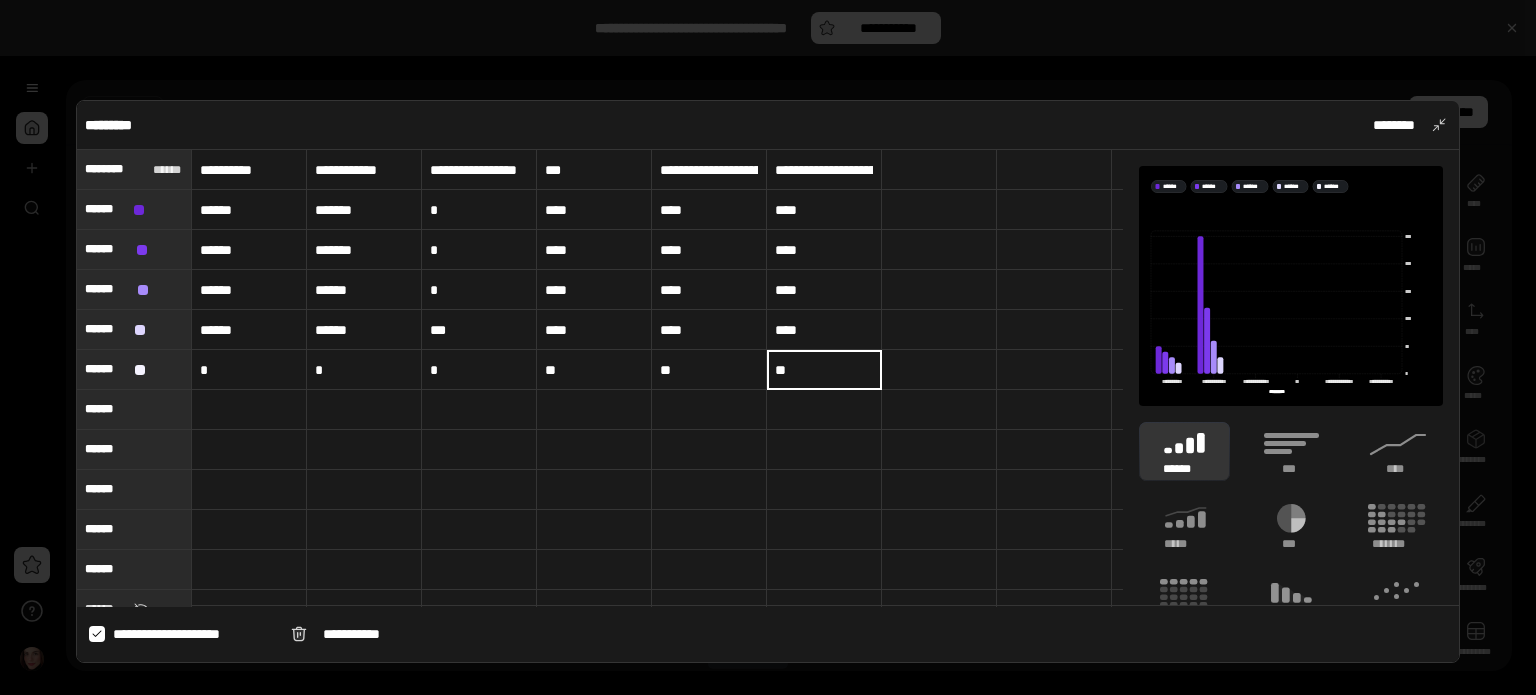 type on "**" 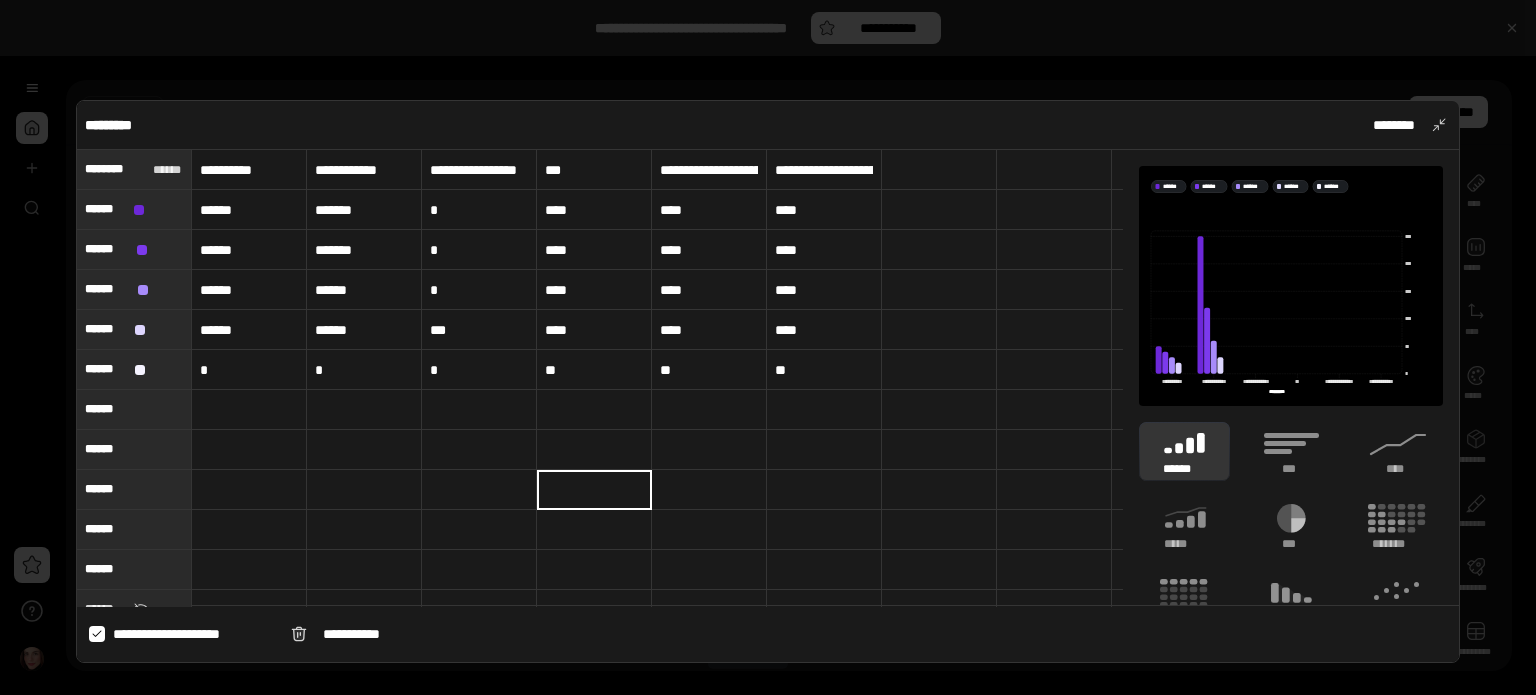 click at bounding box center [249, 410] 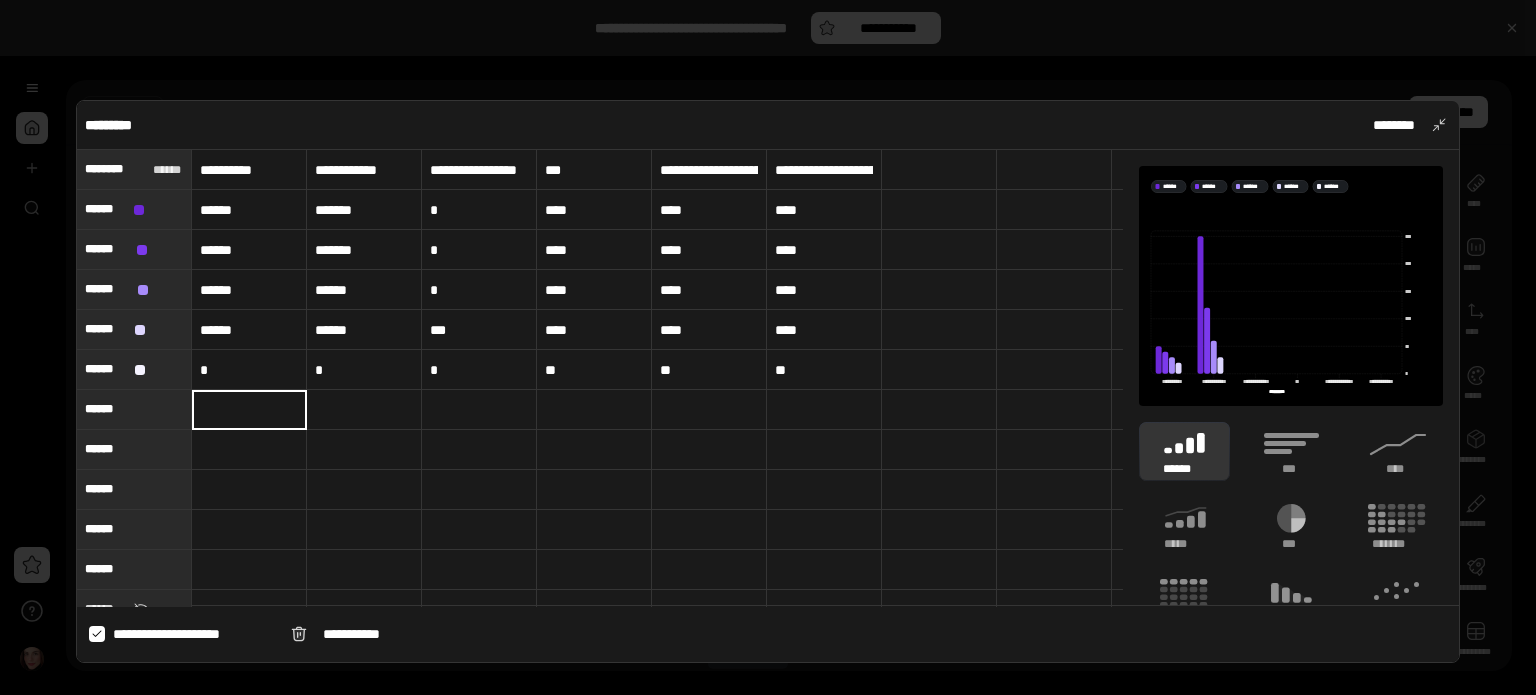 type on "*" 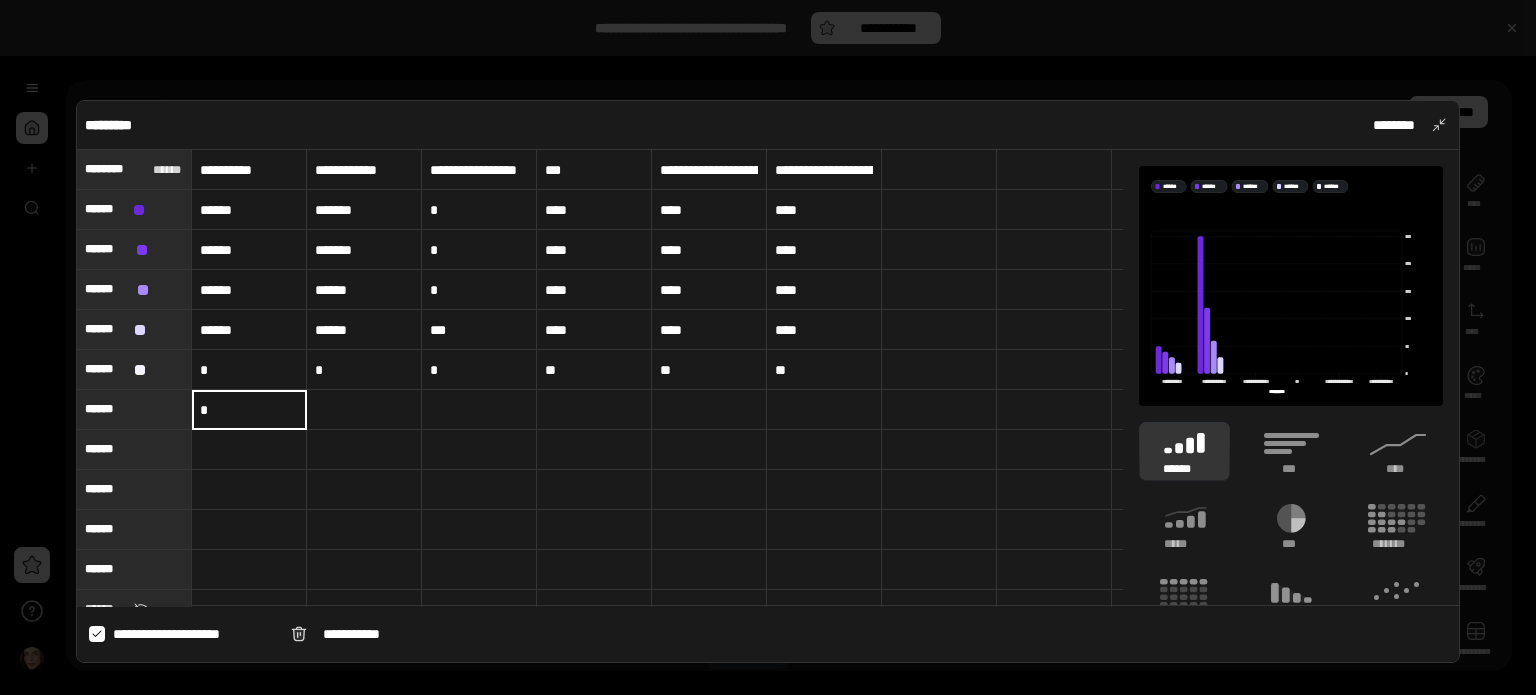 click at bounding box center (364, 410) 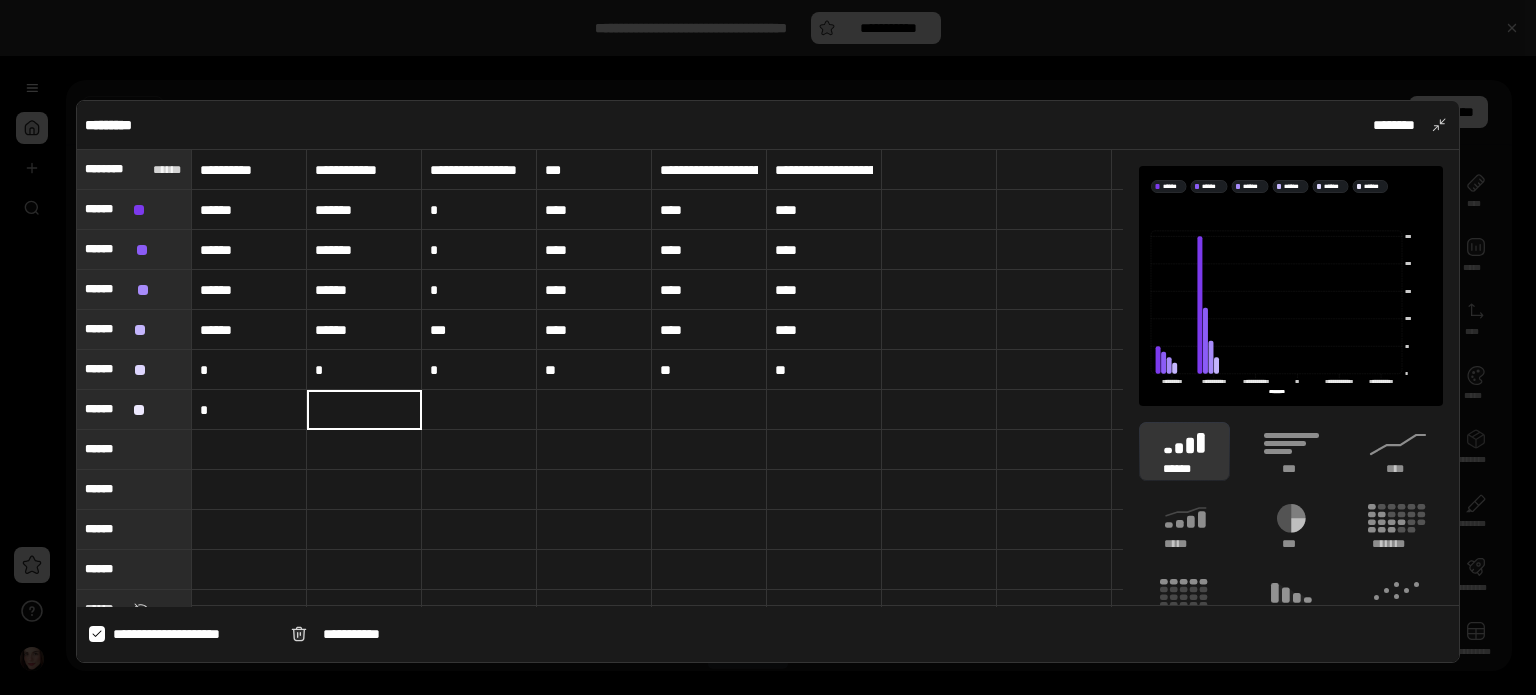 type on "*" 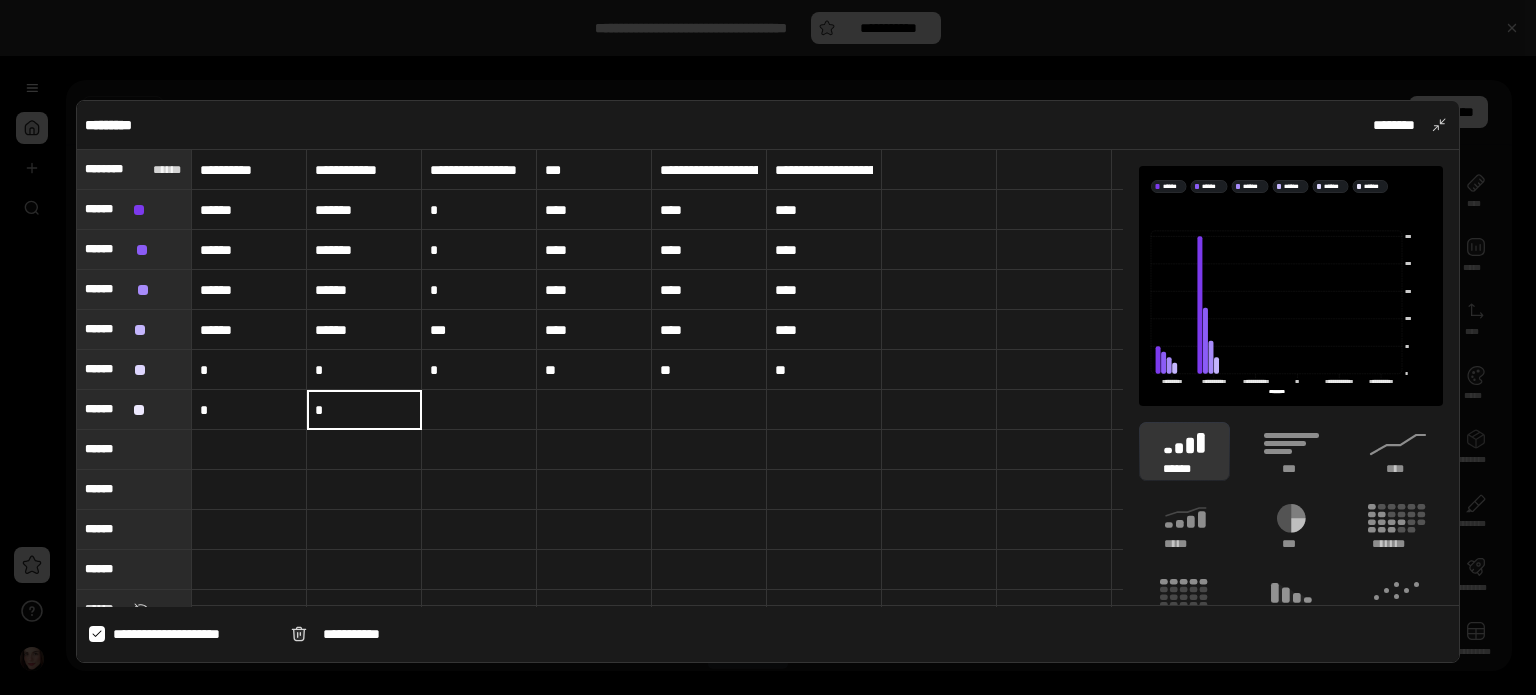 click at bounding box center [479, 410] 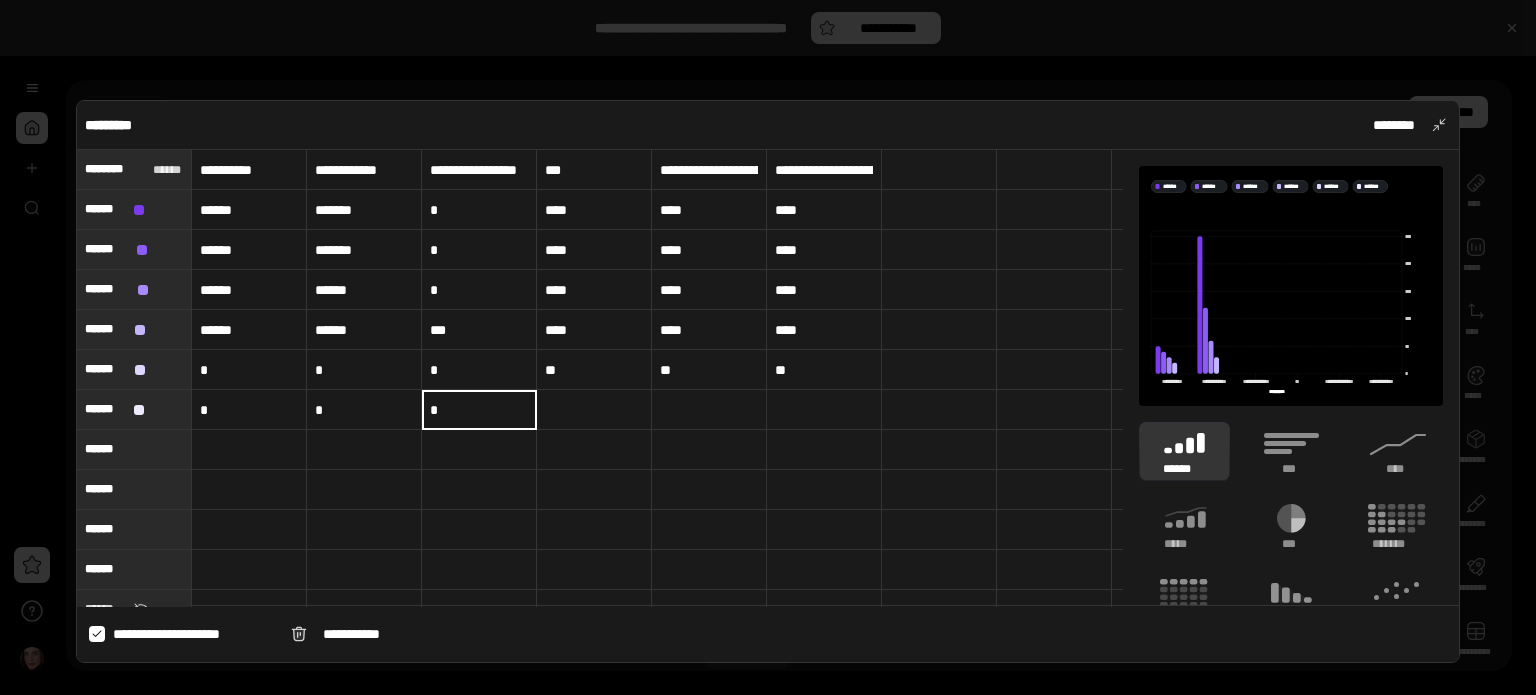 type on "*" 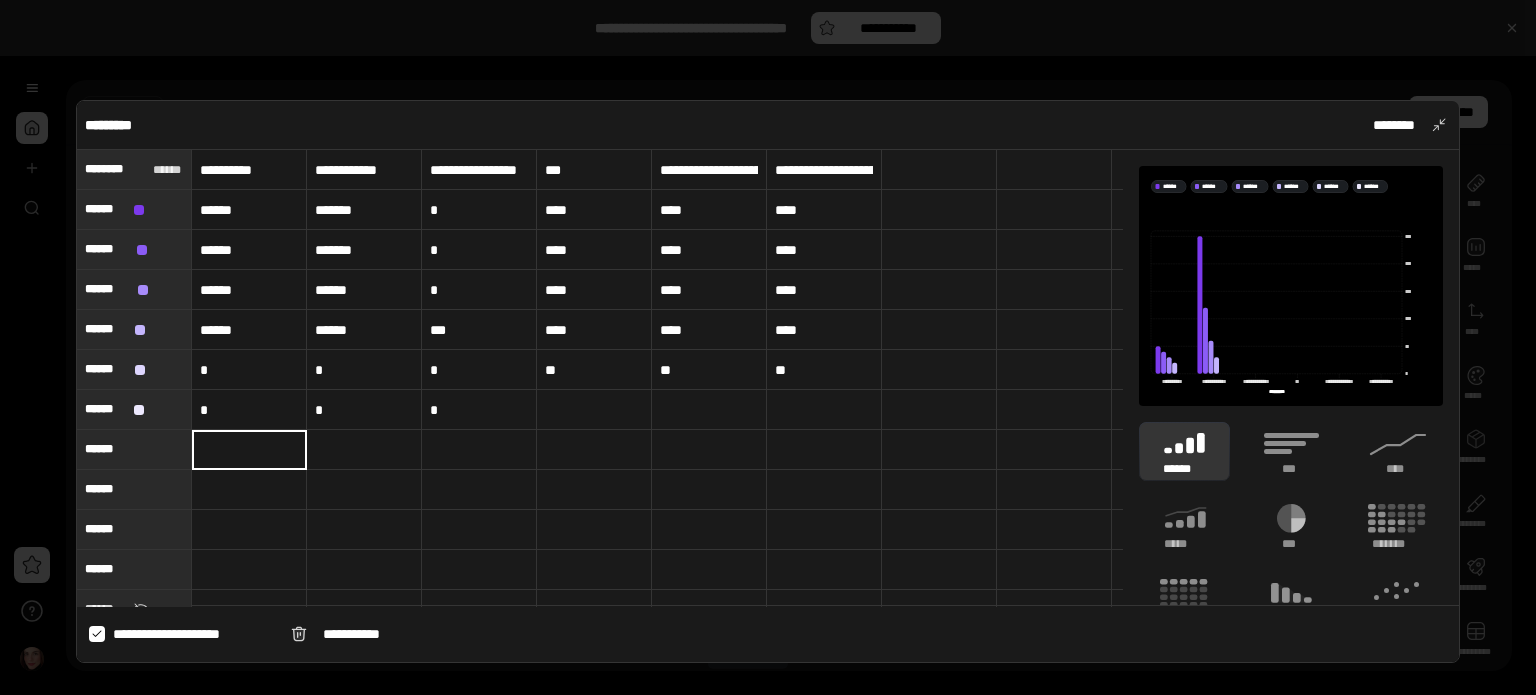 type on "*" 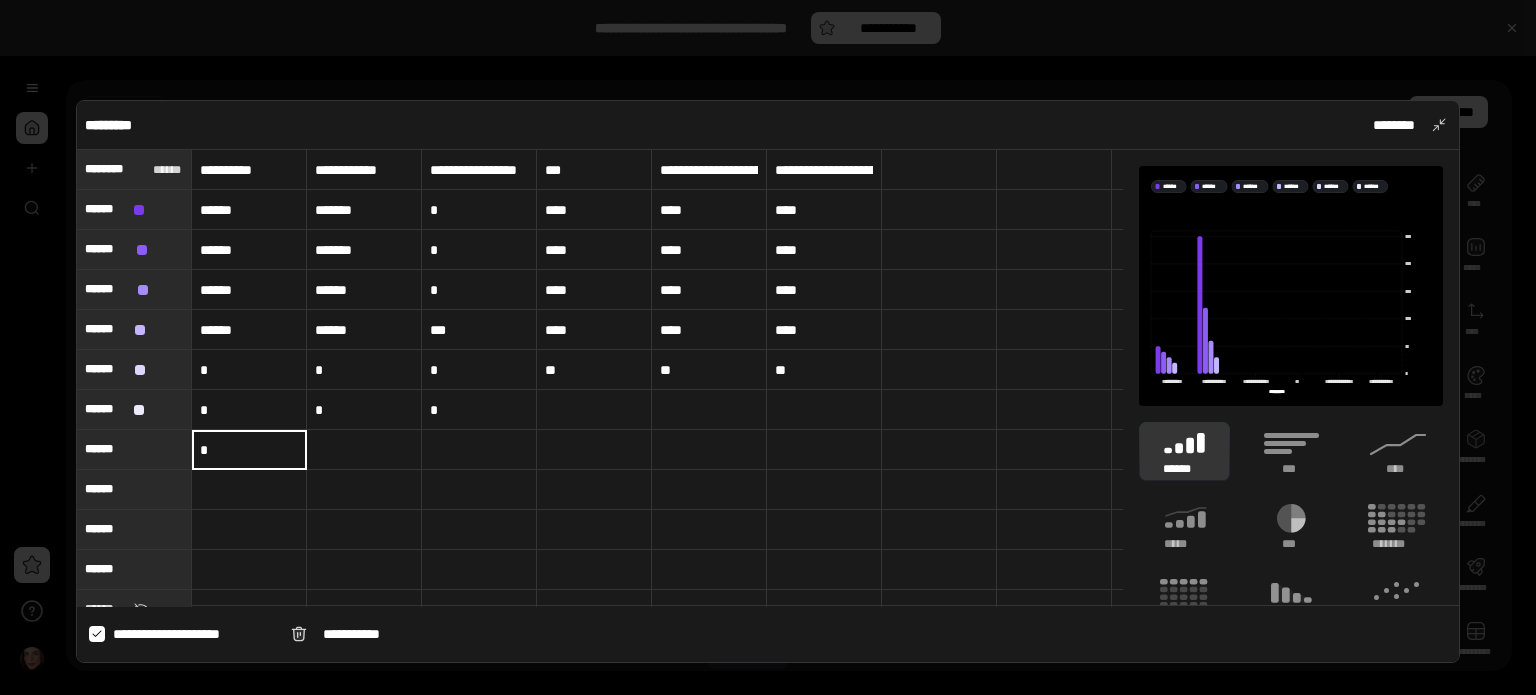 click at bounding box center (364, 450) 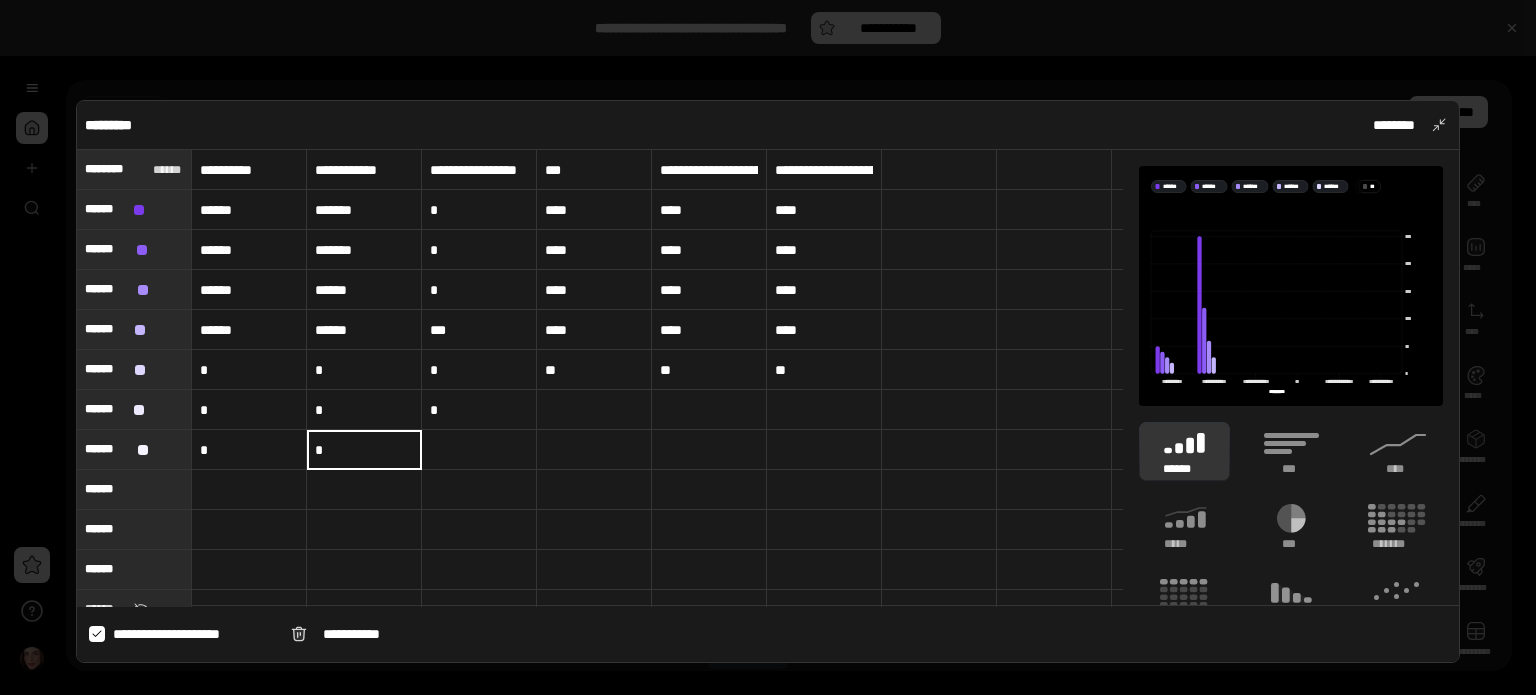 click at bounding box center [249, 490] 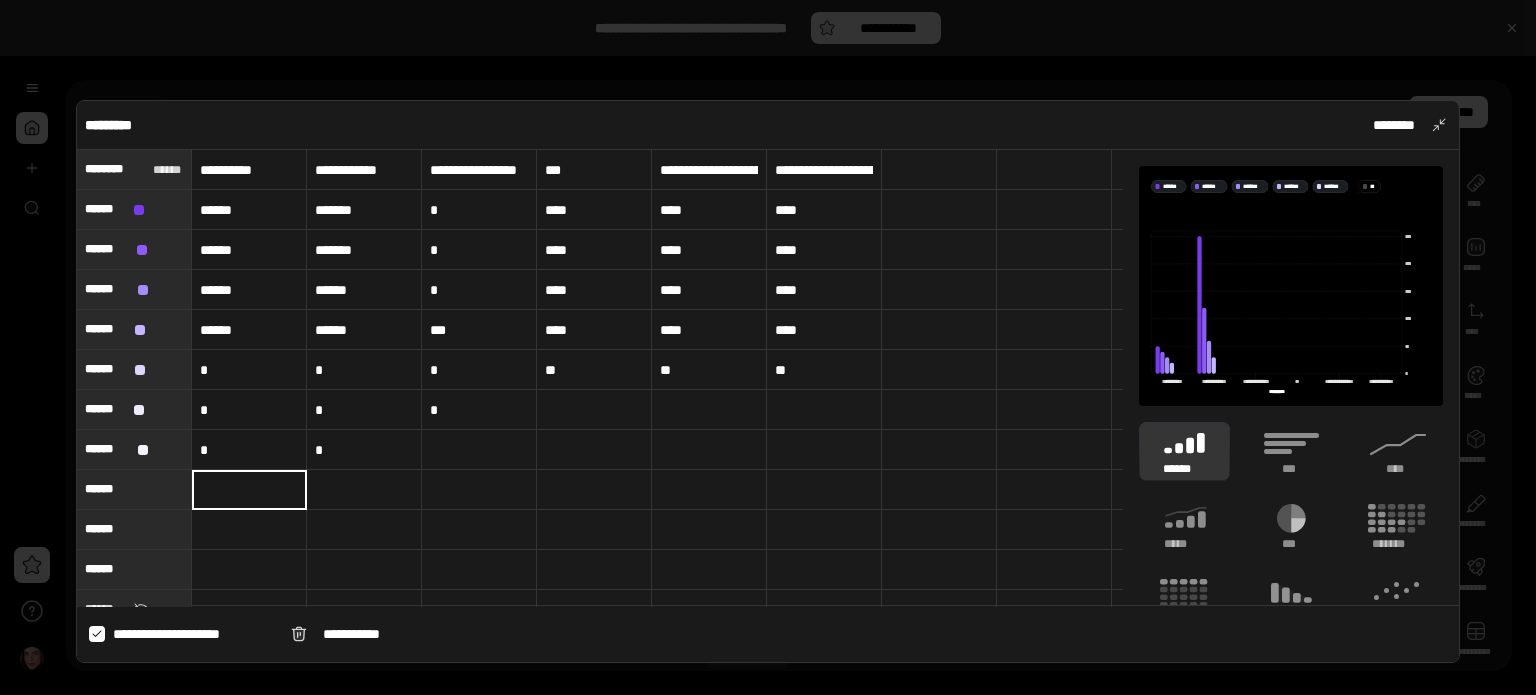 type on "*" 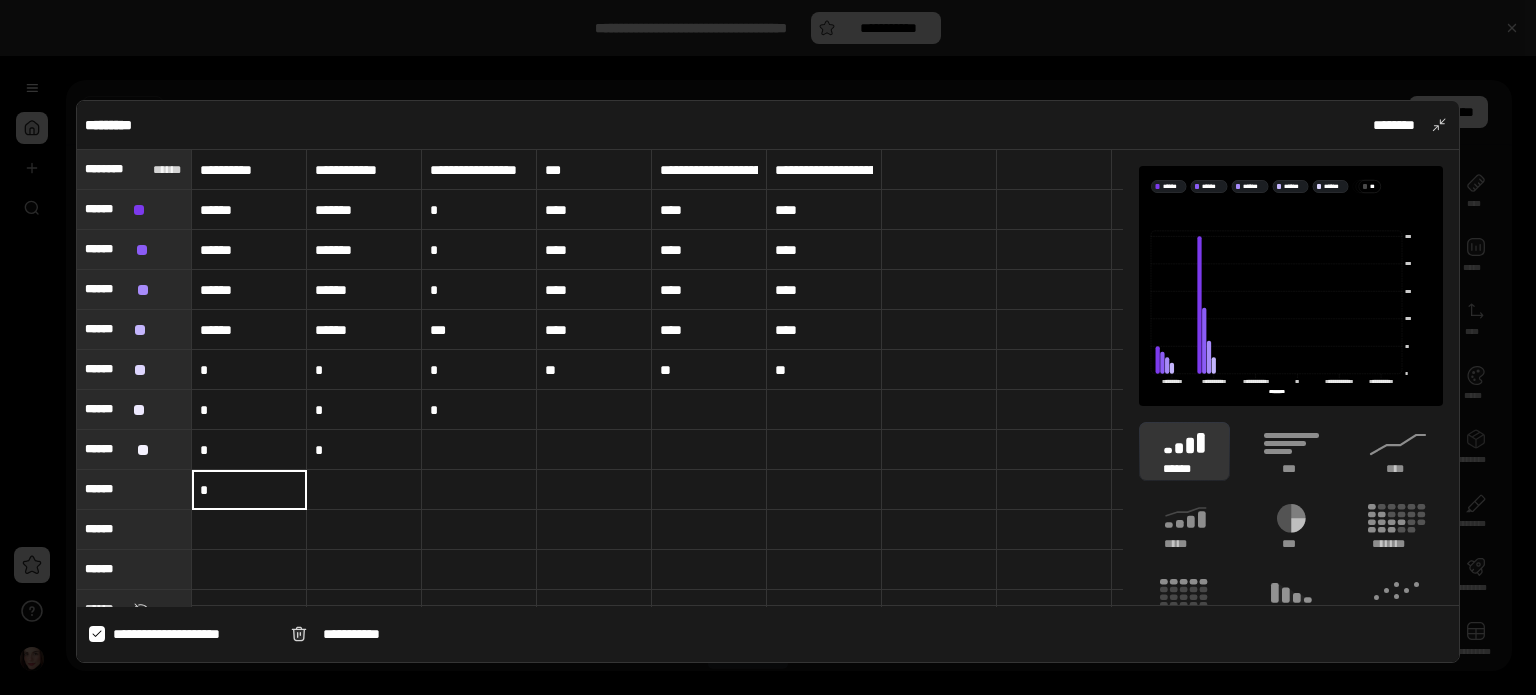 click at bounding box center (364, 490) 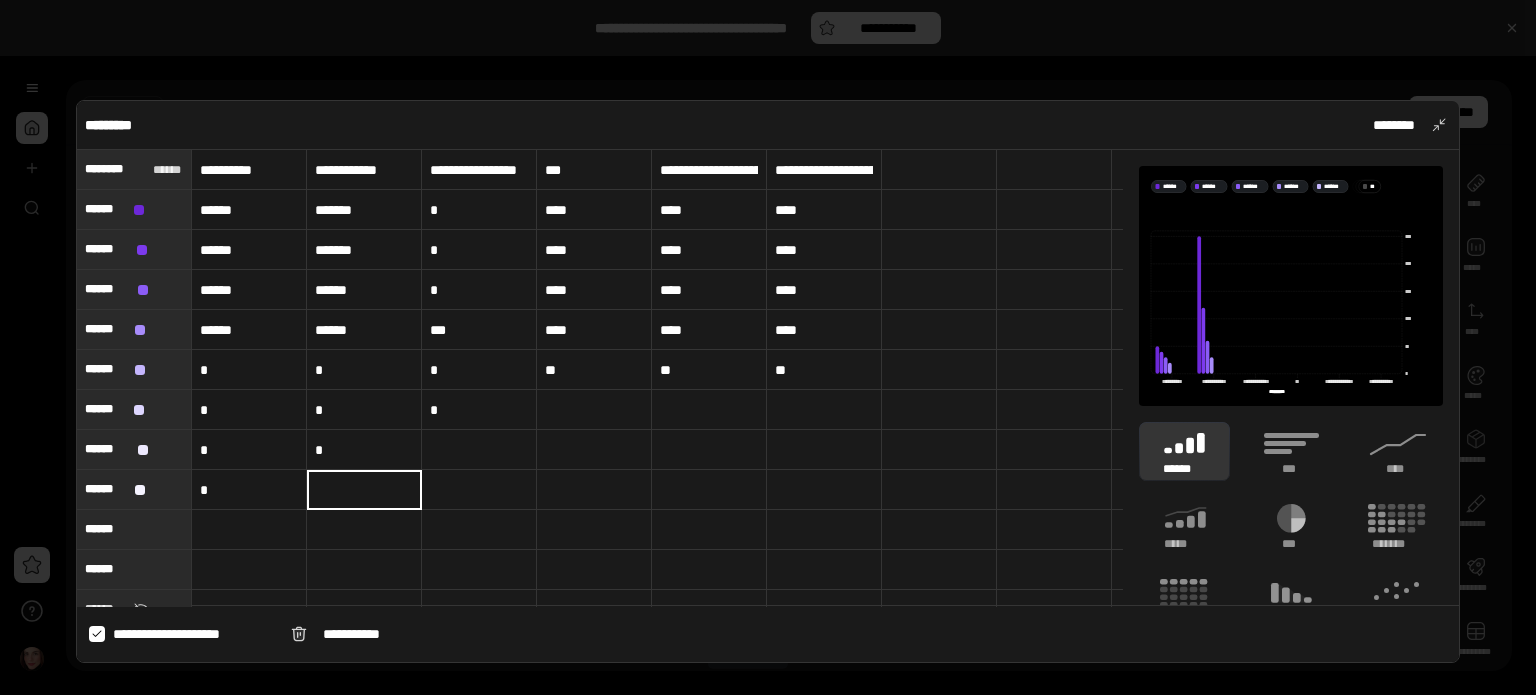type on "*" 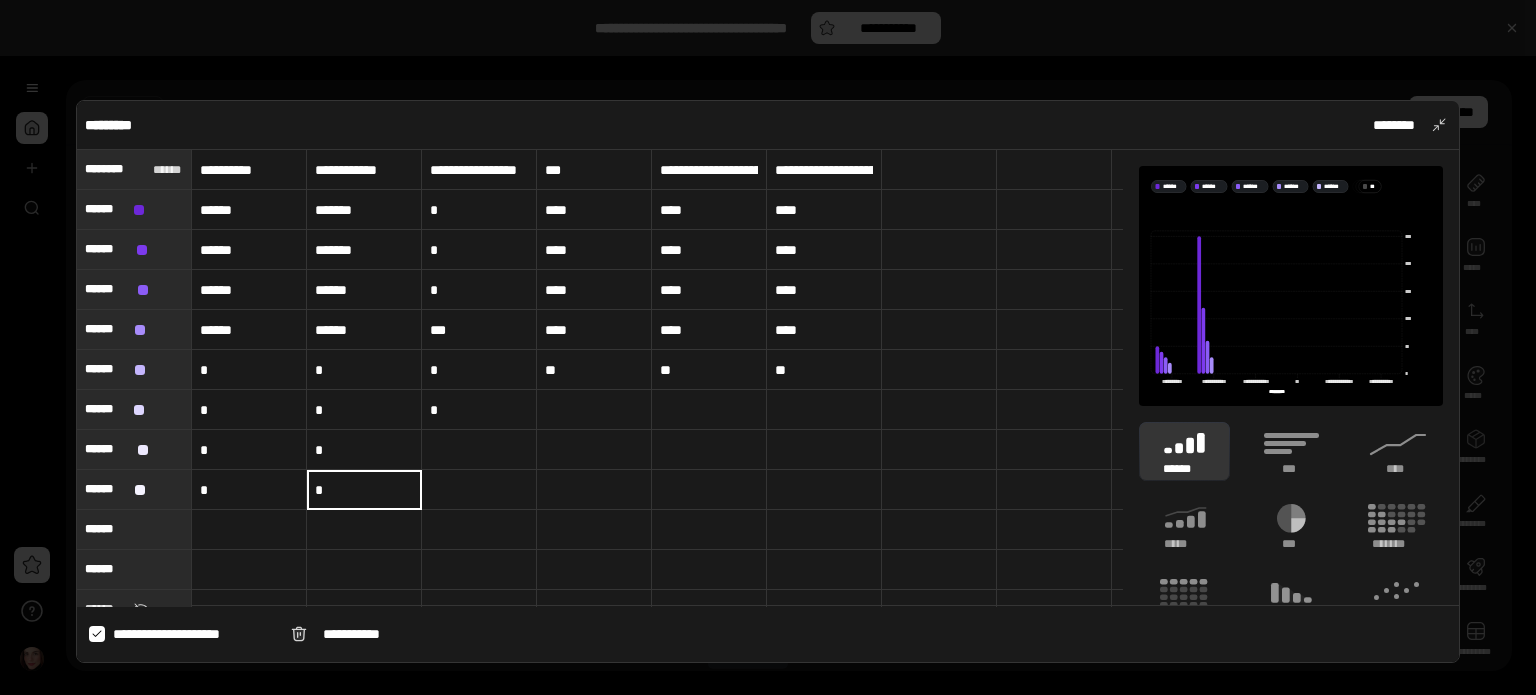 click at bounding box center (249, 530) 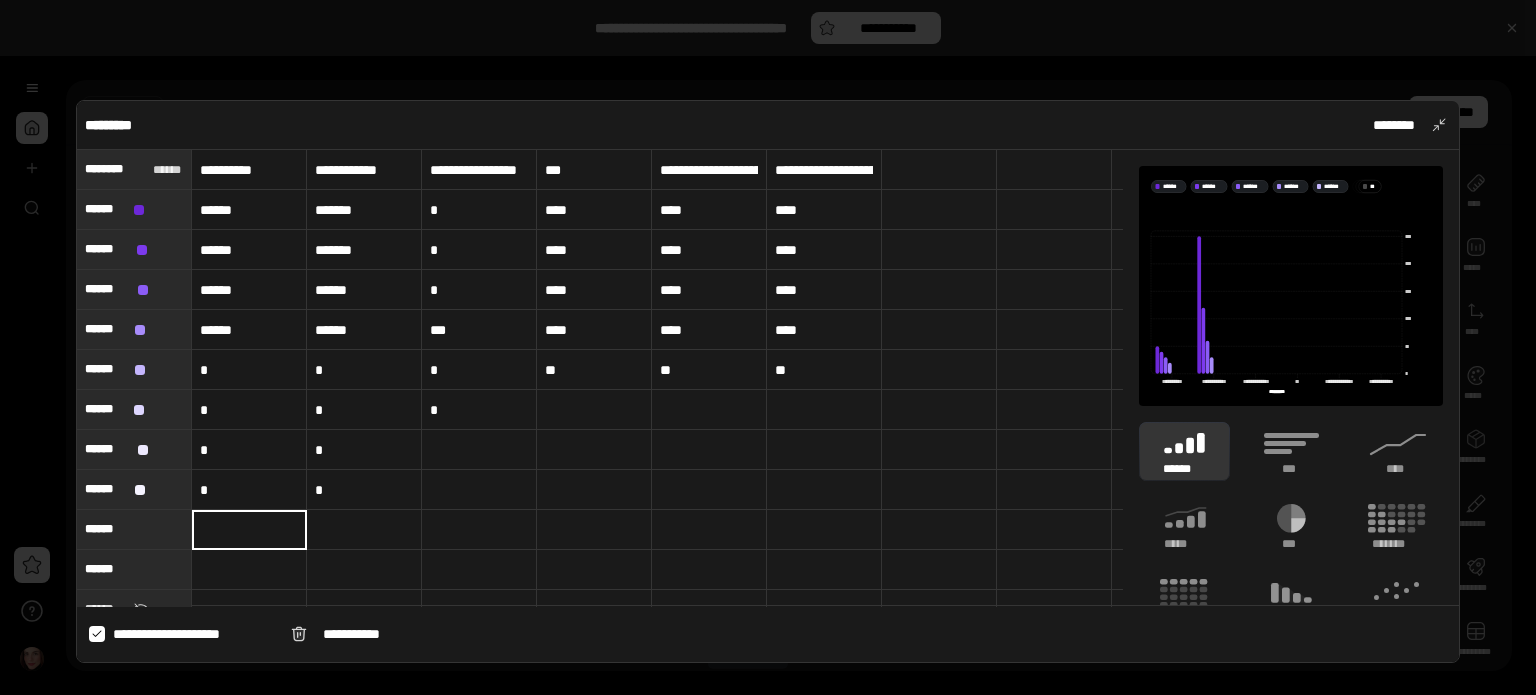 type on "*" 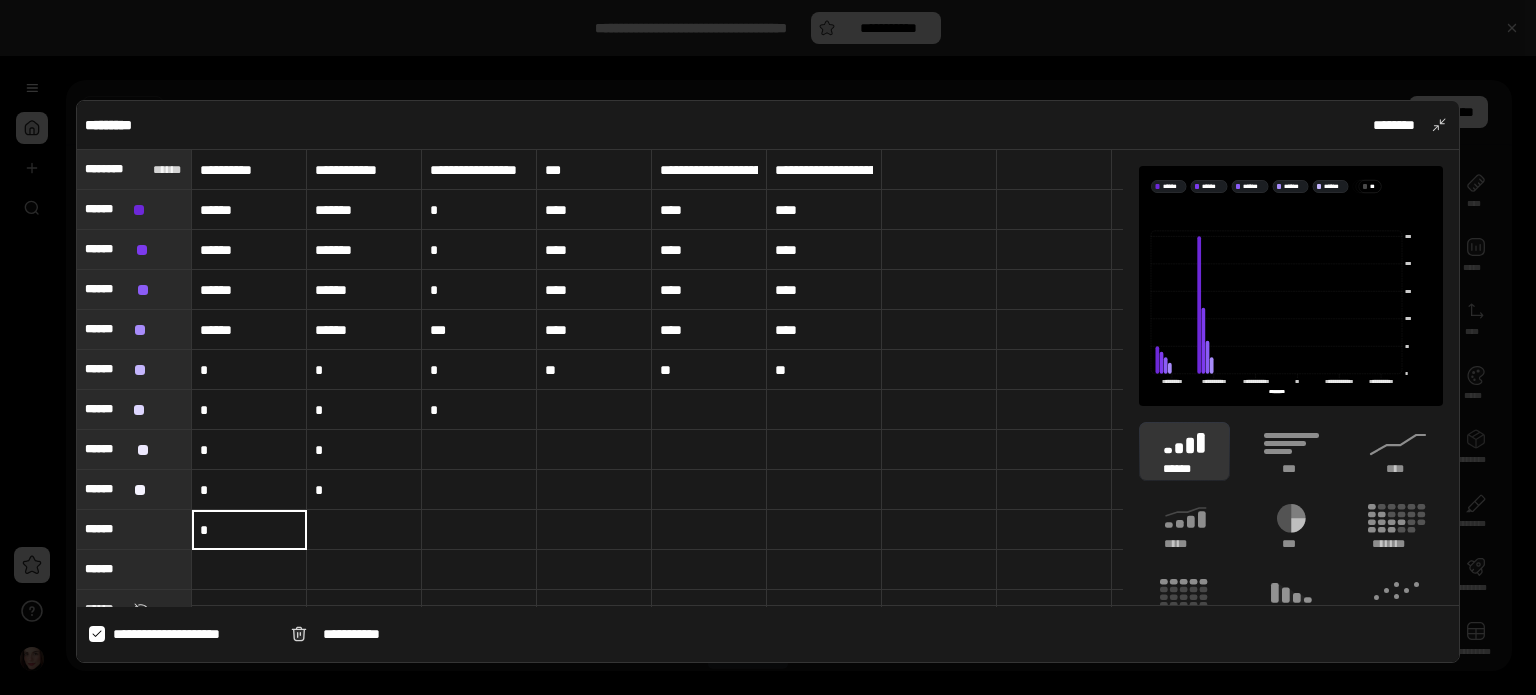 click at bounding box center (364, 530) 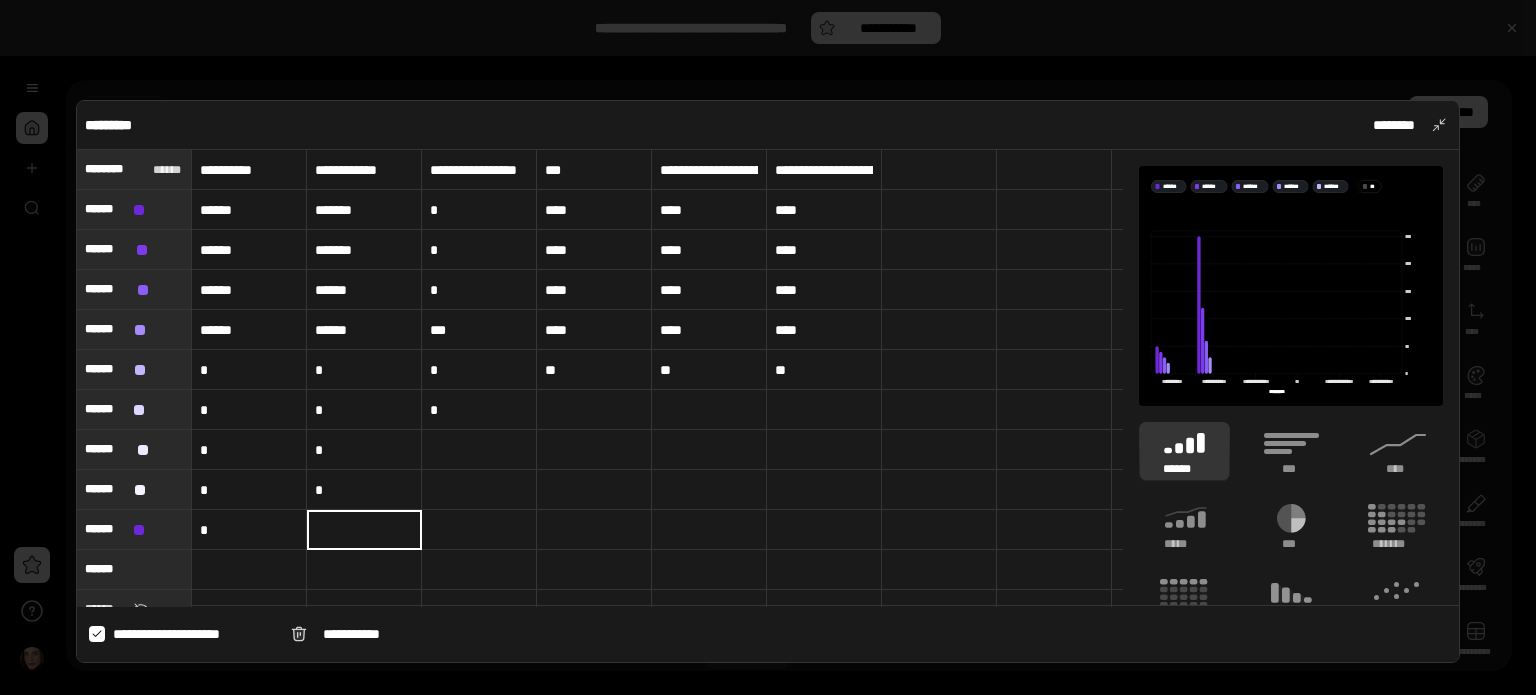 type on "*" 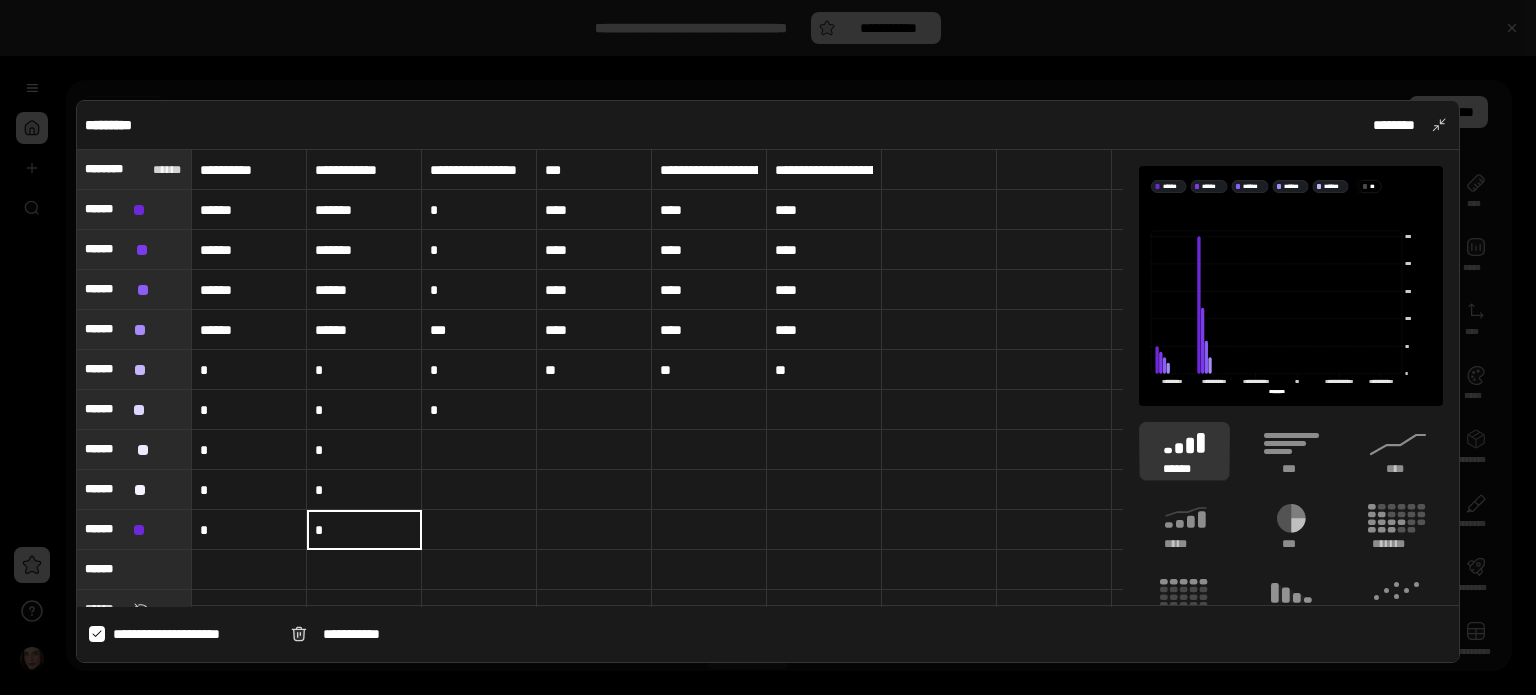click at bounding box center [249, 570] 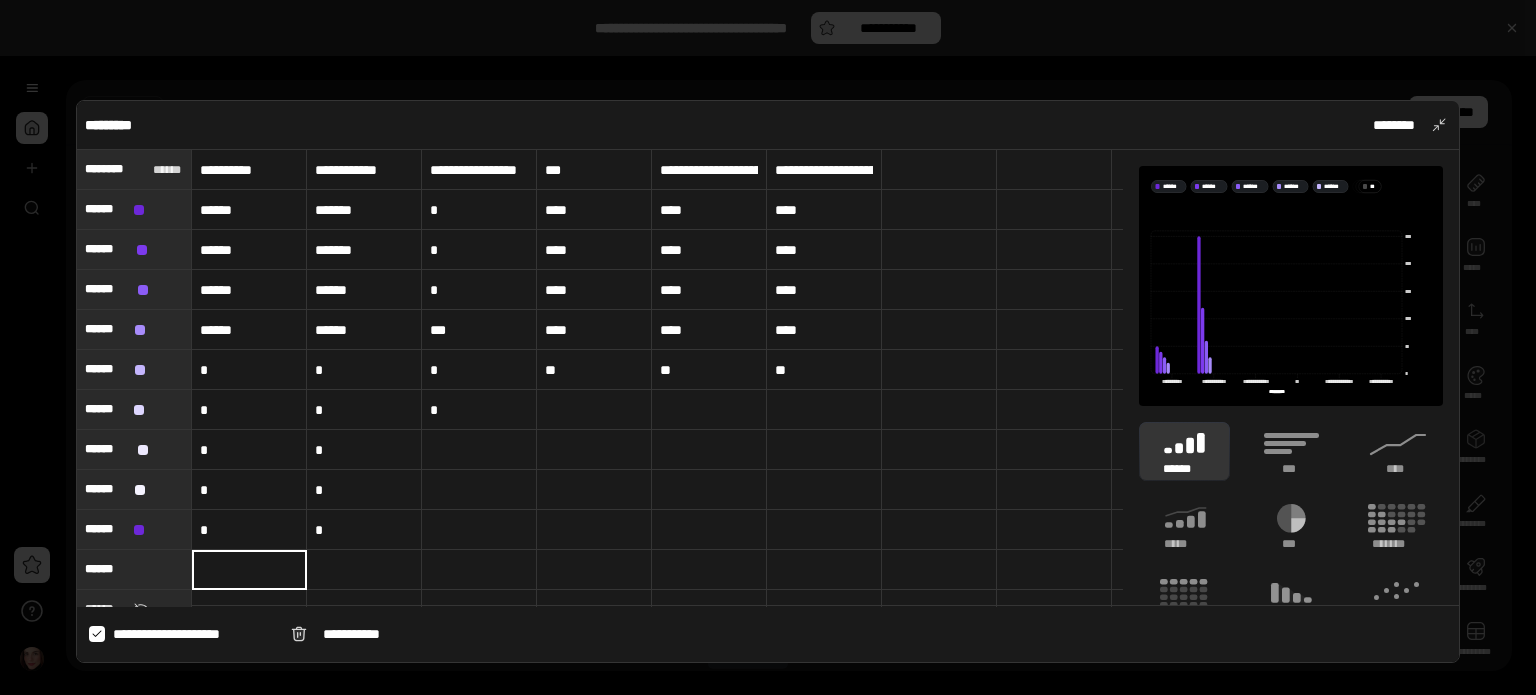 type on "*" 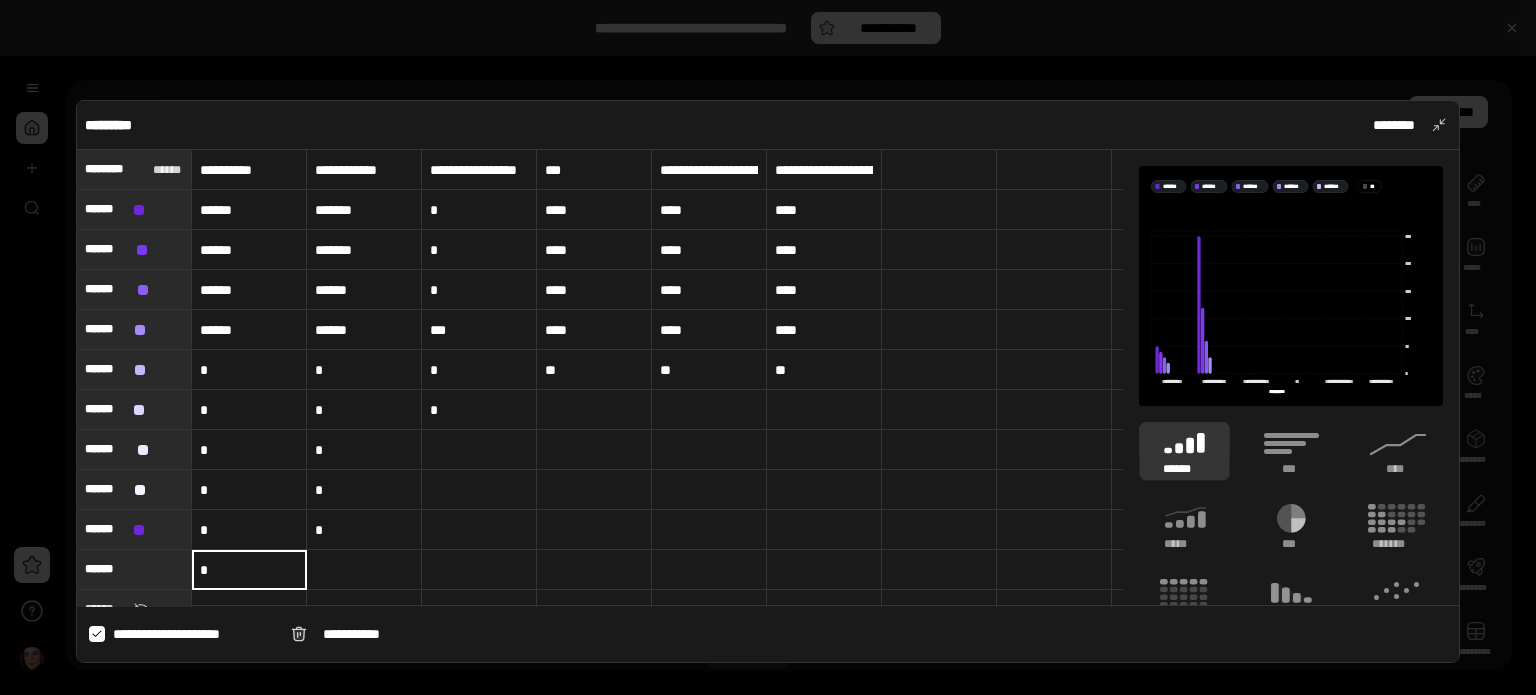click at bounding box center [364, 570] 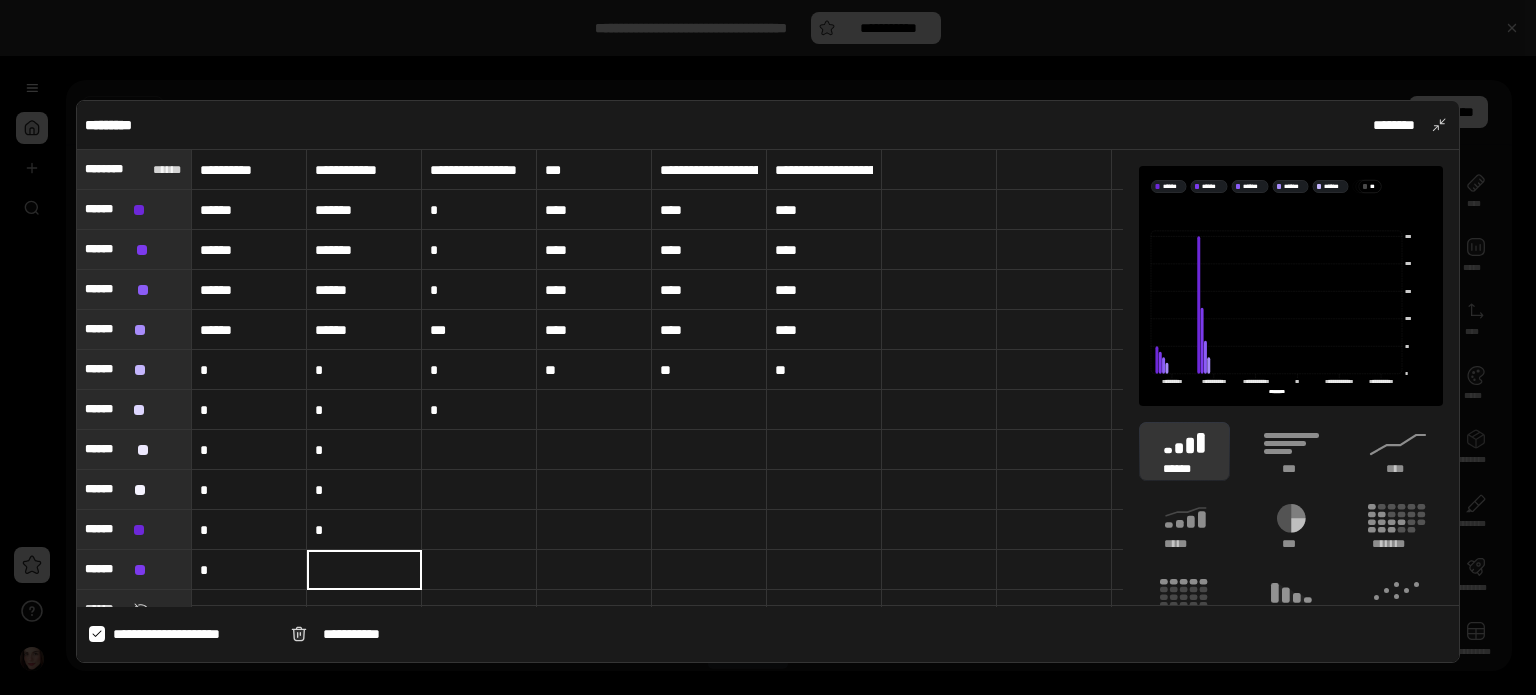 type on "*" 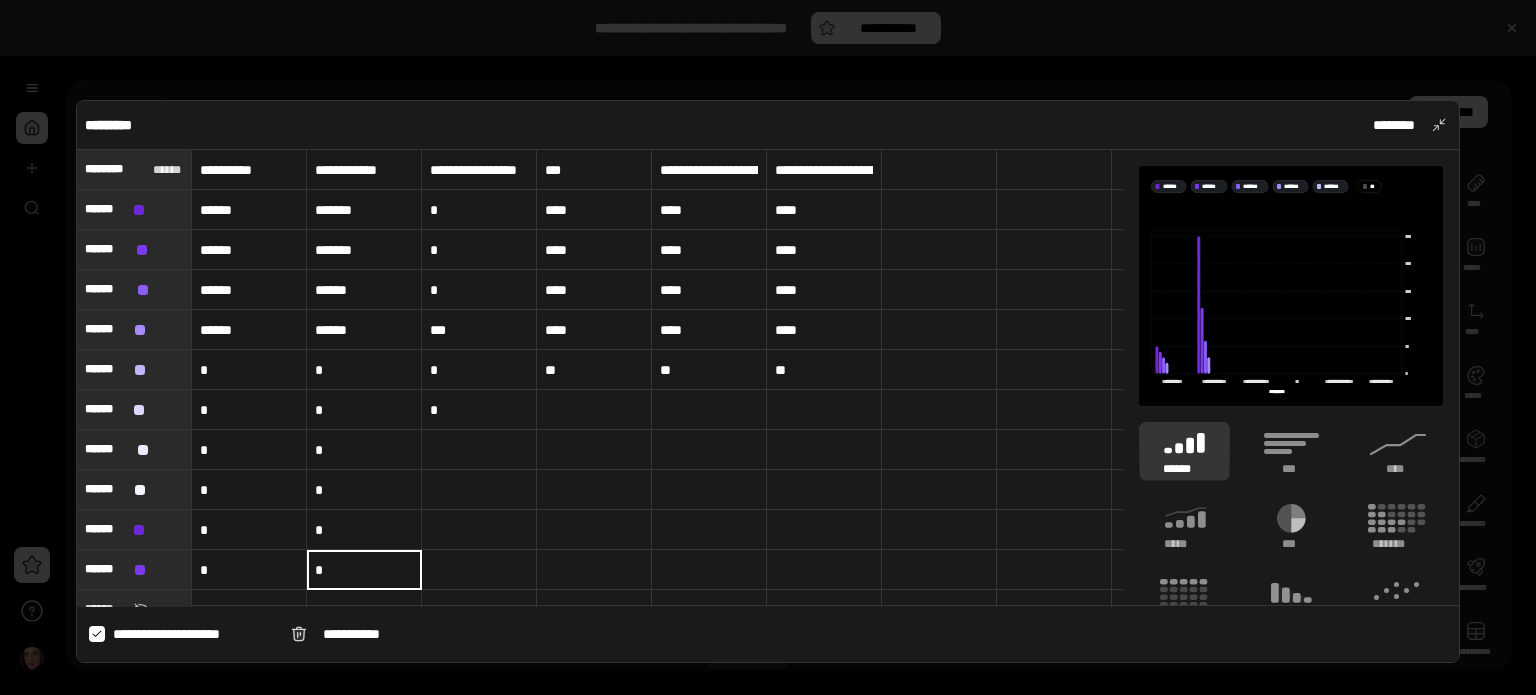 click on "******" at bounding box center [249, 210] 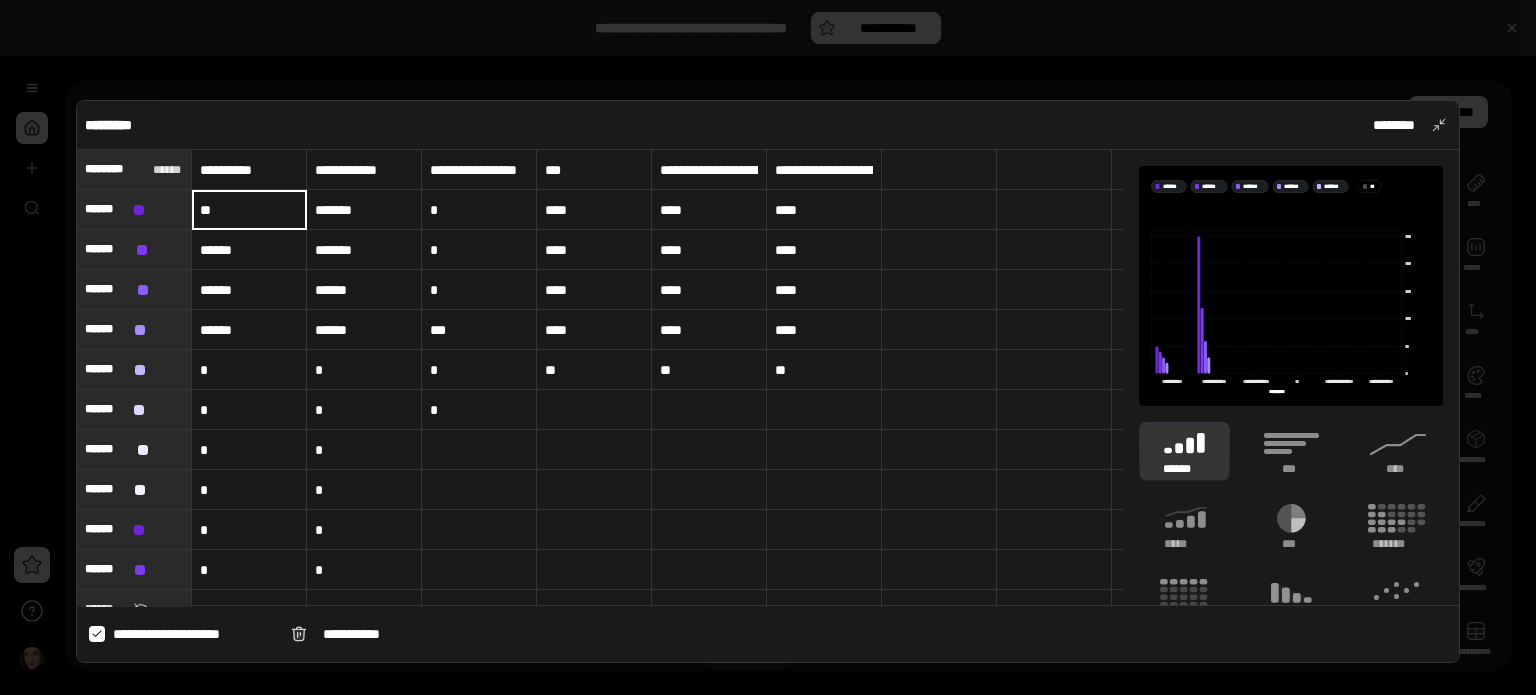 type on "**" 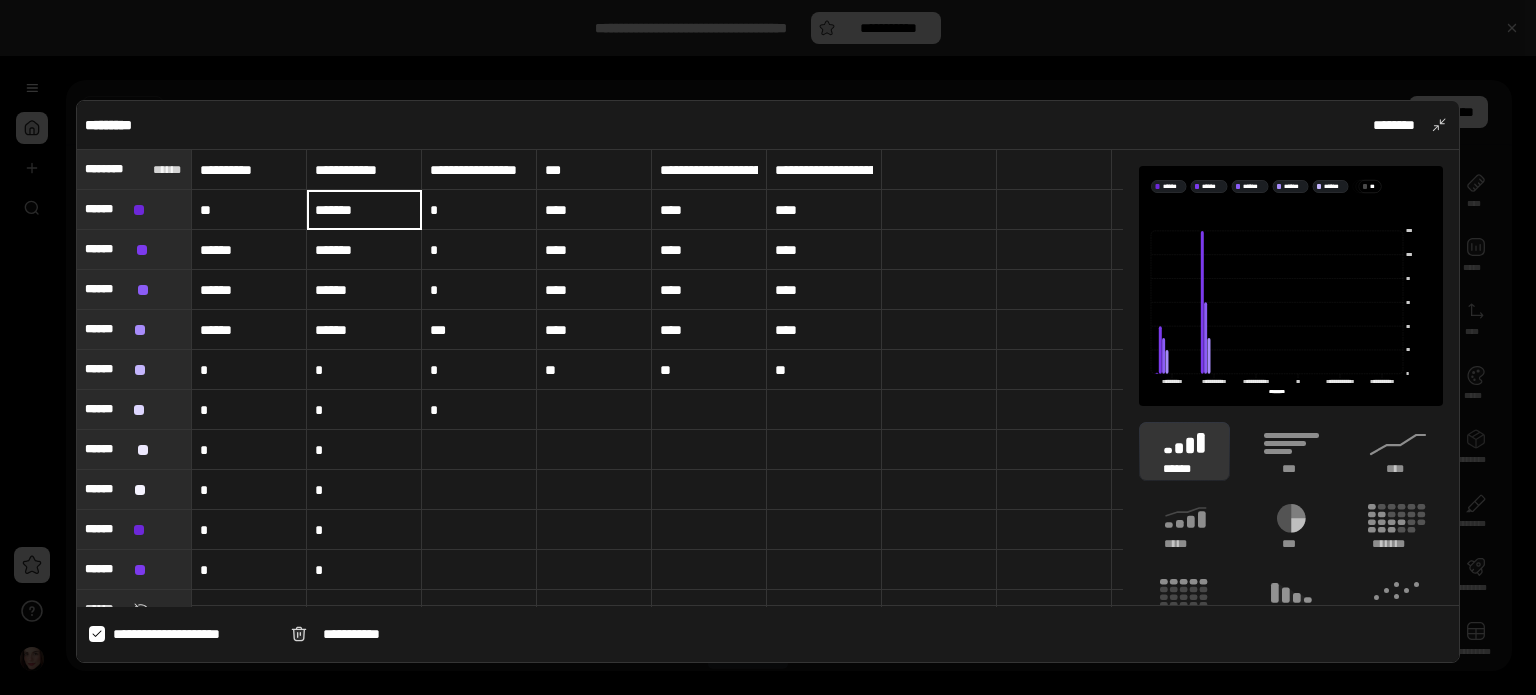 click on "*******" at bounding box center [364, 209] 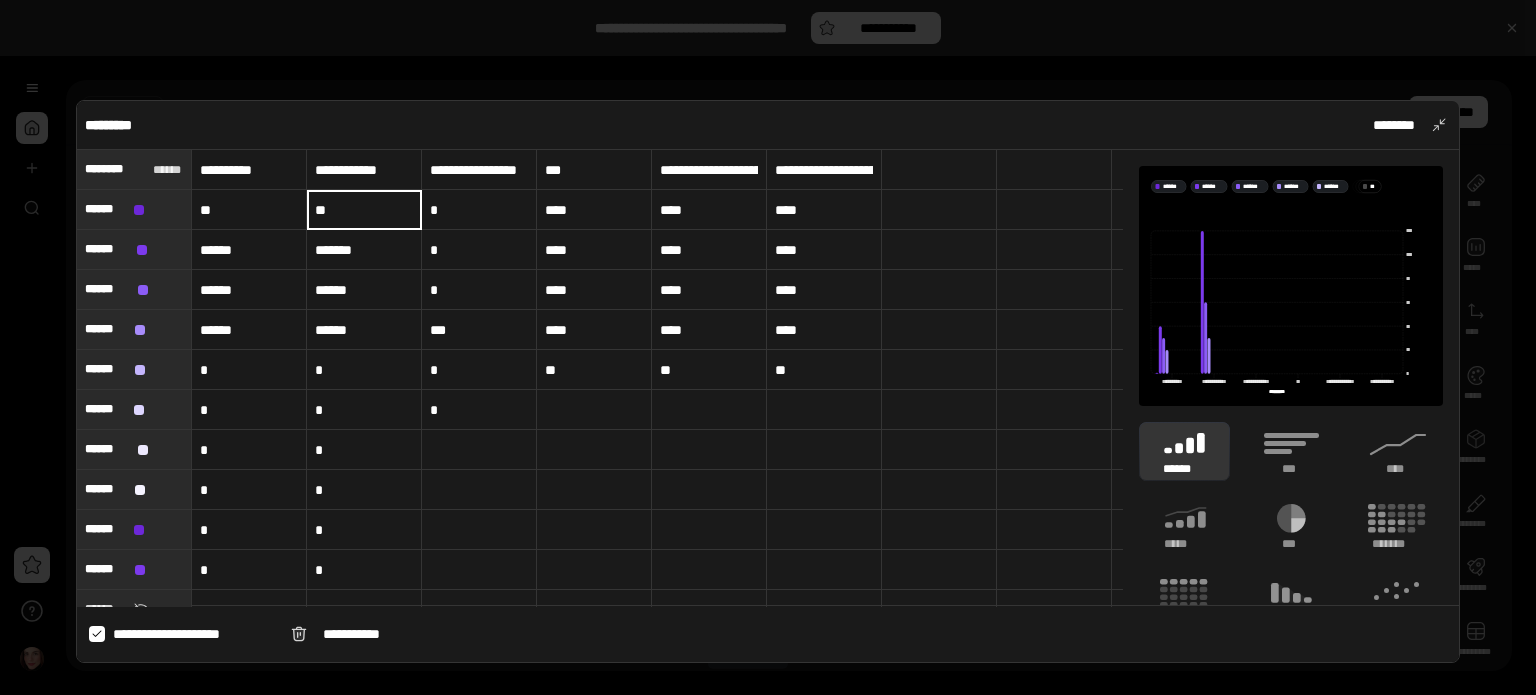 type on "**" 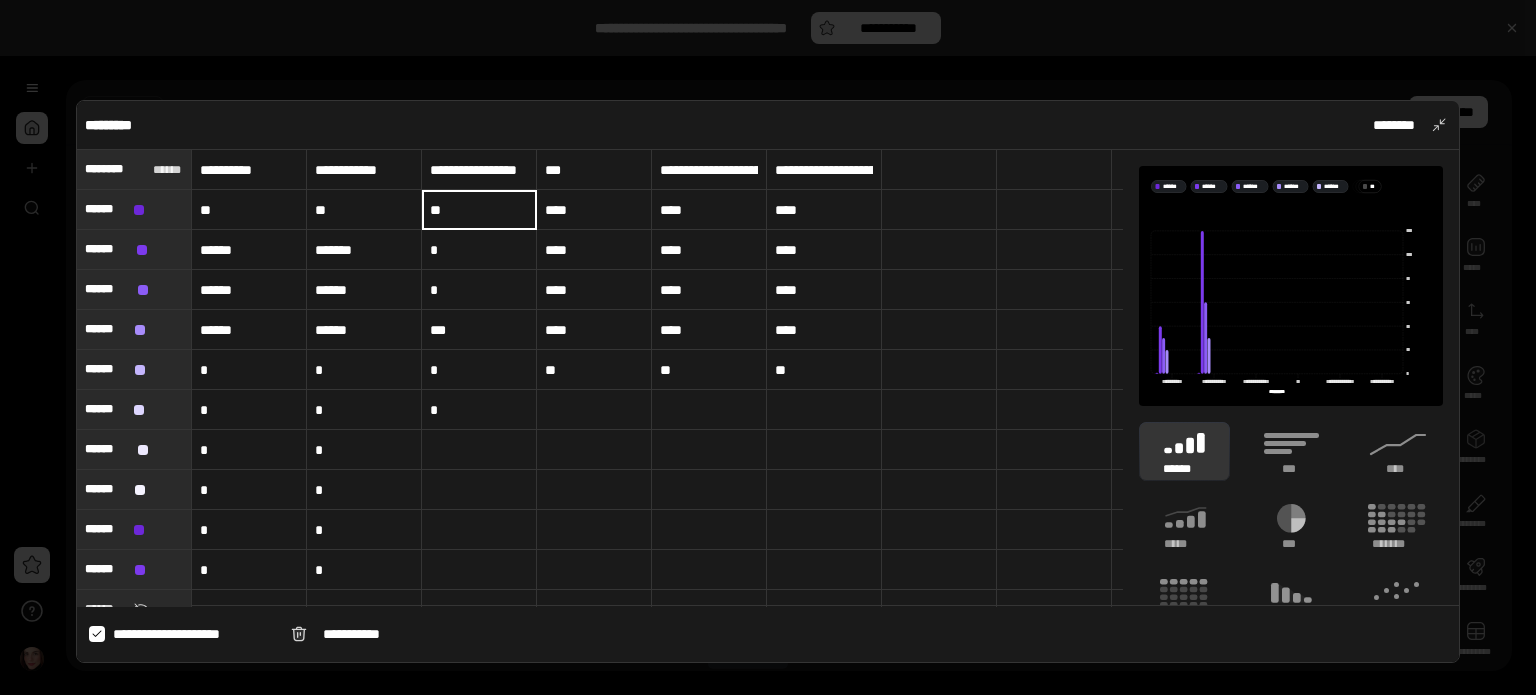 type on "**" 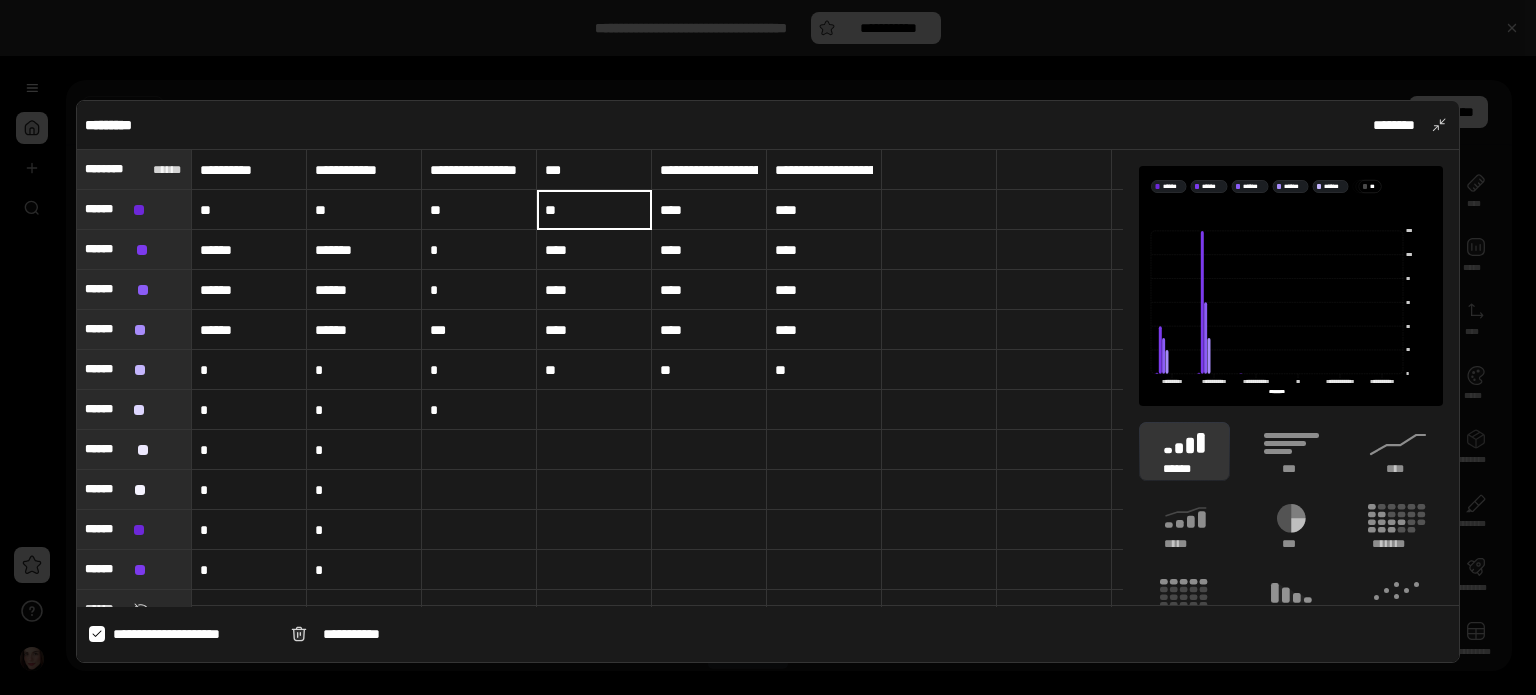 type on "**" 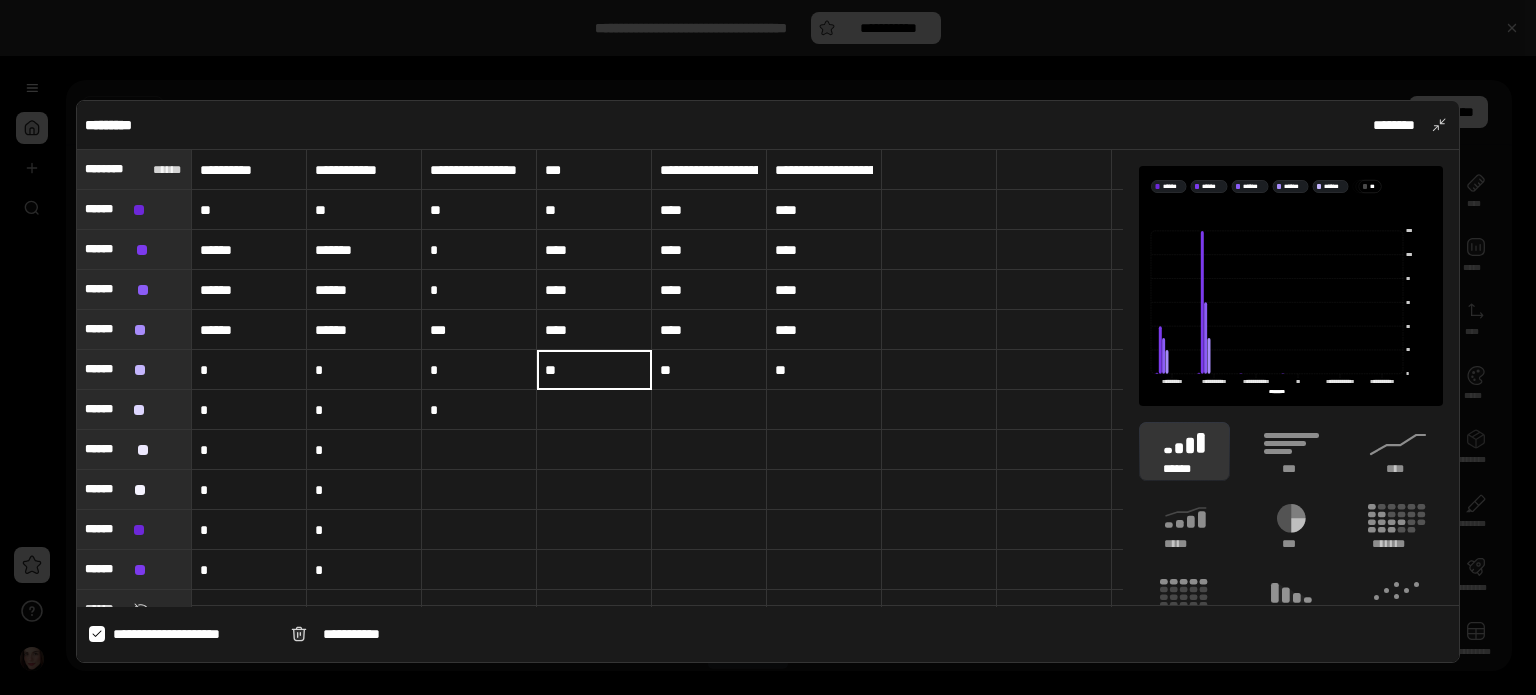 click on "****" at bounding box center (709, 210) 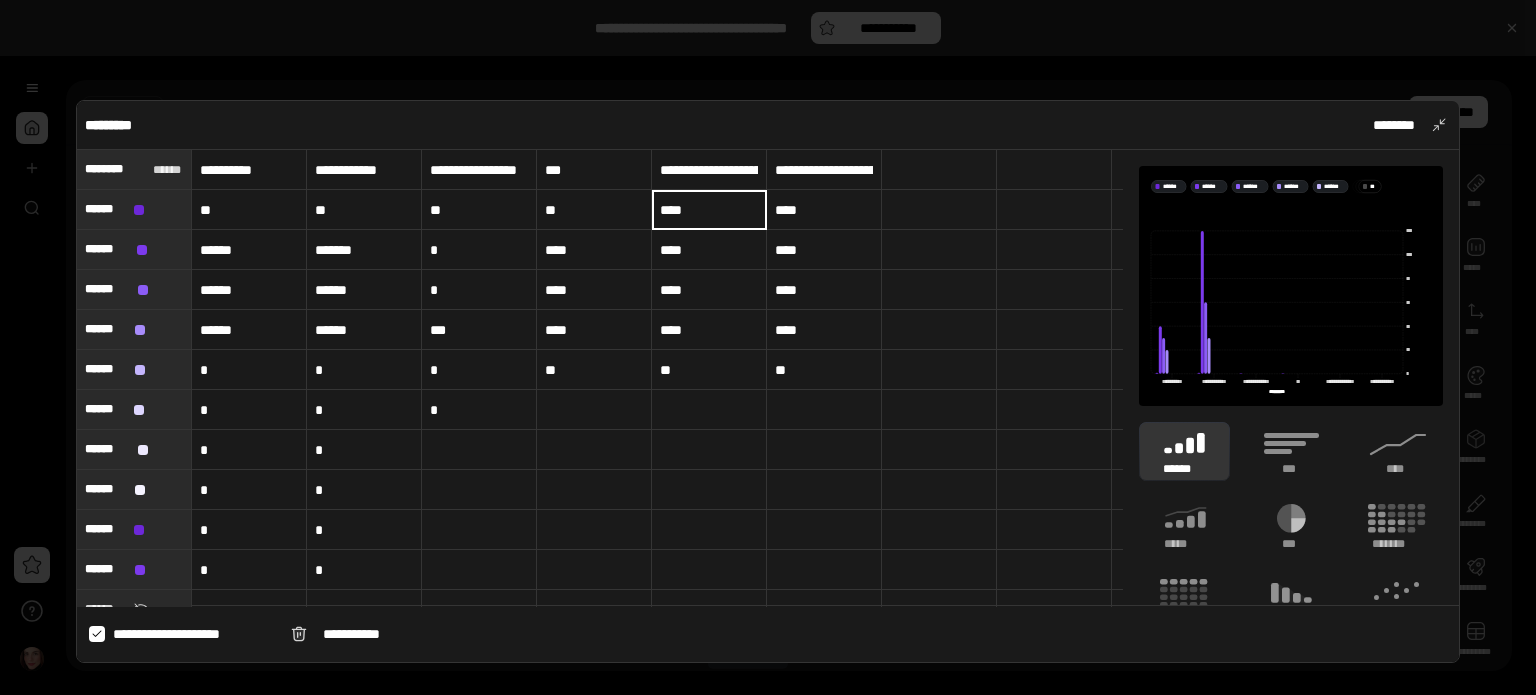 click on "****" at bounding box center [709, 210] 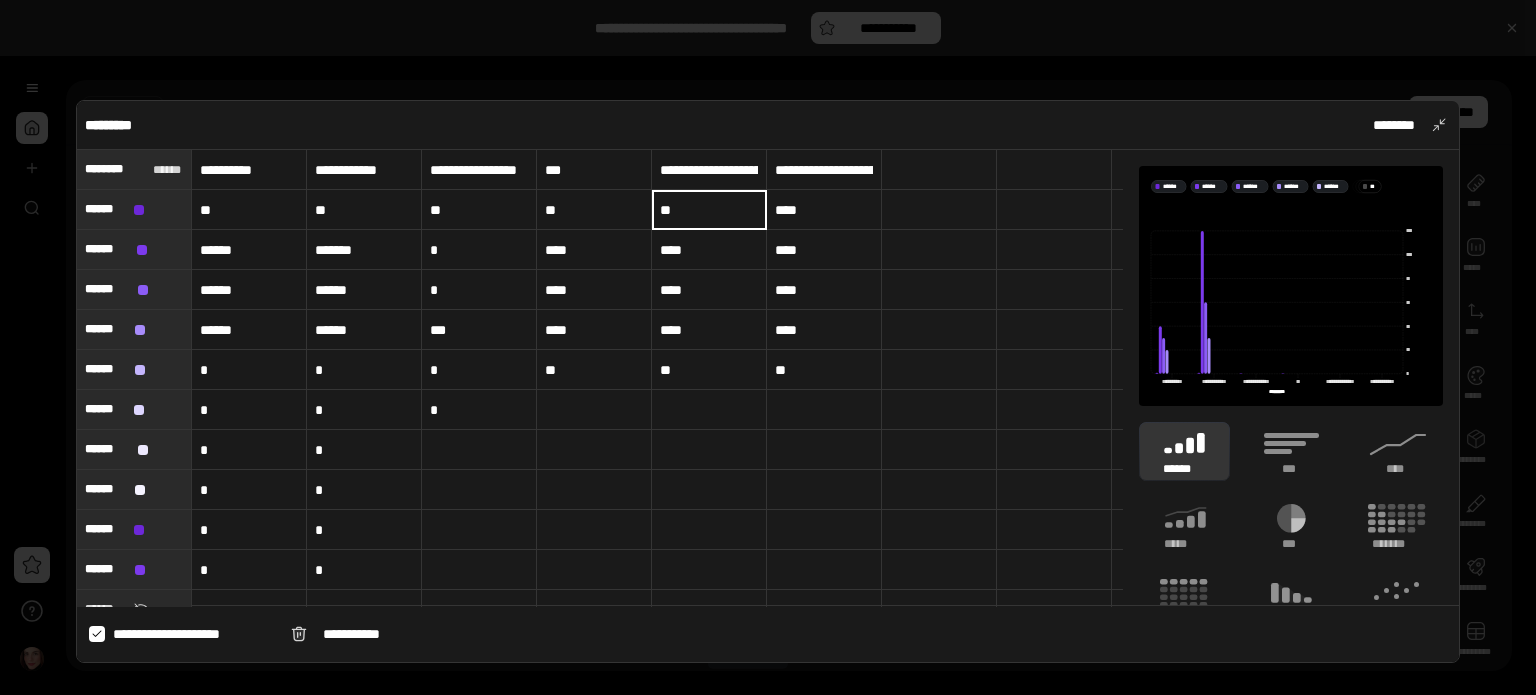 type on "**" 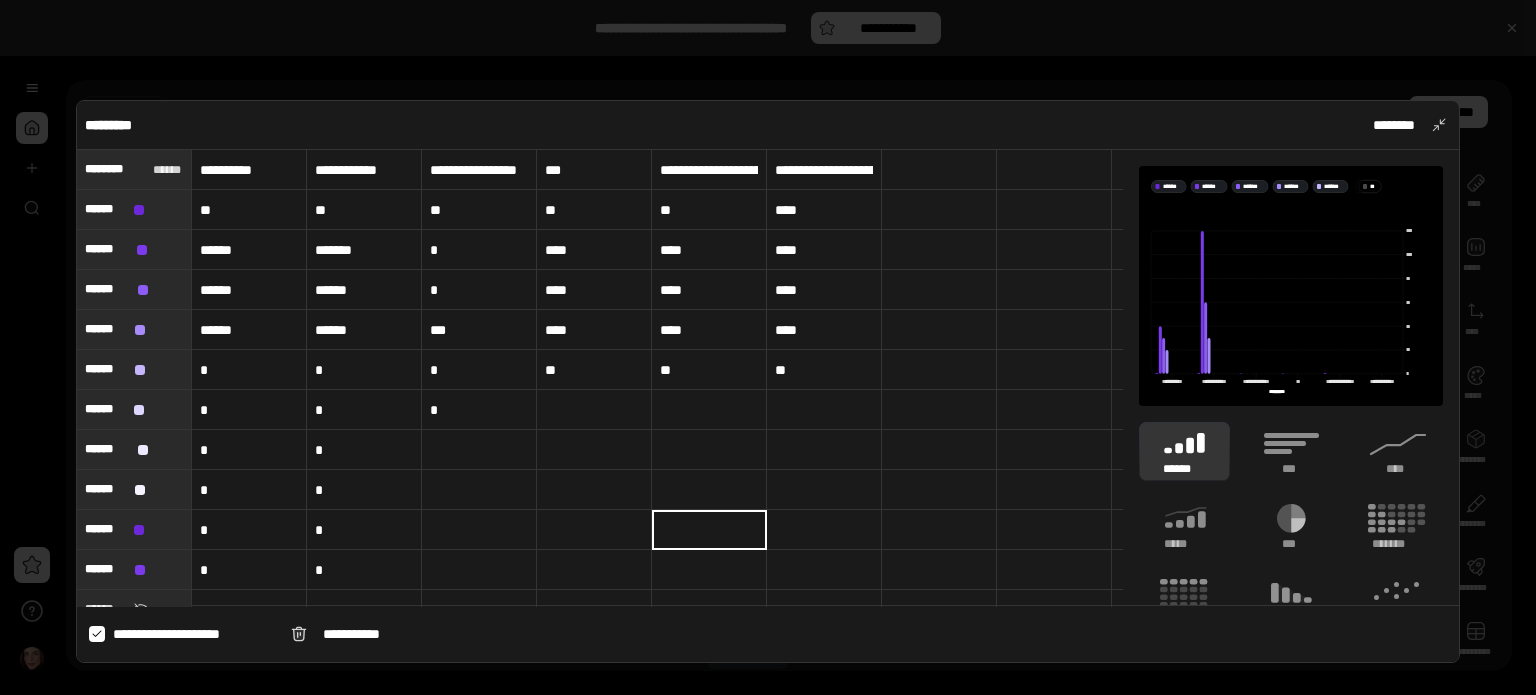 click on "******" at bounding box center (249, 250) 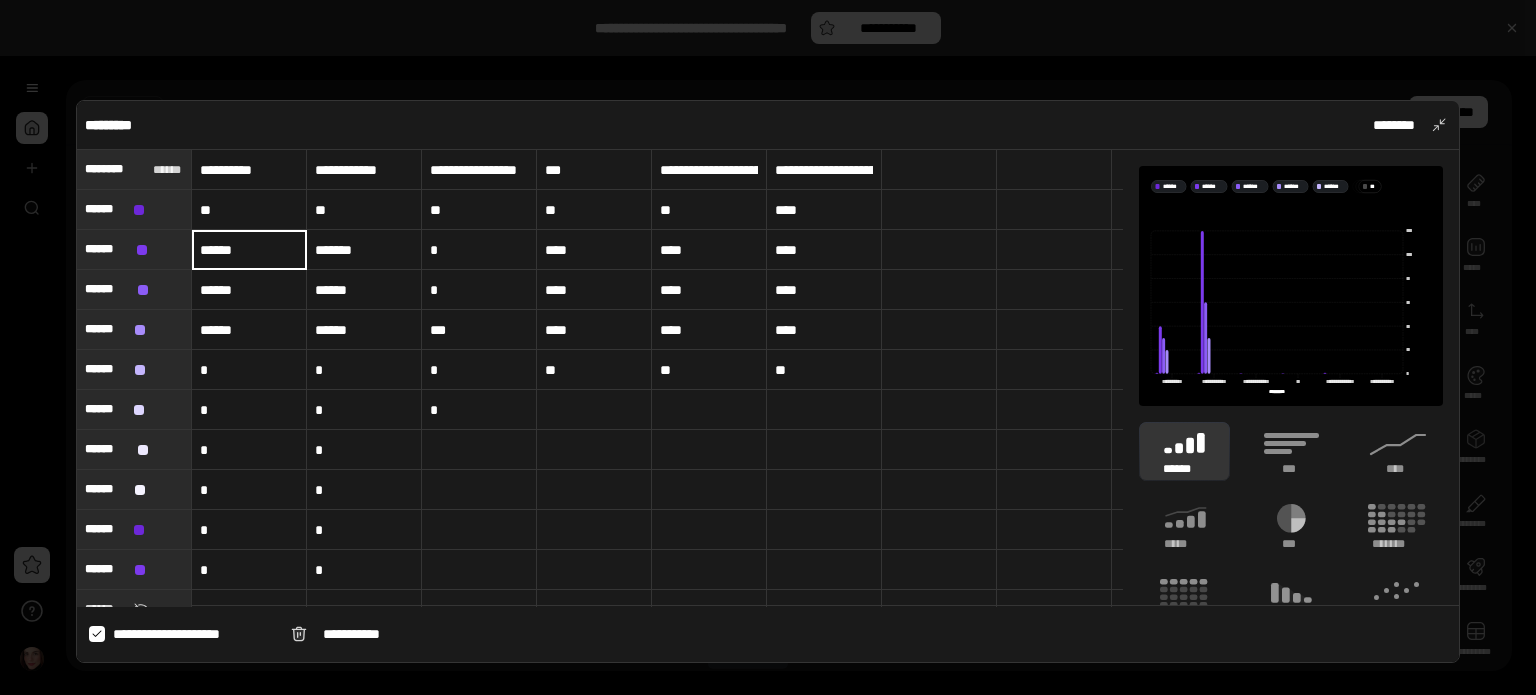 click on "******" at bounding box center [249, 250] 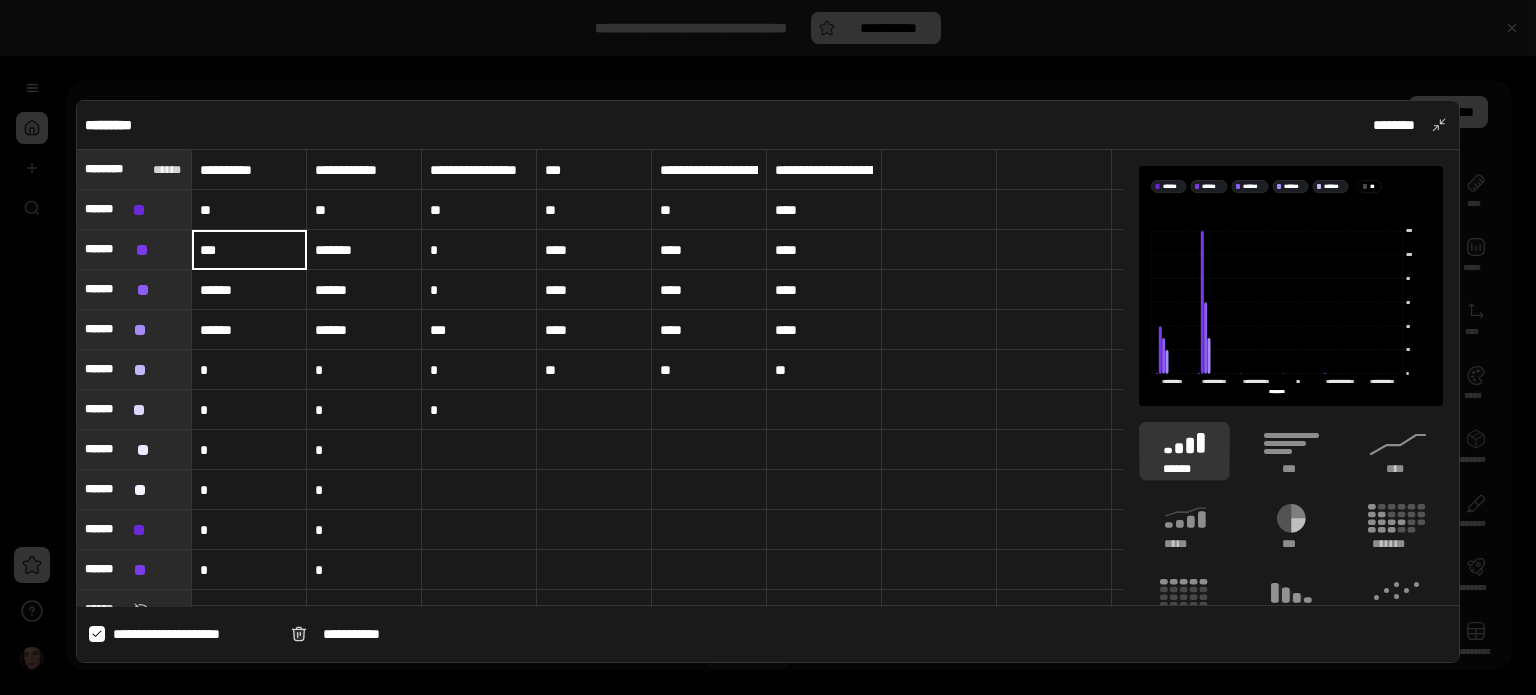 type on "***" 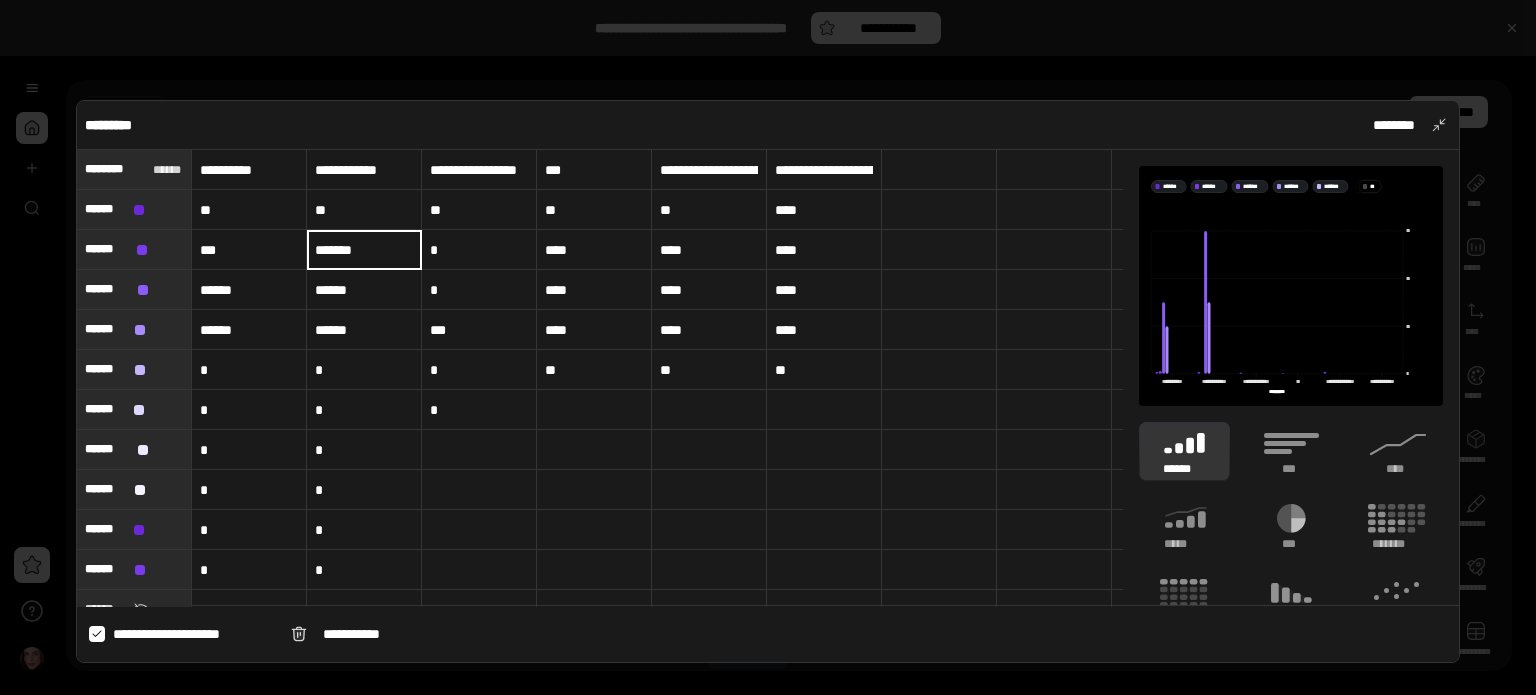 click on "*******" at bounding box center (364, 249) 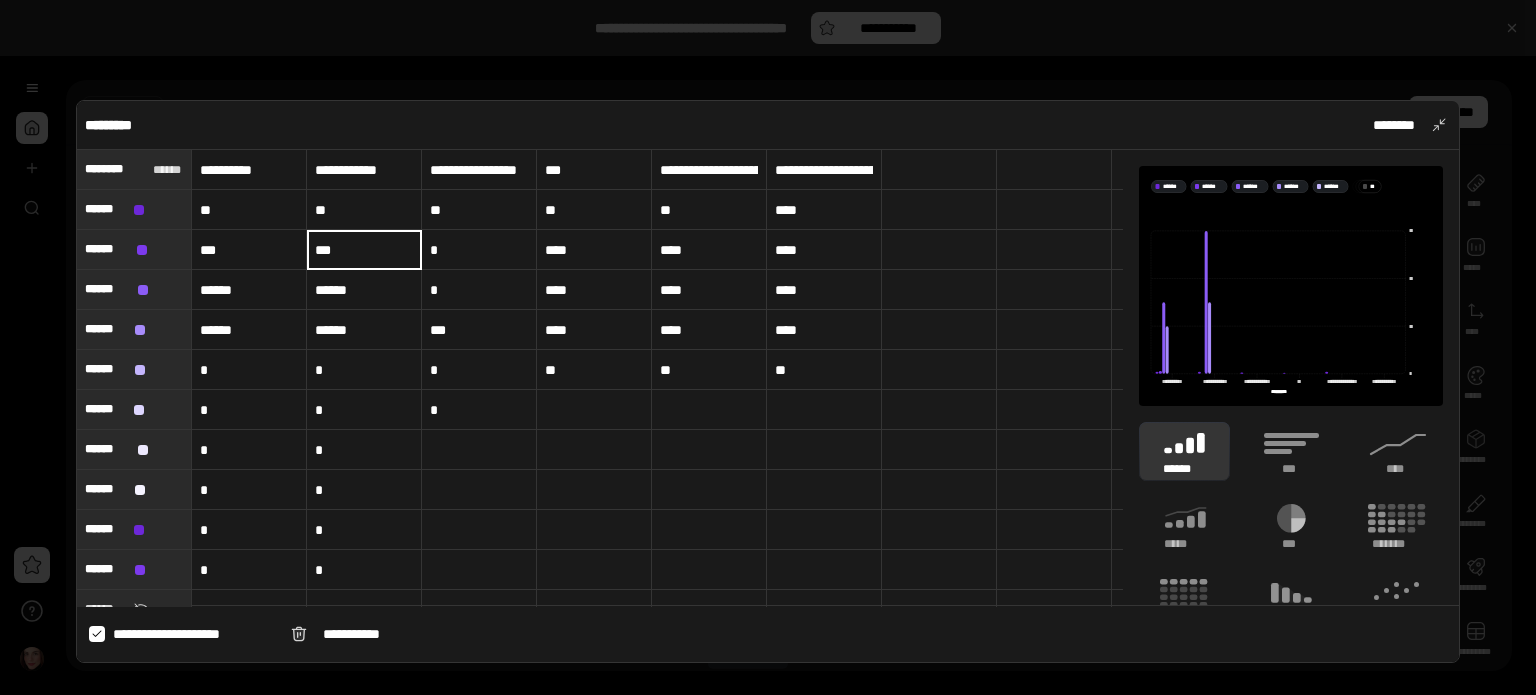type on "***" 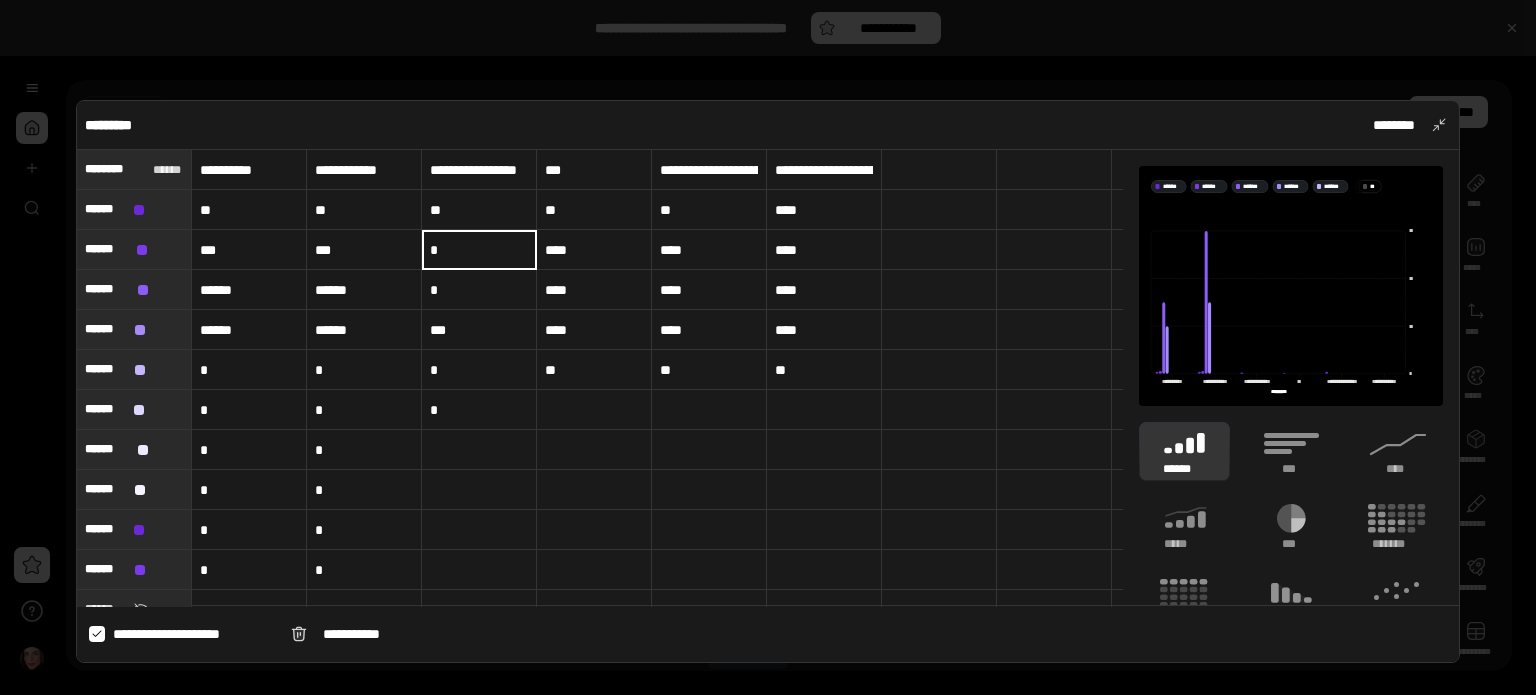 click on "*" at bounding box center (479, 249) 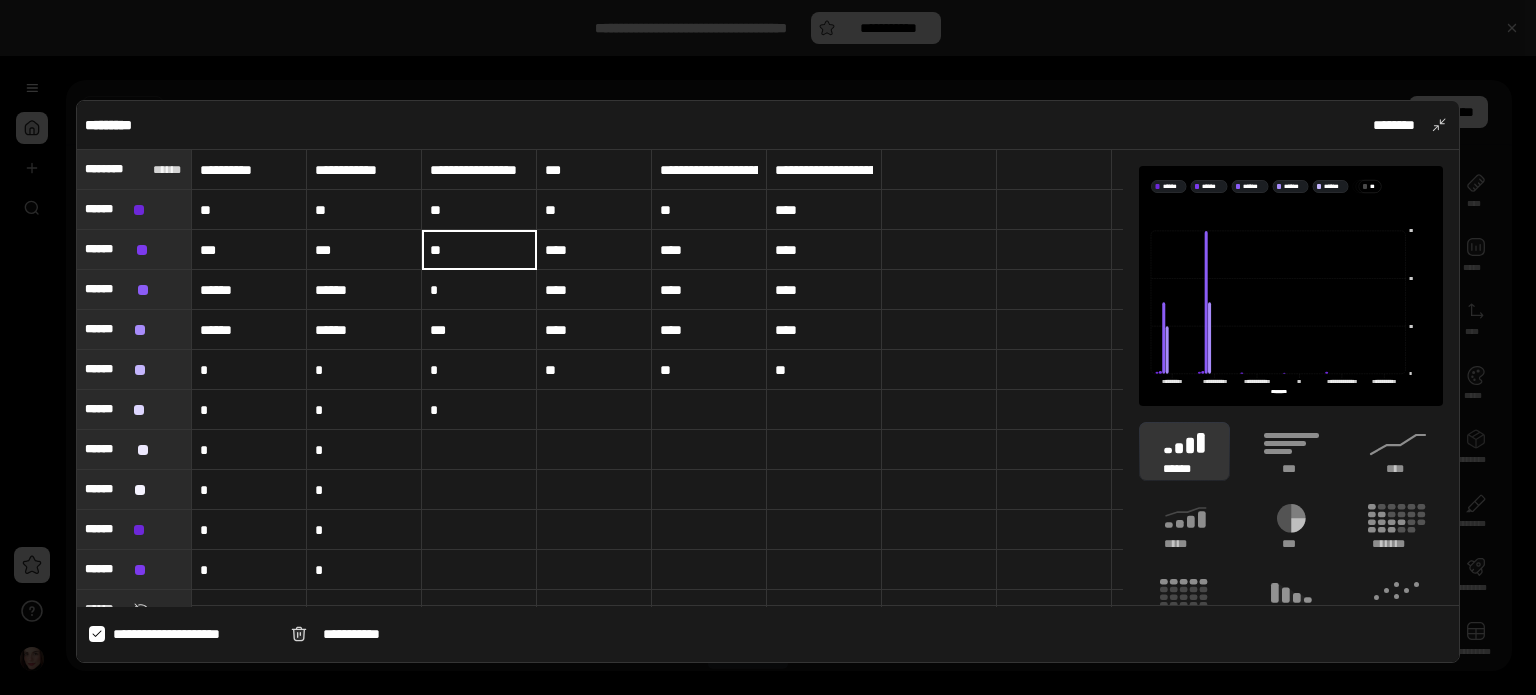 type on "**" 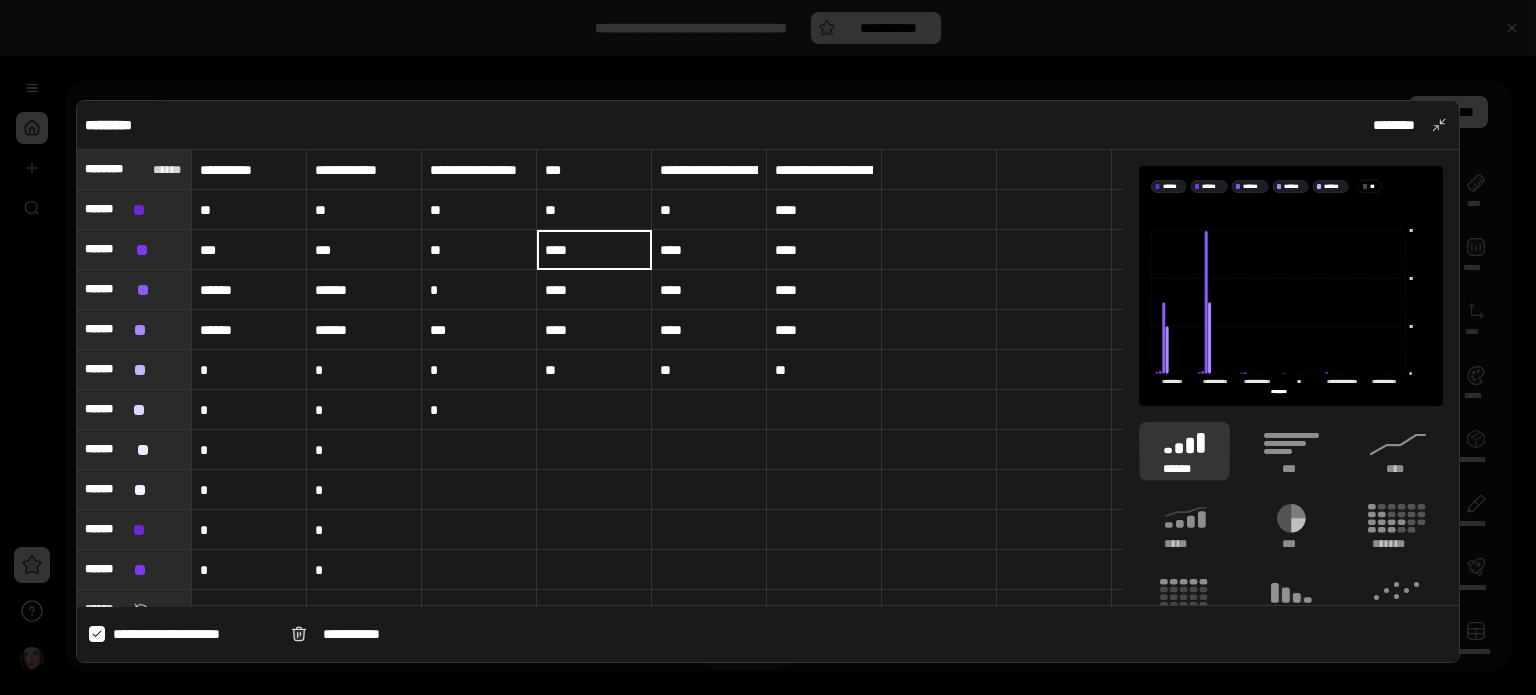 click on "****" at bounding box center [594, 249] 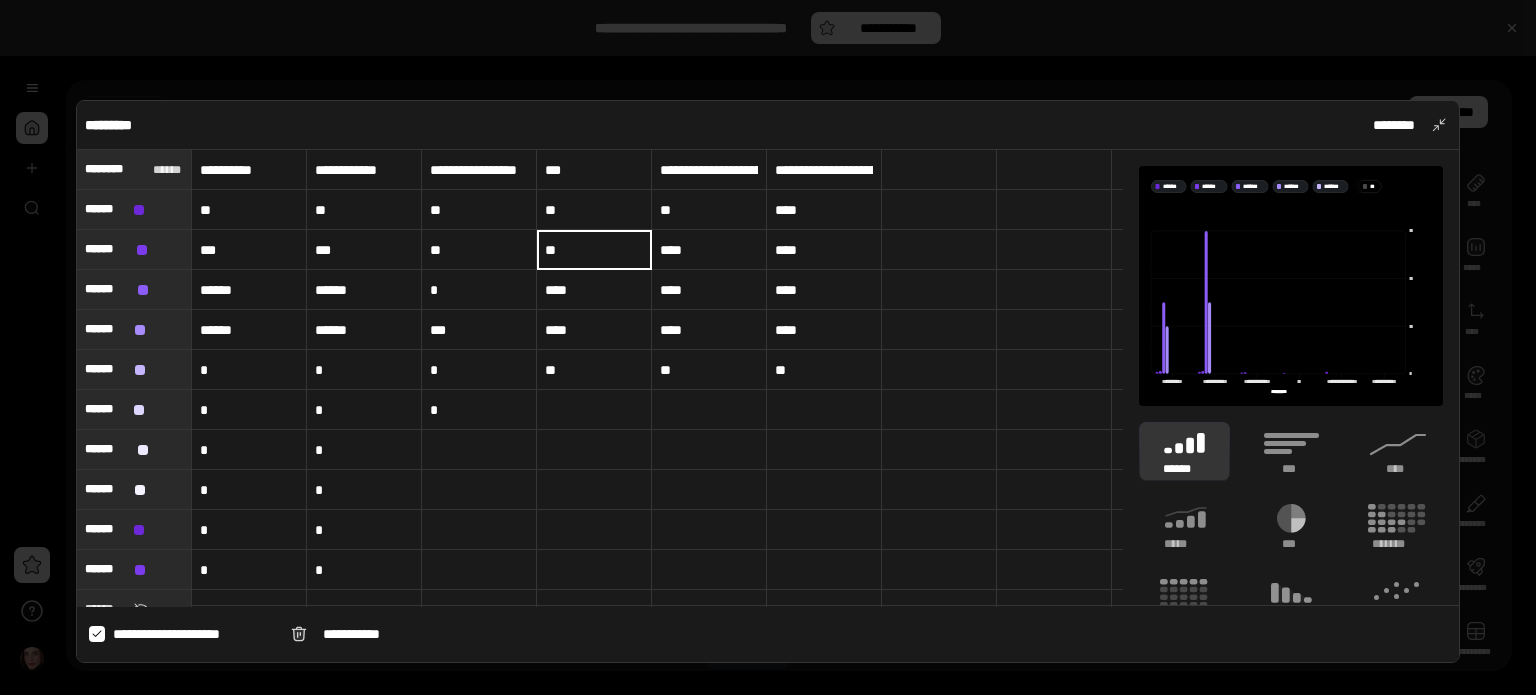 type on "**" 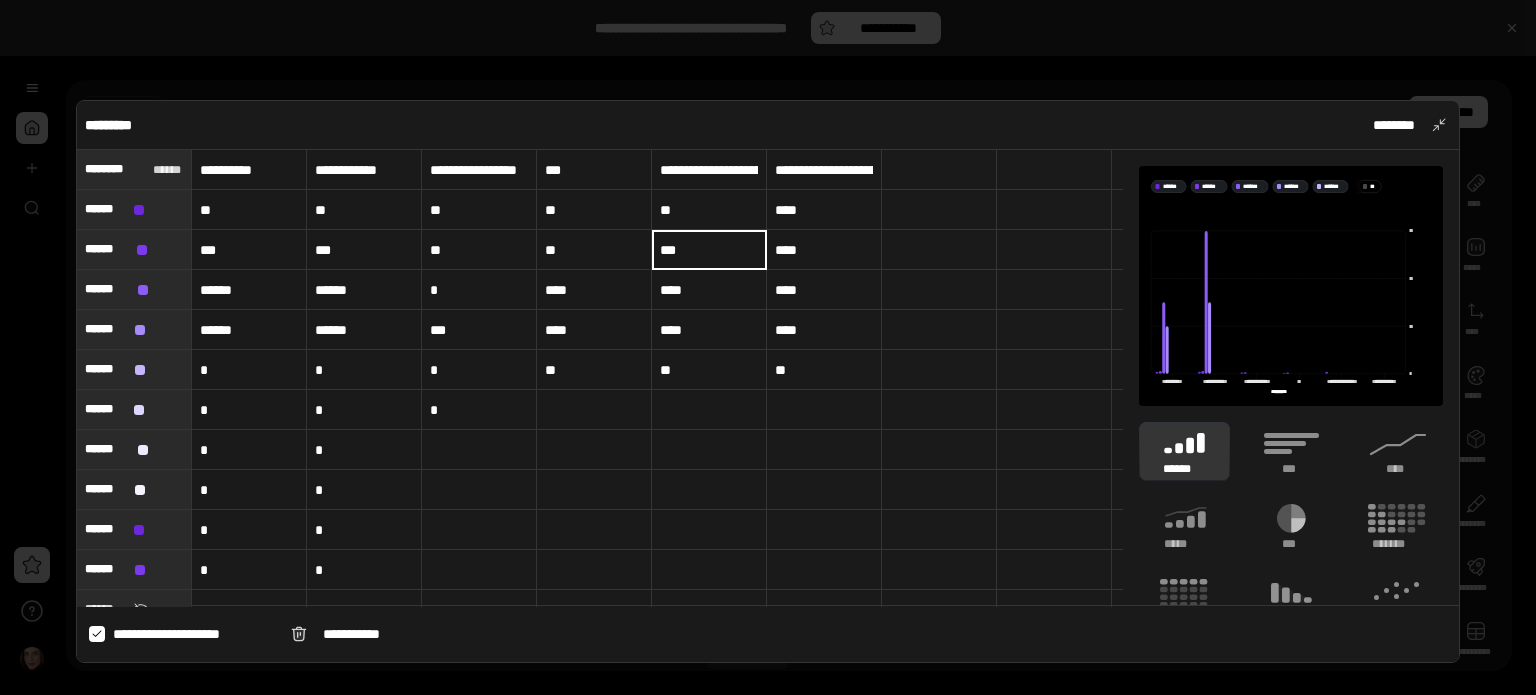 type on "***" 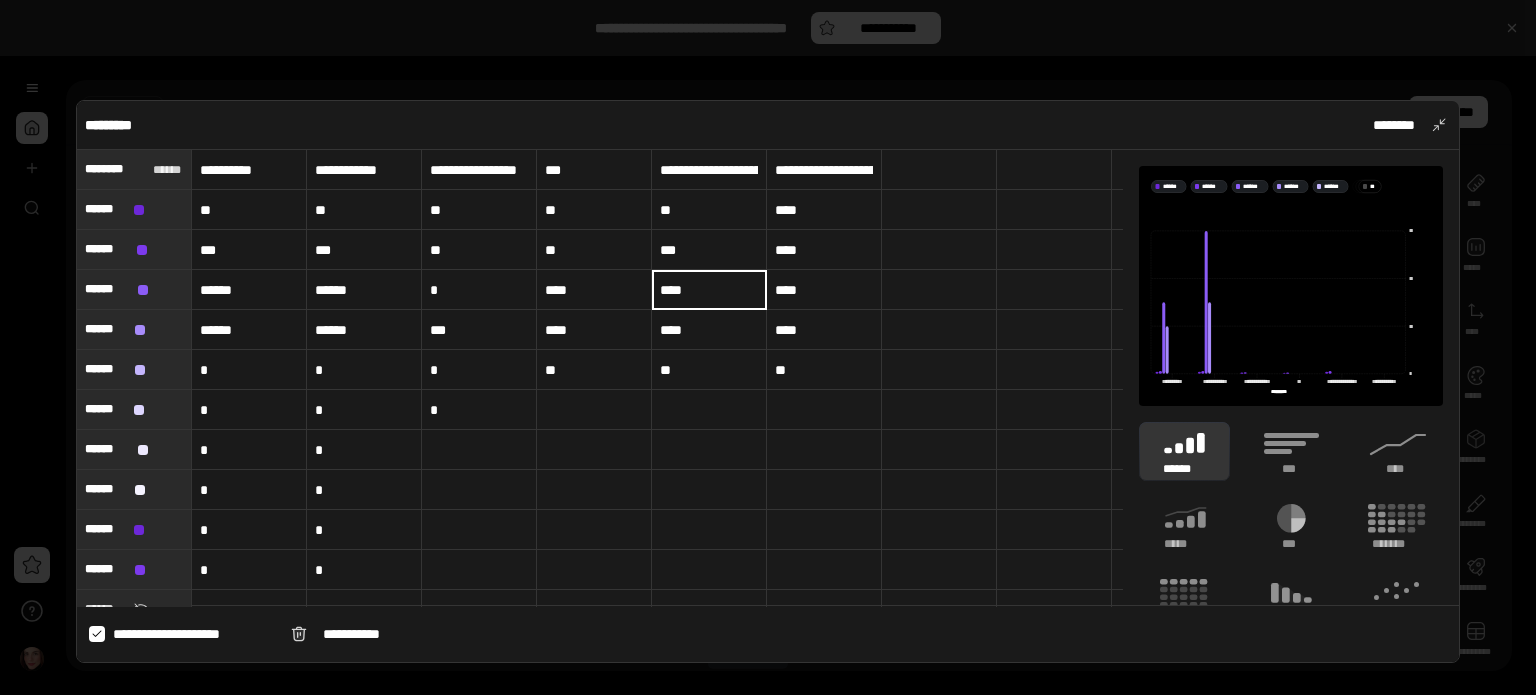 click on "******" at bounding box center [249, 290] 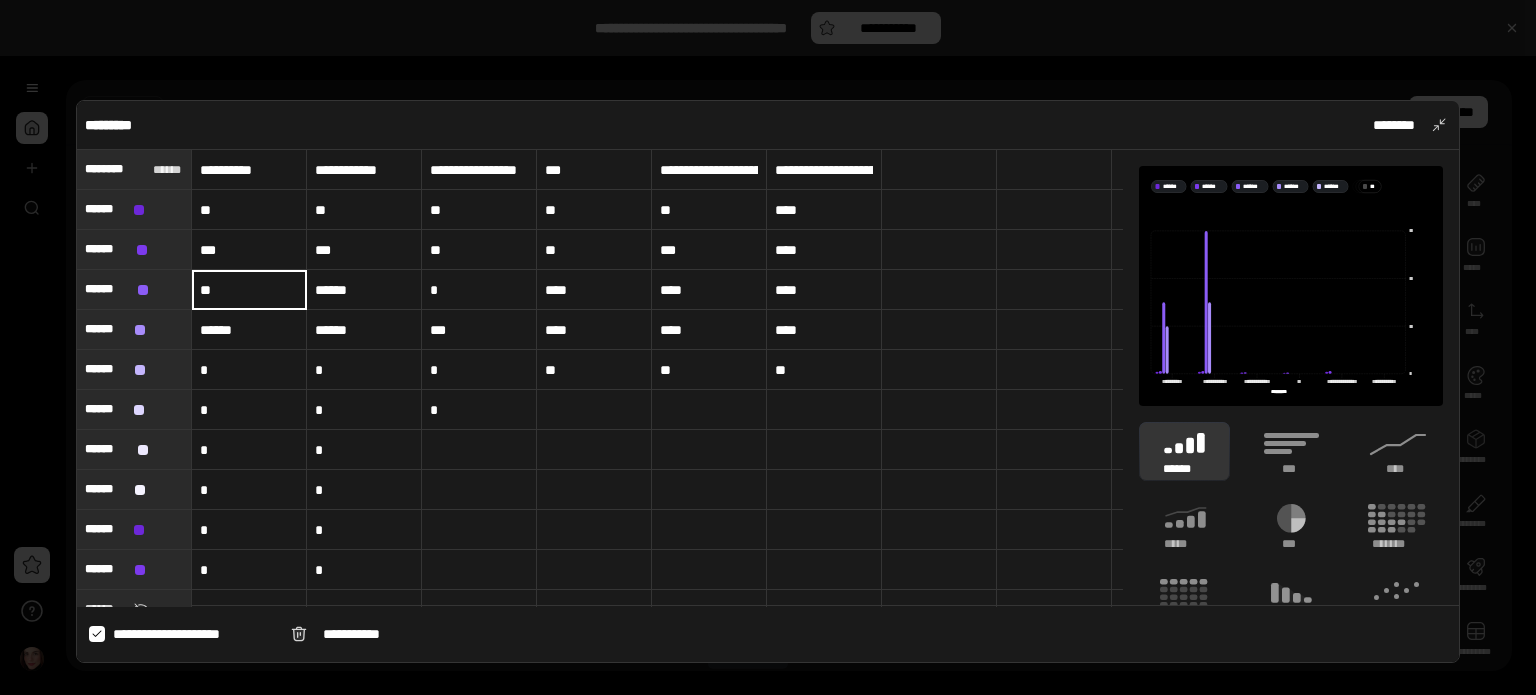 type on "**" 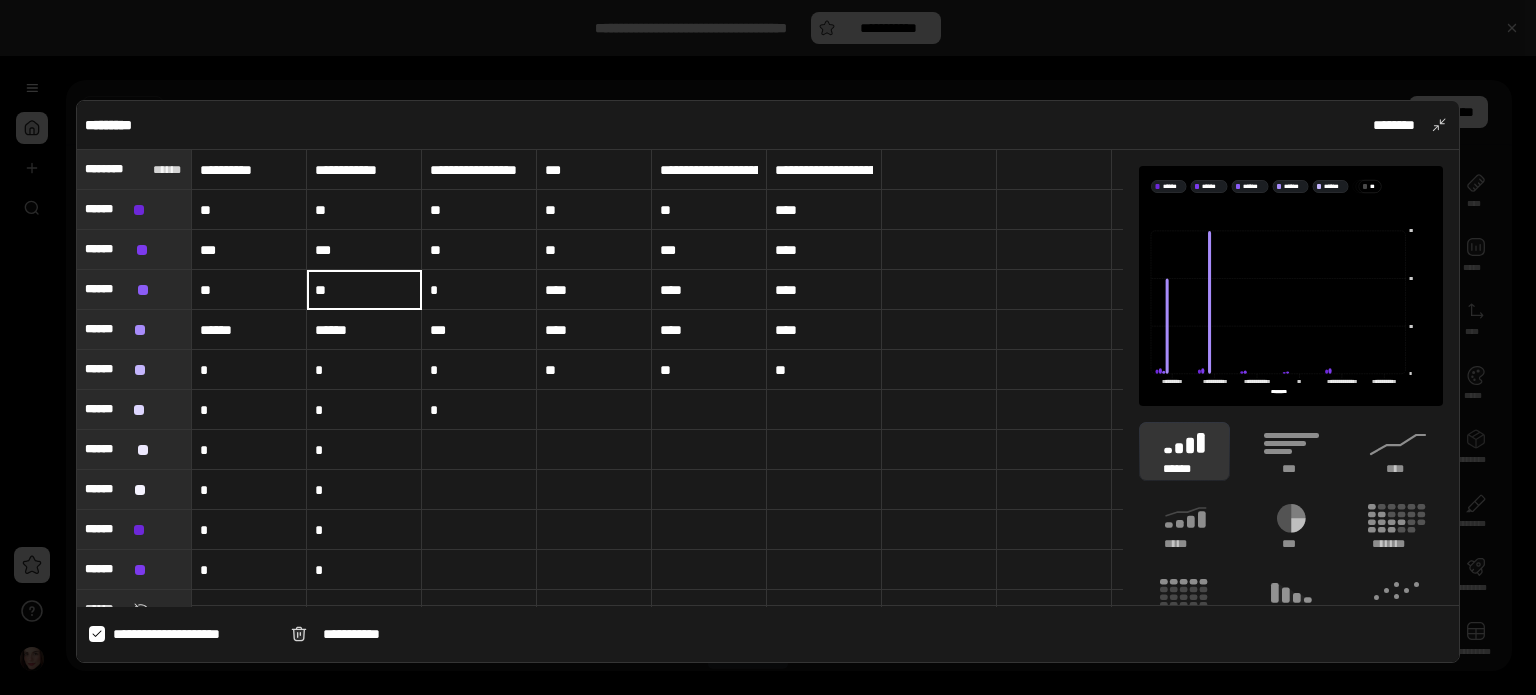 type on "**" 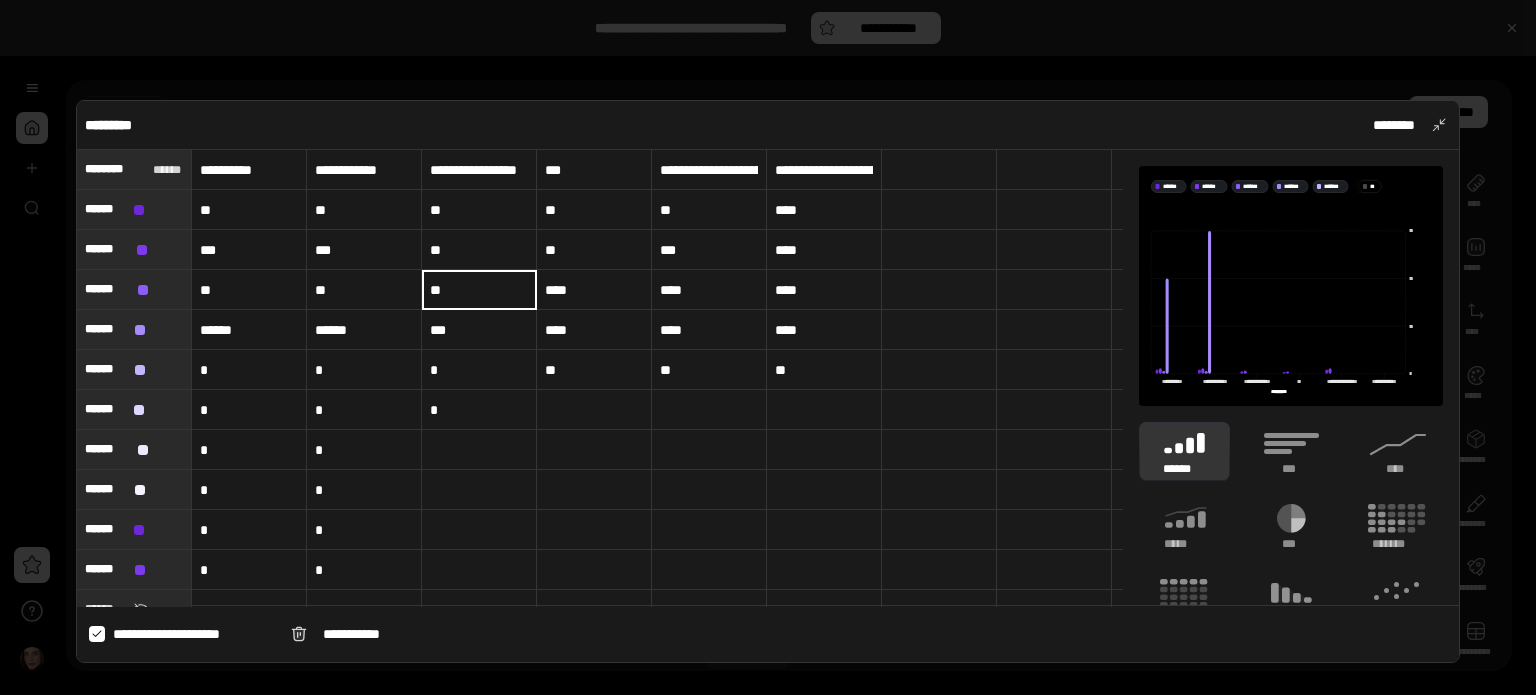 type on "**" 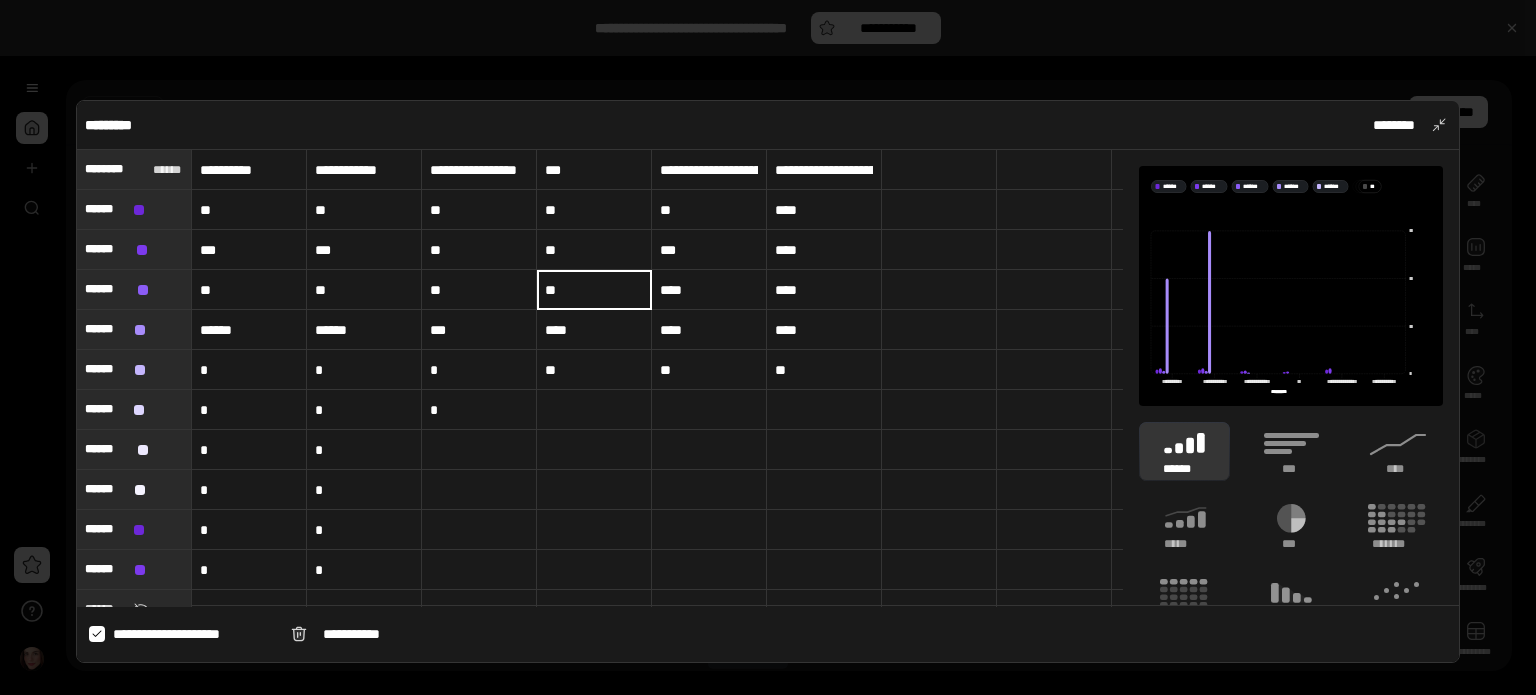 type on "**" 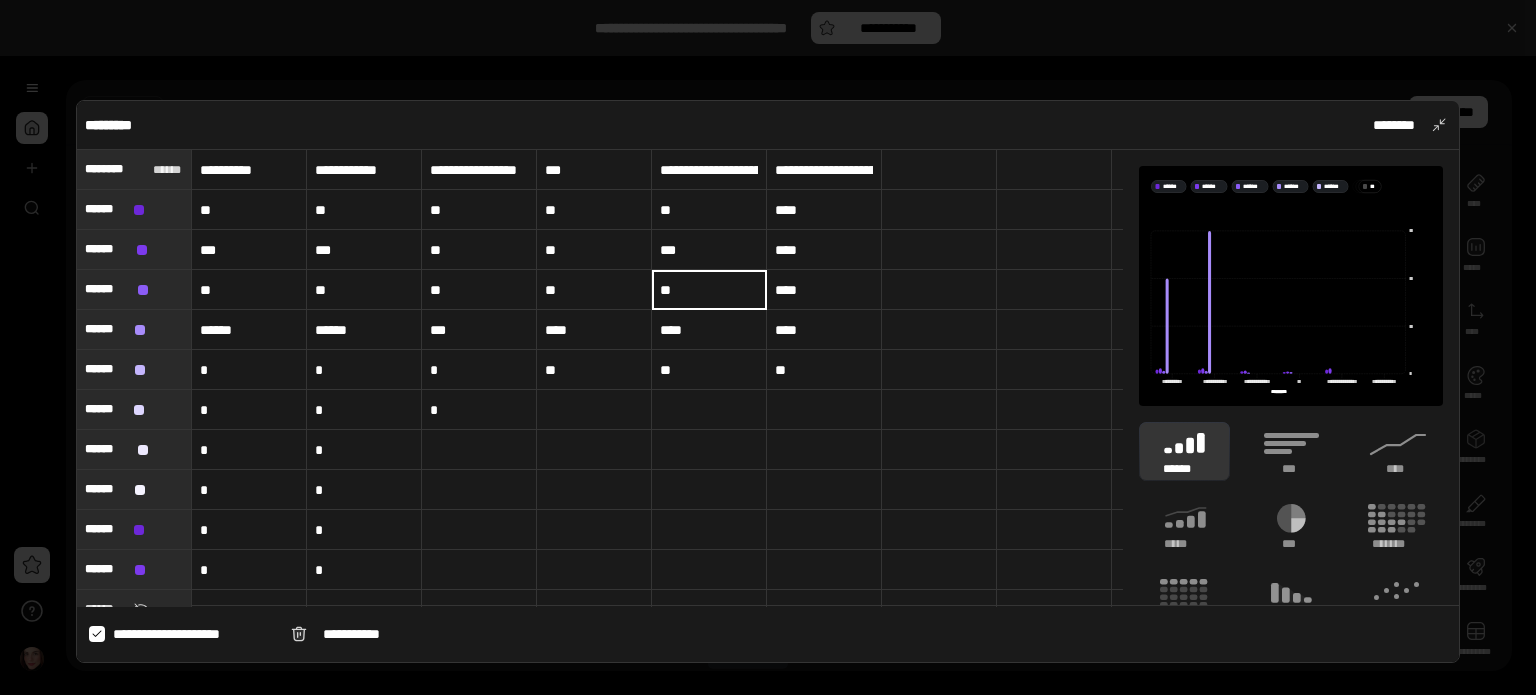 type on "**" 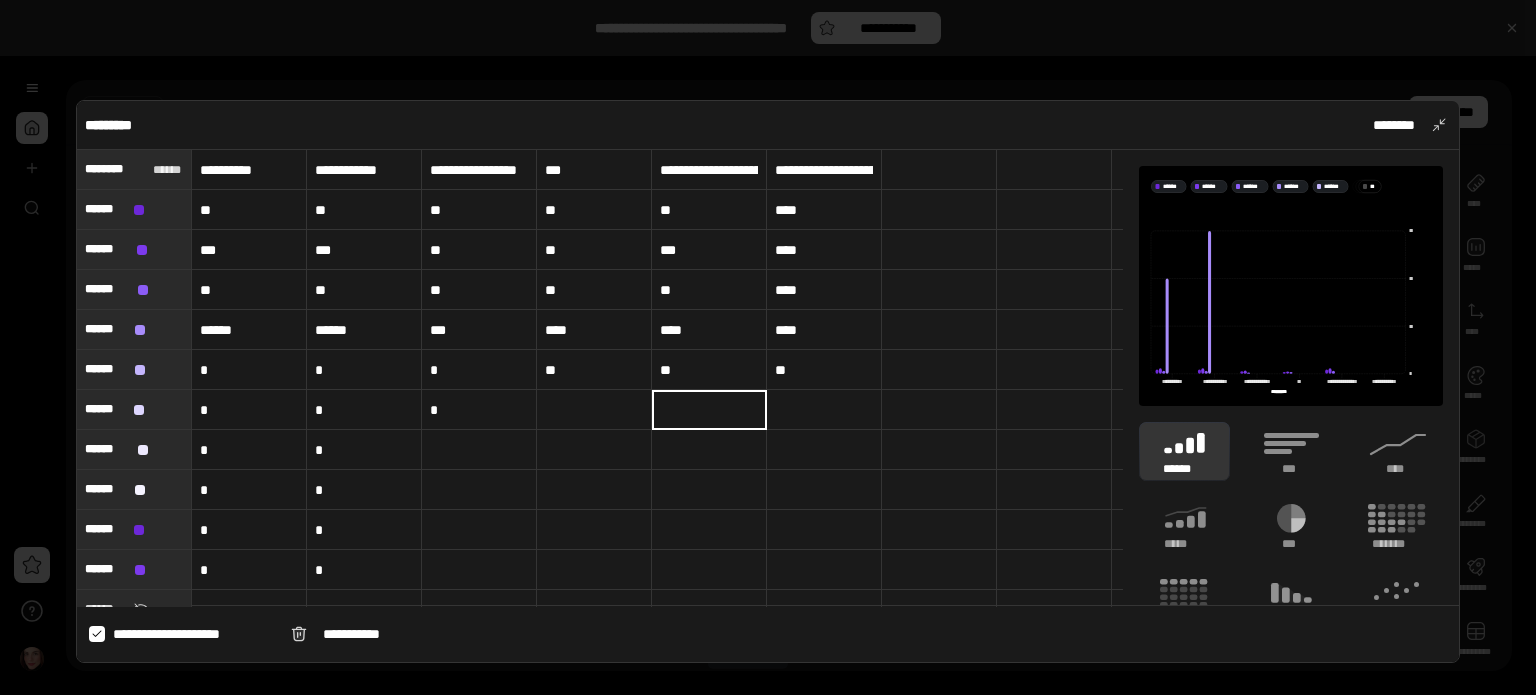 click on "******" at bounding box center (249, 330) 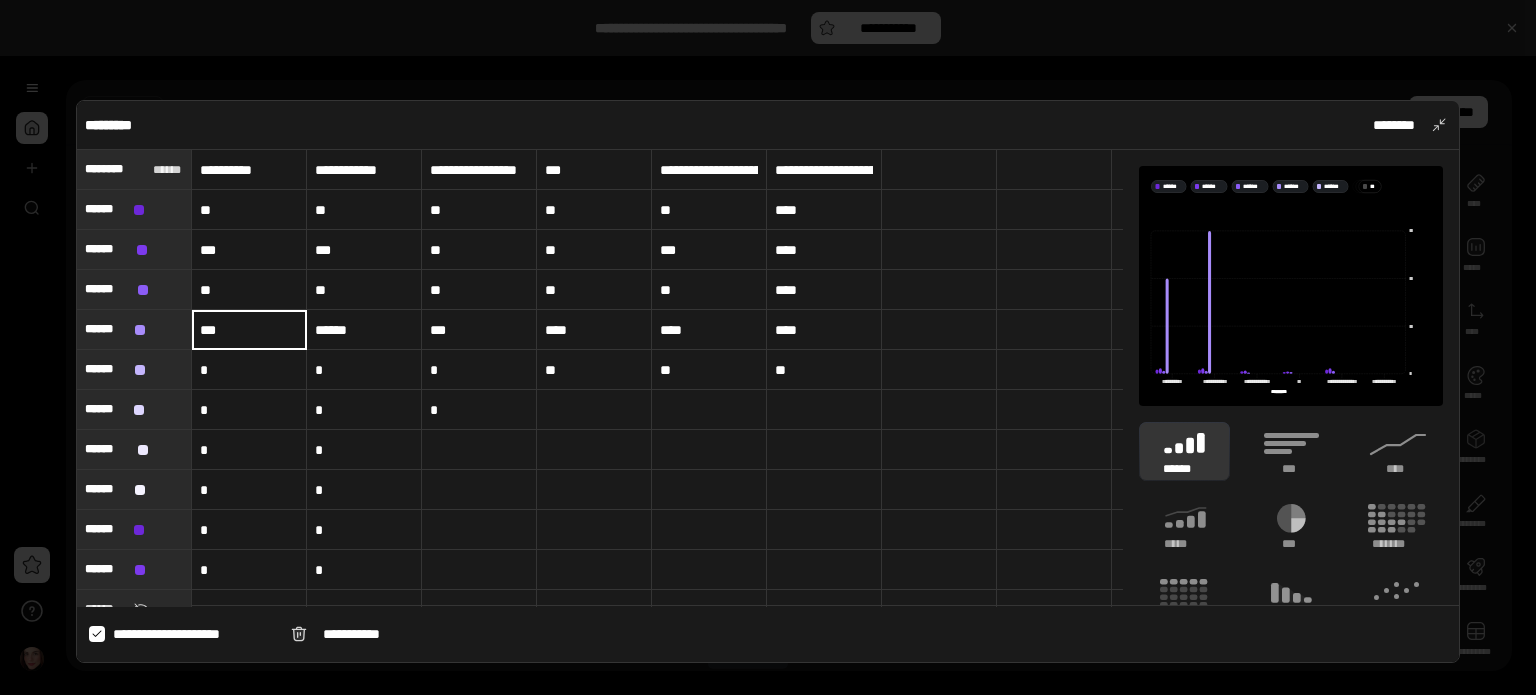 type on "***" 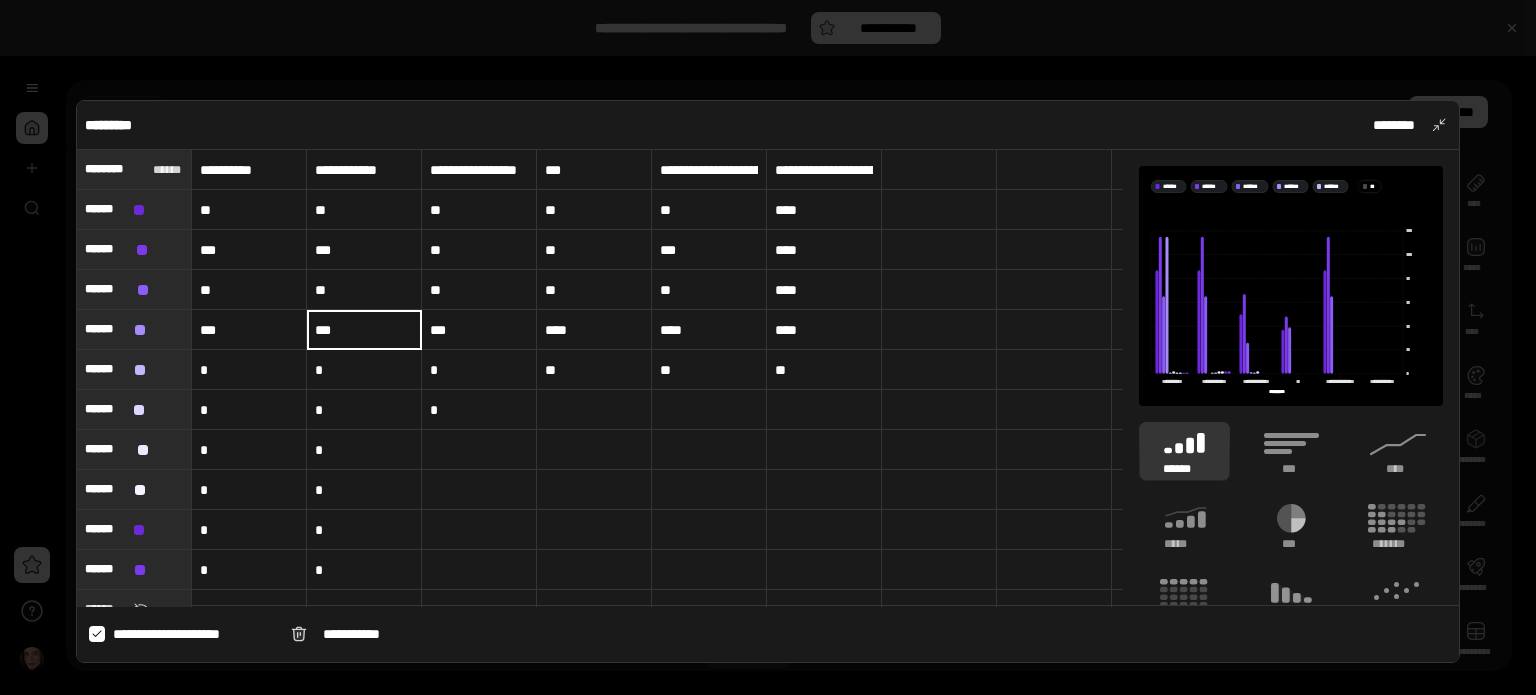 type on "***" 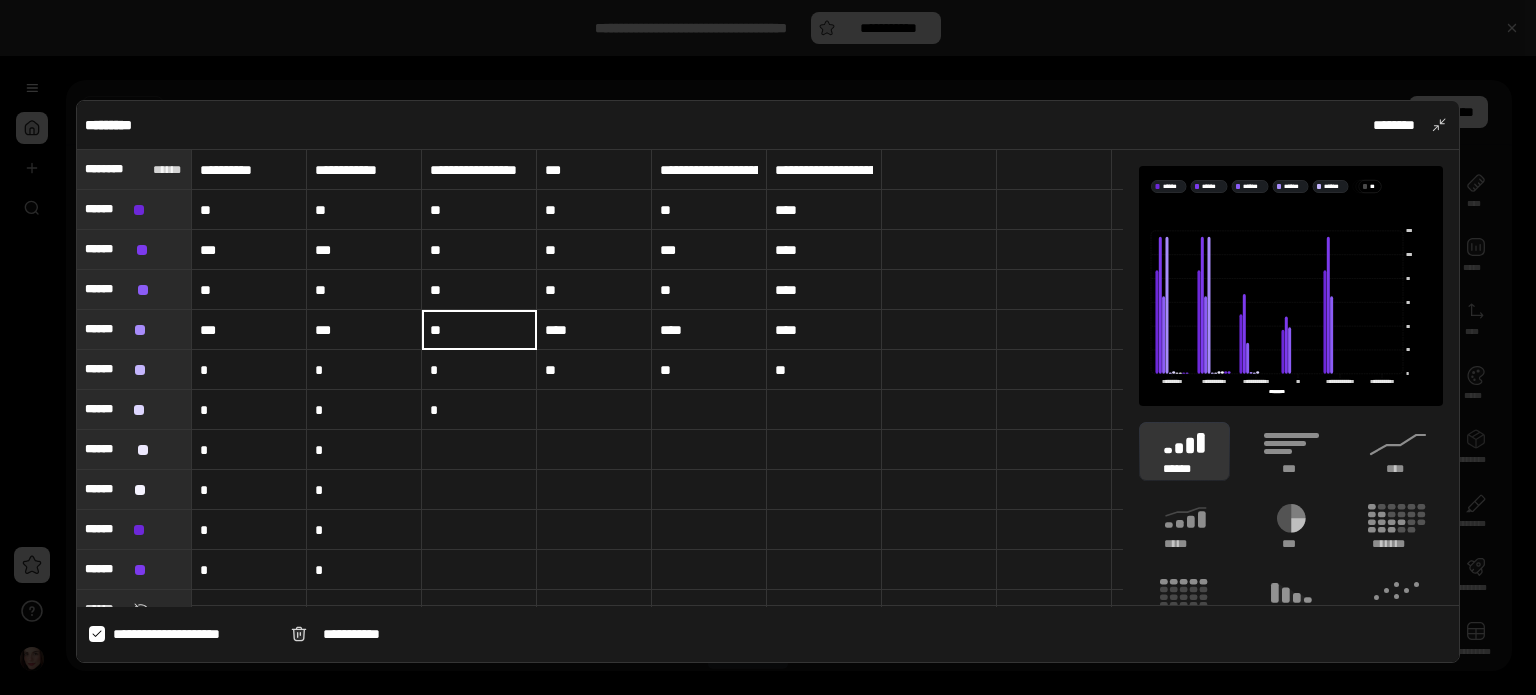 type on "**" 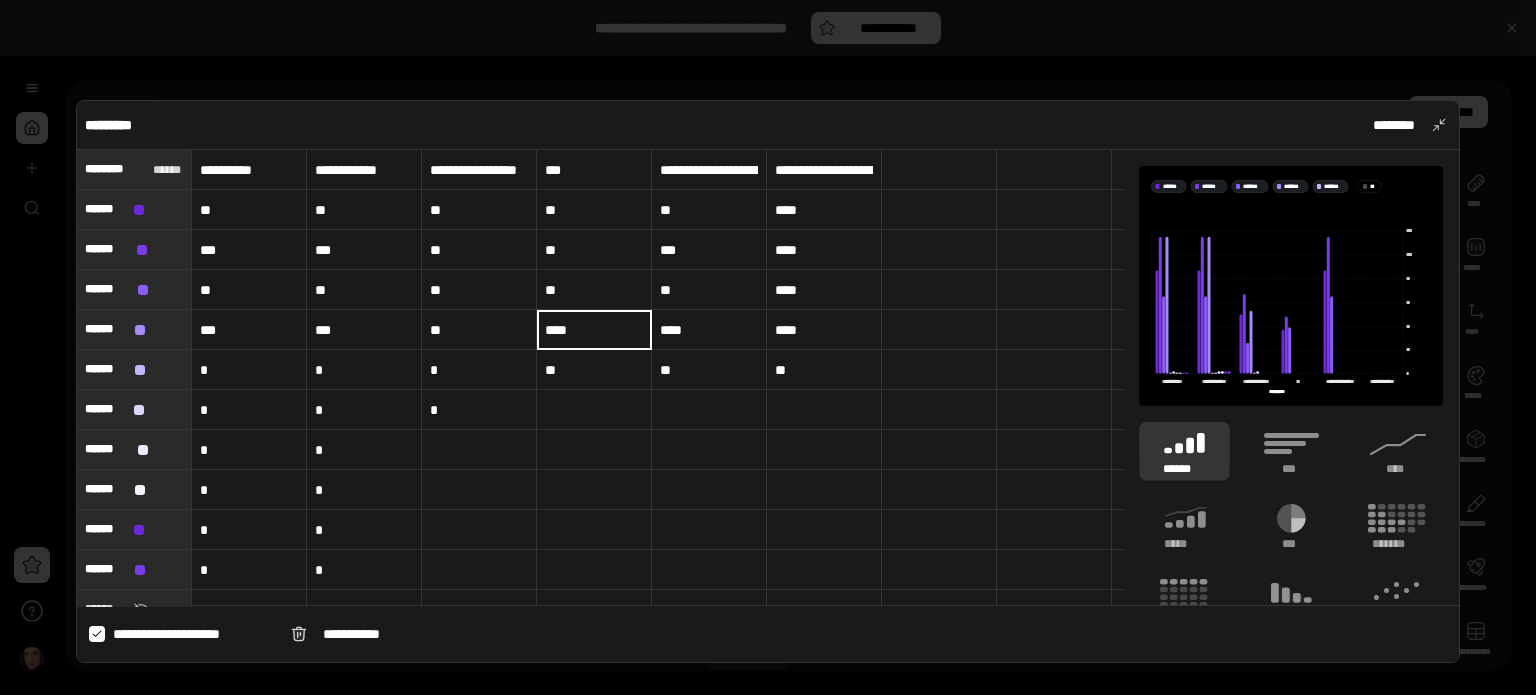 click on "****" at bounding box center [594, 330] 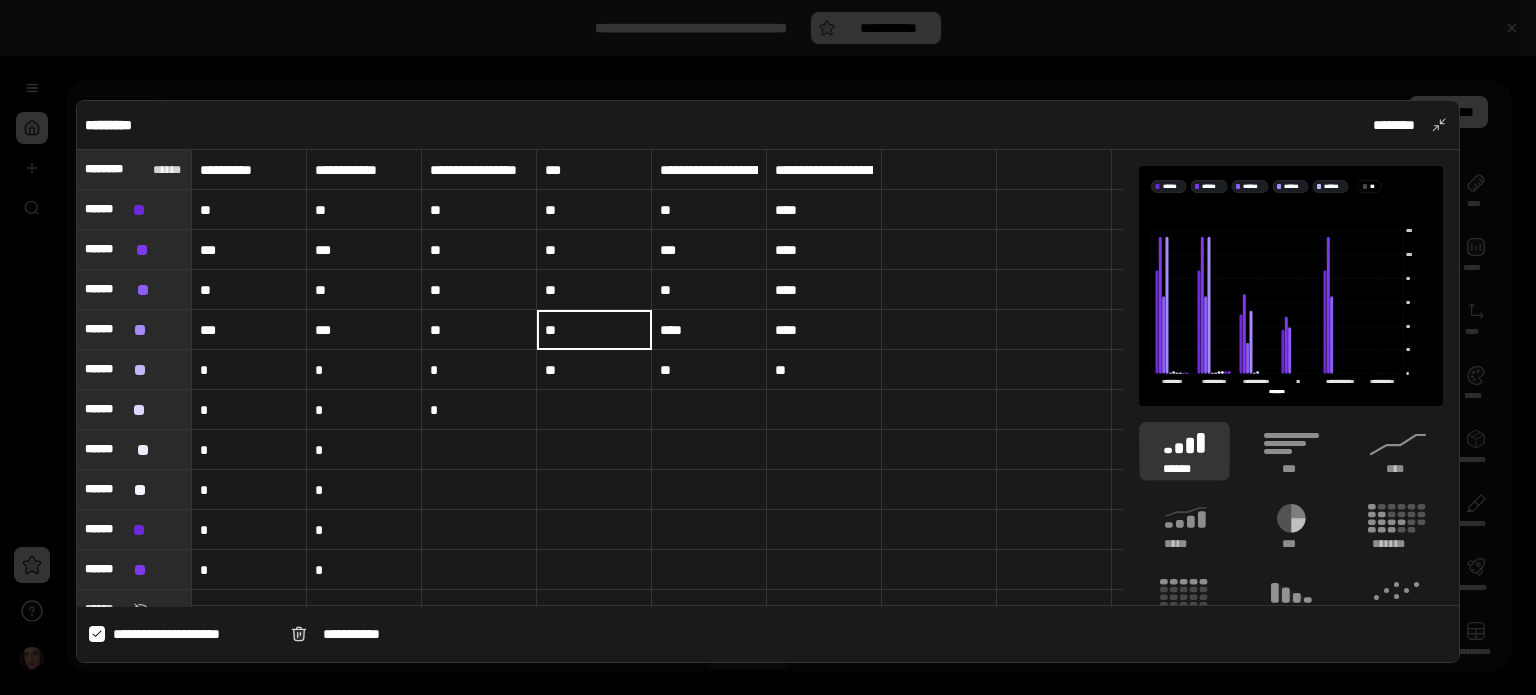 type on "**" 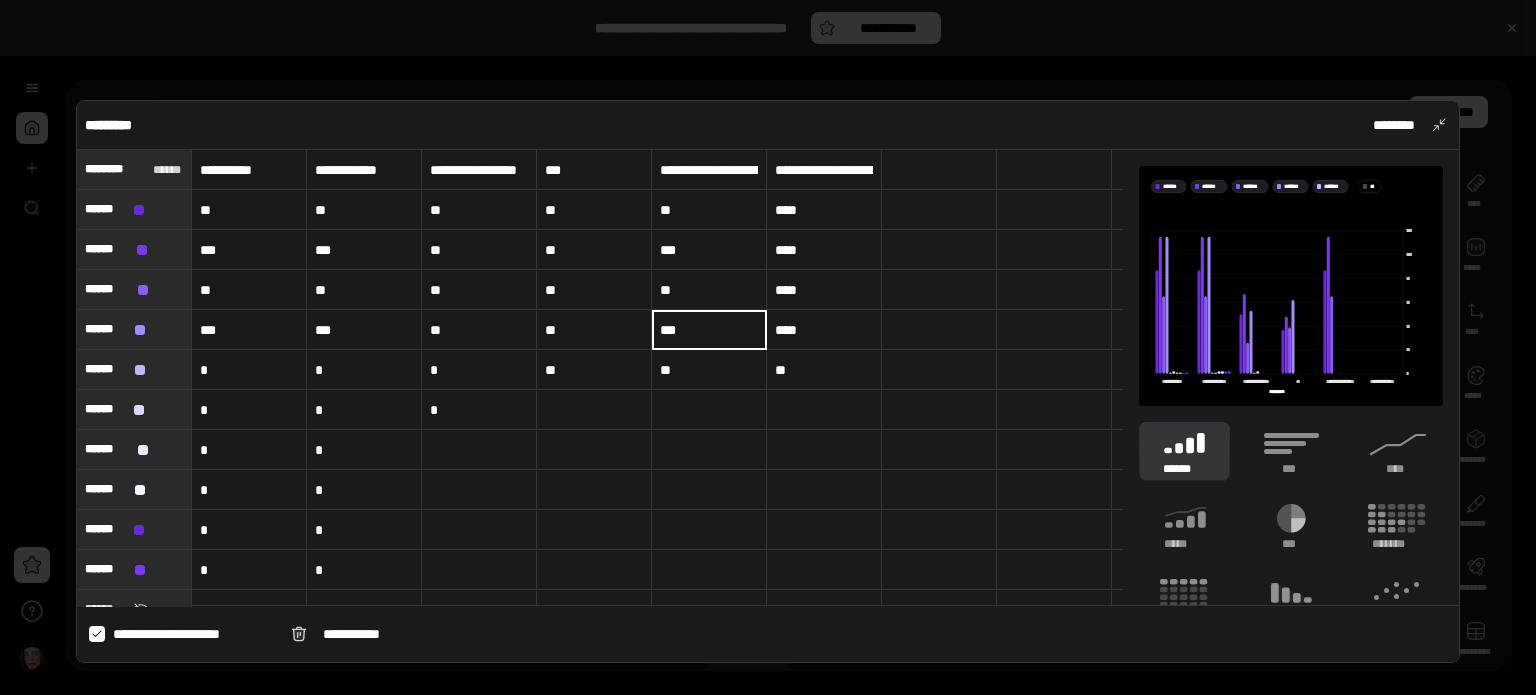 type on "***" 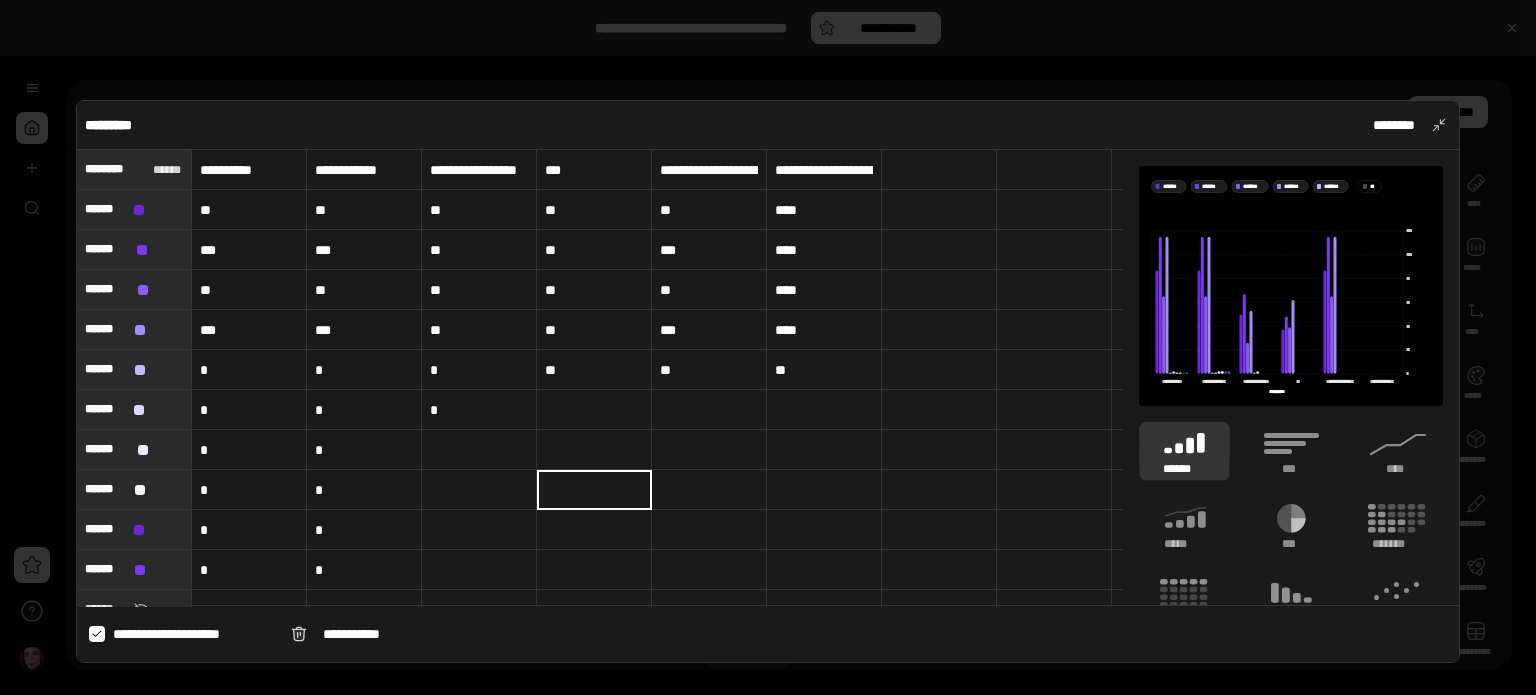 click on "*" at bounding box center [249, 370] 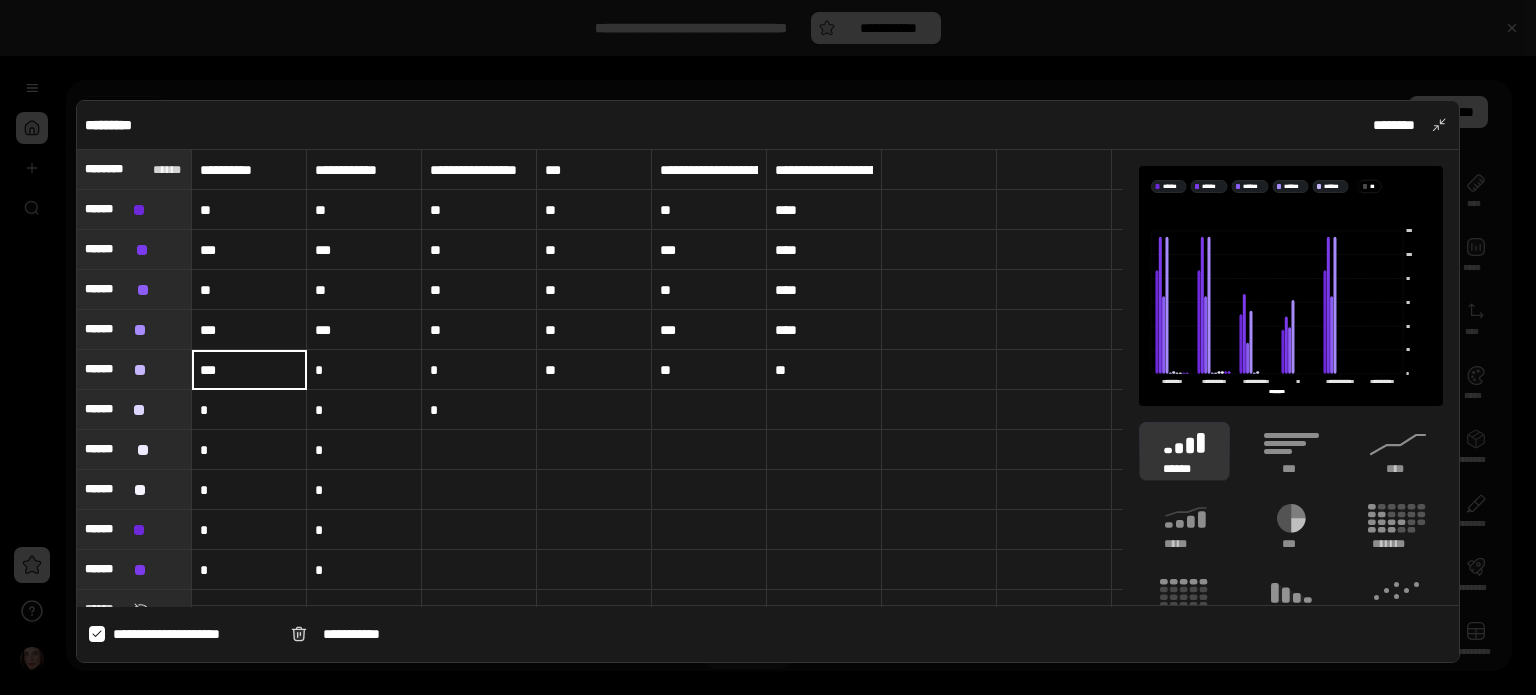 type on "***" 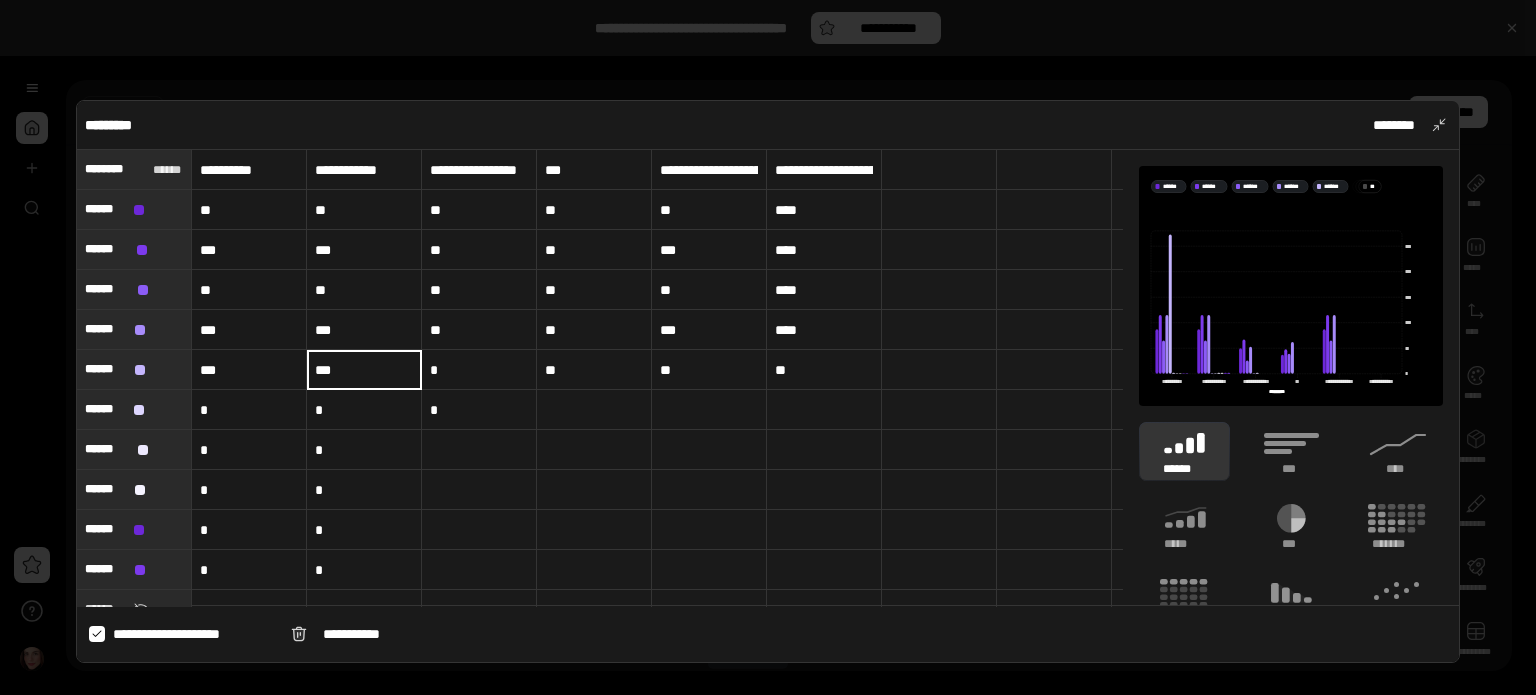type on "***" 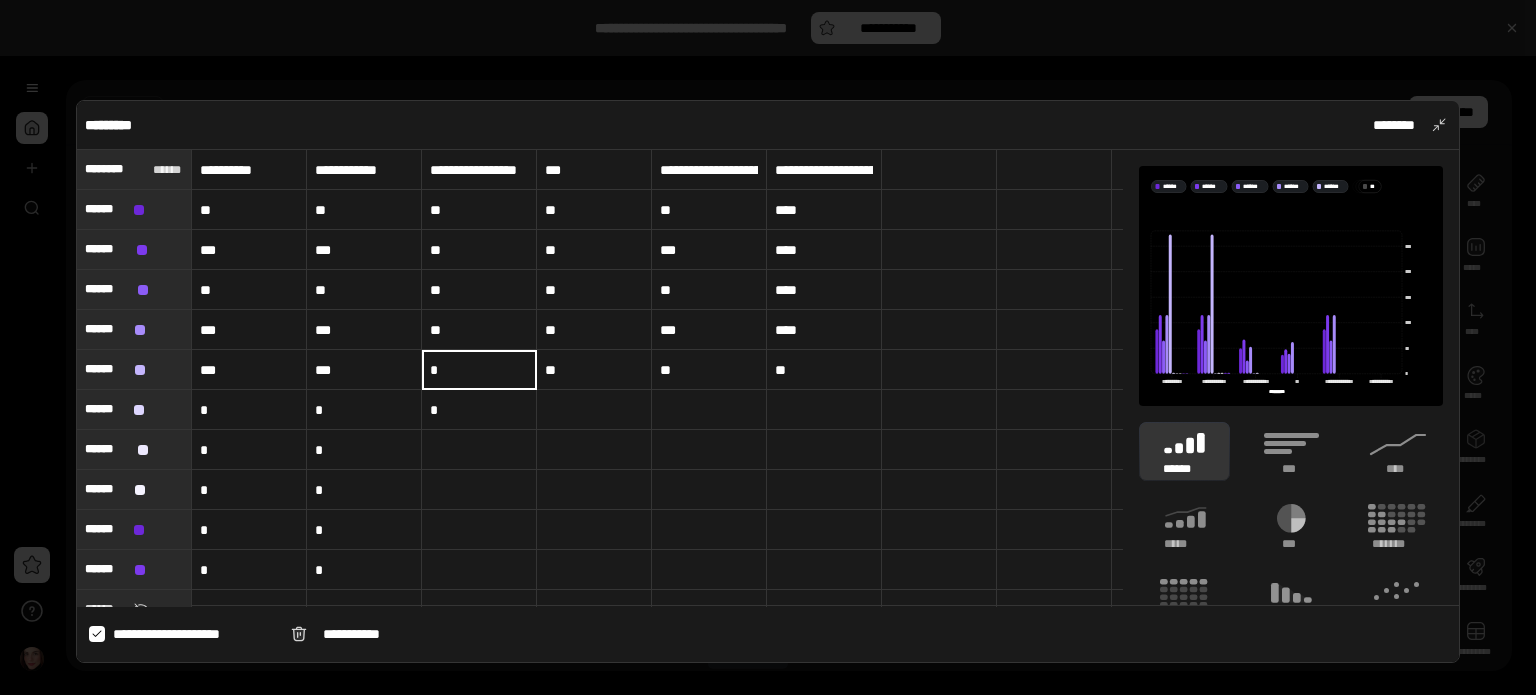 click on "*" at bounding box center [479, 370] 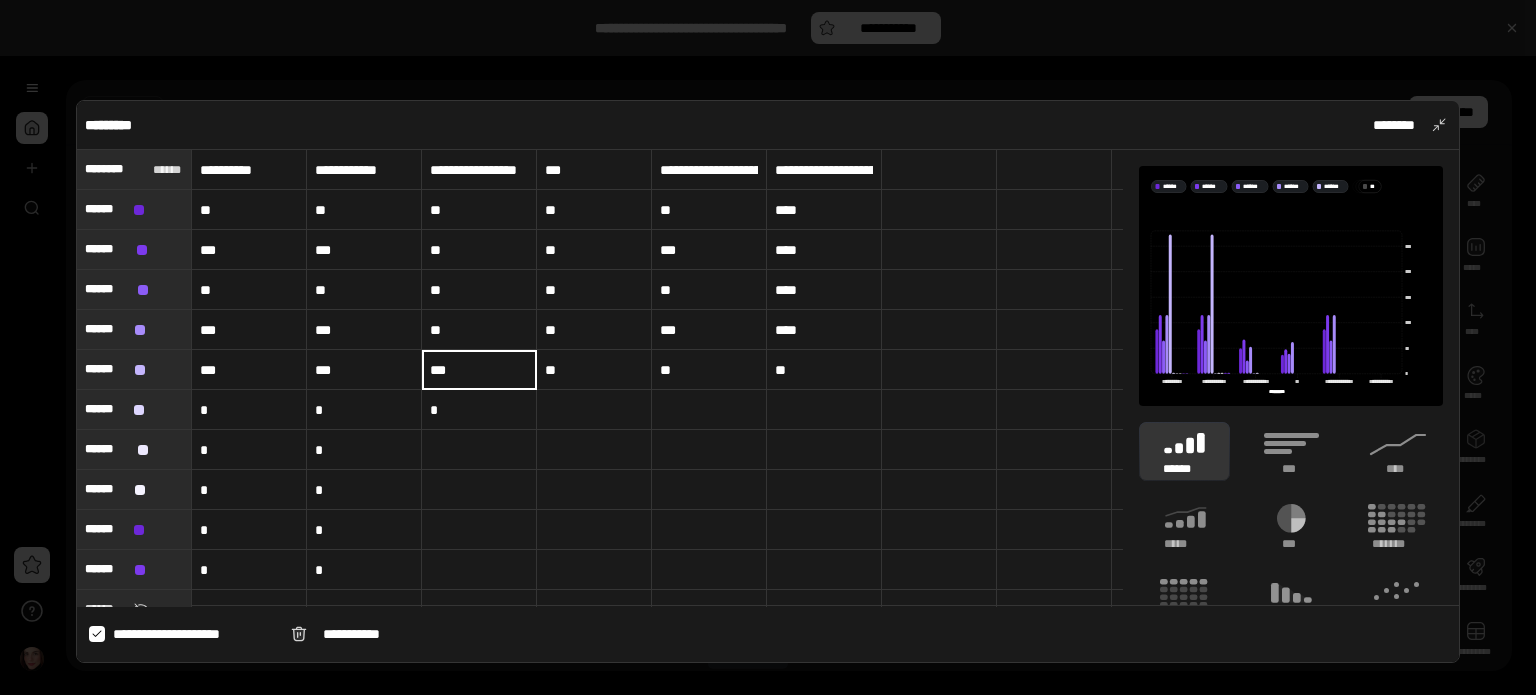 type on "***" 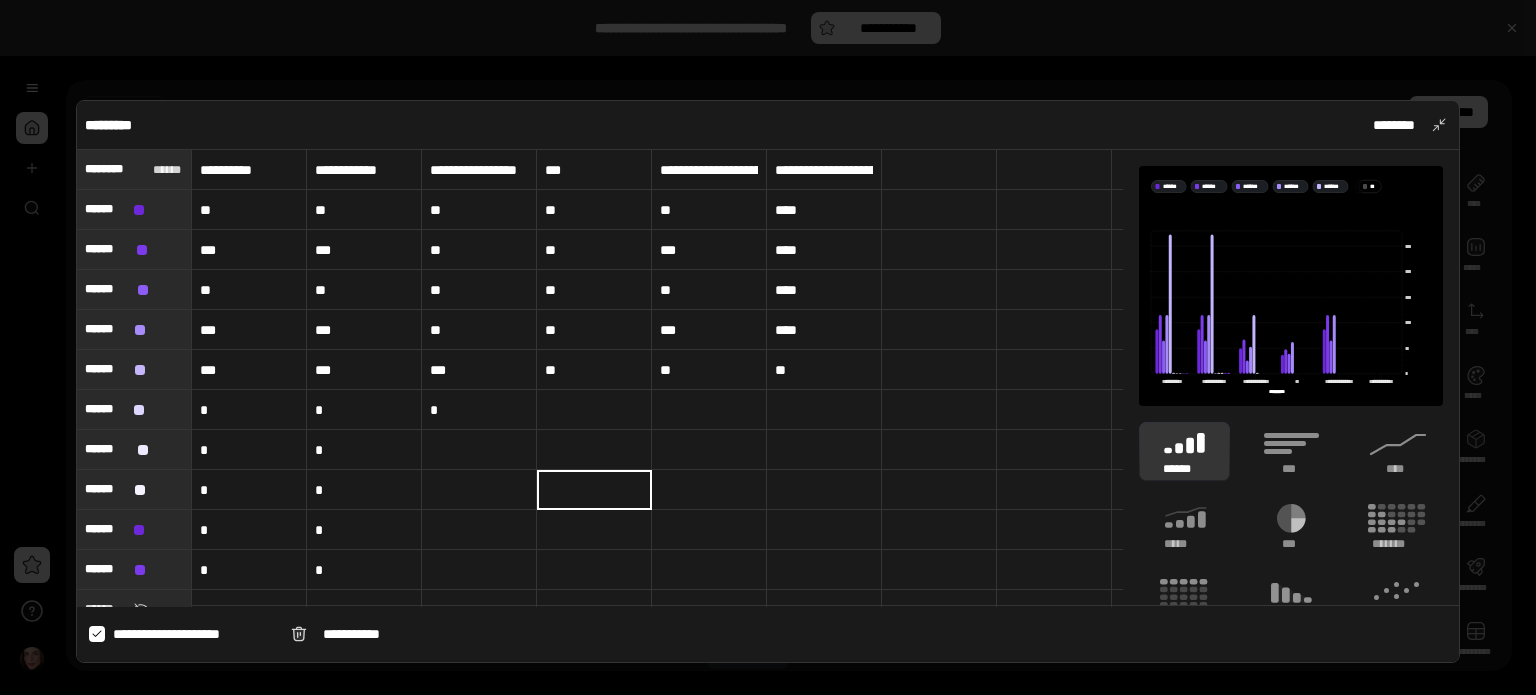 click on "**" at bounding box center [594, 370] 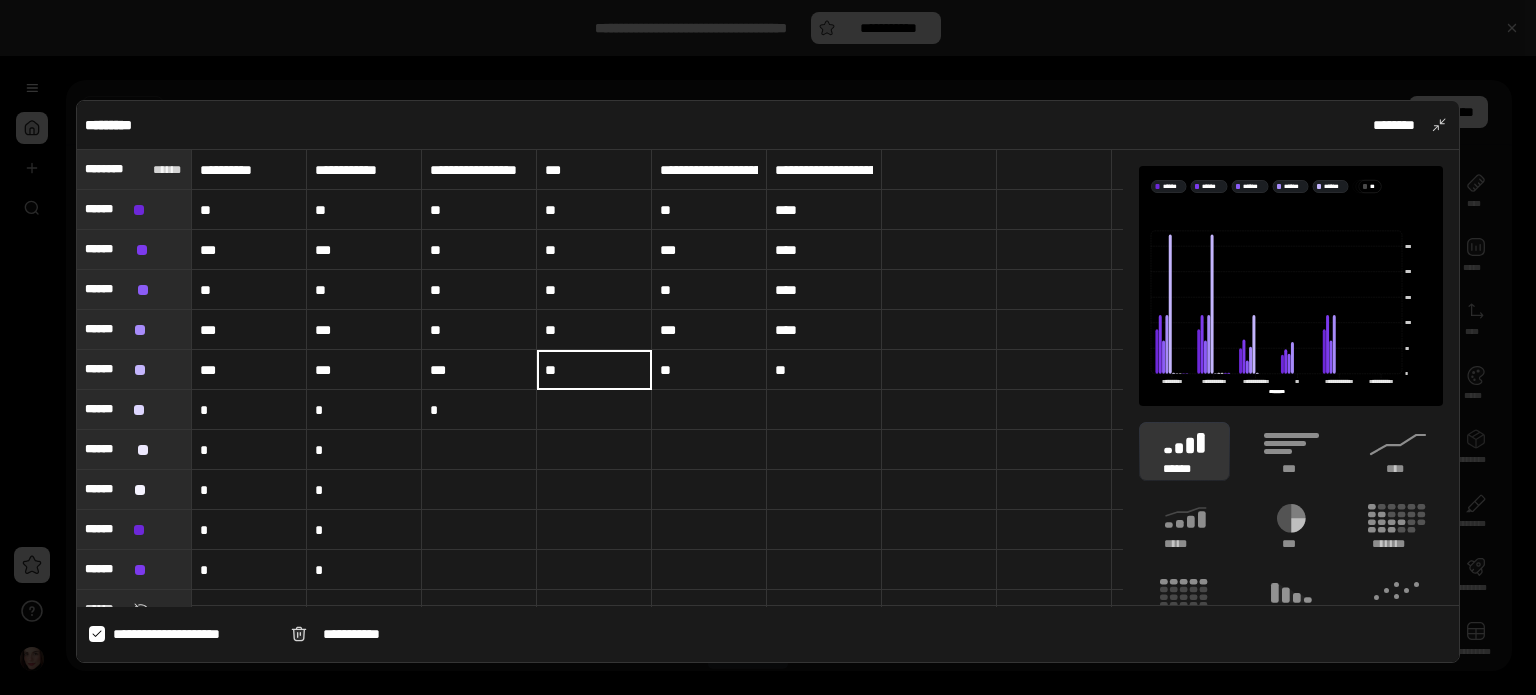click on "**" at bounding box center (594, 370) 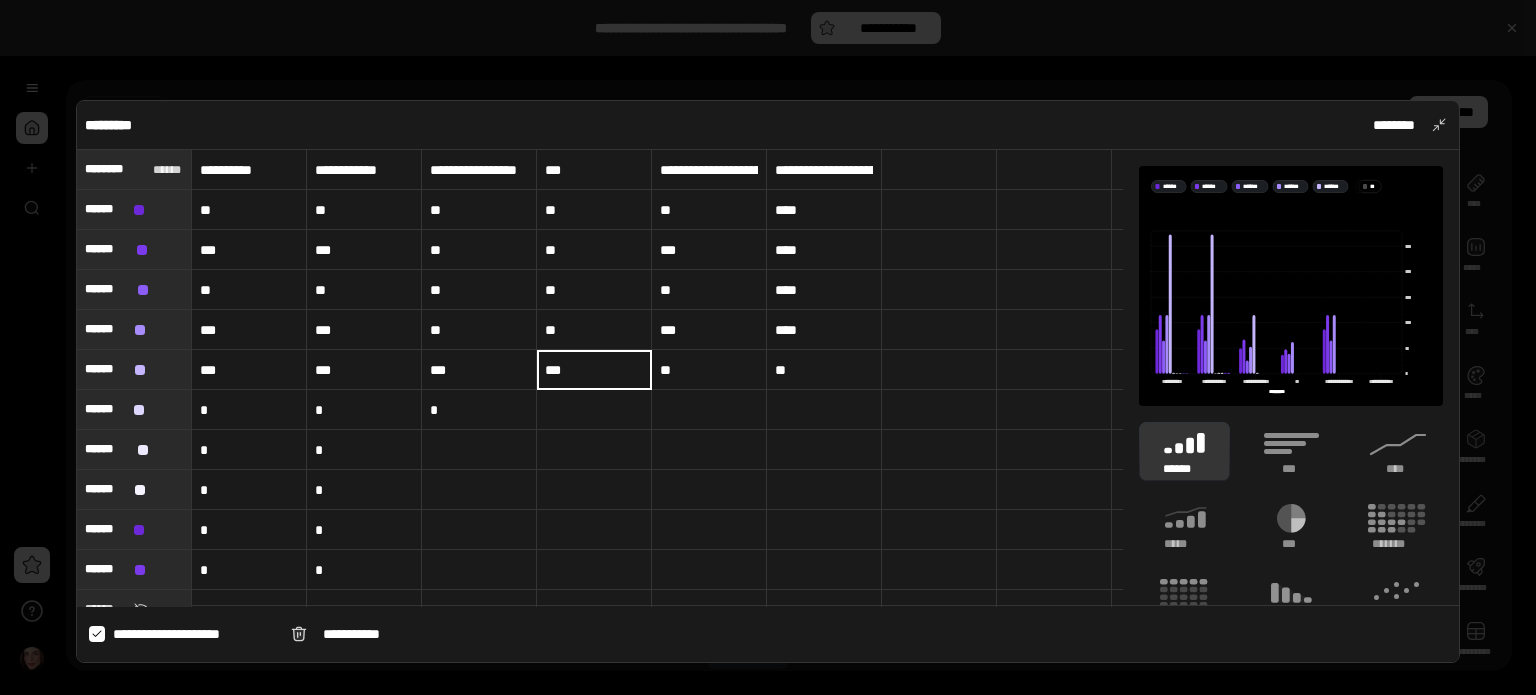type on "***" 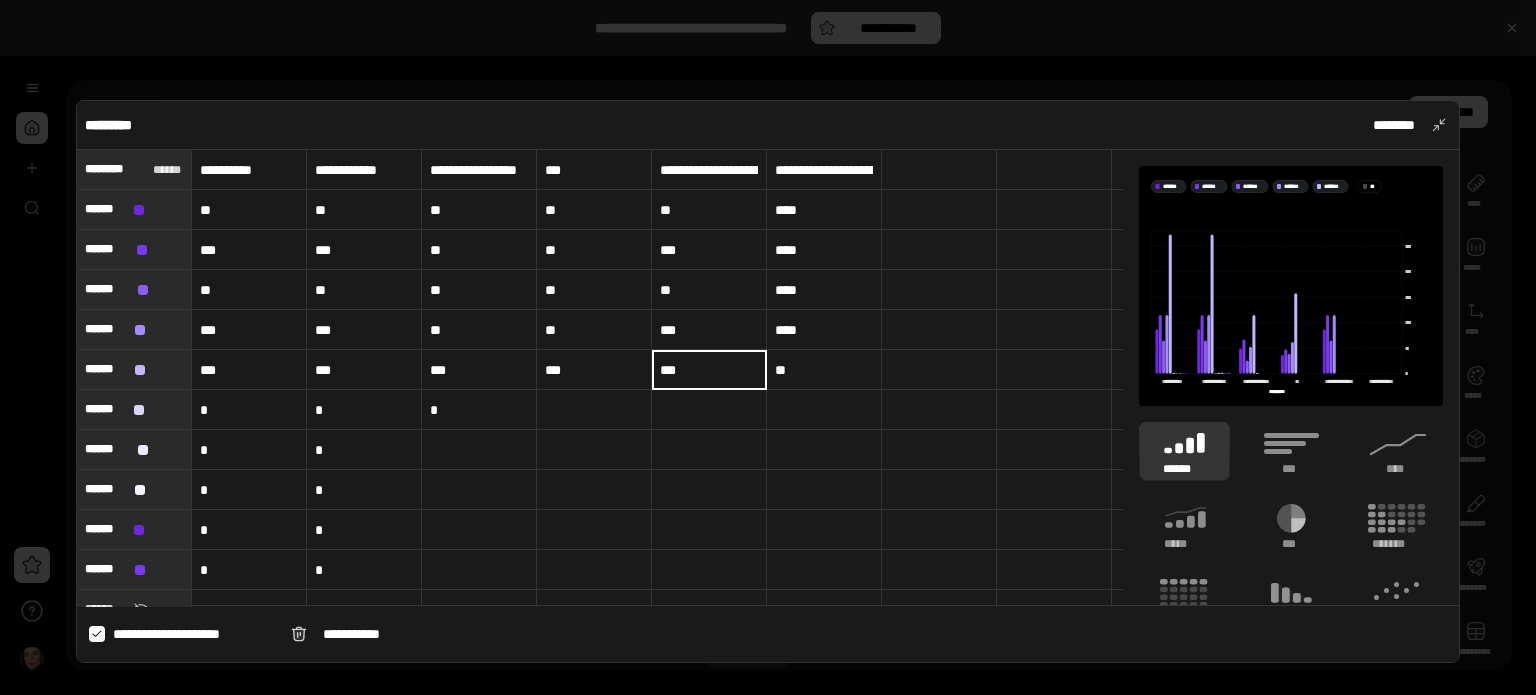 type on "***" 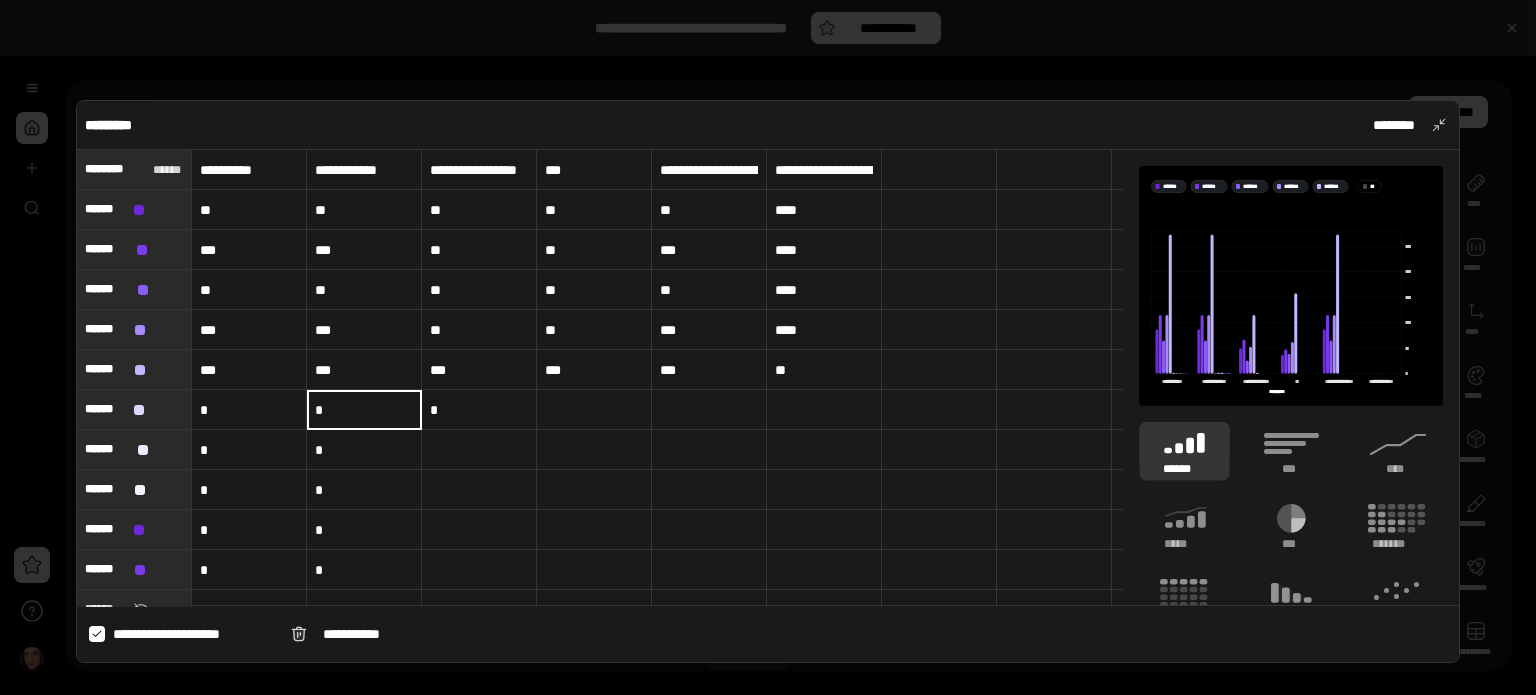 click on "*" at bounding box center [249, 410] 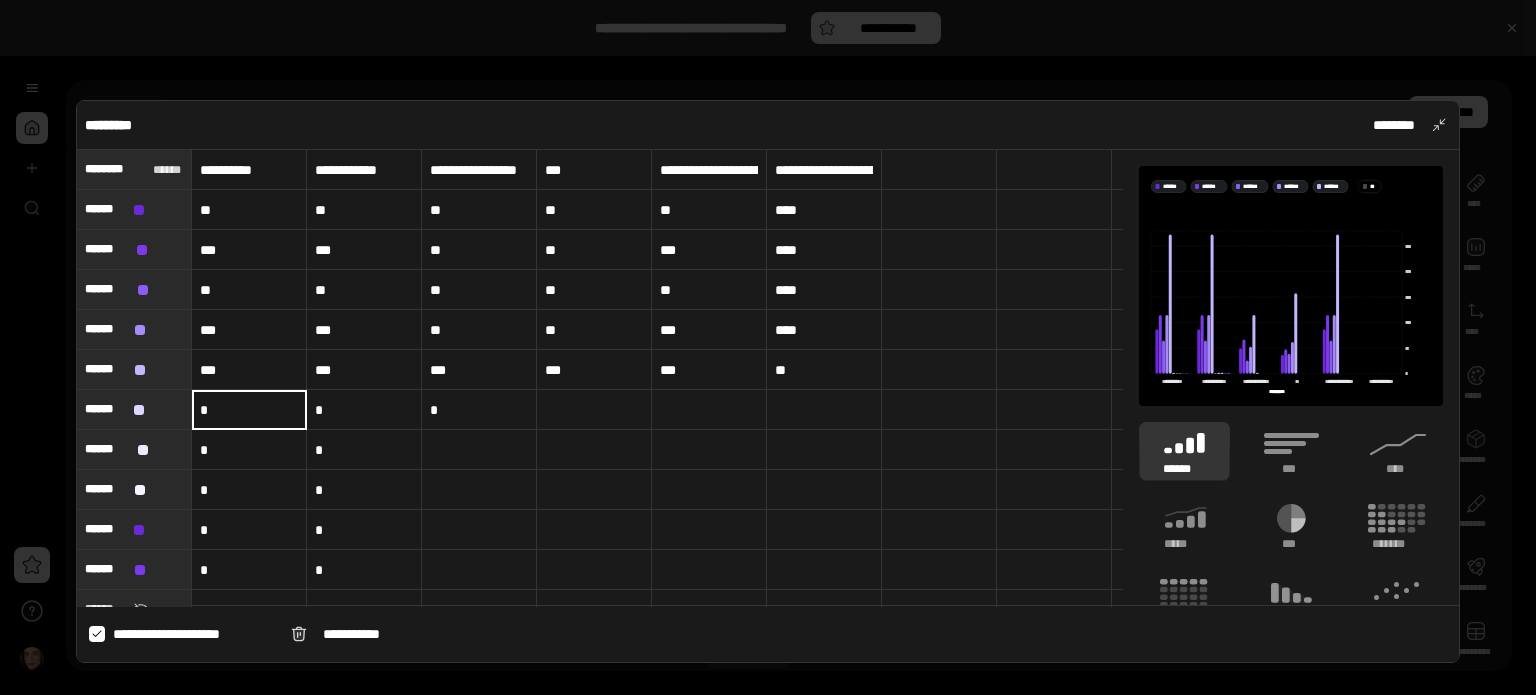 type on "*" 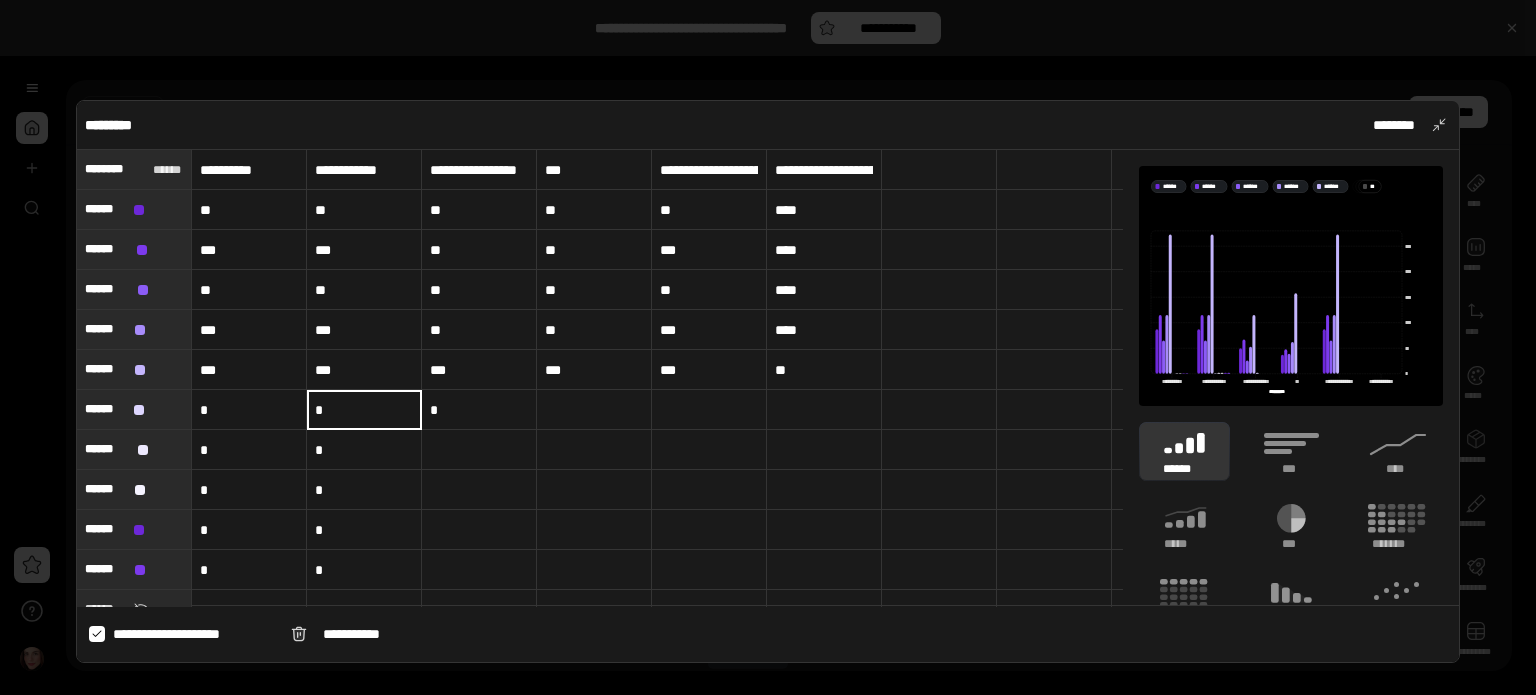type on "*" 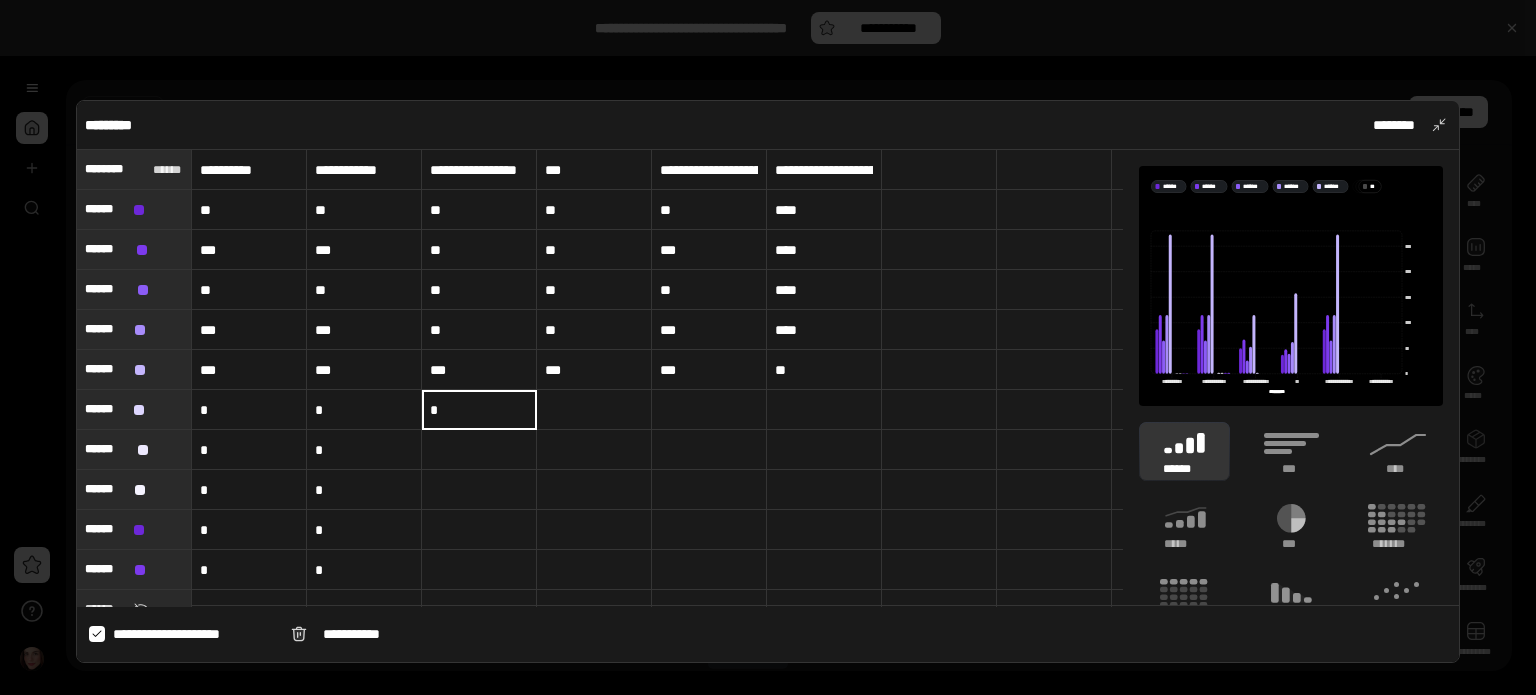 type on "*" 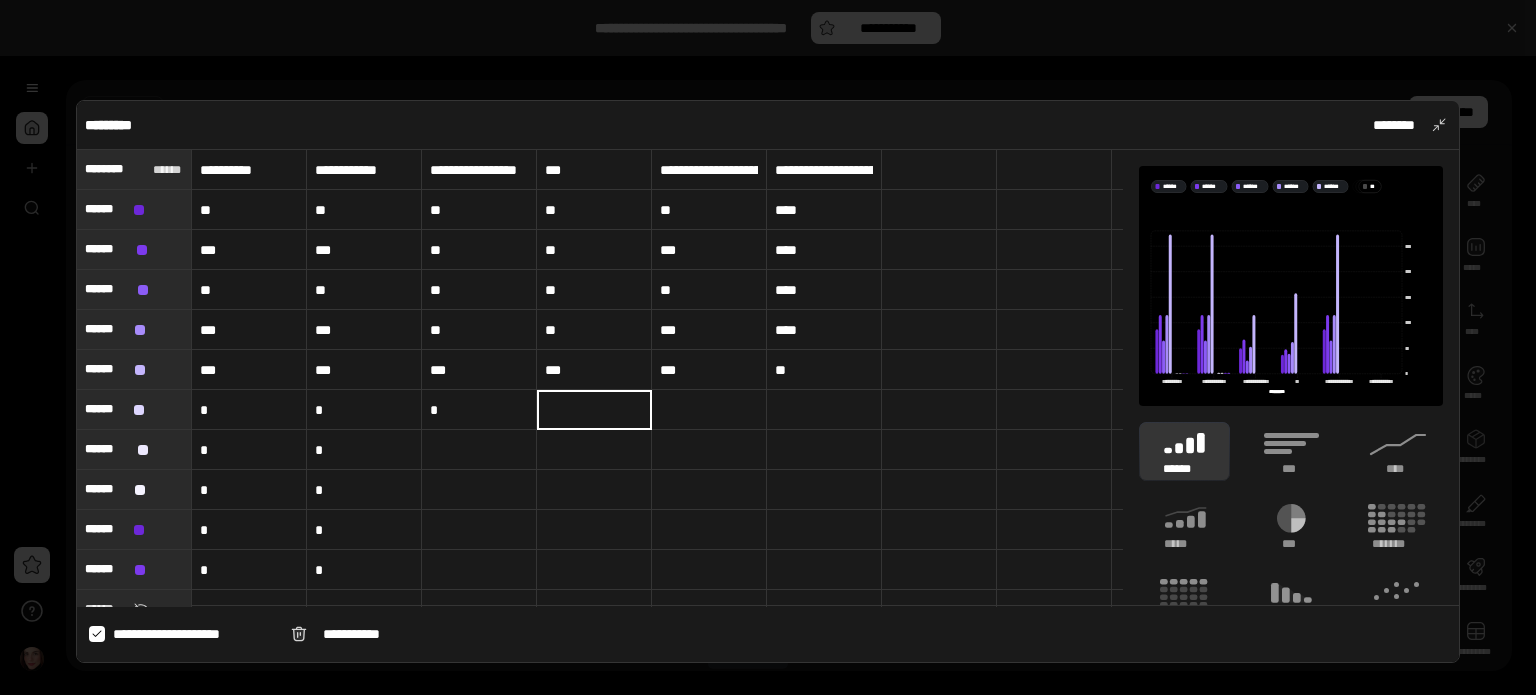 type on "*" 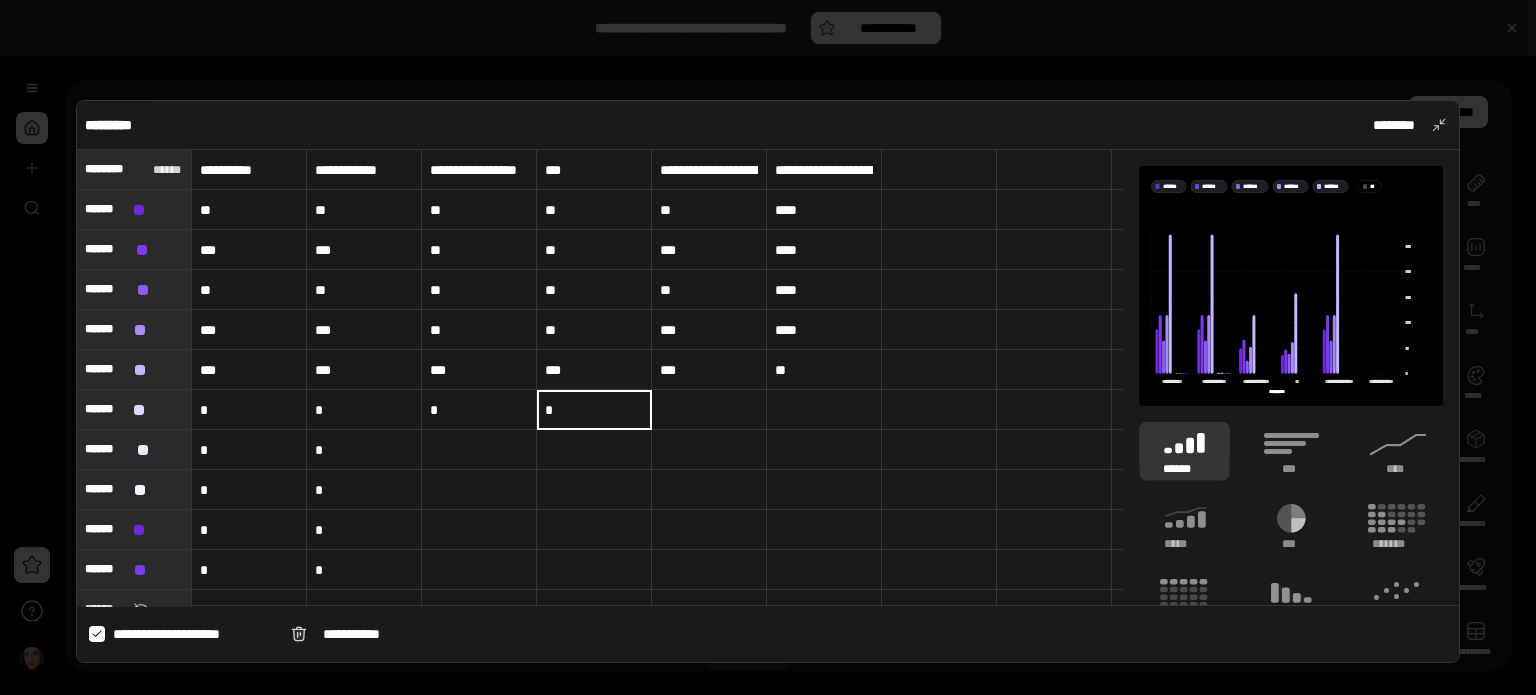 click at bounding box center (709, 410) 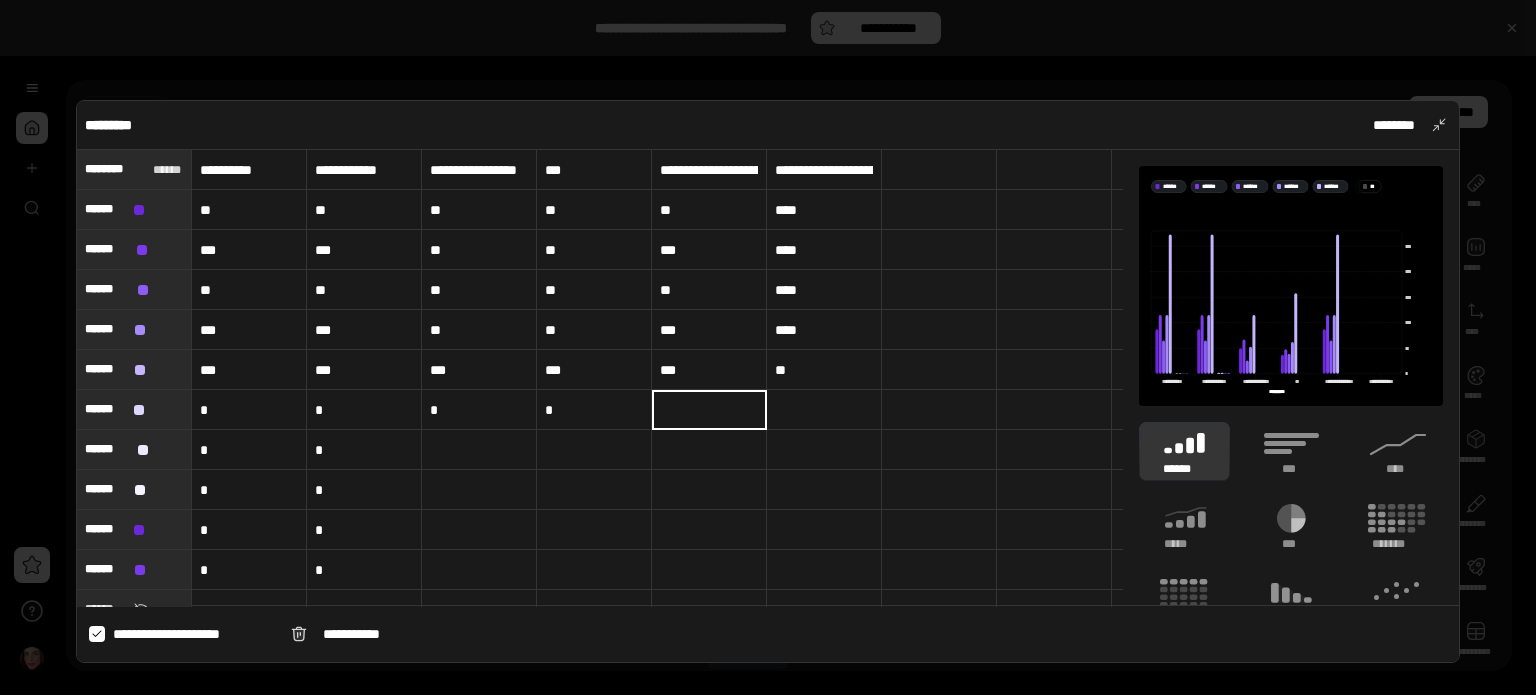 type on "*" 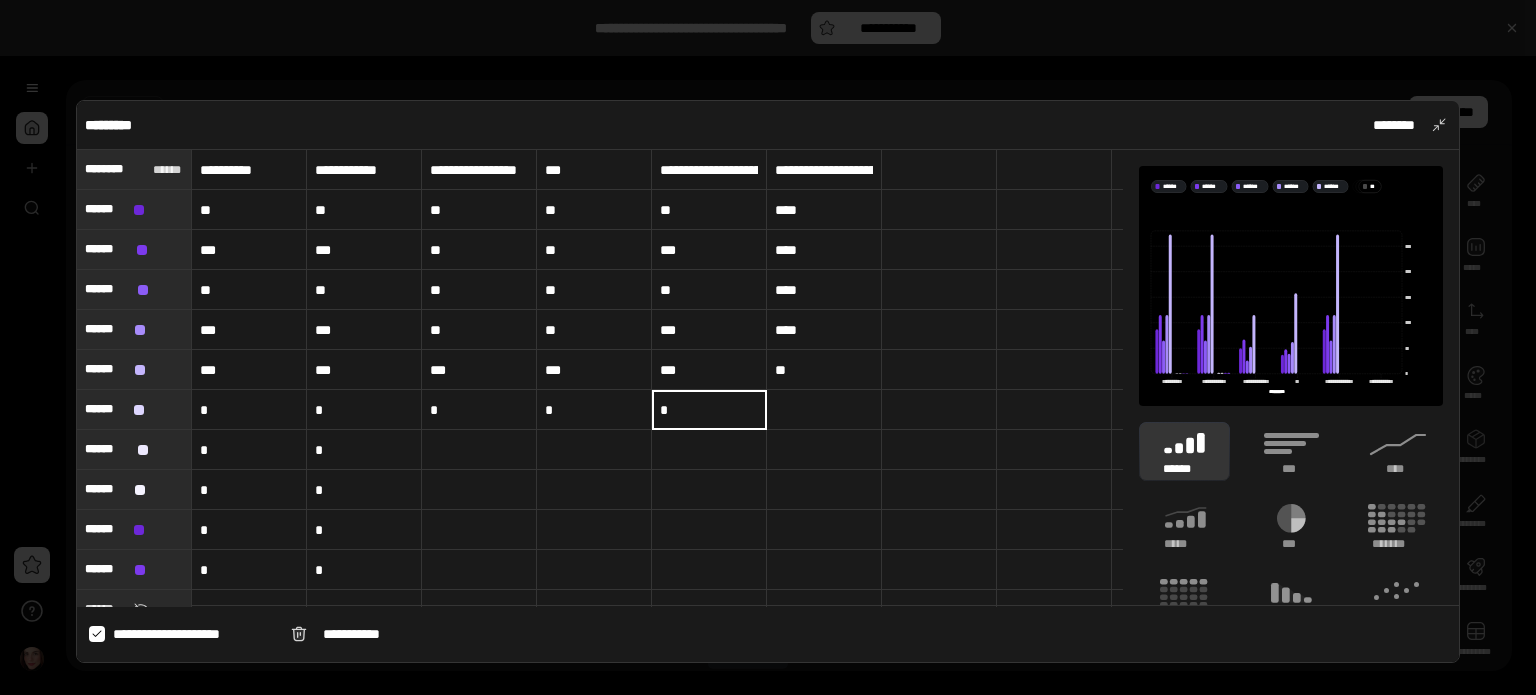 click at bounding box center (824, 410) 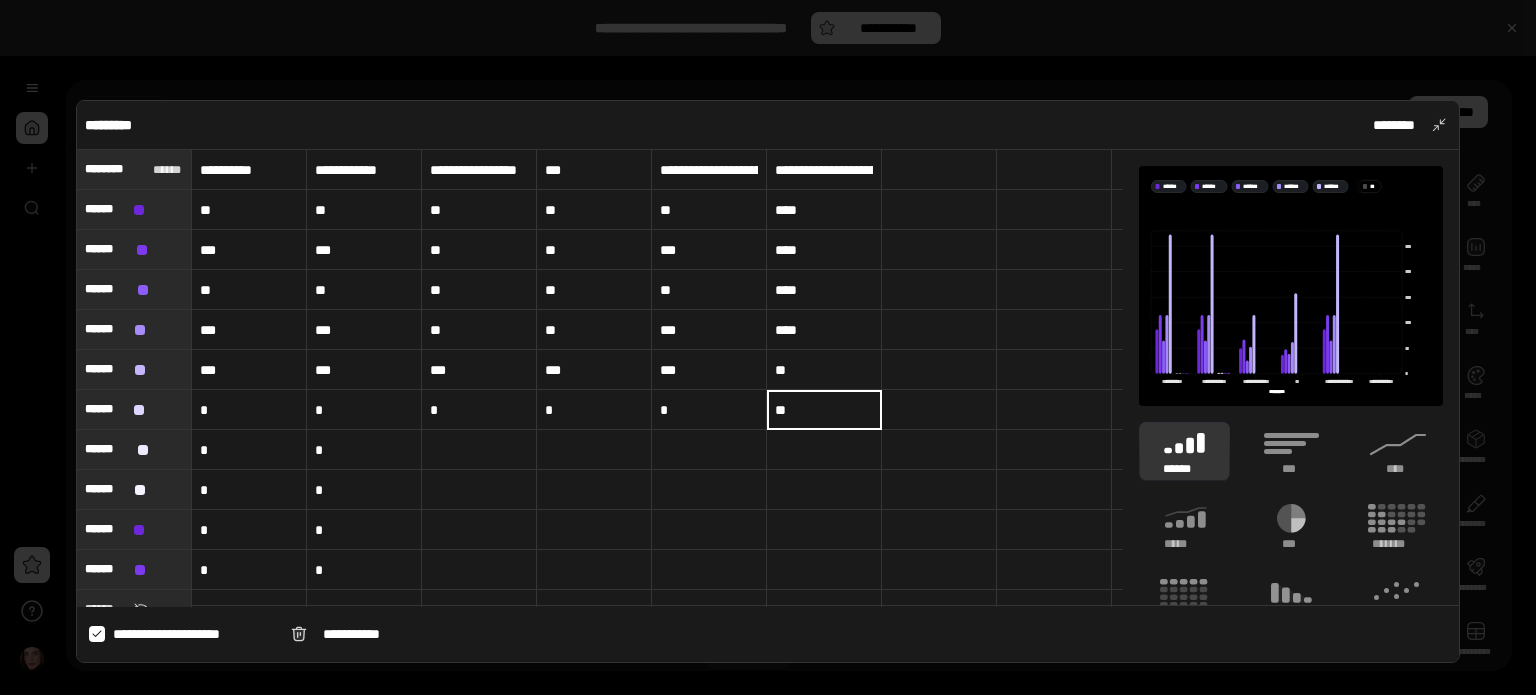 type on "**" 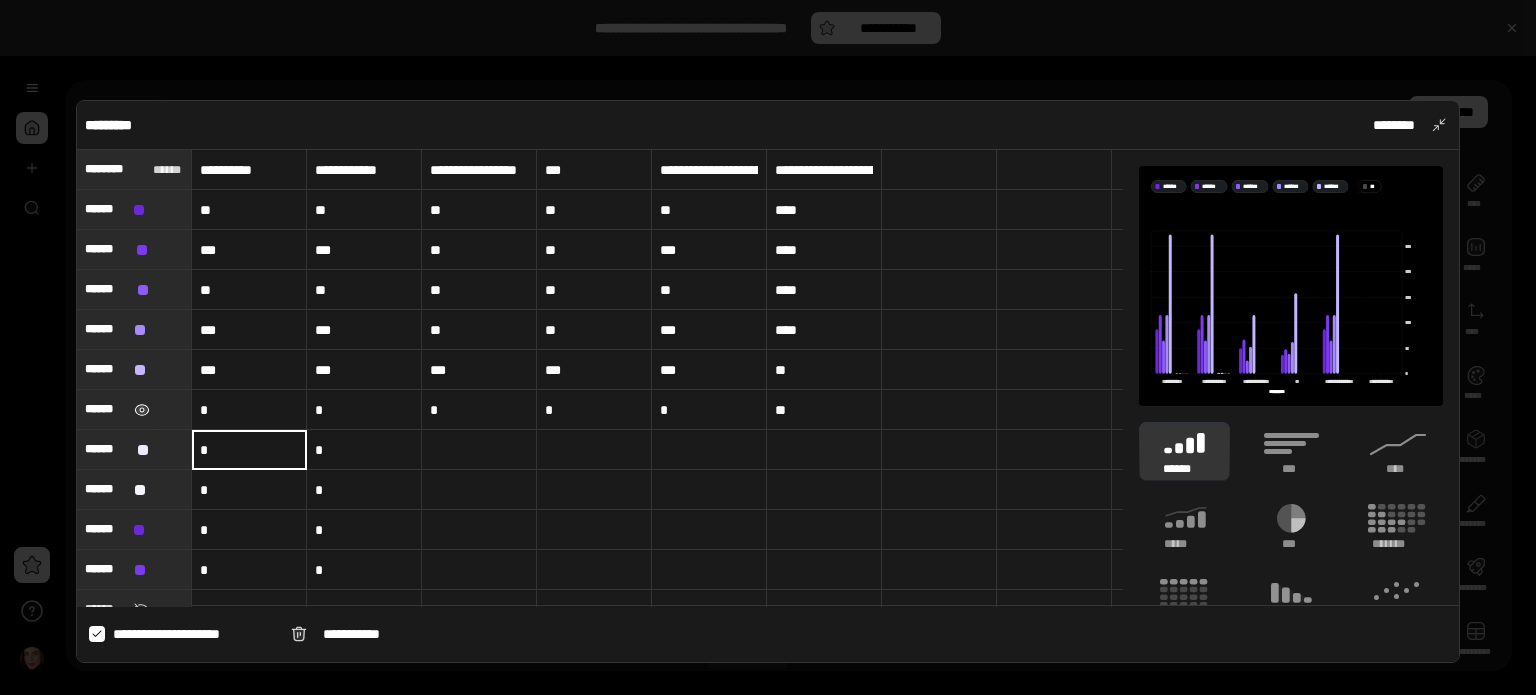 click at bounding box center [142, 410] 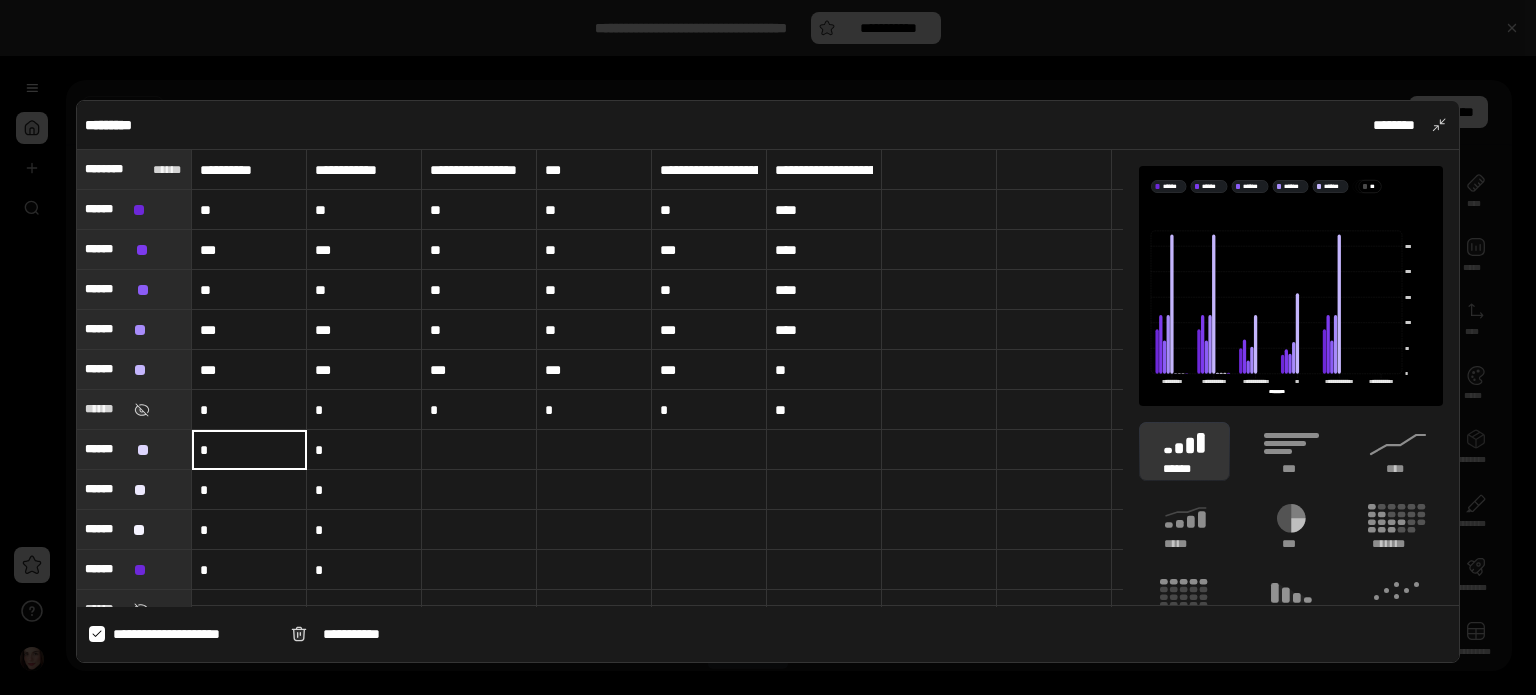 click on "*" at bounding box center [249, 450] 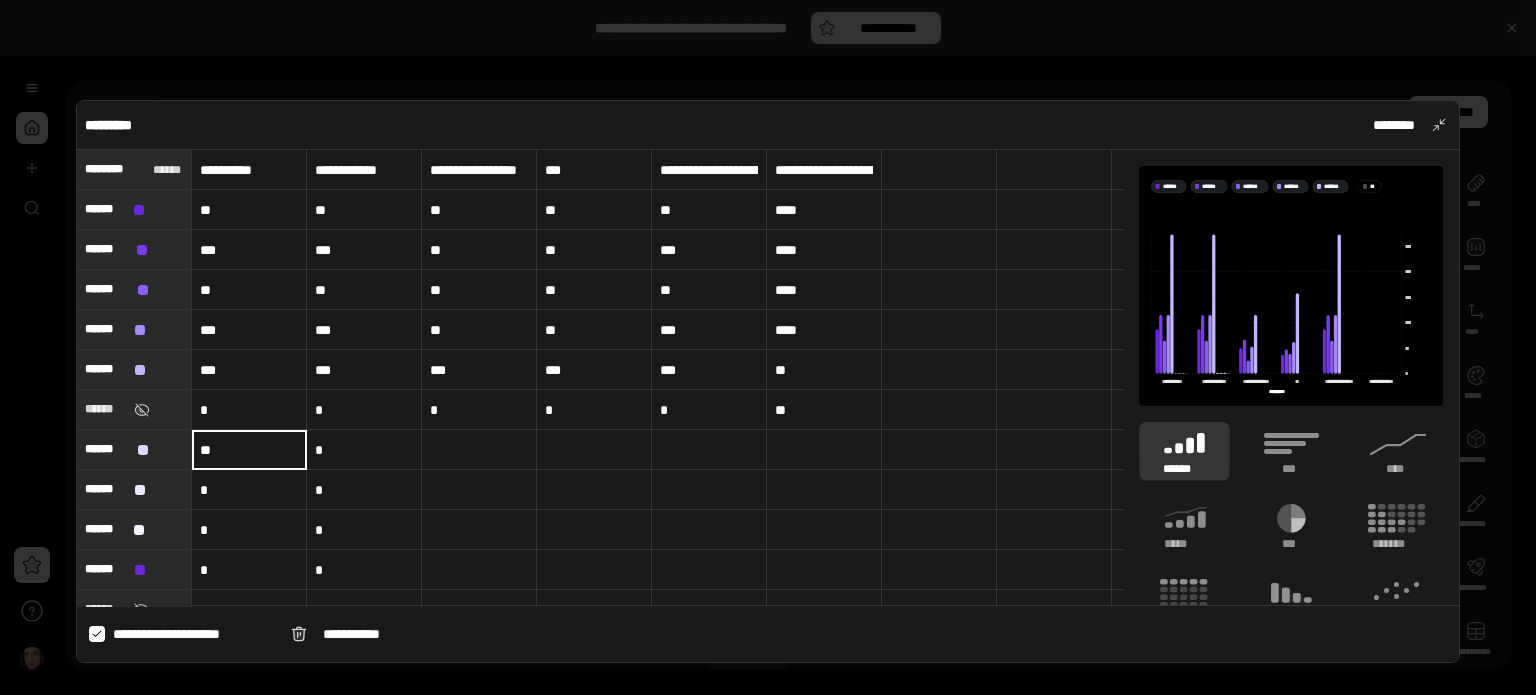 type on "**" 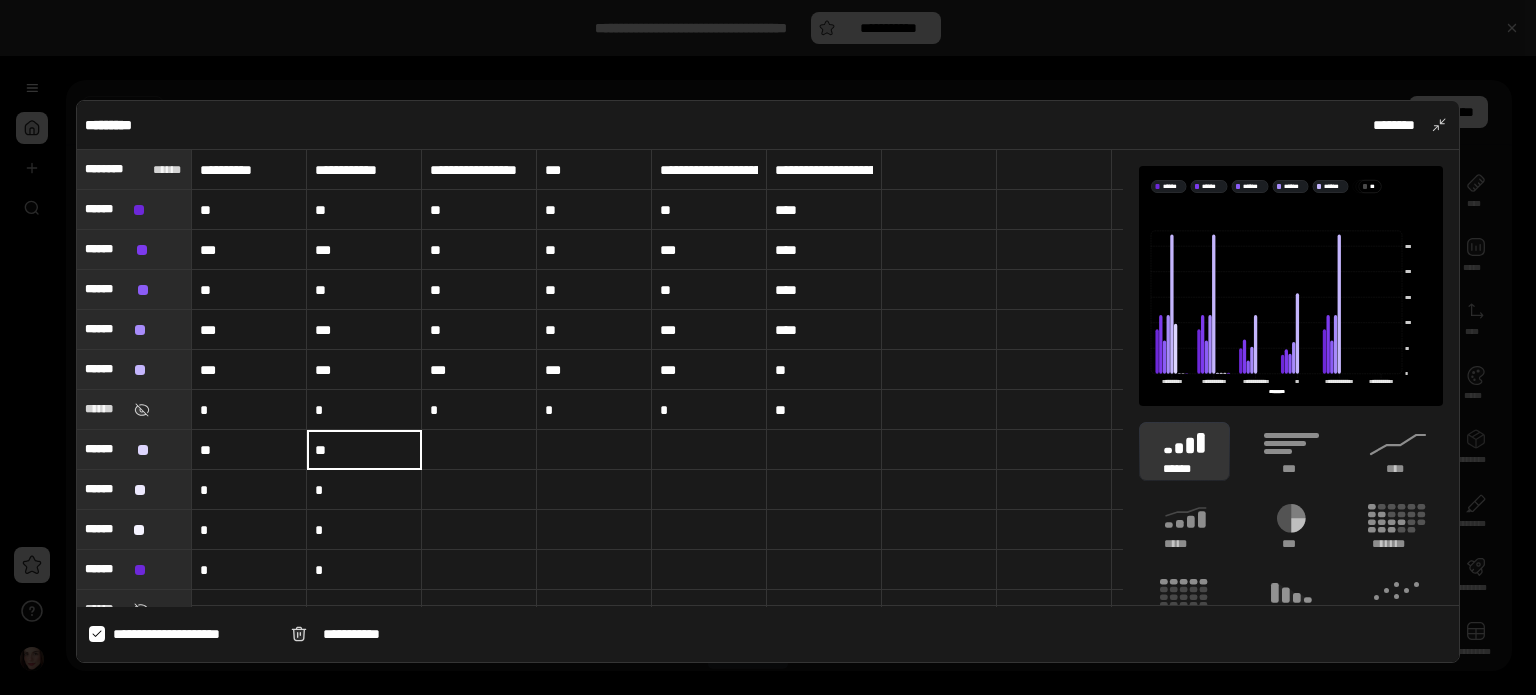 type on "**" 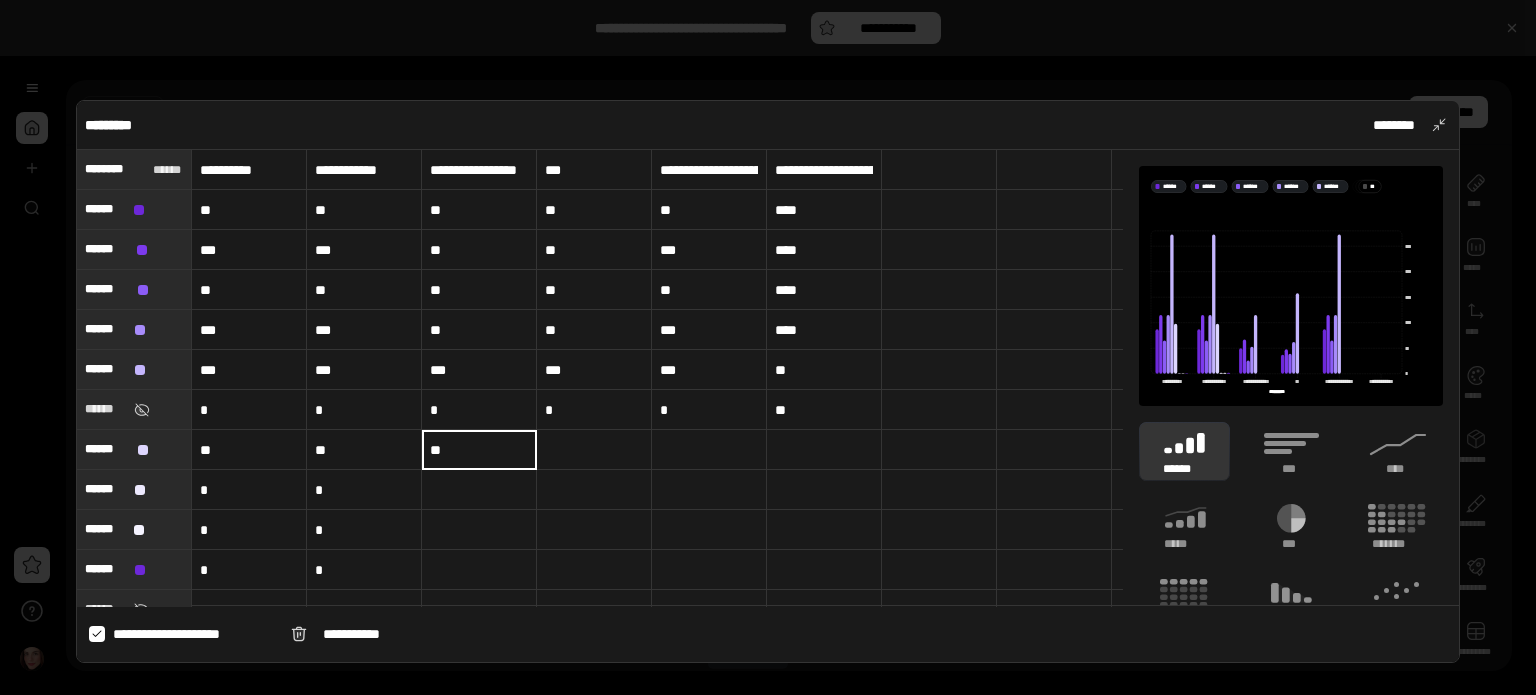type on "**" 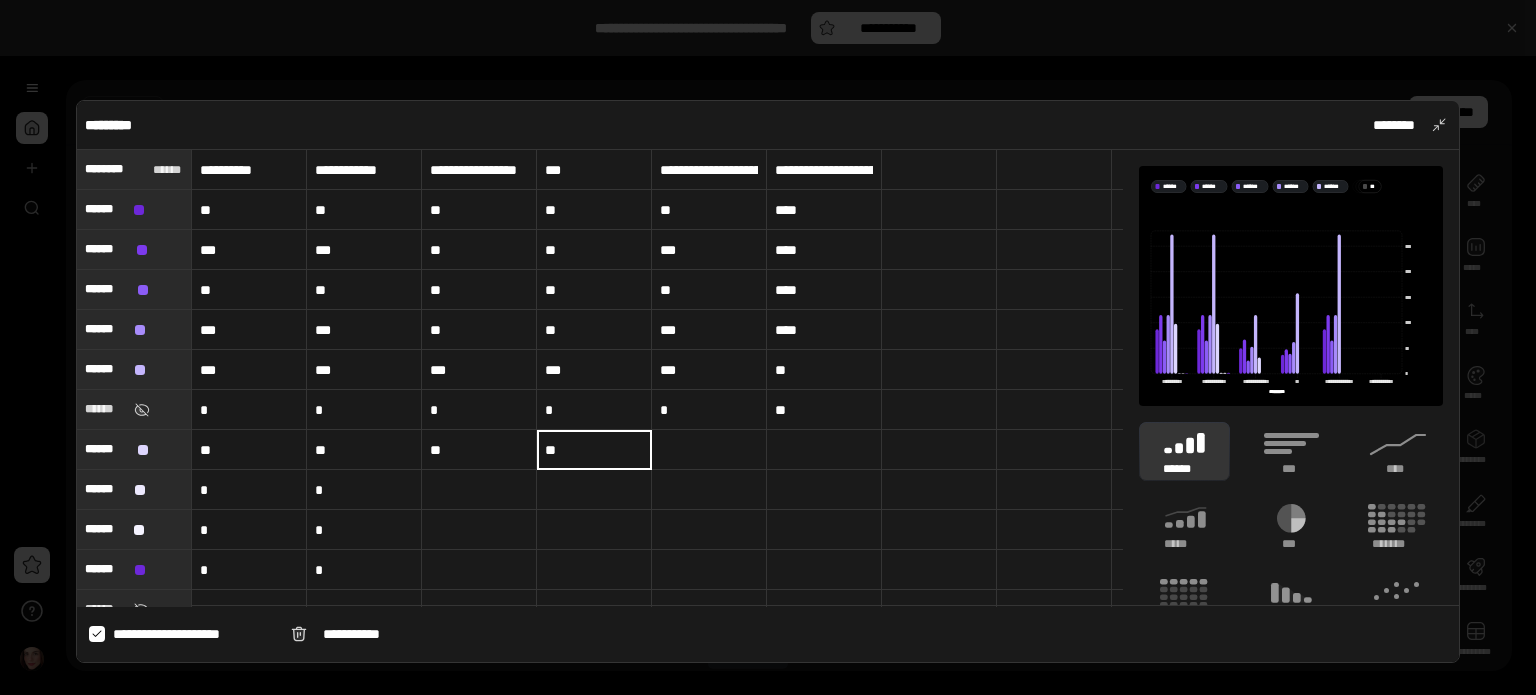 type on "**" 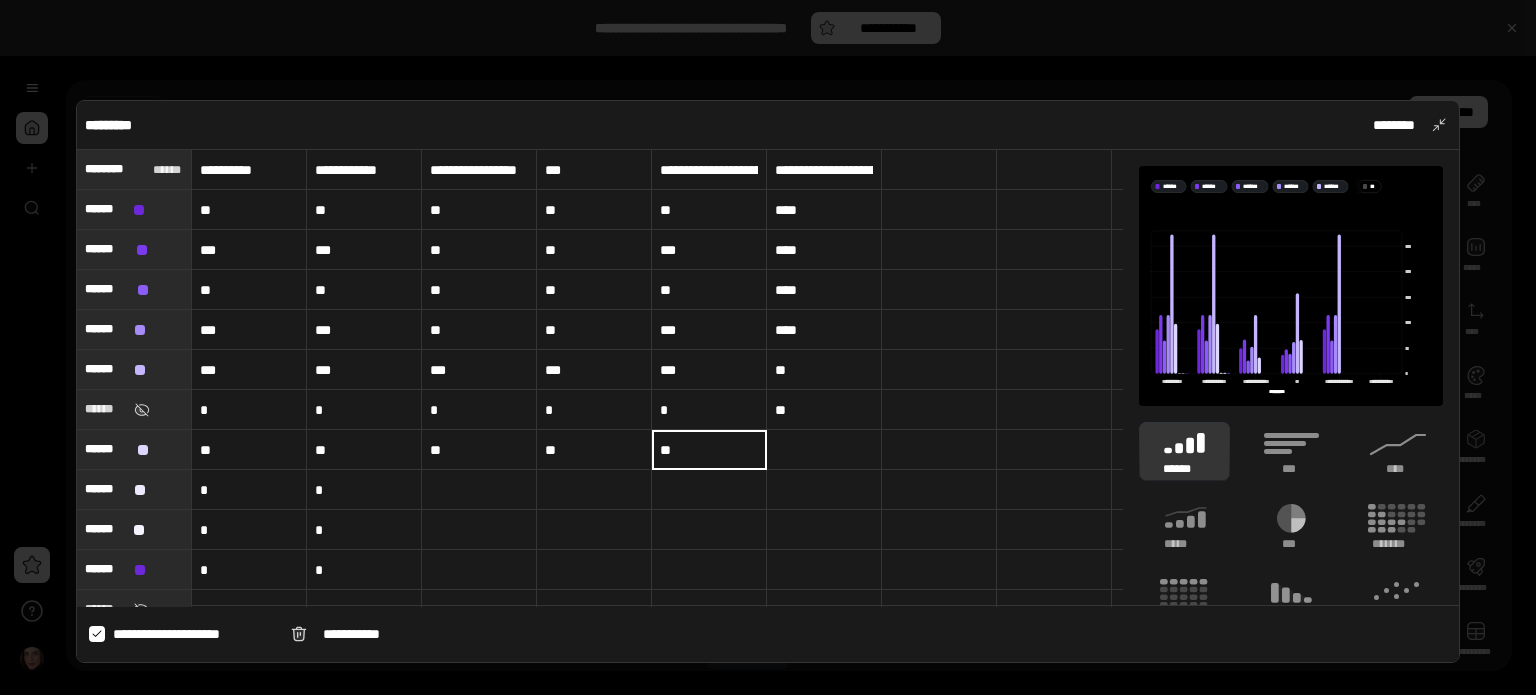 type on "**" 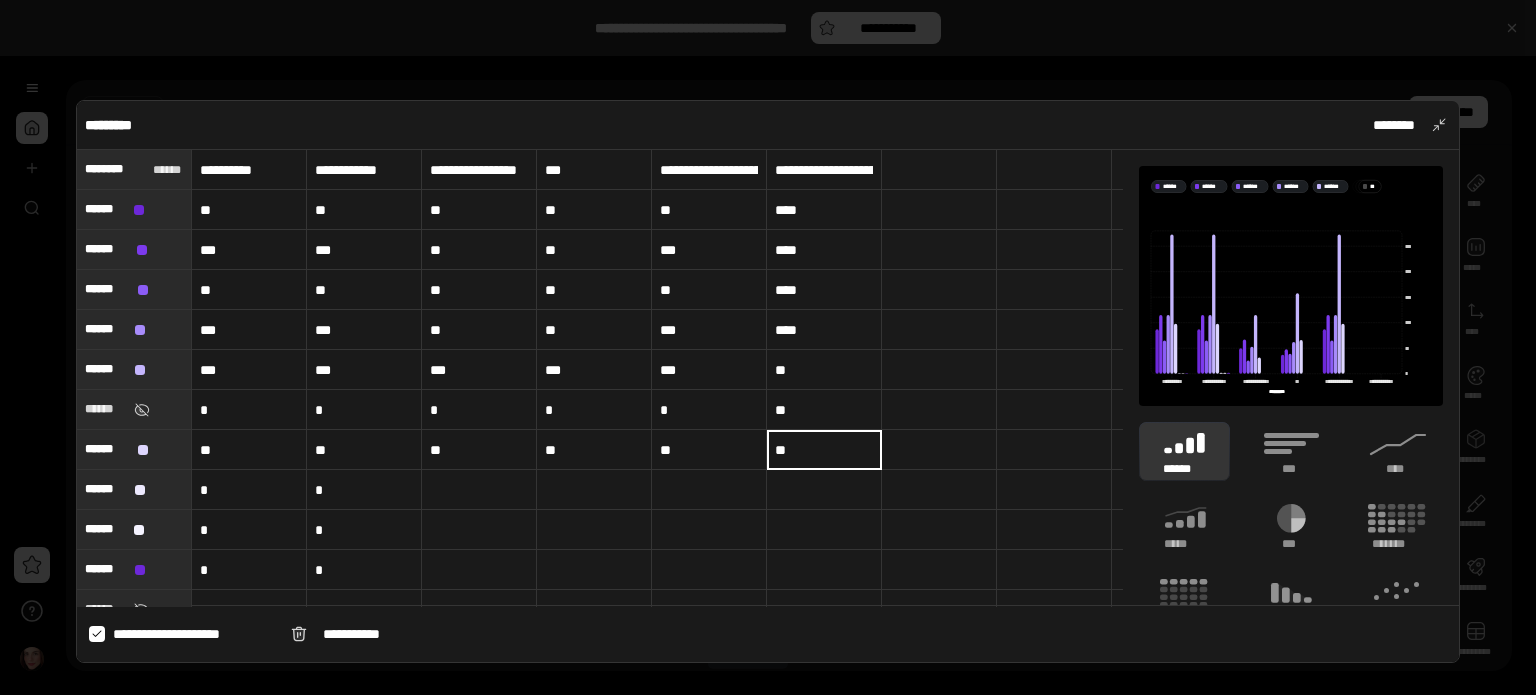 type on "**" 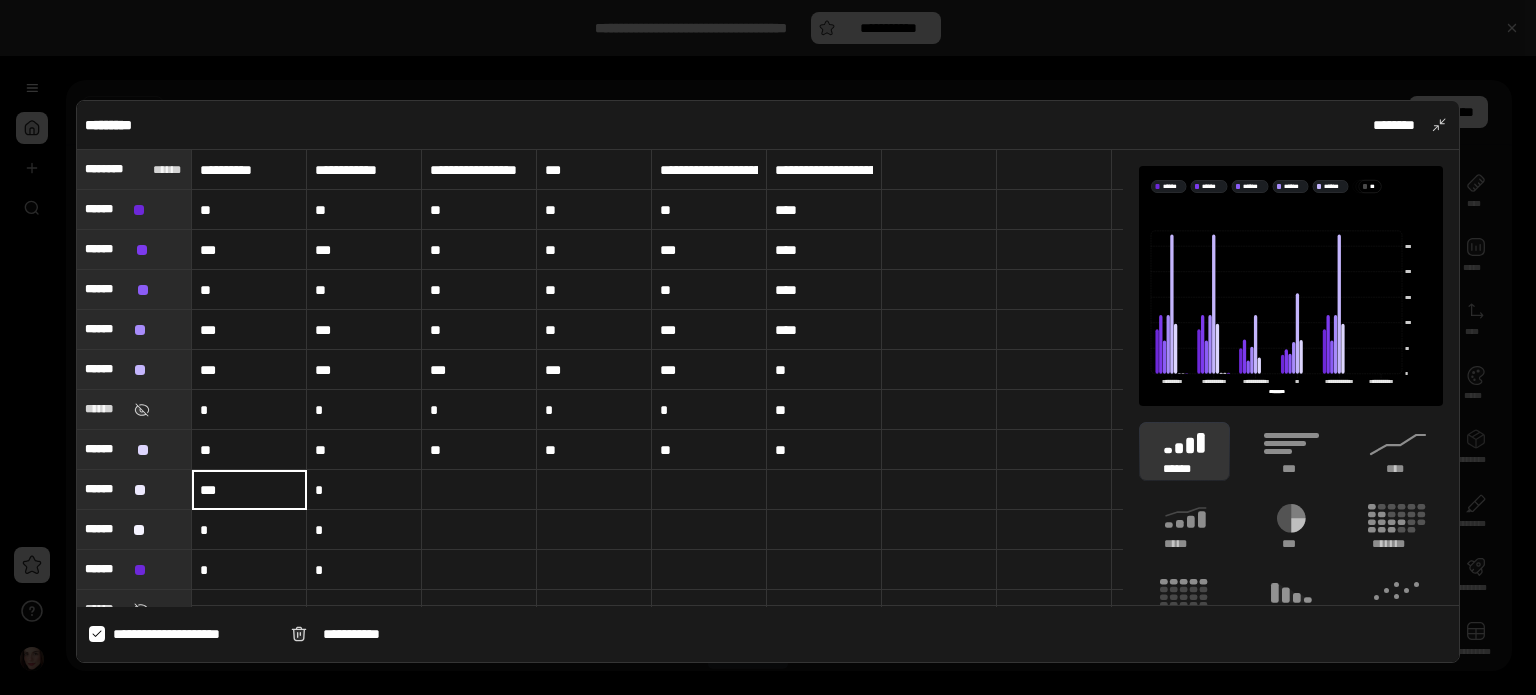 type on "***" 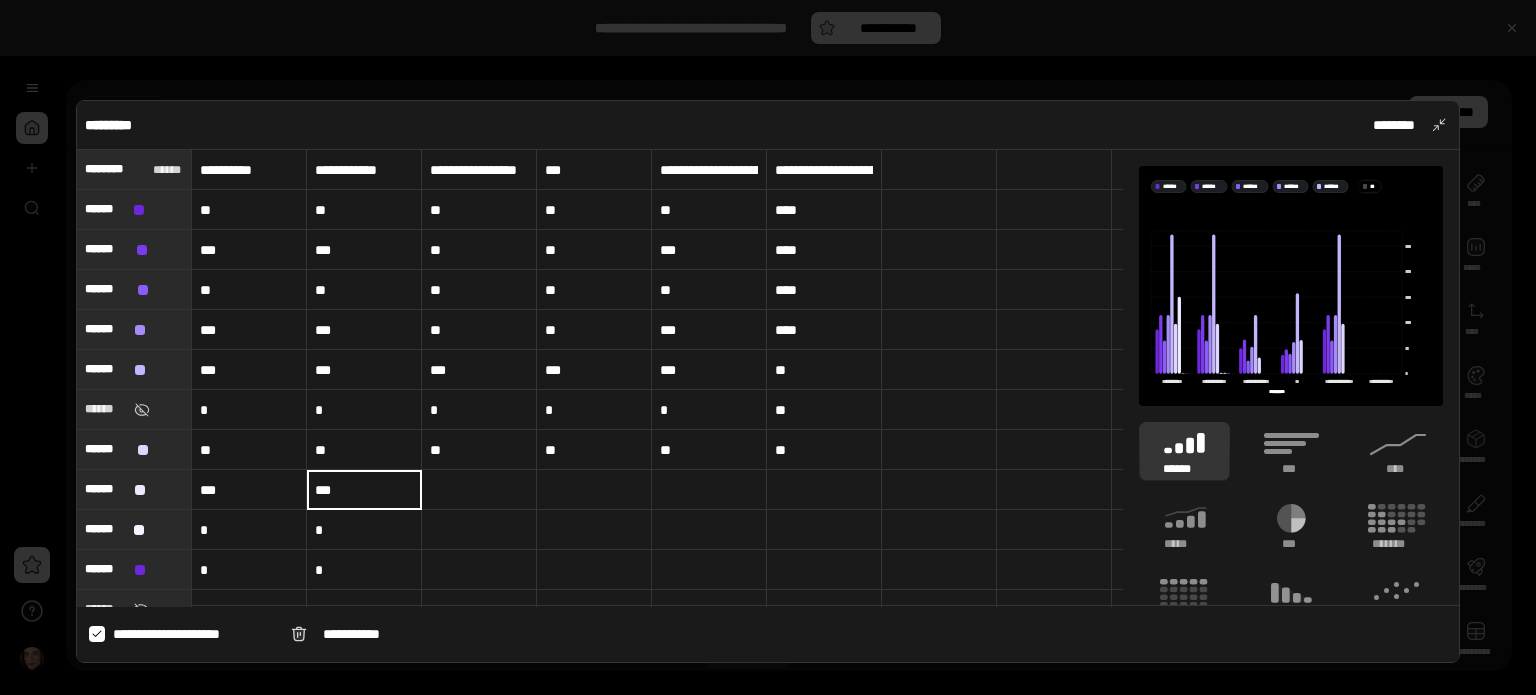 type on "***" 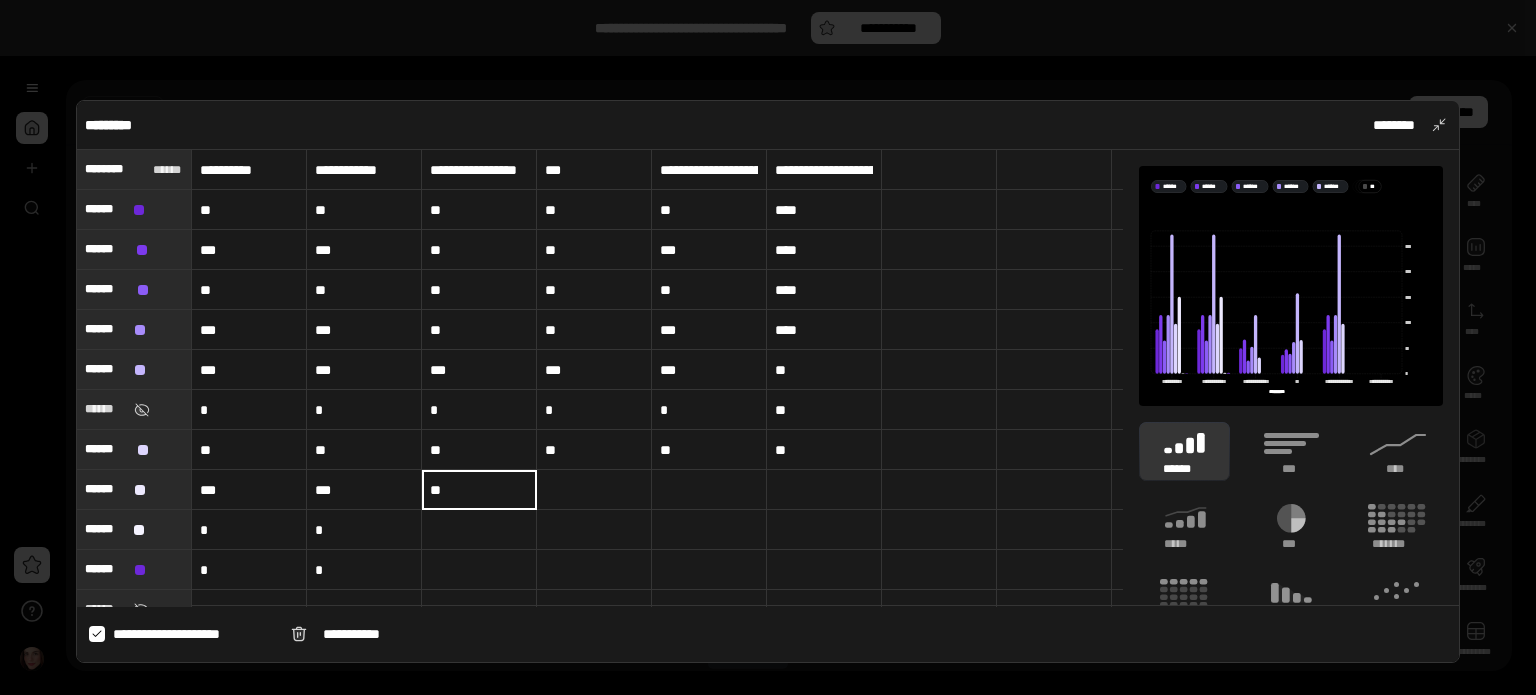 type on "**" 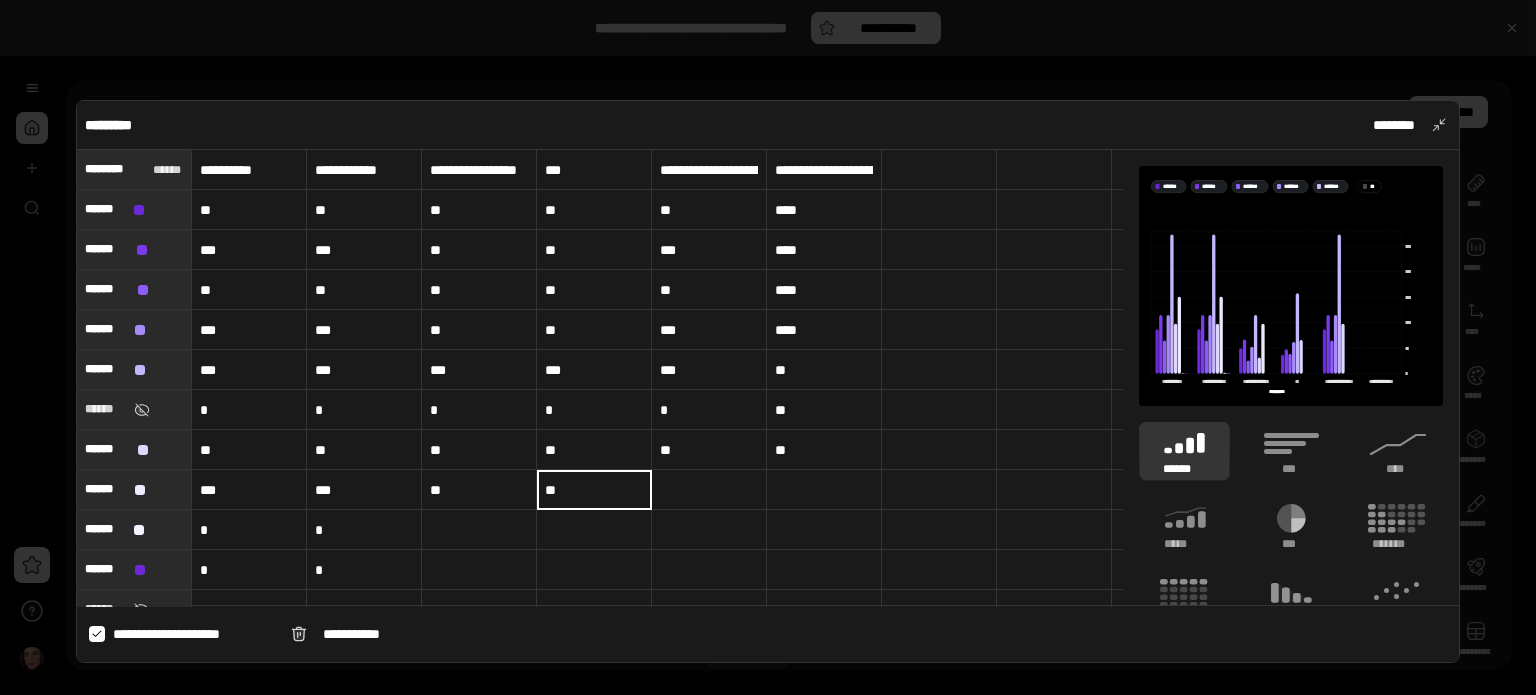 type on "**" 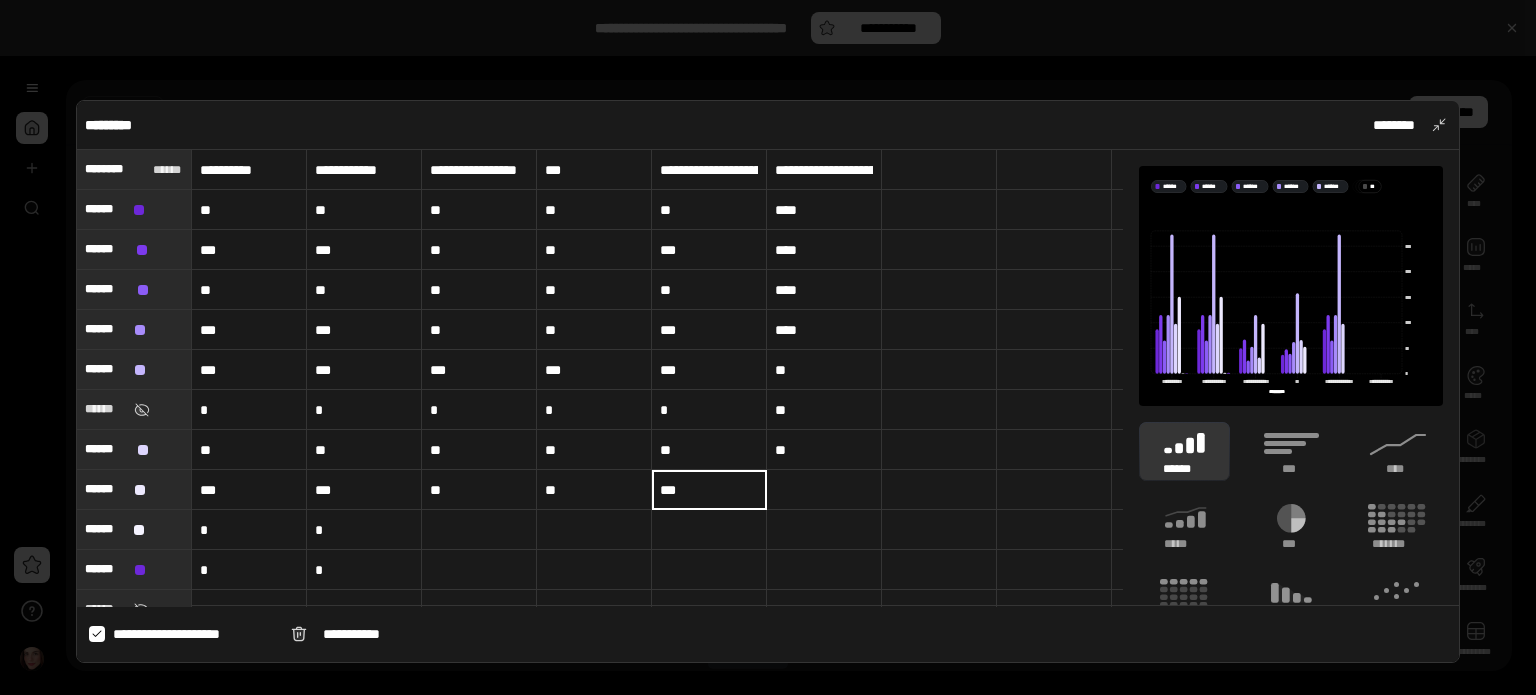 type on "***" 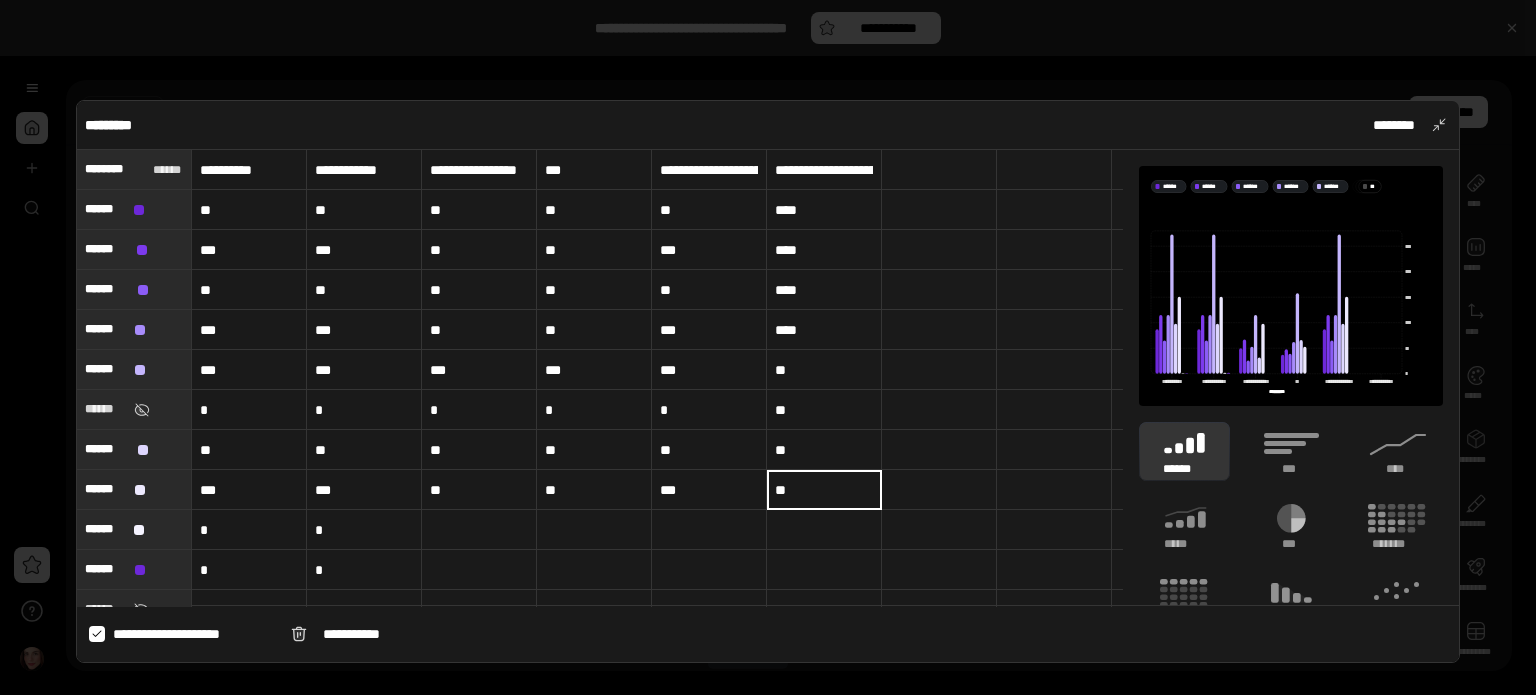 type on "**" 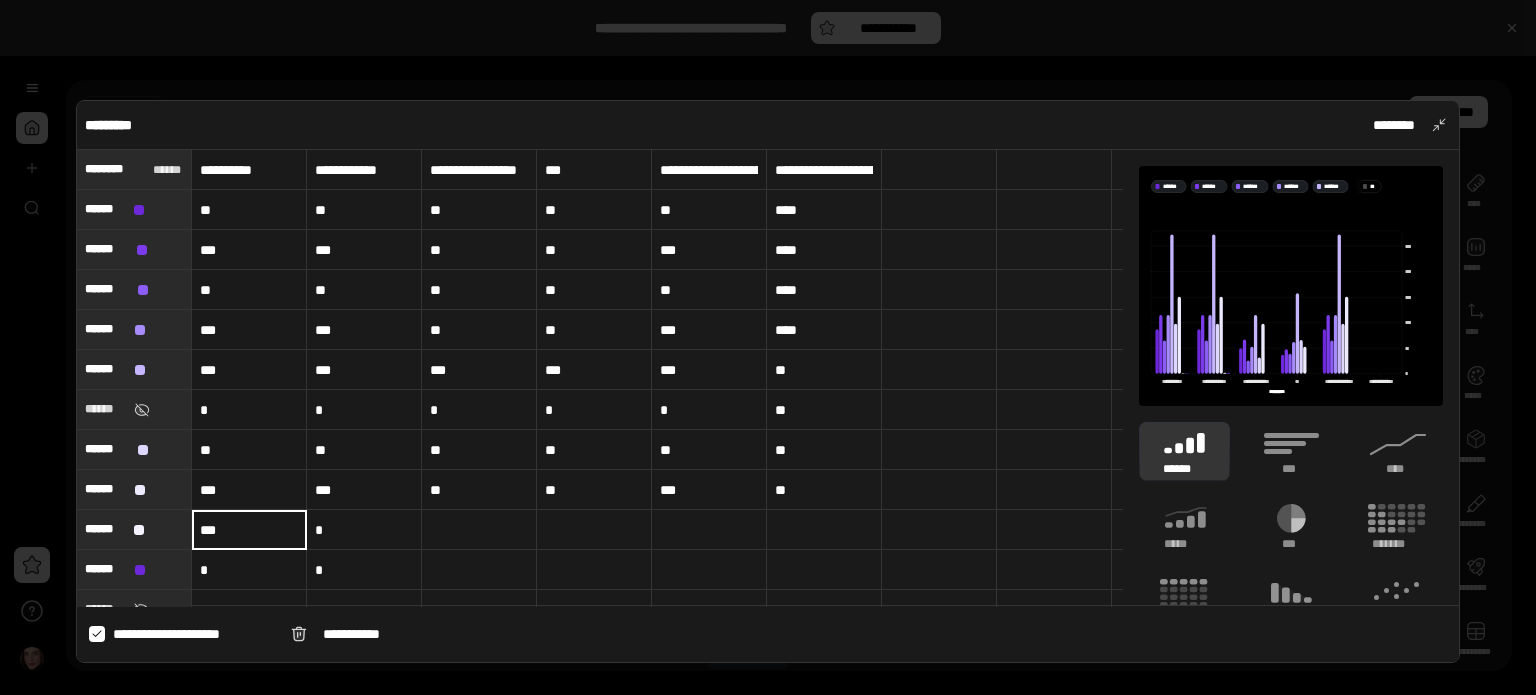 type on "***" 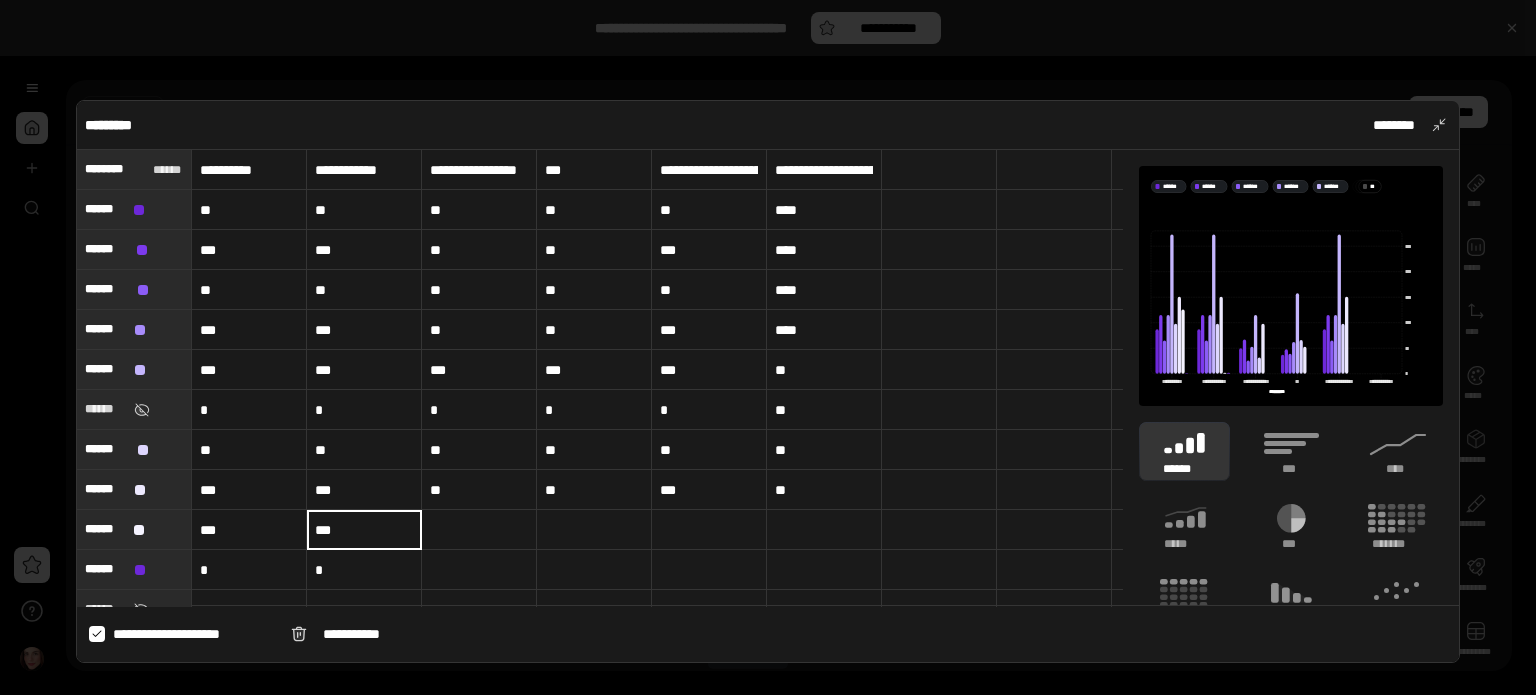 type on "***" 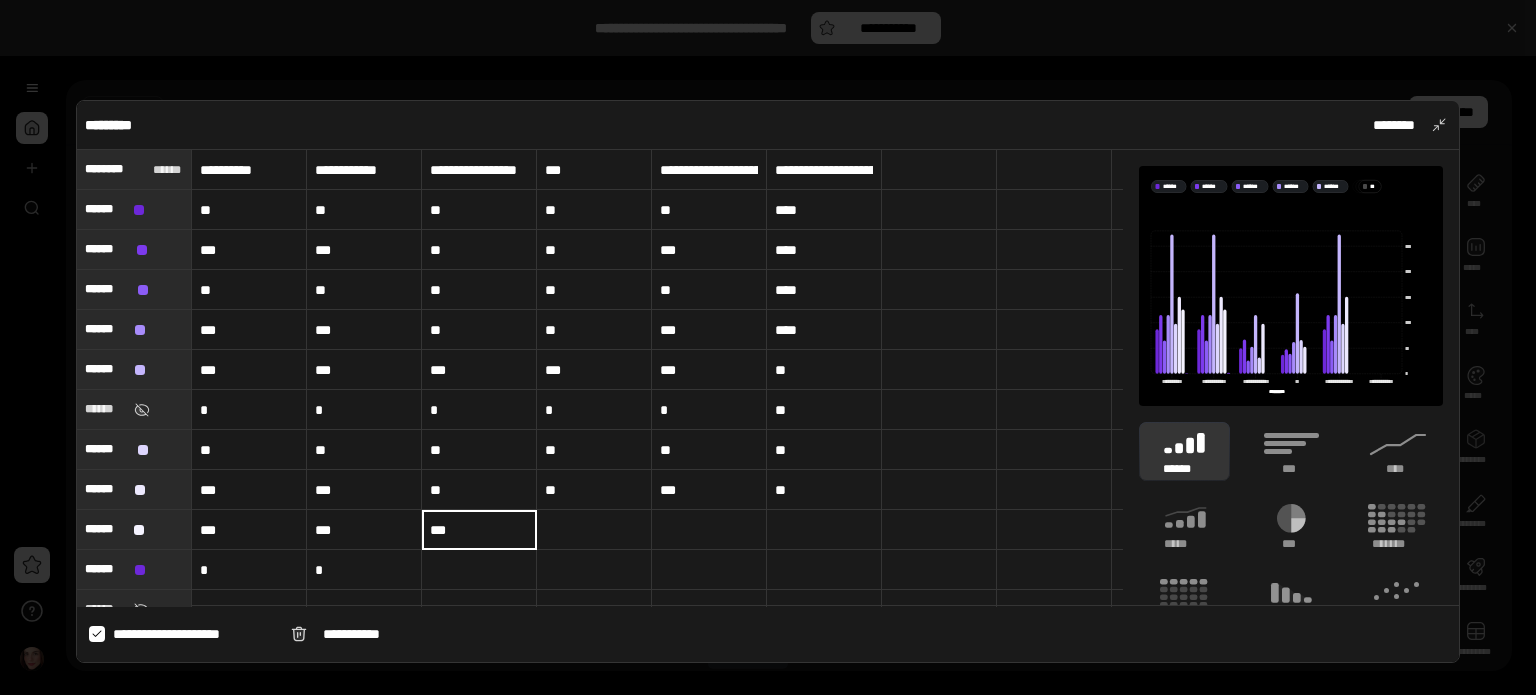 type on "***" 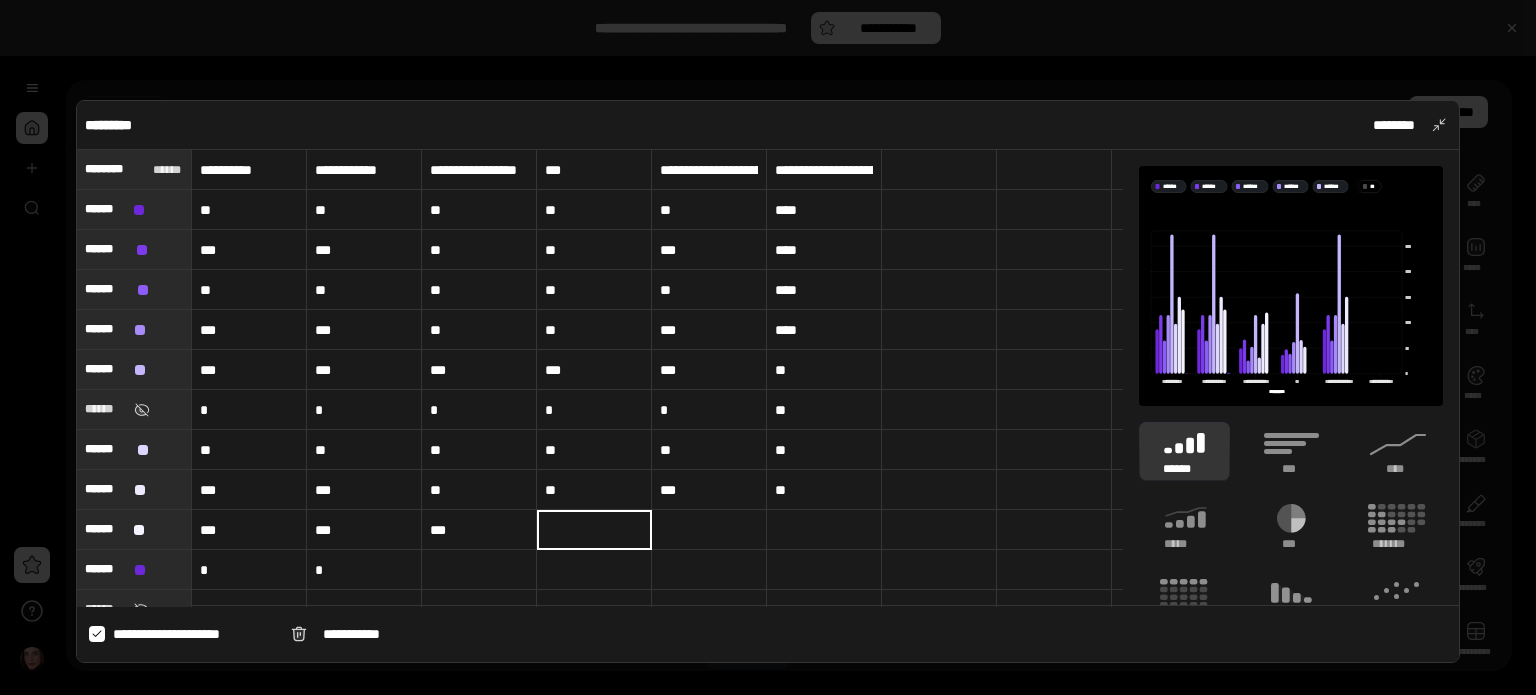 type on "*" 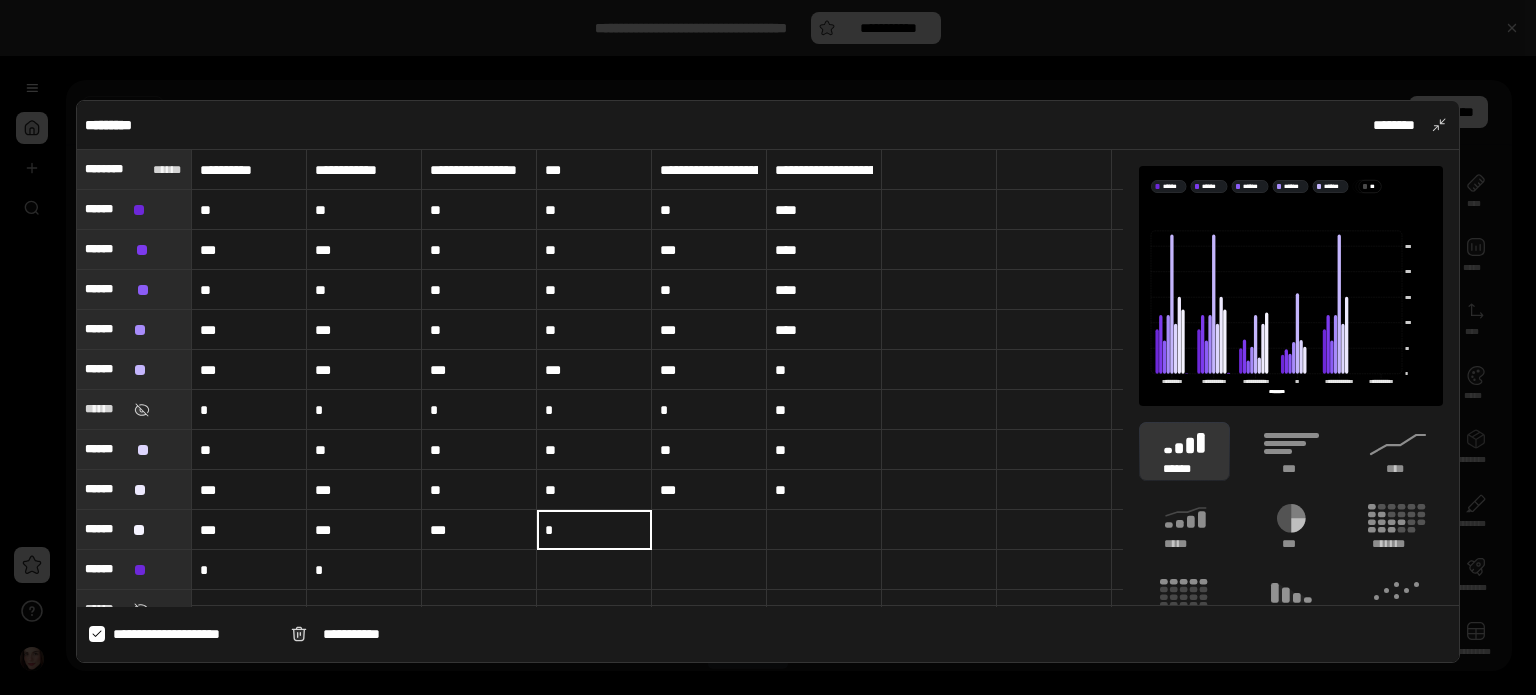 click at bounding box center [709, 530] 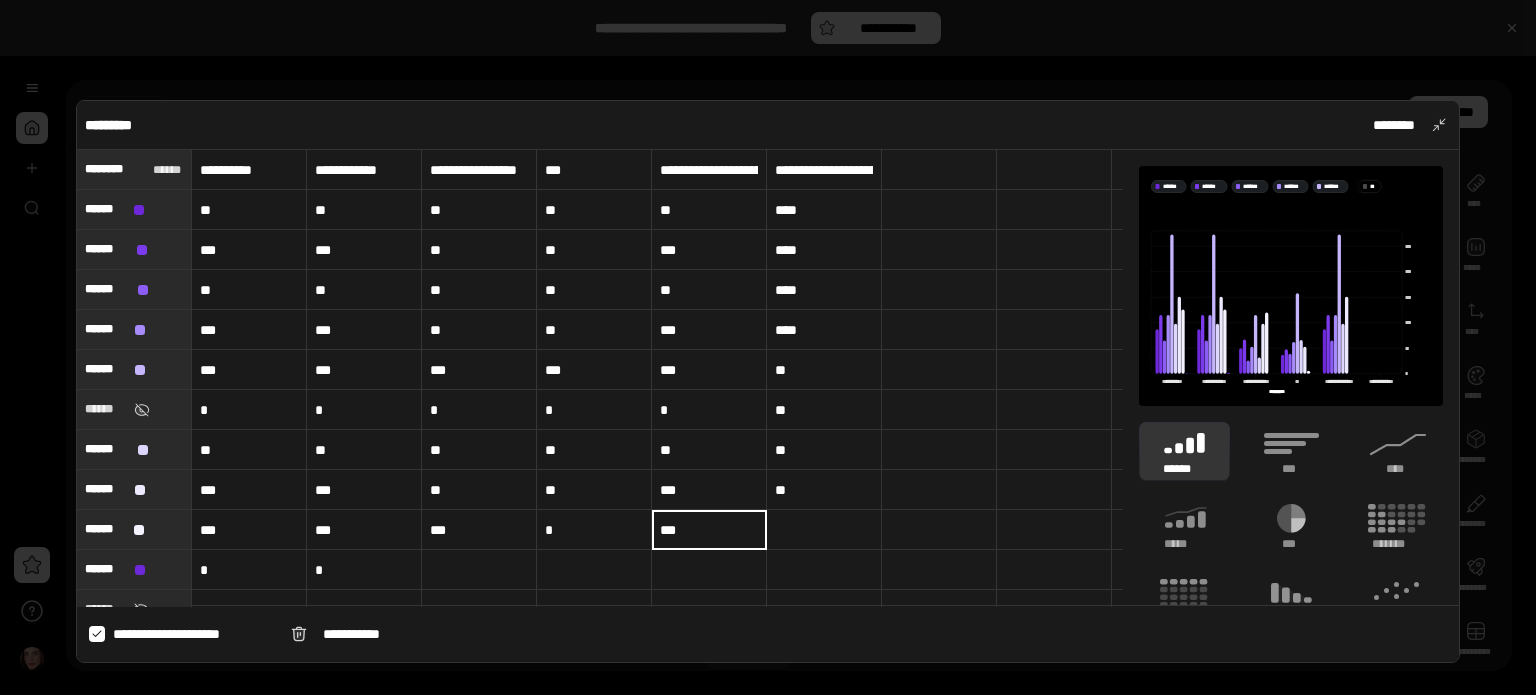 type on "***" 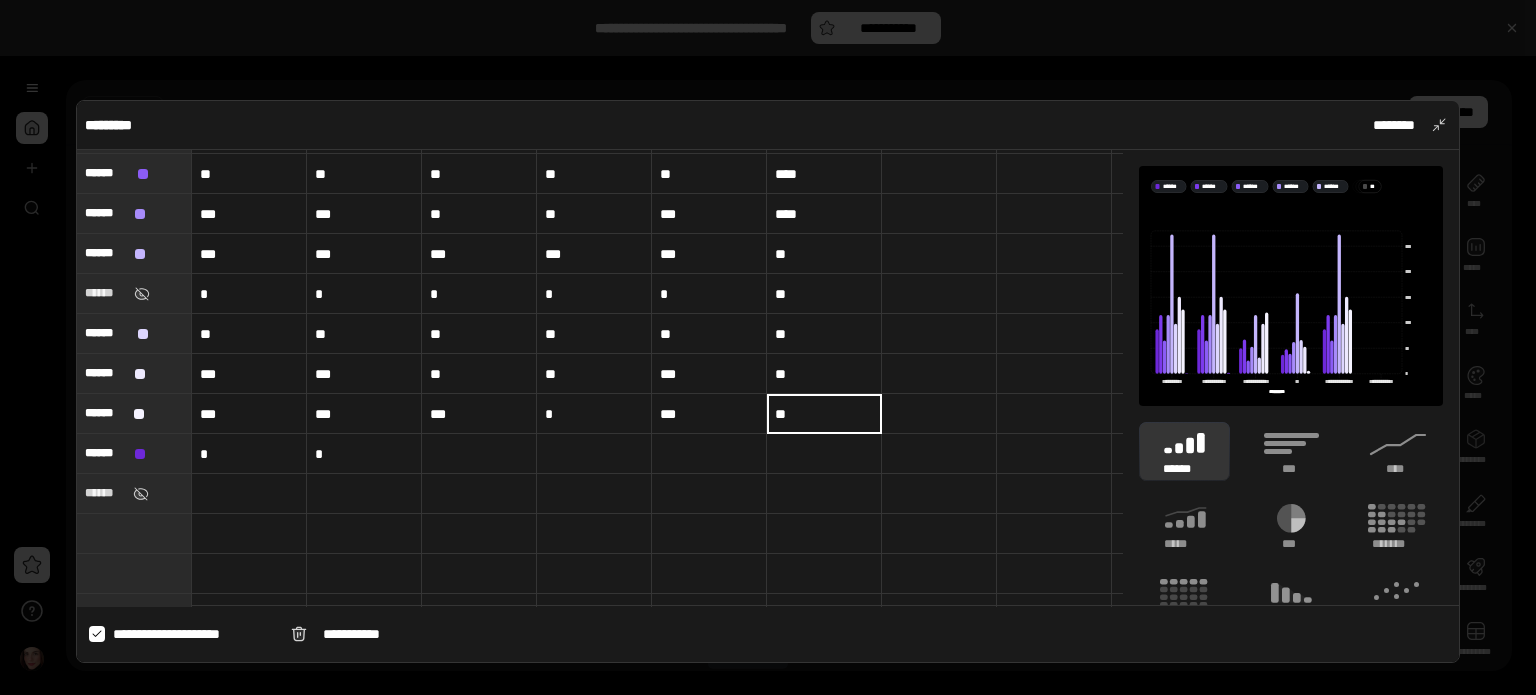 scroll, scrollTop: 124, scrollLeft: 0, axis: vertical 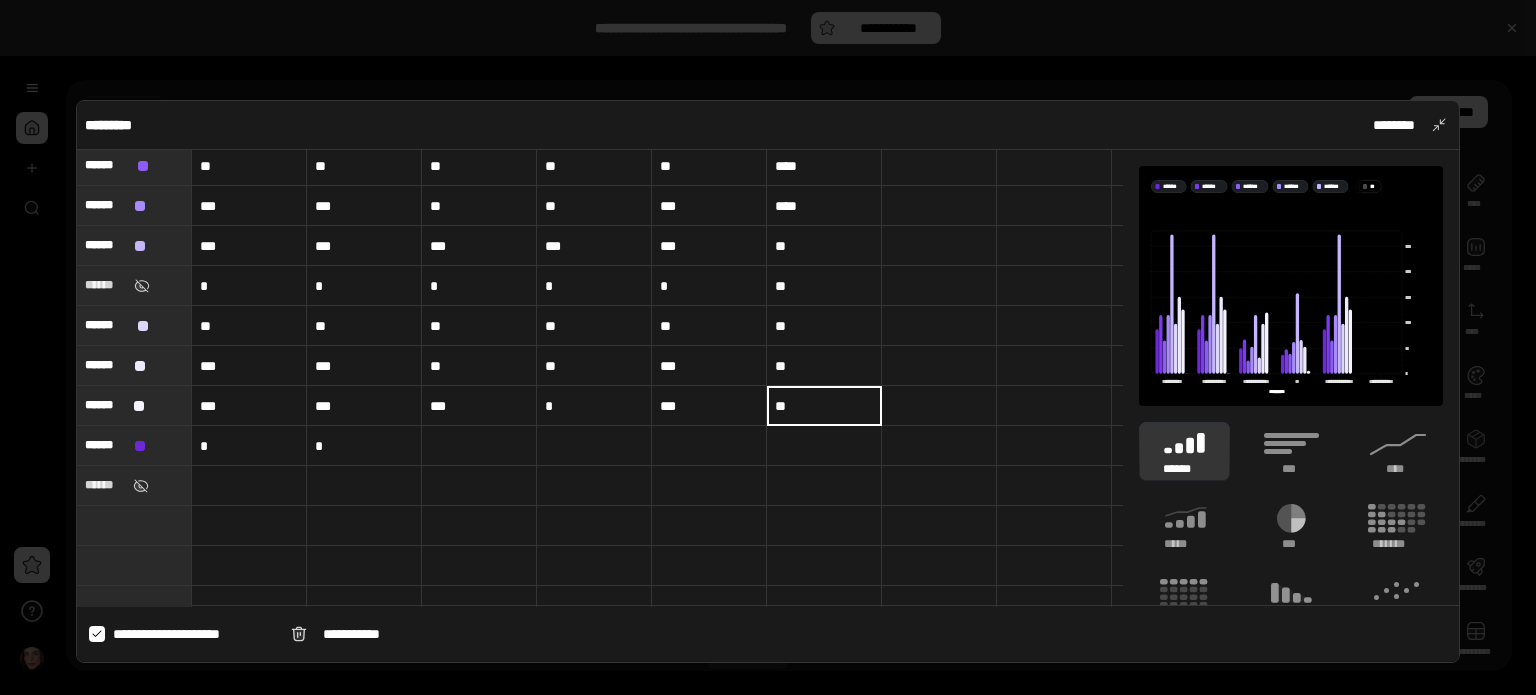 type on "**" 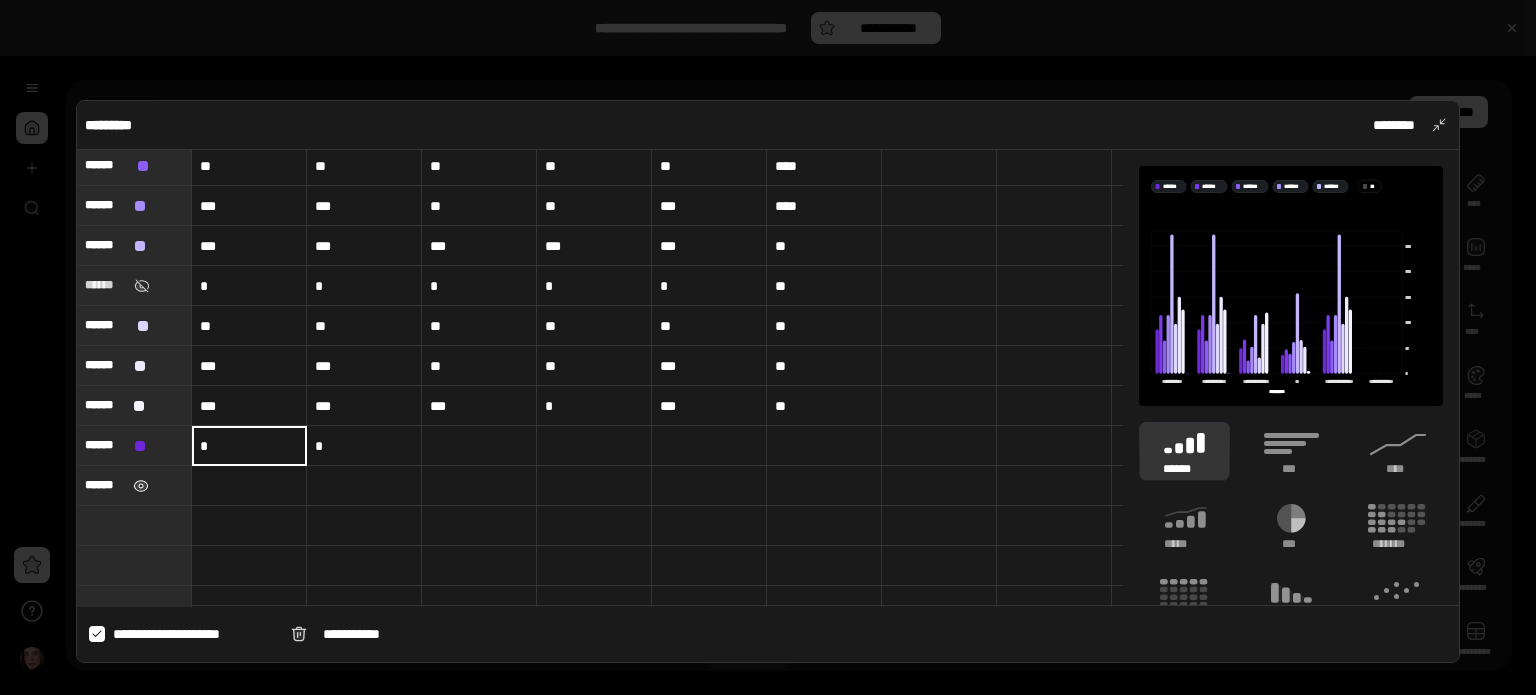 click at bounding box center (141, 486) 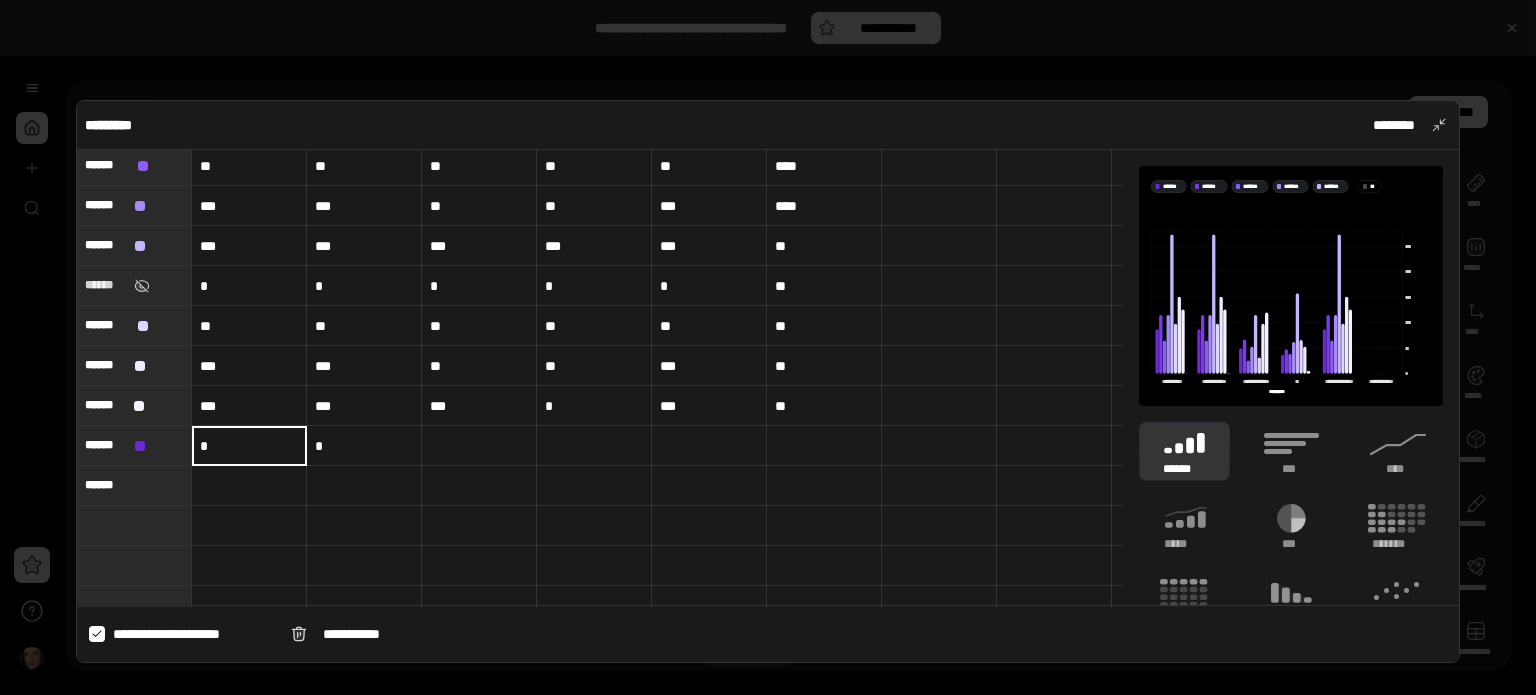 click on "*" at bounding box center (249, 446) 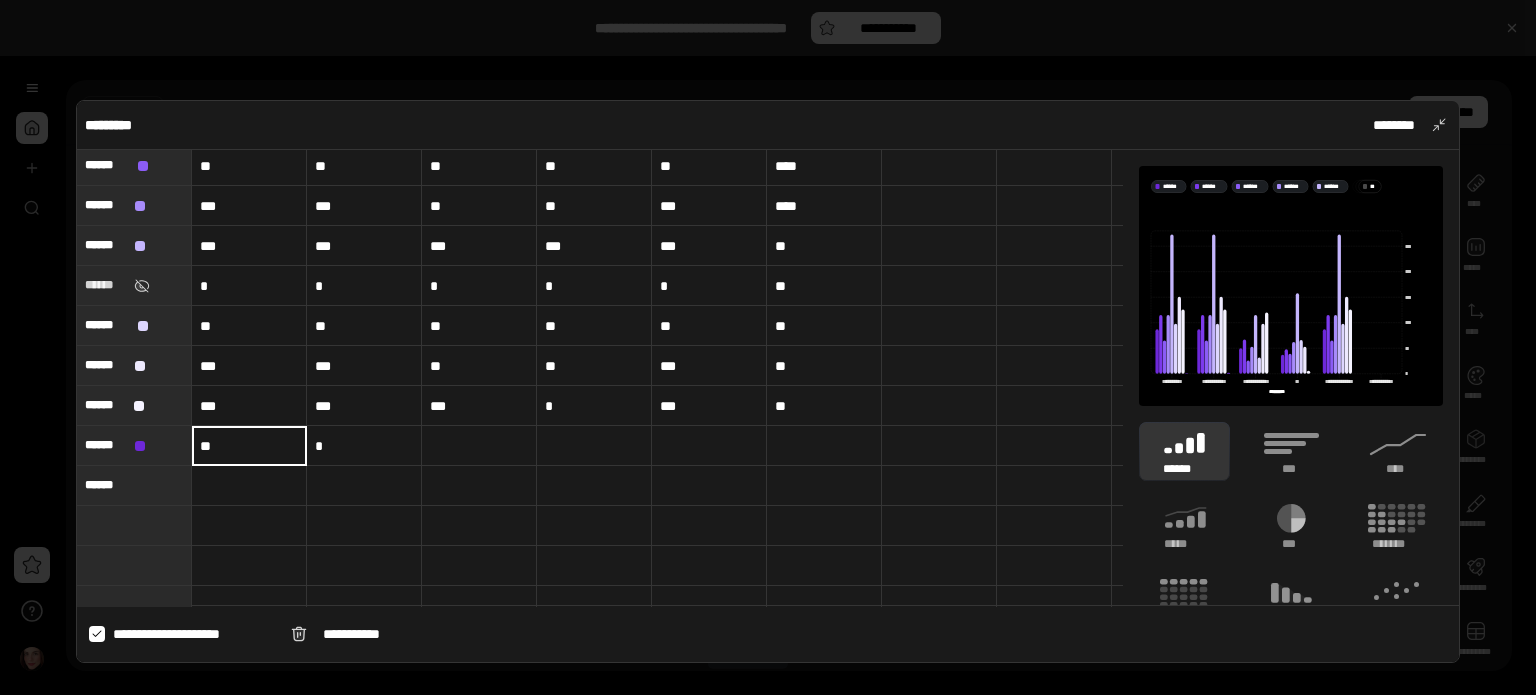 type on "**" 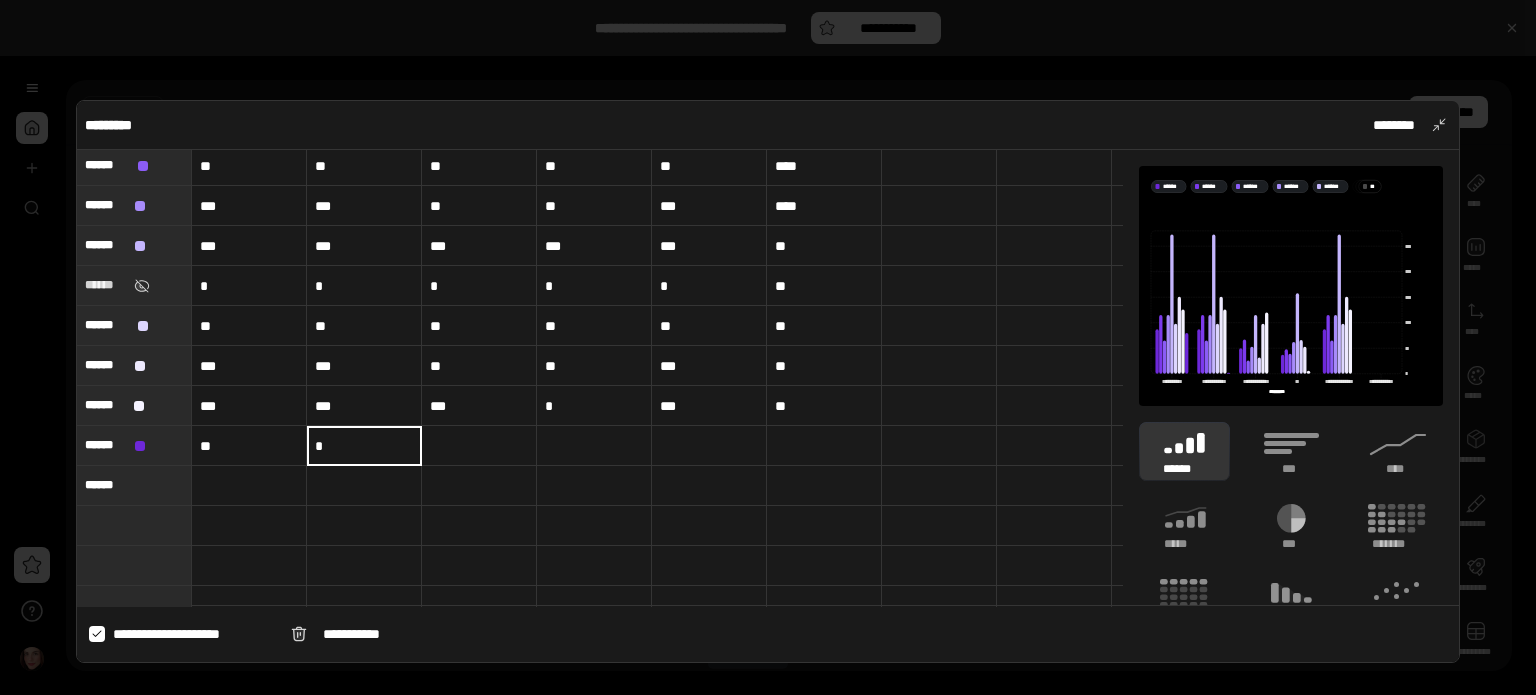 click on "*" at bounding box center [364, 445] 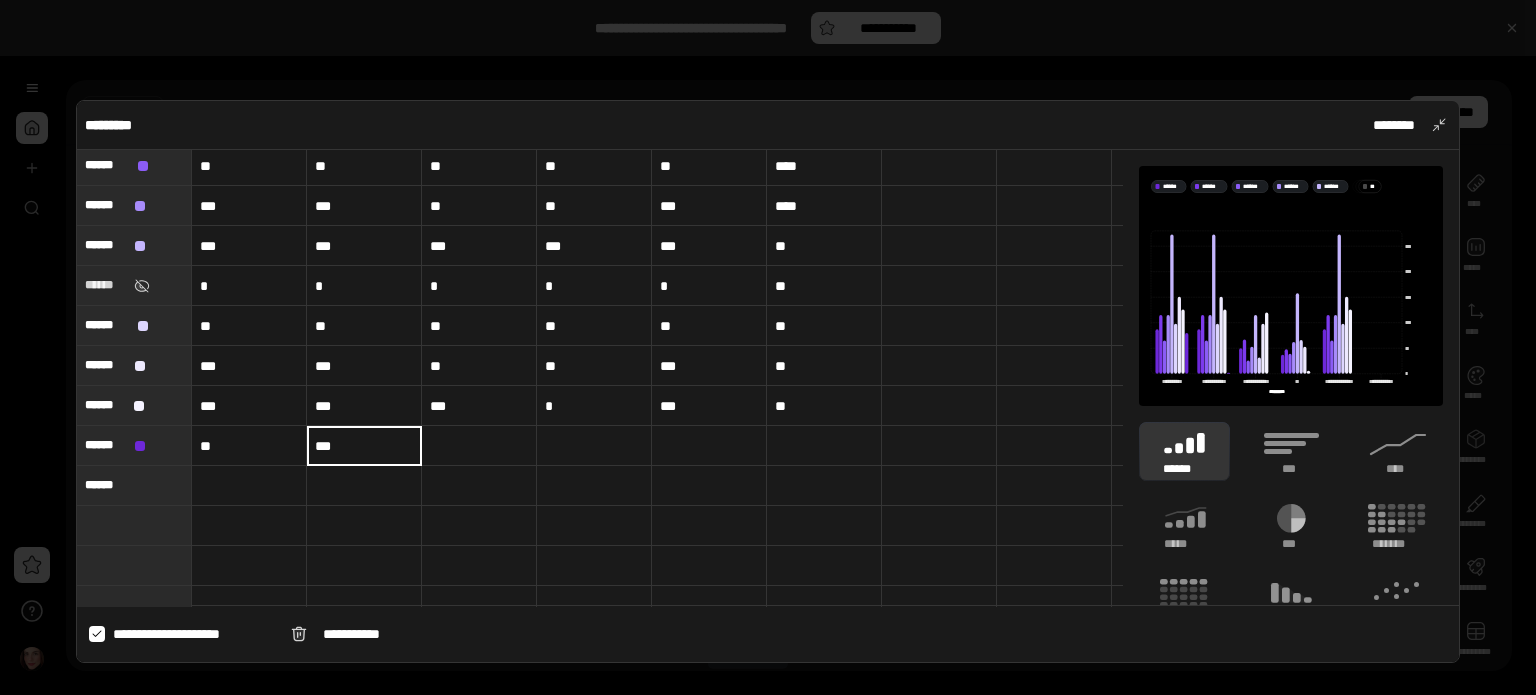 type on "***" 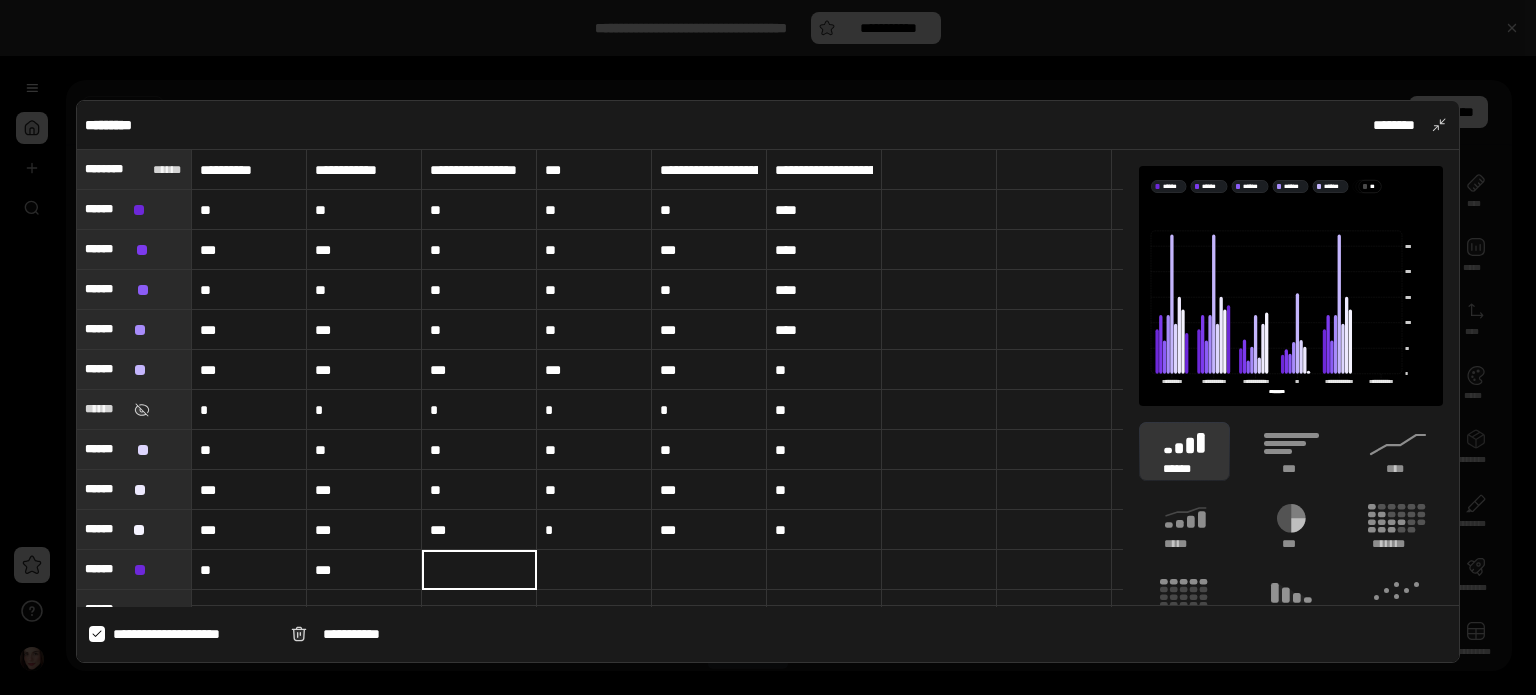 scroll, scrollTop: 40, scrollLeft: 0, axis: vertical 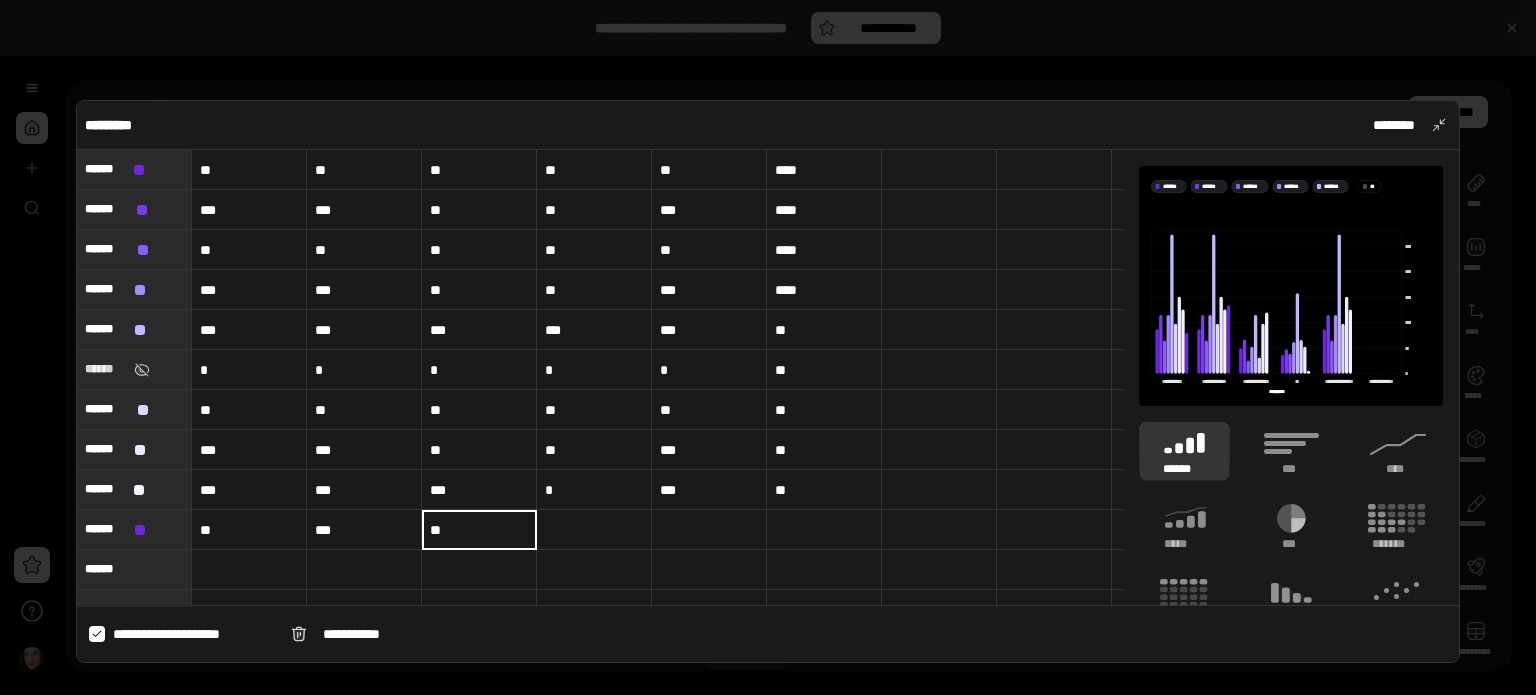 type on "**" 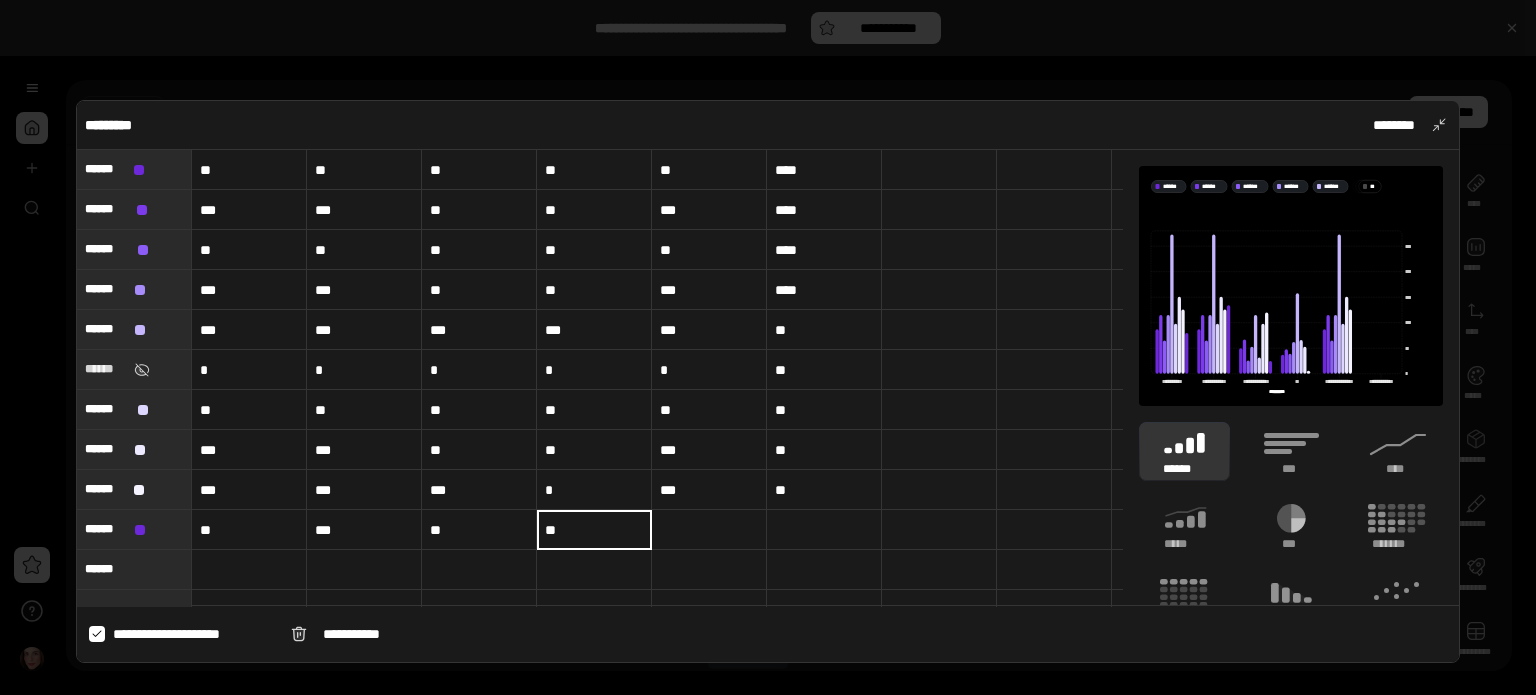 type on "**" 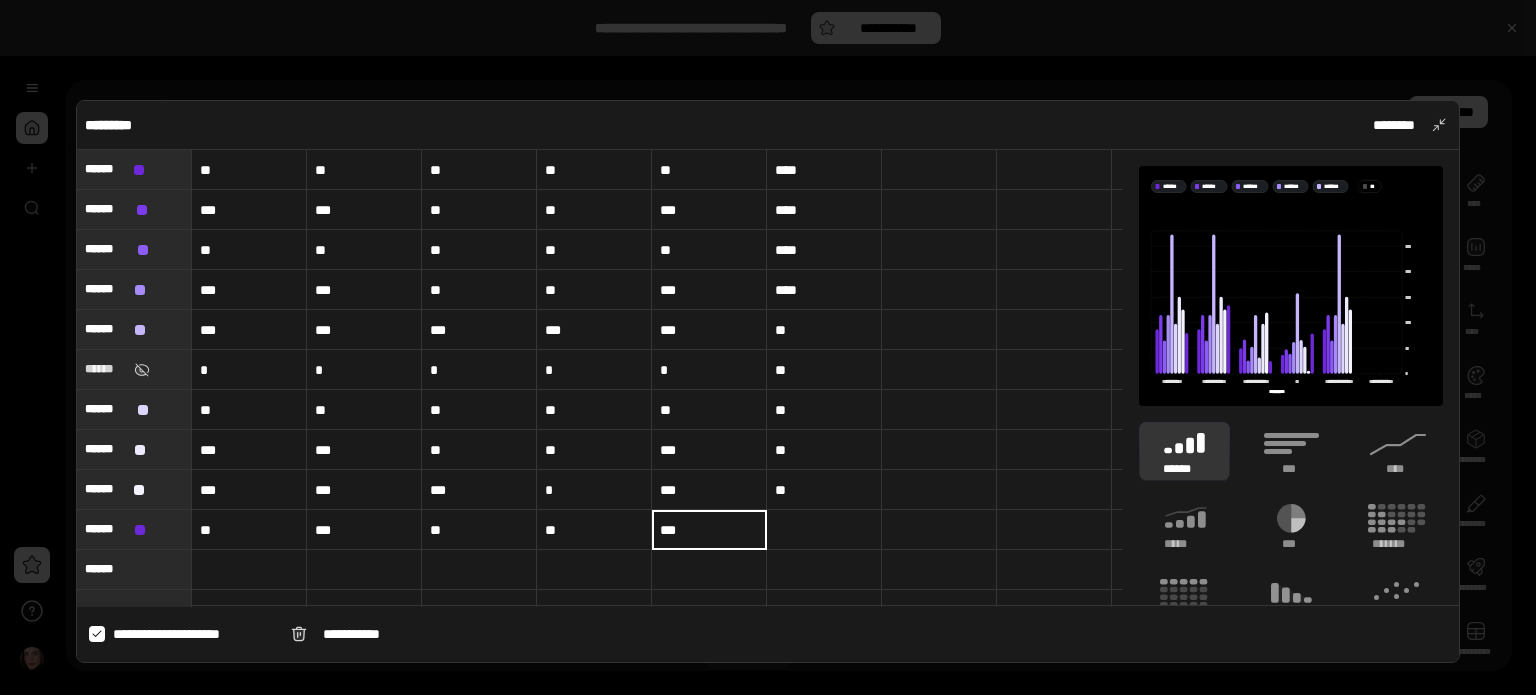type on "***" 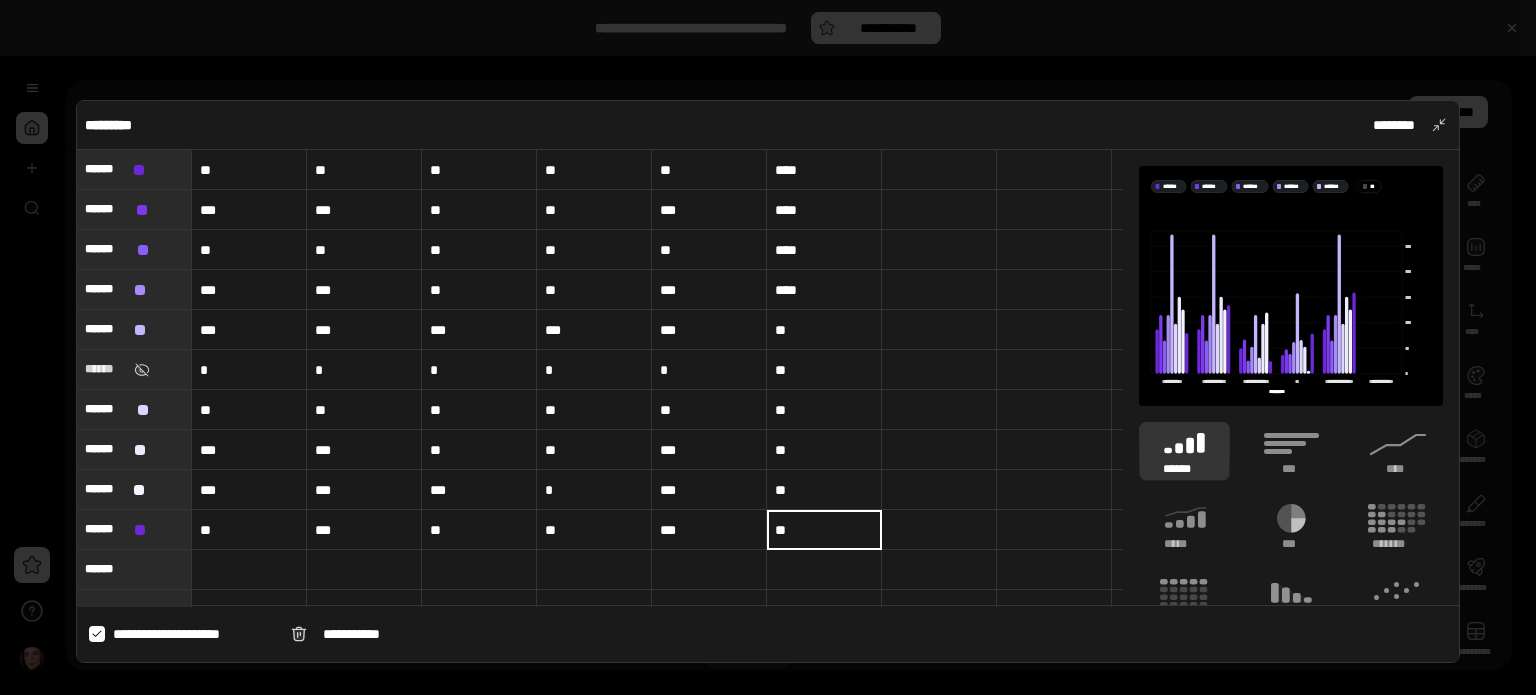 type on "**" 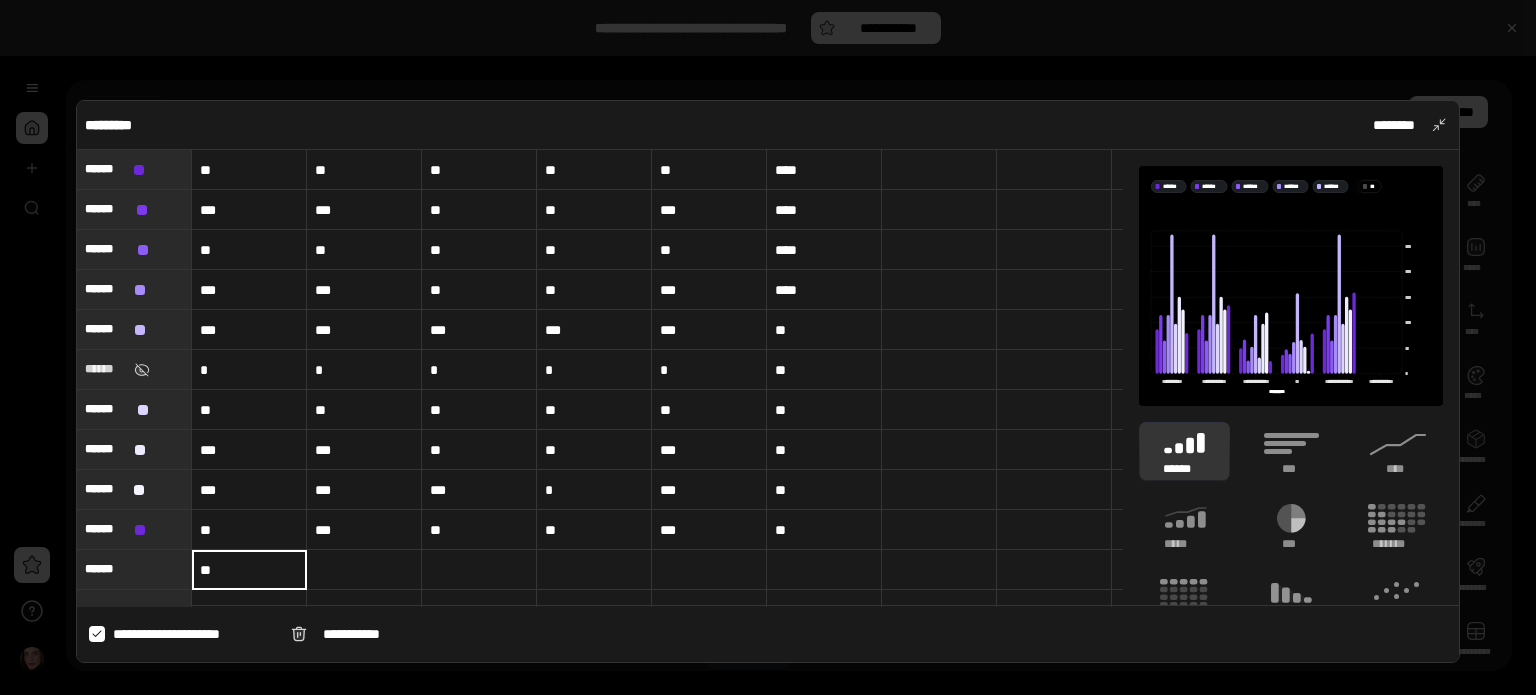 type on "**" 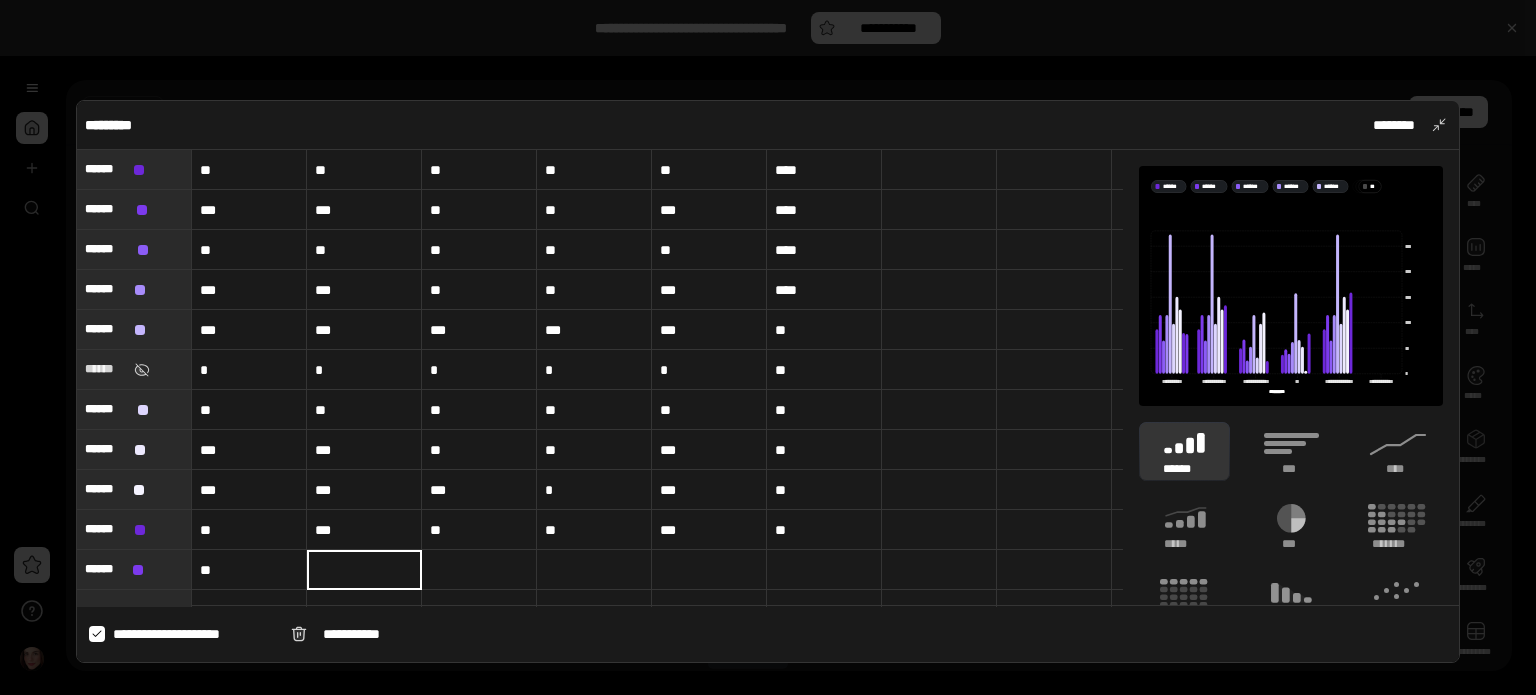 click at bounding box center [364, 570] 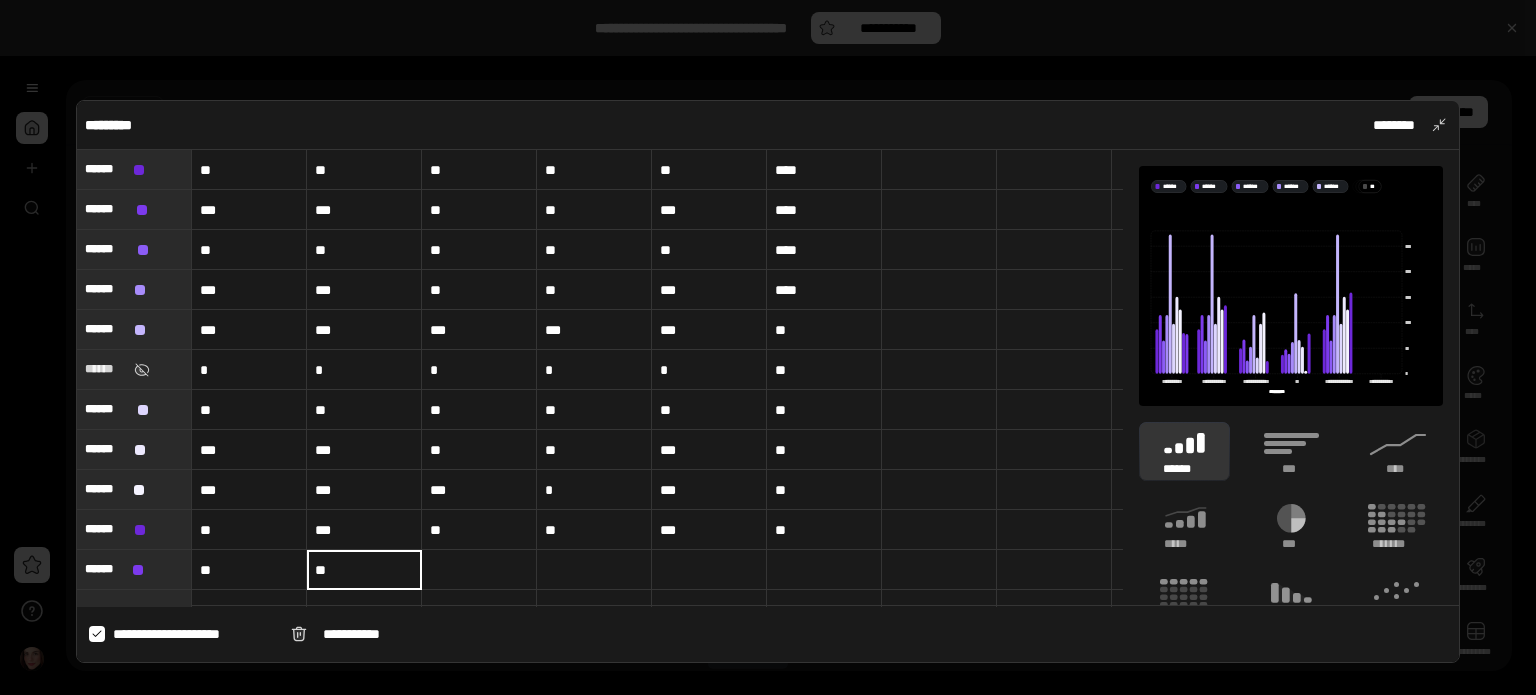 type on "**" 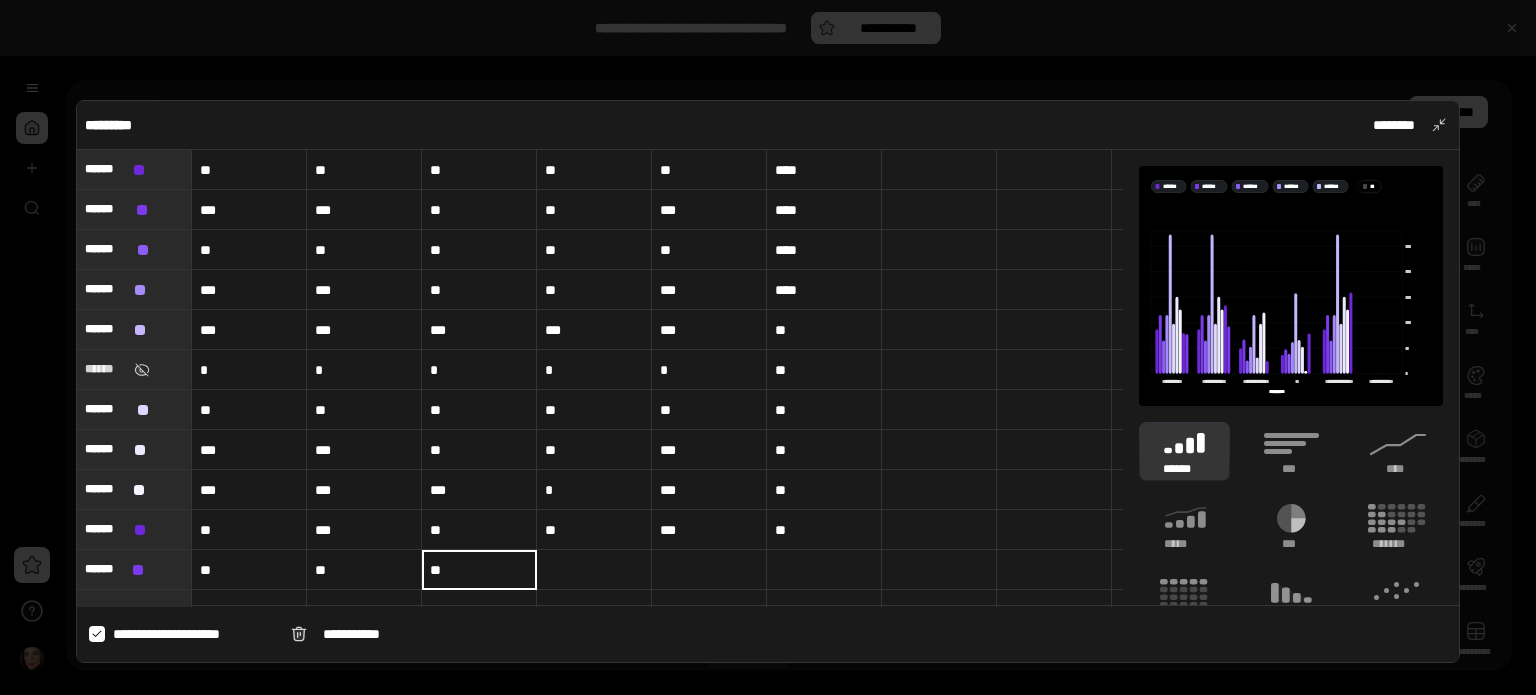 type on "**" 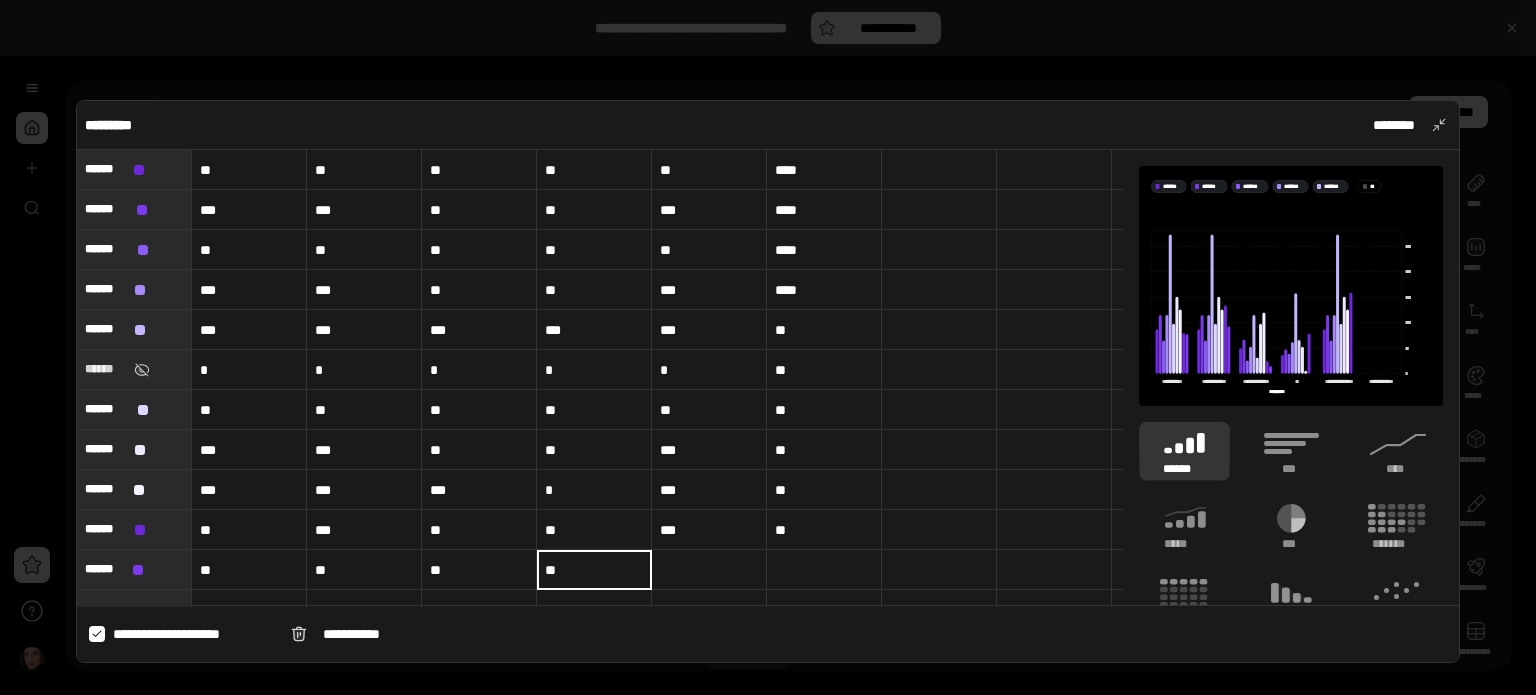 type on "**" 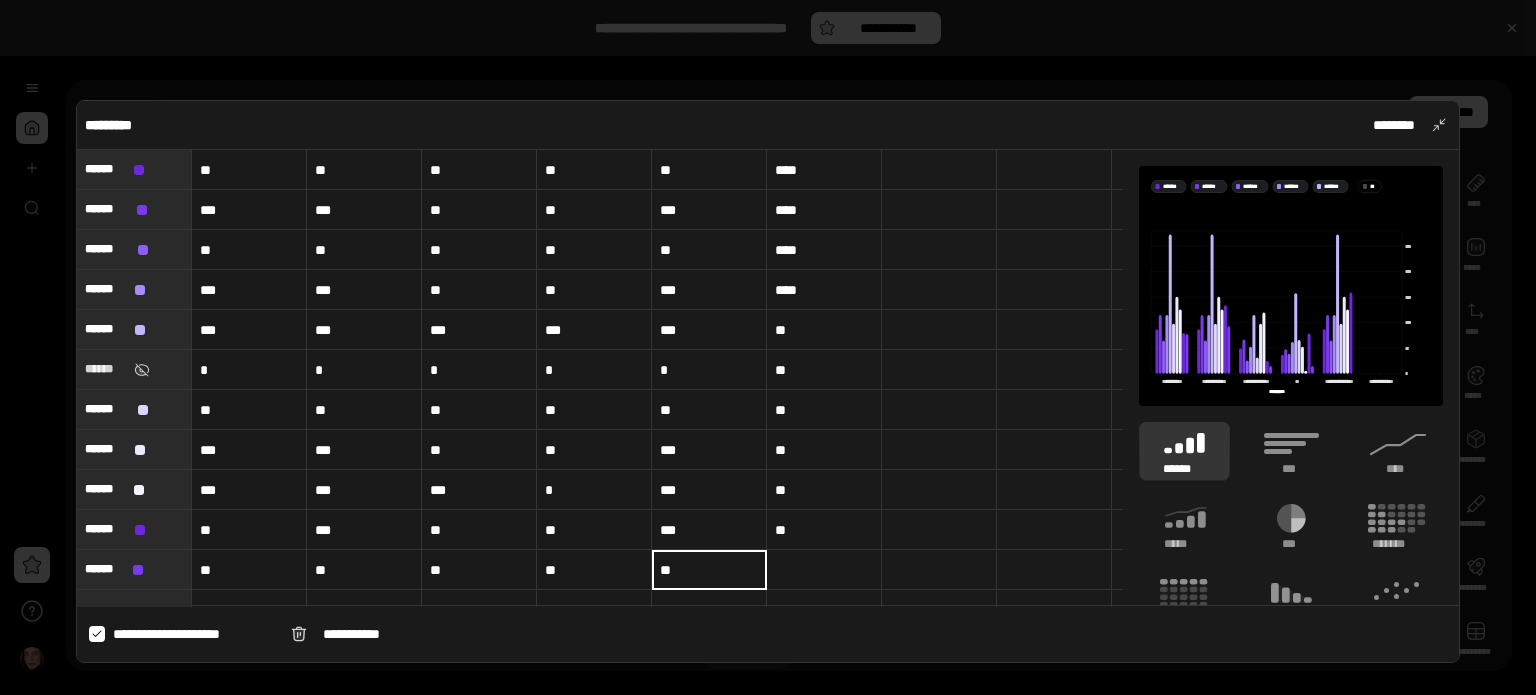 type on "**" 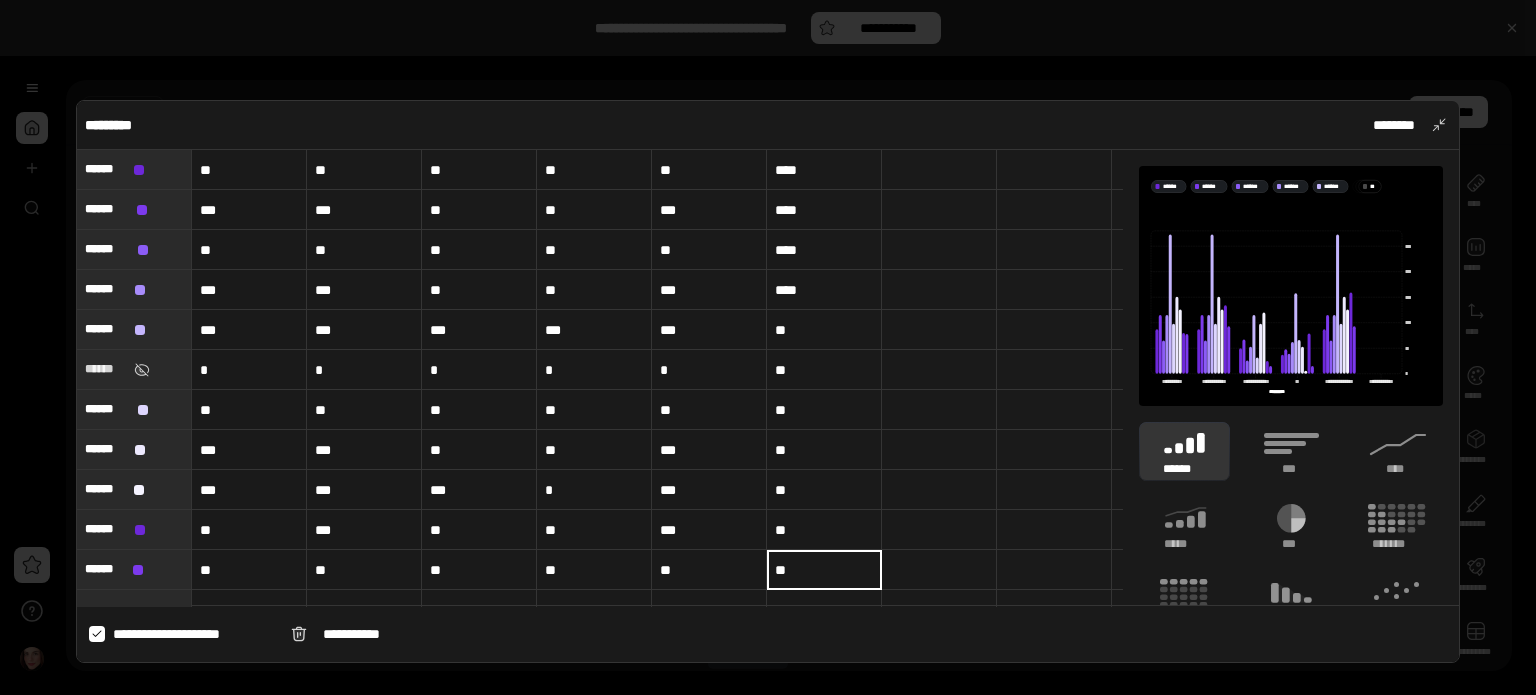 type on "**" 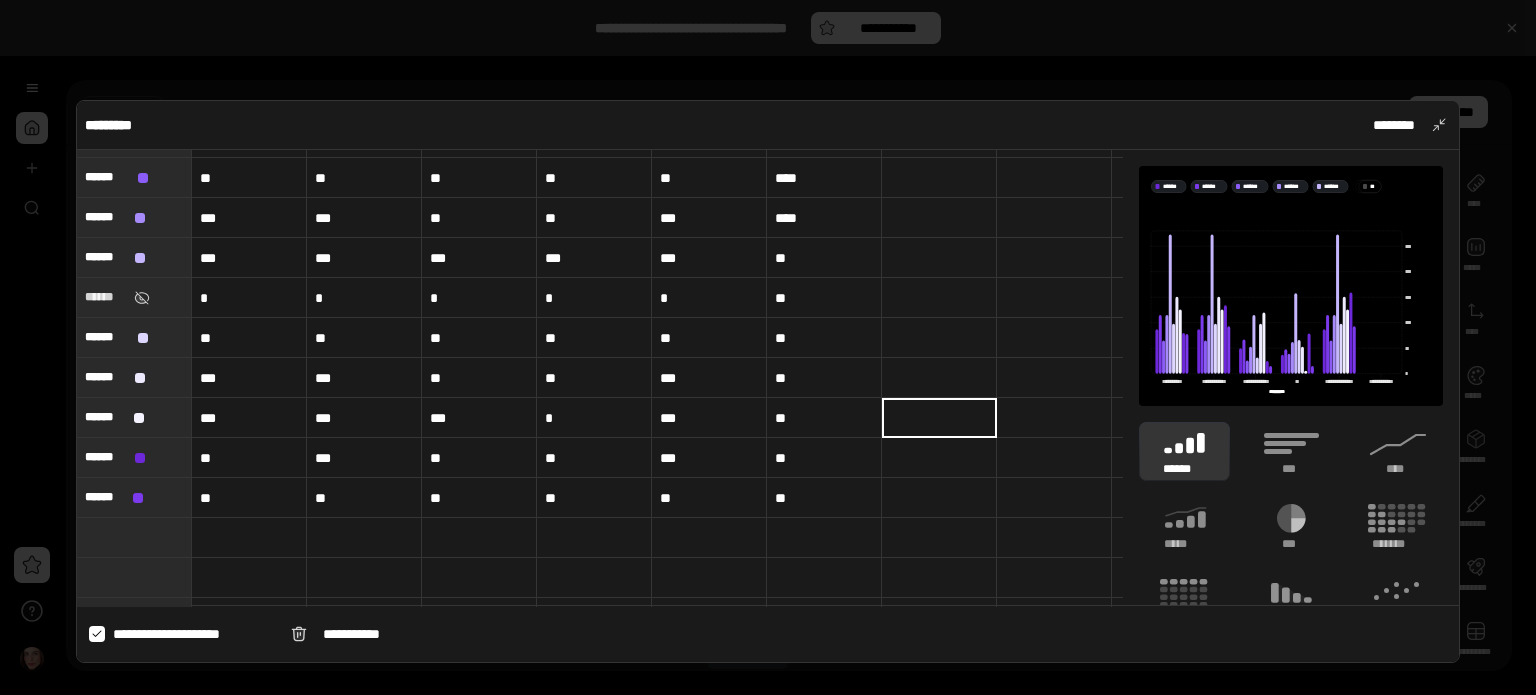scroll, scrollTop: 114, scrollLeft: 0, axis: vertical 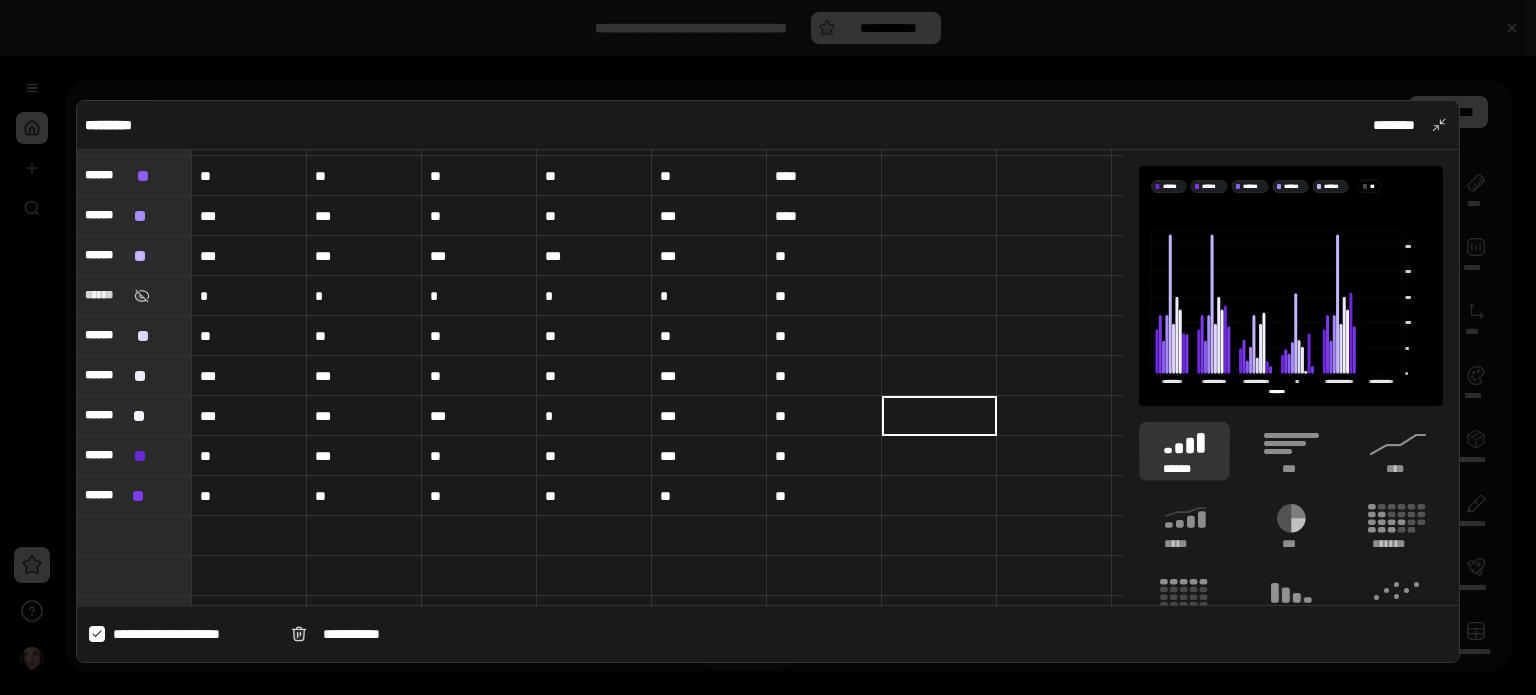 click at bounding box center (134, 535) 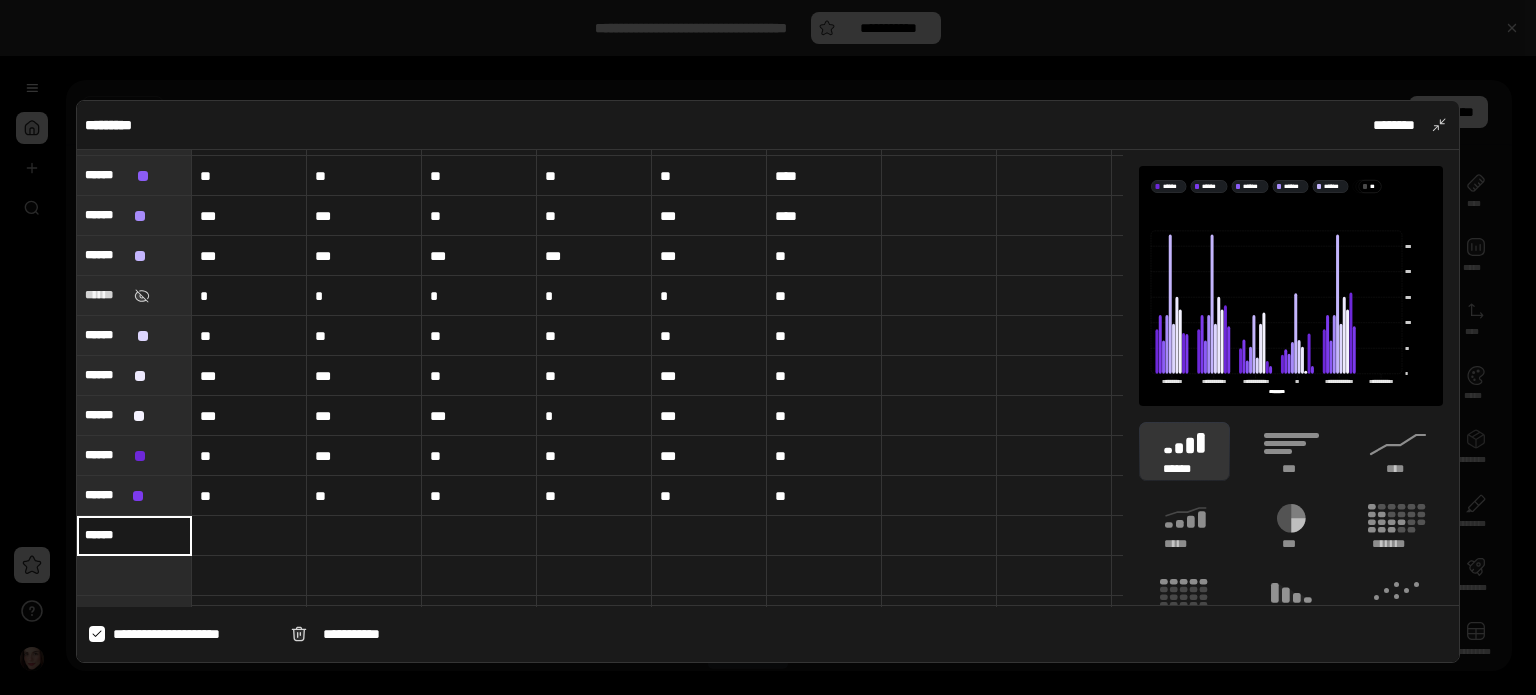 type on "******" 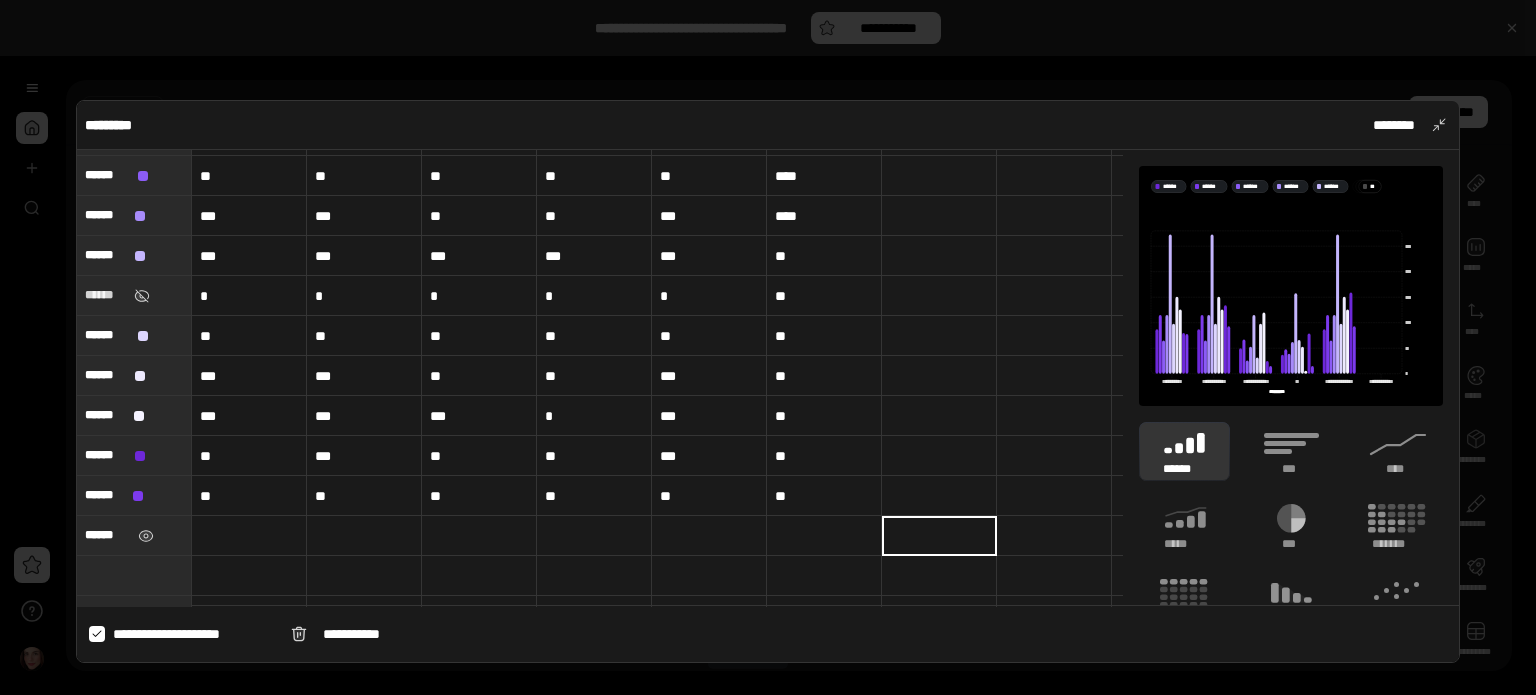 scroll, scrollTop: 0, scrollLeft: 0, axis: both 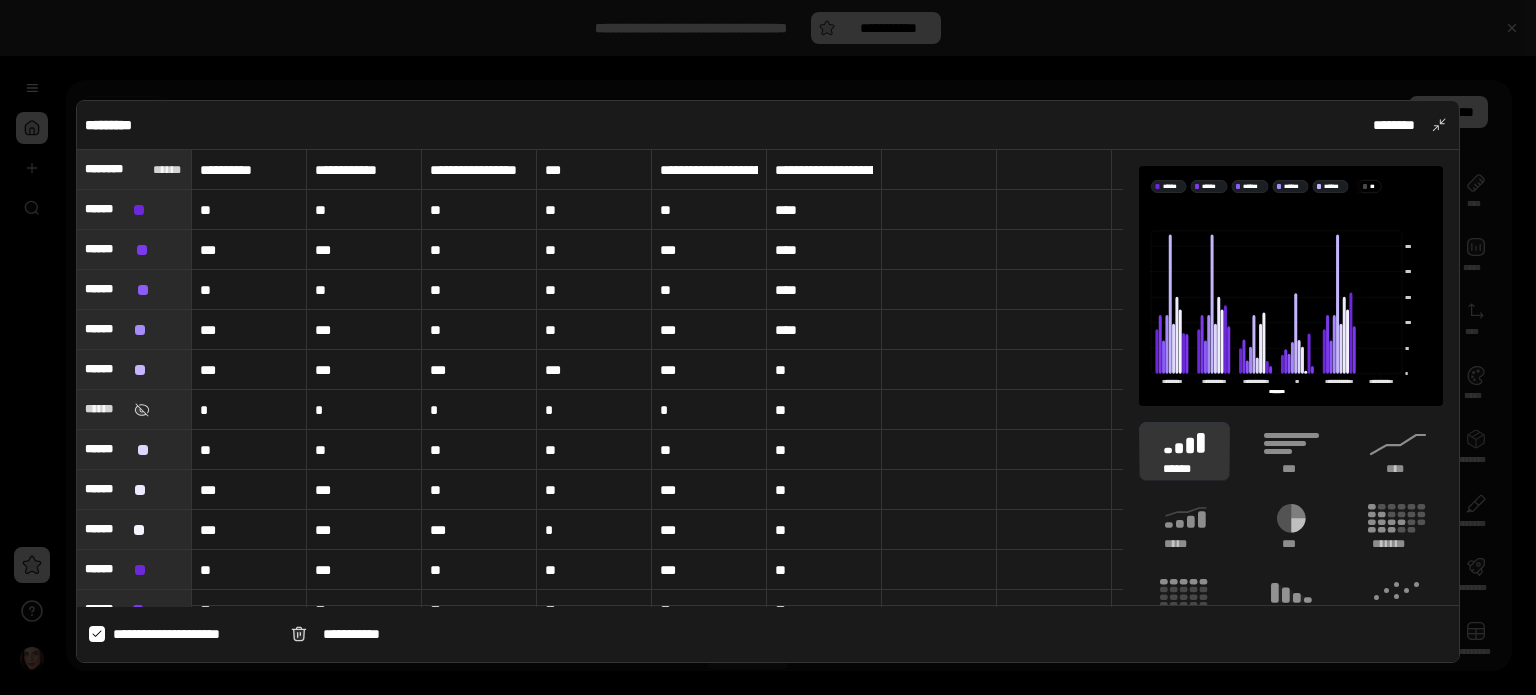 click on "**********" at bounding box center (824, 170) 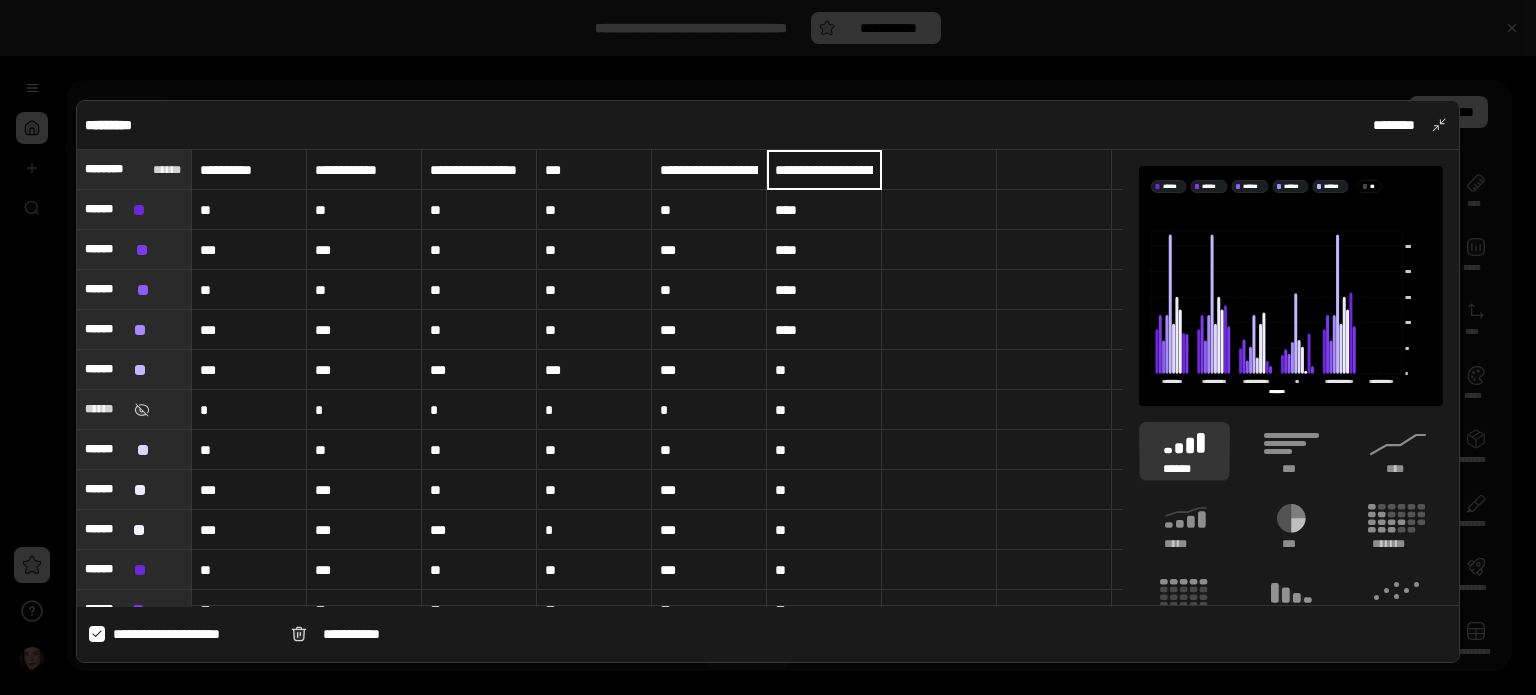 click on "**********" at bounding box center [824, 170] 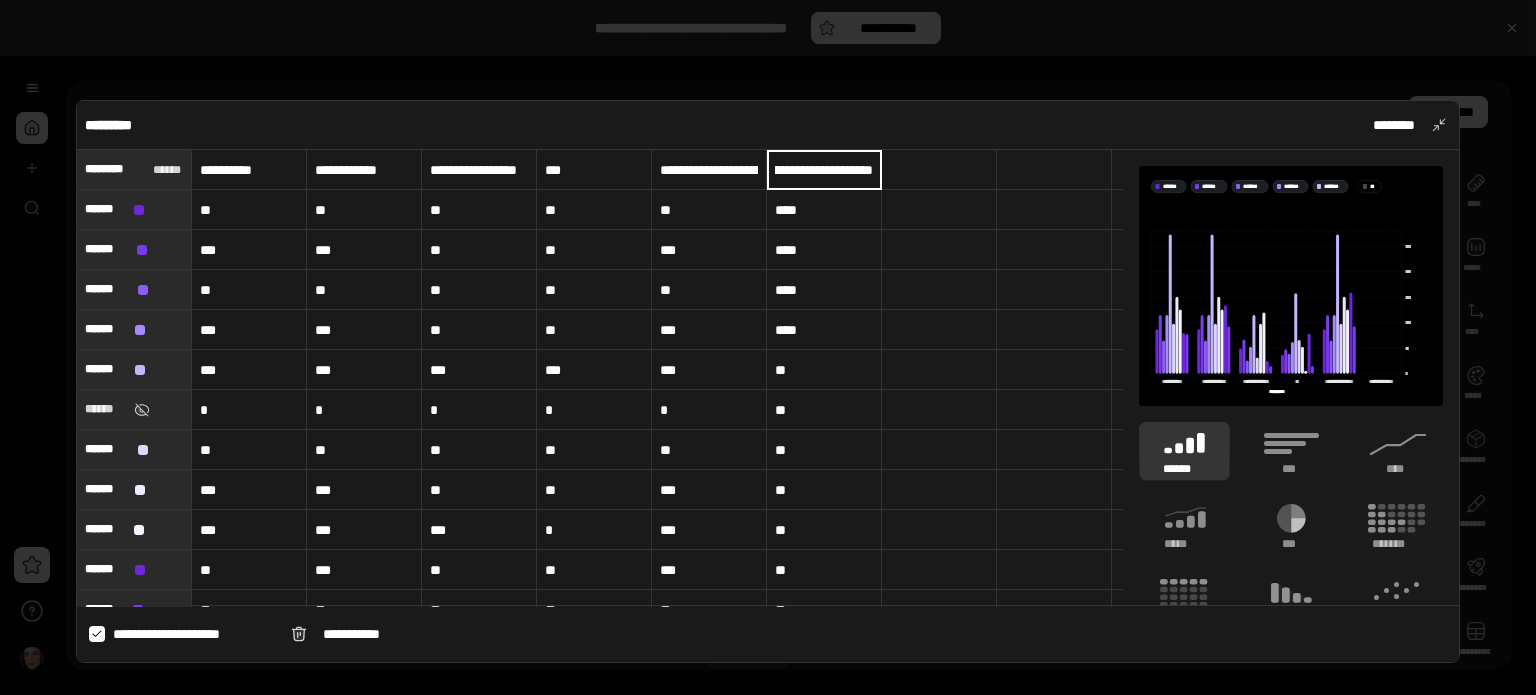 click on "**********" at bounding box center (824, 169) 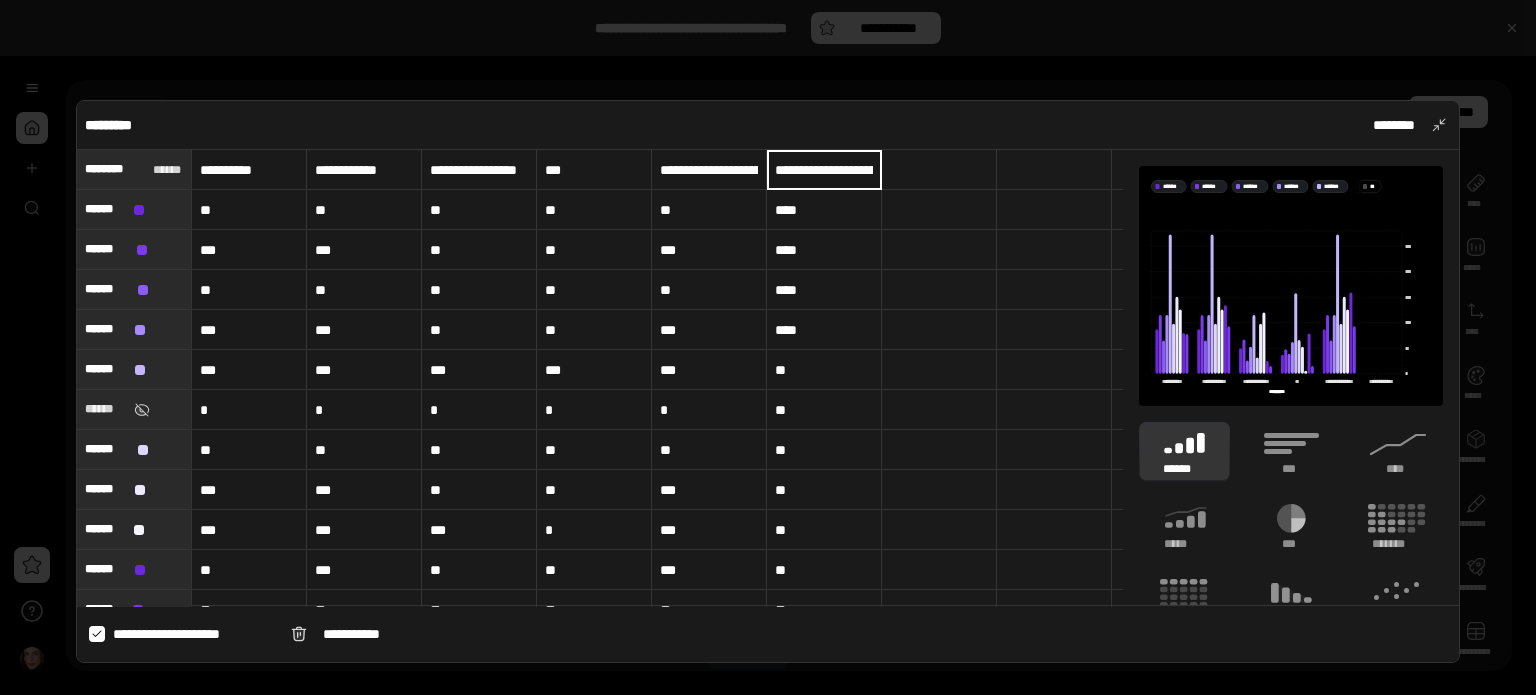 click at bounding box center (939, 290) 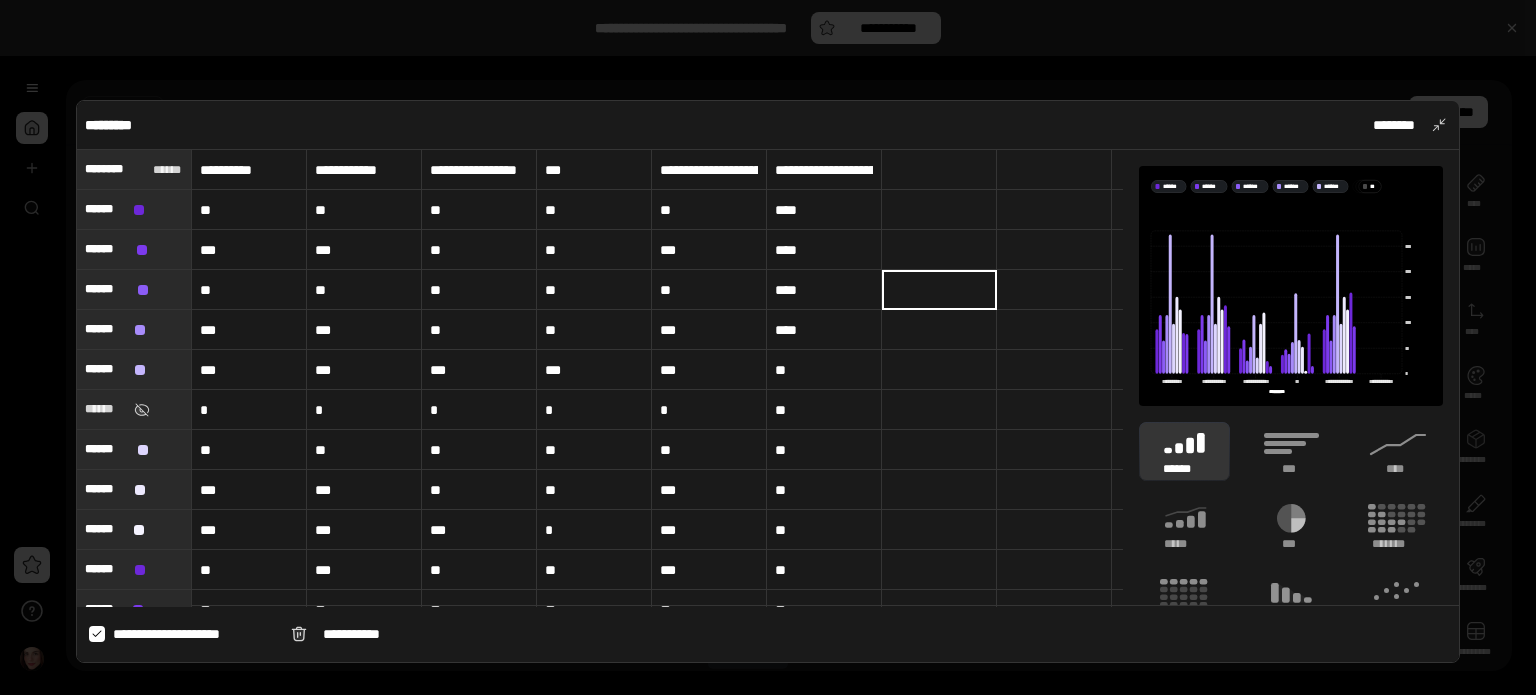 click on "**" at bounding box center [594, 170] 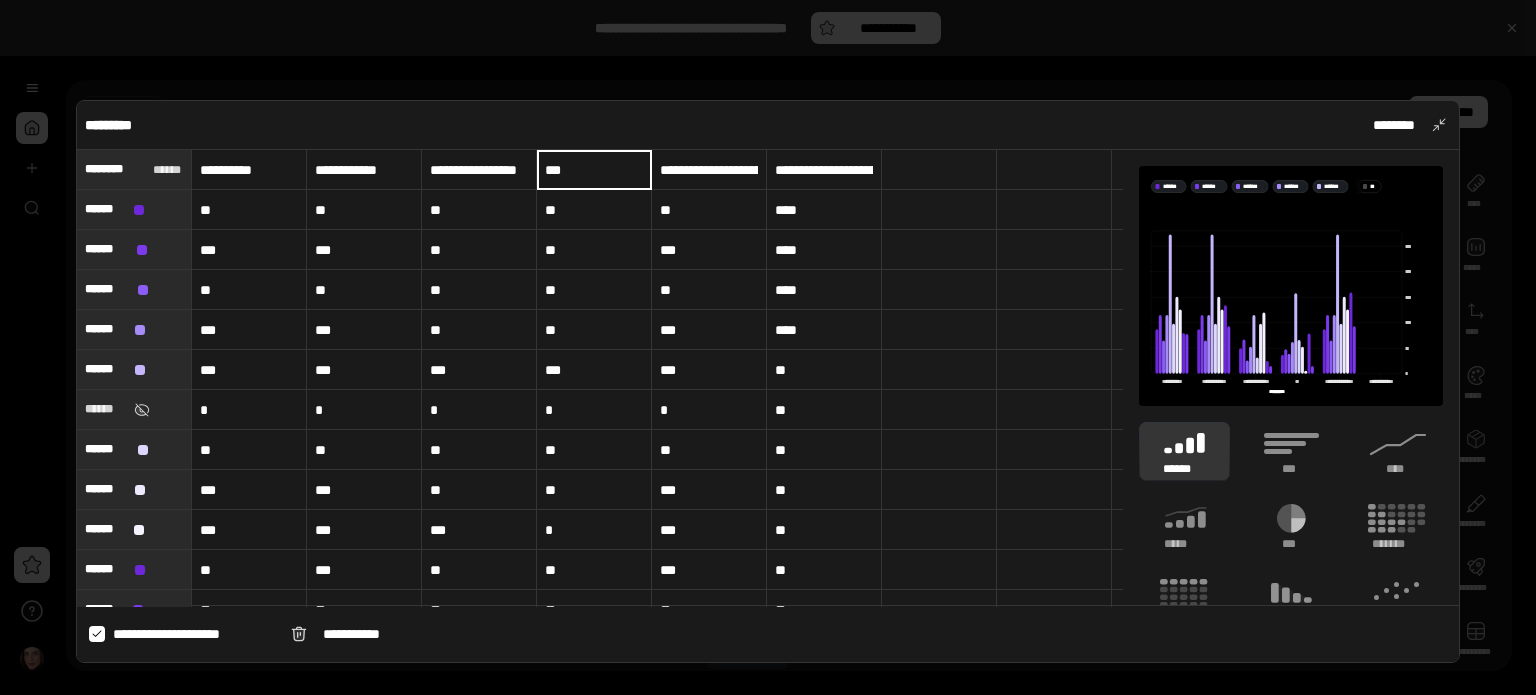 click on "**" at bounding box center [594, 170] 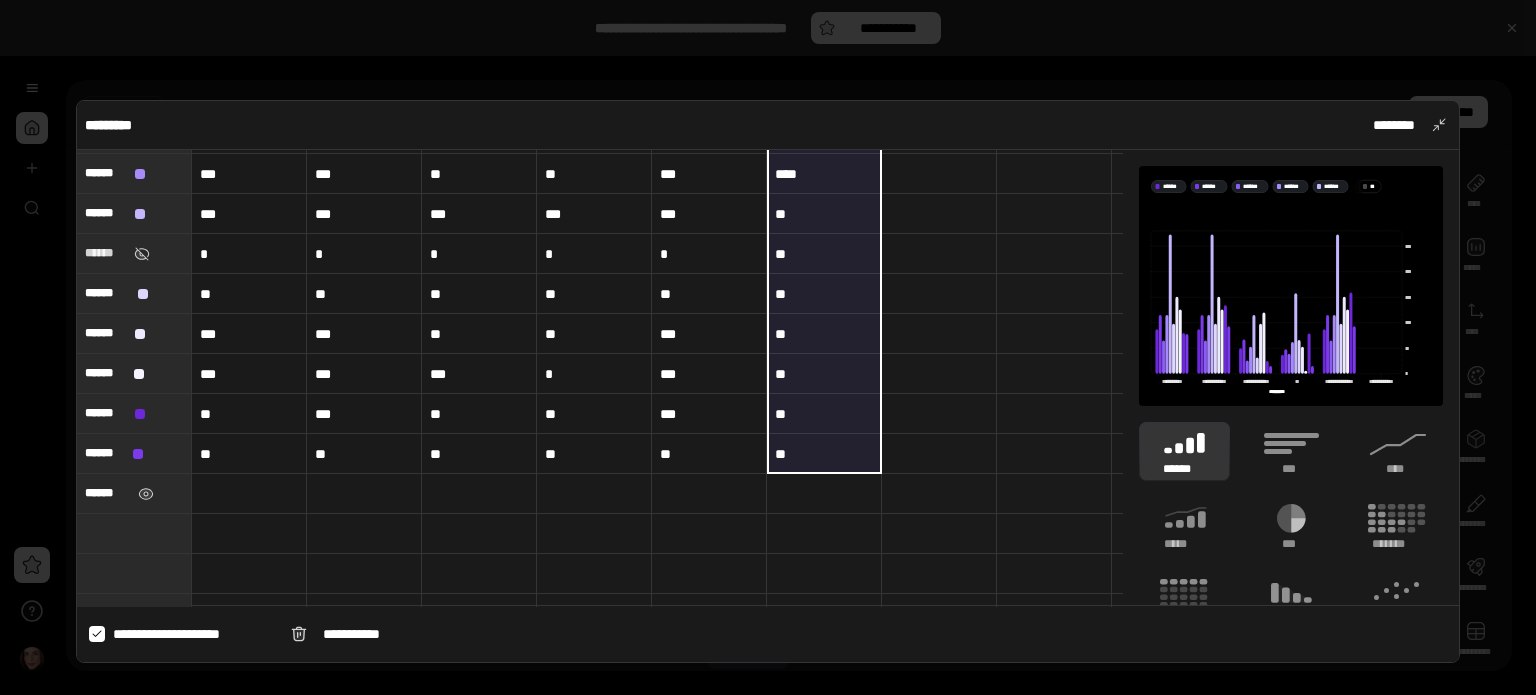 scroll, scrollTop: 180, scrollLeft: 0, axis: vertical 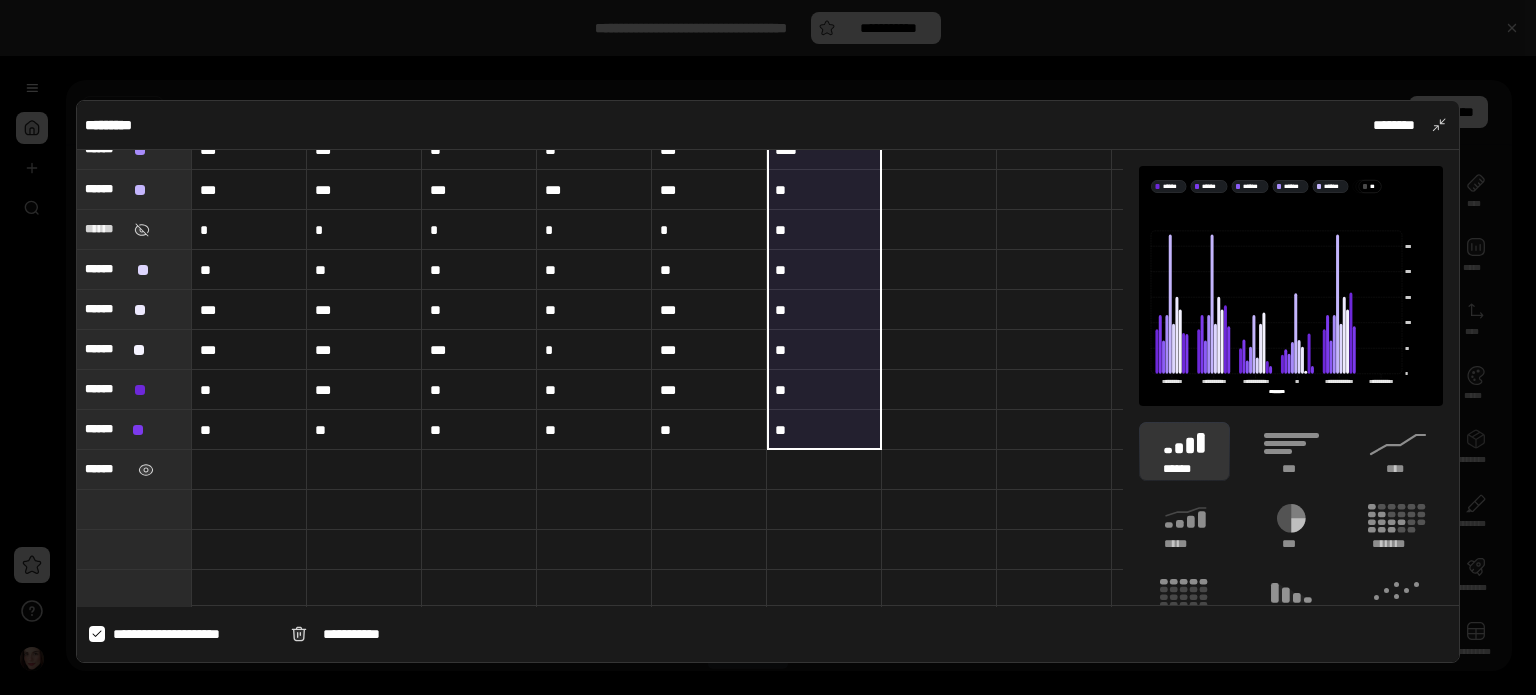 drag, startPoint x: 836, startPoint y: 175, endPoint x: 832, endPoint y: 420, distance: 245.03265 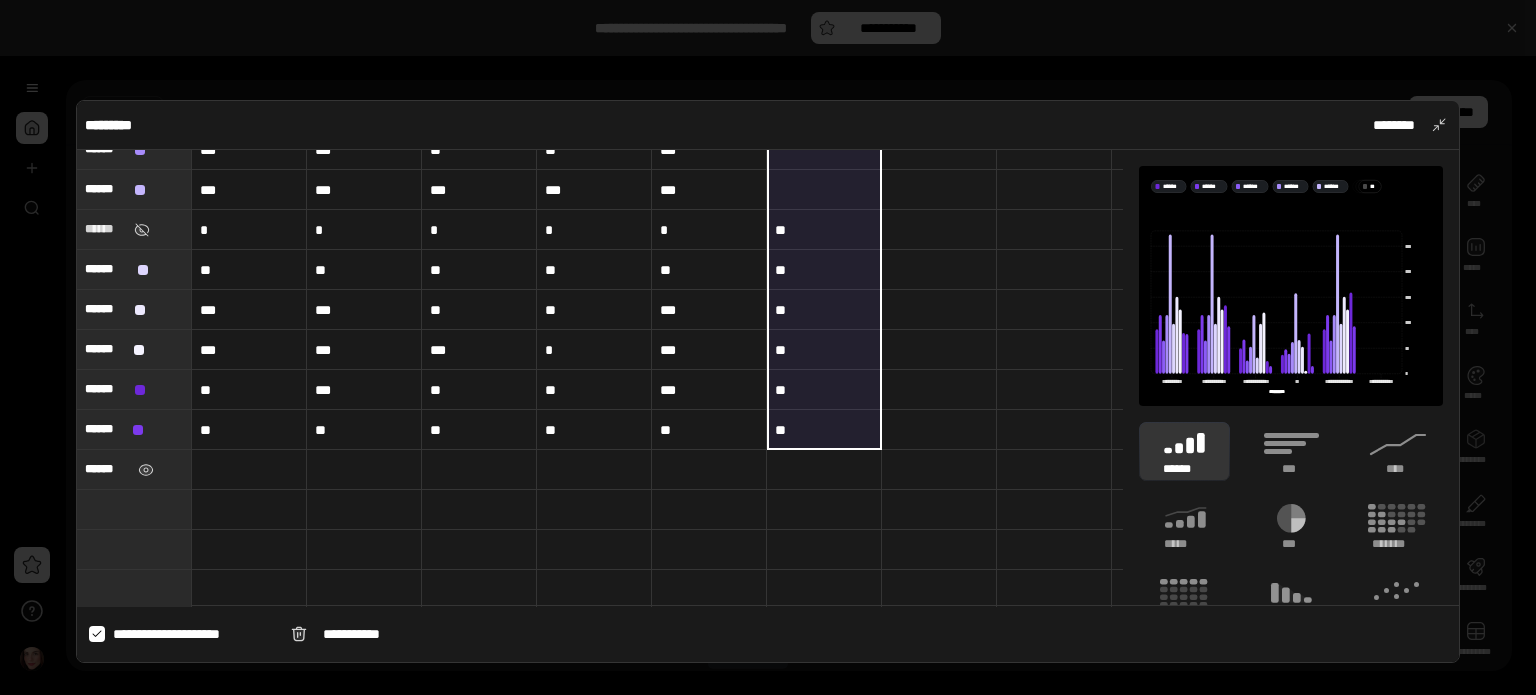 type 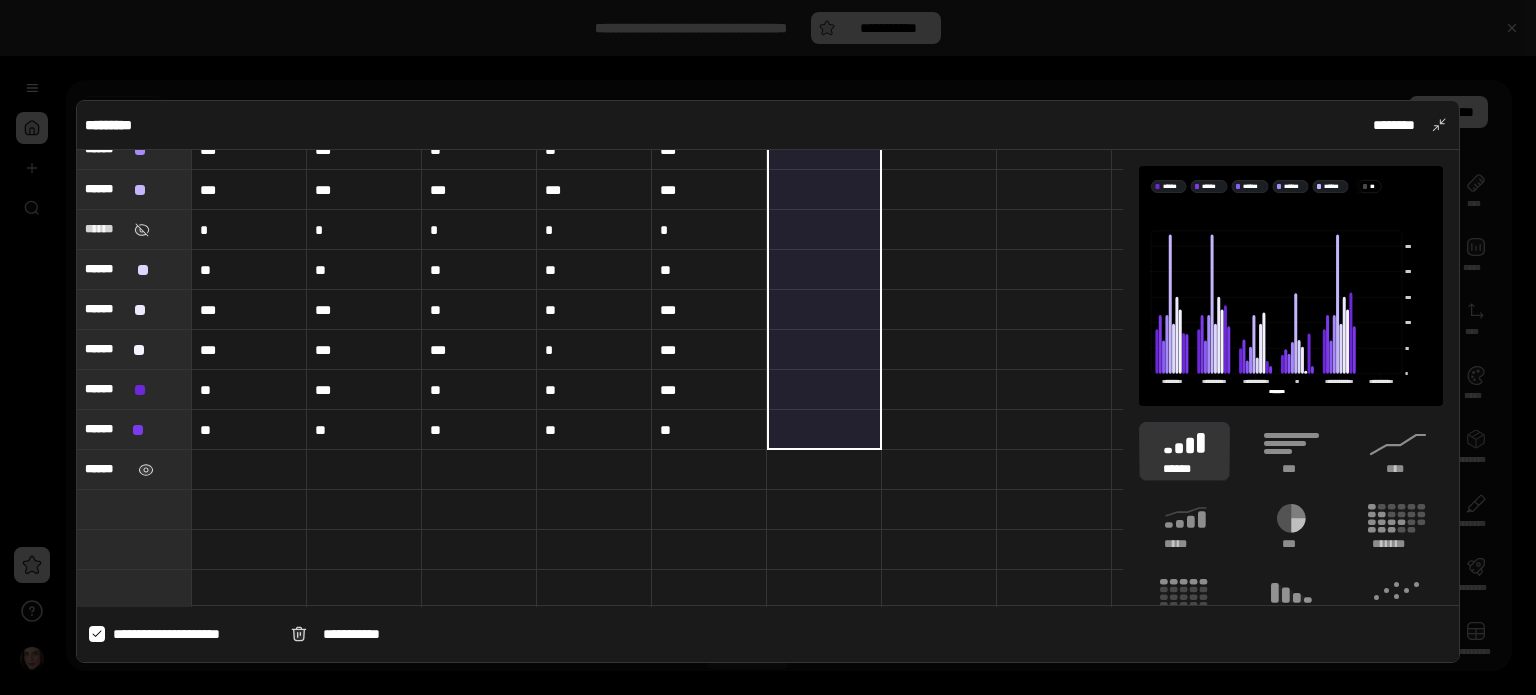 click at bounding box center [939, 470] 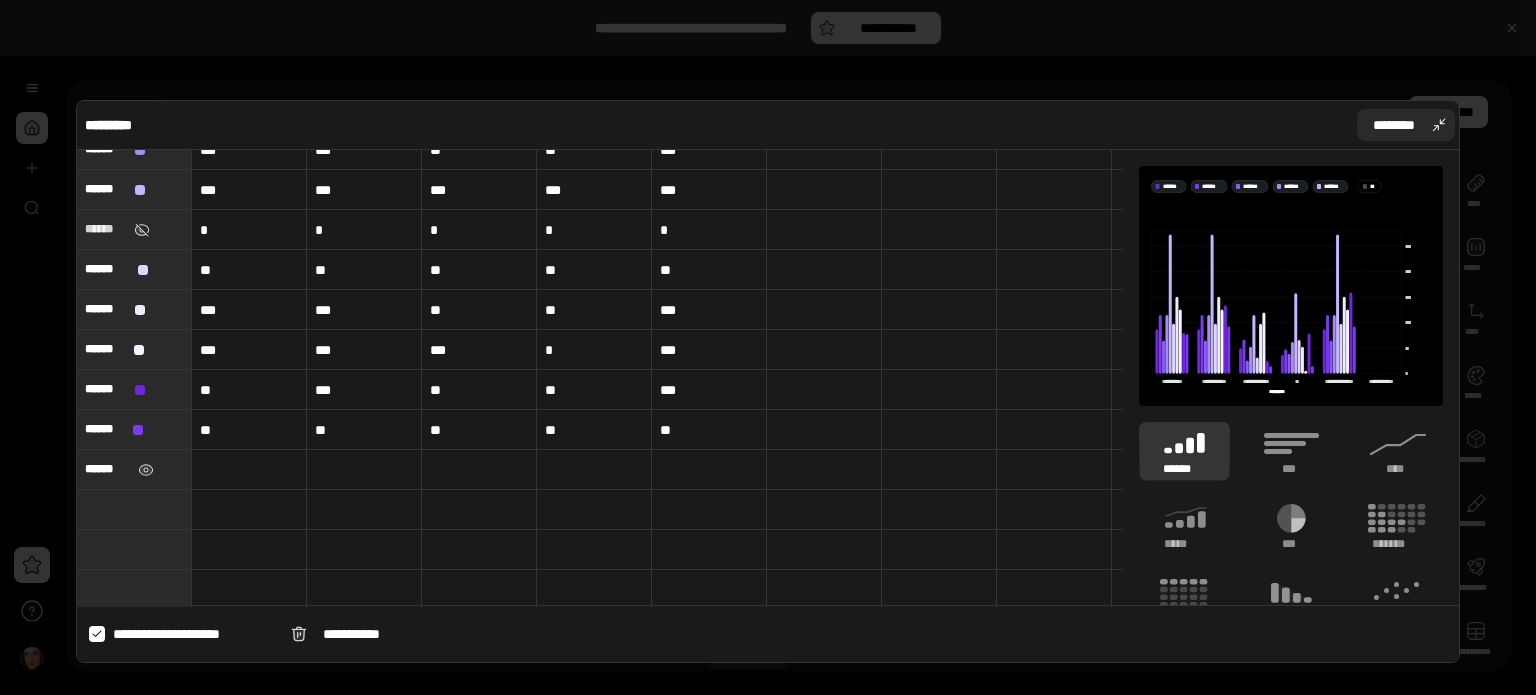 click on "********" at bounding box center [1406, 125] 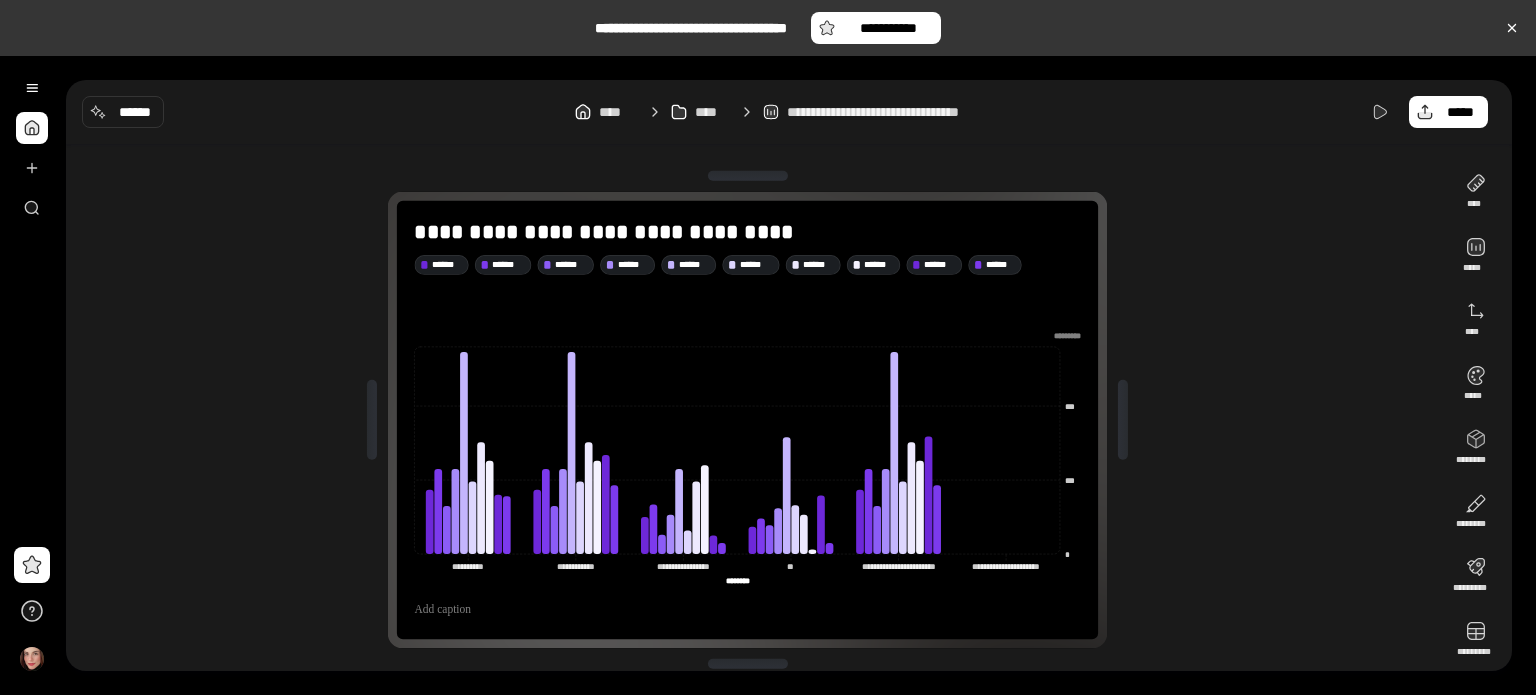 click on "**********" at bounding box center (755, 420) 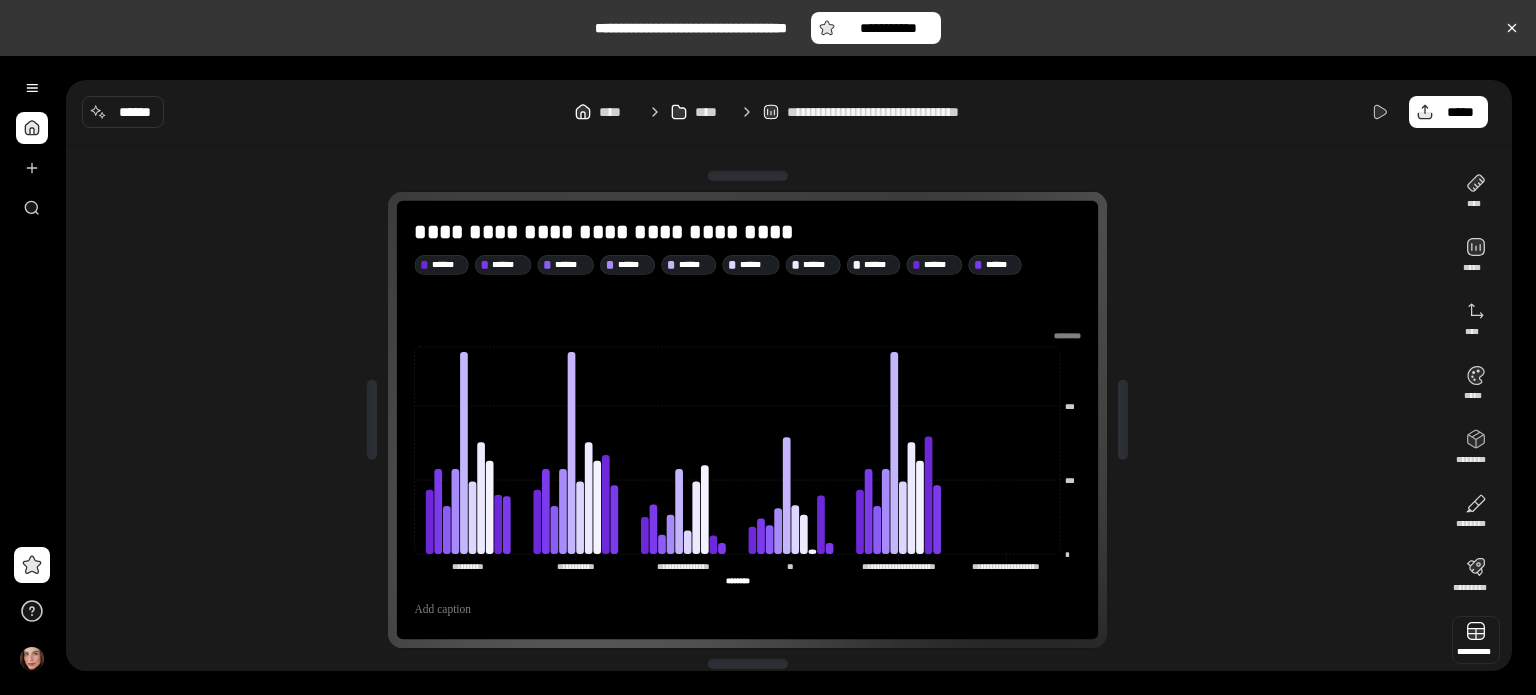 click at bounding box center (1476, 640) 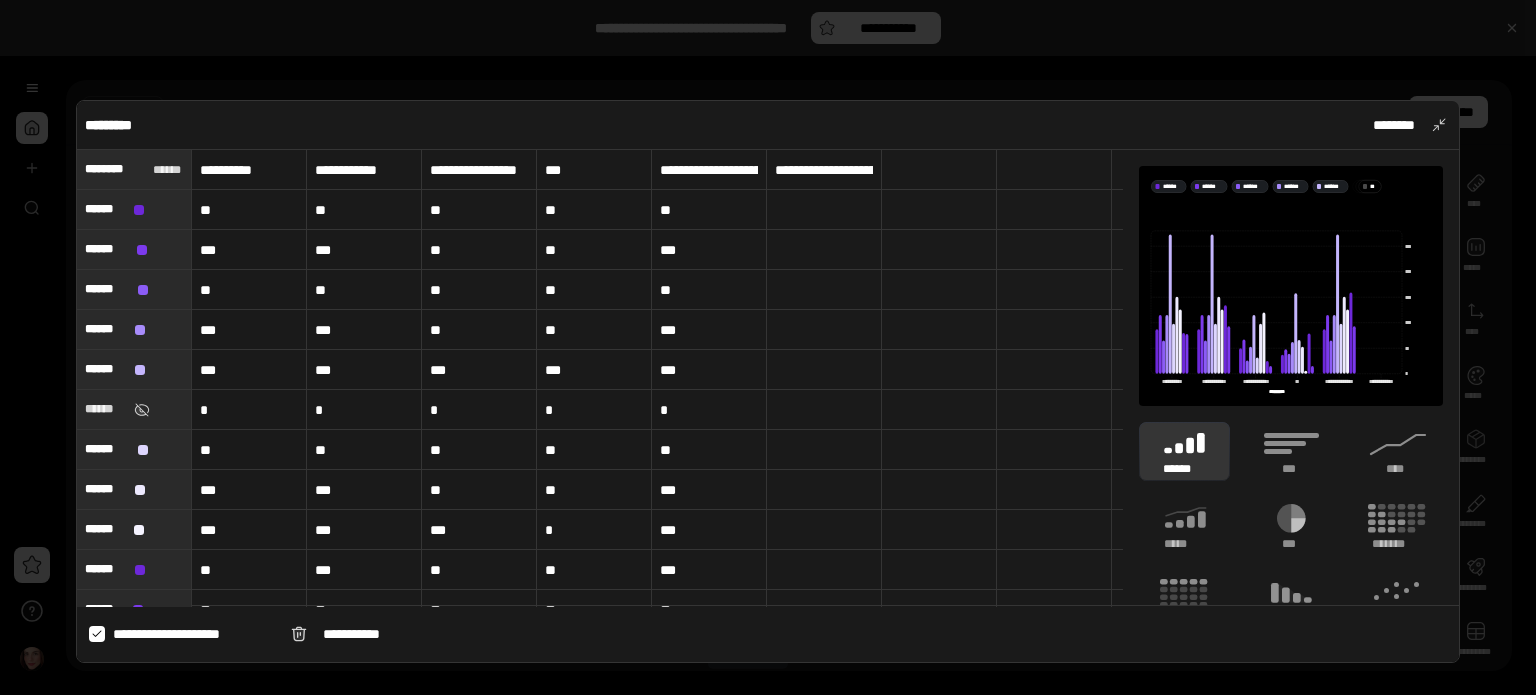 click on "**********" at bounding box center [824, 170] 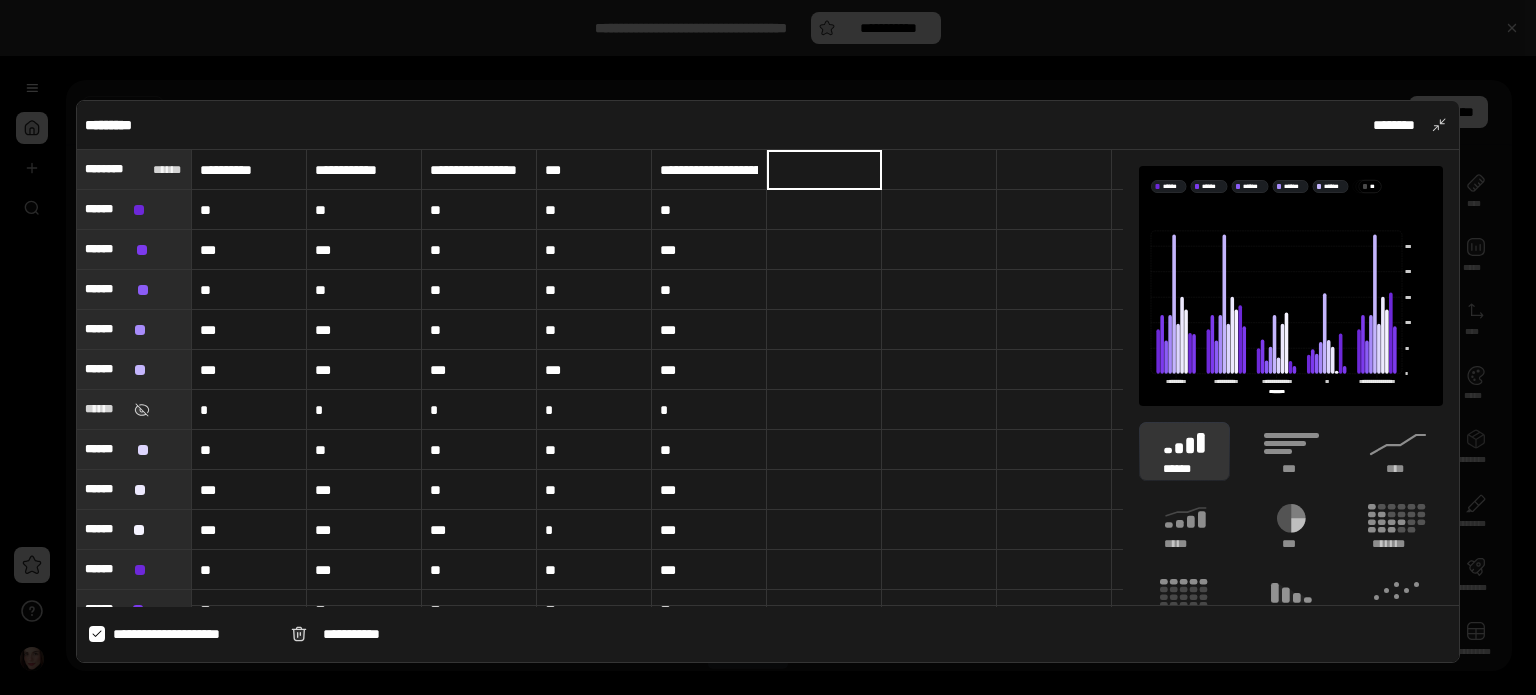 type 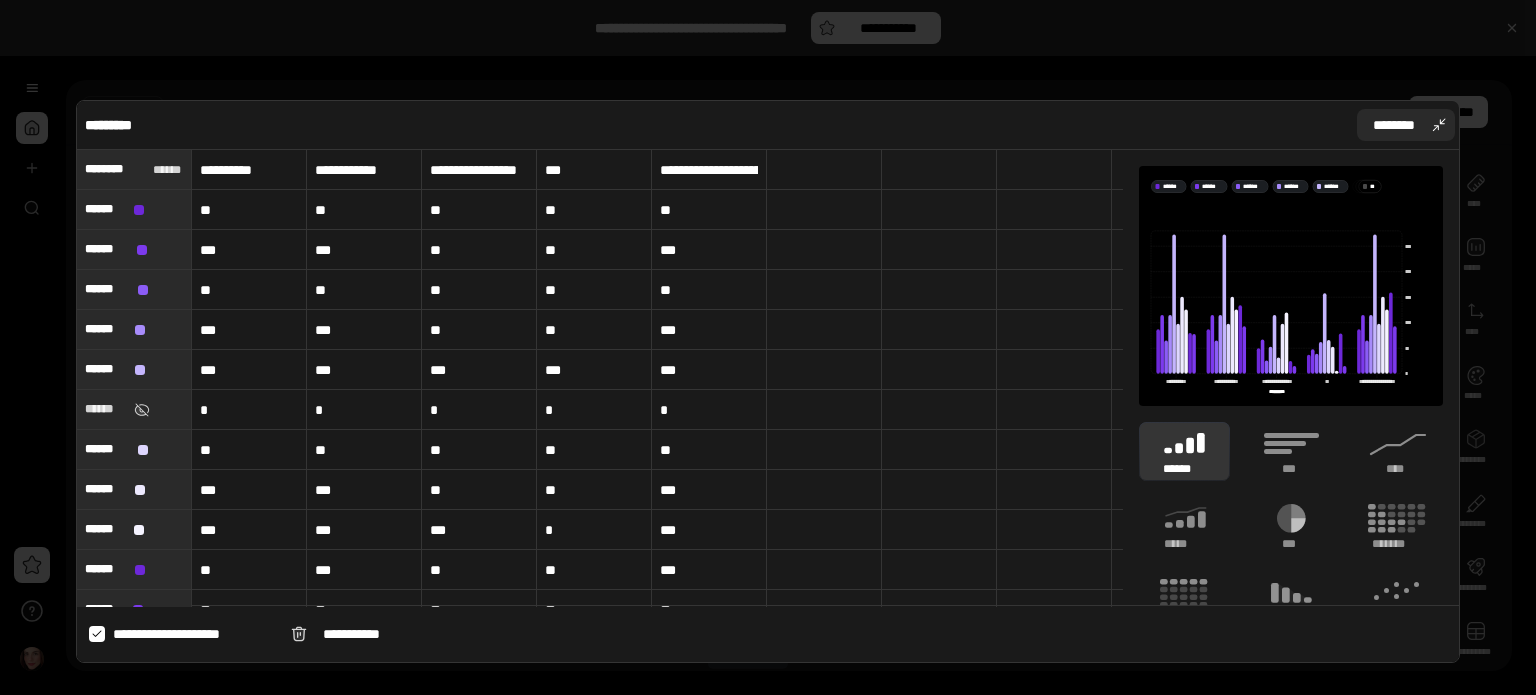click on "********" at bounding box center (1406, 125) 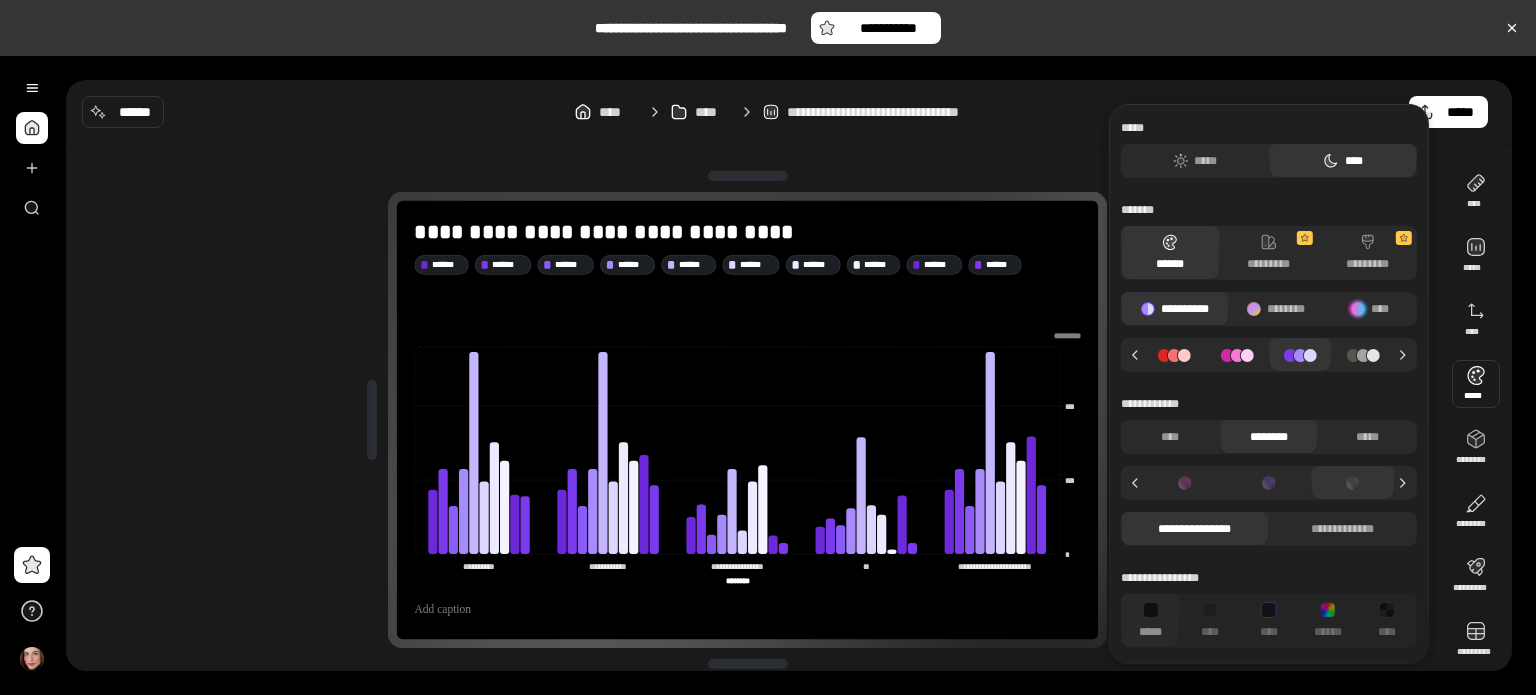 click 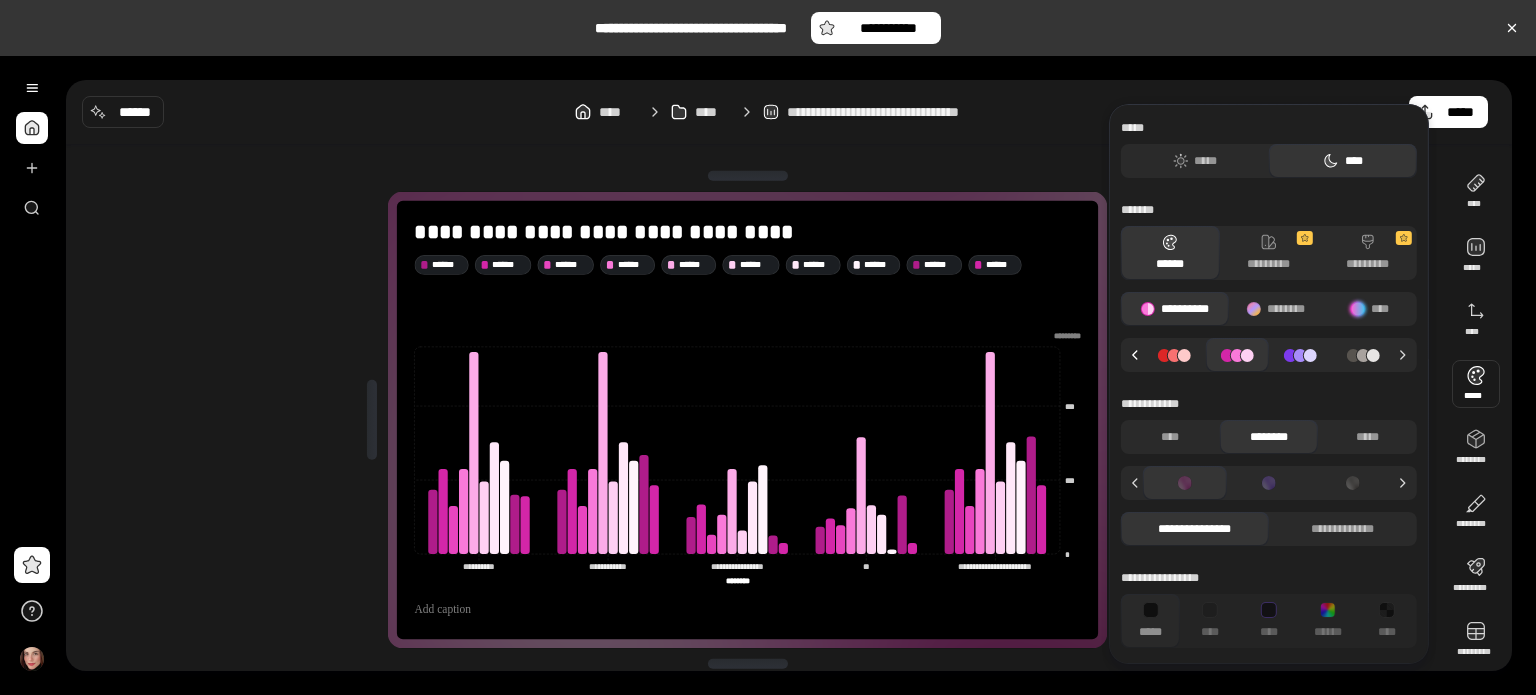 click 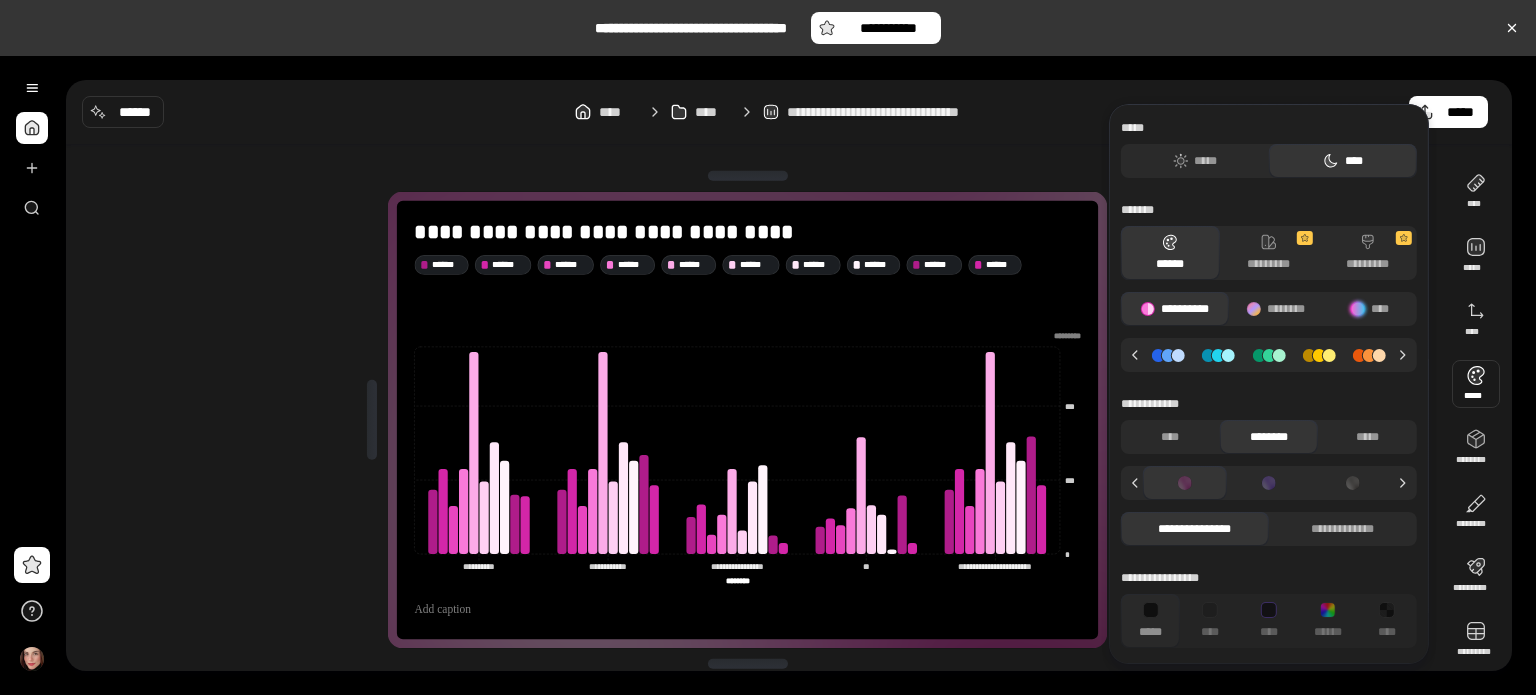 click 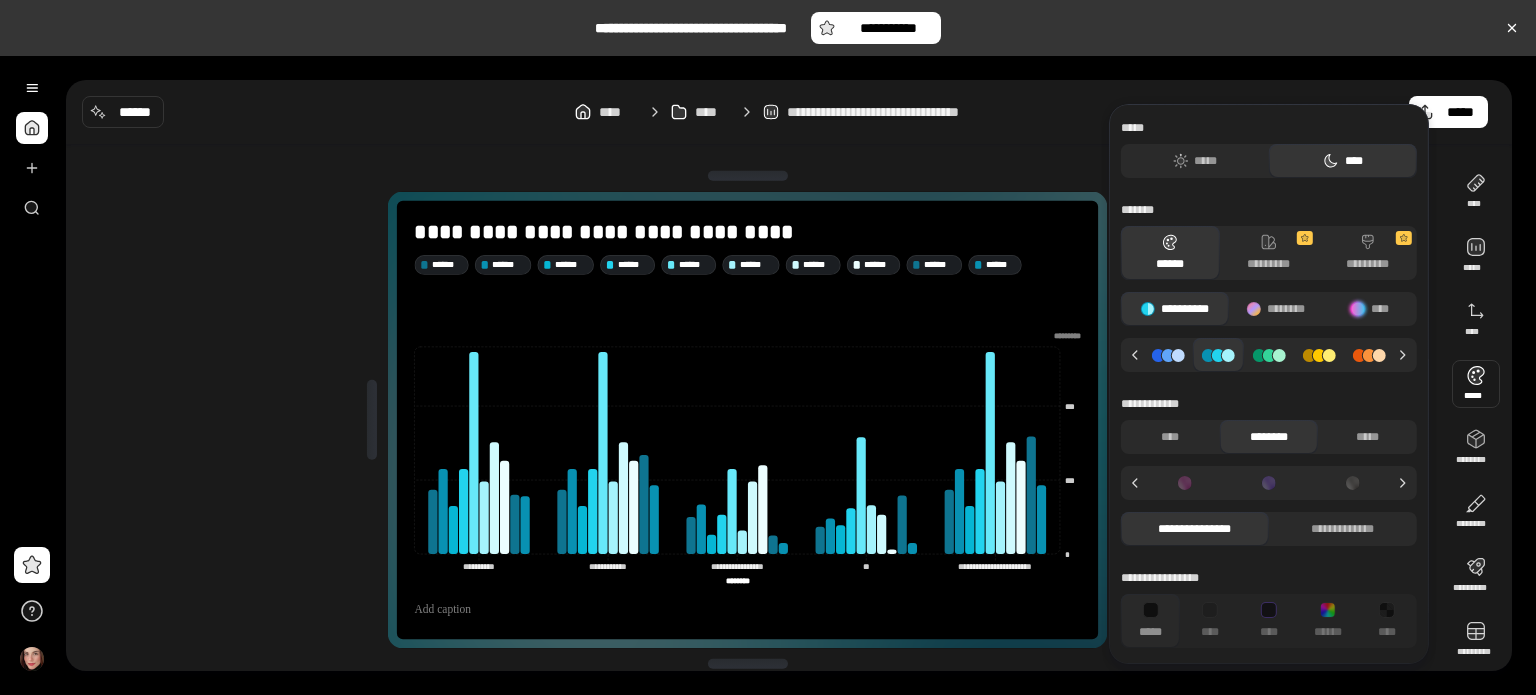 click 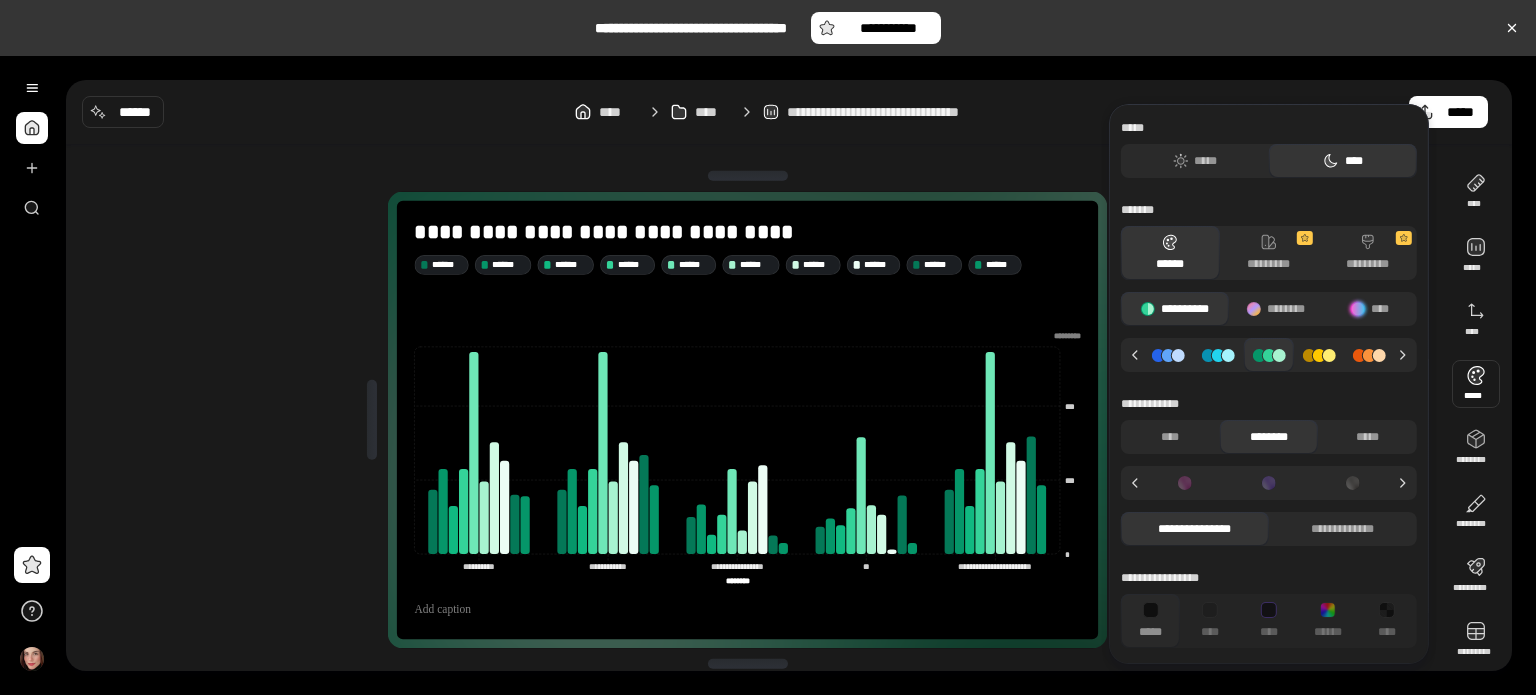 click 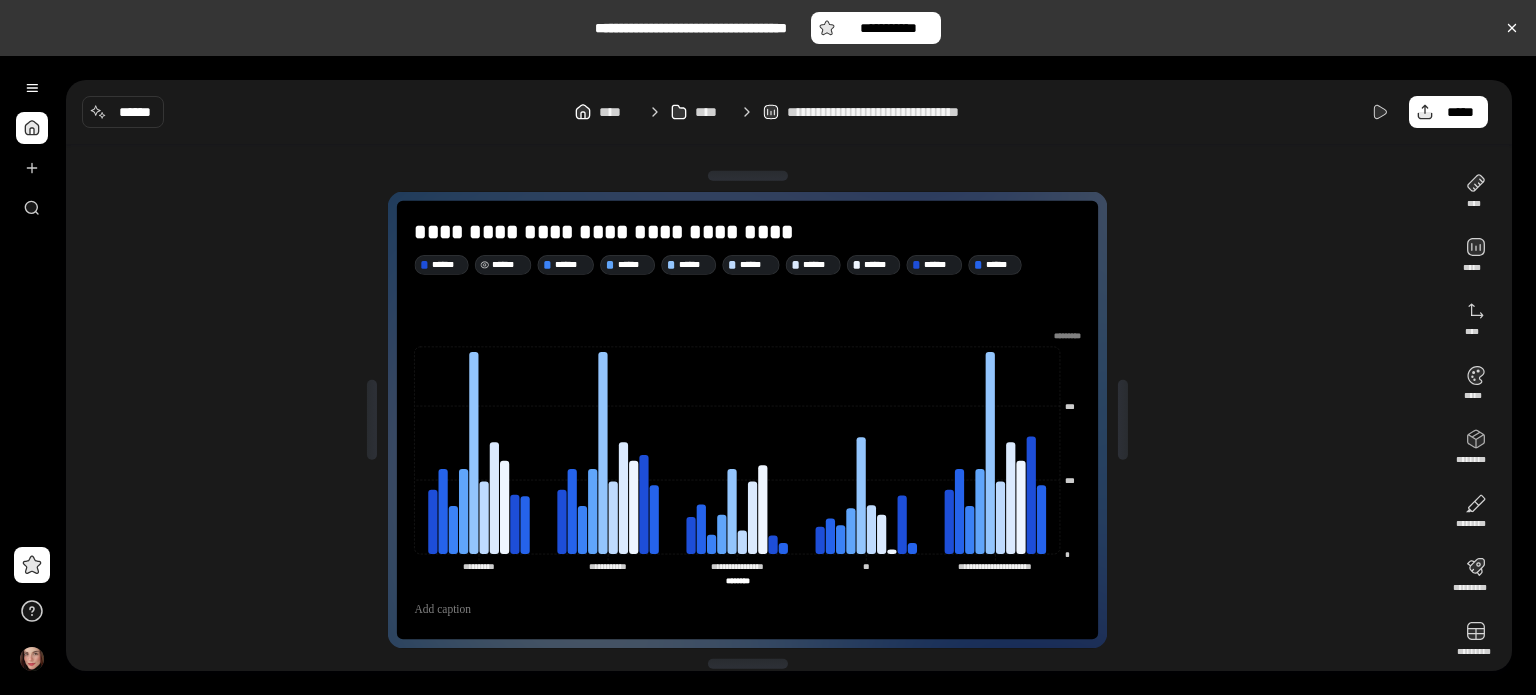 click on "******" at bounding box center (509, 264) 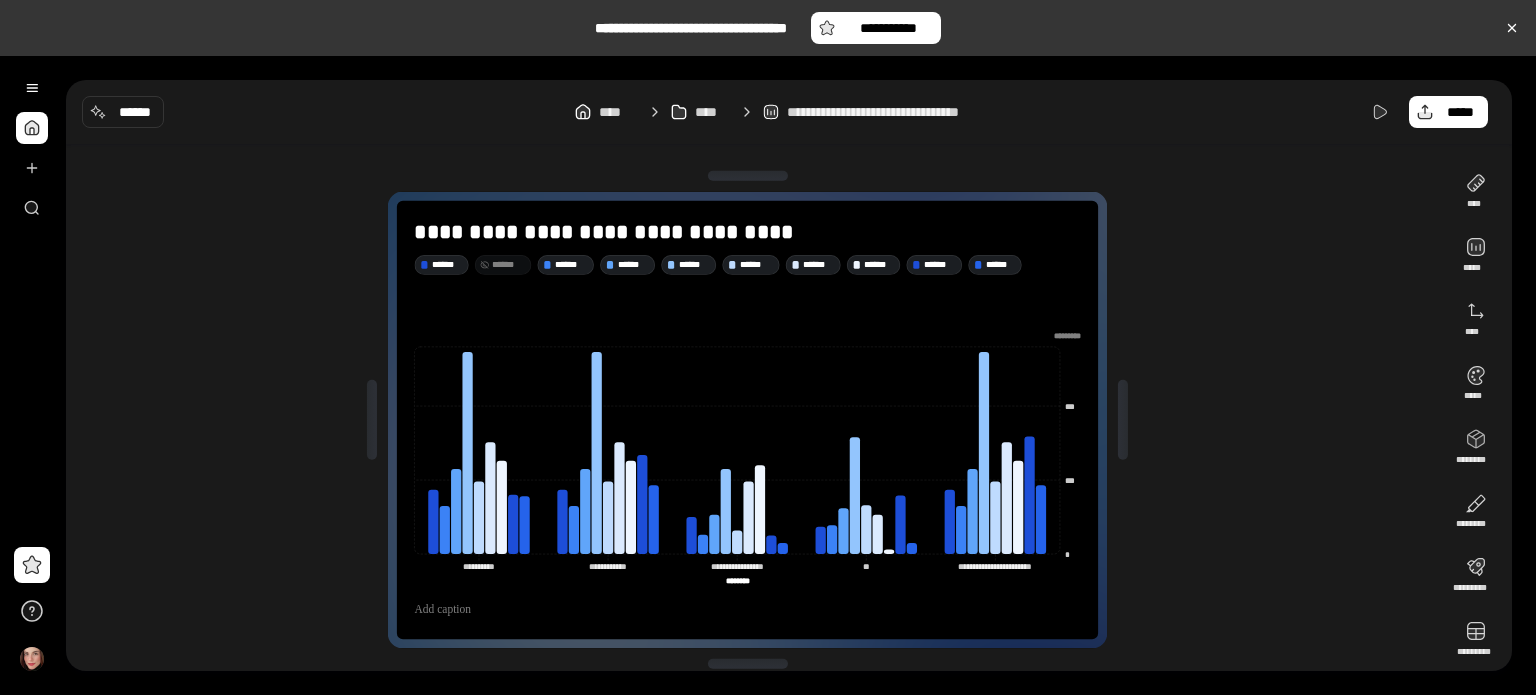 click on "******" at bounding box center [509, 264] 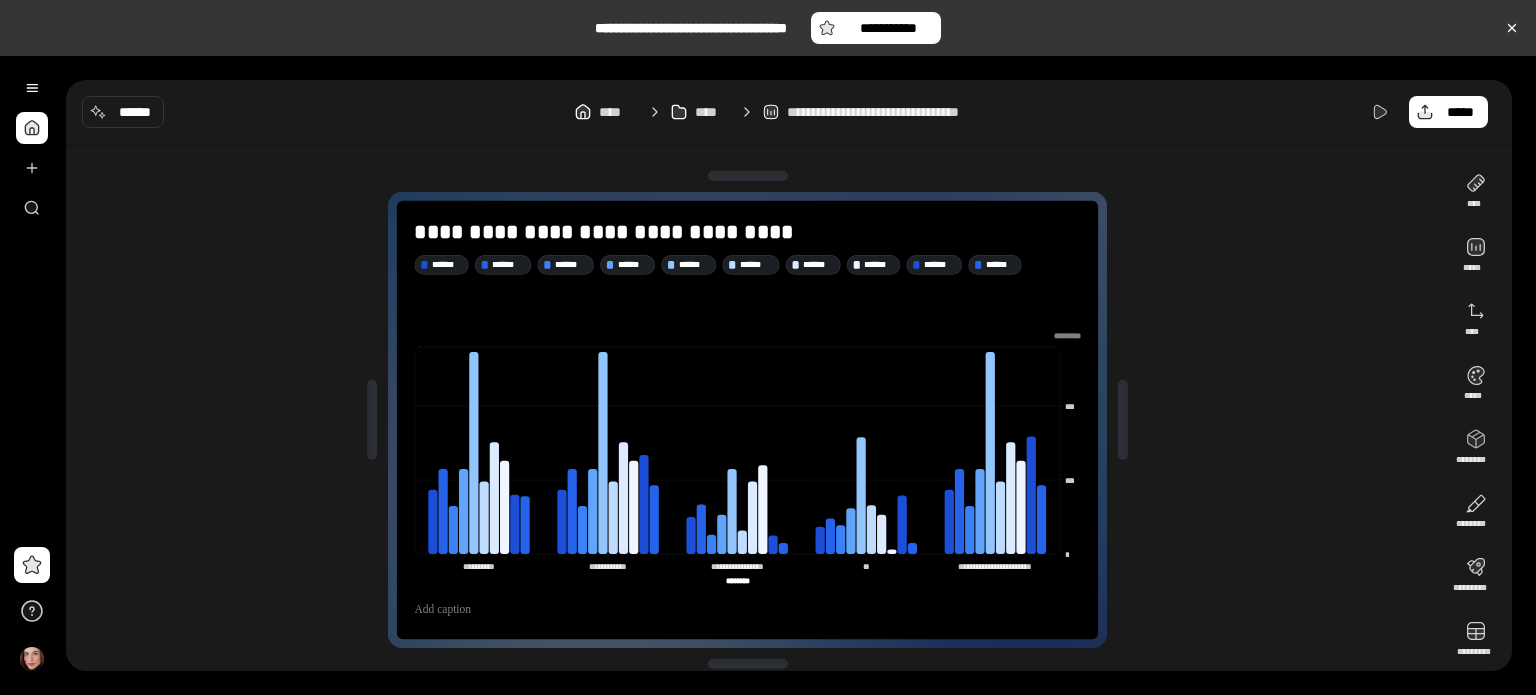 click on "**********" at bounding box center [755, 420] 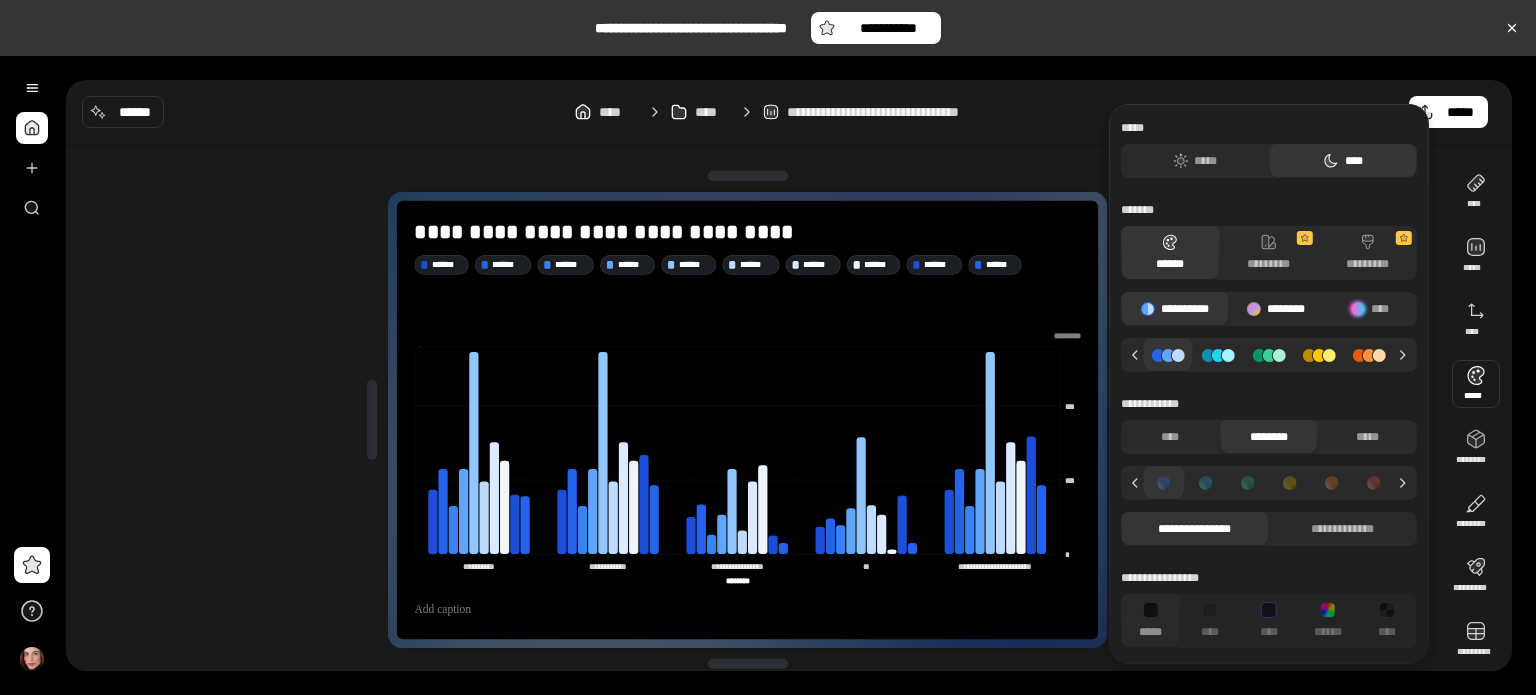 click on "********" at bounding box center [1275, 309] 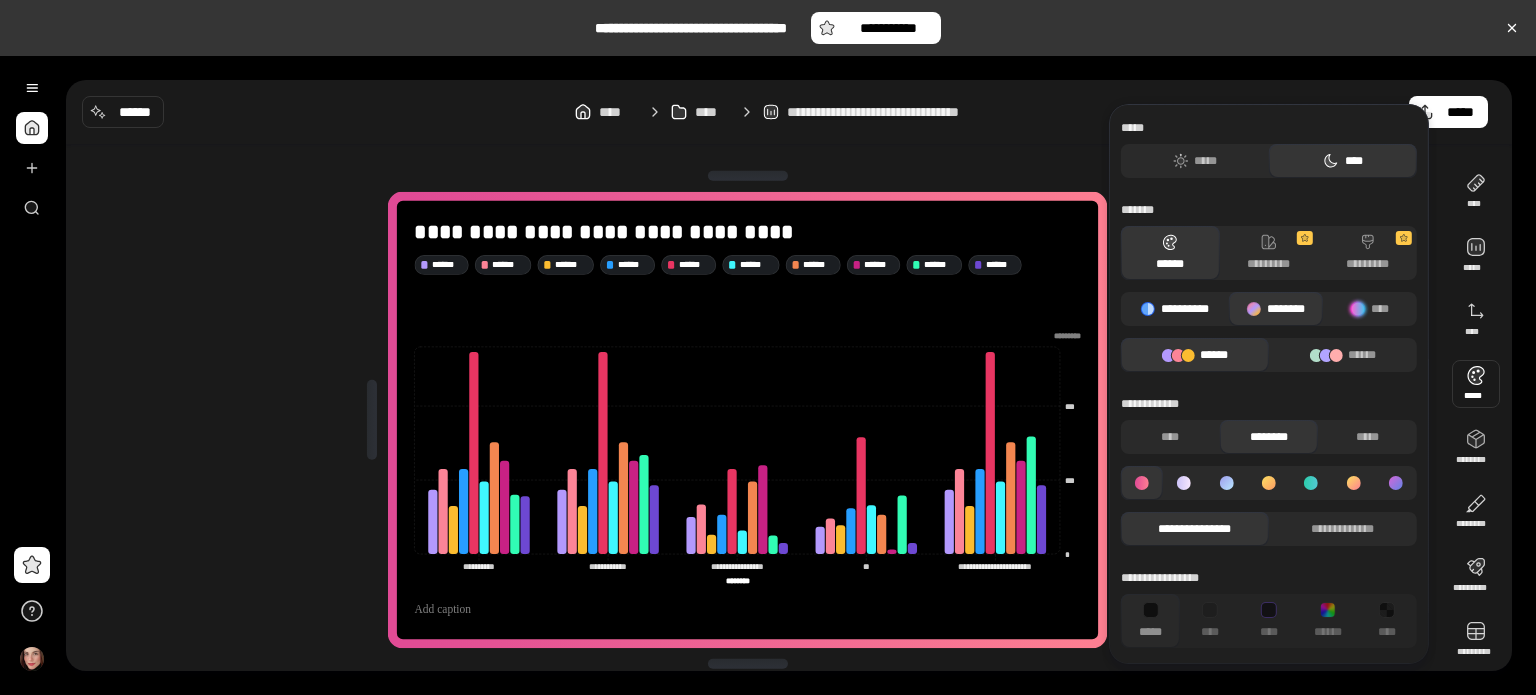 click on "**********" at bounding box center [1175, 309] 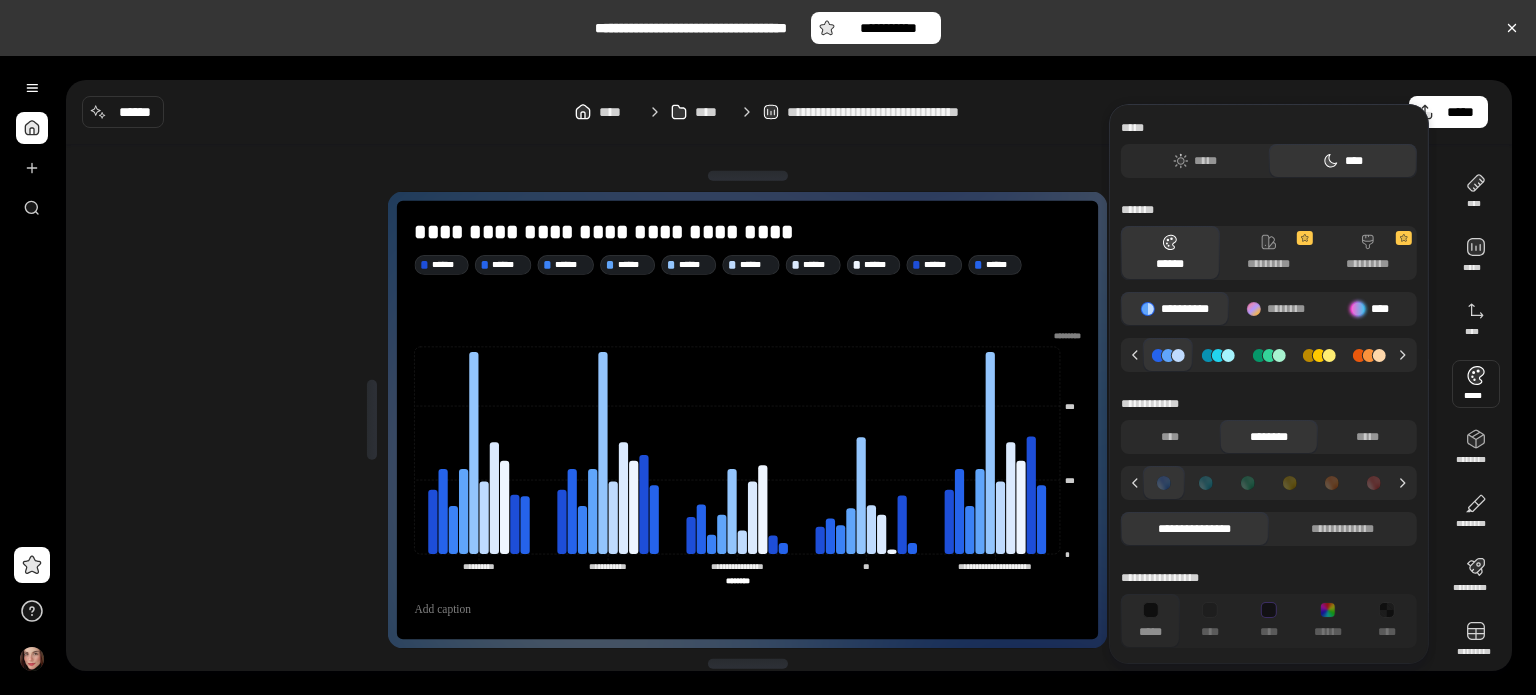 click on "****" at bounding box center [1370, 309] 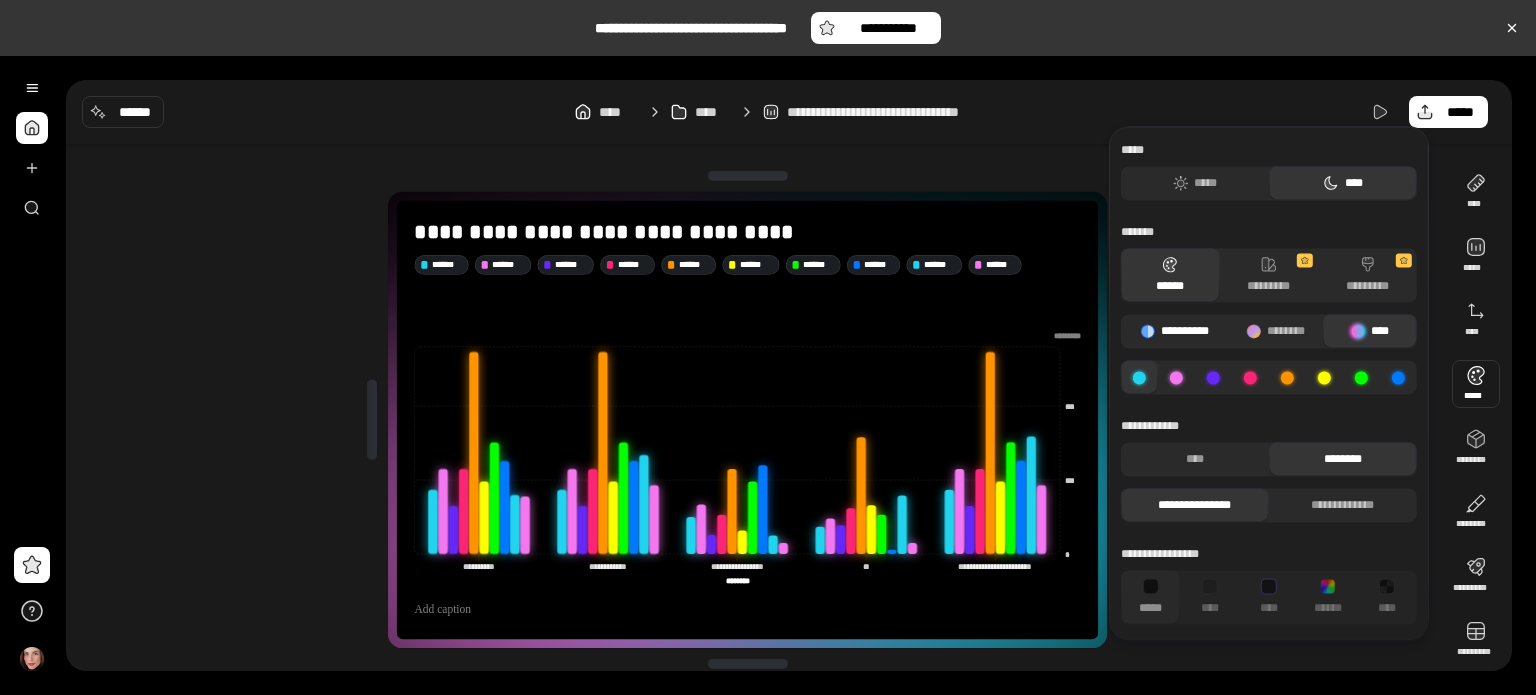 click on "**********" at bounding box center [1175, 331] 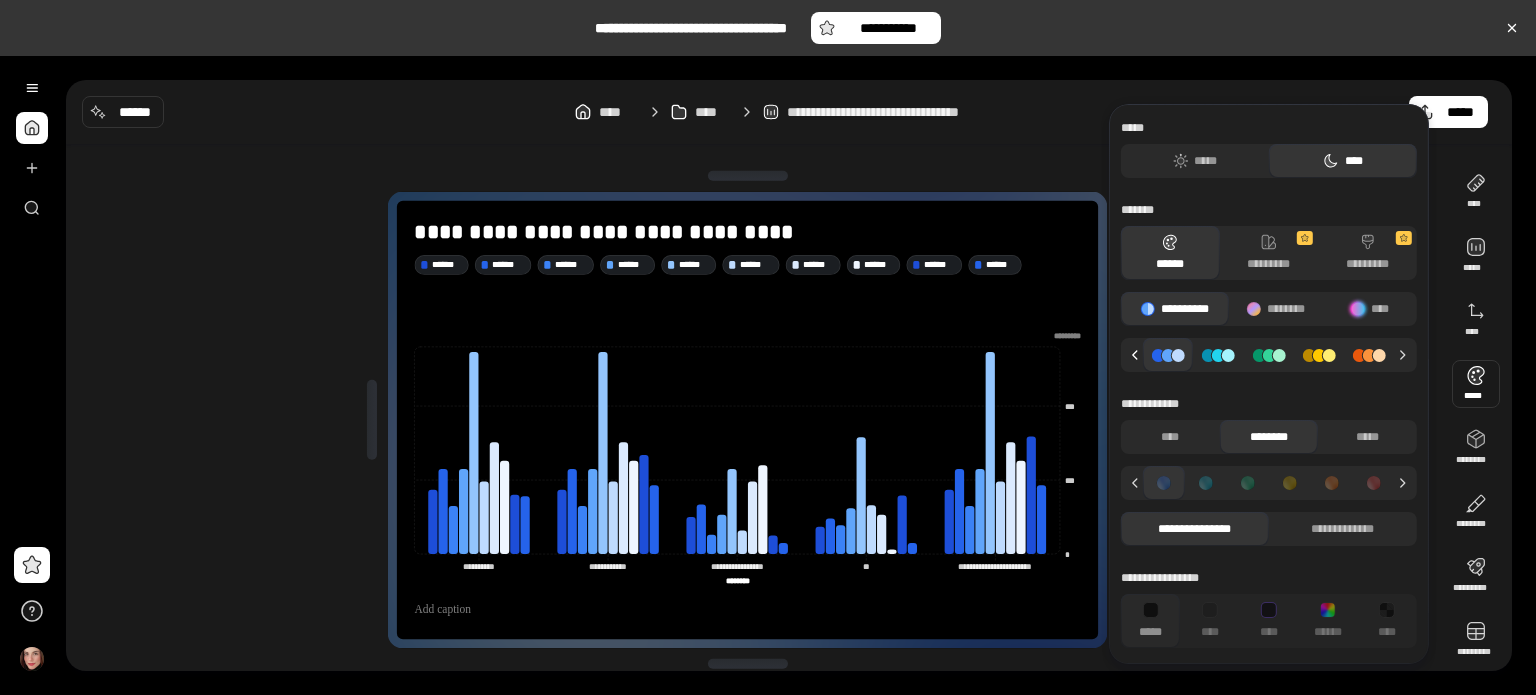 click 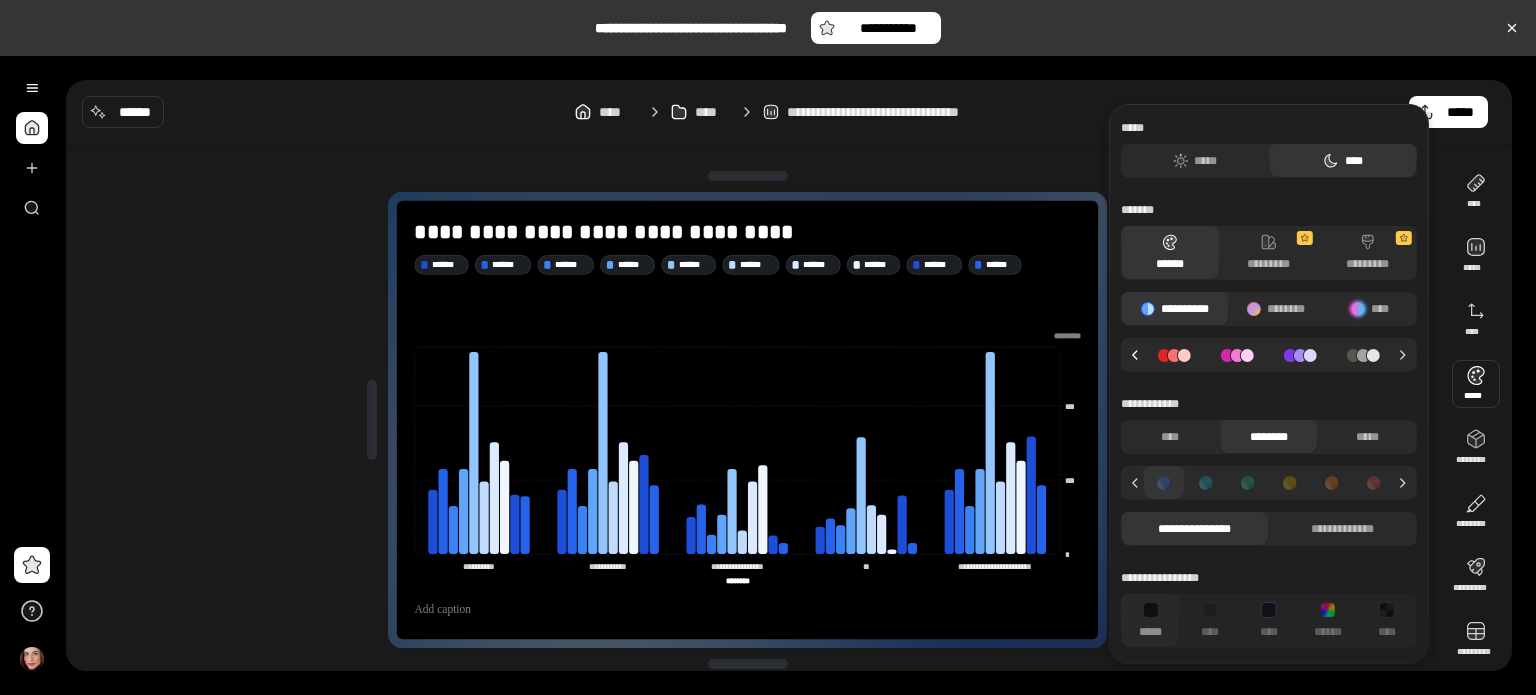 click 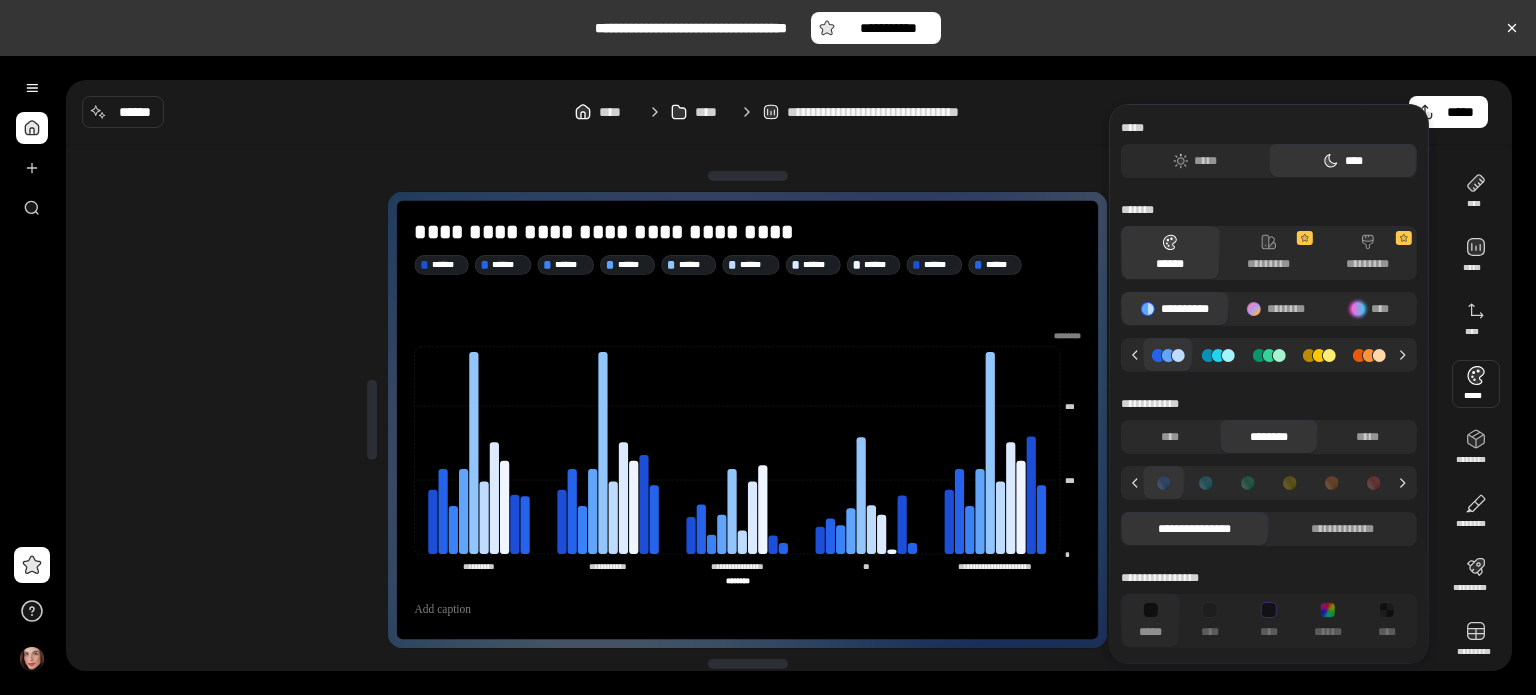 click 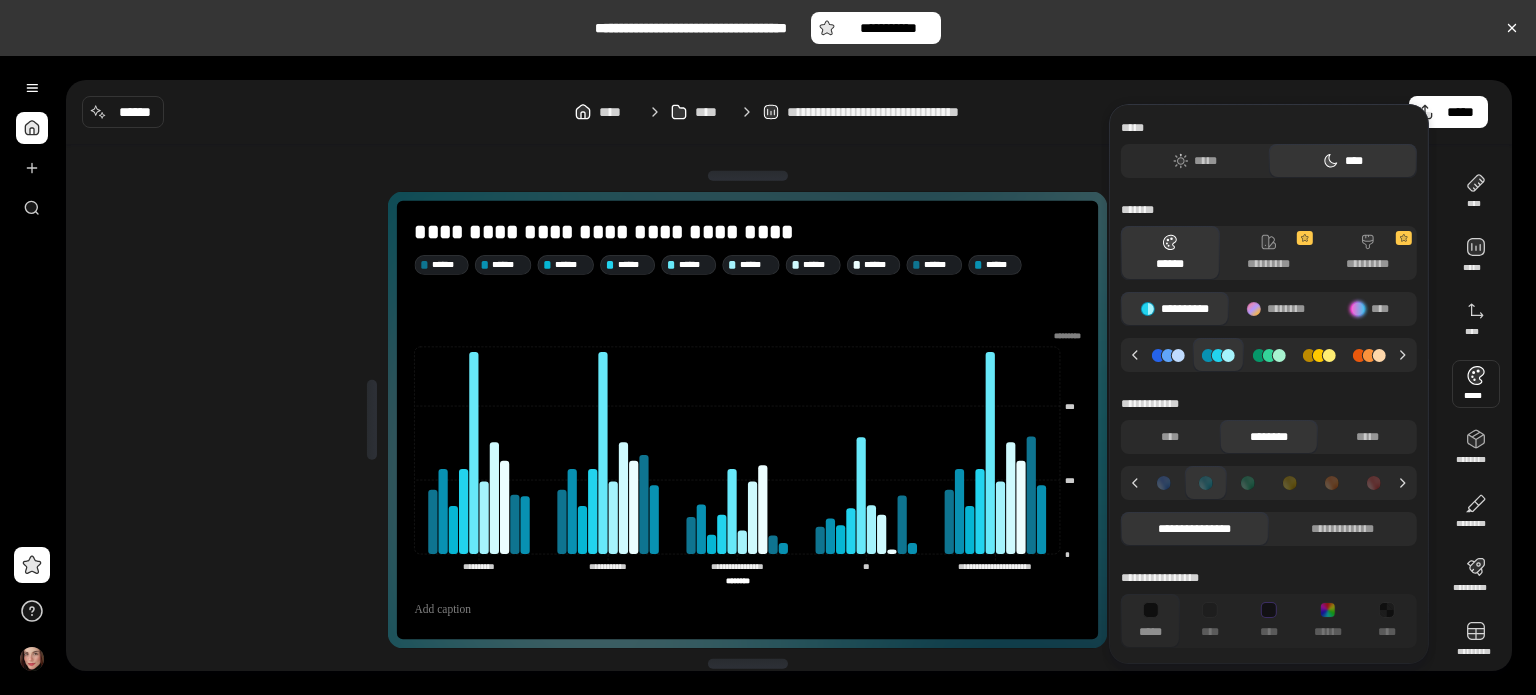 click 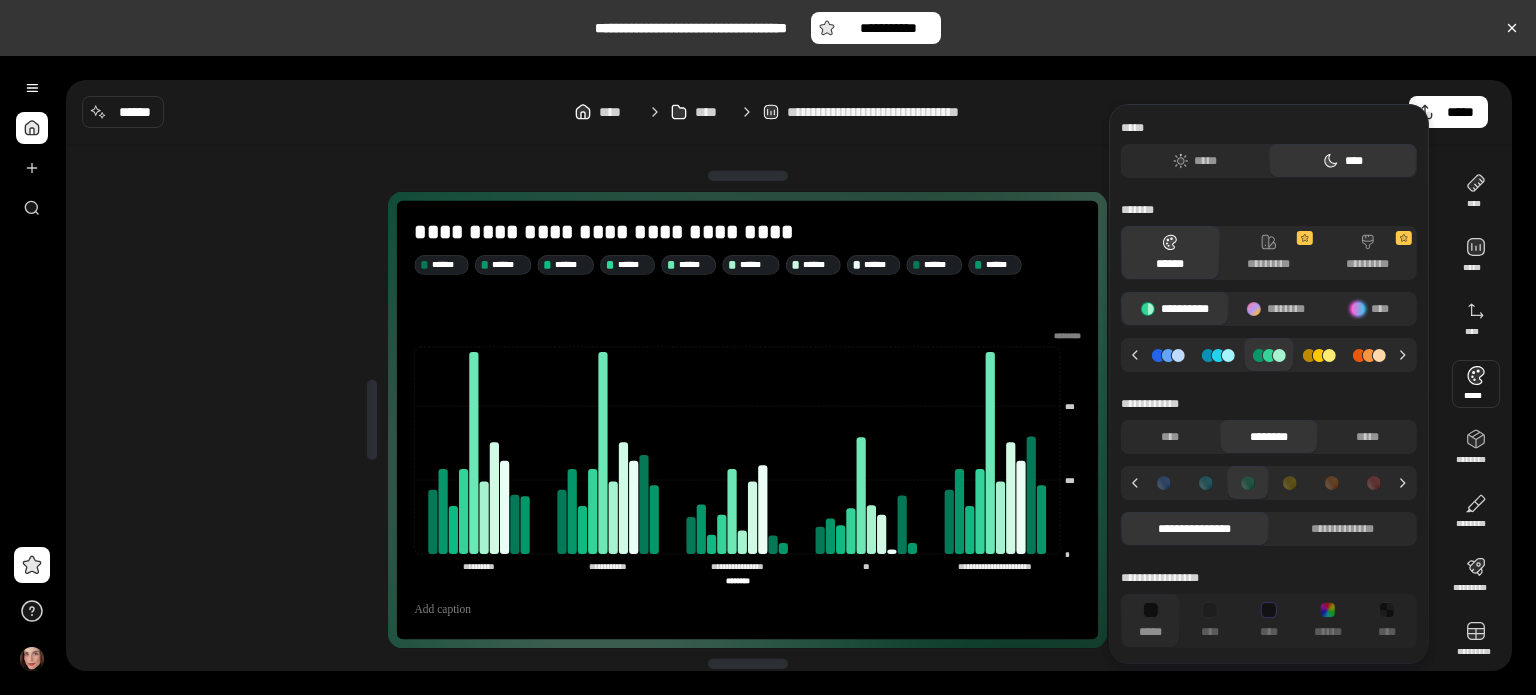 click 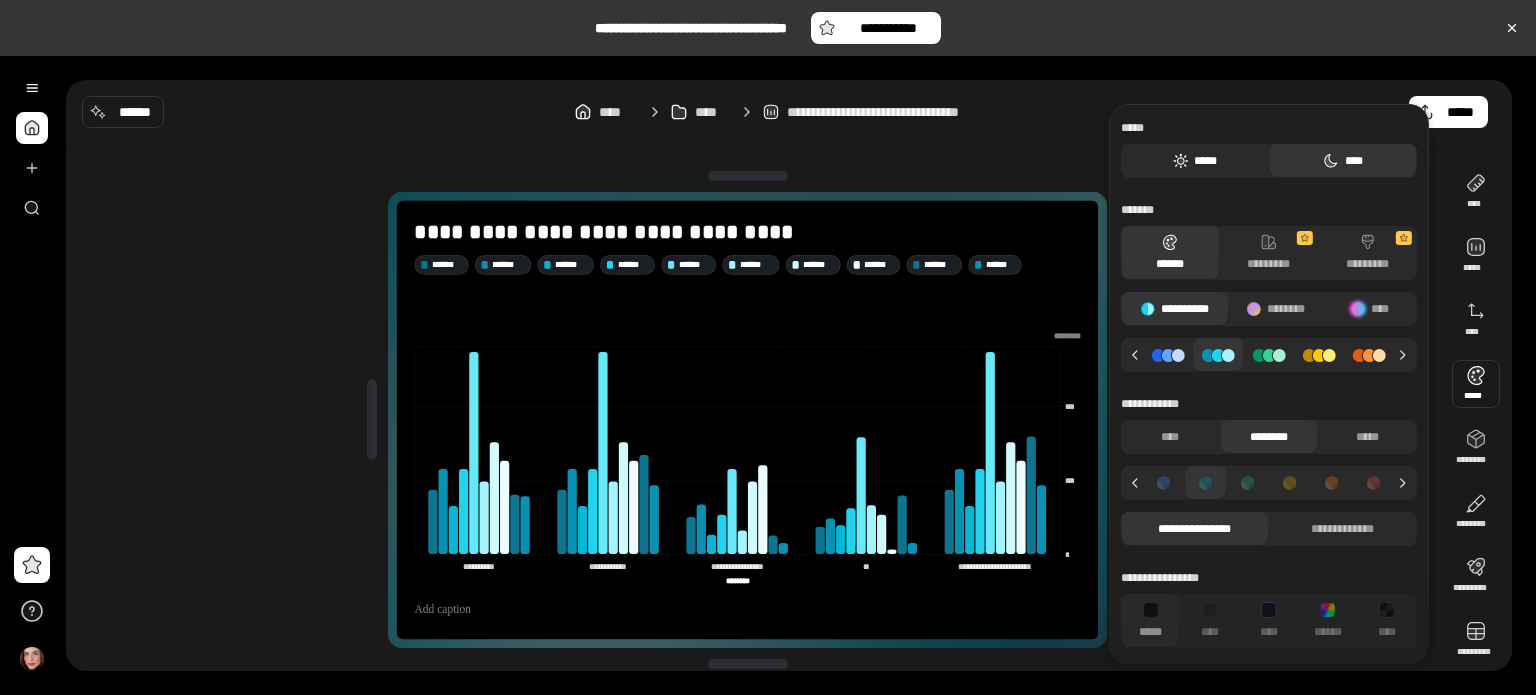 click on "*****" at bounding box center (1195, 161) 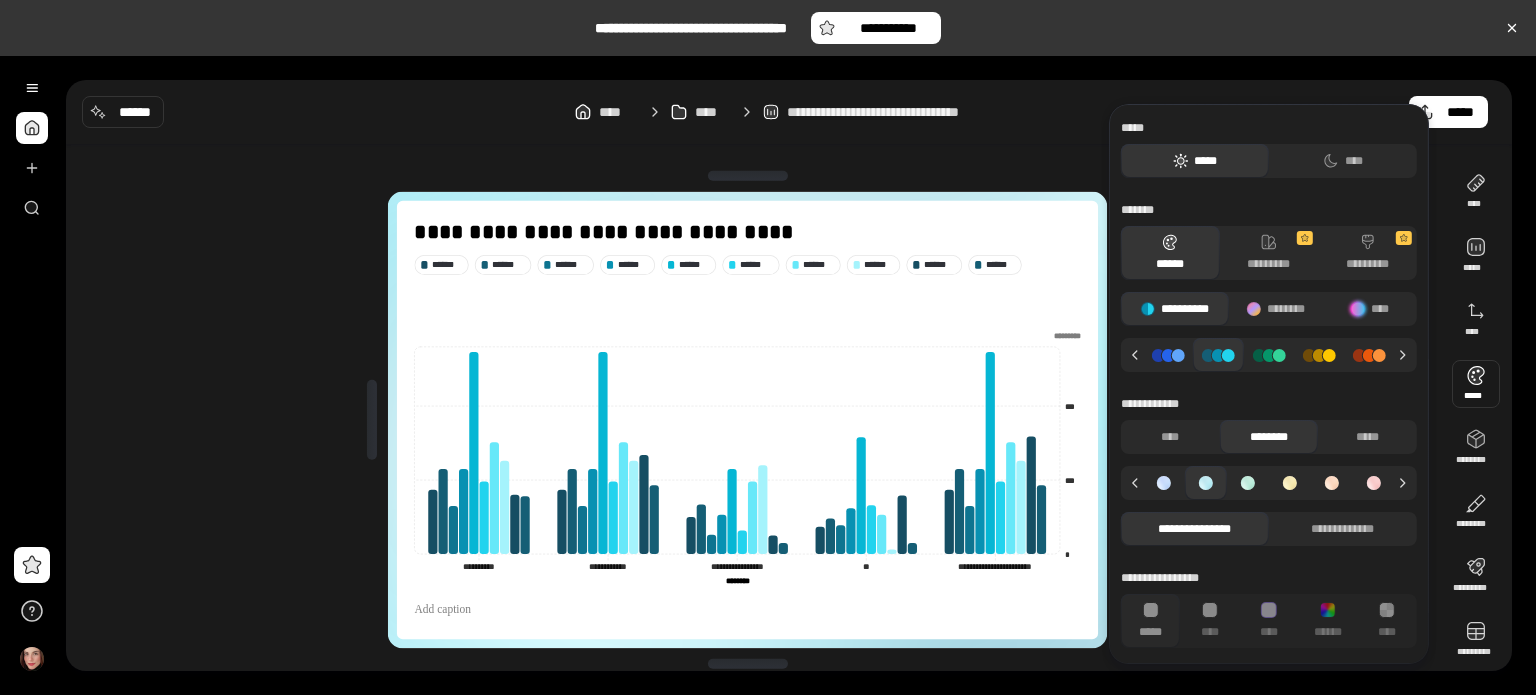 click 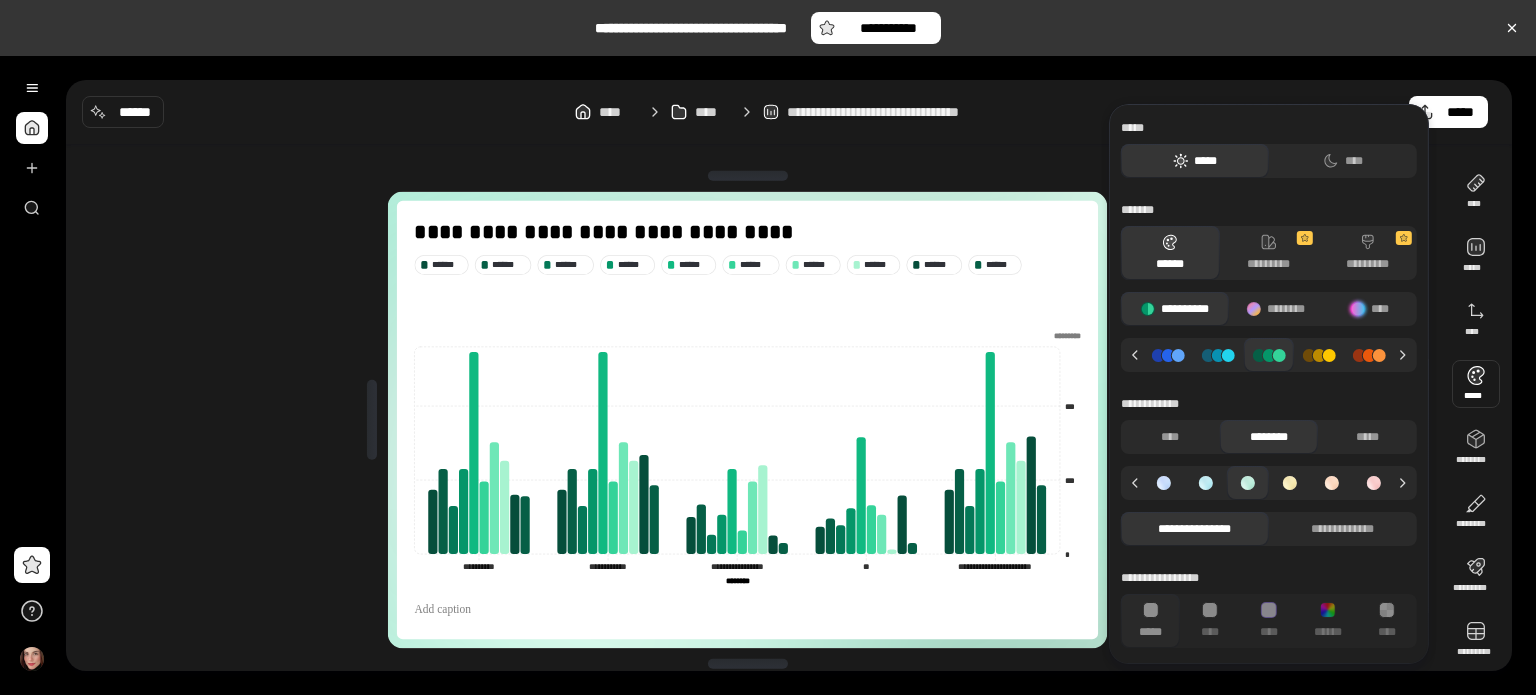 click 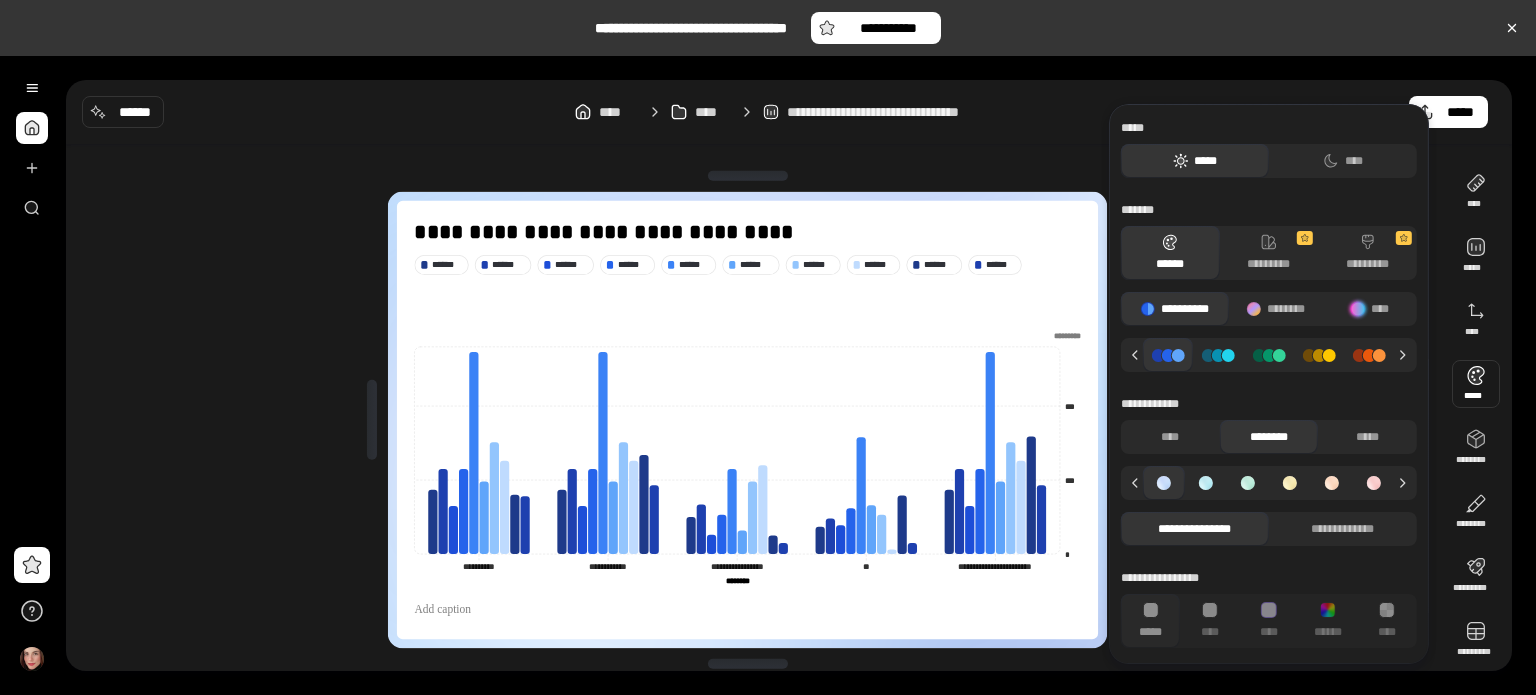 click 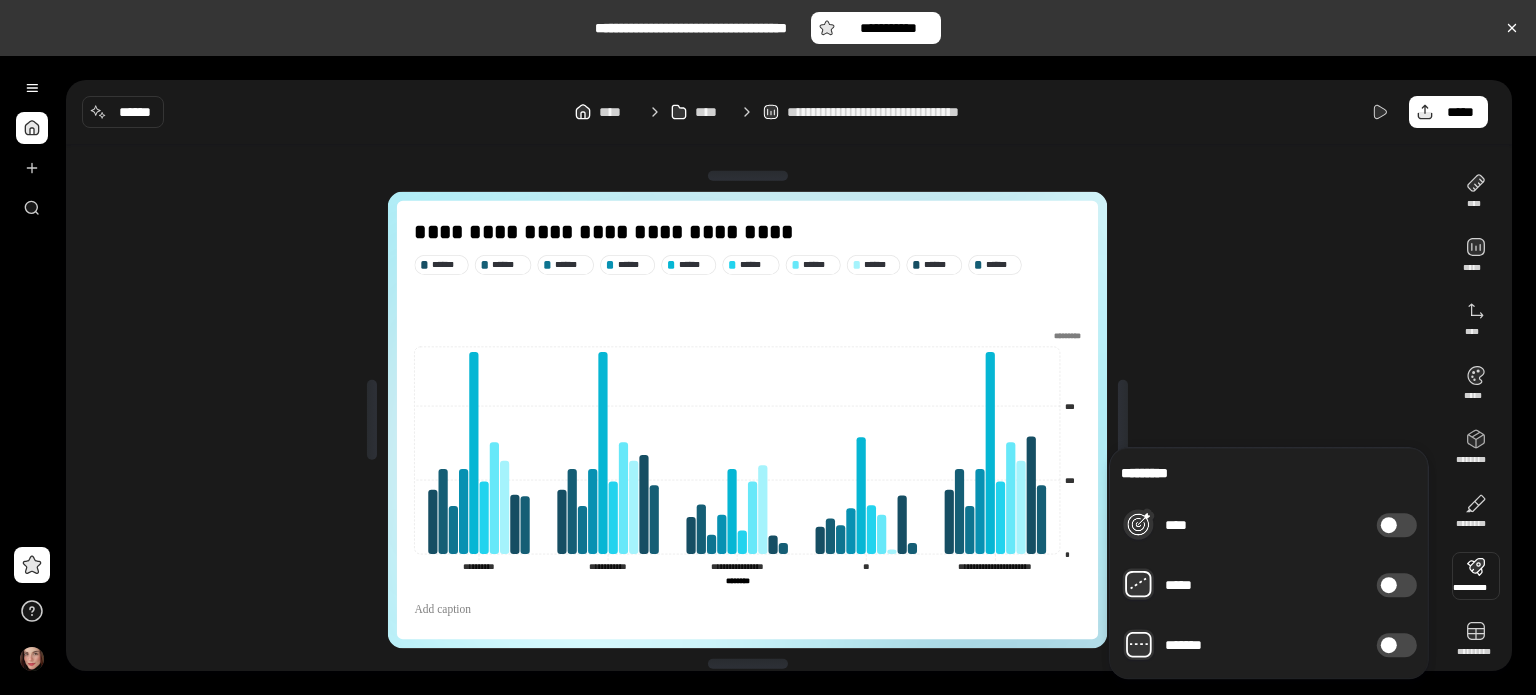 click at bounding box center [1476, 576] 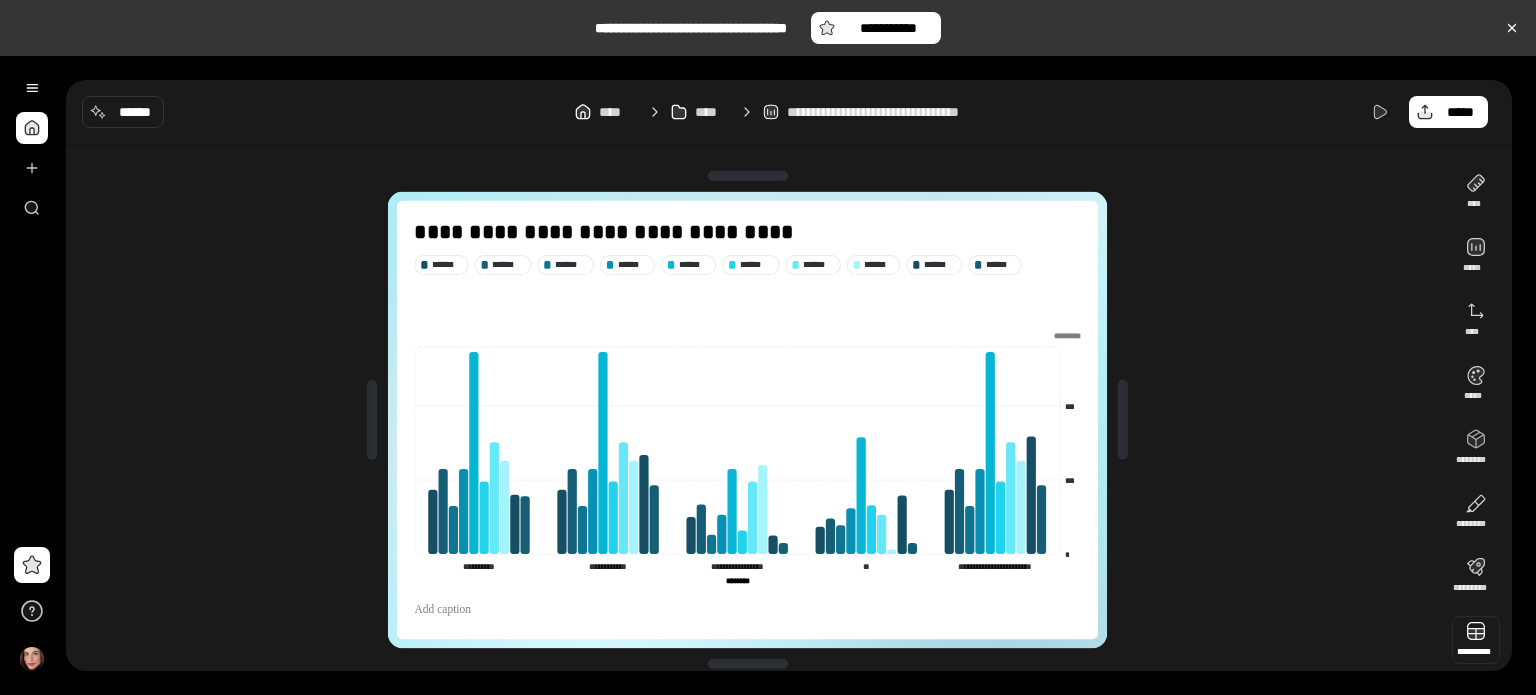 click at bounding box center (1476, 640) 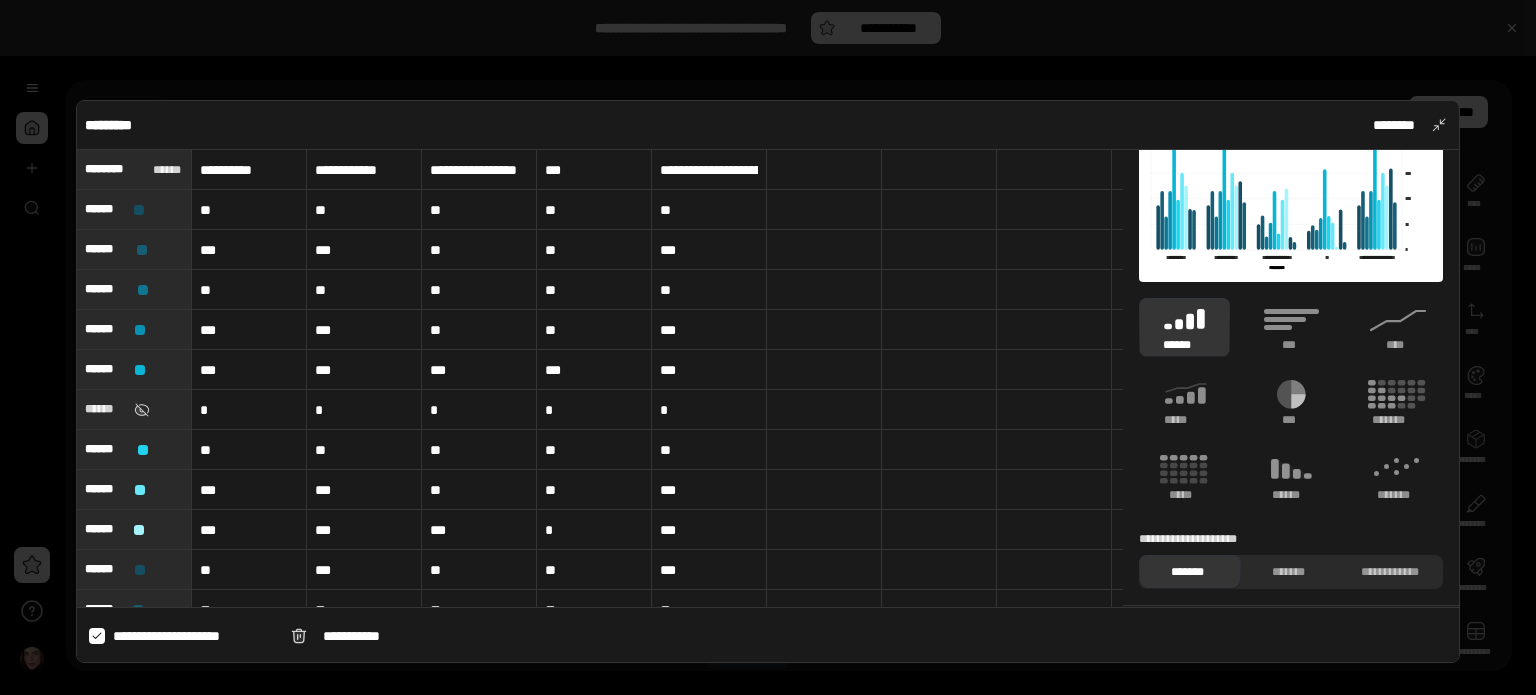 scroll, scrollTop: 123, scrollLeft: 0, axis: vertical 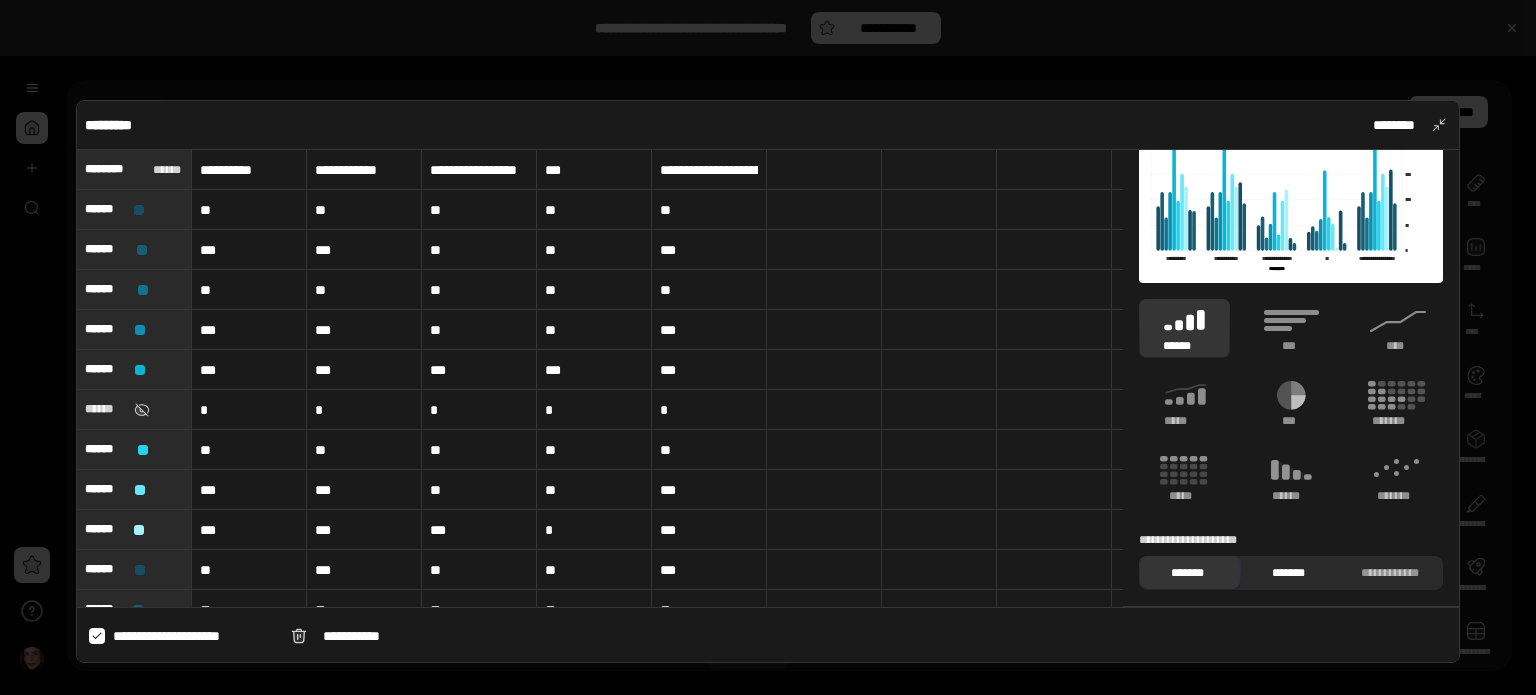 click on "*******" at bounding box center [1289, 573] 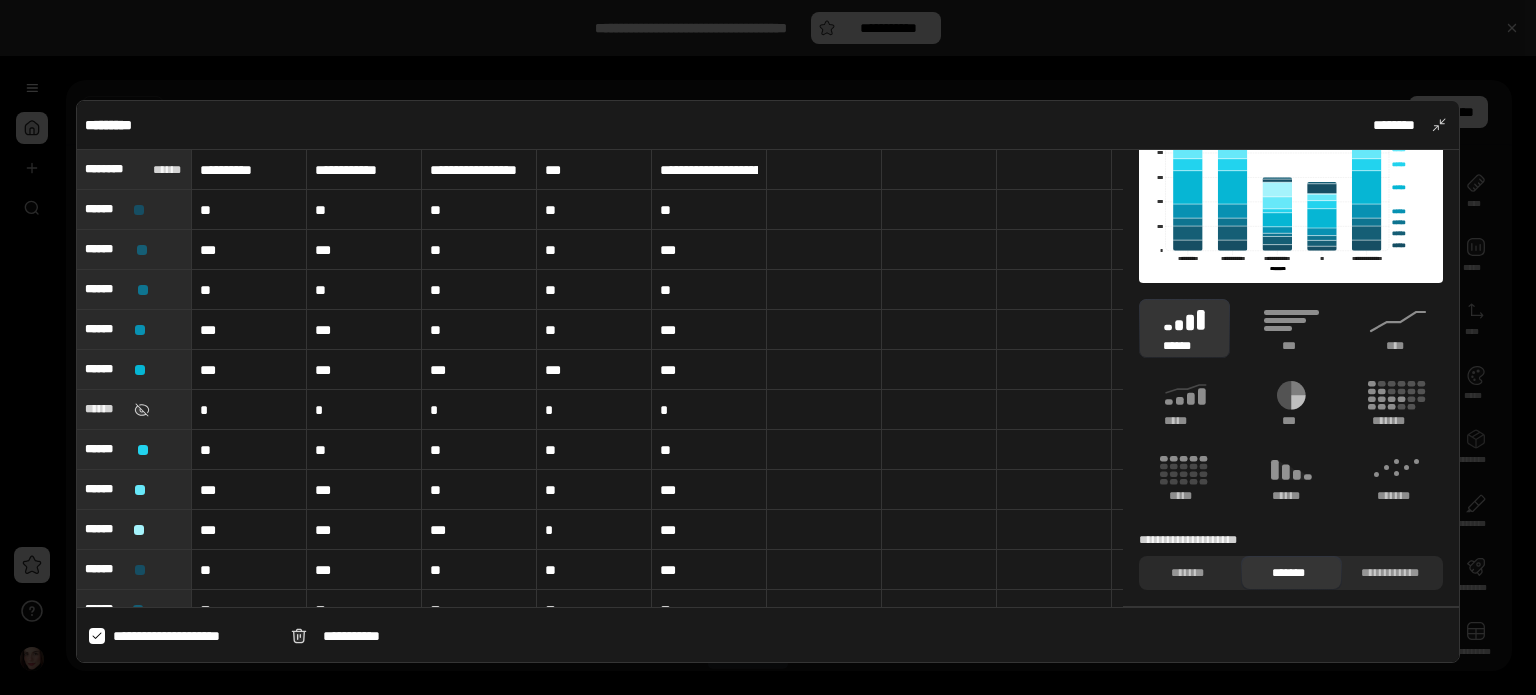 scroll, scrollTop: 107, scrollLeft: 0, axis: vertical 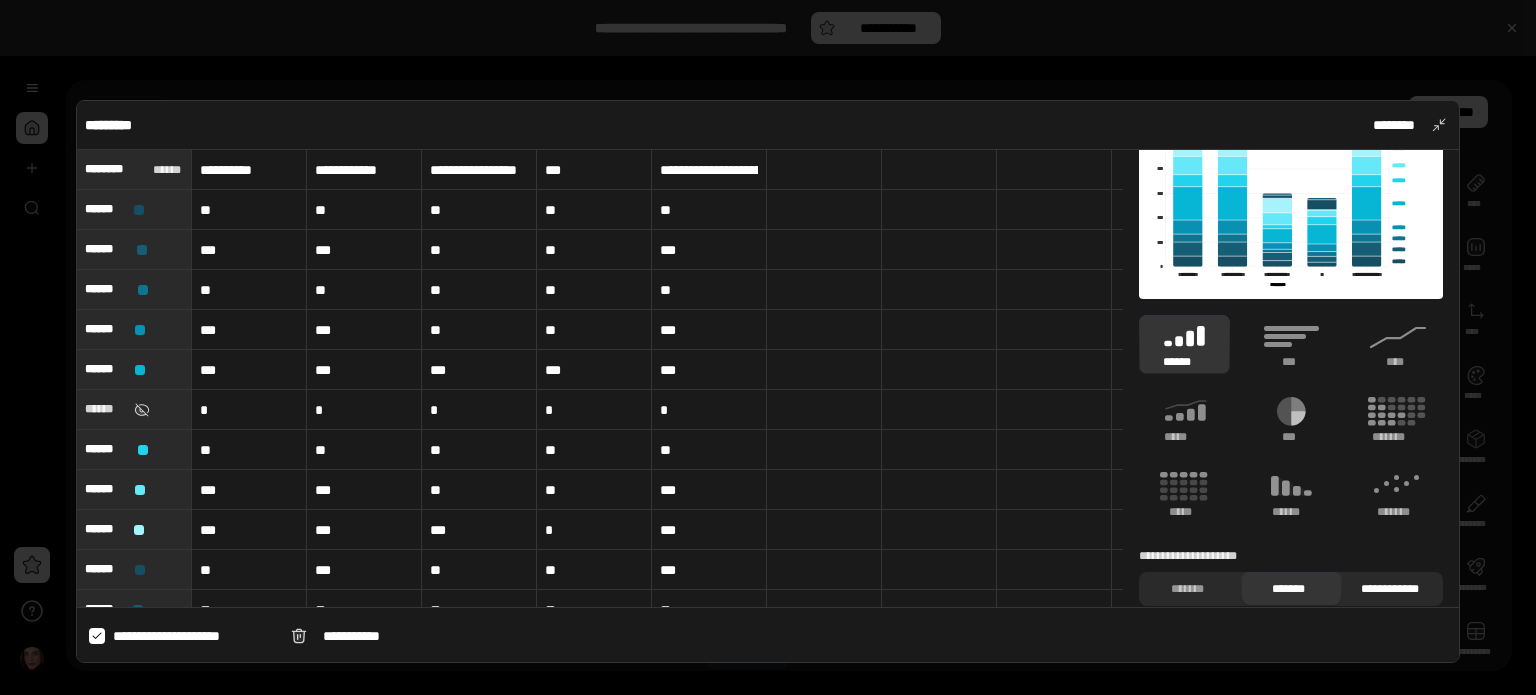 click on "**********" at bounding box center [1390, 589] 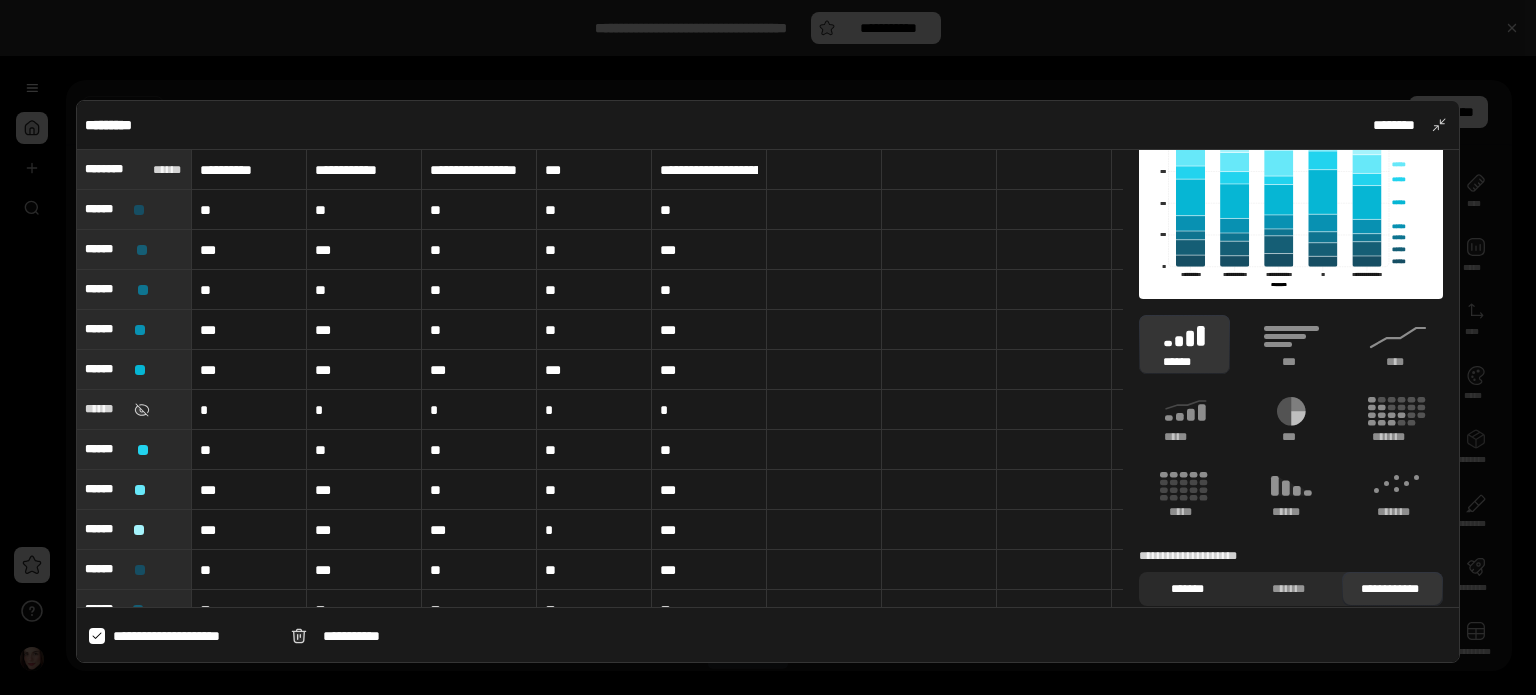 click on "*******" at bounding box center [1187, 589] 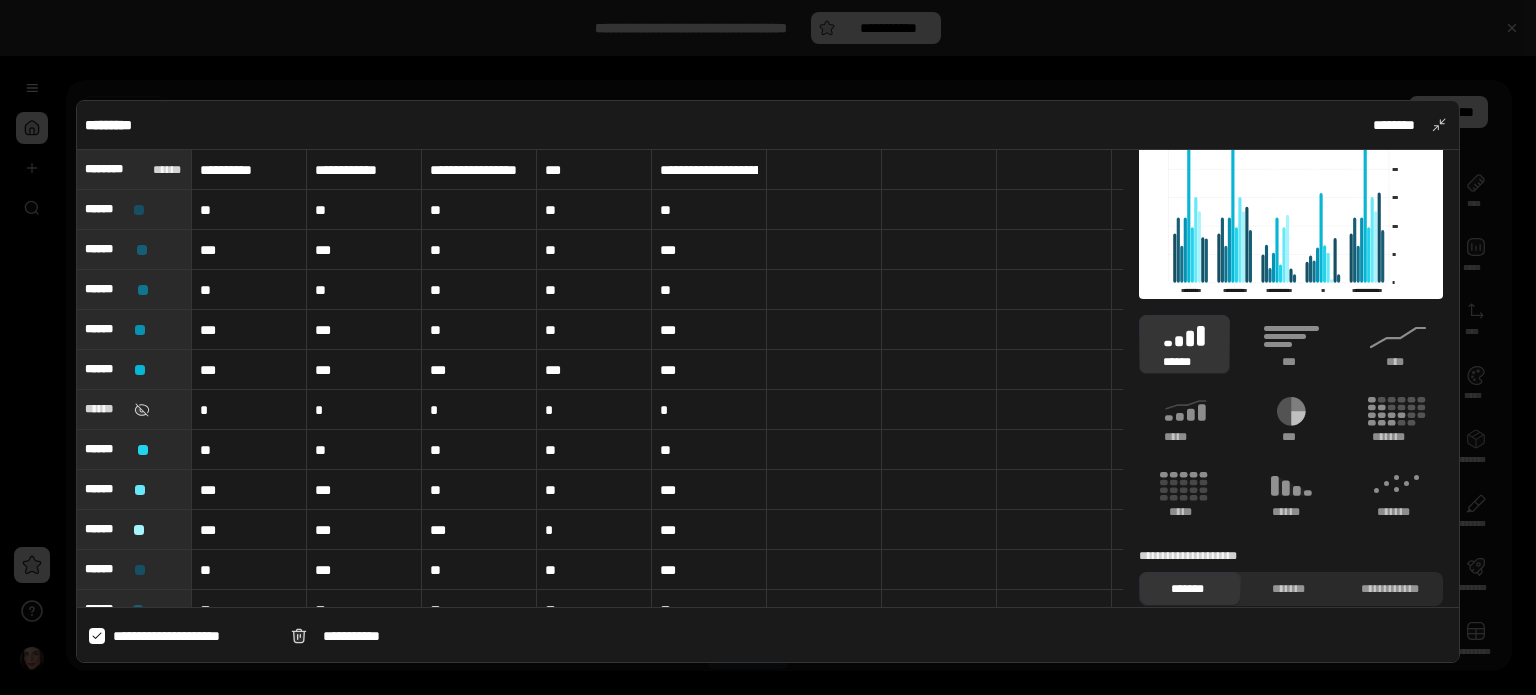 scroll, scrollTop: 123, scrollLeft: 0, axis: vertical 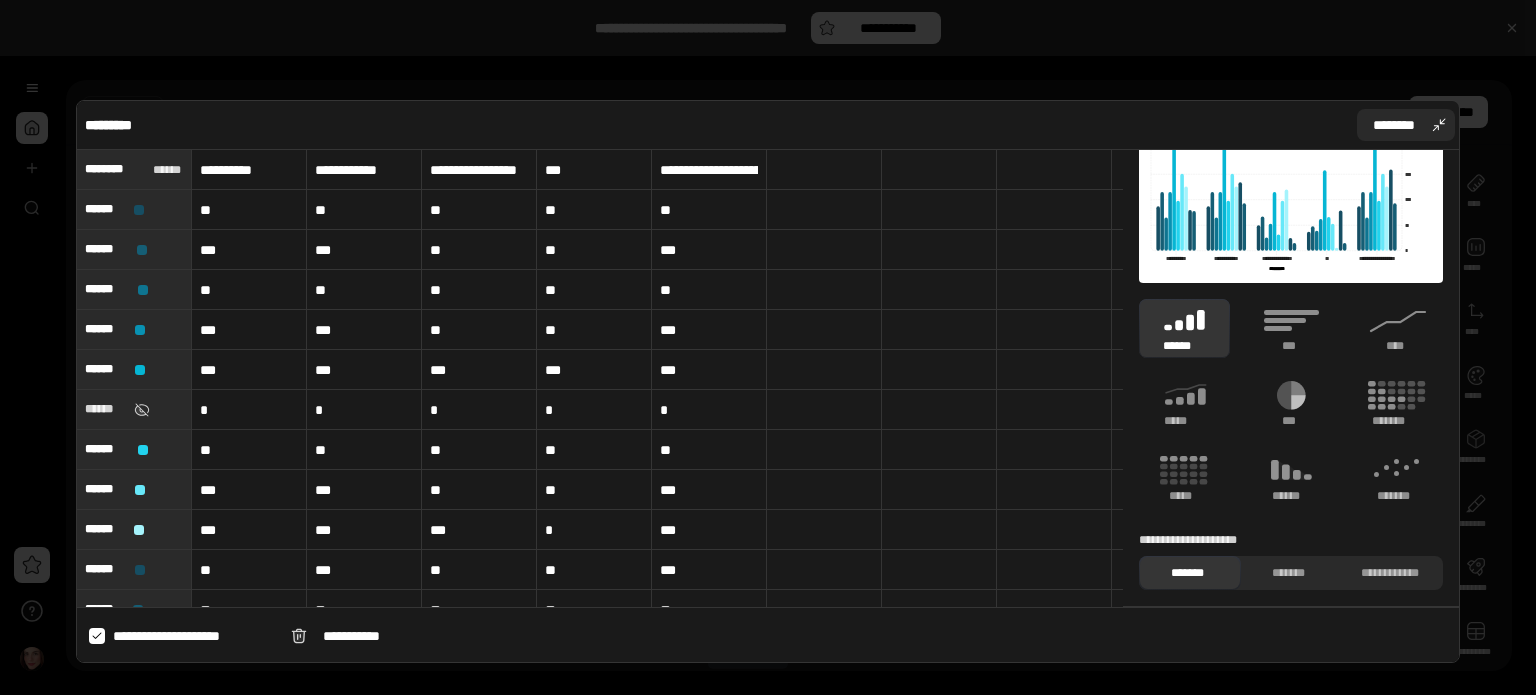 click on "********" at bounding box center (1406, 125) 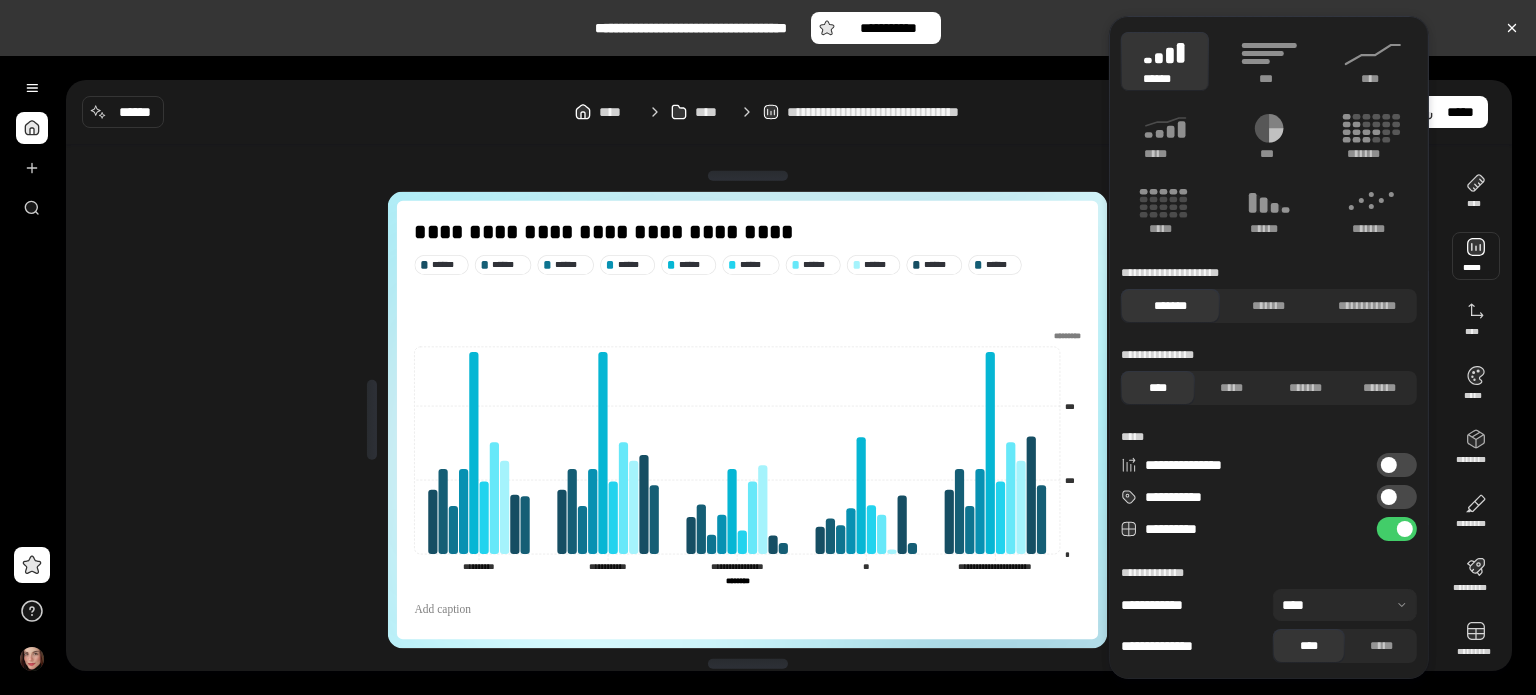 click on "**********" at bounding box center [1397, 465] 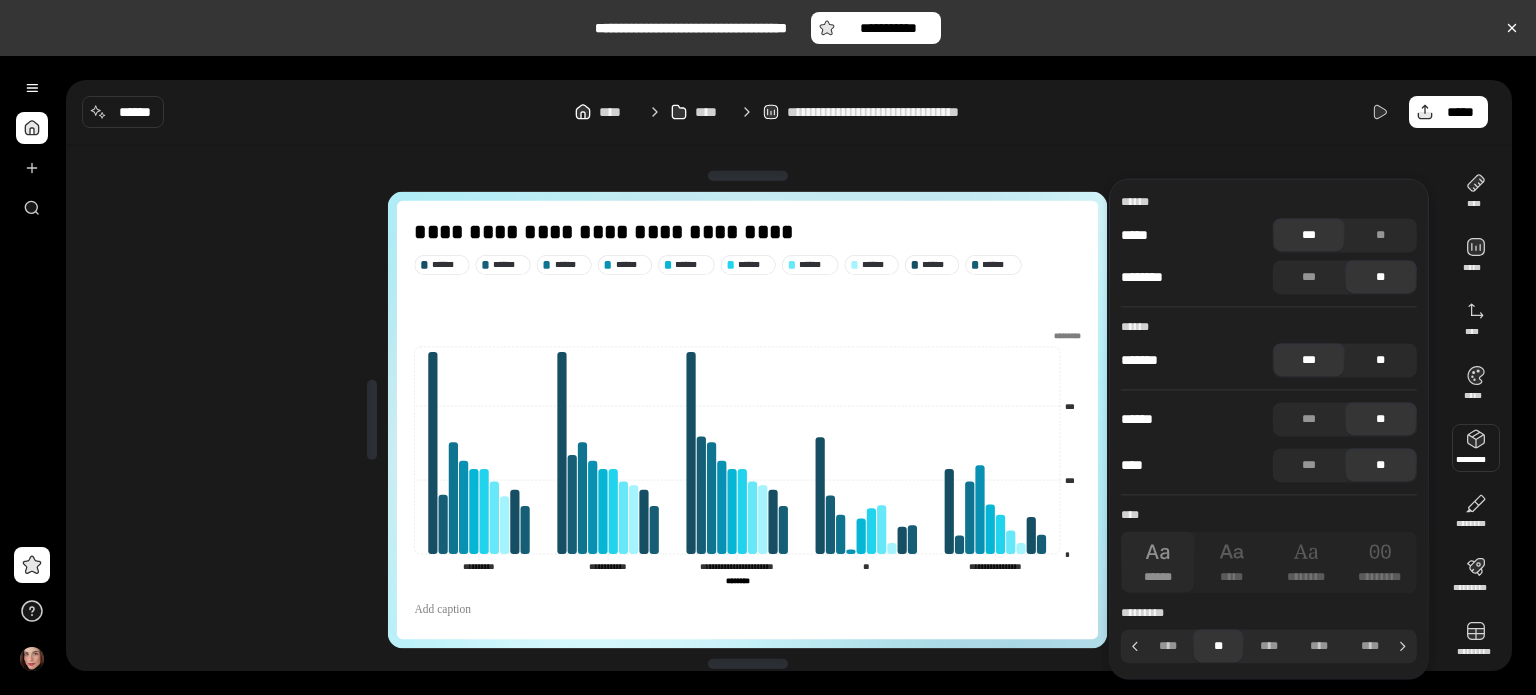 click on "**" at bounding box center [1381, 360] 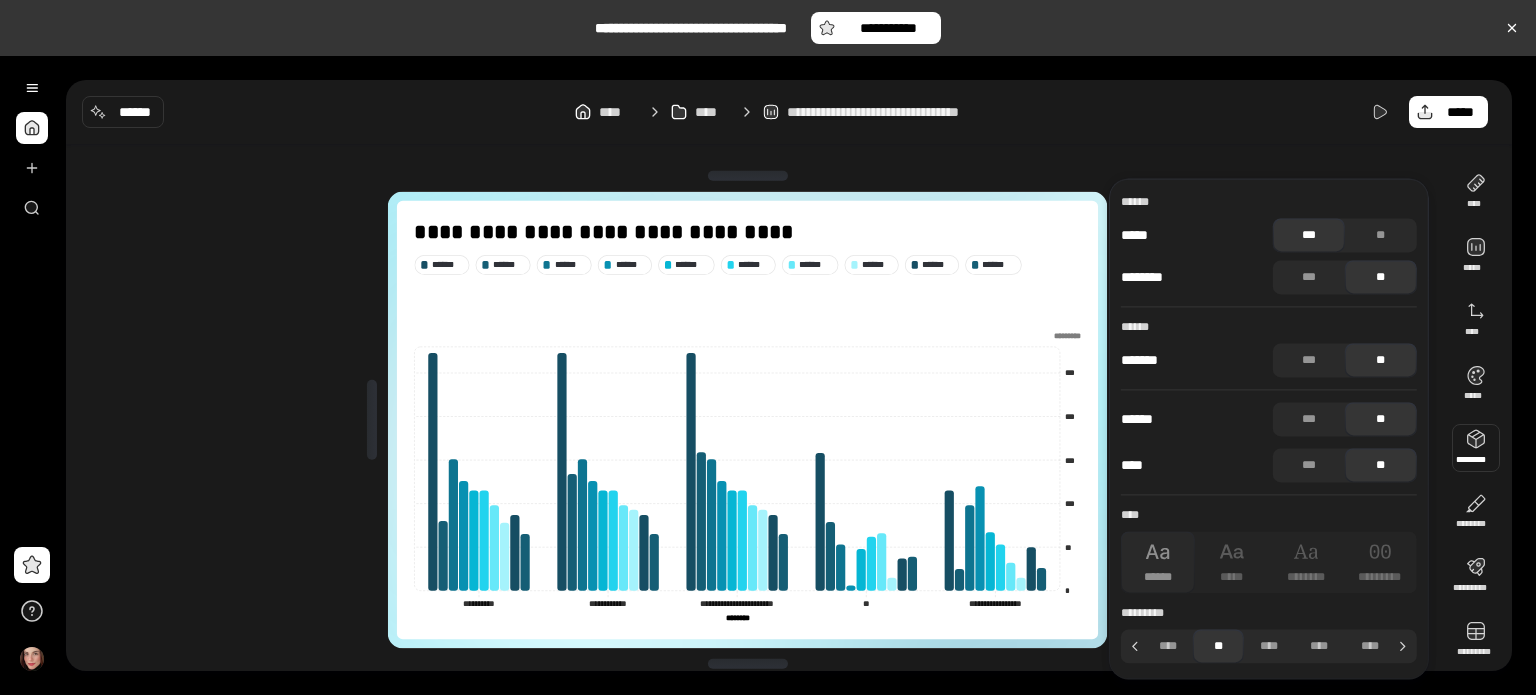 click on "********" at bounding box center (736, 617) 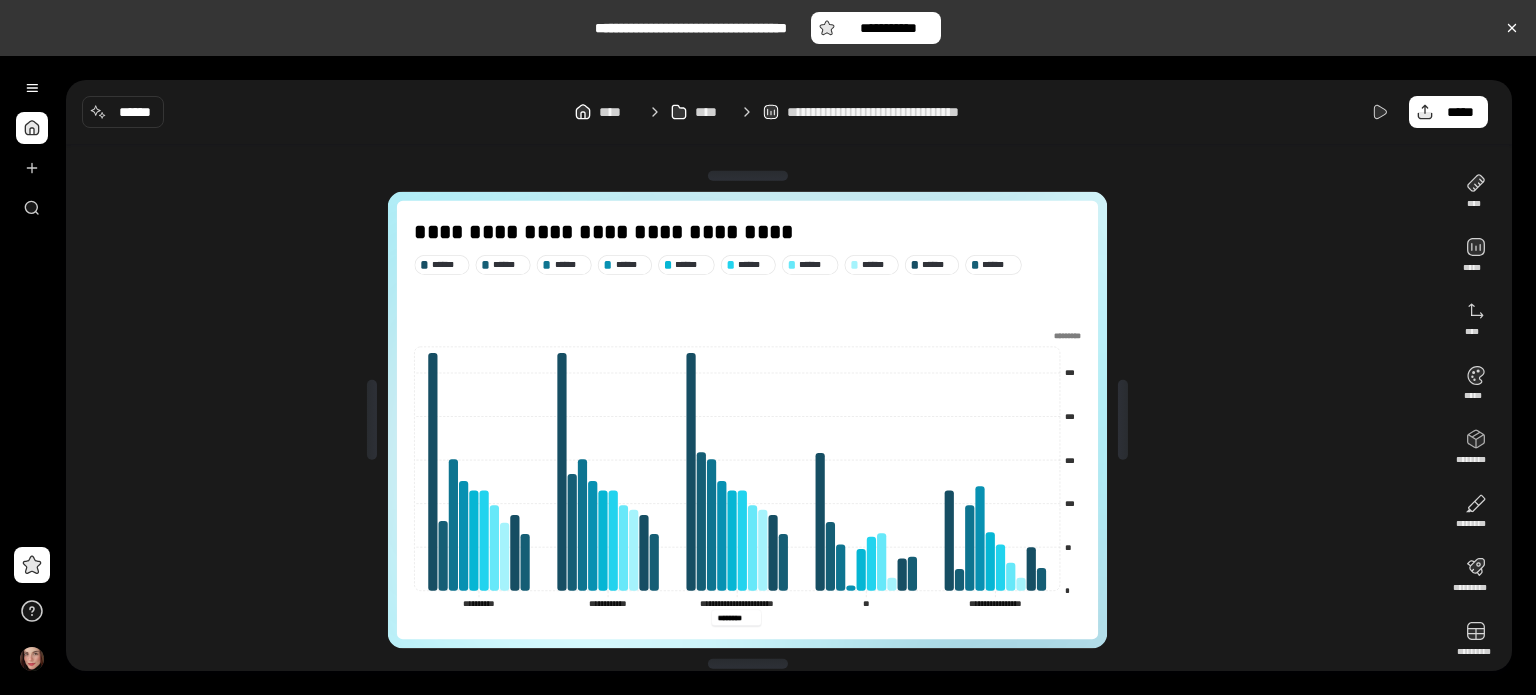 click on "********" at bounding box center [736, 617] 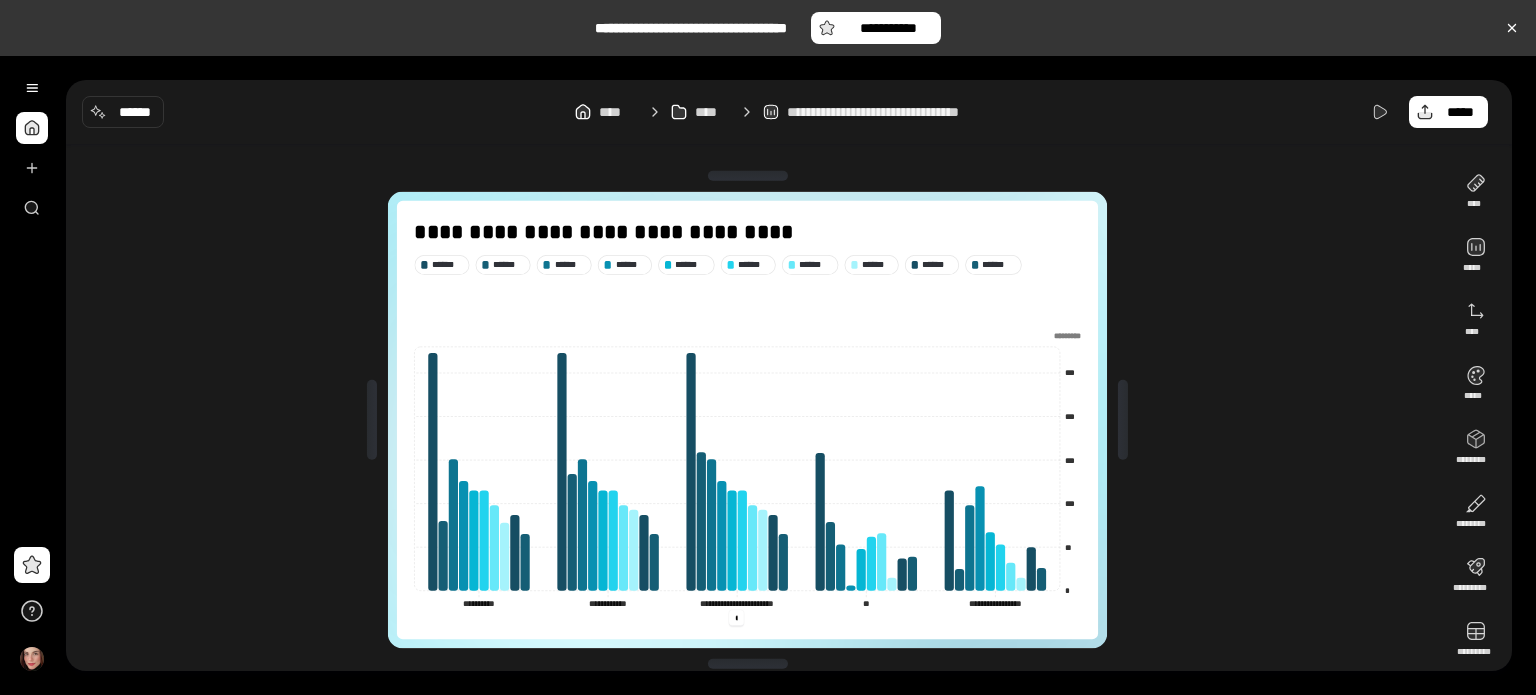 type on "*" 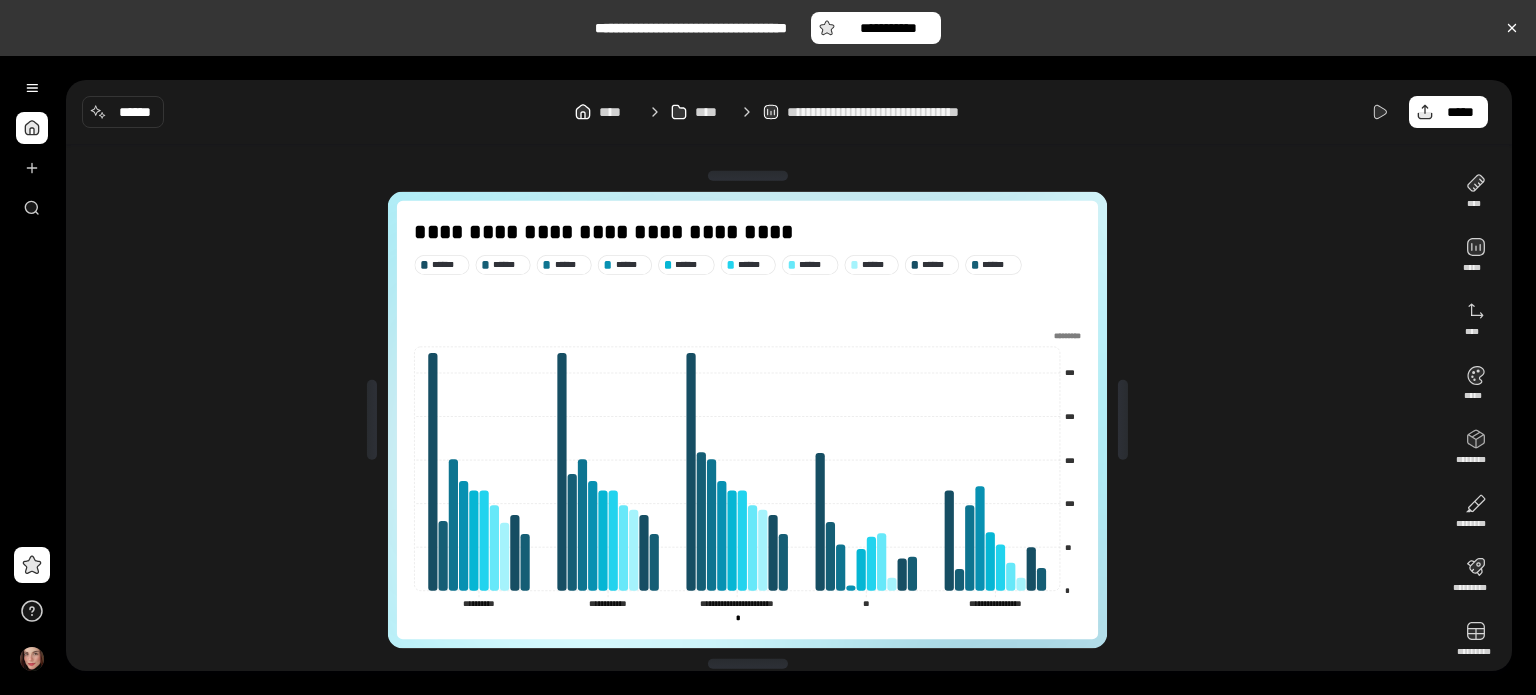click on "**********" at bounding box center (747, 420) 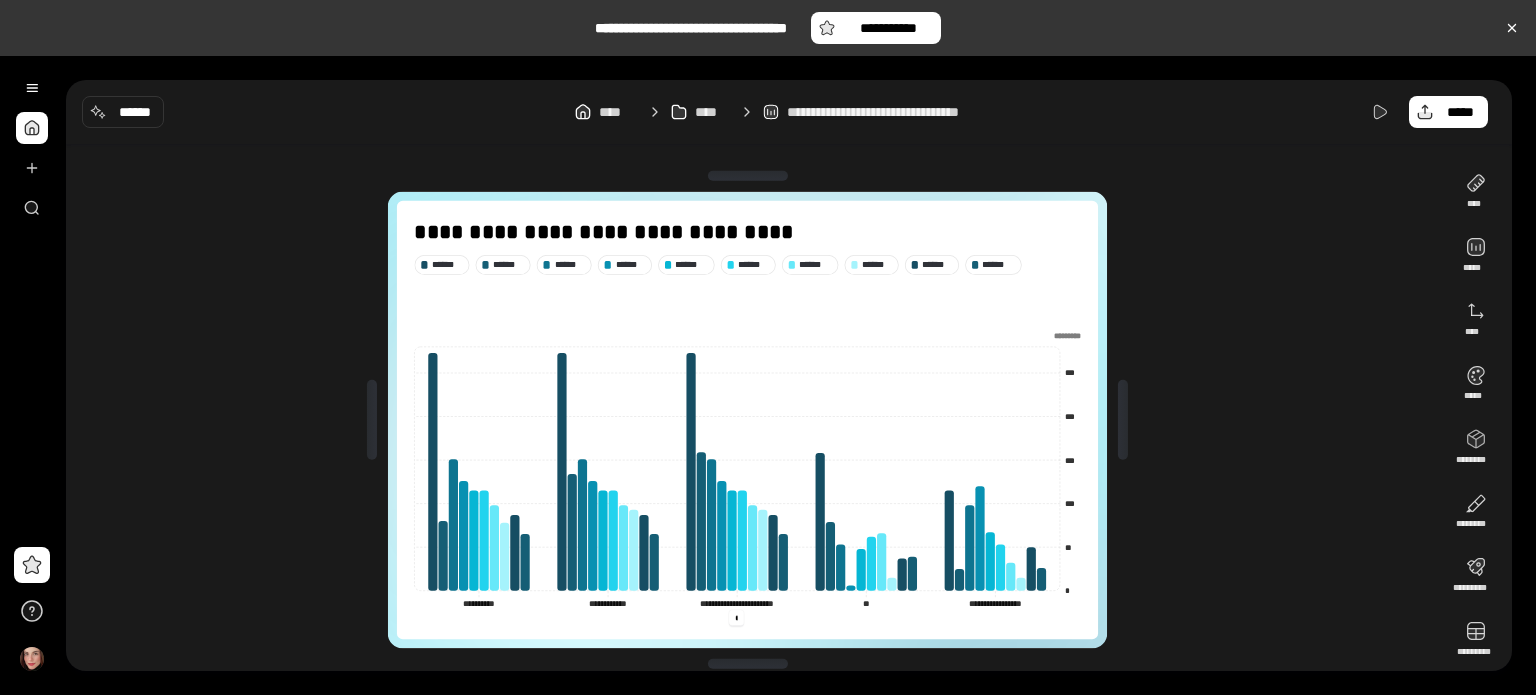 click on "*" at bounding box center (736, 617) 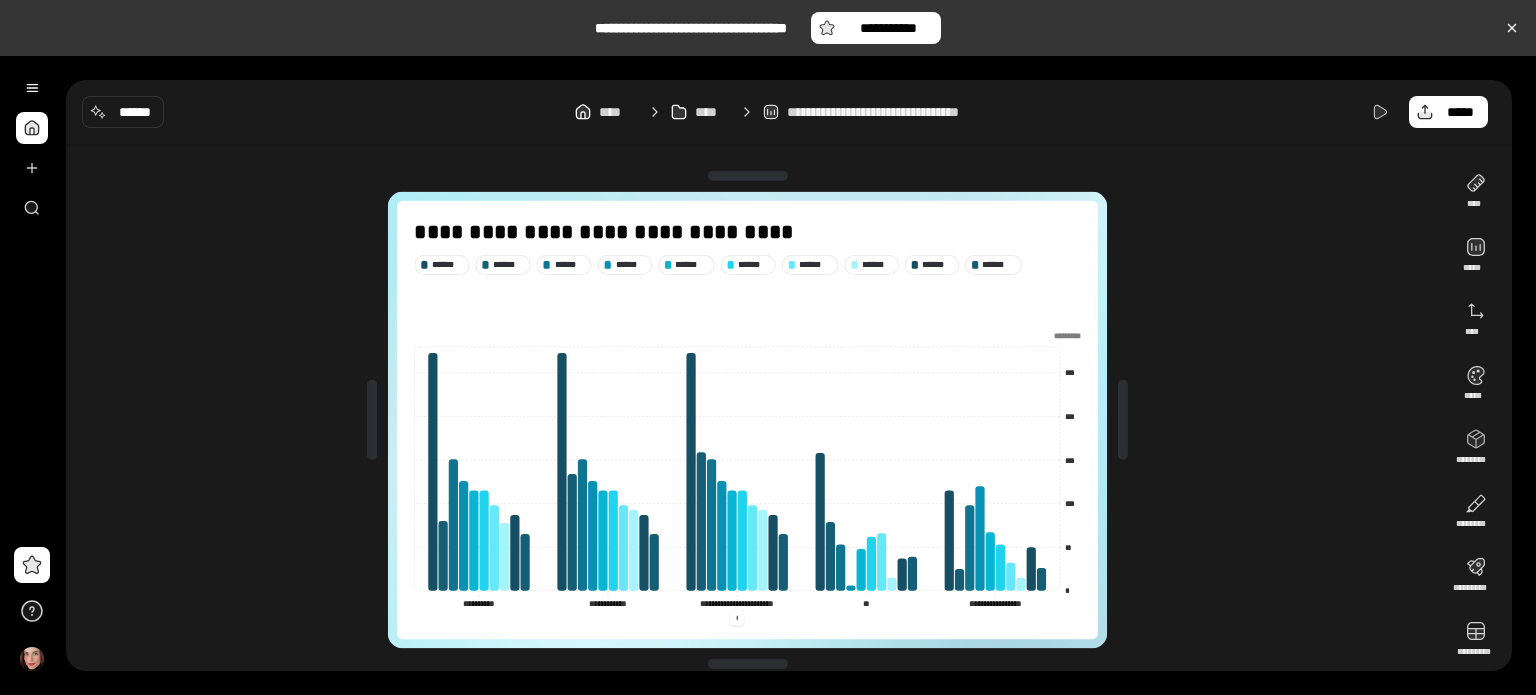 type 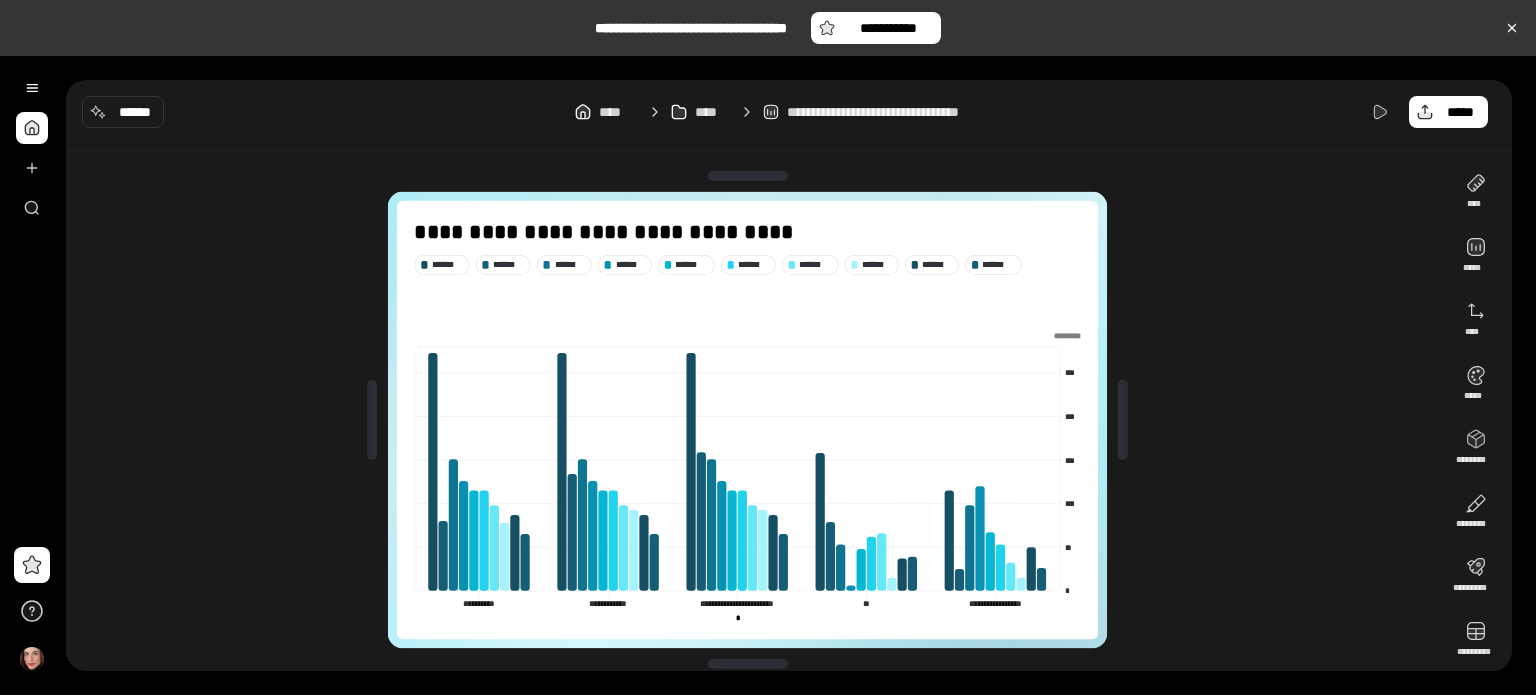 click on "**********" at bounding box center (755, 420) 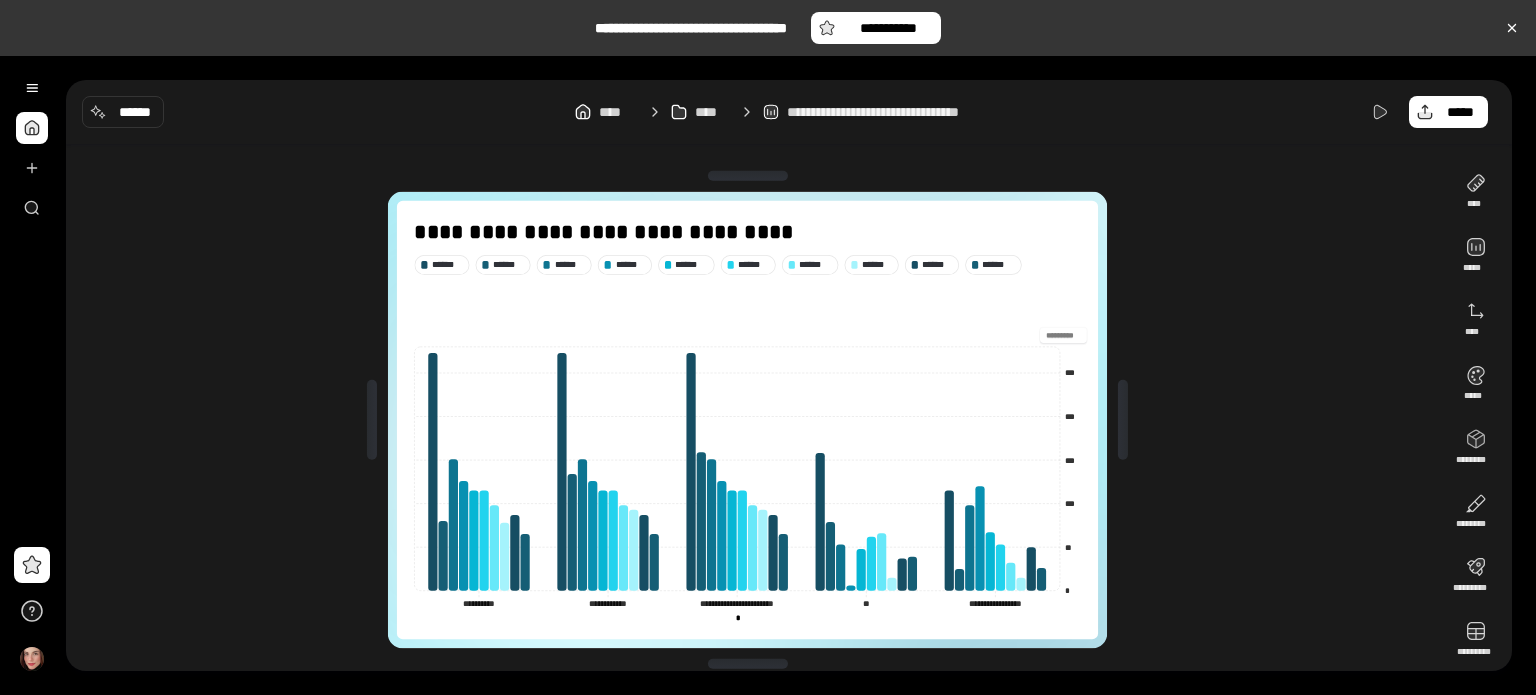 click at bounding box center [1063, 334] 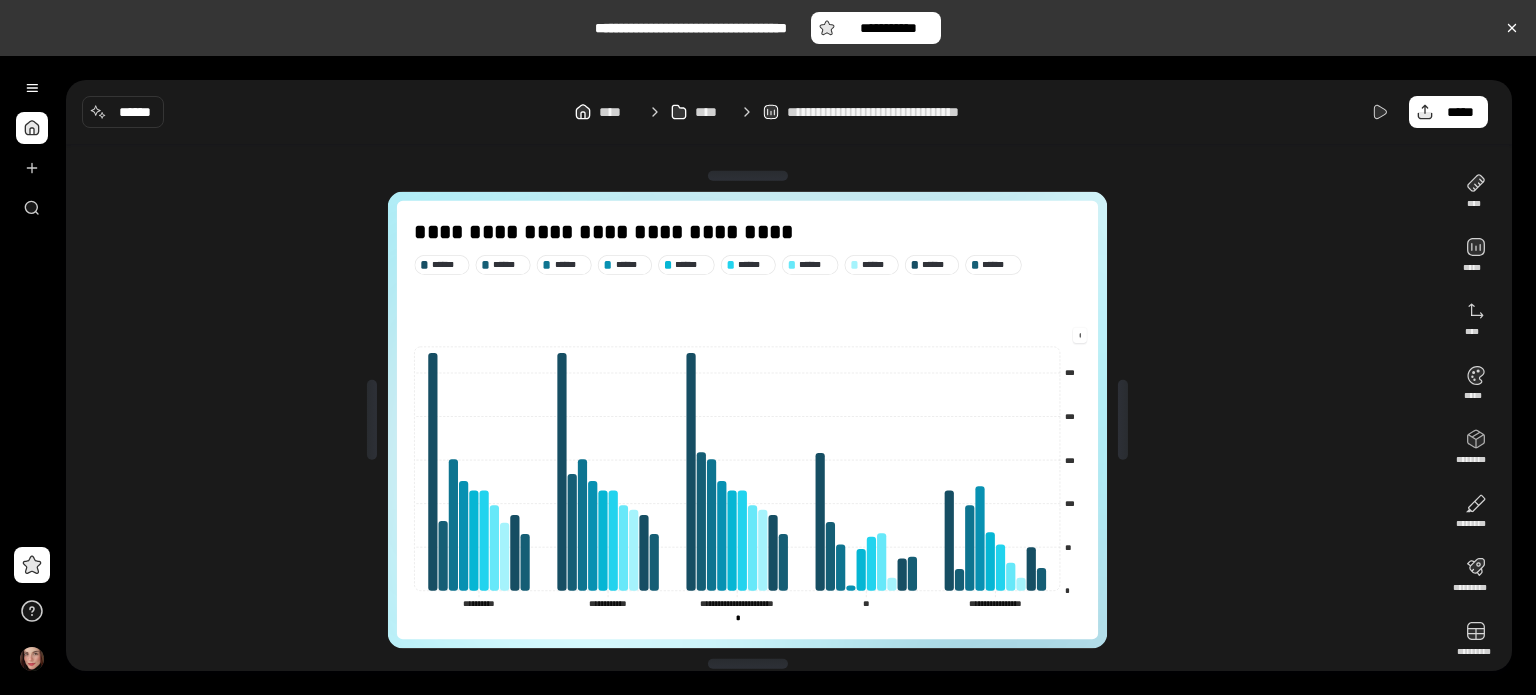 type 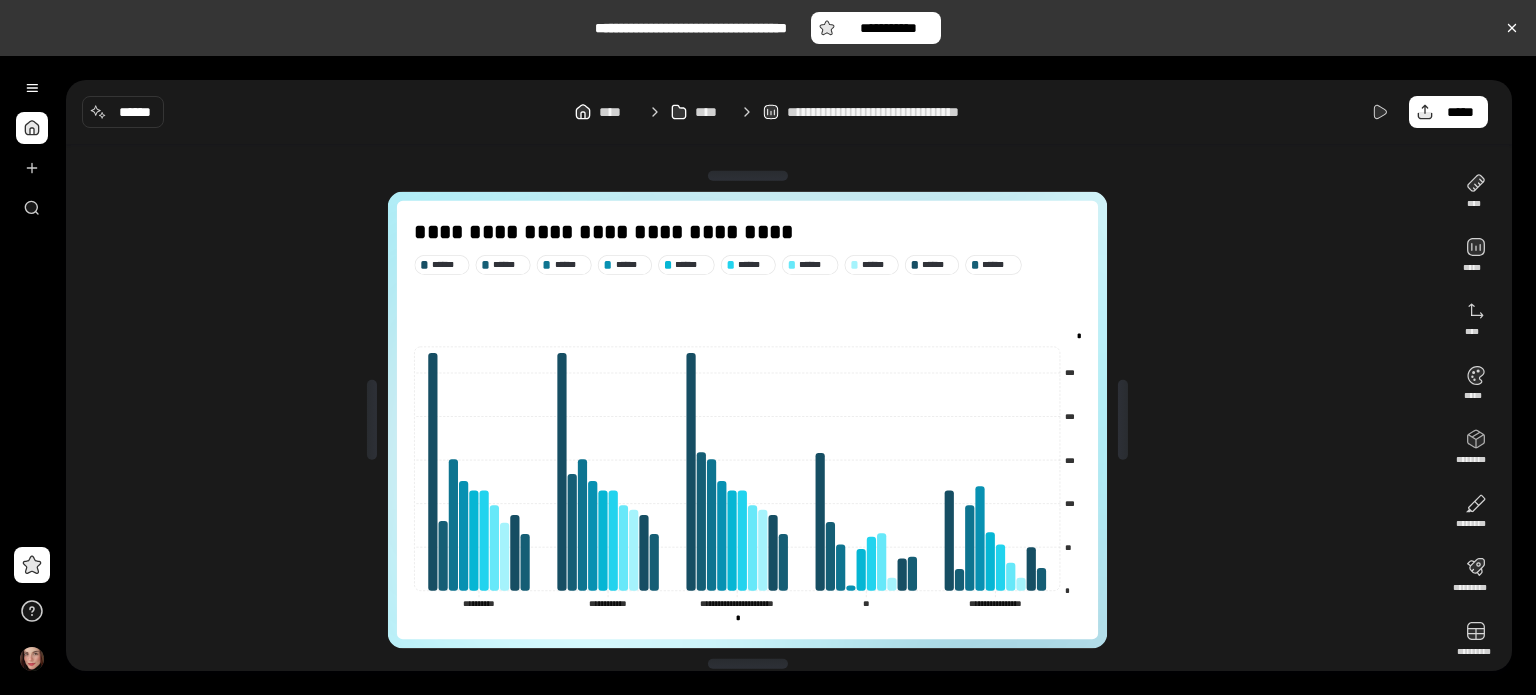 click on "*********" at bounding box center [747, 335] 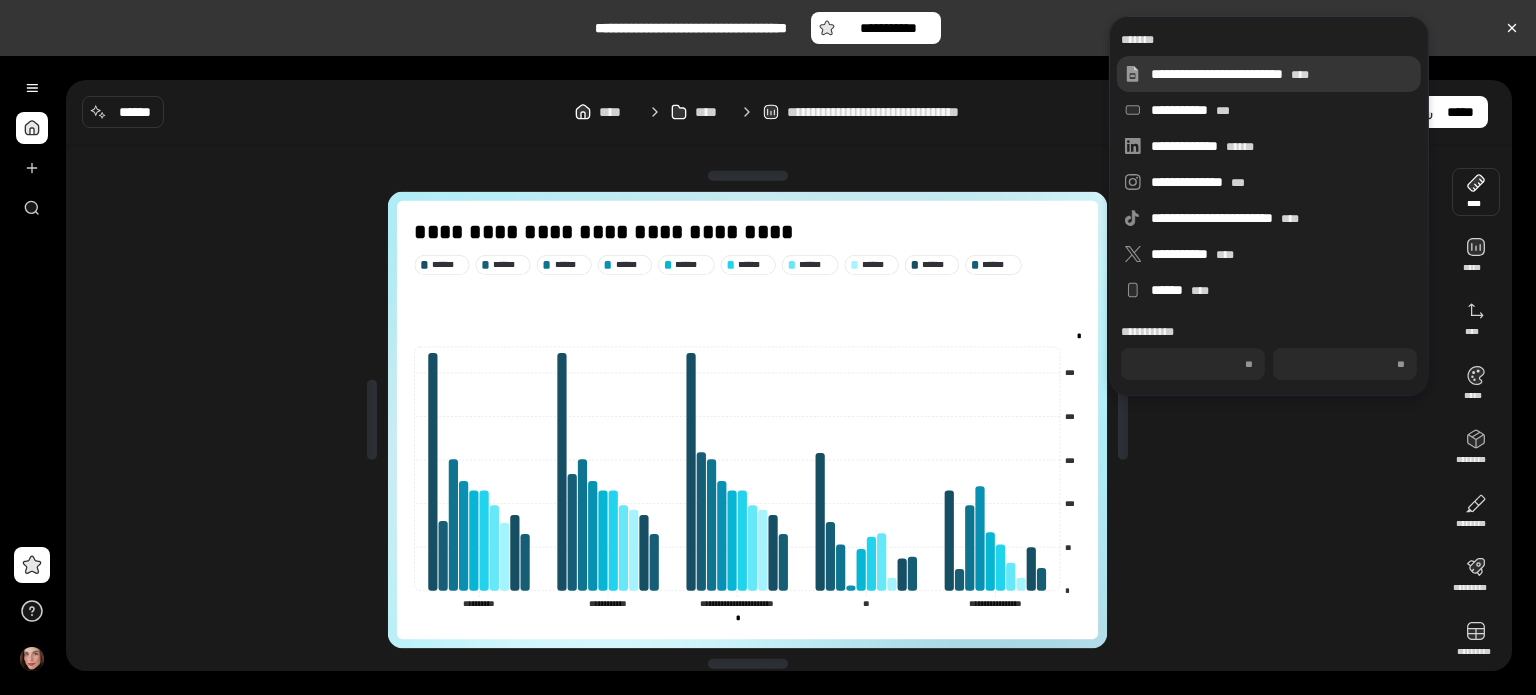 click on "**********" at bounding box center [1269, 74] 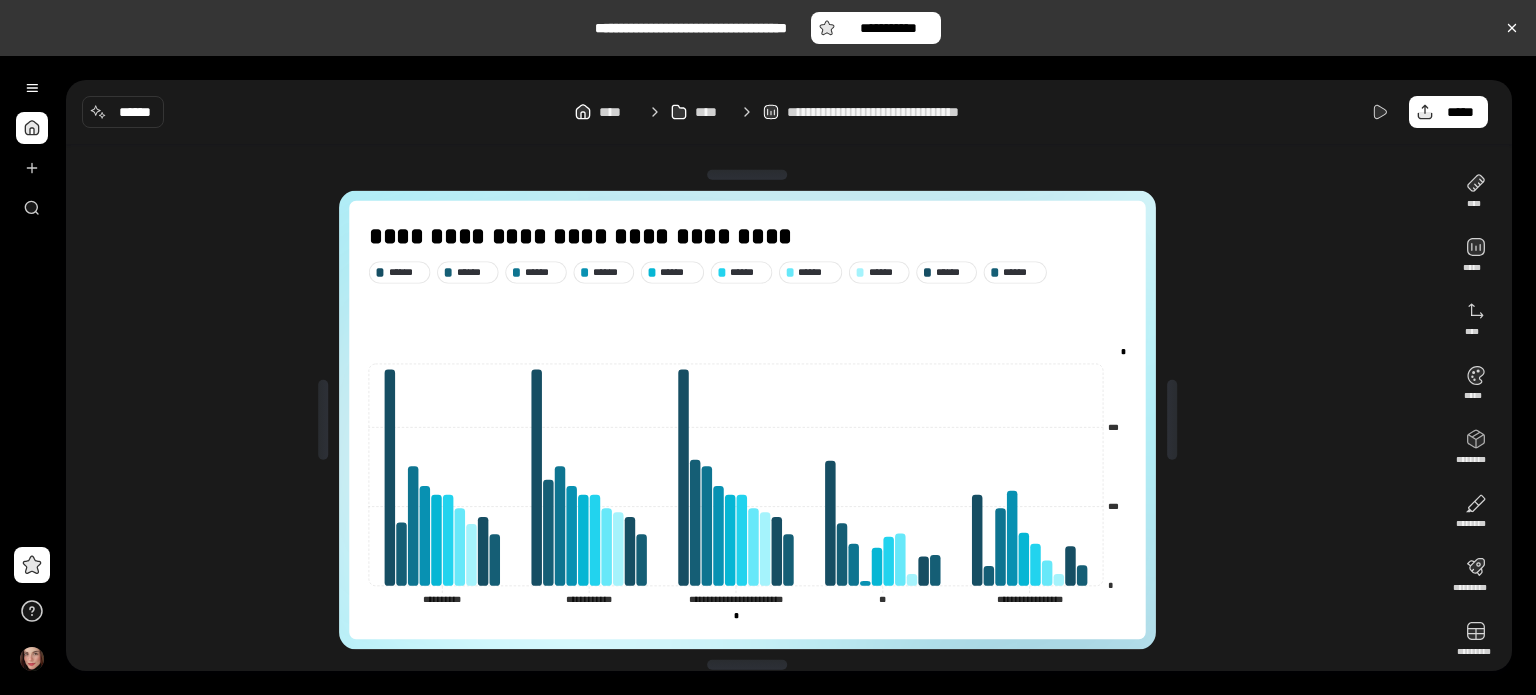 click on "**********" at bounding box center [755, 420] 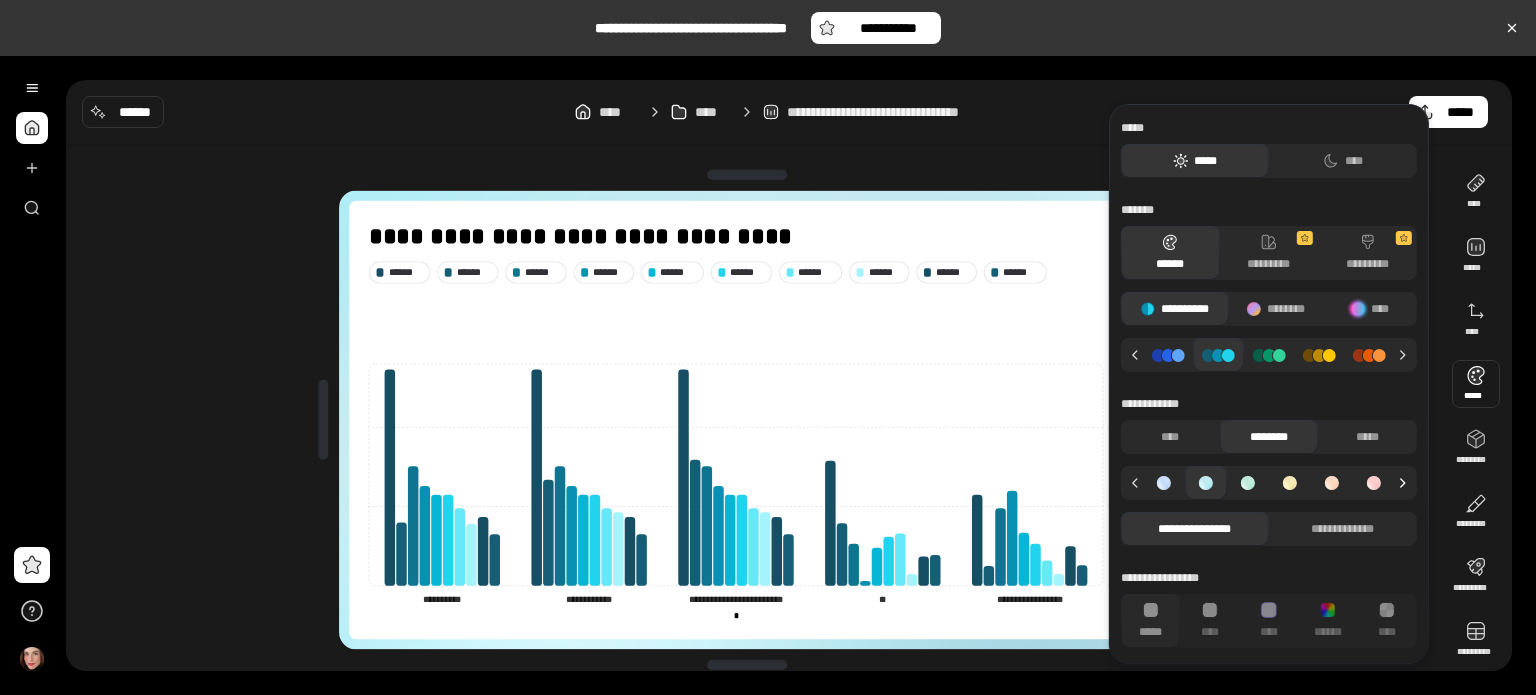 click 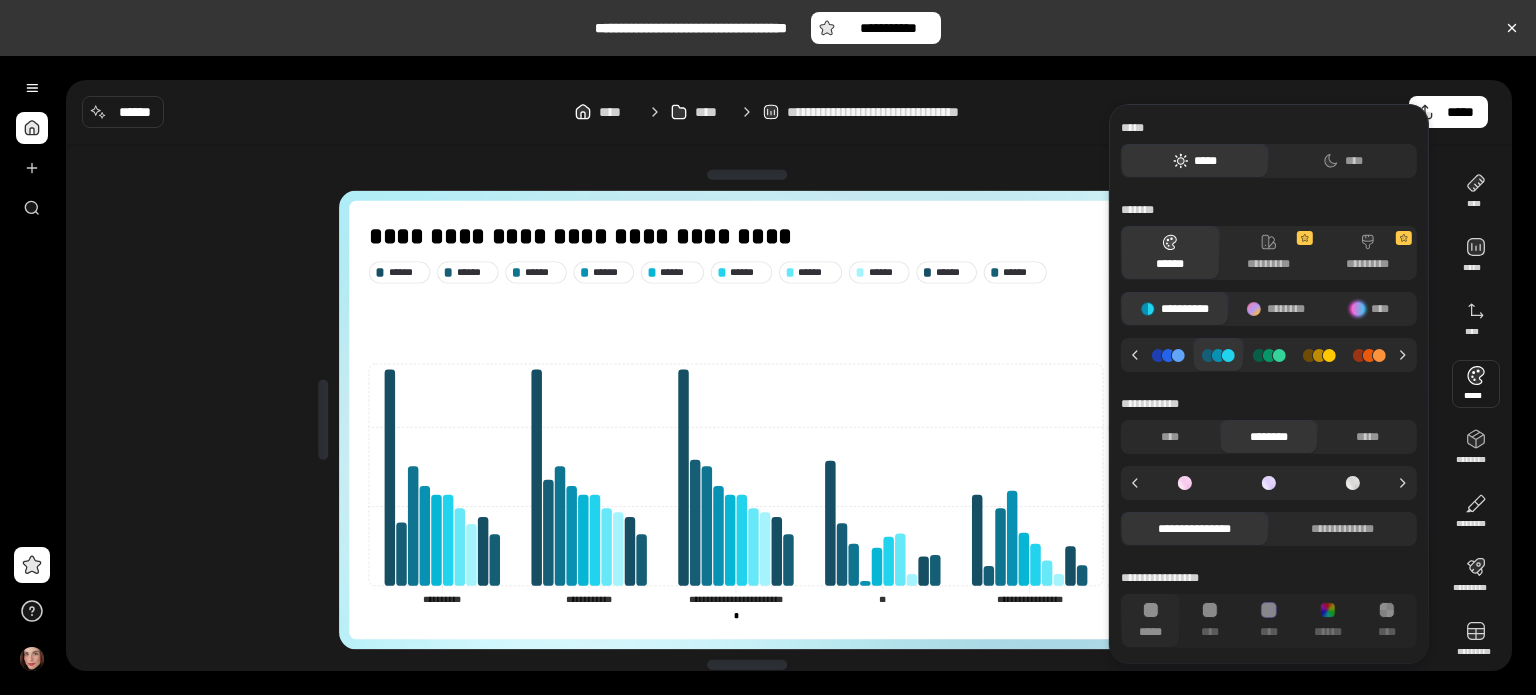 click at bounding box center [1353, 483] 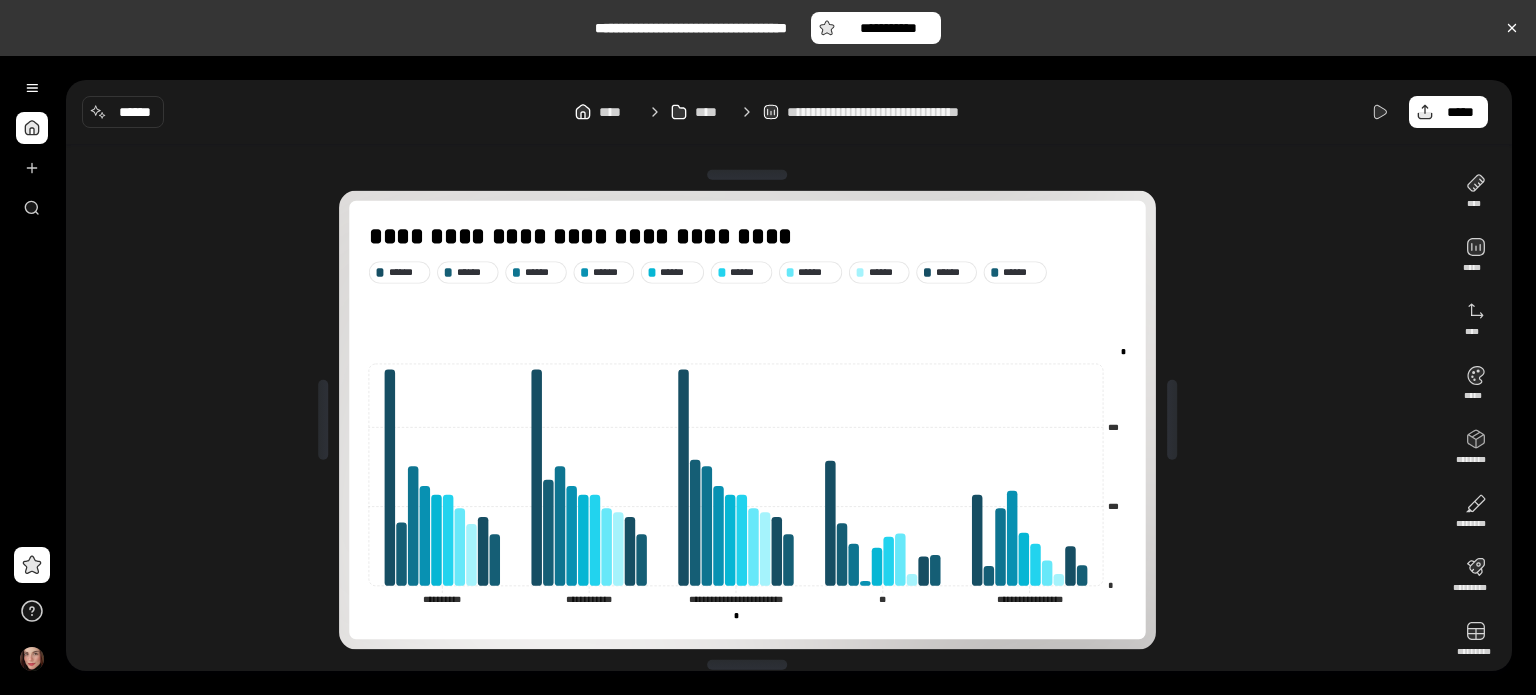 click on "**********" at bounding box center [789, 375] 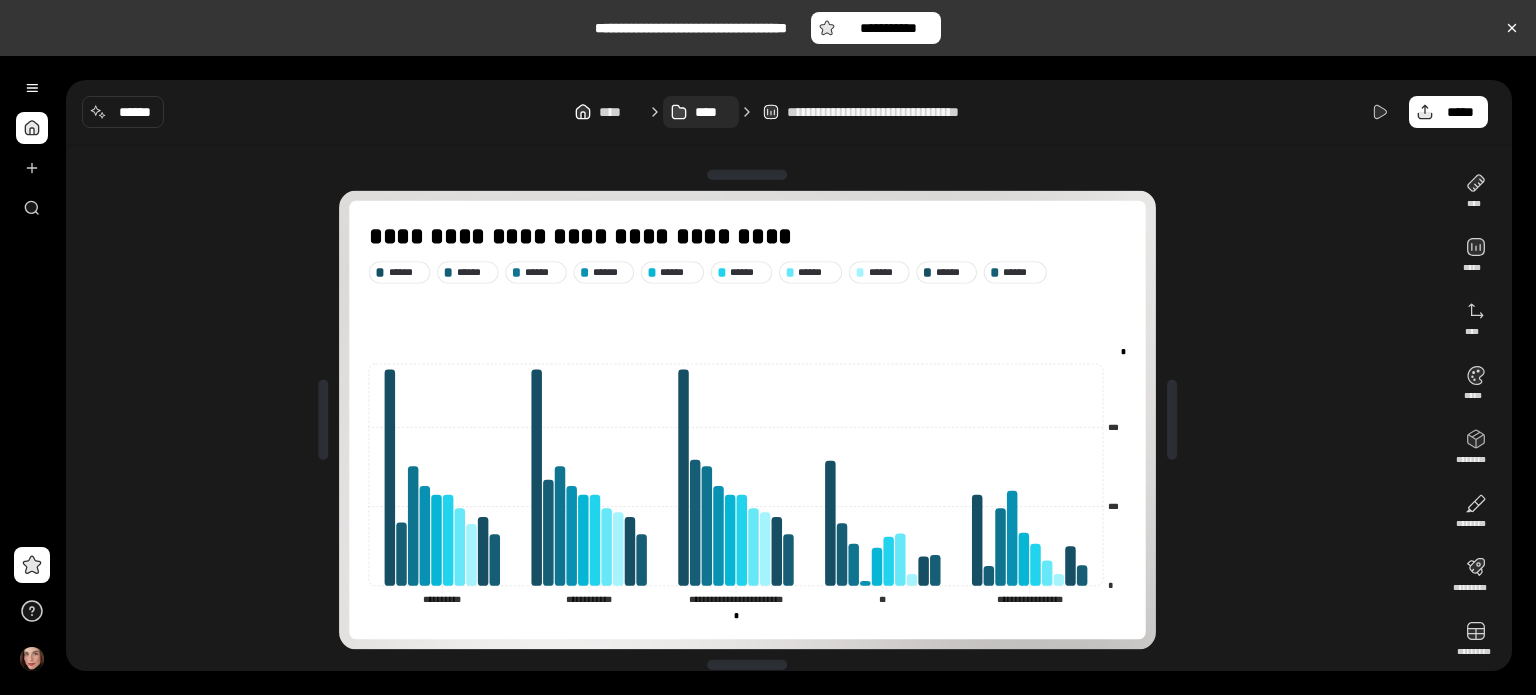 click on "****" at bounding box center (713, 112) 